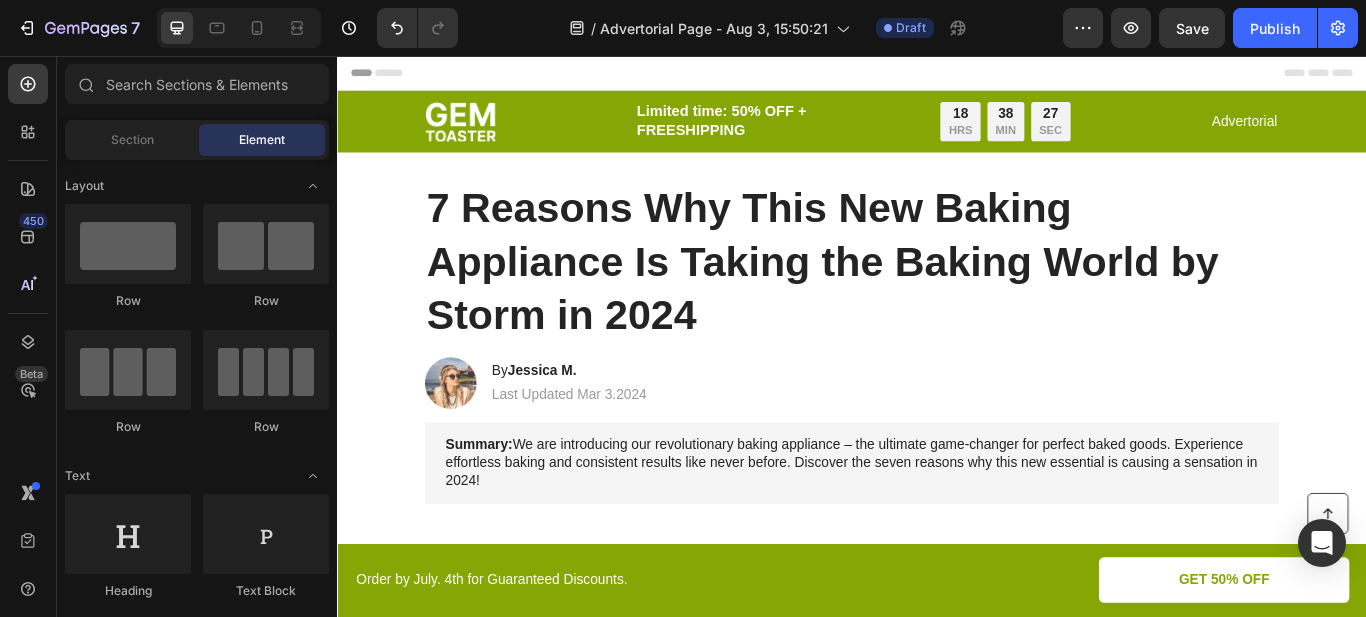 scroll, scrollTop: 0, scrollLeft: 0, axis: both 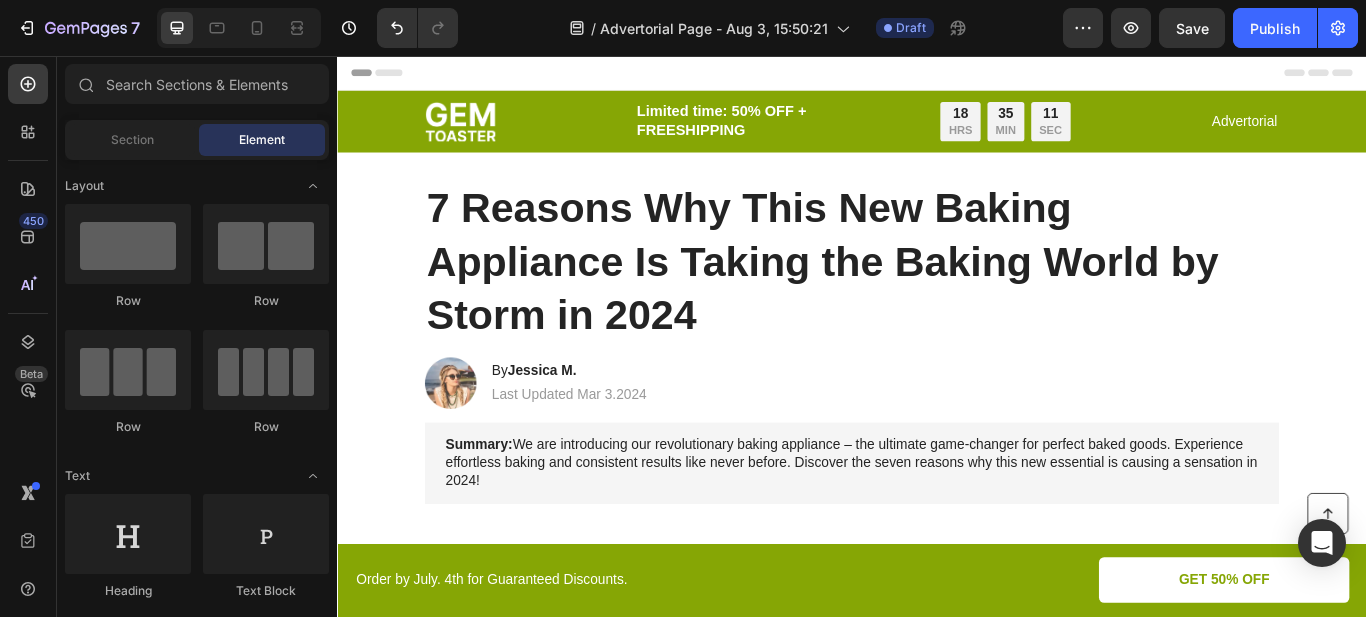 click on "Header" at bounding box center (937, 76) 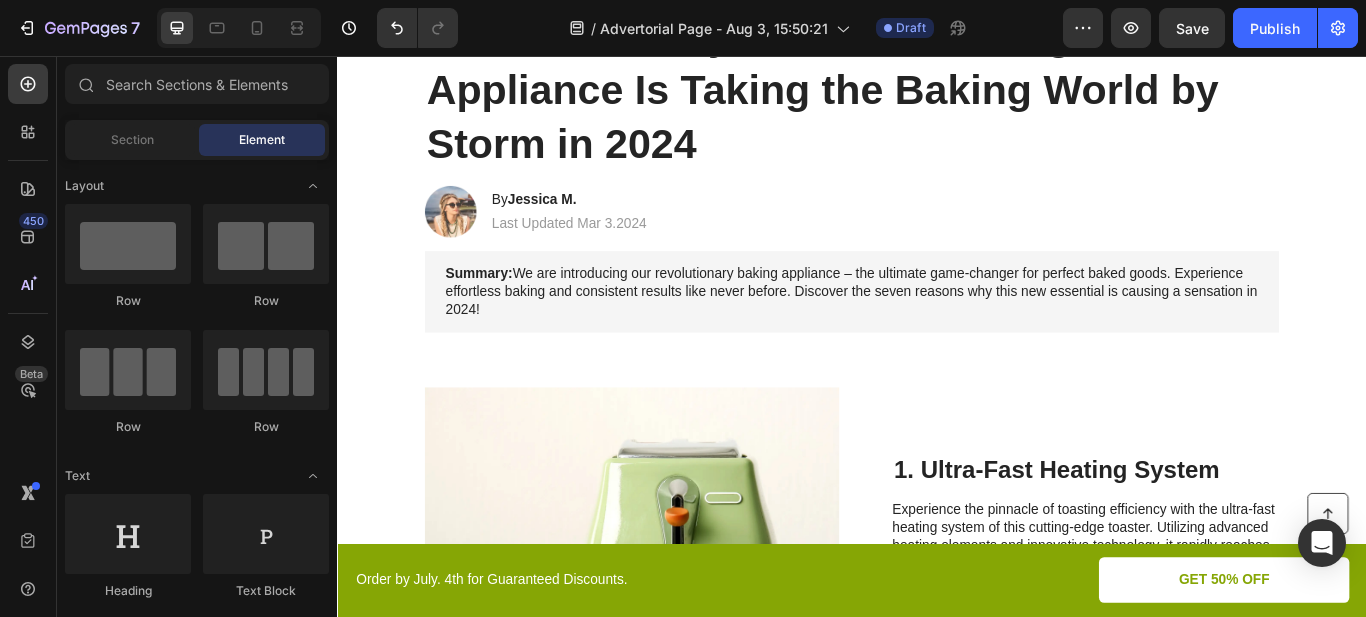 scroll, scrollTop: 0, scrollLeft: 0, axis: both 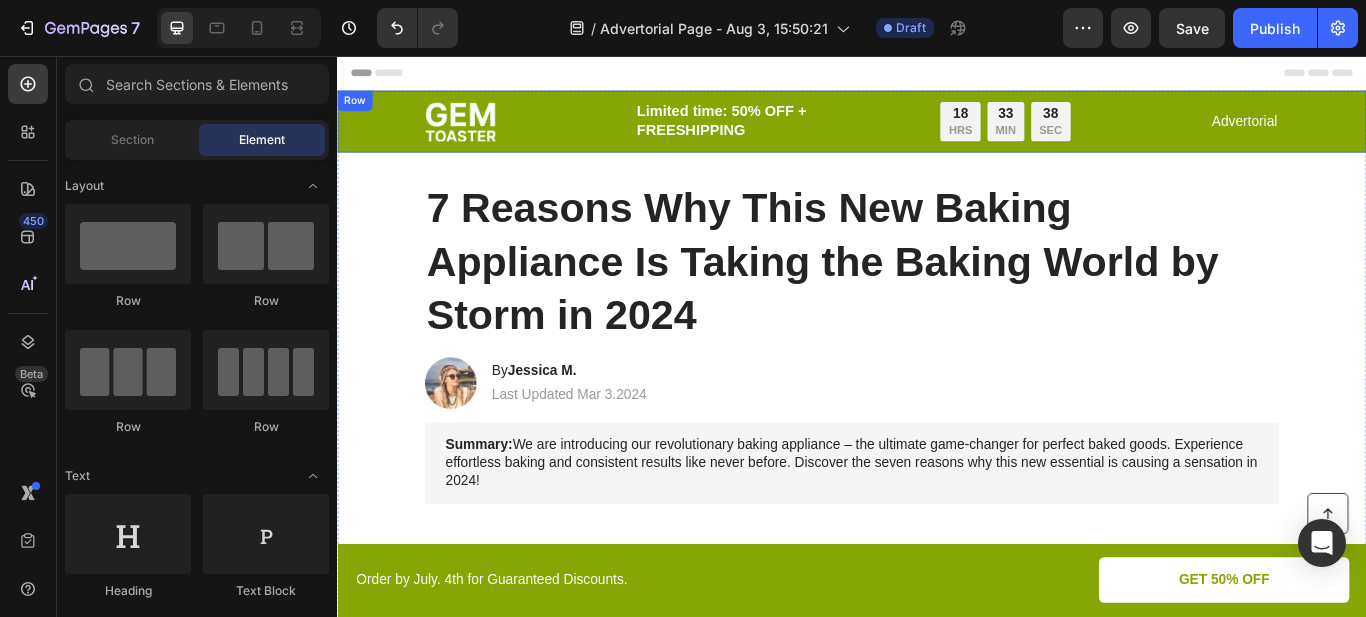 click on "Image Limited time: 50% OFF + FREESHIPPING Text Block 18 HRS 33 MIN 38 SEC Countdown Timer Row Advertorial Text Block Row Row" at bounding box center [937, 133] 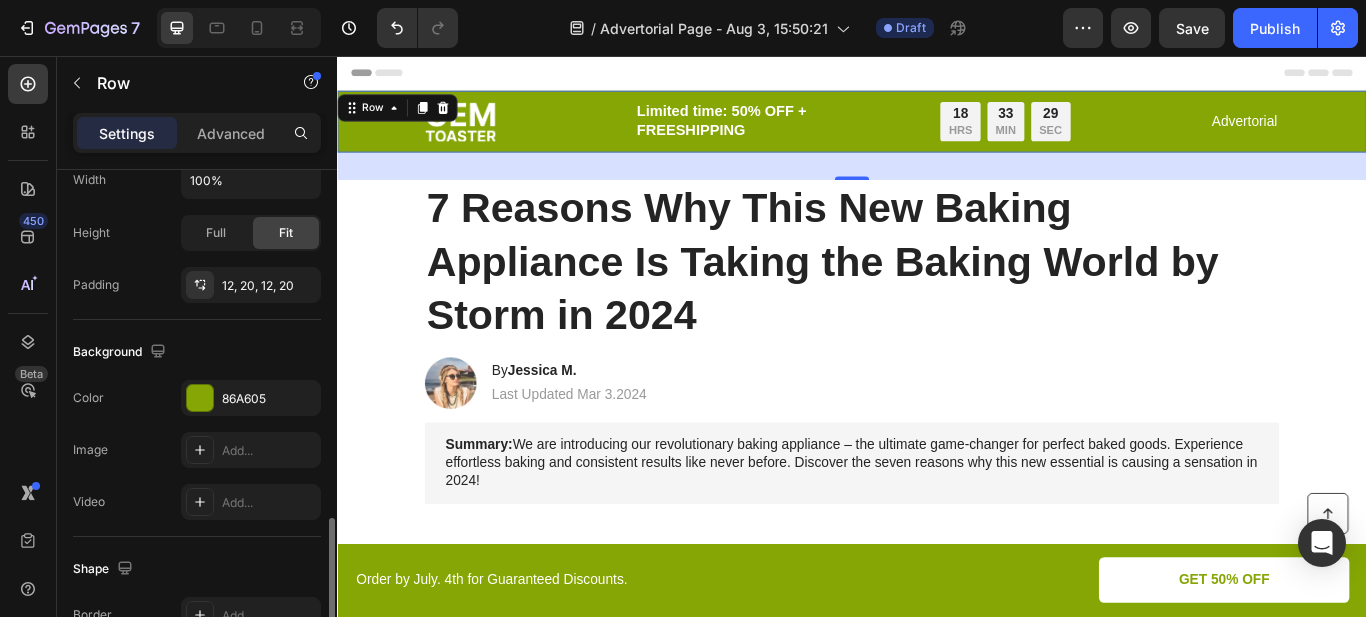 scroll, scrollTop: 716, scrollLeft: 0, axis: vertical 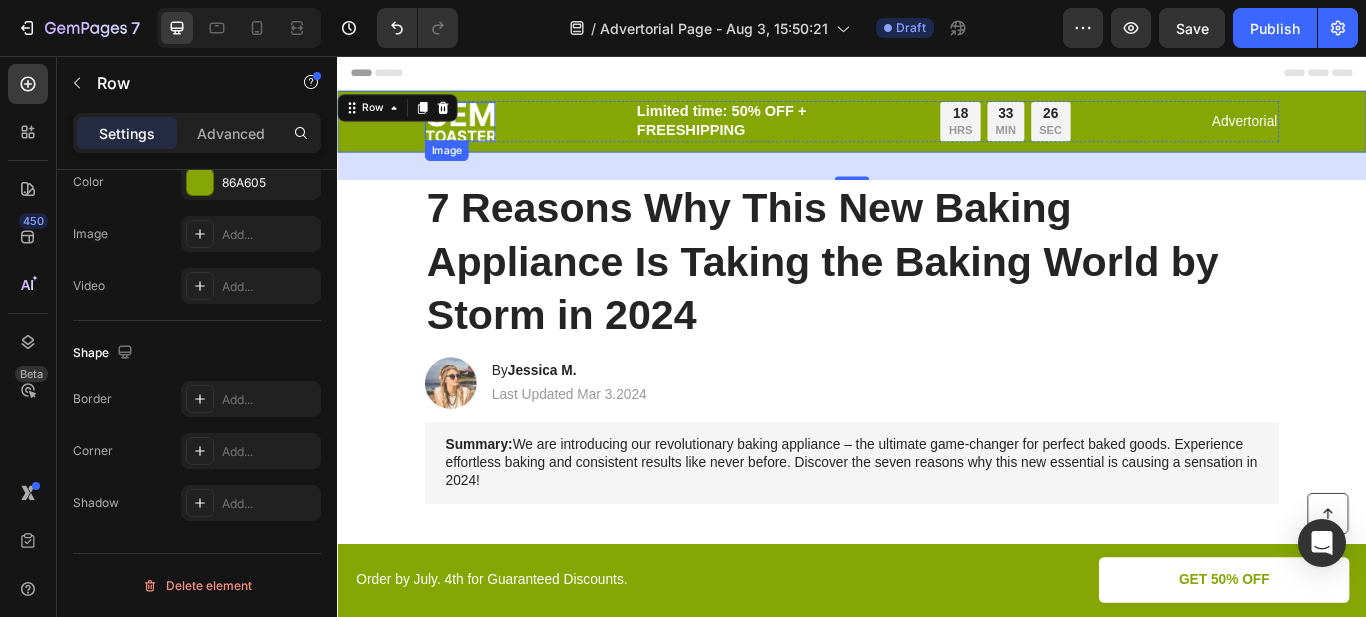 click at bounding box center [480, 133] 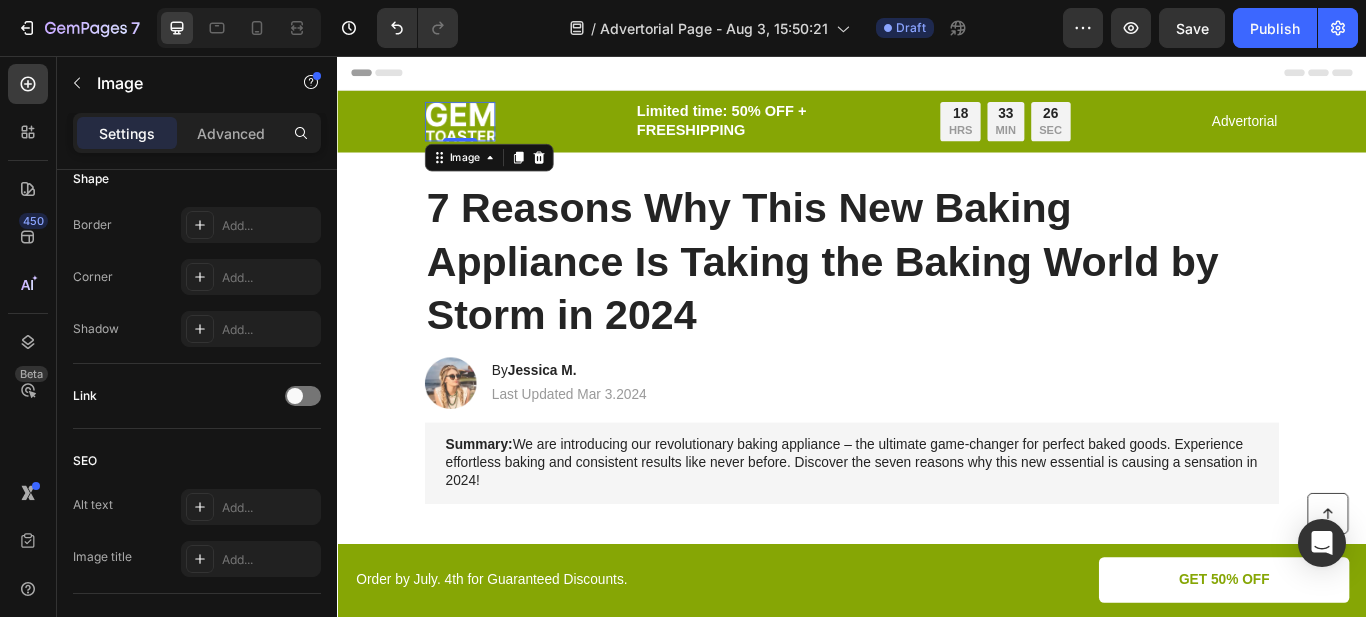 scroll, scrollTop: 0, scrollLeft: 0, axis: both 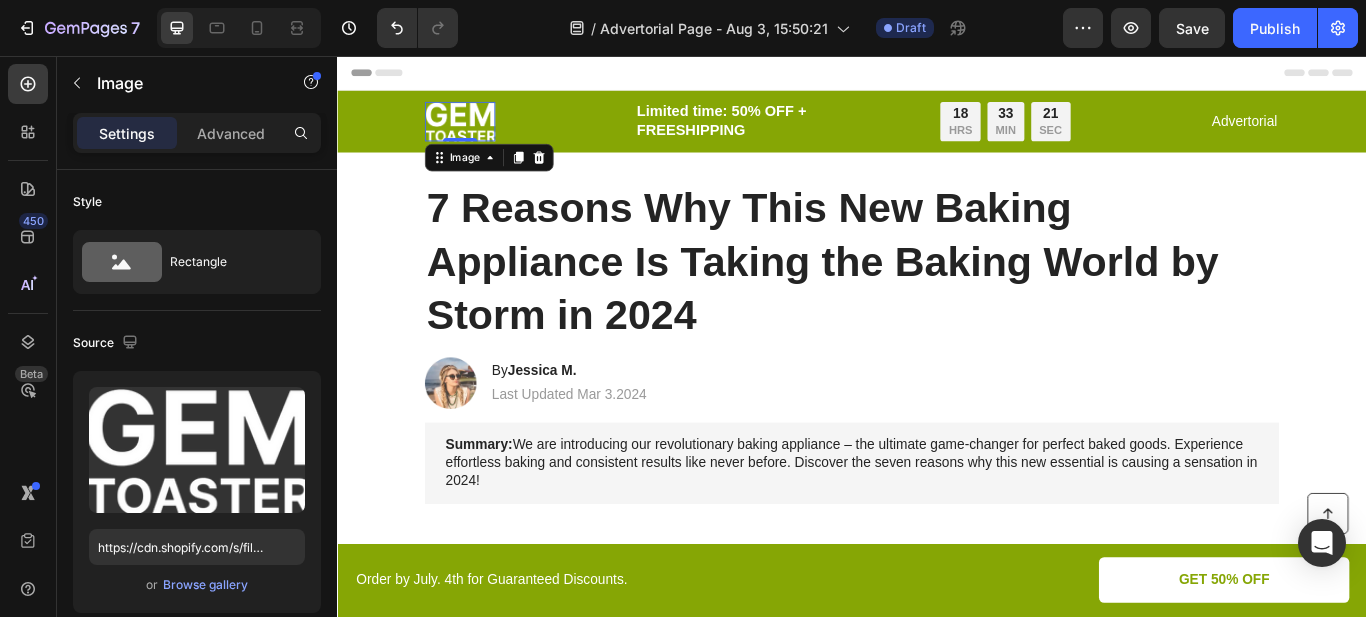 click at bounding box center (480, 133) 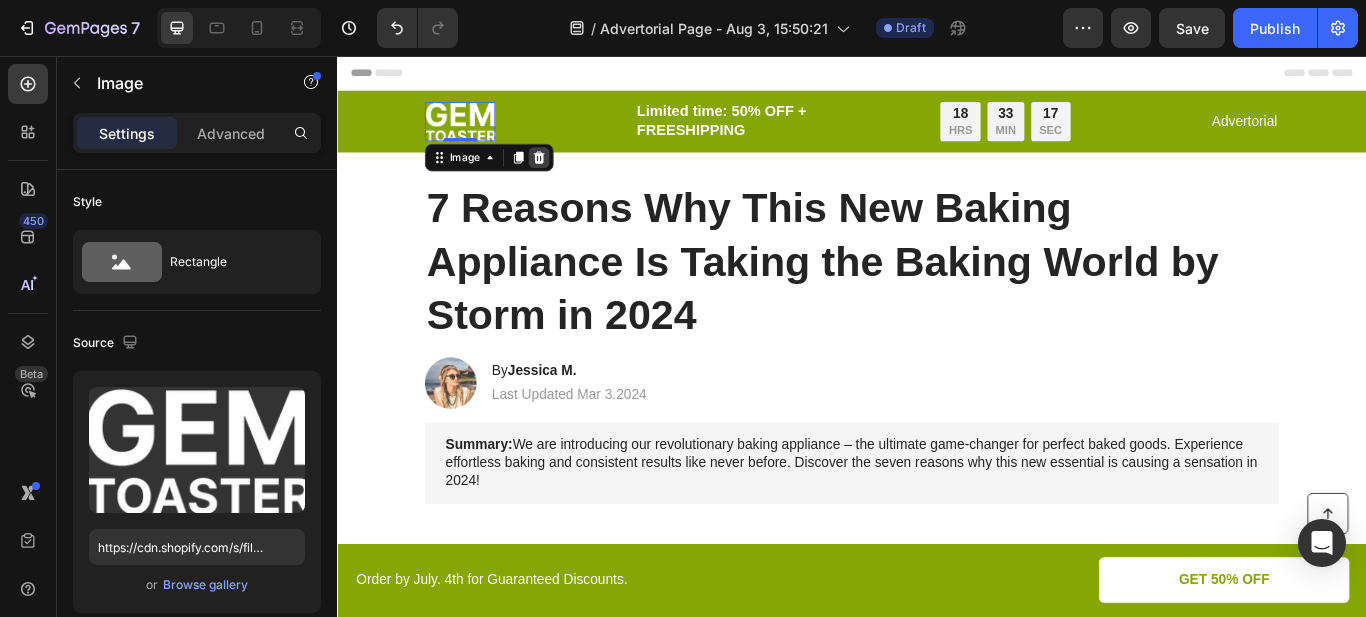 click 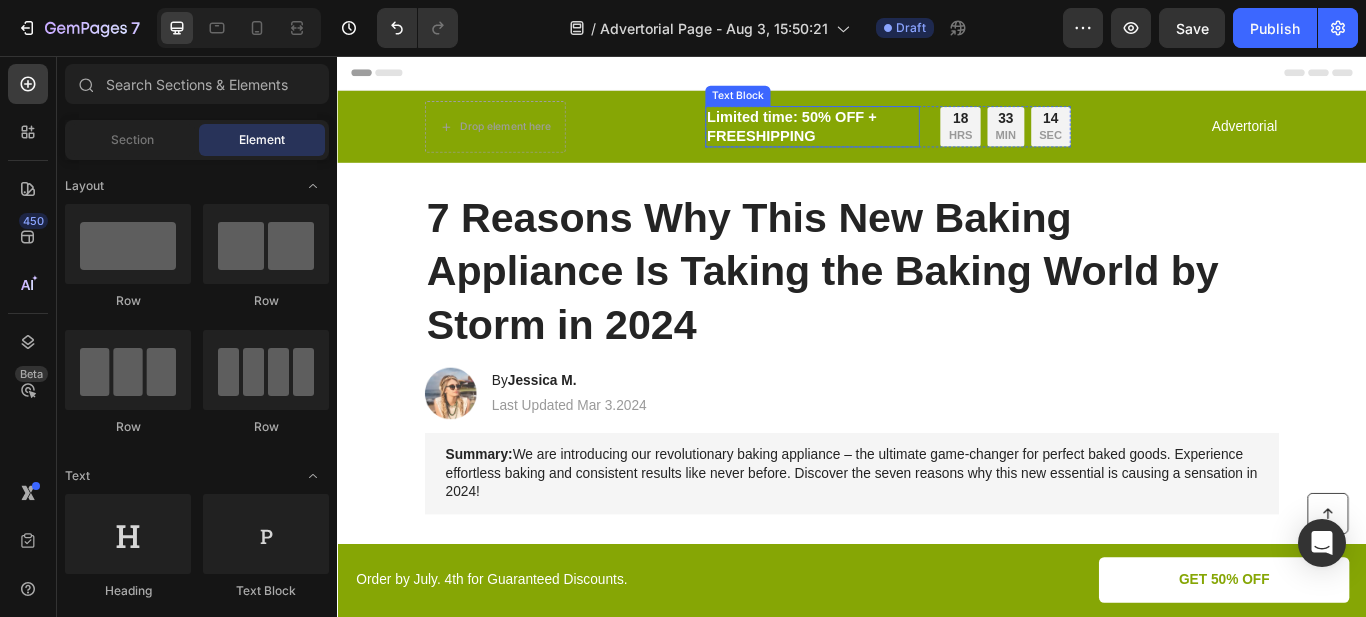 click on "Limited time: 50% OFF + FREESHIPPING" at bounding box center (891, 139) 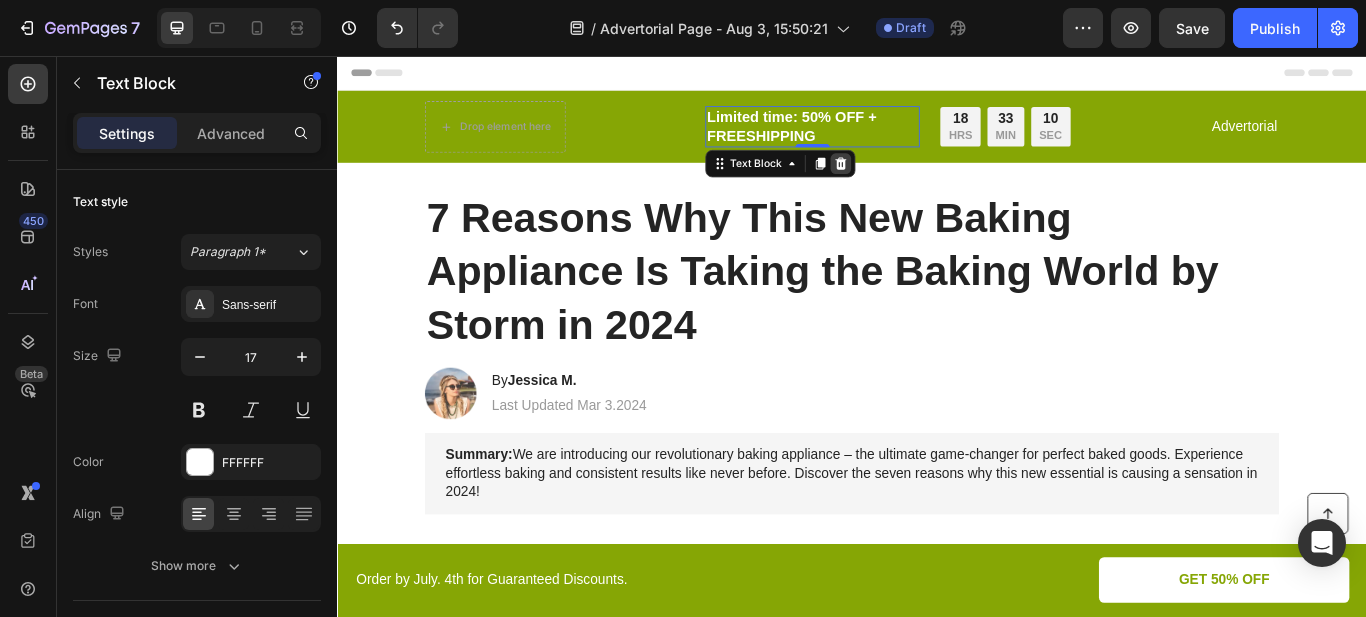 click at bounding box center [924, 182] 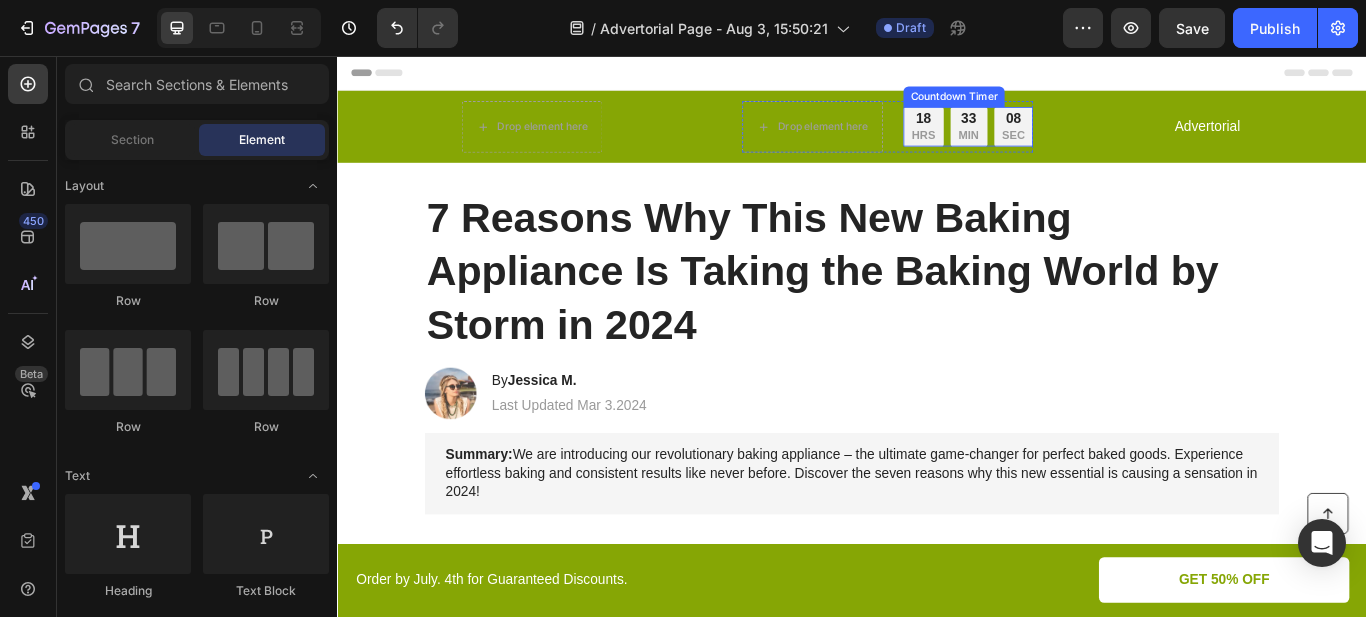 click on "18 HRS 33 MIN 08 SEC" at bounding box center (1072, 139) 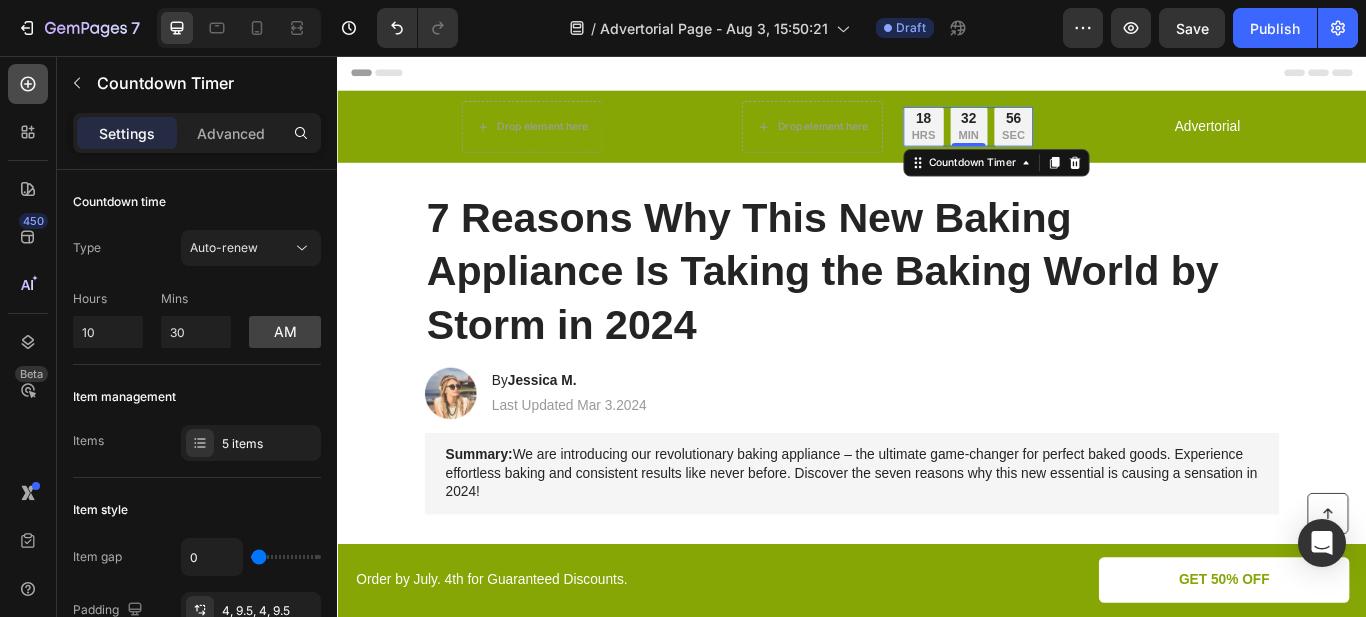 click 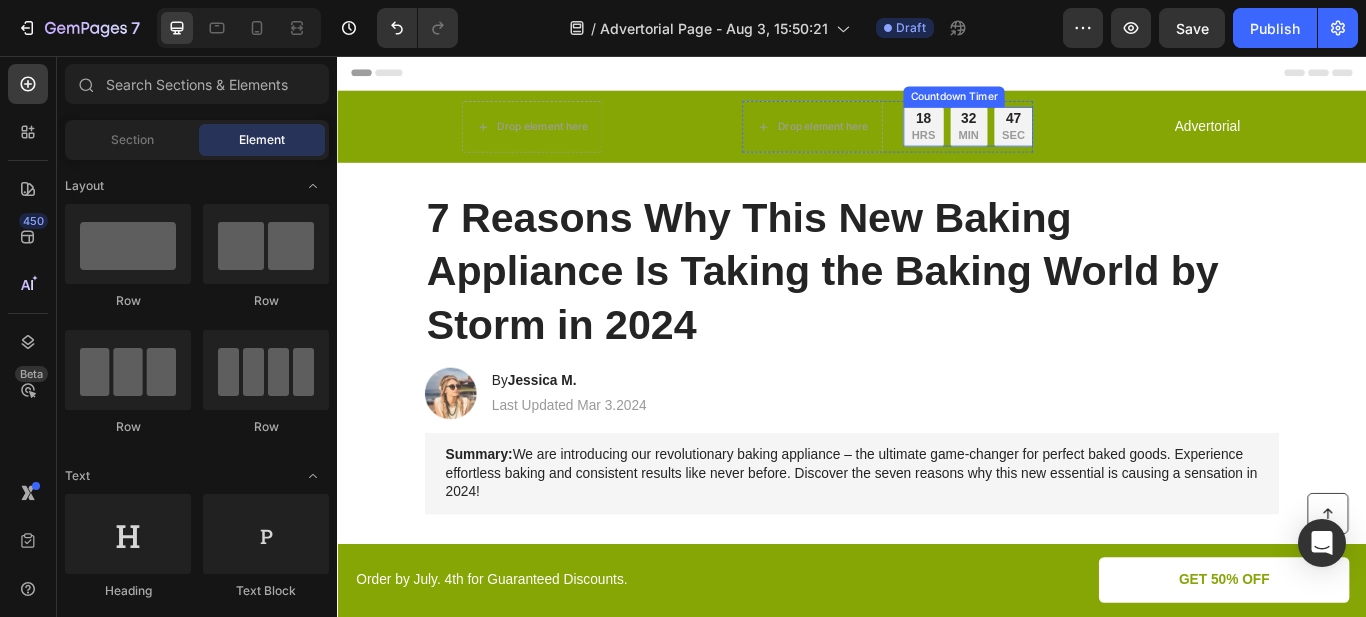 click on "18 HRS" at bounding box center [1020, 139] 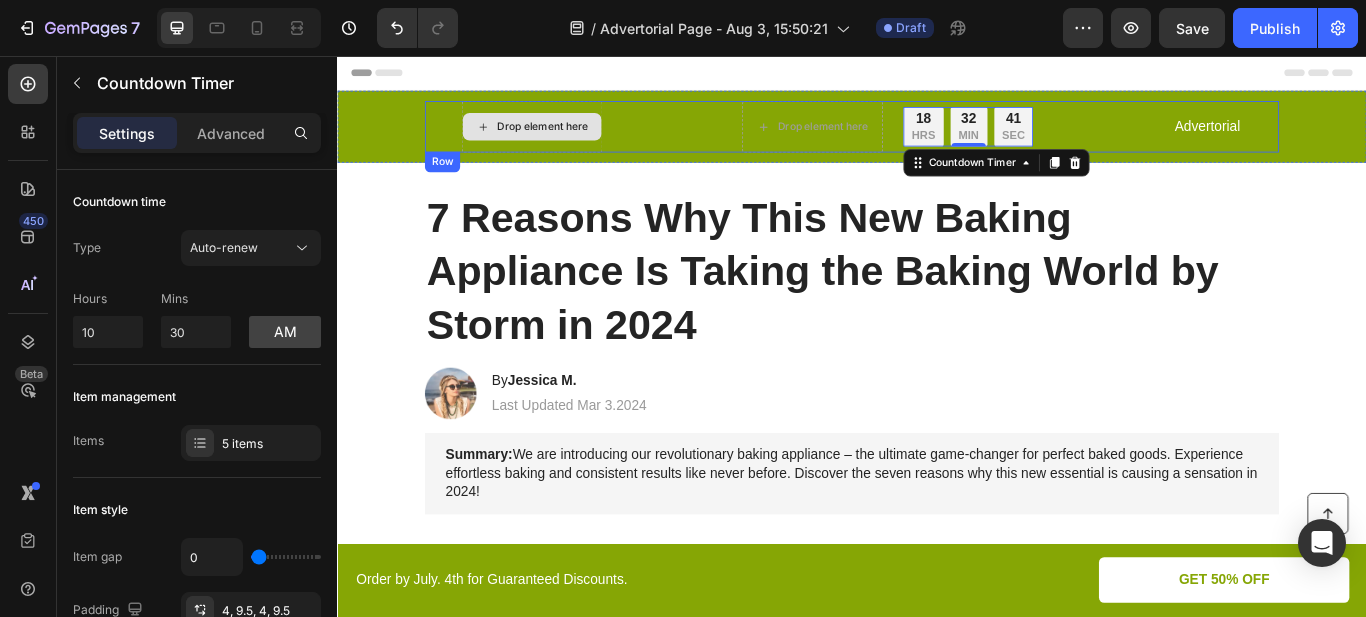 click on "Drop element here" at bounding box center [576, 139] 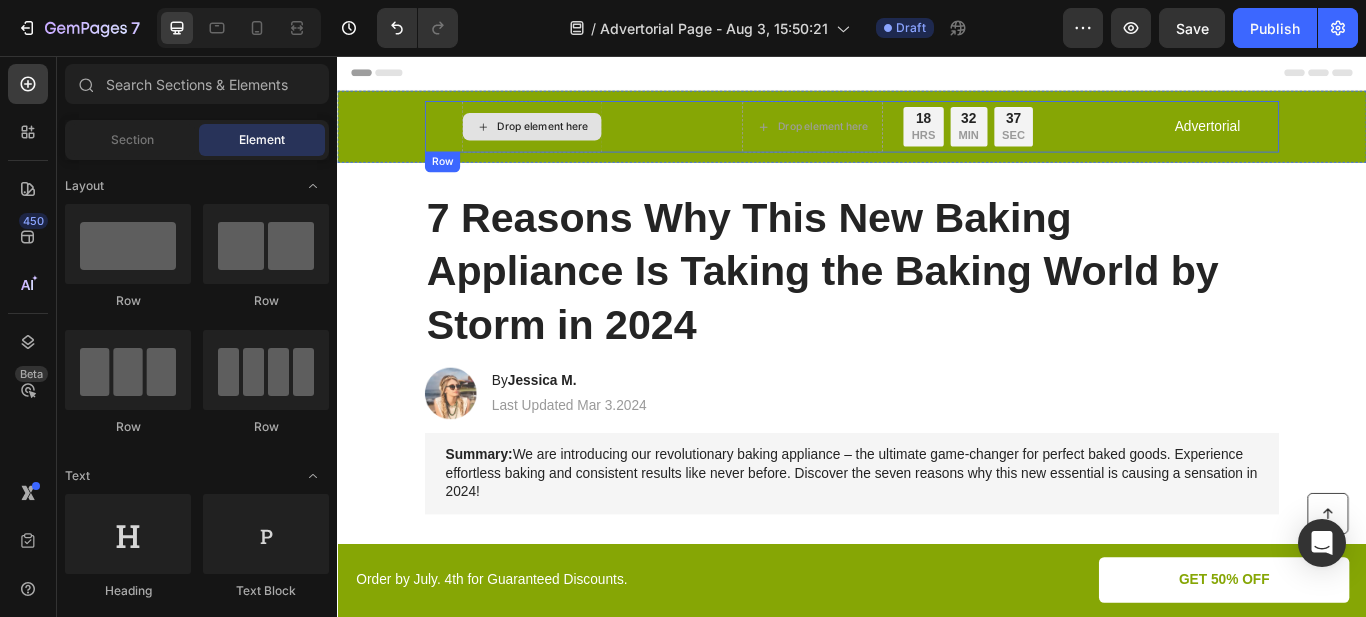click on "Drop element here" at bounding box center [564, 139] 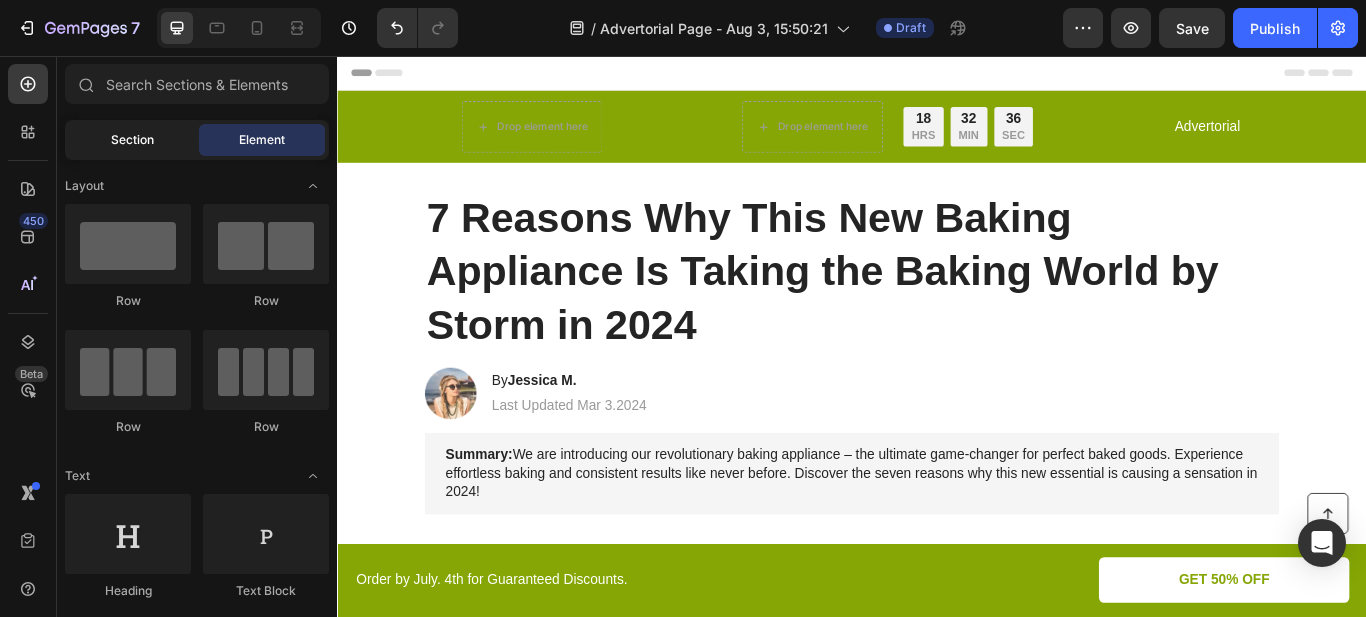 click on "Section" at bounding box center (132, 140) 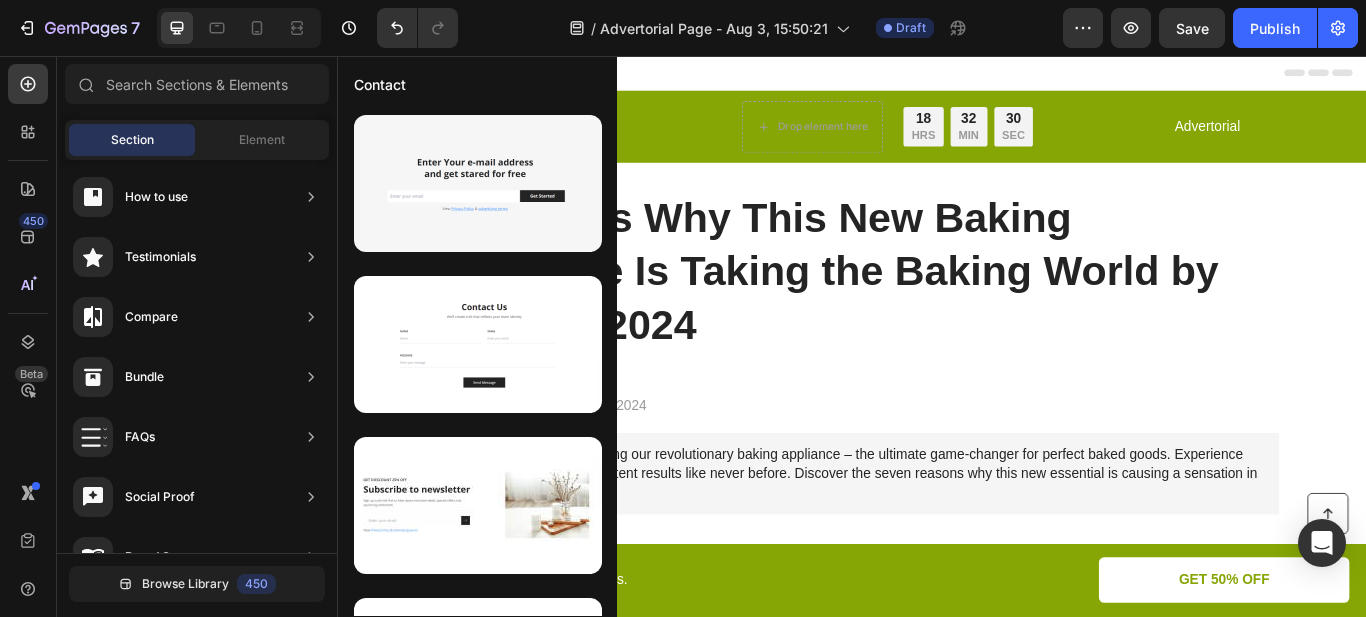 scroll, scrollTop: 0, scrollLeft: 0, axis: both 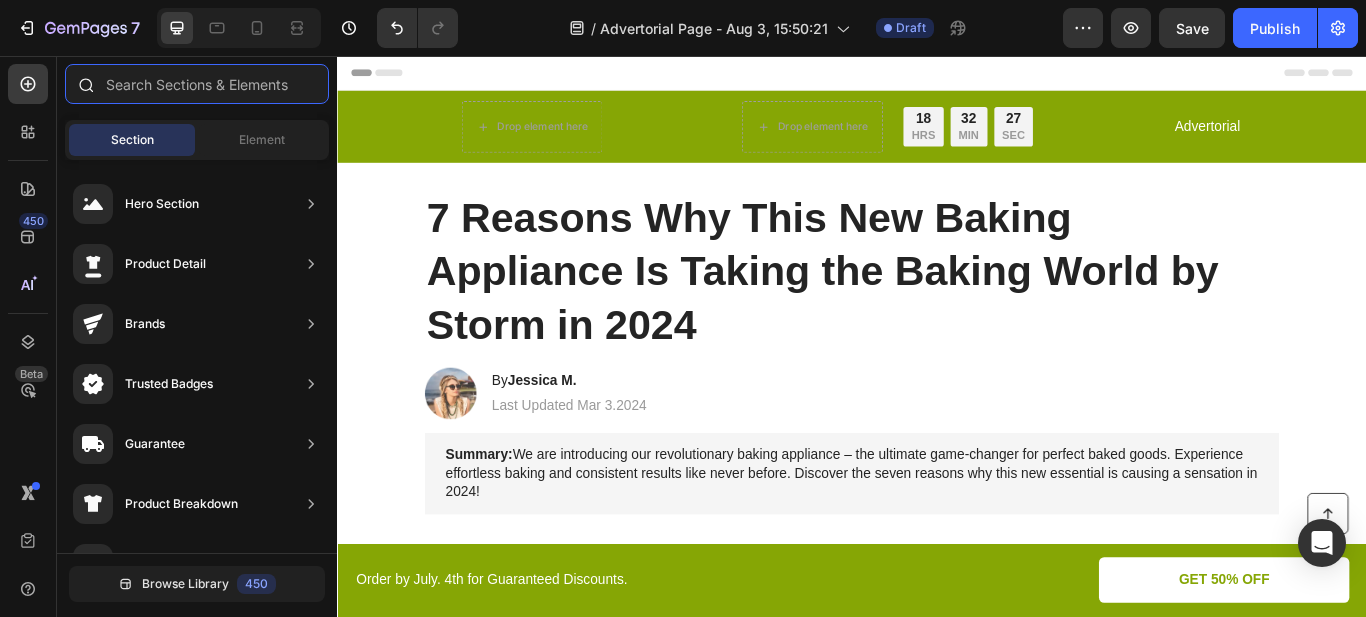 click at bounding box center (197, 84) 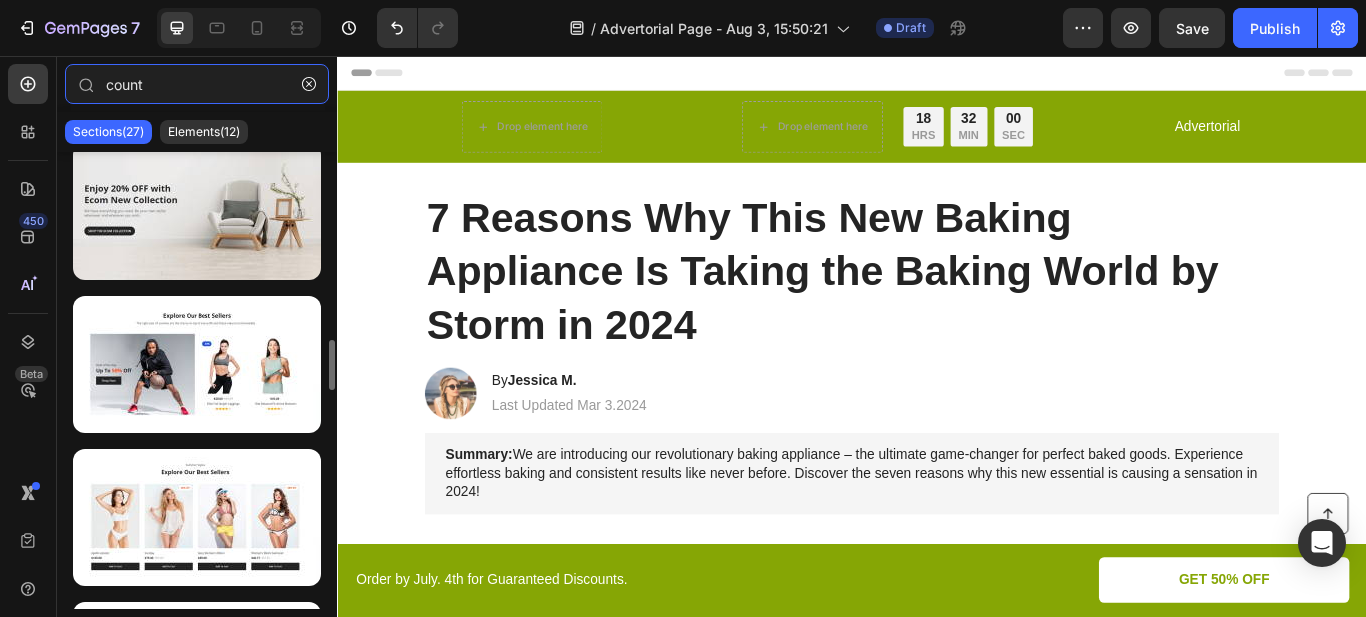 scroll, scrollTop: 1400, scrollLeft: 0, axis: vertical 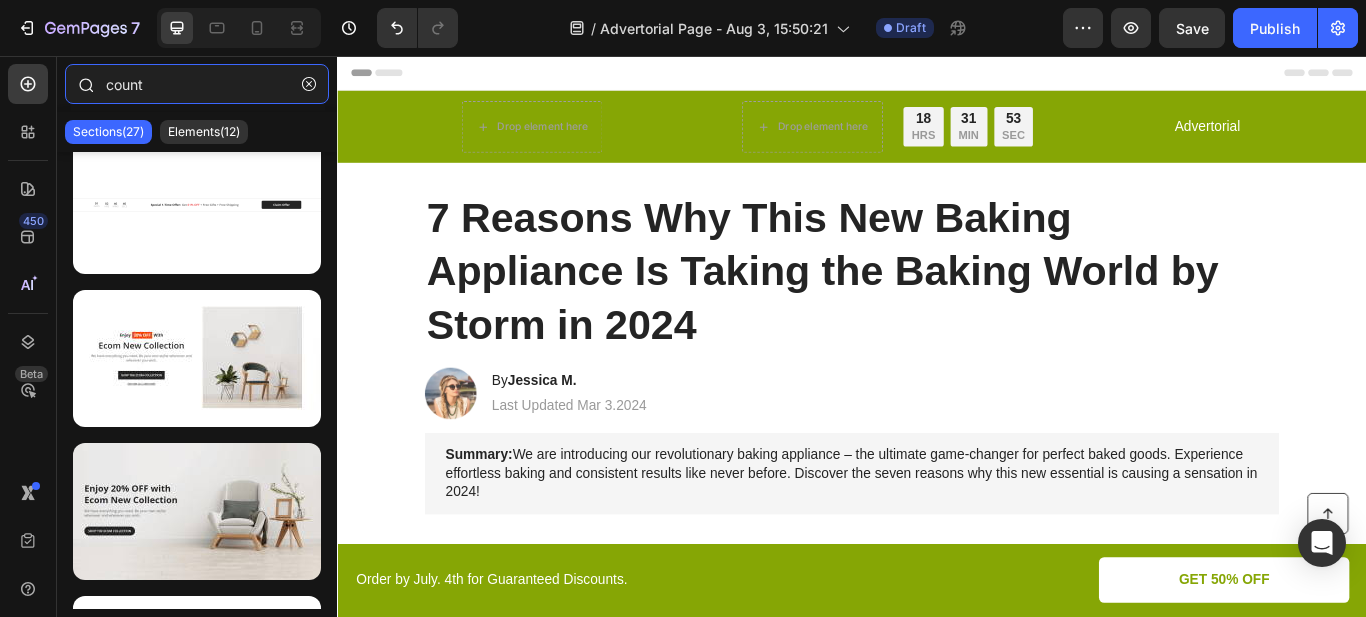 click on "count" at bounding box center [197, 84] 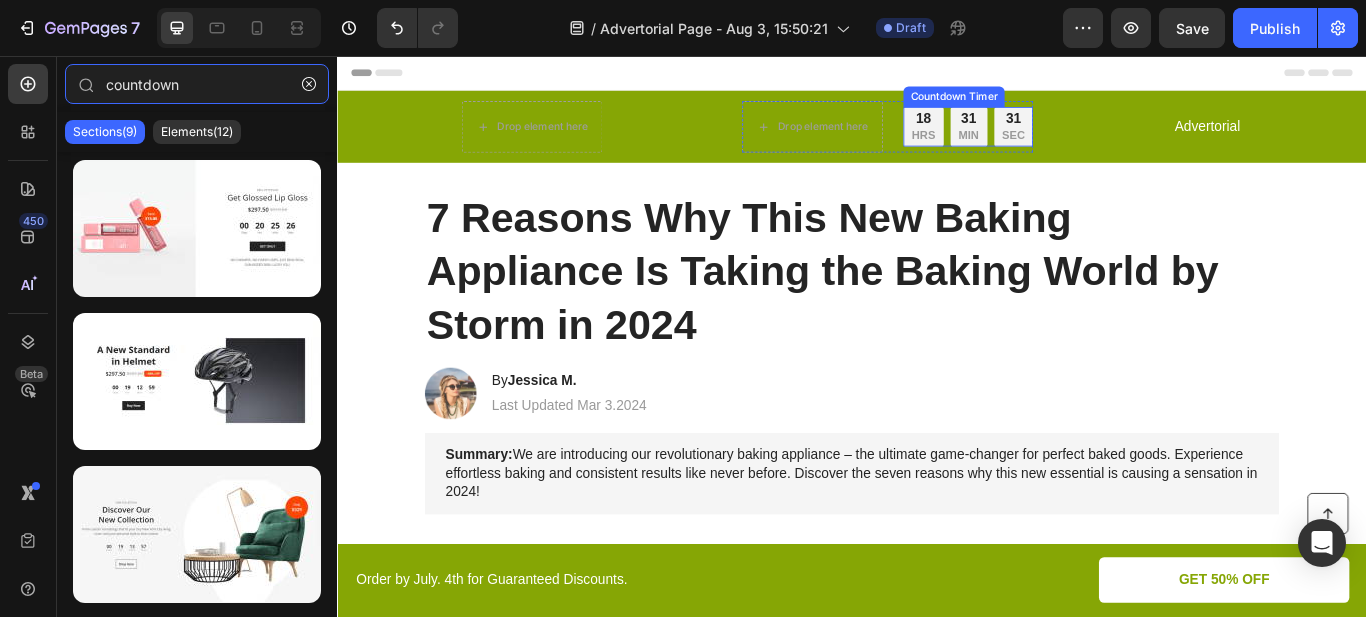 type on "countdown" 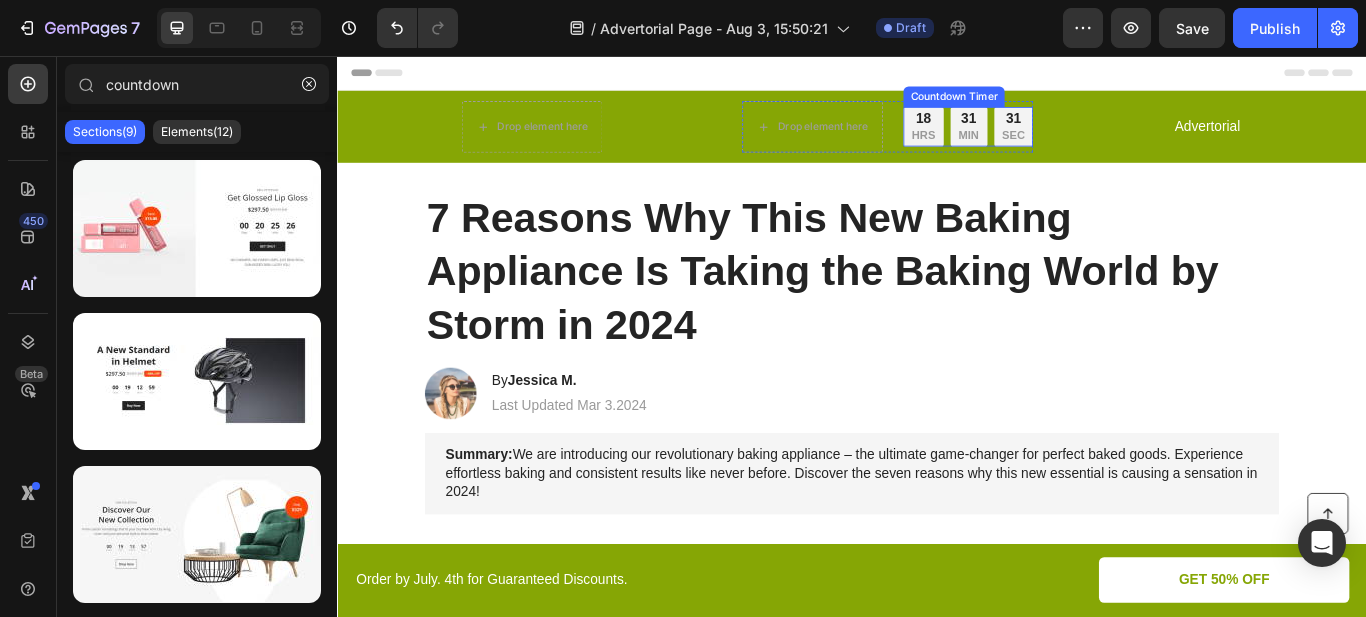 click on "18 HRS" at bounding box center [1020, 139] 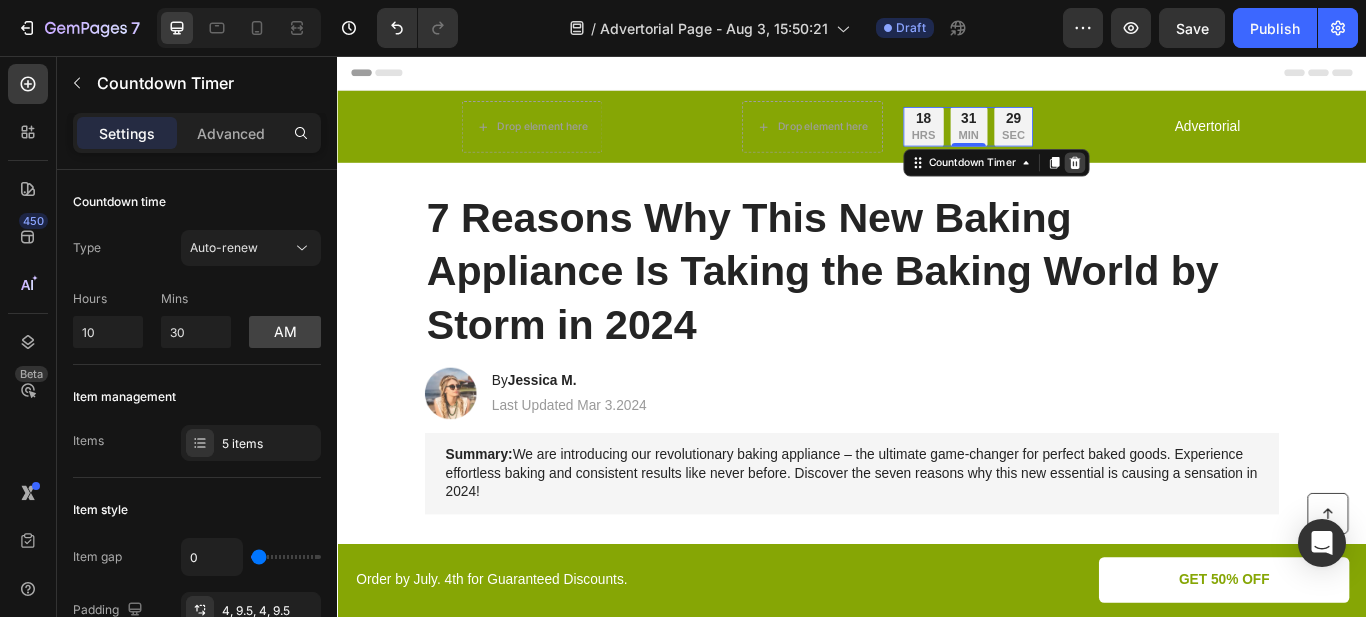 click 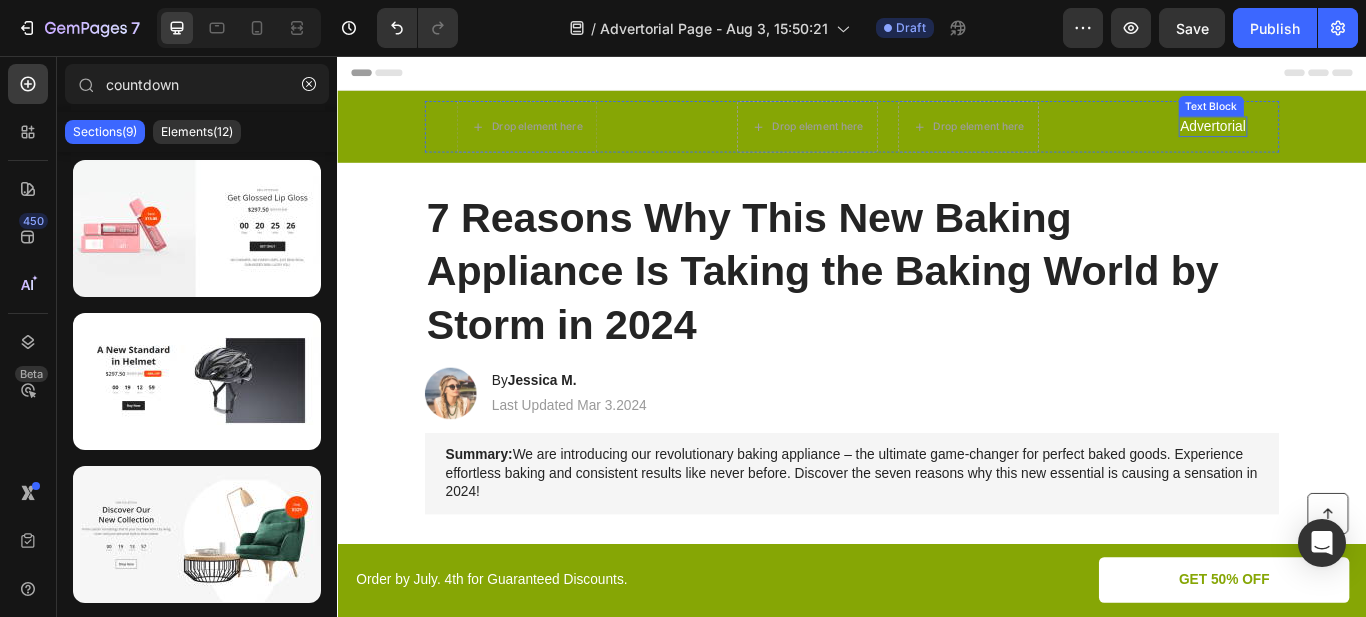 click on "Advertorial" at bounding box center [1358, 139] 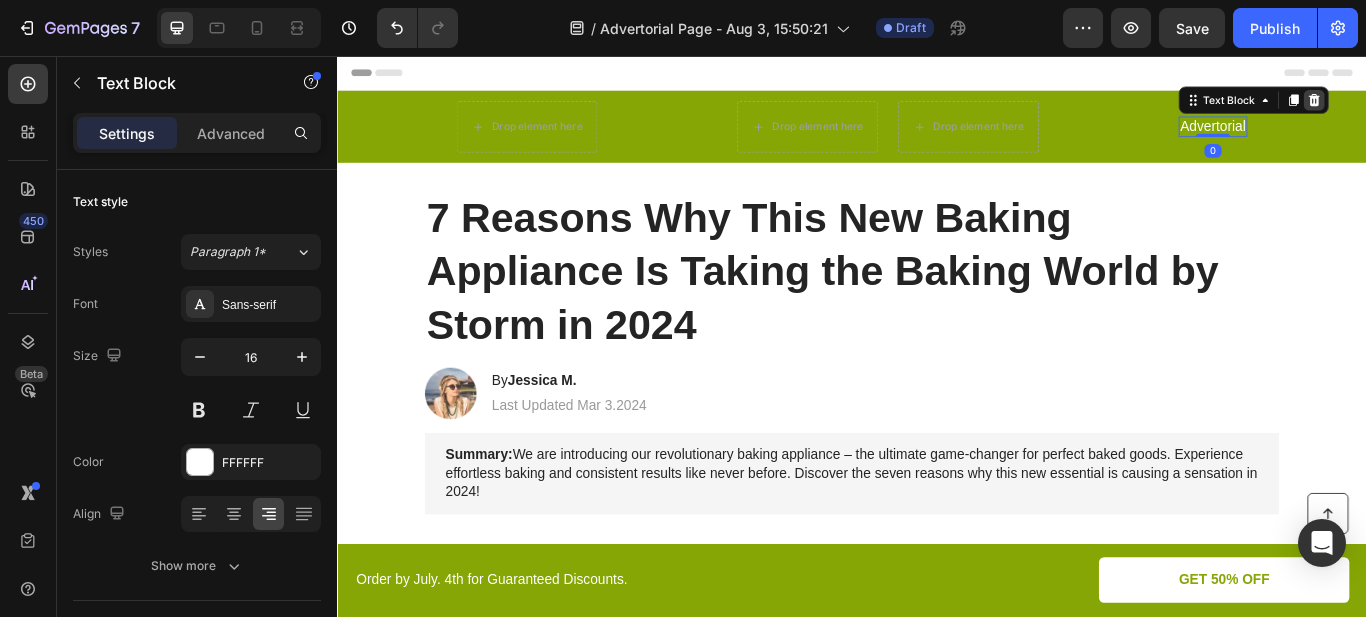 click 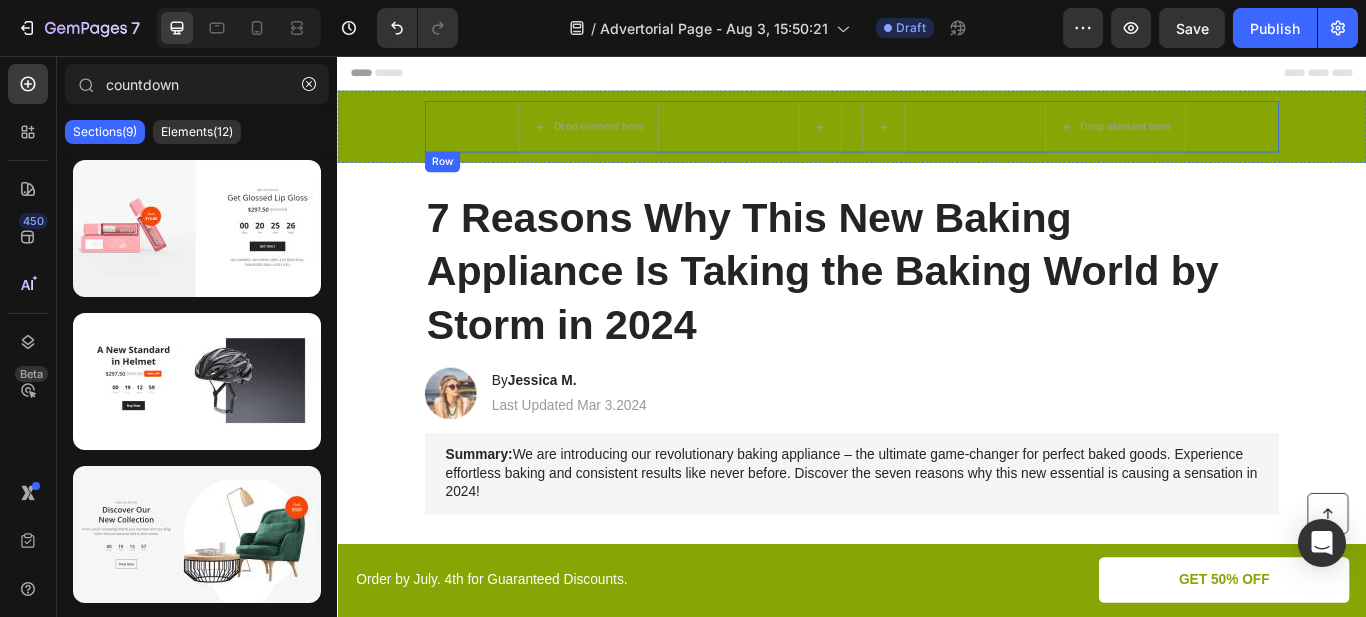 click on "Drop element here
Row
Drop element here Row" at bounding box center (937, 139) 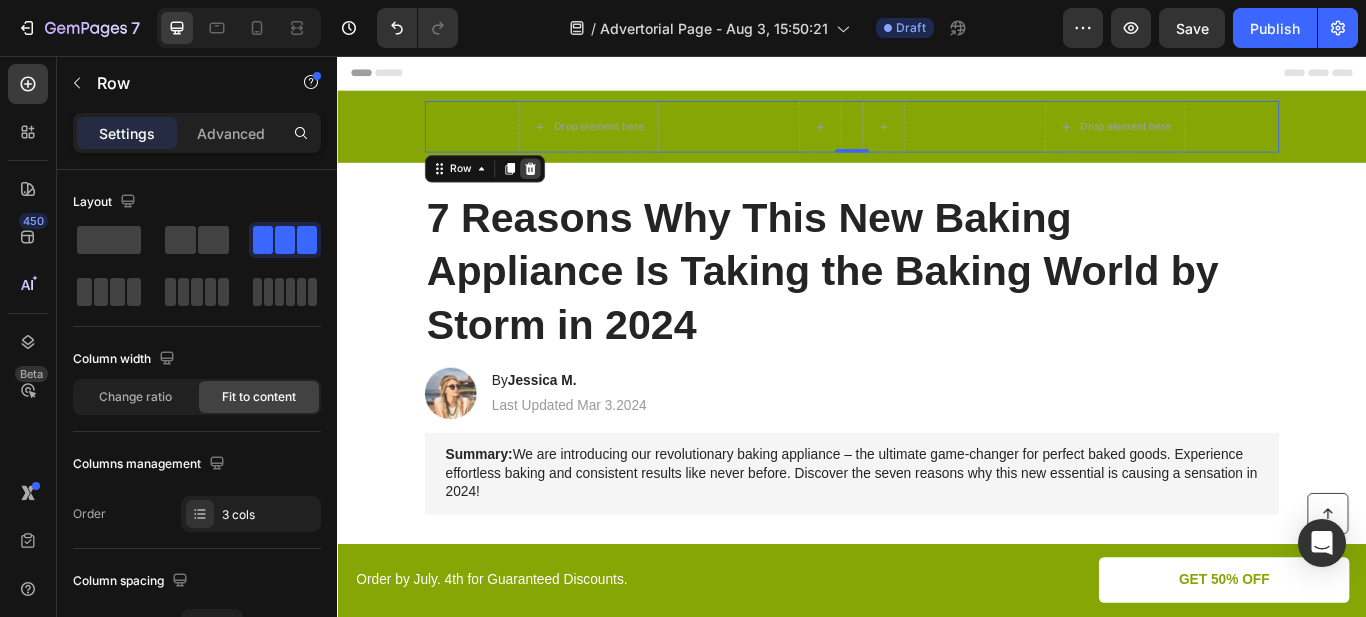 click 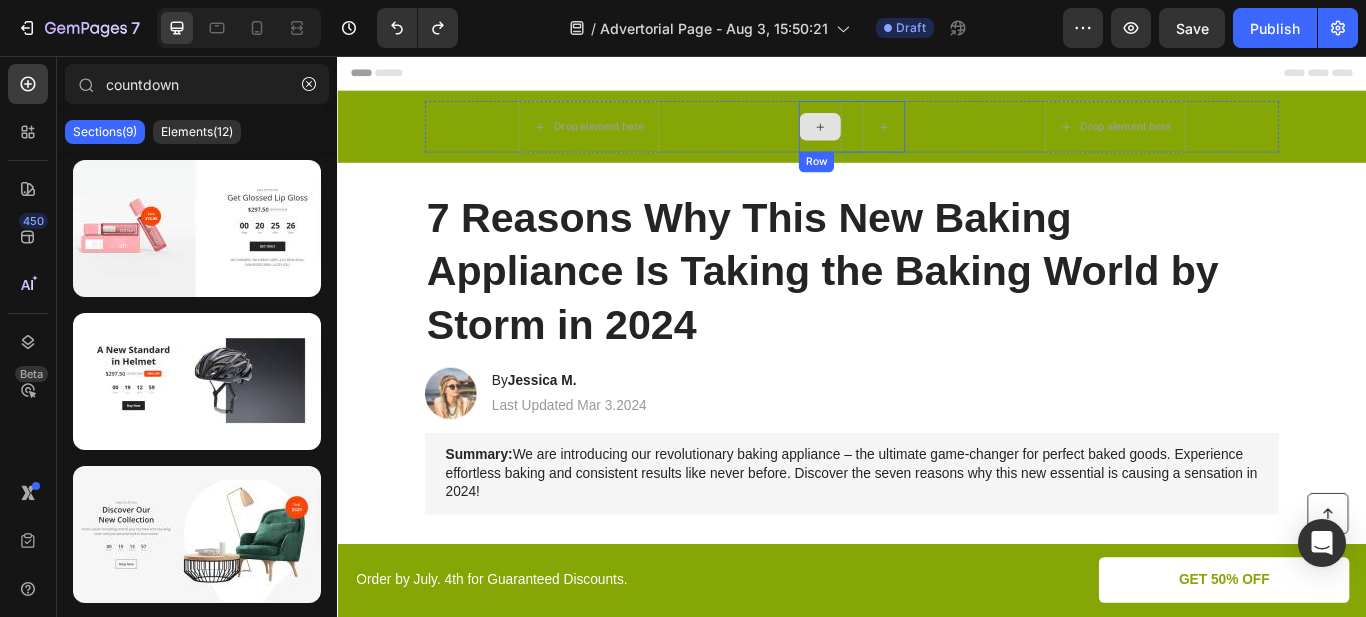click at bounding box center (900, 139) 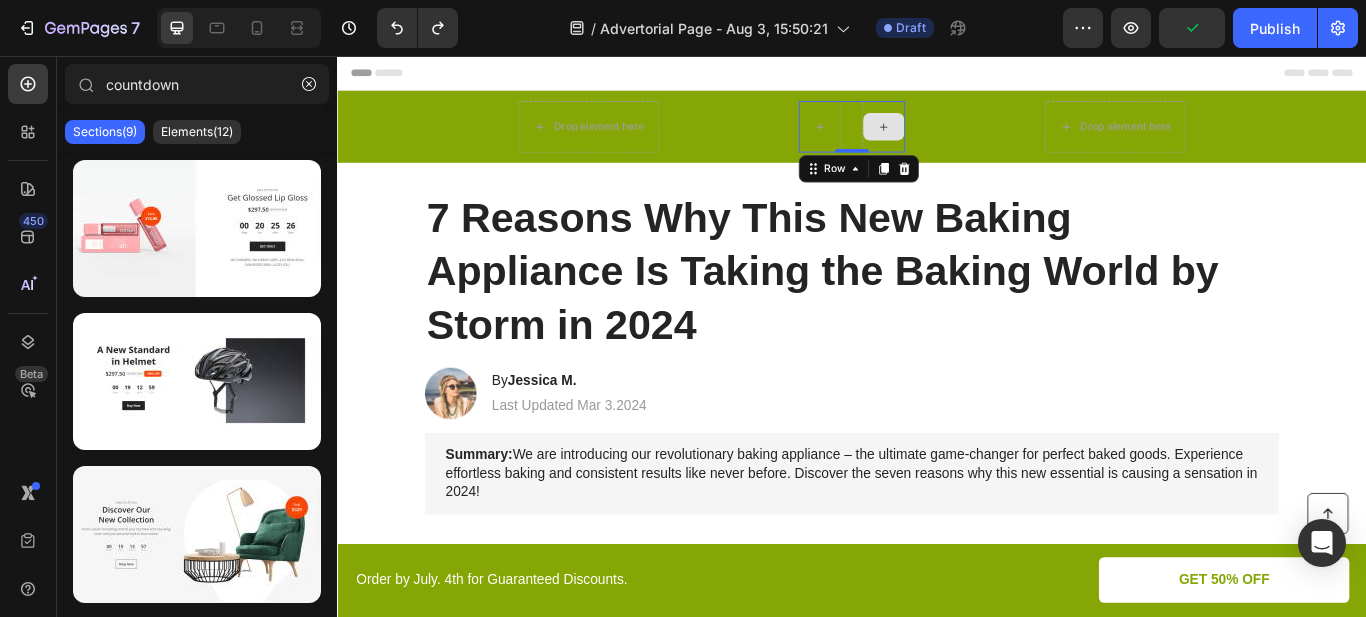 click at bounding box center [974, 139] 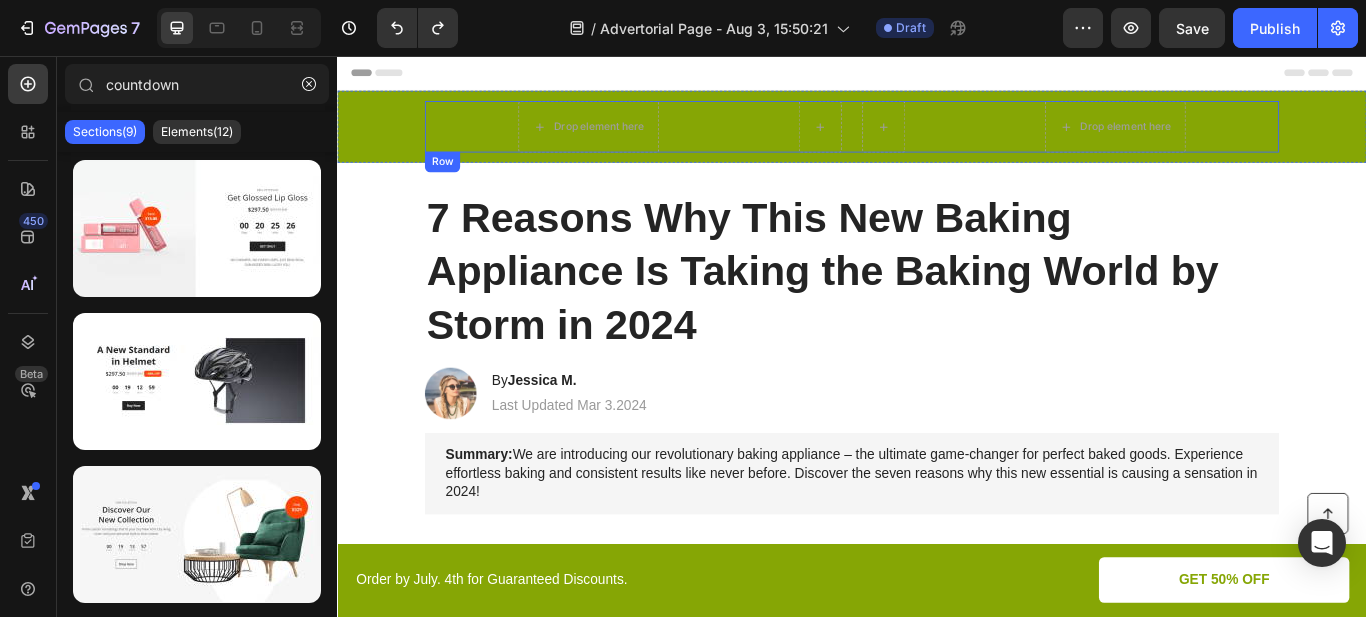 click on "Drop element here
Row
Drop element here Row" at bounding box center (937, 139) 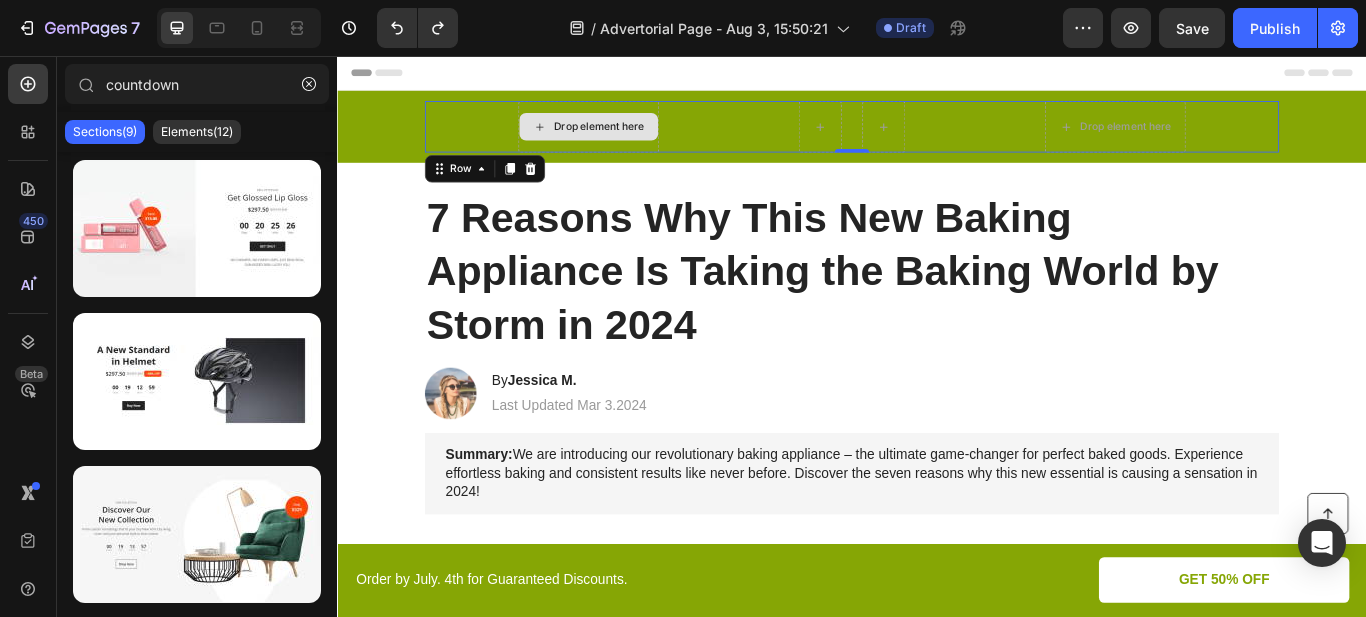 click on "Drop element here" at bounding box center (630, 139) 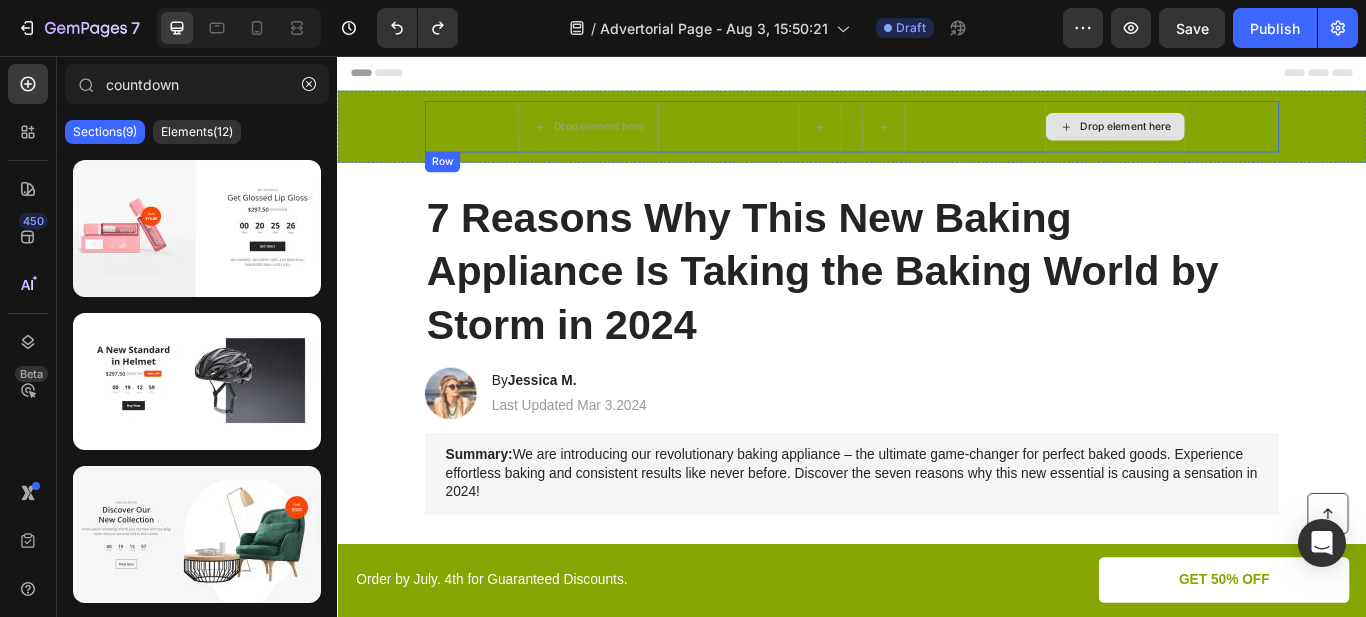 click on "Drop element here" at bounding box center [1256, 139] 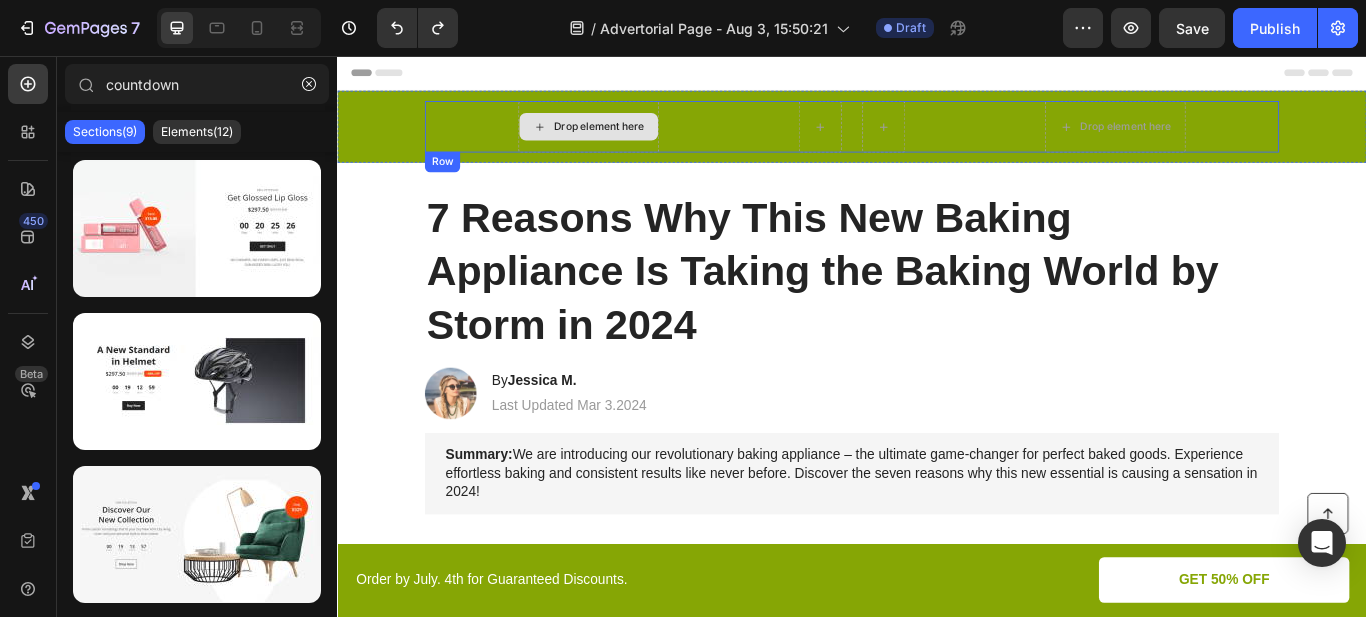 click on "Drop element here" at bounding box center [630, 139] 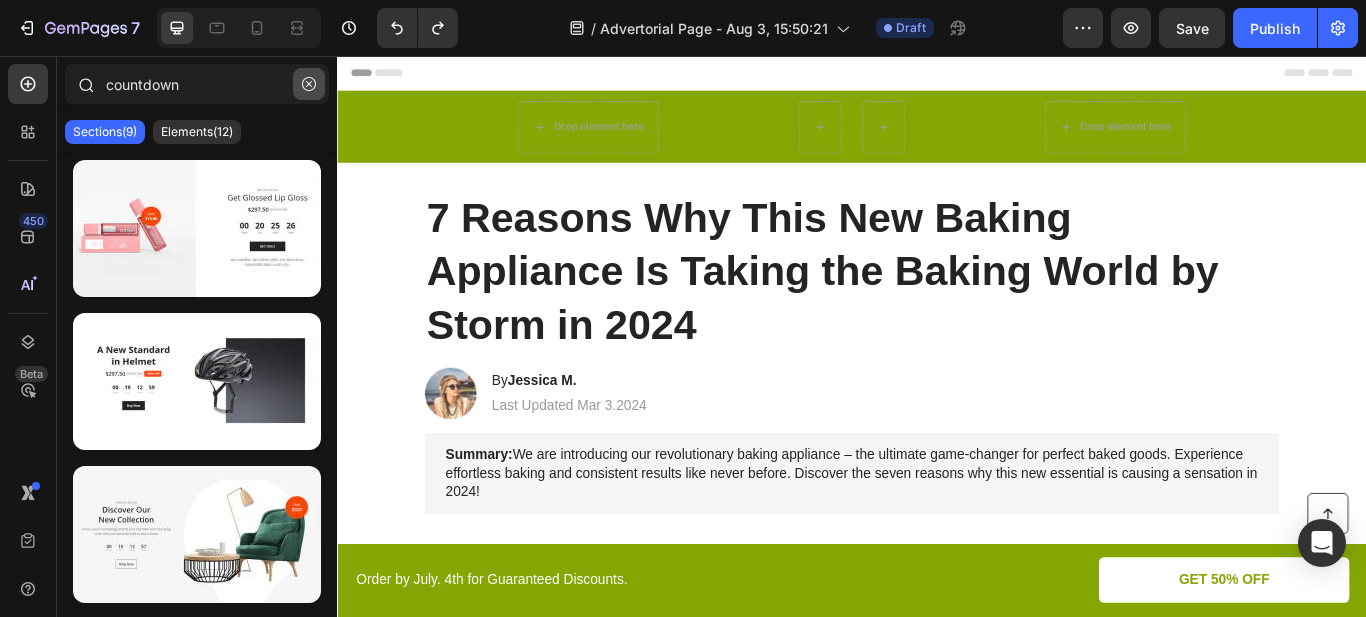 click 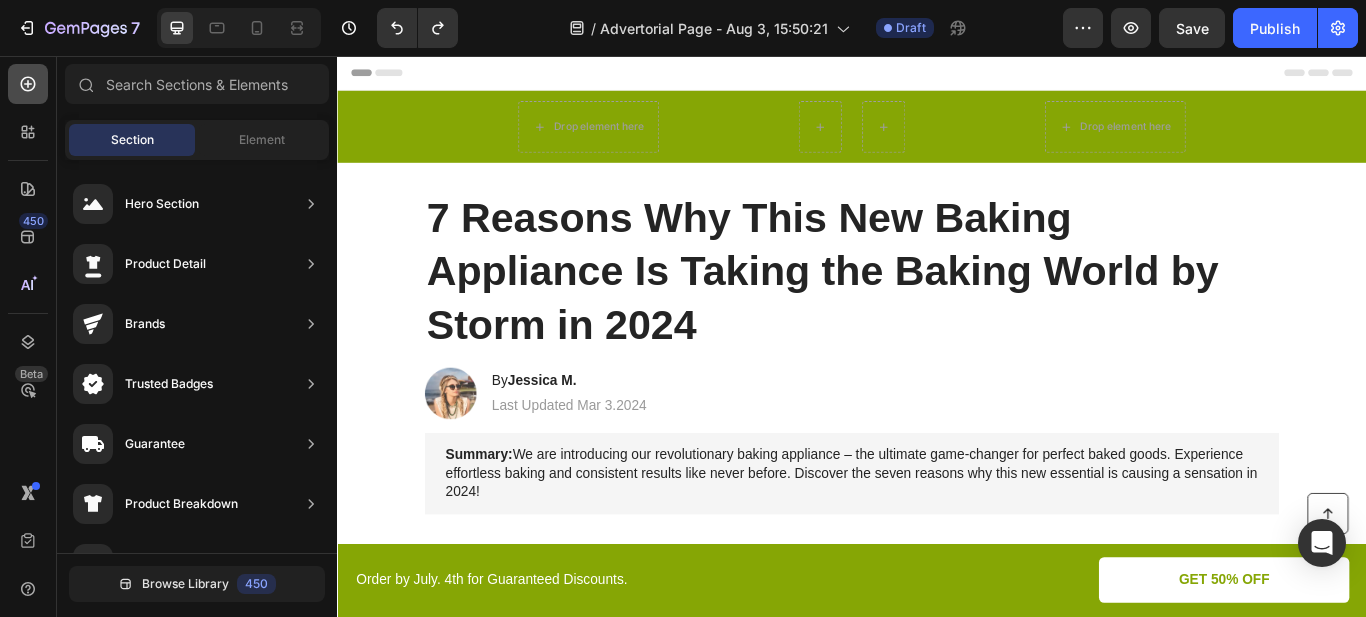 click 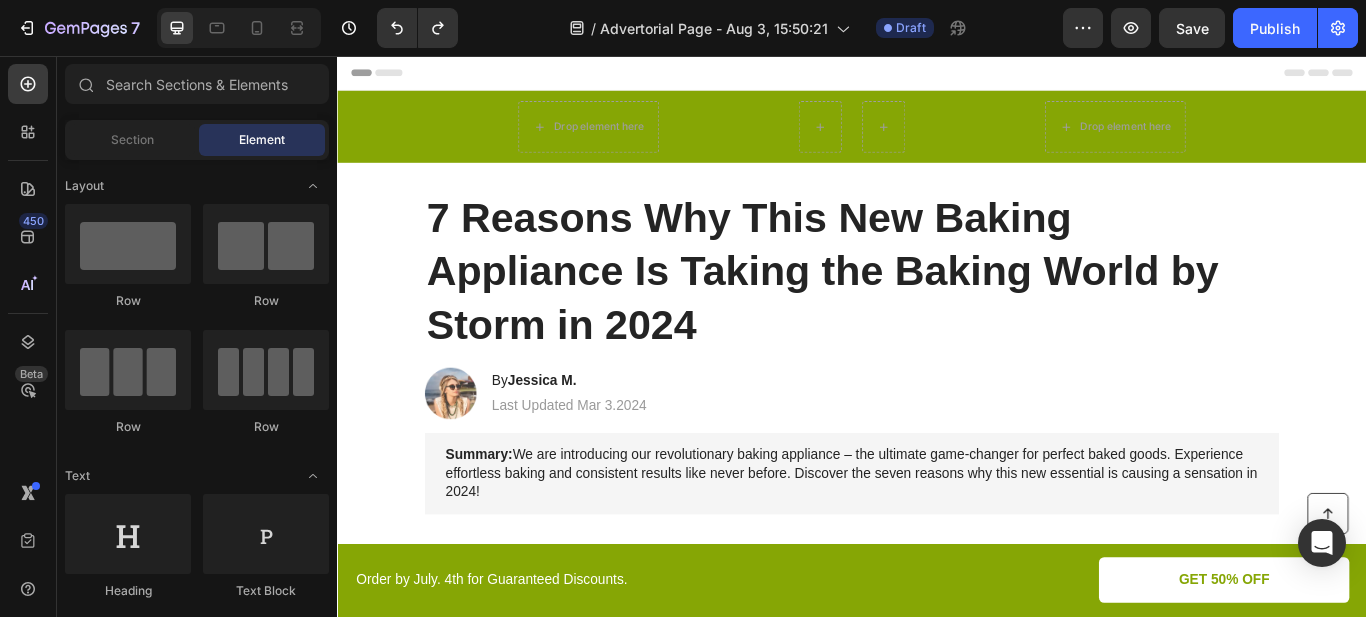 click on "Element" at bounding box center [262, 140] 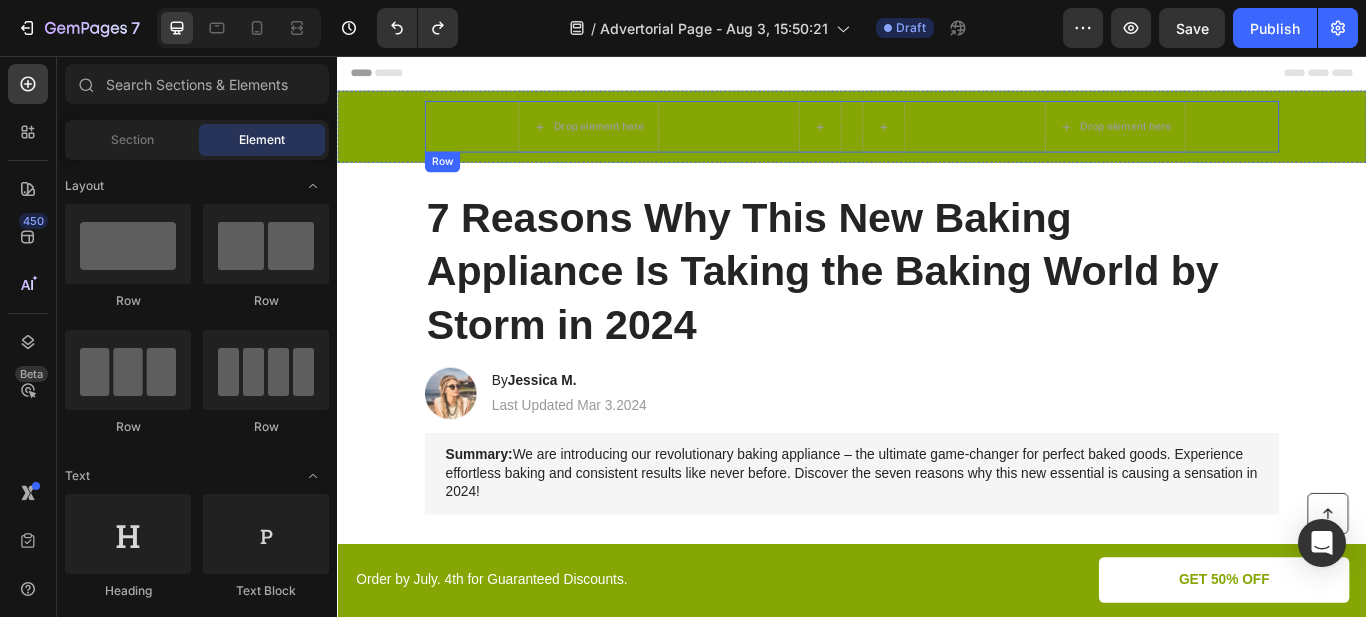 click on "Drop element here
Row
Drop element here Row" at bounding box center (937, 139) 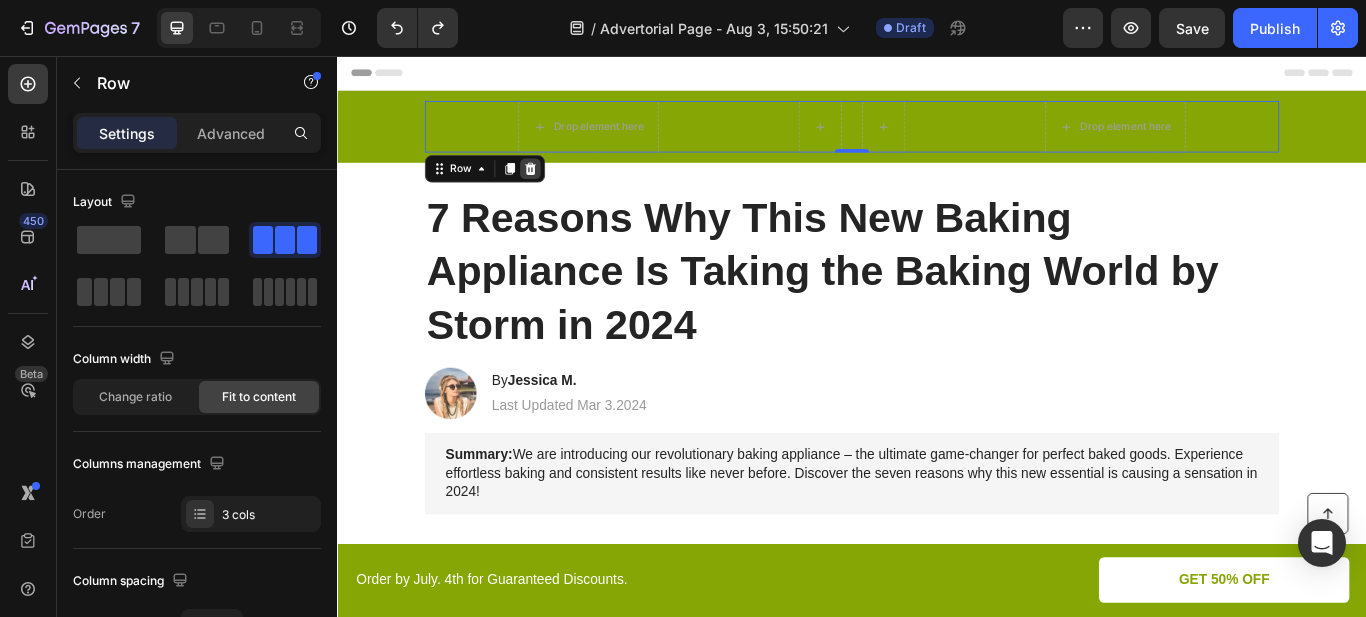 click 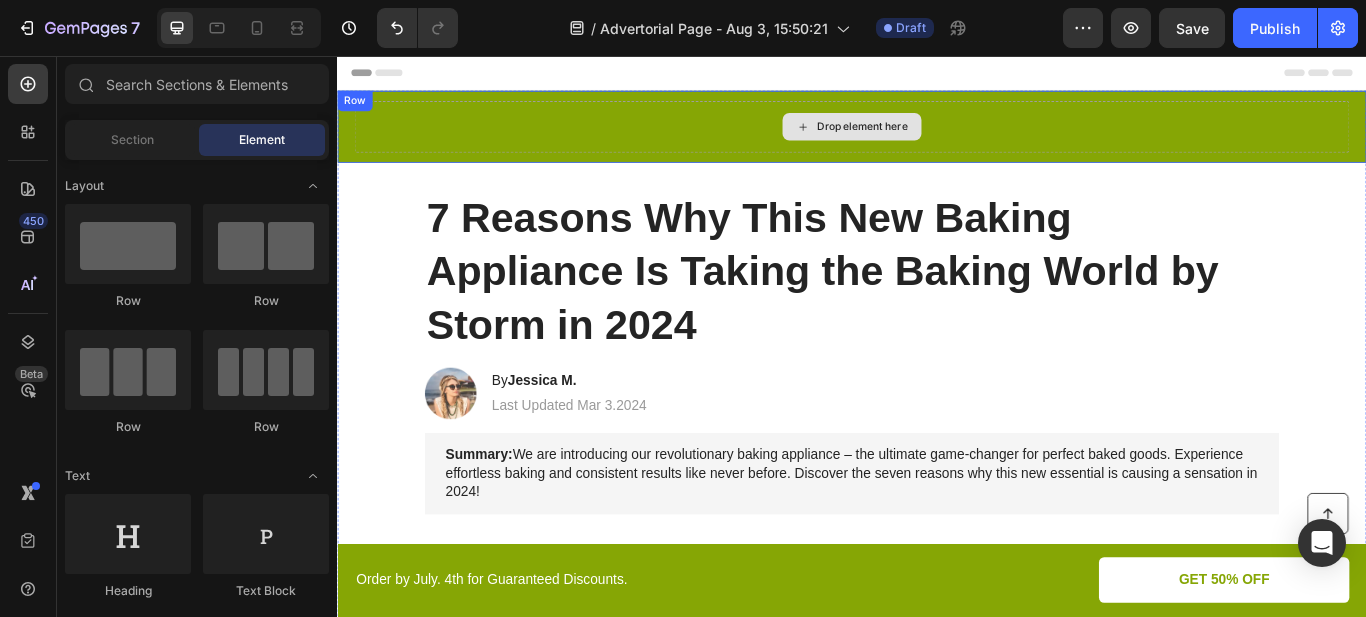 click on "Drop element here" at bounding box center [937, 139] 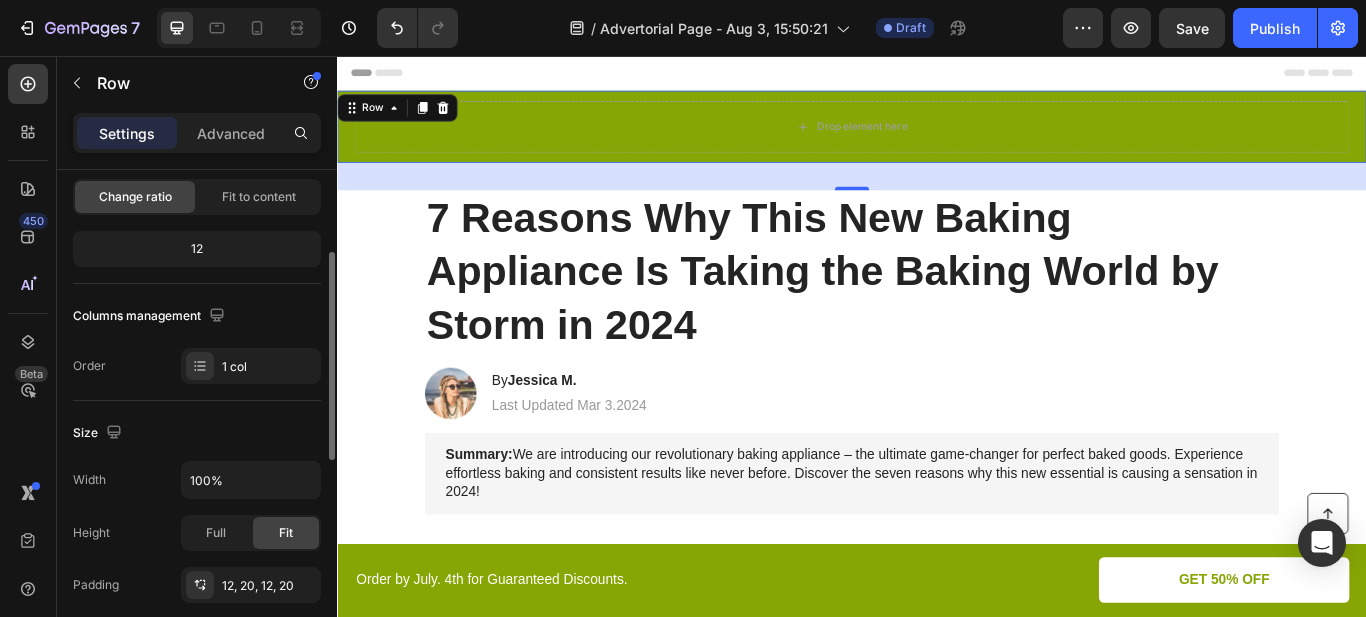 scroll, scrollTop: 0, scrollLeft: 0, axis: both 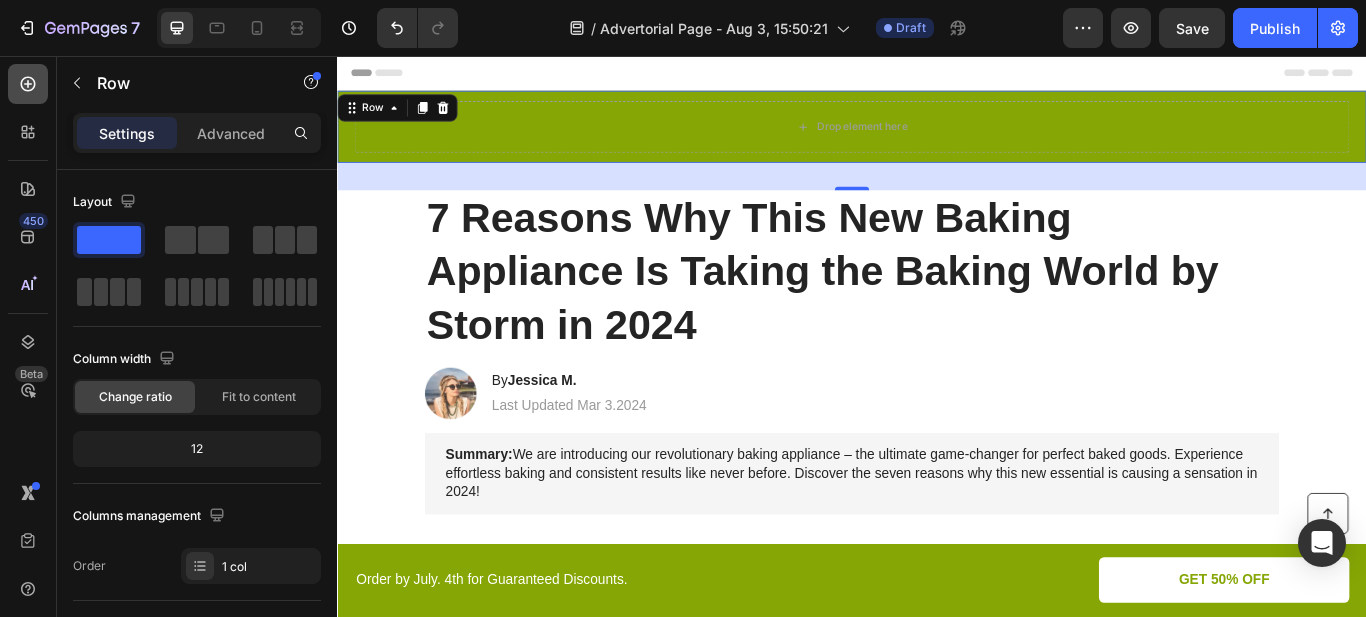 click 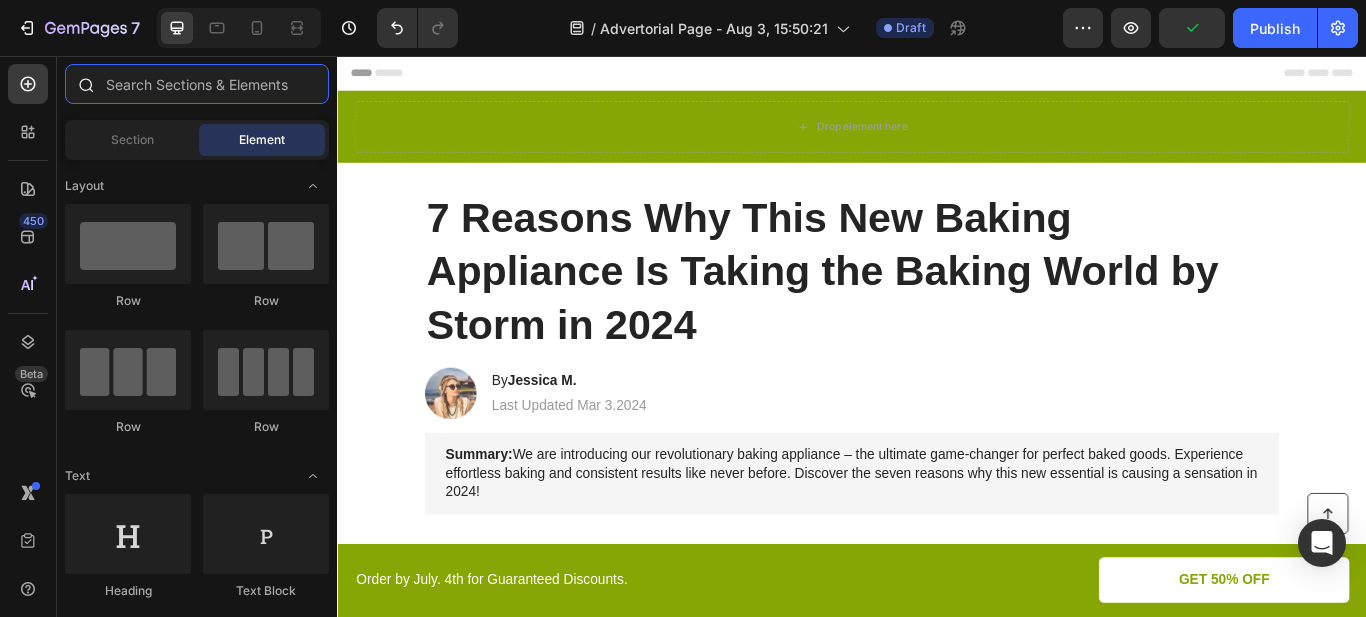 click at bounding box center (197, 84) 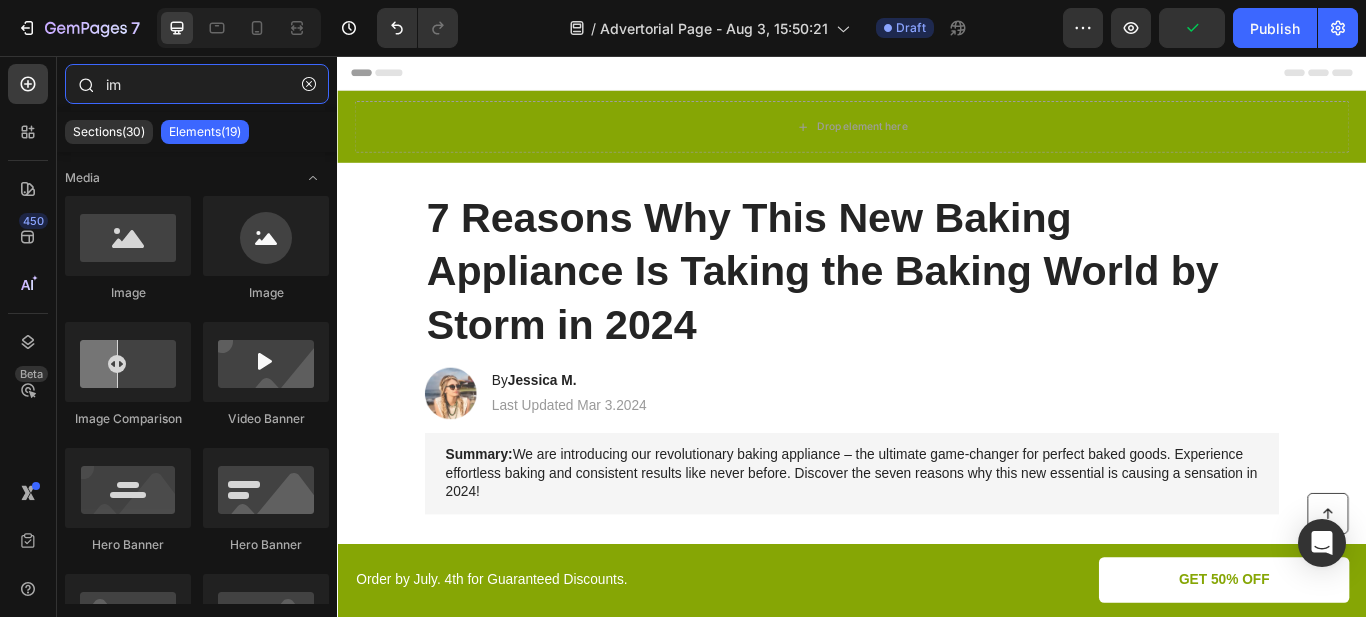 type on "ima" 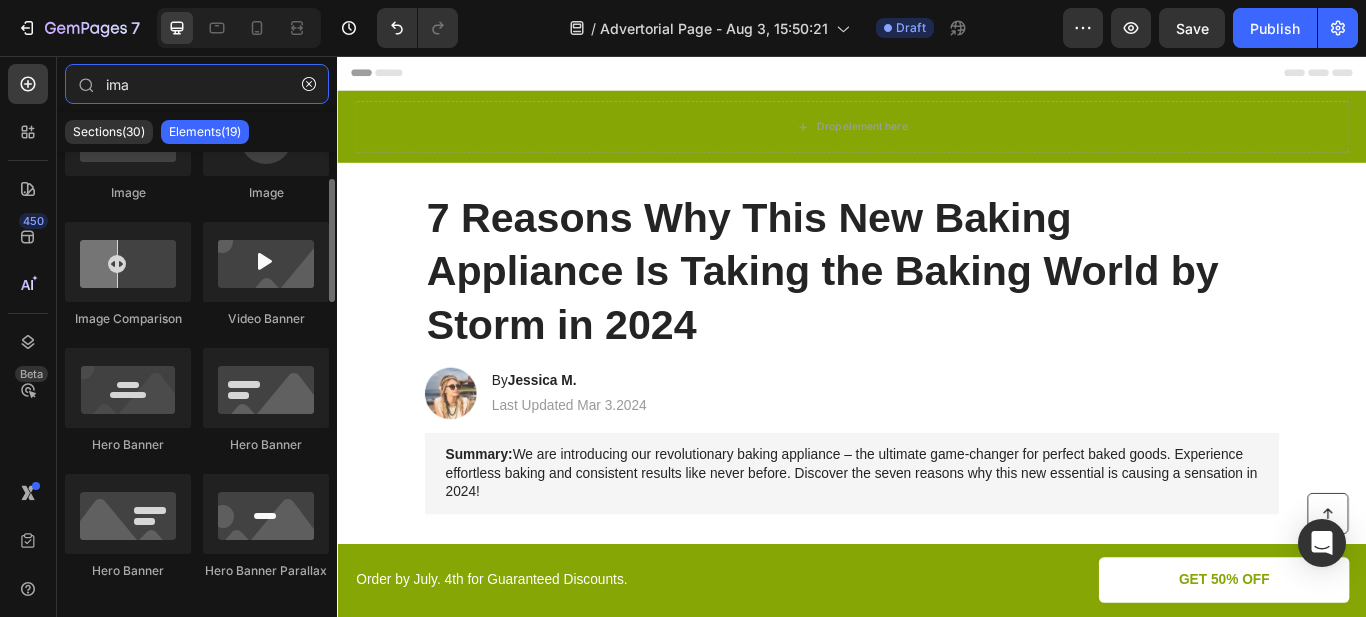 scroll, scrollTop: 0, scrollLeft: 0, axis: both 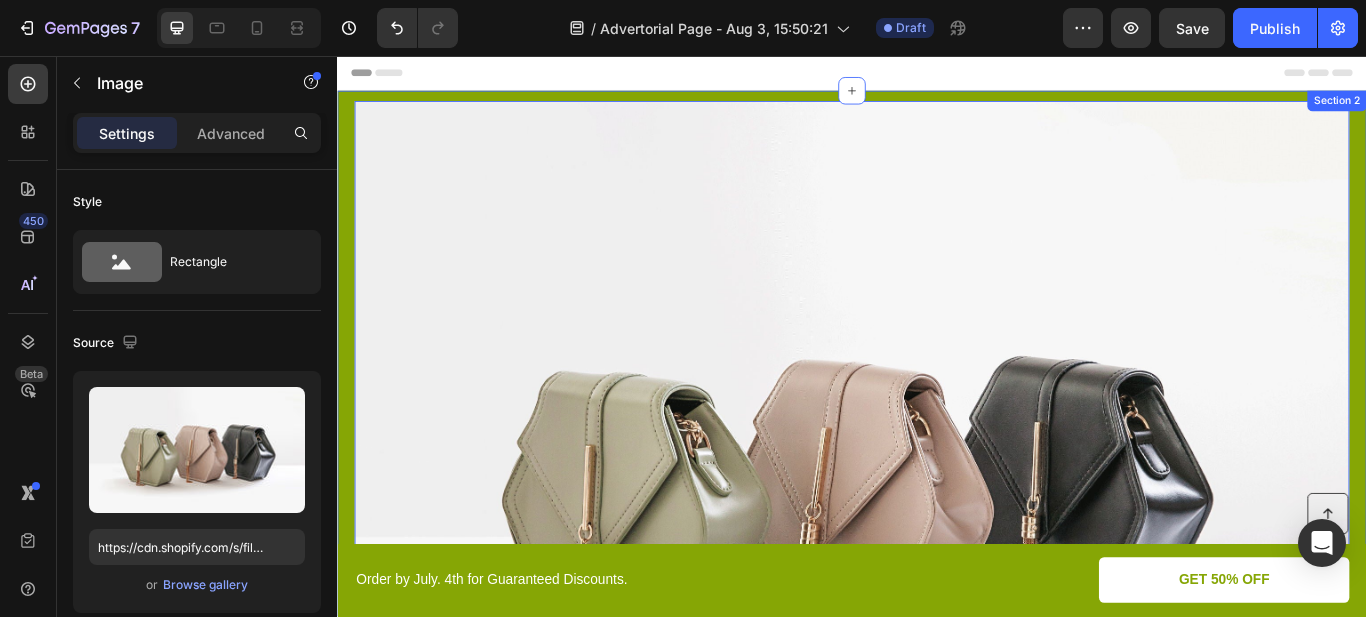 click on "Image   0 Row 7 Reasons Why This New Baking Appliance Is Taking the Baking World by Storm in 2024 Heading Image By  Jessica M. Heading Last Updated Mar 3.2024 Text Block Row Summary:  We are introducing our revolutionary baking appliance – the ultimate game-changer for perfect baked goods. Experience effortless baking and consistent results like never before. Discover the seven reasons why this new essential is causing a sensation in 2024! Text Block Image 1. Ultra-Fast Heating System Heading Experience the pinnacle of toasting efficiency with the ultra-fast heating system of this cutting-edge toaster. Utilizing advanced heating elements and innovative technology, it rapidly reaches optimal toasting temperatures, reducing wait times to a minimum. Start your day with swift and satisfying toasting, allowing you to indulge in perfectly crispy slices in mere moments. Text Block Row 2. Precise Browning Control Heading Take your toasting mastery to new heights with the precise digital browning control feature." at bounding box center (937, 1653) 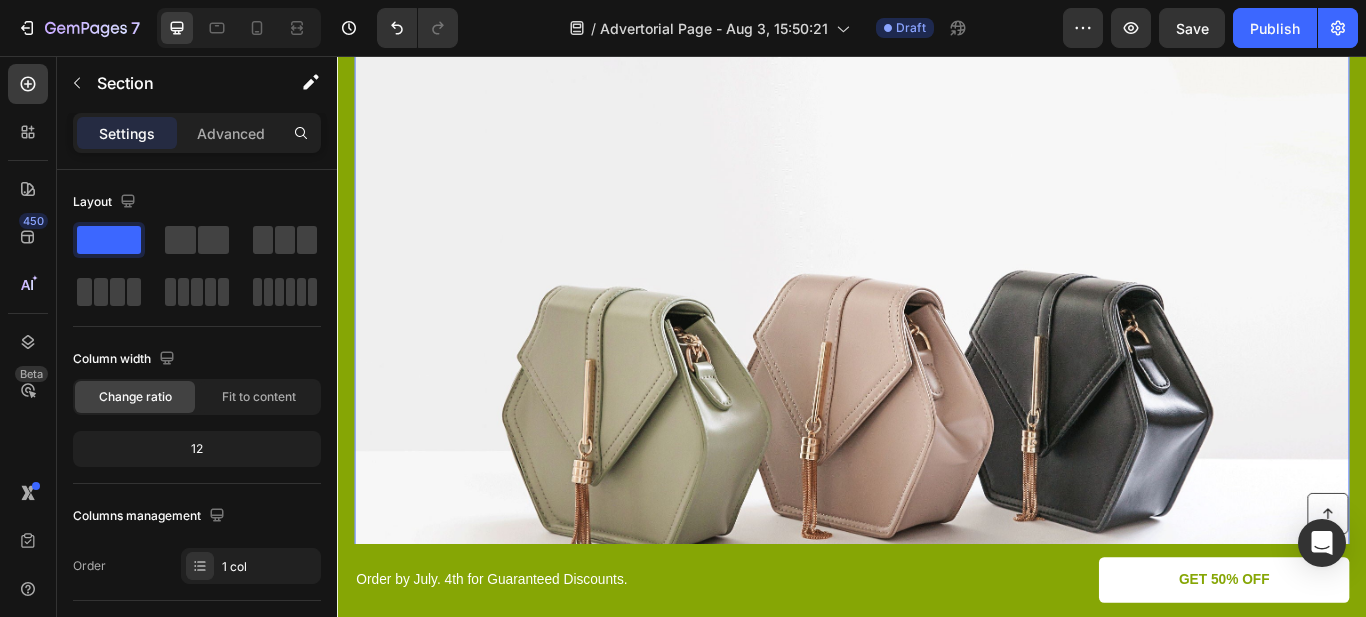 scroll, scrollTop: 0, scrollLeft: 0, axis: both 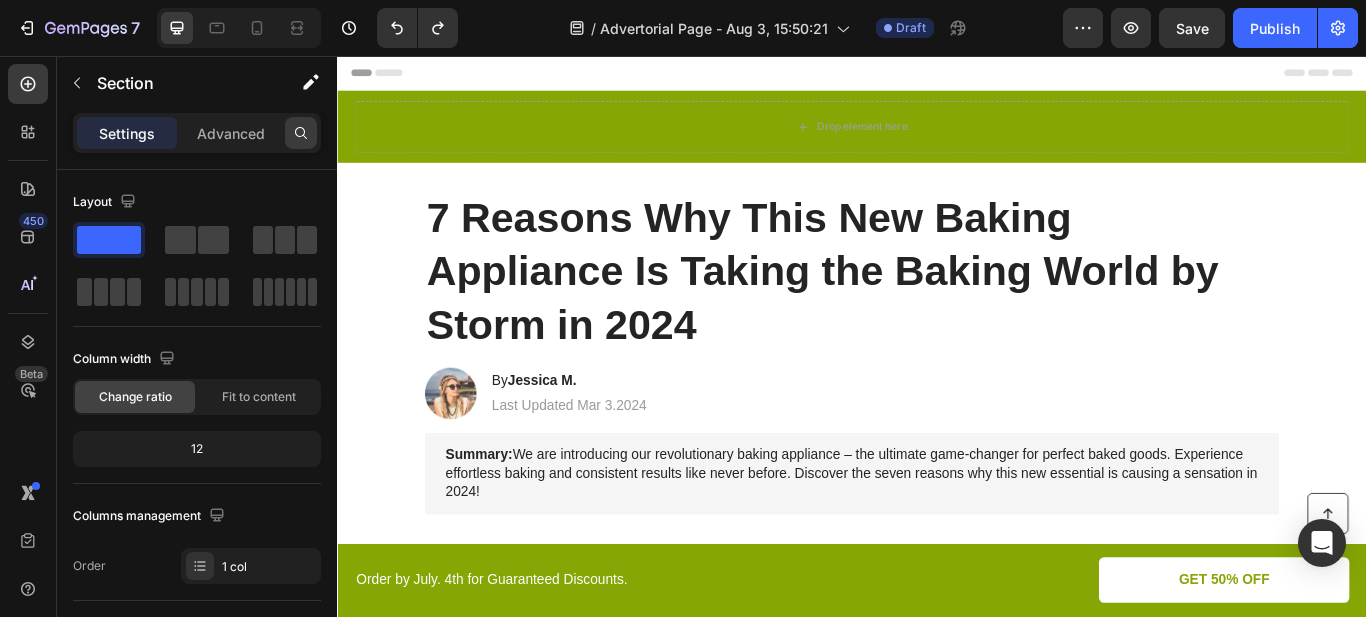 click 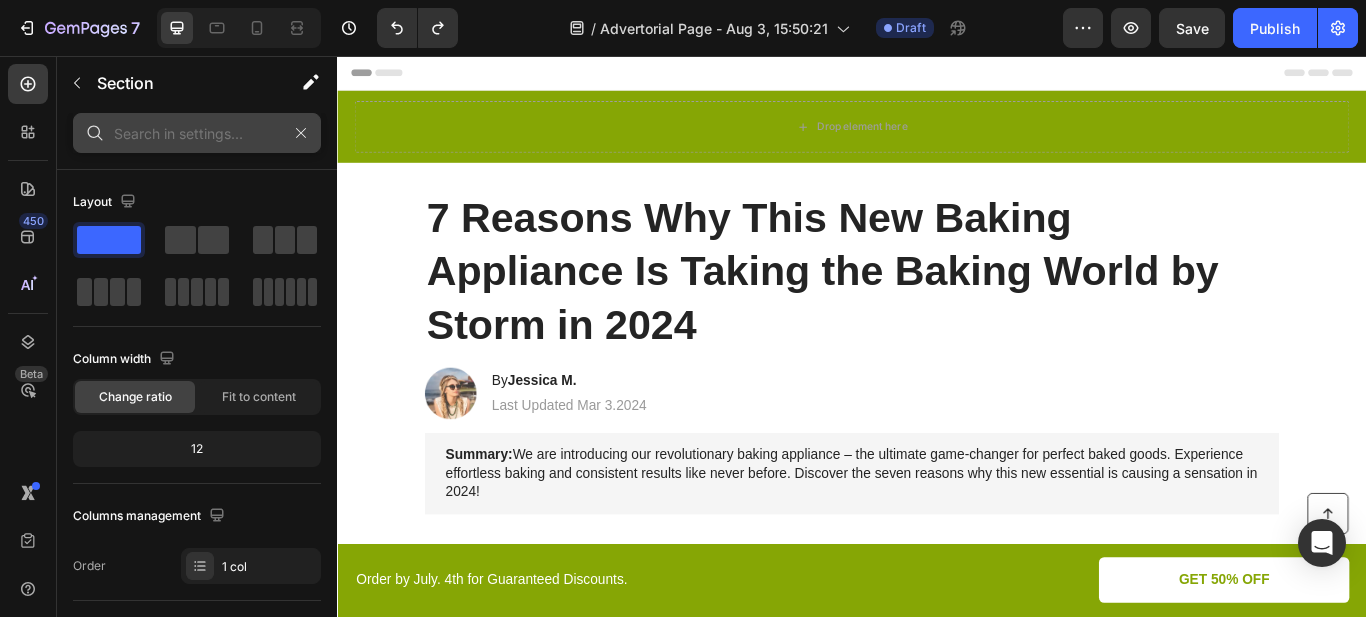 click 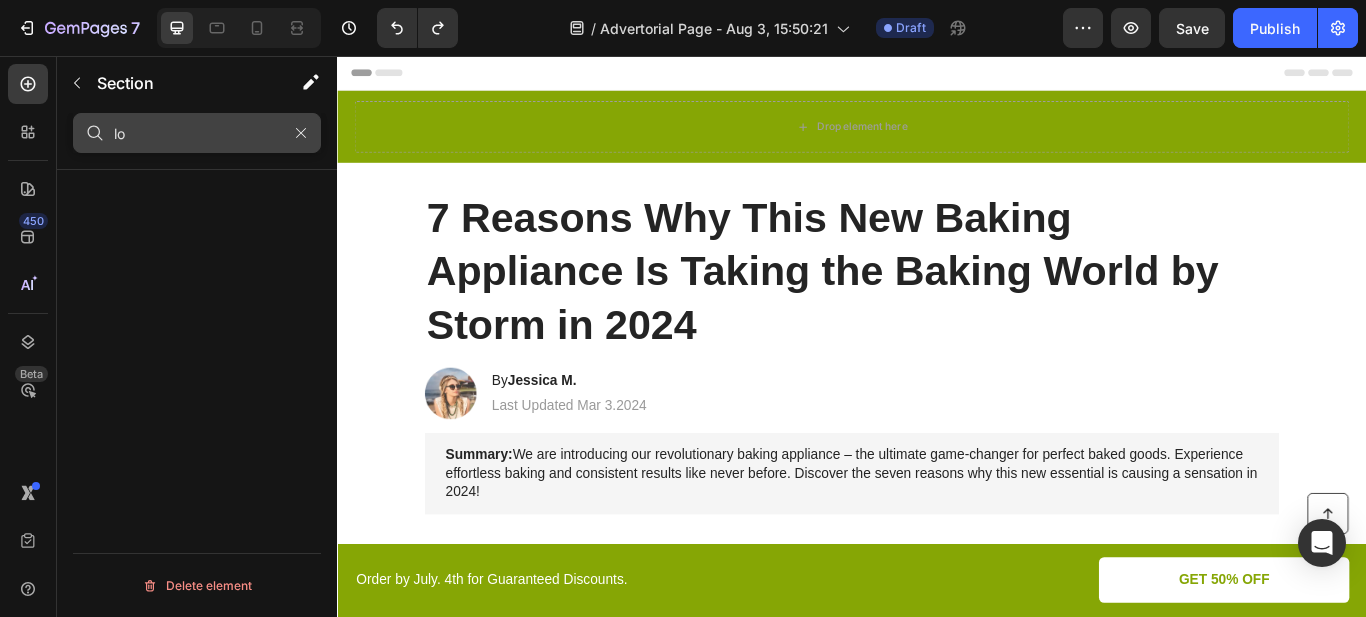 type on "l" 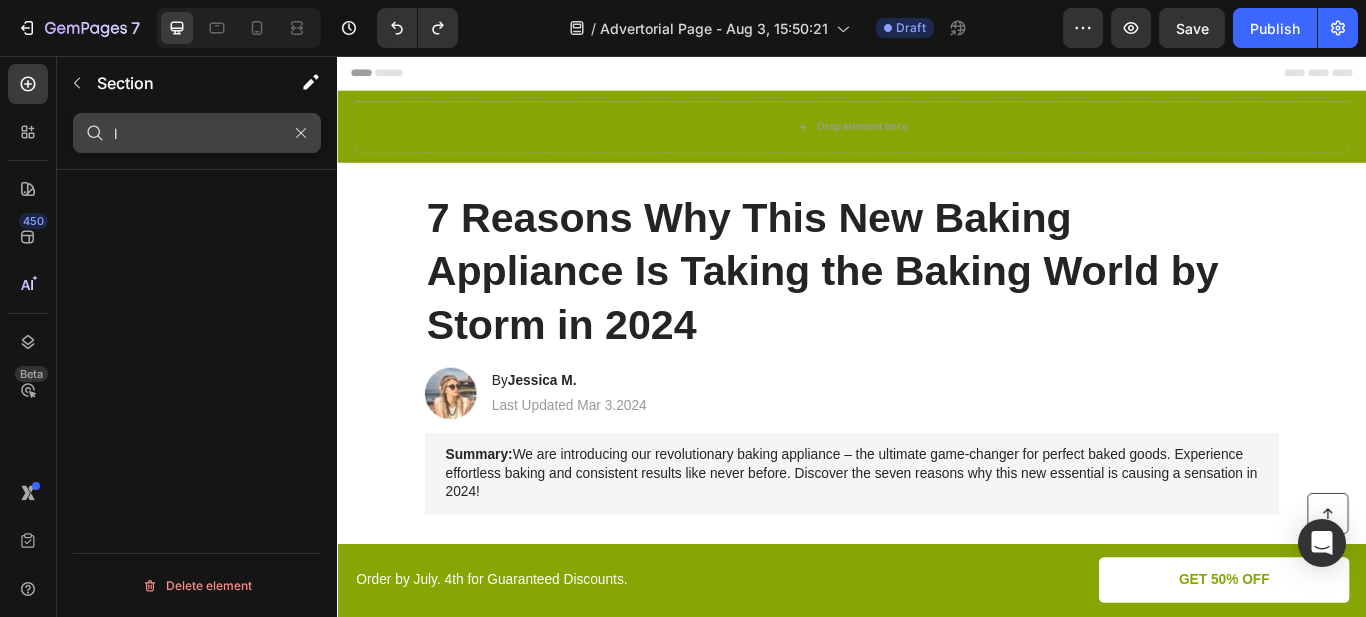 type 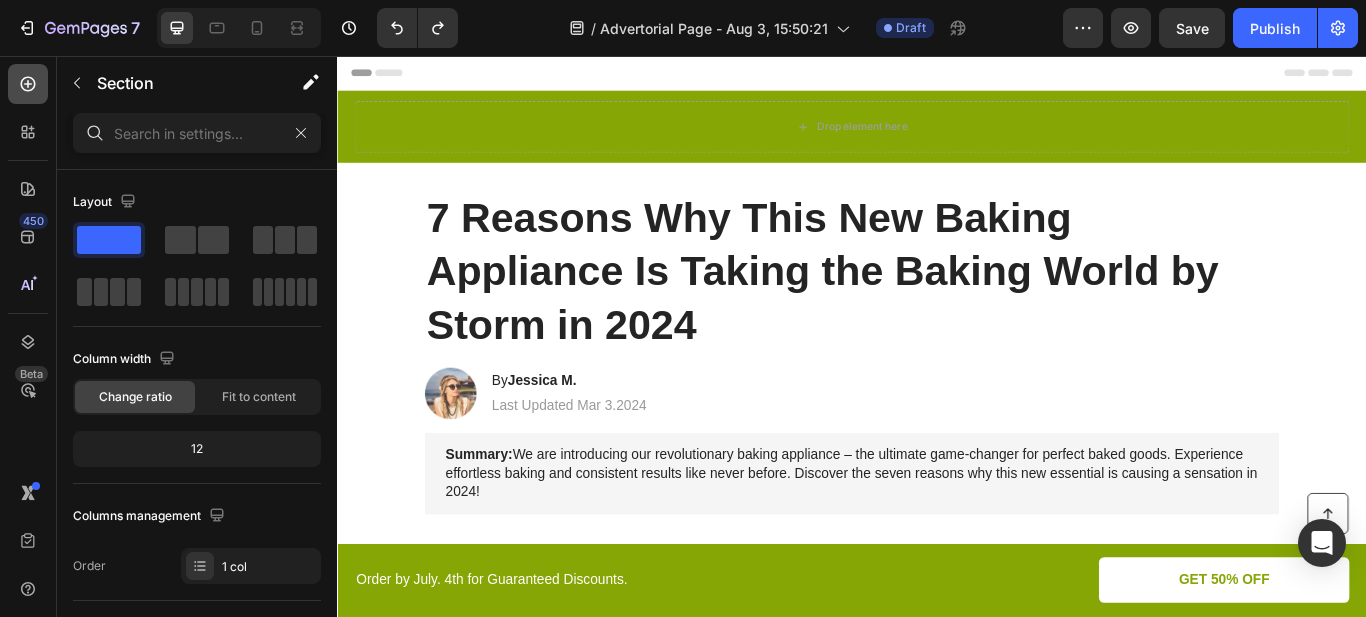 click 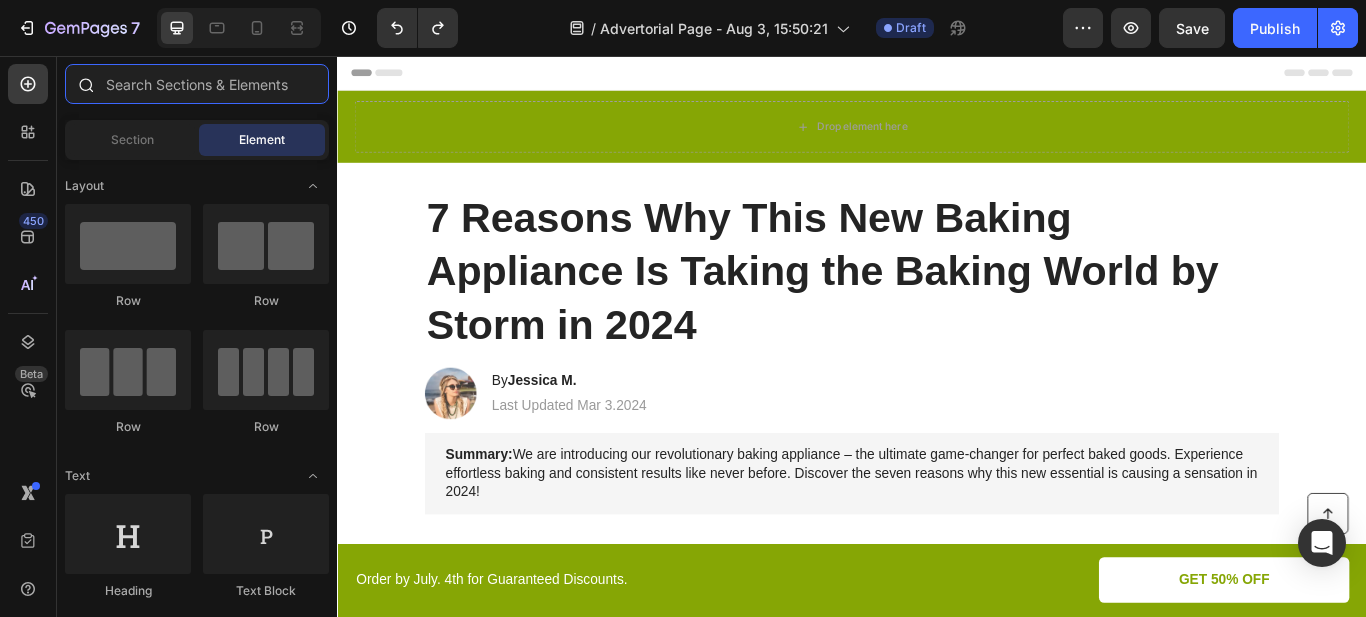 click at bounding box center (197, 84) 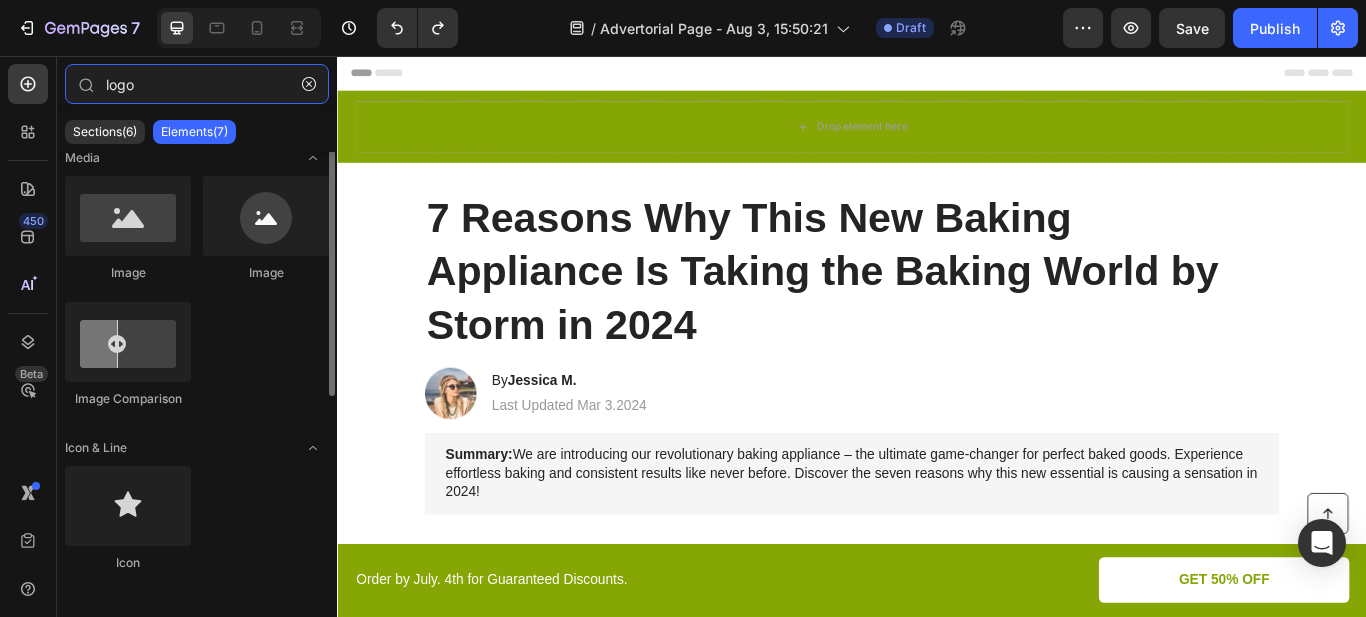 scroll, scrollTop: 0, scrollLeft: 0, axis: both 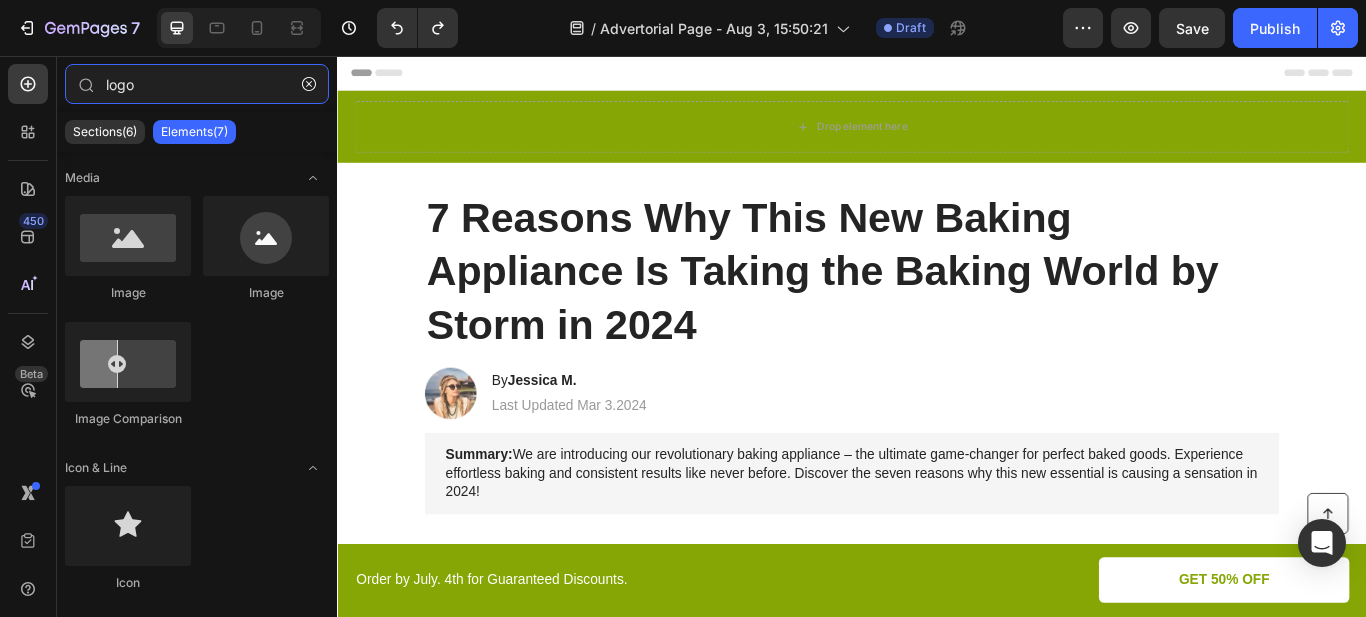 type on "logo" 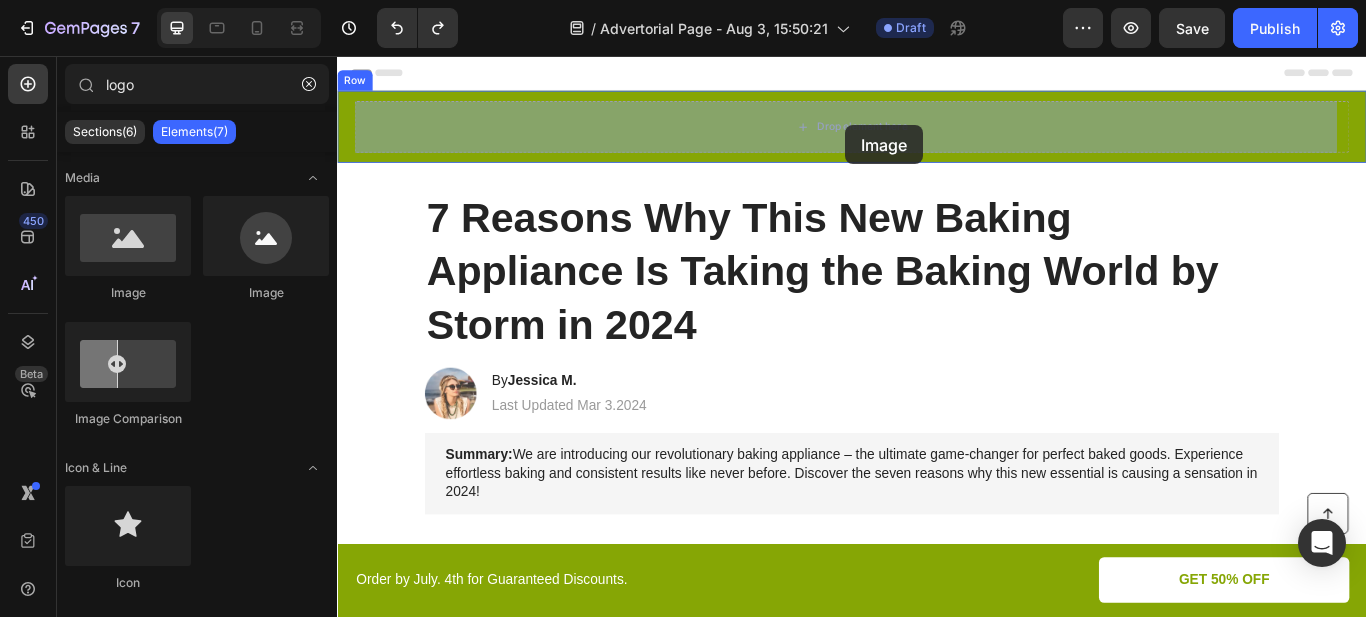 drag, startPoint x: 753, startPoint y: 304, endPoint x: 930, endPoint y: 137, distance: 243.34749 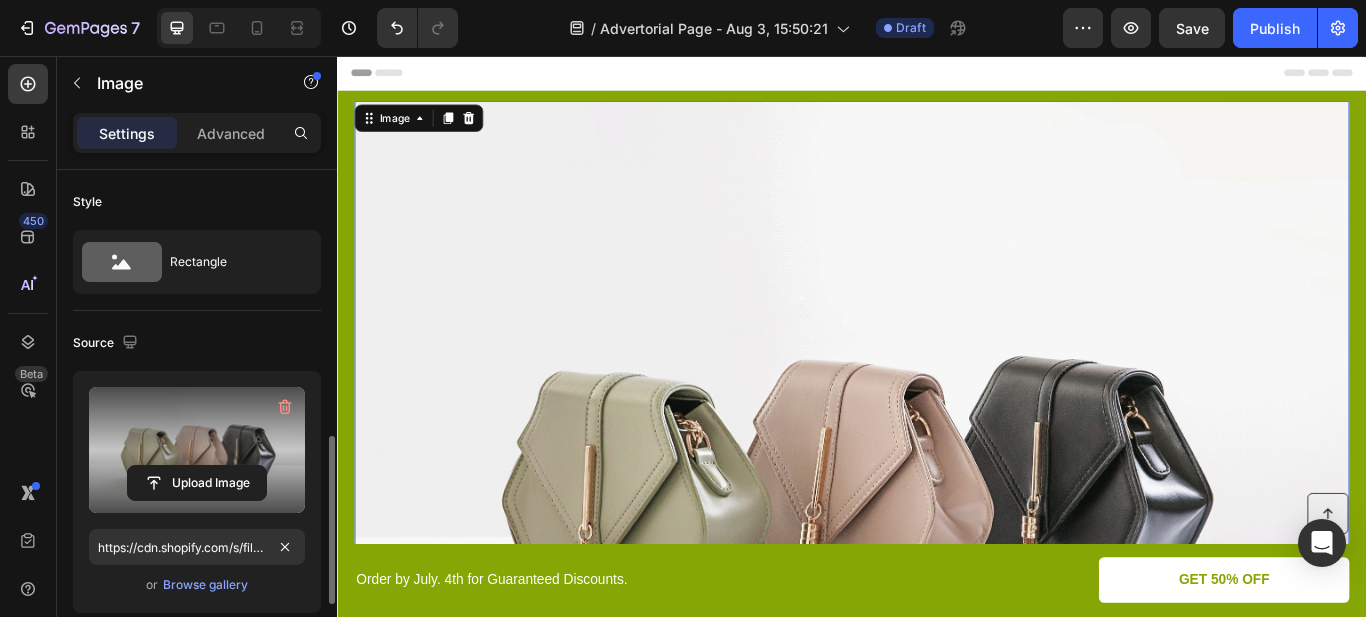 scroll, scrollTop: 200, scrollLeft: 0, axis: vertical 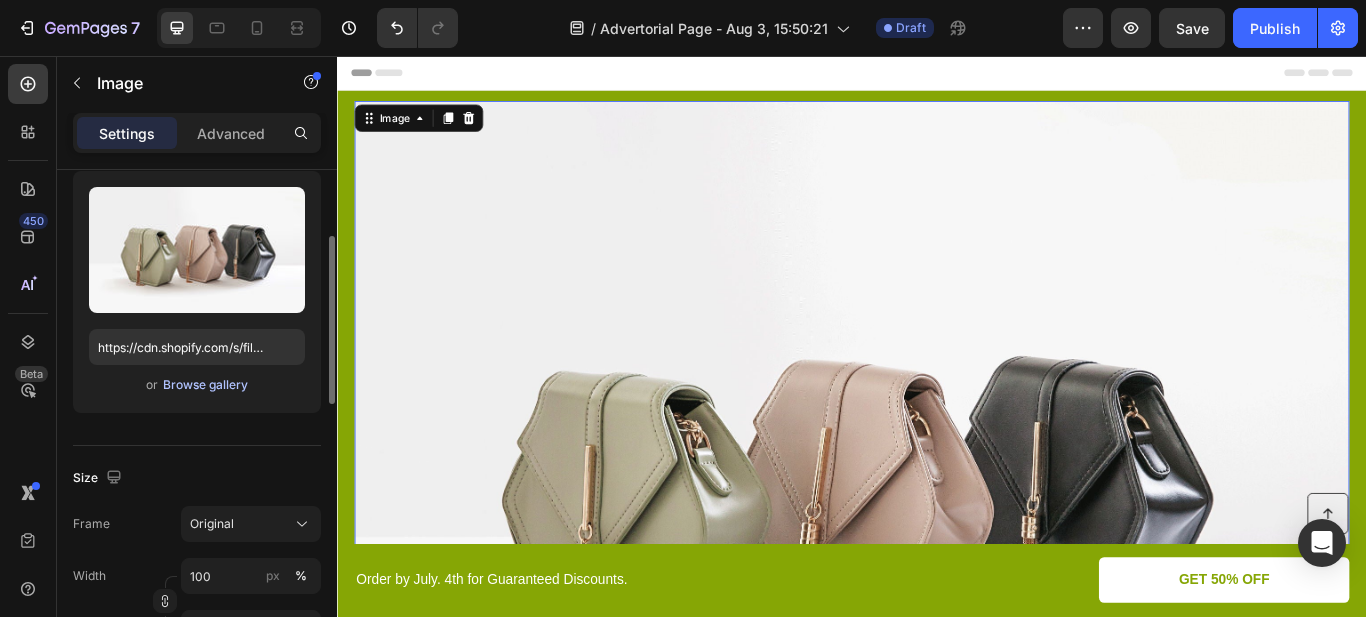 click on "Browse gallery" at bounding box center [205, 385] 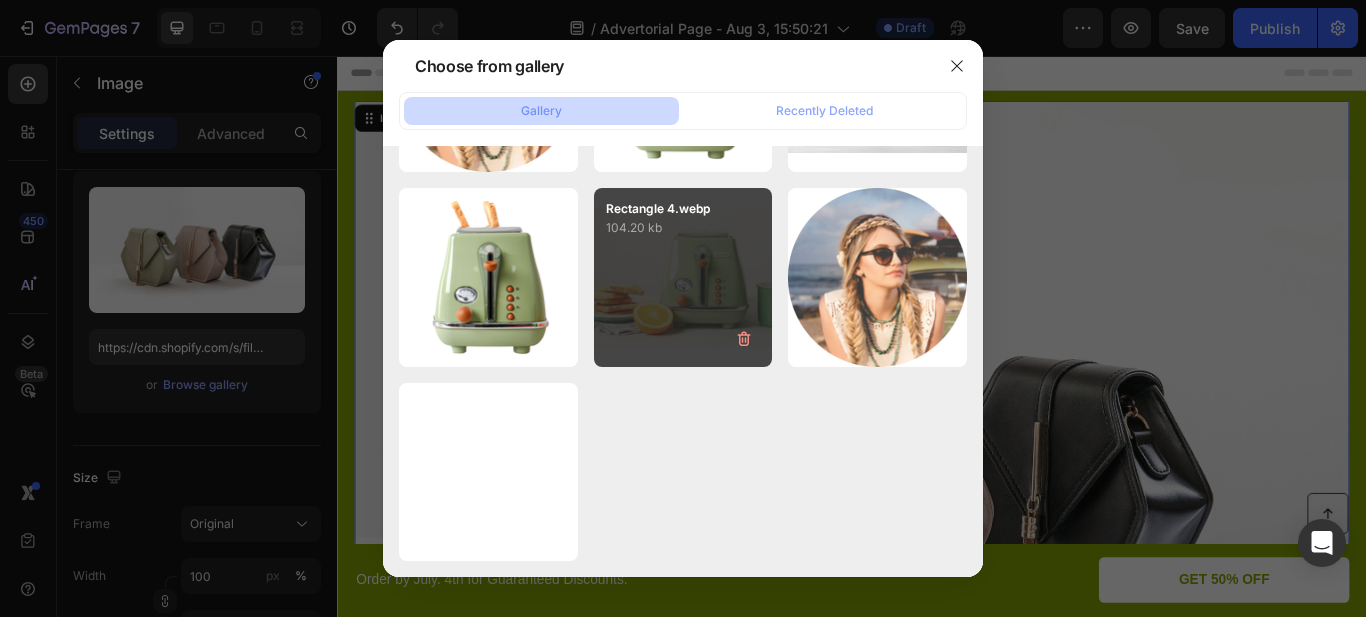 scroll, scrollTop: 0, scrollLeft: 0, axis: both 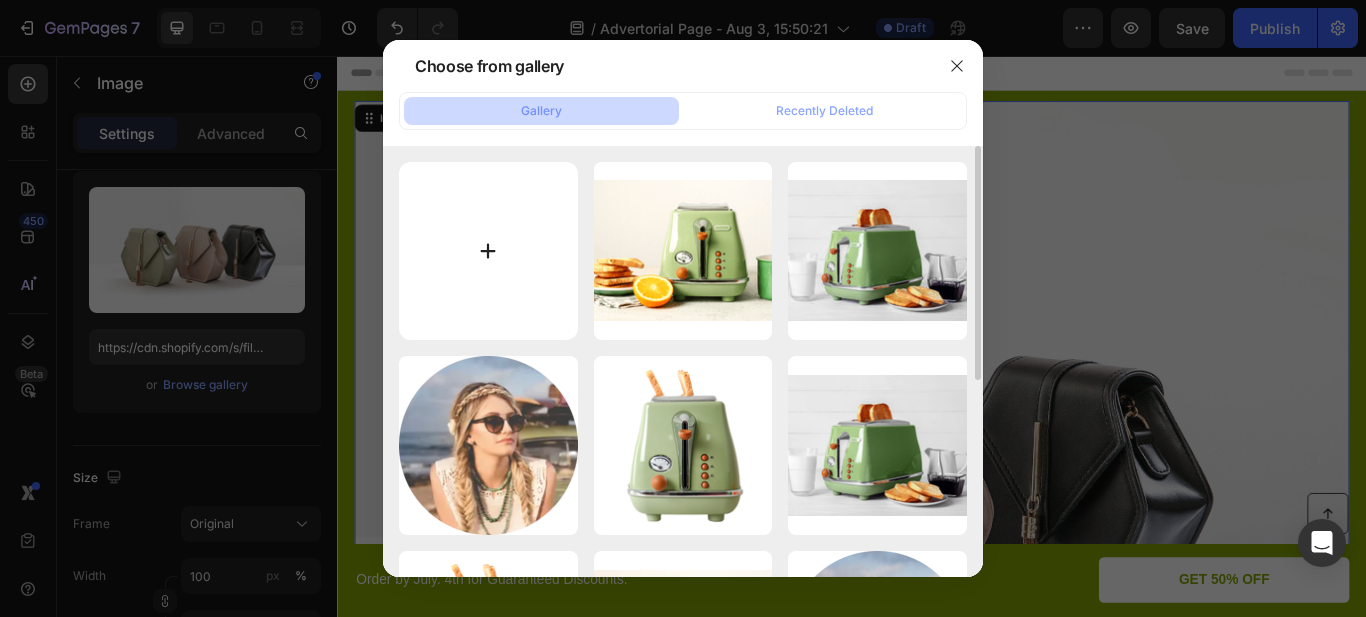 click at bounding box center [488, 251] 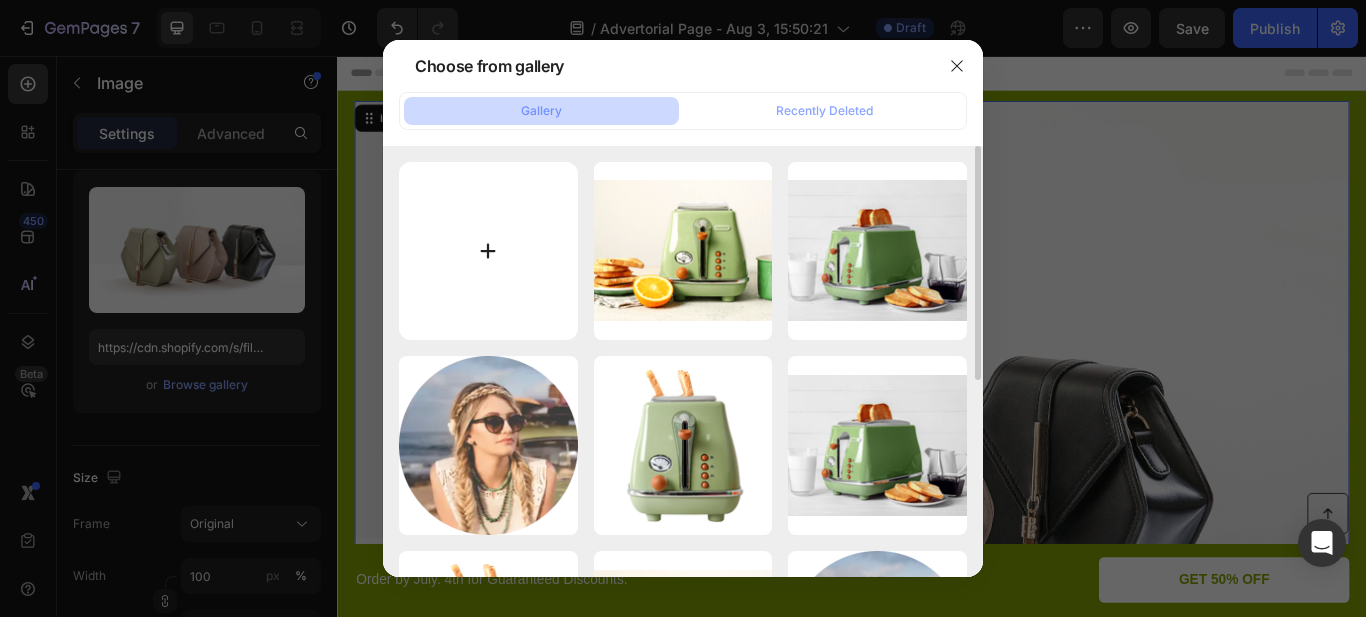 type on "C:\fakepath\gempages_501971742231626720-3c346a46-4a64-4aeb-83a1-b5a9e7ffe9d7.jpg" 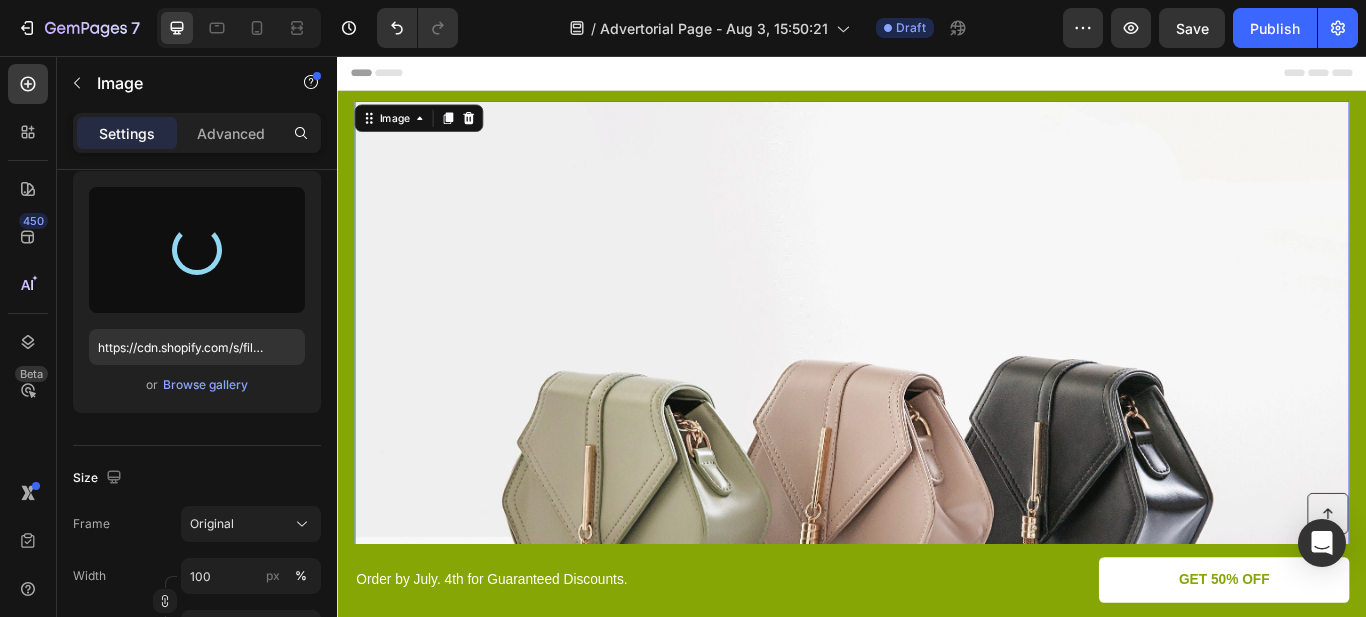 type on "https://cdn.shopify.com/s/files/1/0311/9434/9706/files/gempages_578018787442295312-99b28647-b4a6-4279-95e1-c35216eb1cfa.webp" 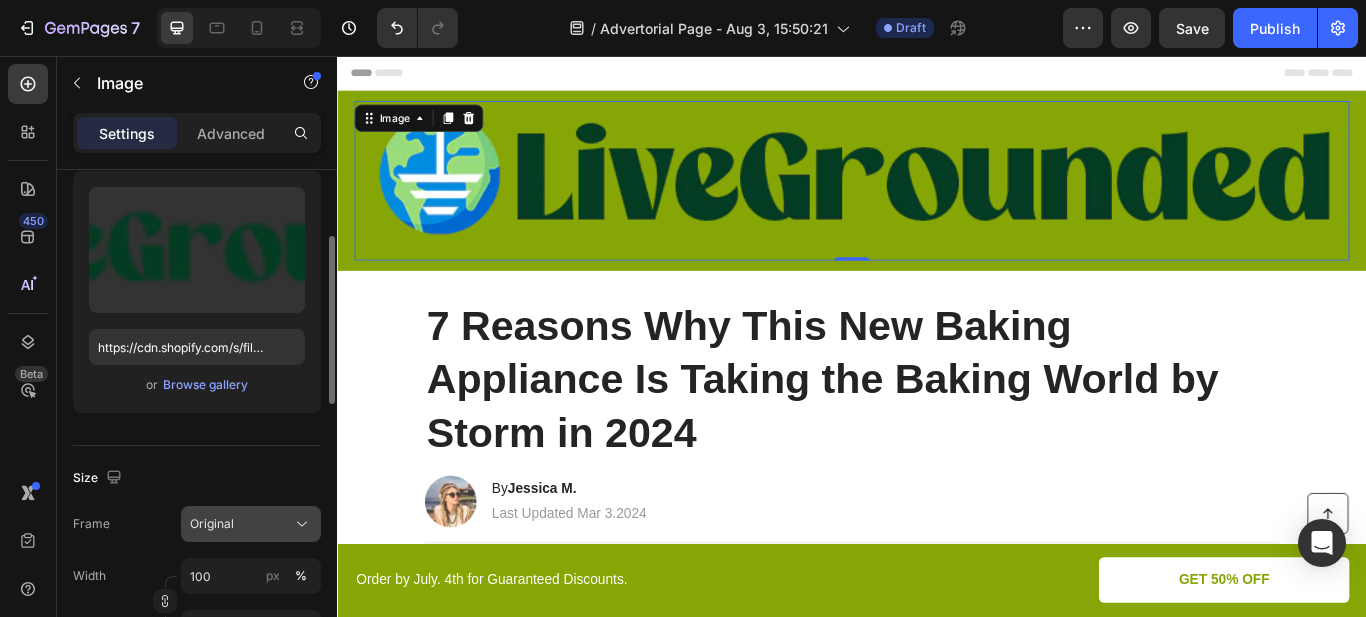 click on "Original" 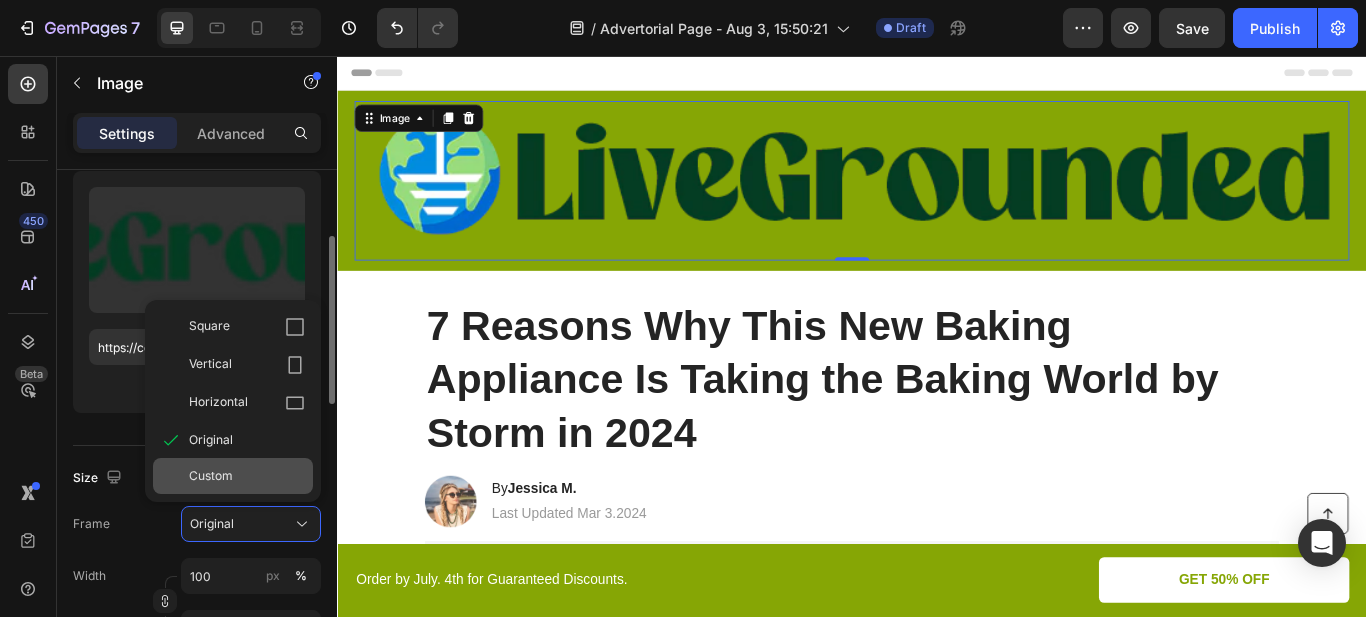 click on "Custom" at bounding box center [247, 476] 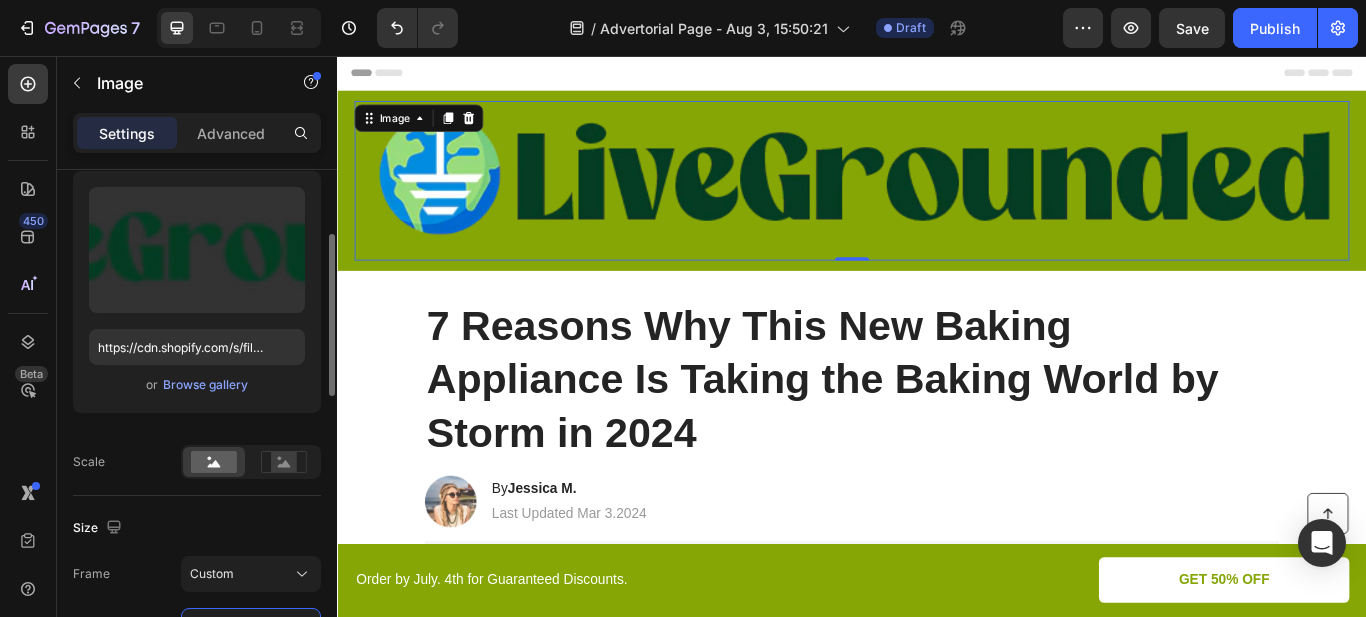 scroll, scrollTop: 27, scrollLeft: 0, axis: vertical 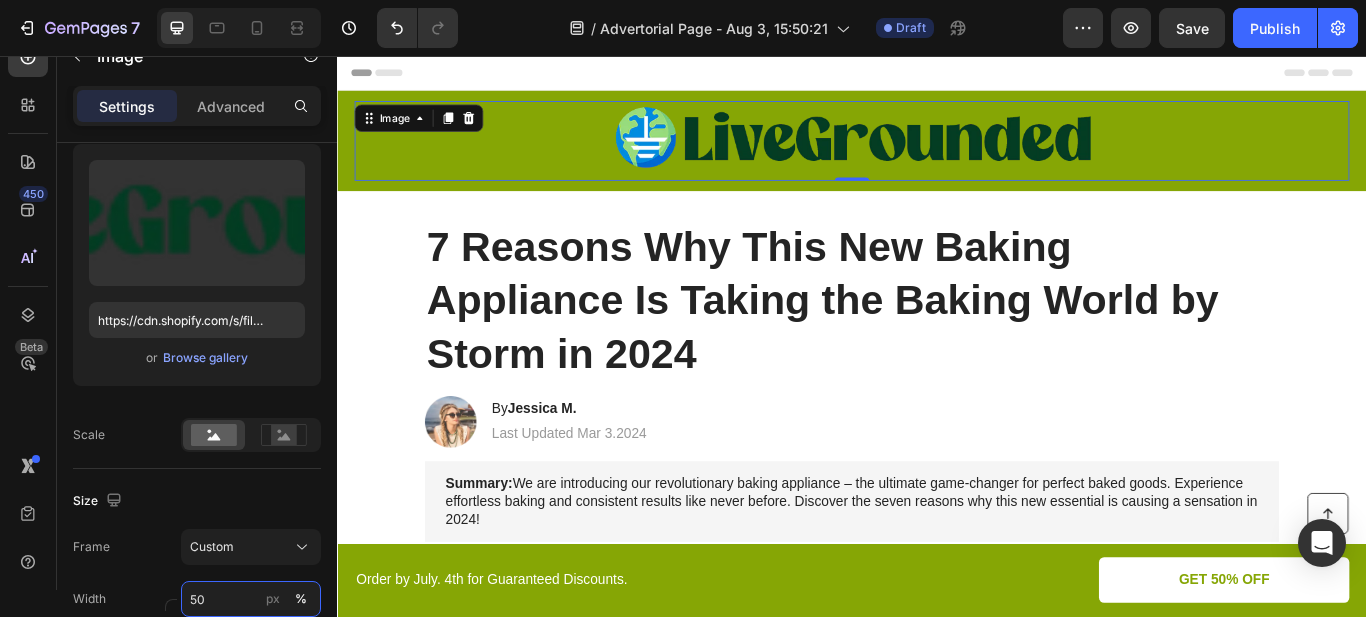 click on "50" at bounding box center [251, 599] 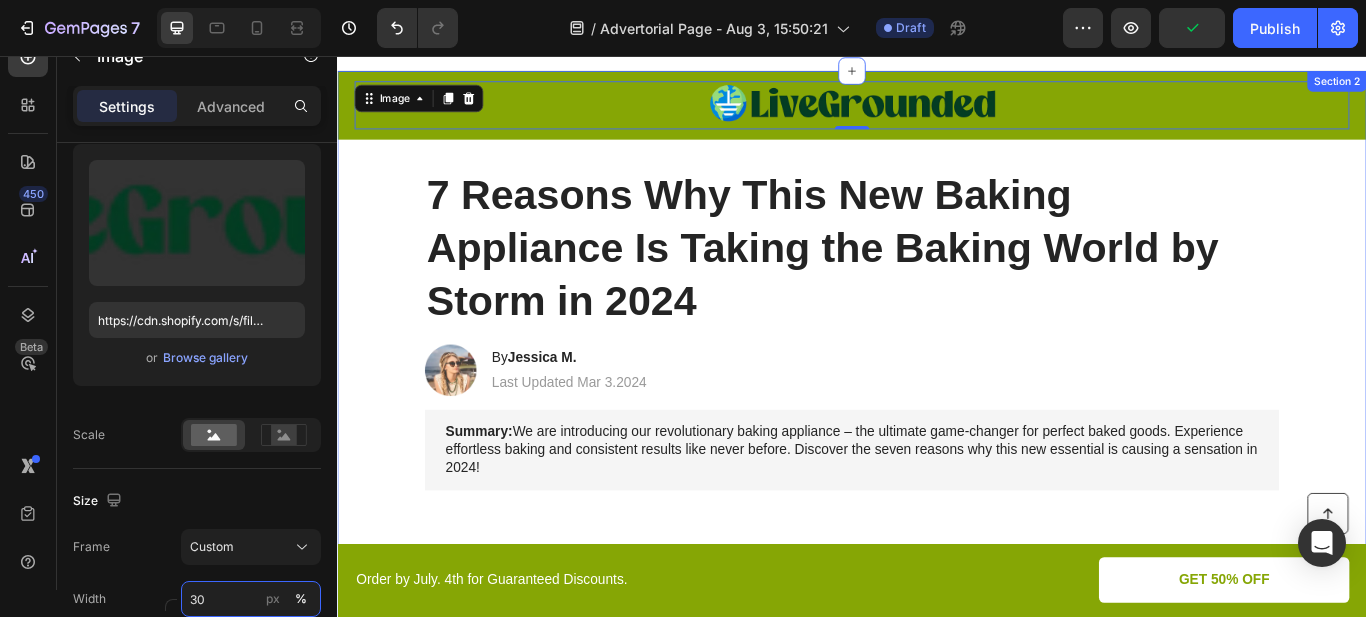 scroll, scrollTop: 0, scrollLeft: 0, axis: both 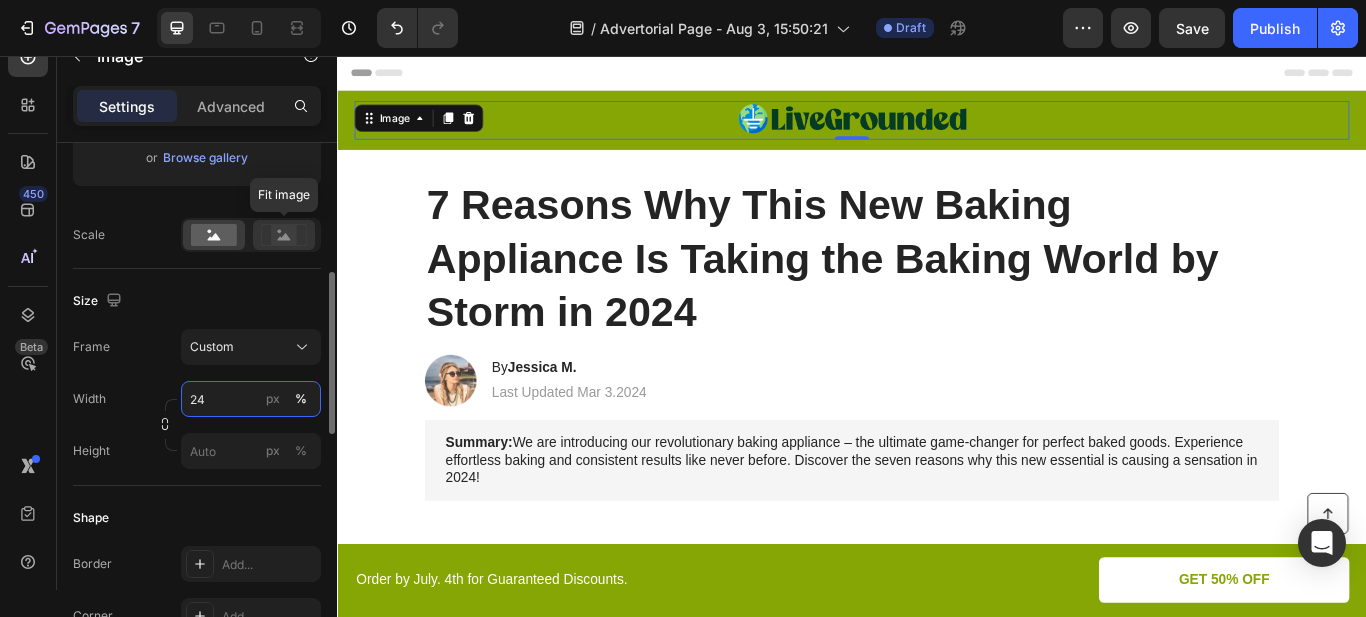 type on "24" 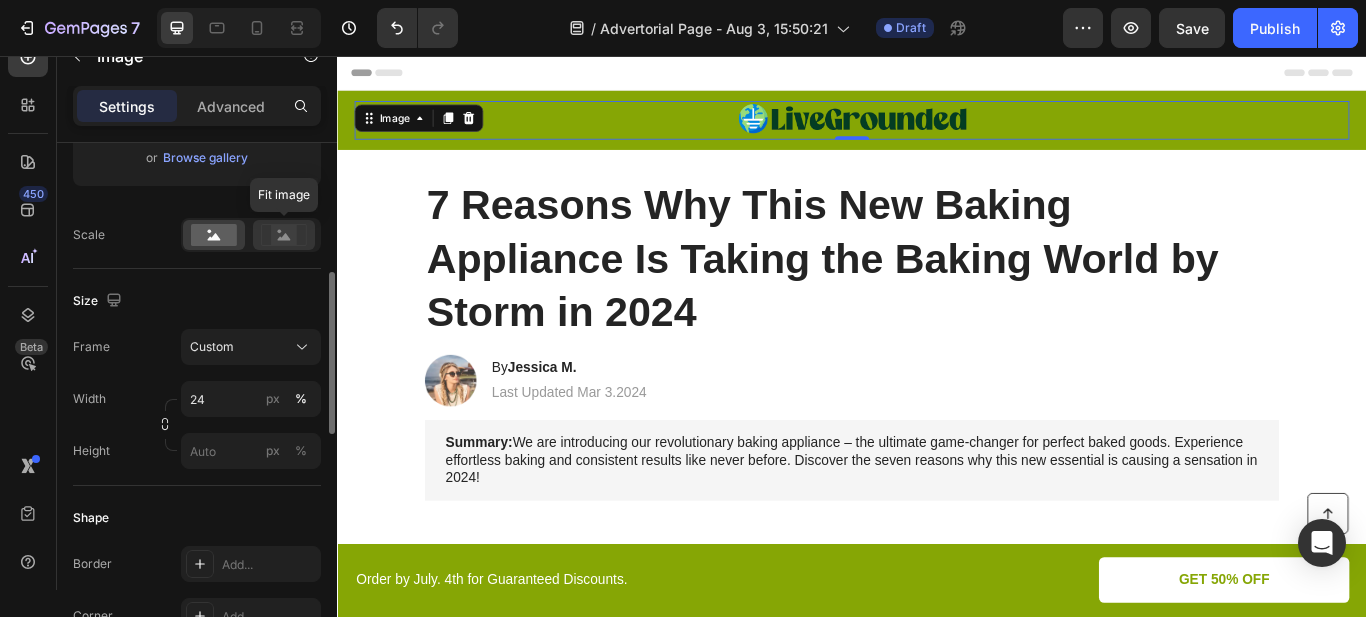 click 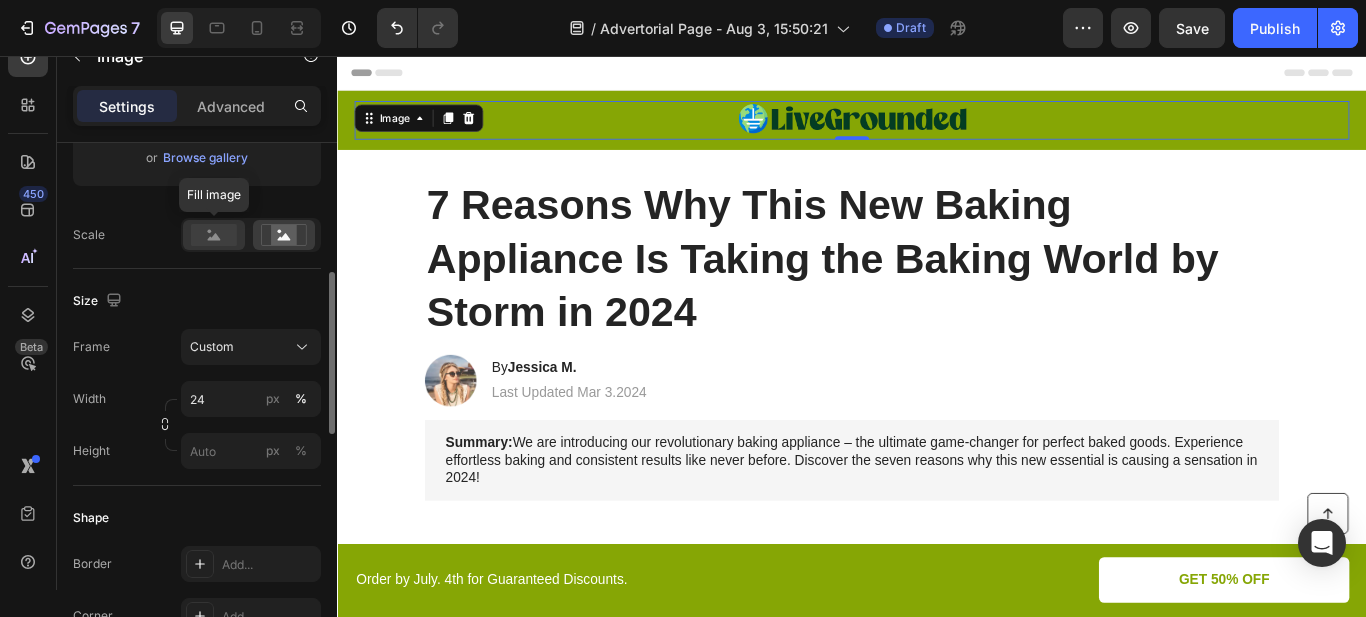 click 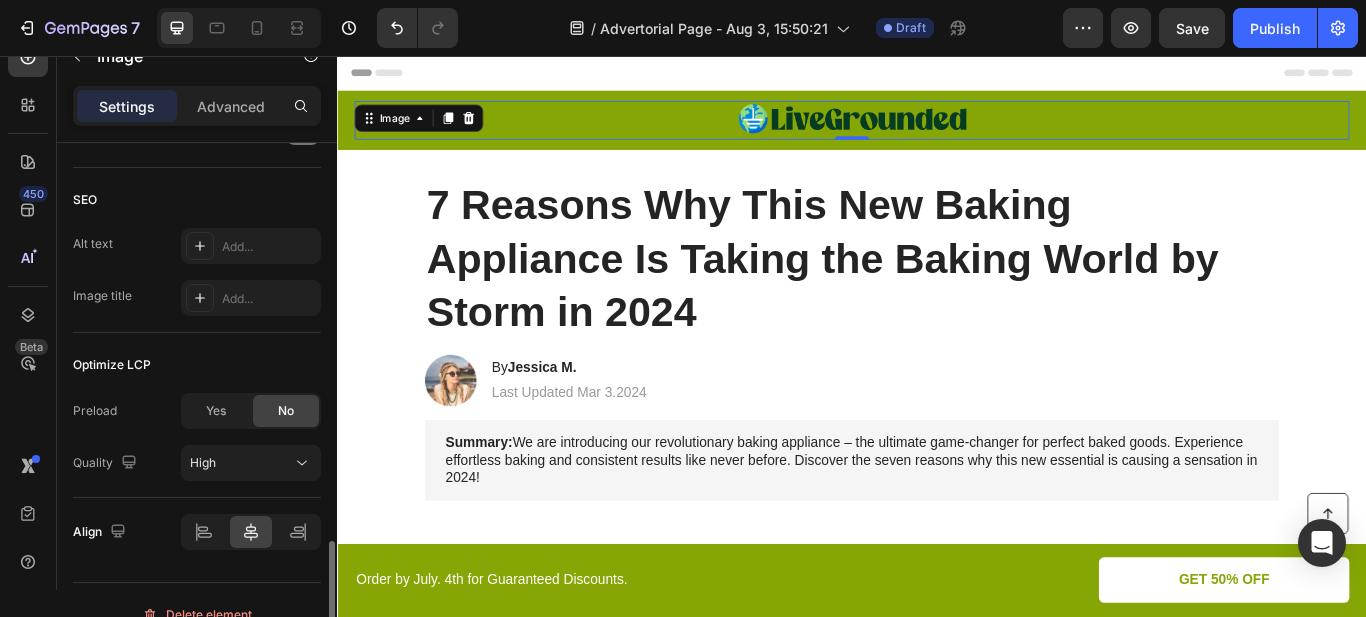 scroll, scrollTop: 1056, scrollLeft: 0, axis: vertical 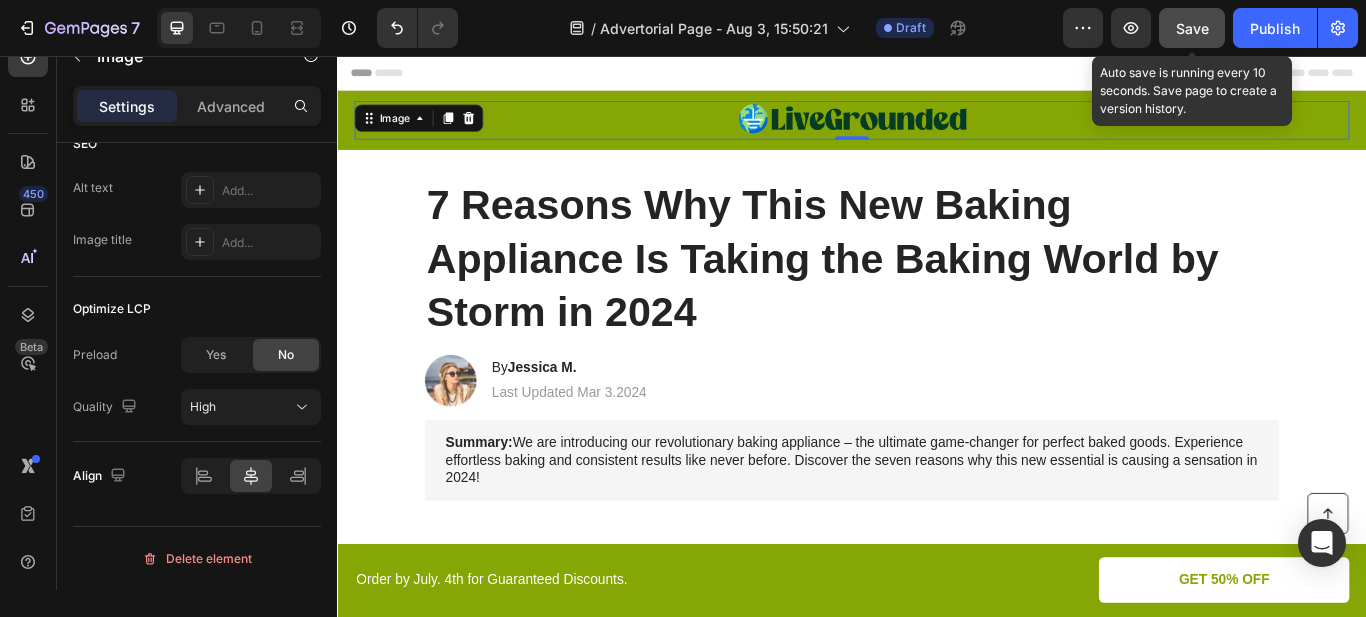 click on "Save" at bounding box center [1192, 28] 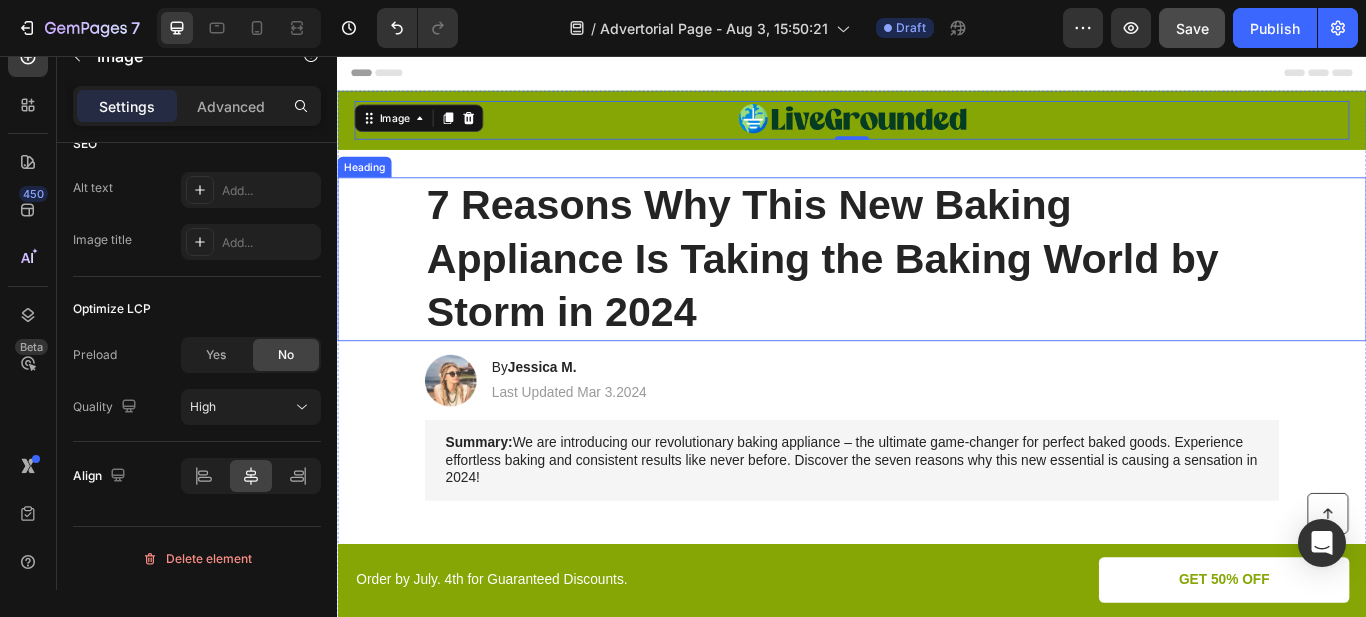 click on "7 Reasons Why This New Baking Appliance Is Taking the Baking World by Storm in 2024" at bounding box center (937, 293) 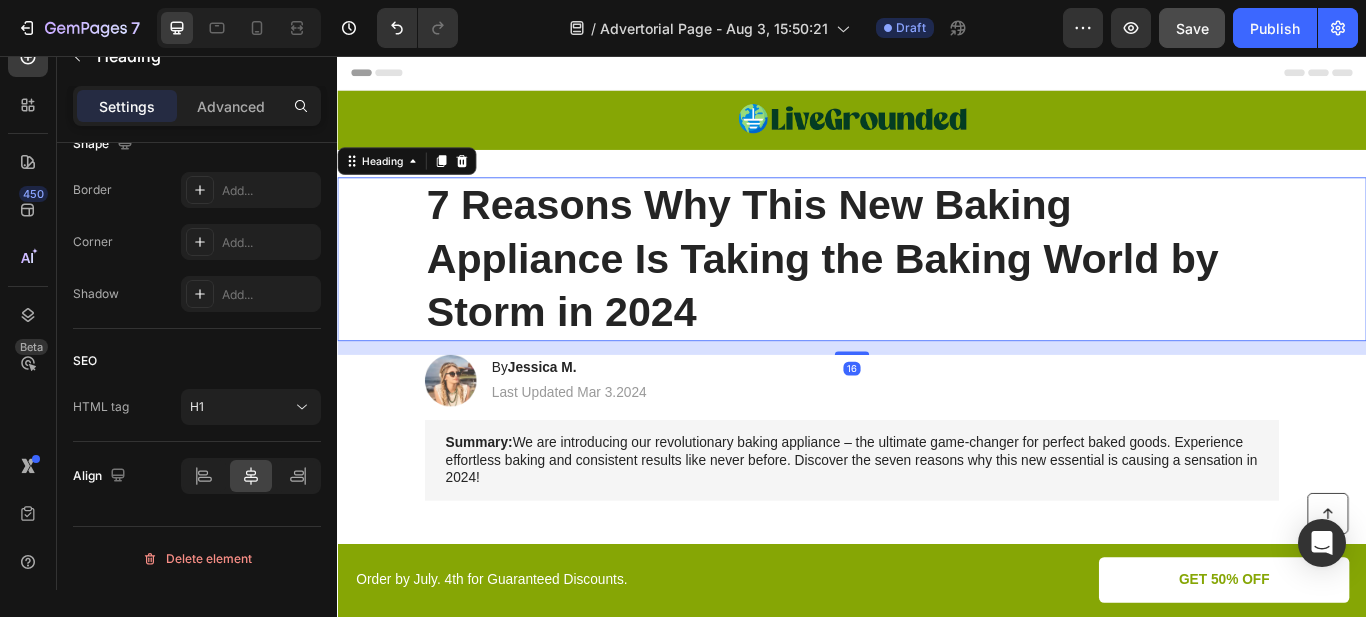 scroll, scrollTop: 0, scrollLeft: 0, axis: both 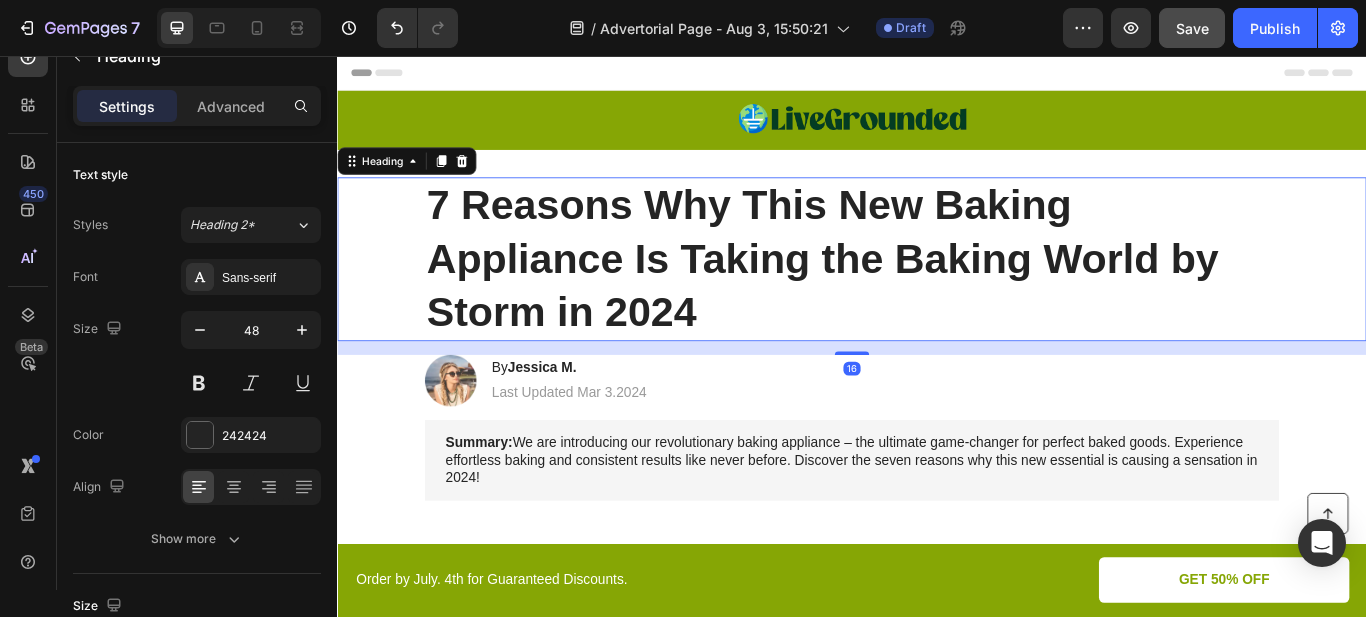click on "7 Reasons Why This New Baking Appliance Is Taking the Baking World by Storm in 2024" at bounding box center (937, 293) 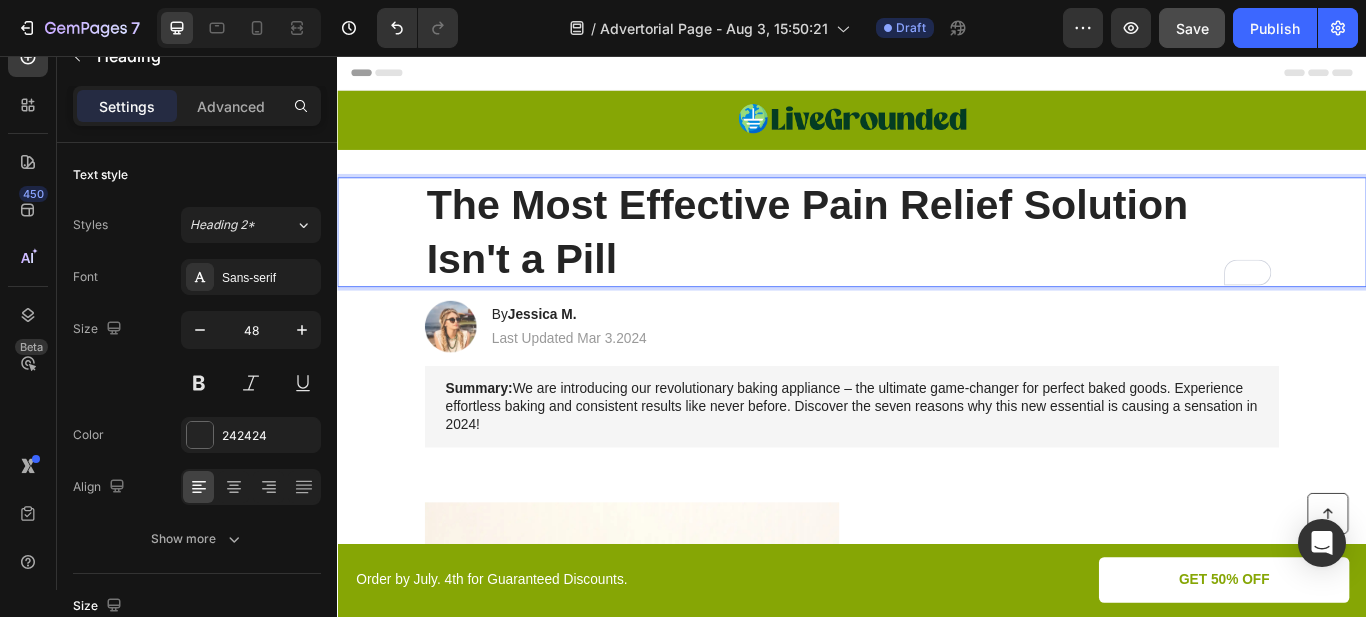 click on "The Most Effective Pain Relief Solution Isn't a Pill" at bounding box center (937, 262) 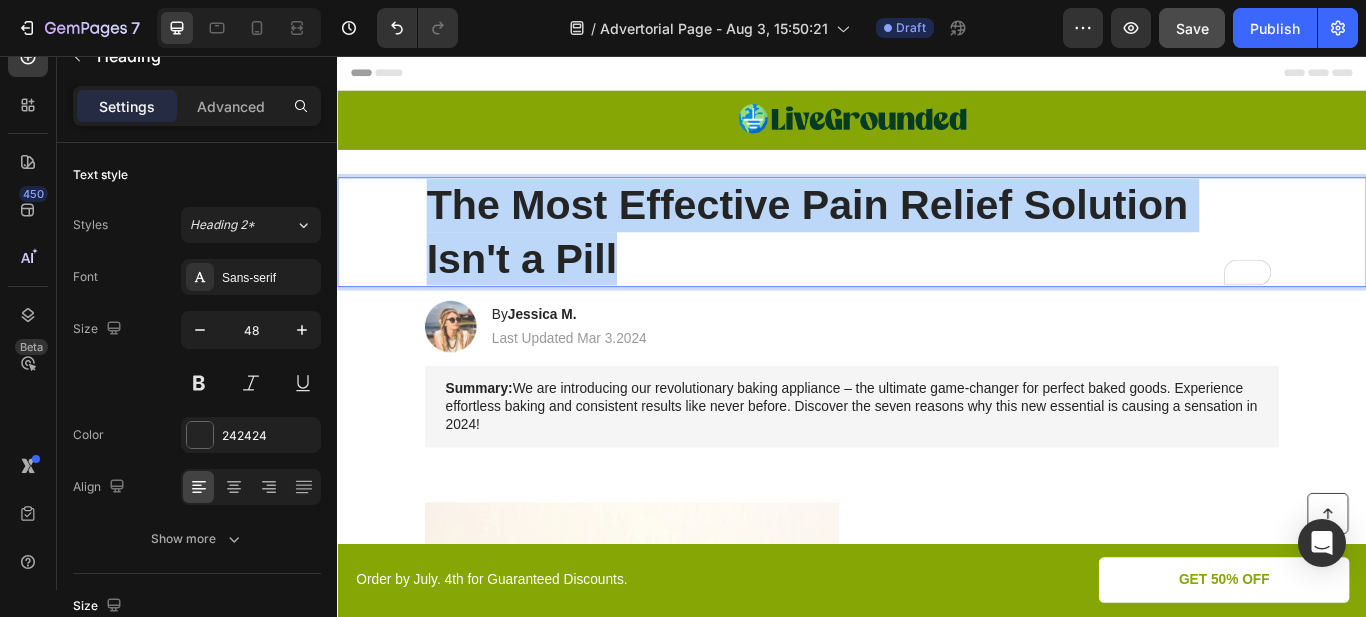 click on "The Most Effective Pain Relief Solution Isn't a Pill" at bounding box center (937, 262) 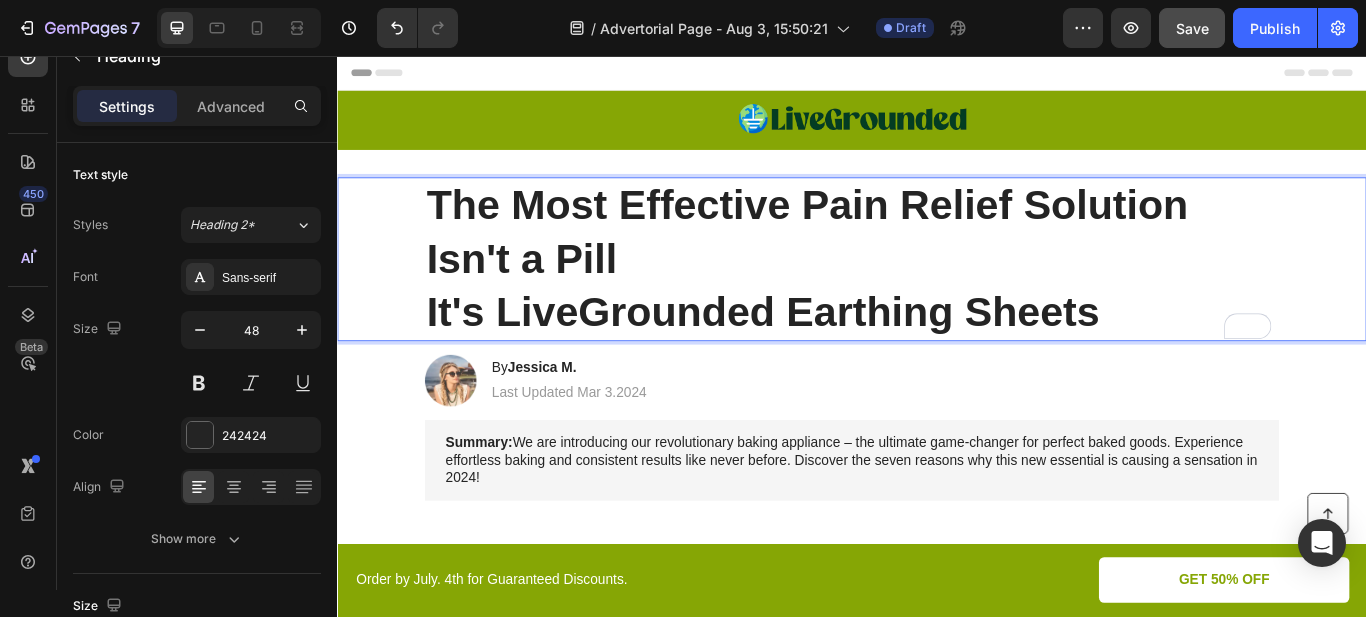 click on "The Most Effective Pain Relief Solution Isn't a Pill It's LiveGrounded Earthing Sheets" at bounding box center [937, 293] 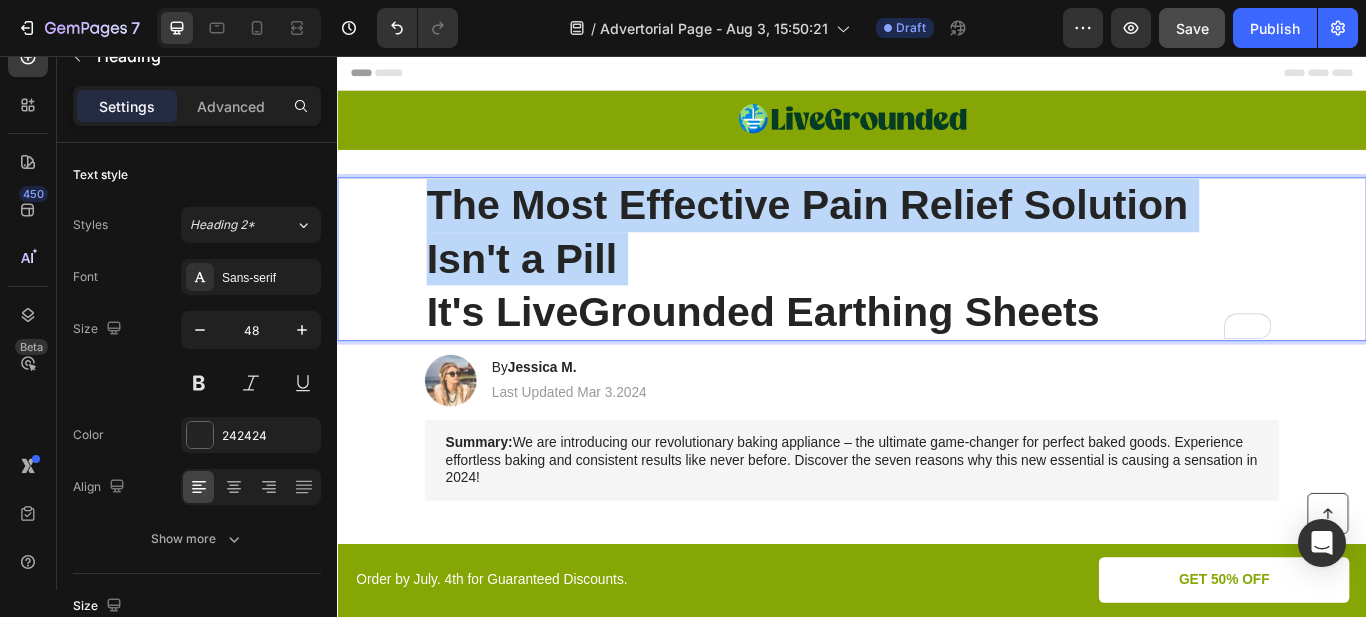 click on "The Most Effective Pain Relief Solution Isn't a Pill It's LiveGrounded Earthing Sheets" at bounding box center (937, 293) 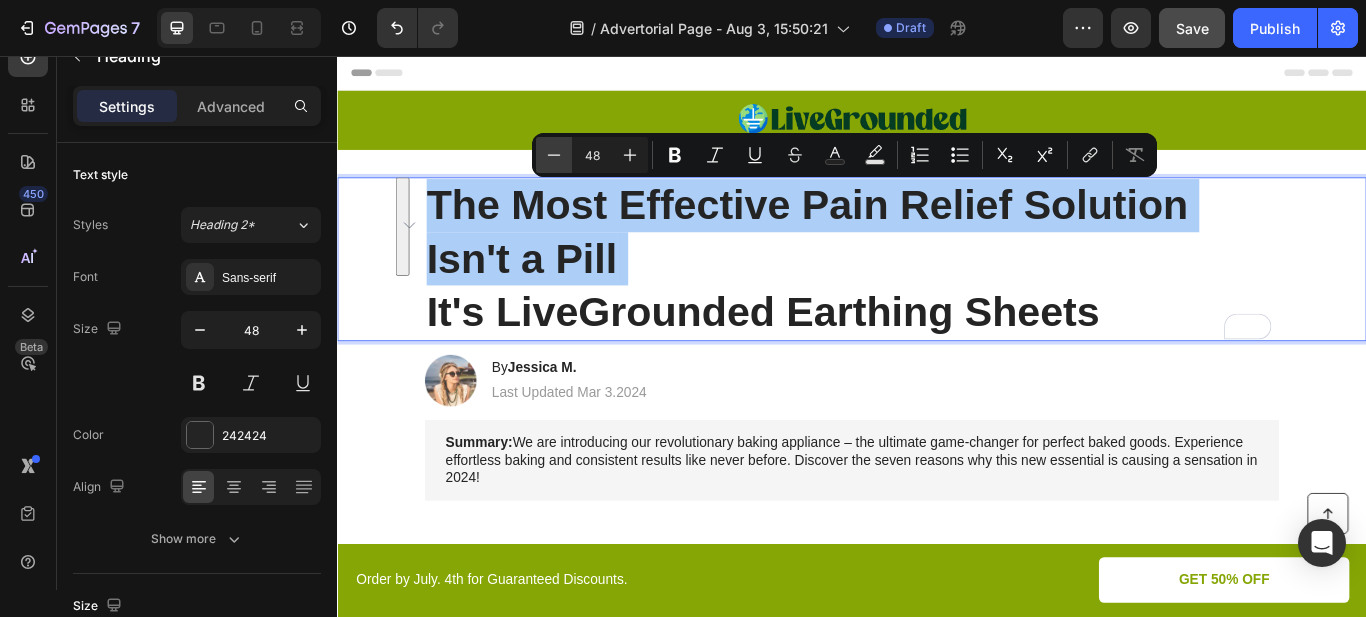 click 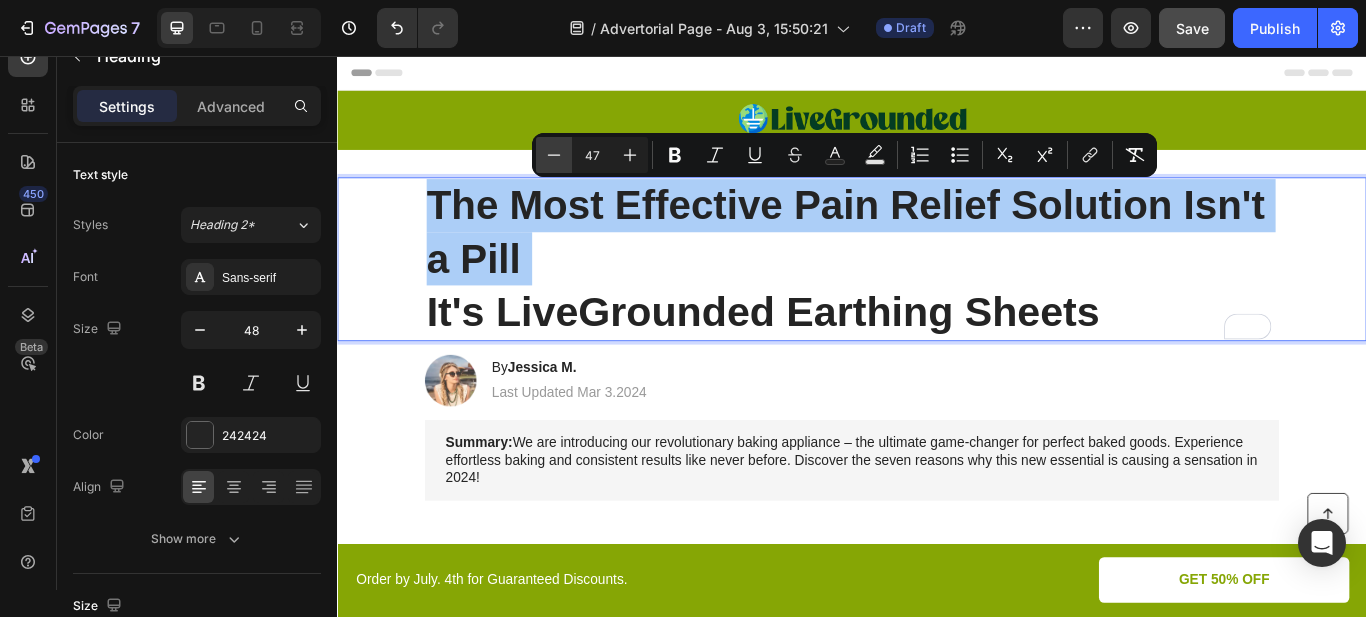 click 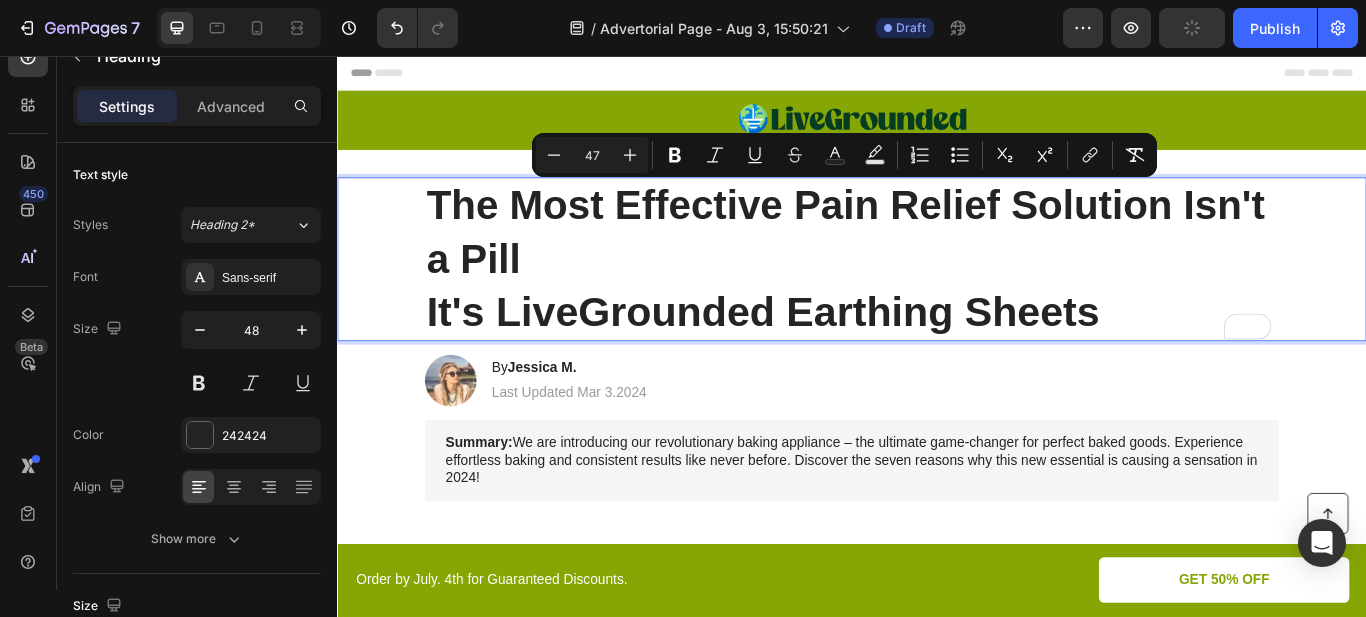 type on "48" 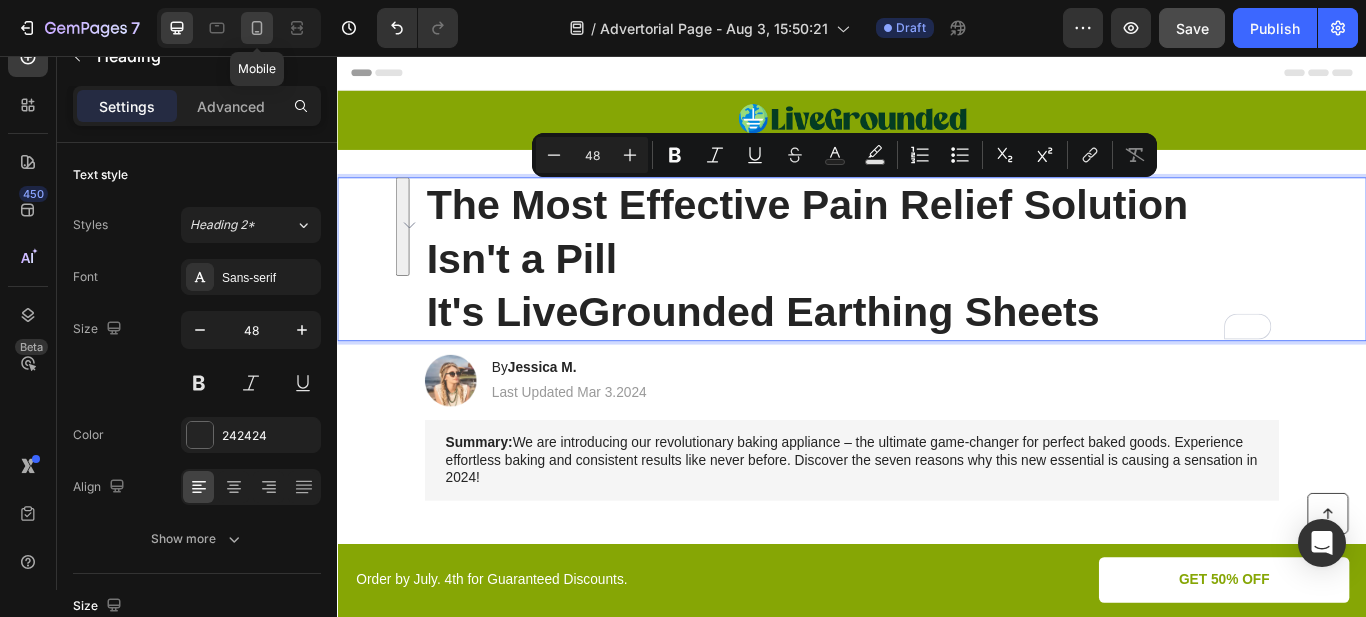 click 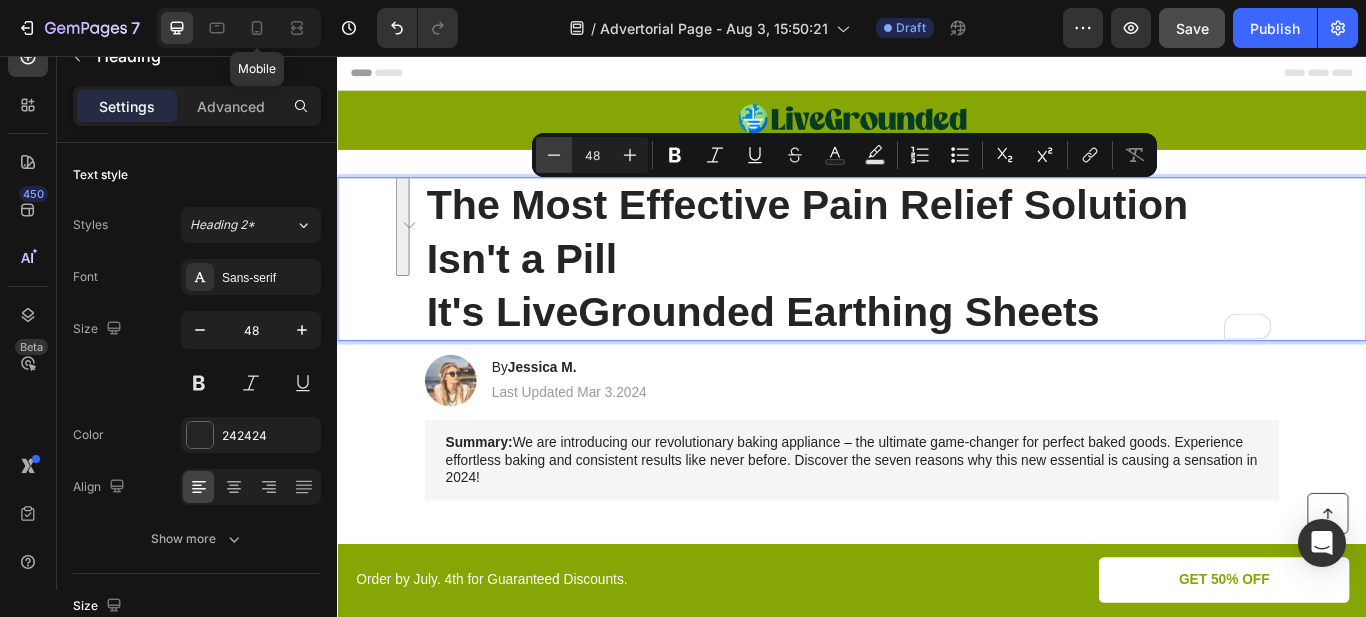 type on "35" 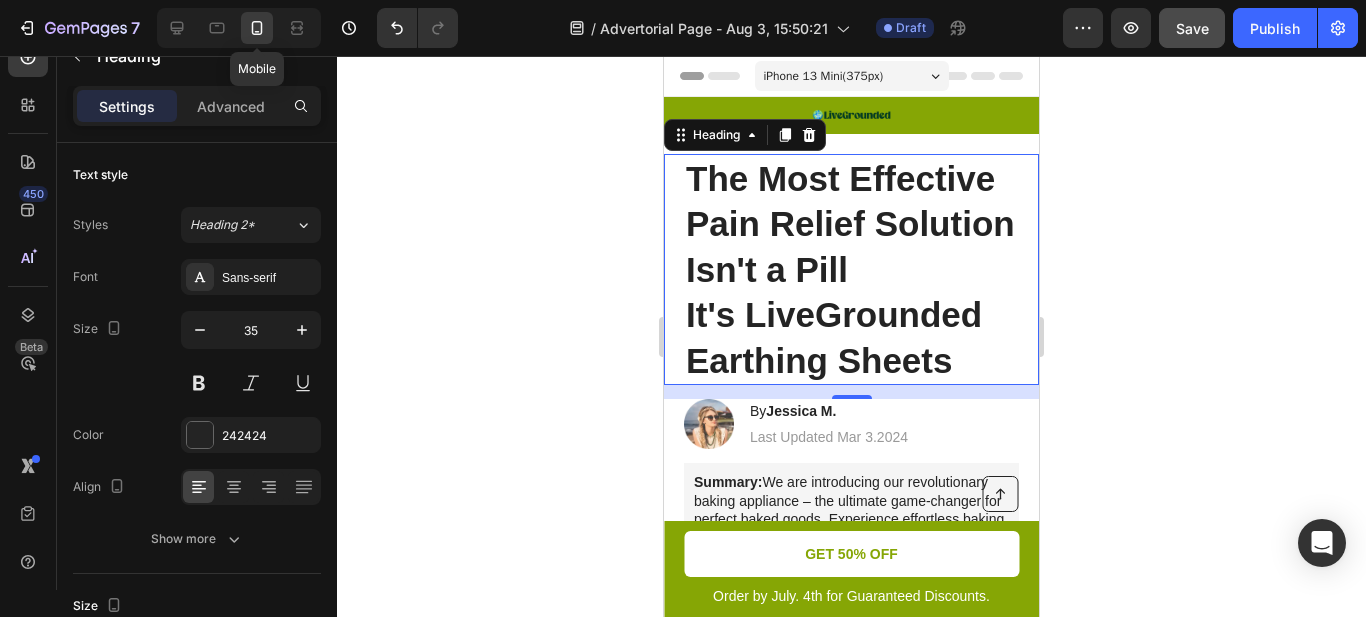 scroll, scrollTop: 27, scrollLeft: 0, axis: vertical 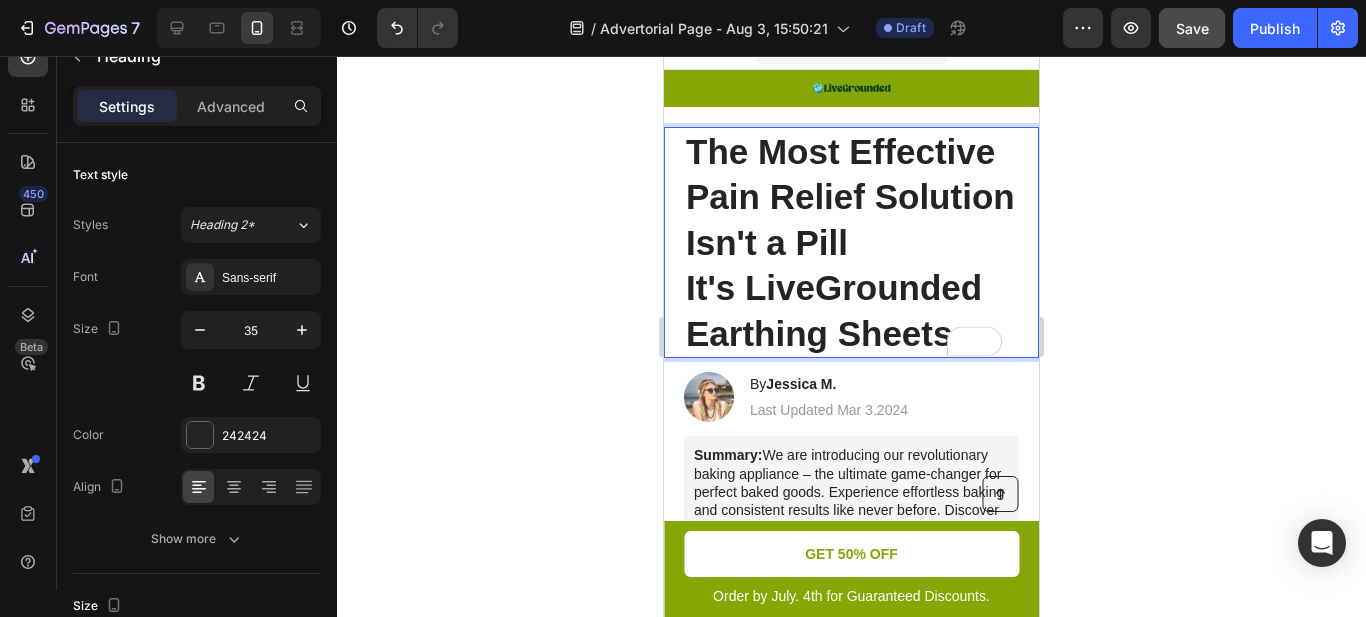 click on "The Most Effective Pain Relief Solution Isn't a Pill It's LiveGrounded Earthing Sheets" at bounding box center (851, 243) 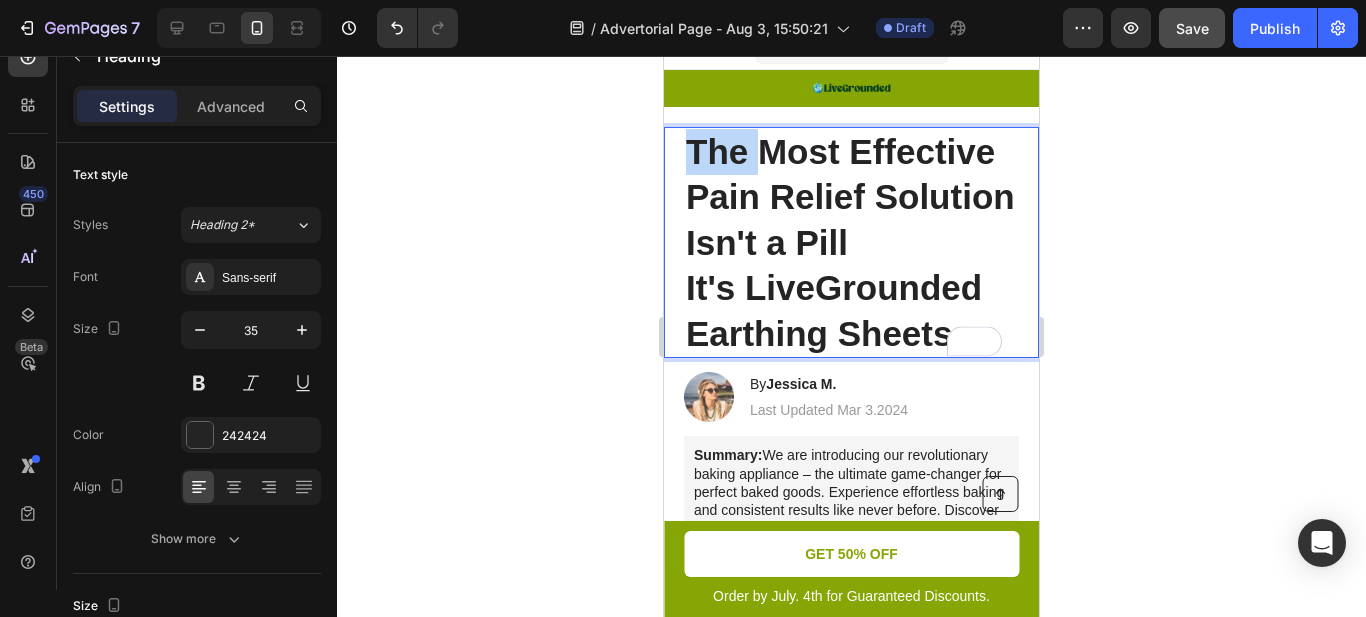 click on "The Most Effective Pain Relief Solution Isn't a Pill It's LiveGrounded Earthing Sheets" at bounding box center [851, 243] 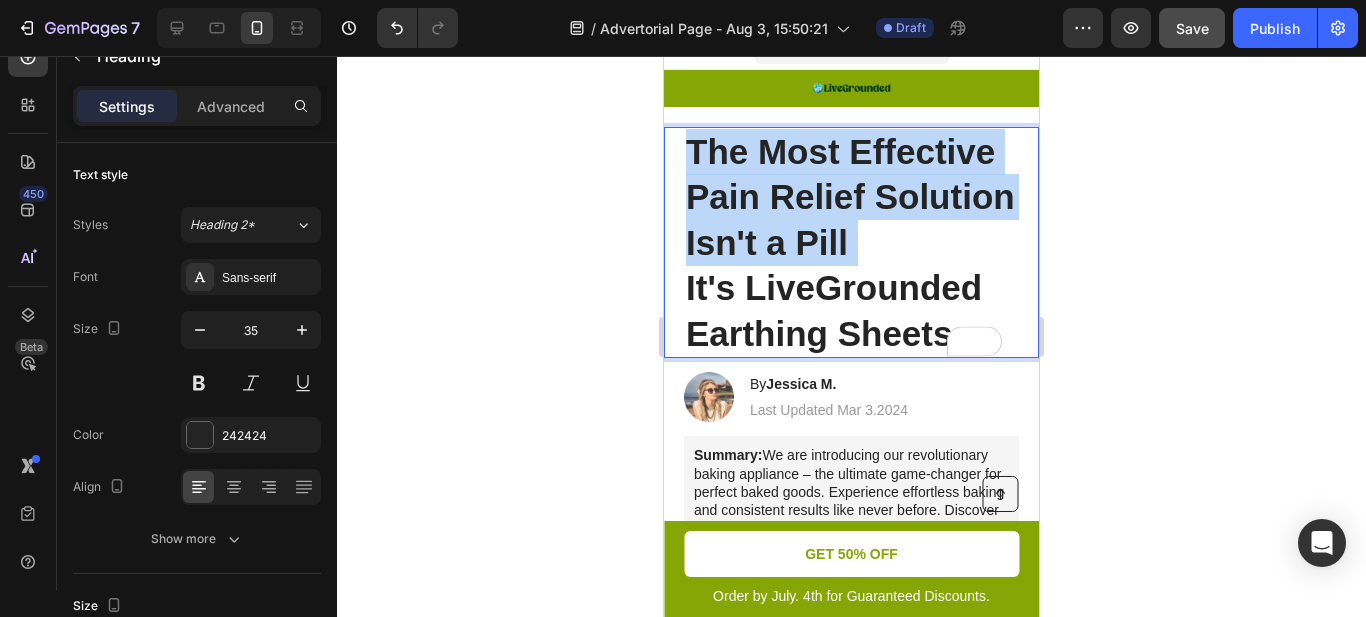 click on "The Most Effective Pain Relief Solution Isn't a Pill It's LiveGrounded Earthing Sheets" at bounding box center (851, 243) 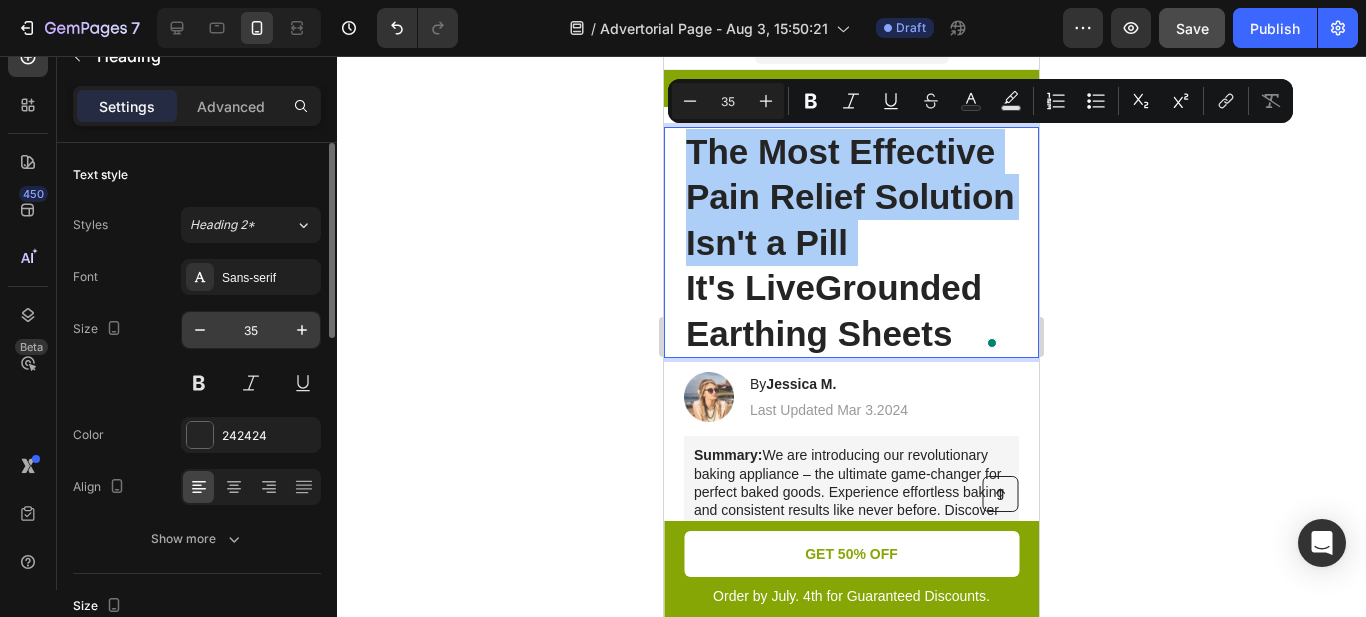 click on "35" at bounding box center [251, 330] 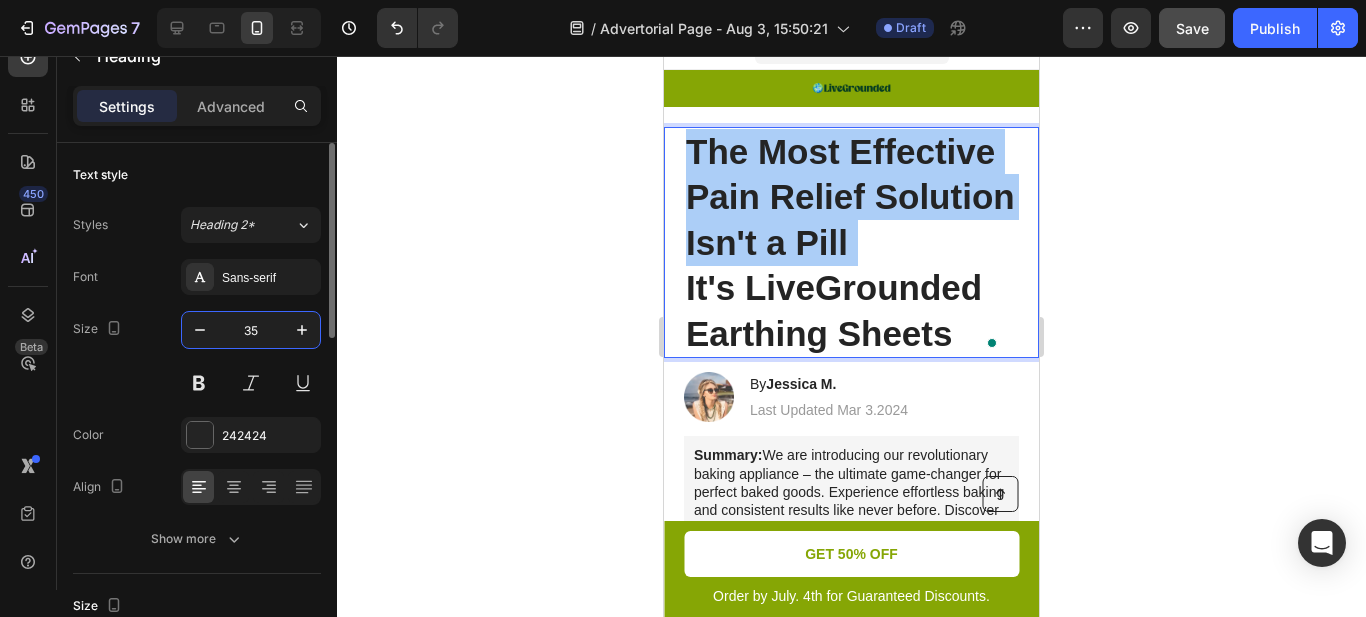 click on "35" at bounding box center [251, 330] 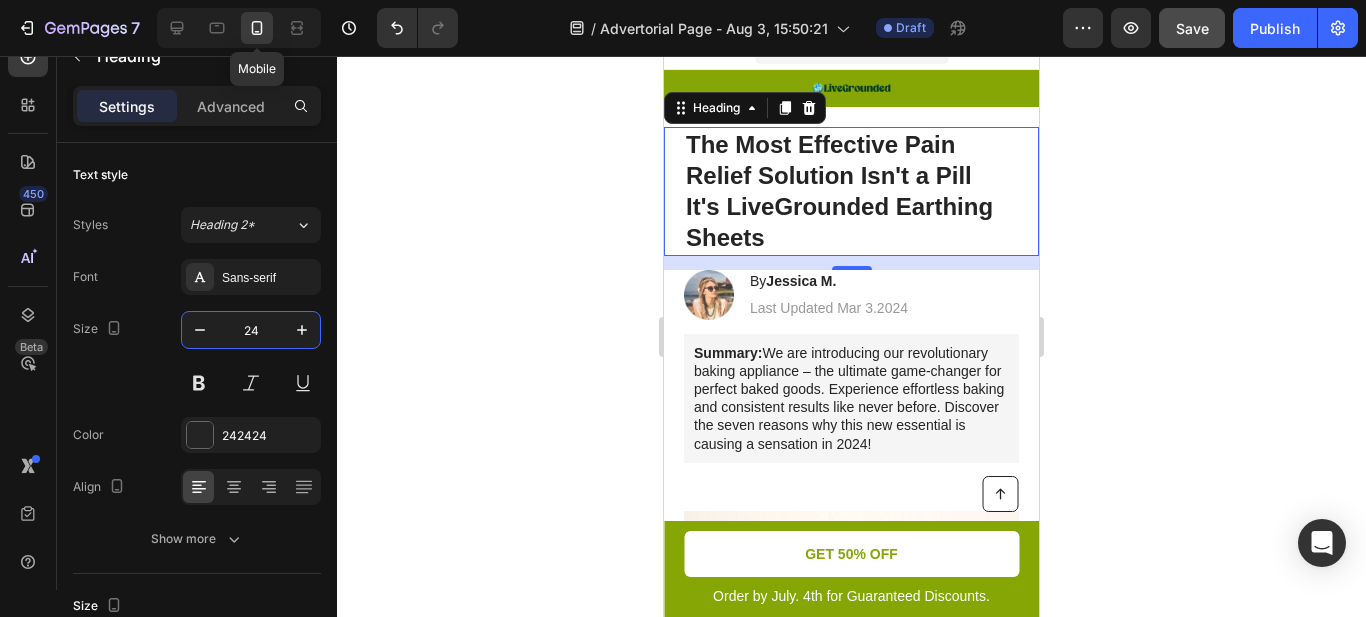 type on "24" 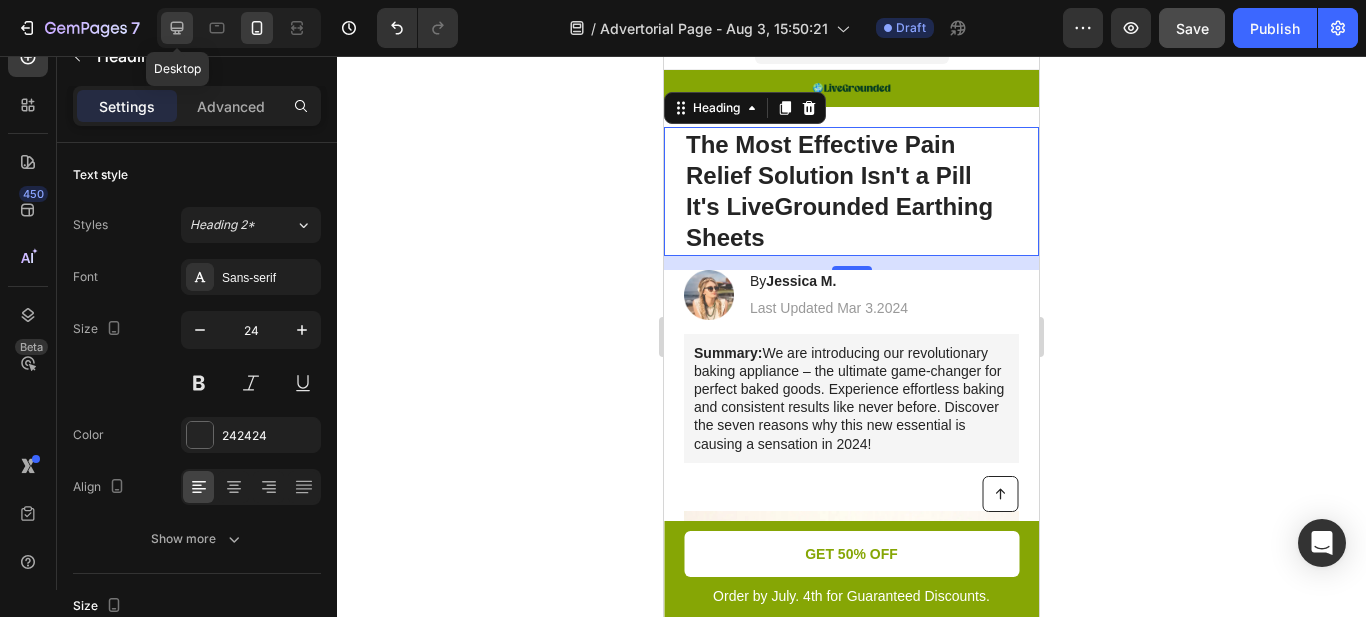 click 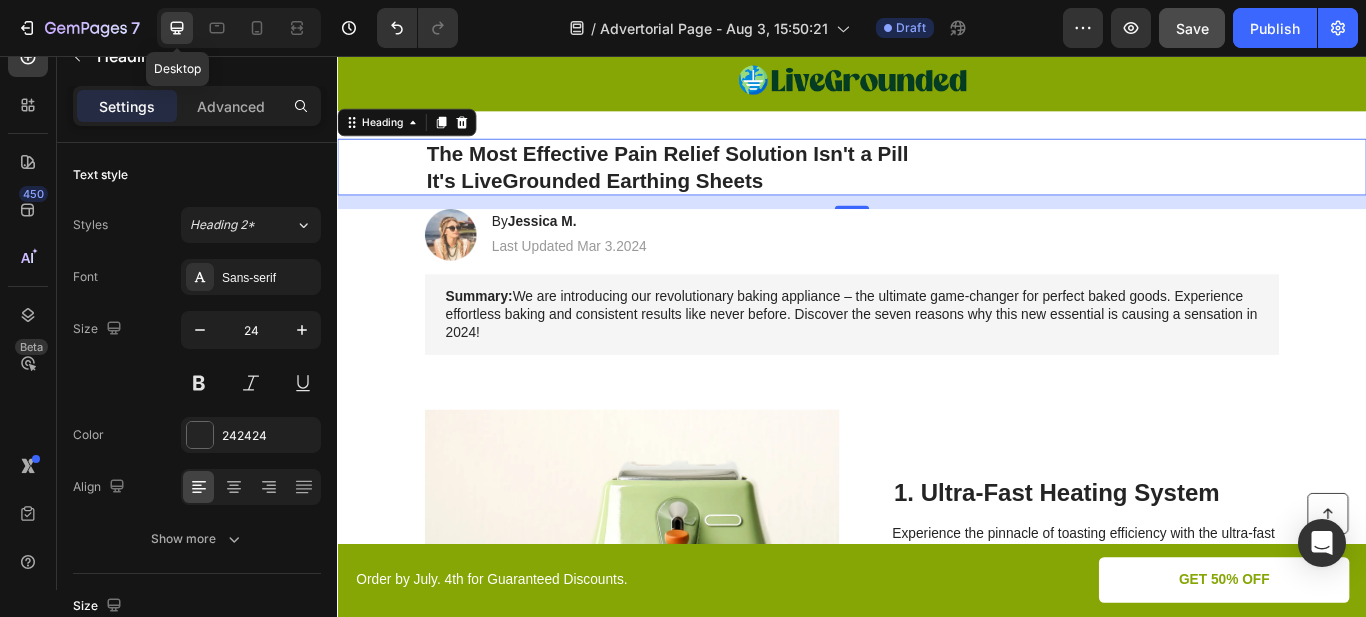 scroll, scrollTop: 71, scrollLeft: 0, axis: vertical 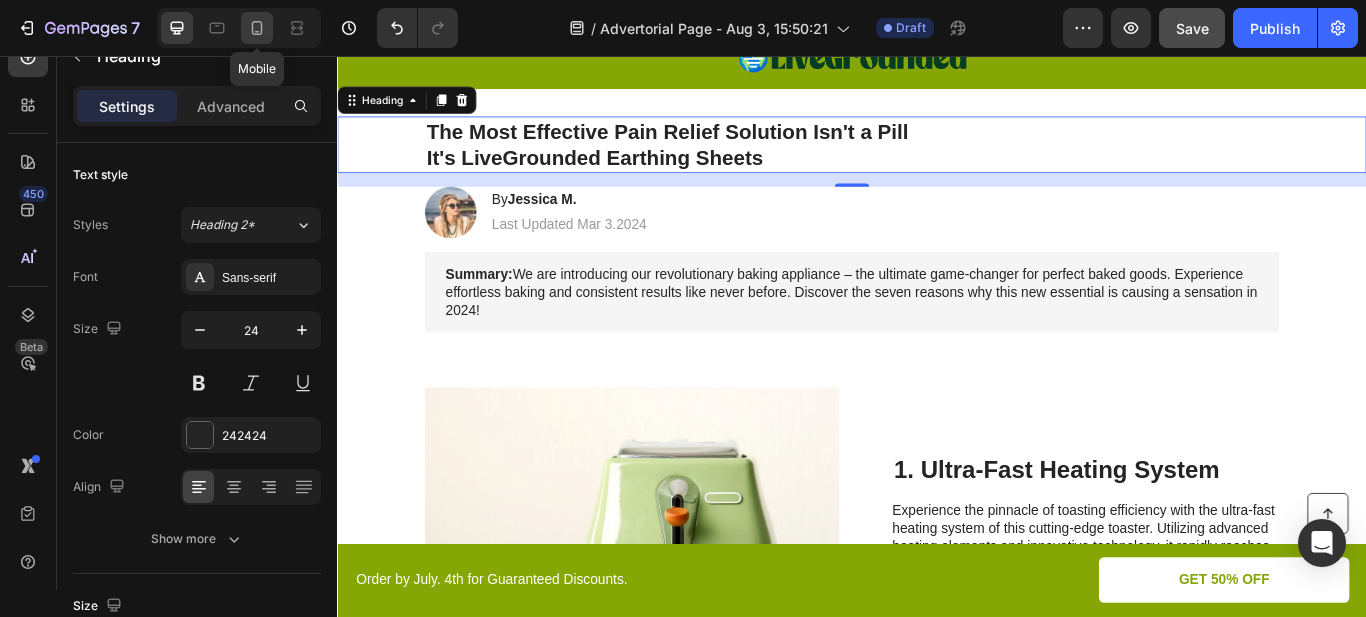click 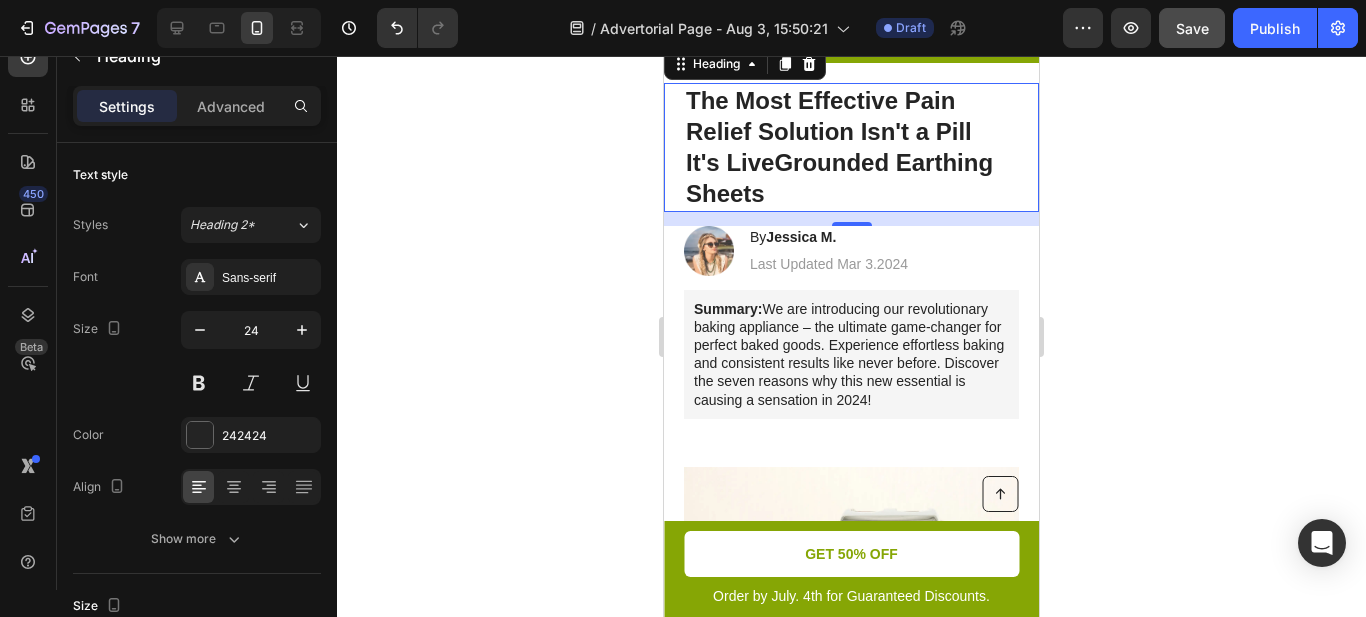 scroll, scrollTop: 27, scrollLeft: 0, axis: vertical 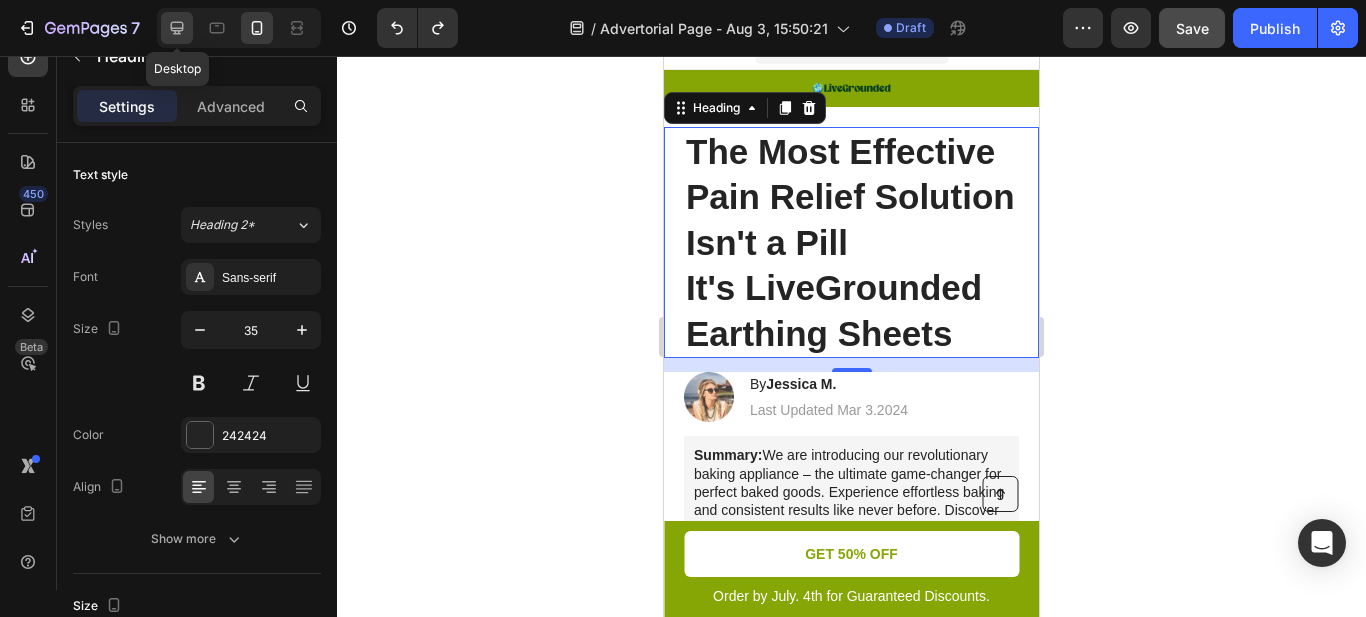 click 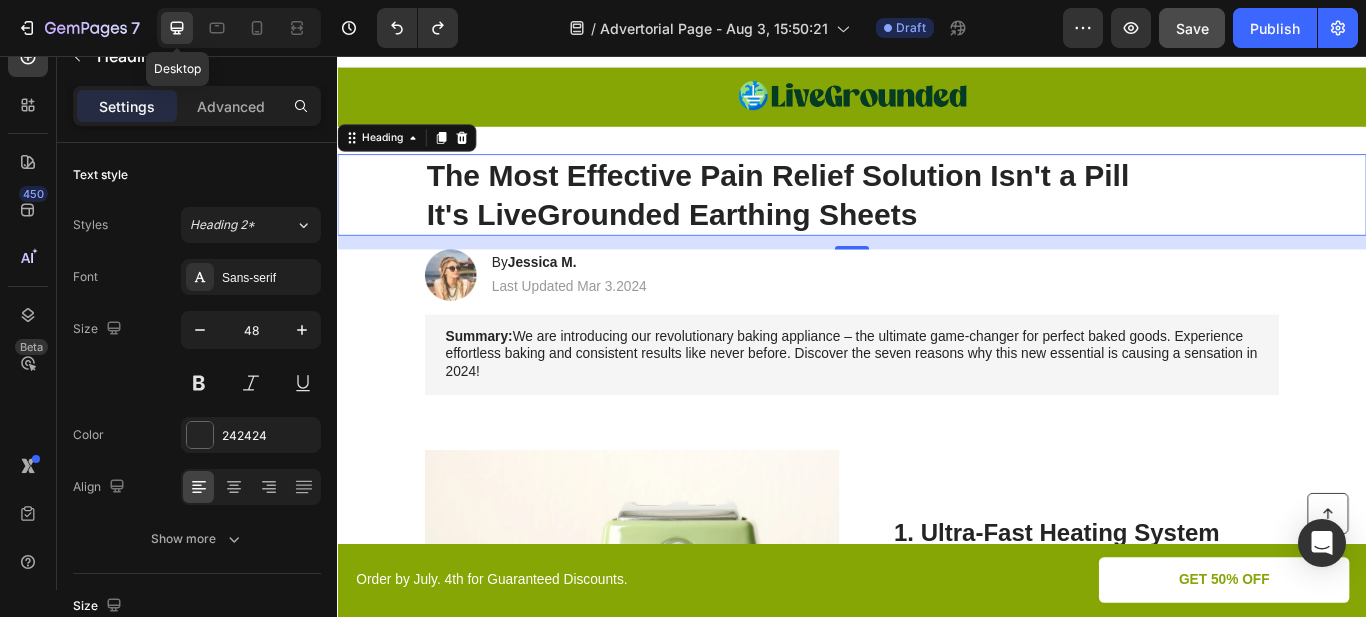 scroll, scrollTop: 71, scrollLeft: 0, axis: vertical 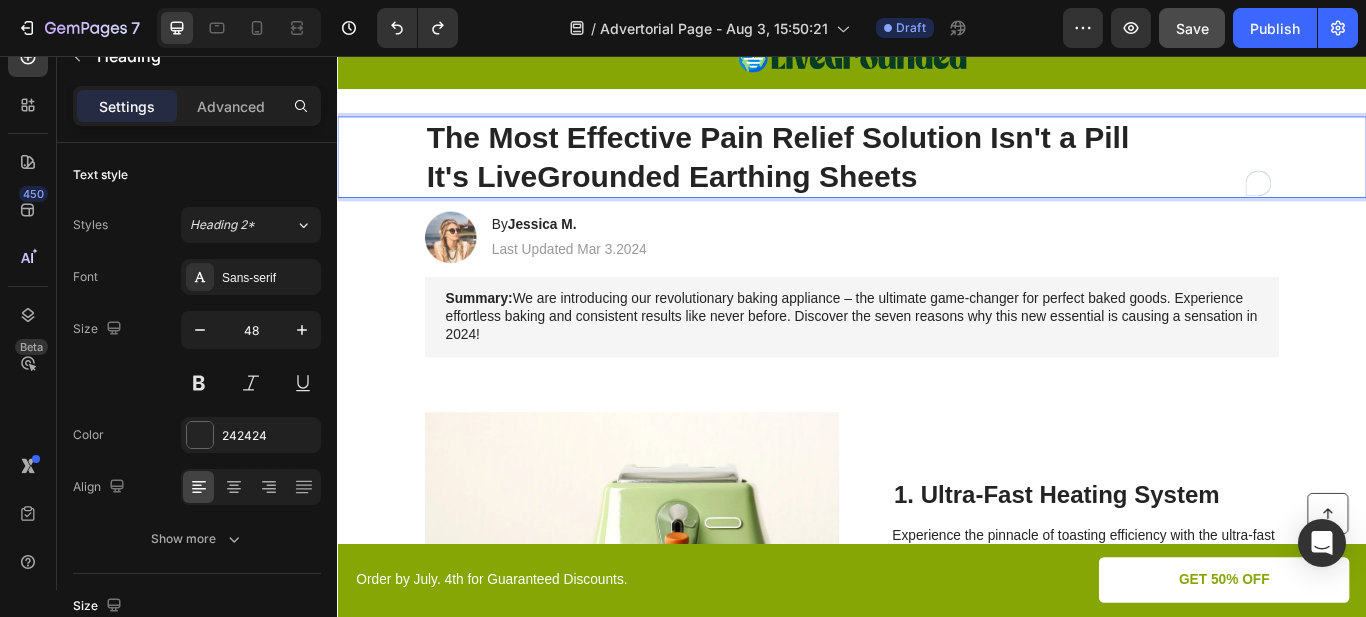 click on "The Most Effective Pain Relief Solution Isn't a Pill It's LiveGrounded Earthing Sheets" at bounding box center (937, 174) 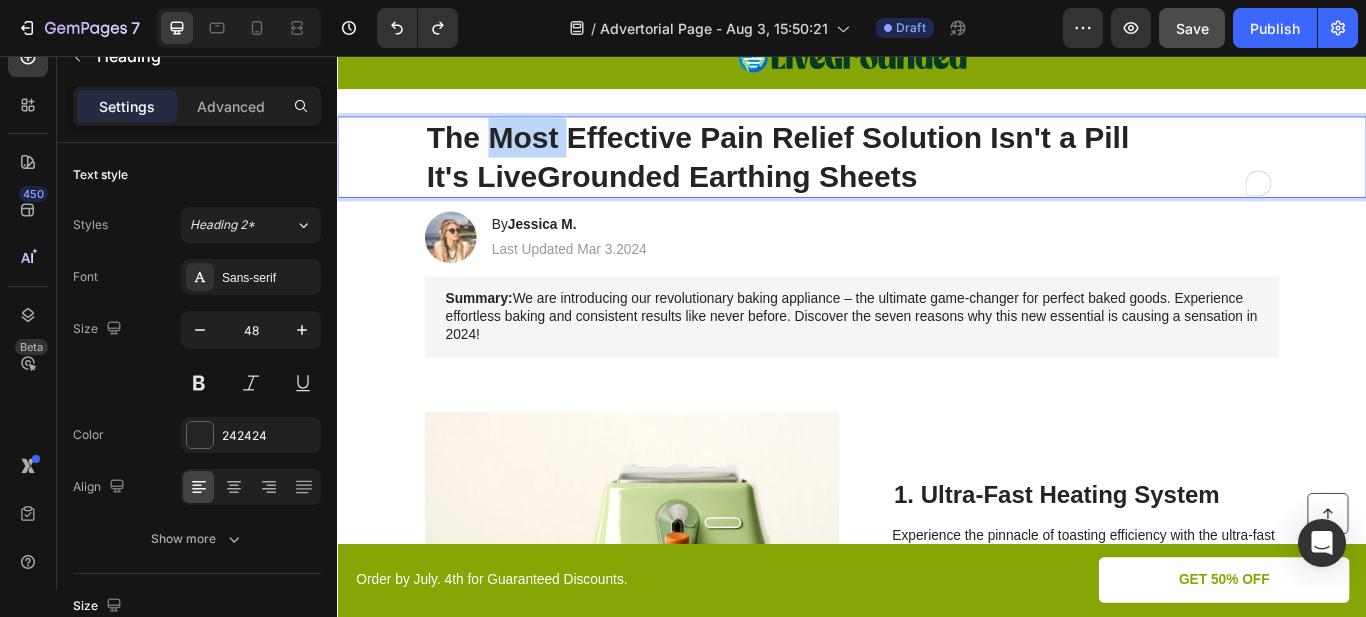 click on "The Most Effective Pain Relief Solution Isn't a Pill It's LiveGrounded Earthing Sheets" at bounding box center (937, 174) 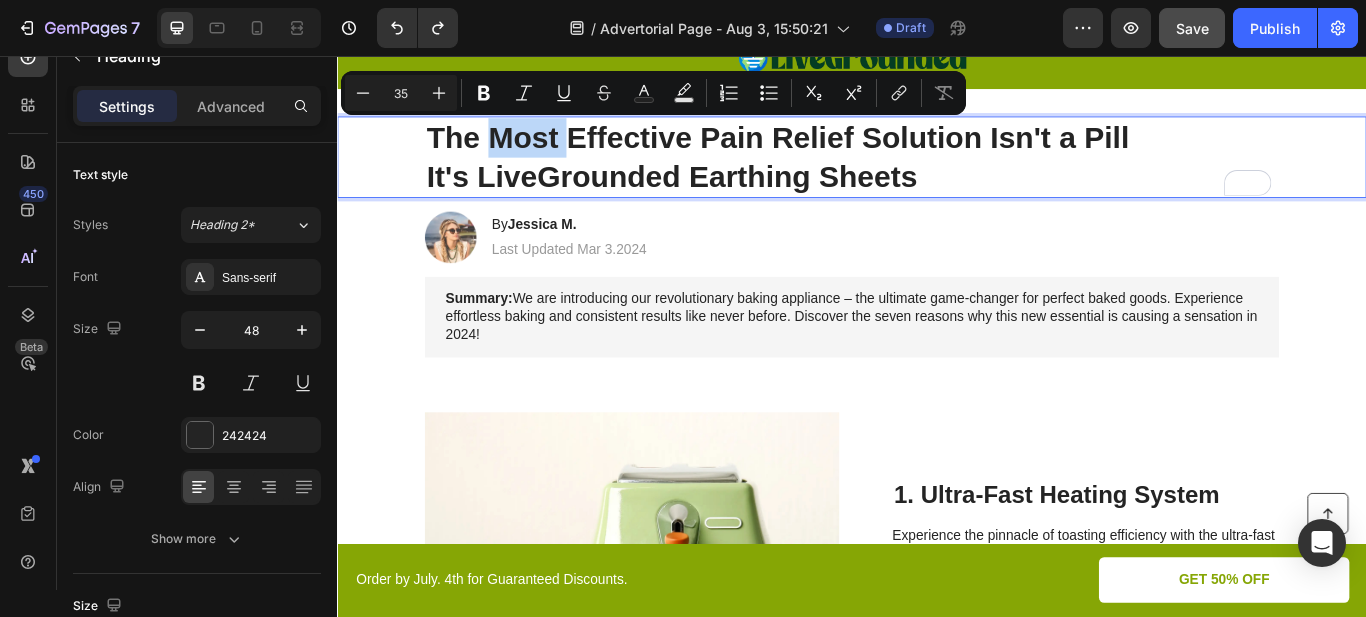 click on "The Most Effective Pain Relief Solution Isn't a Pill It's LiveGrounded Earthing Sheets" at bounding box center (937, 174) 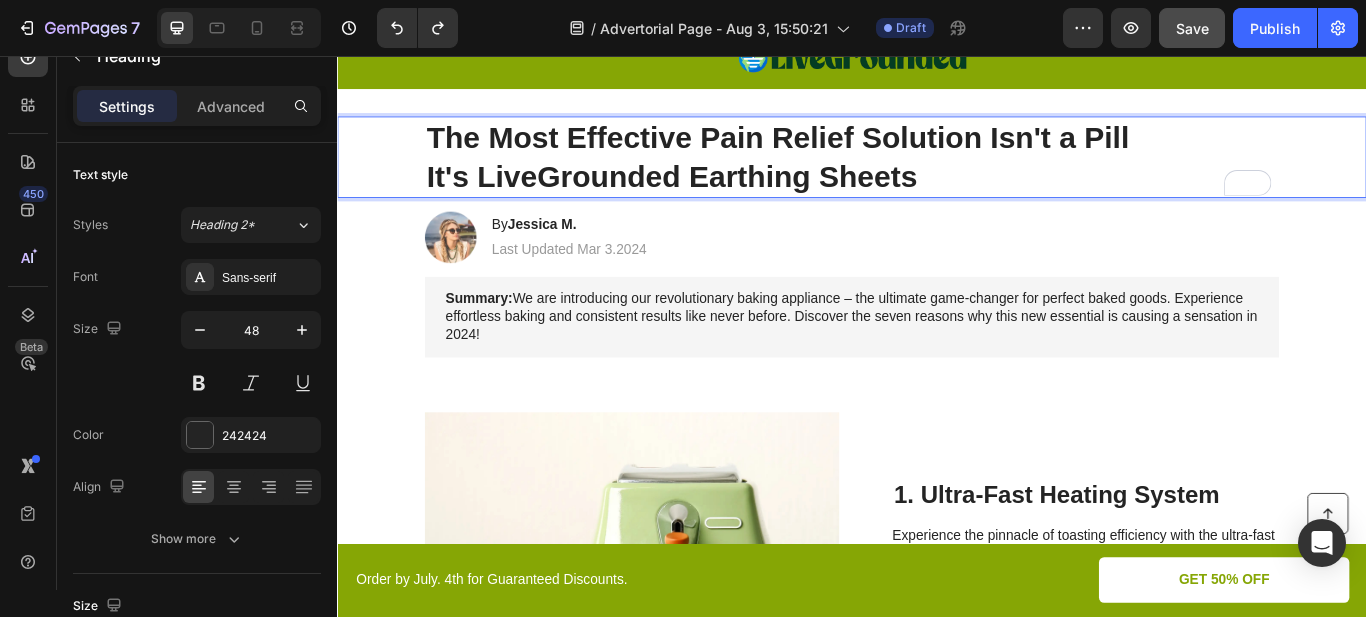 scroll, scrollTop: 0, scrollLeft: 0, axis: both 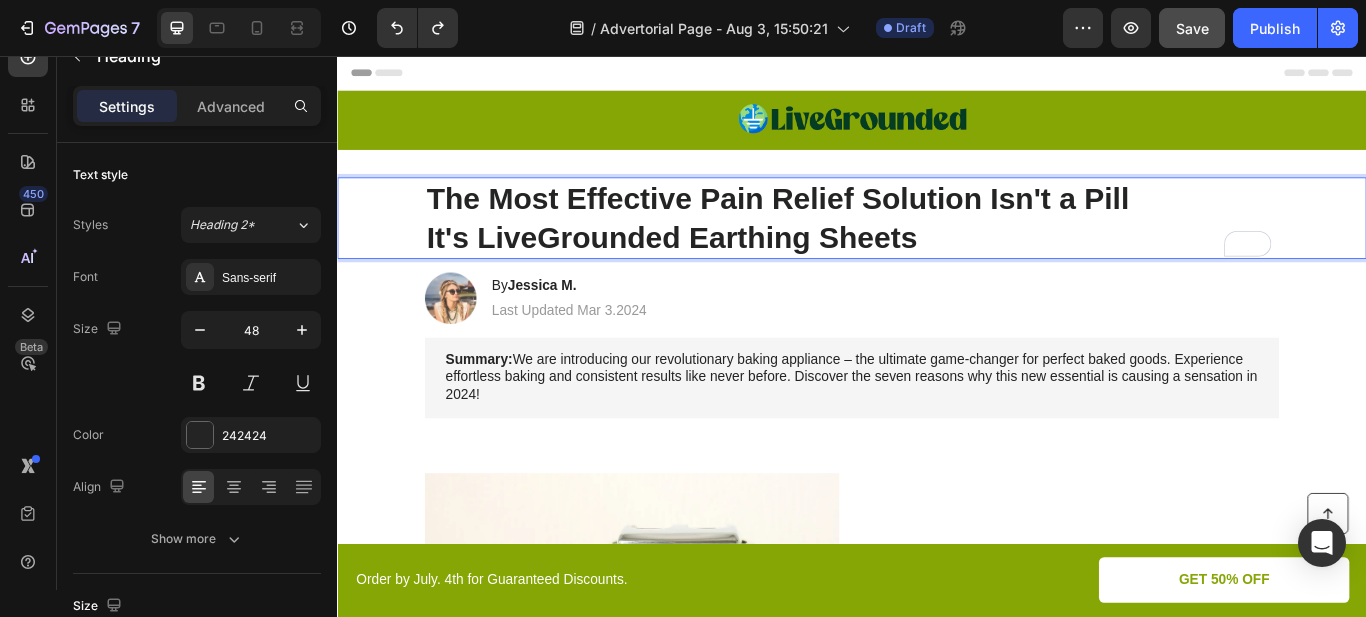 click on "The Most Effective Pain Relief Solution Isn't a Pill It's LiveGrounded Earthing Sheets" at bounding box center [937, 245] 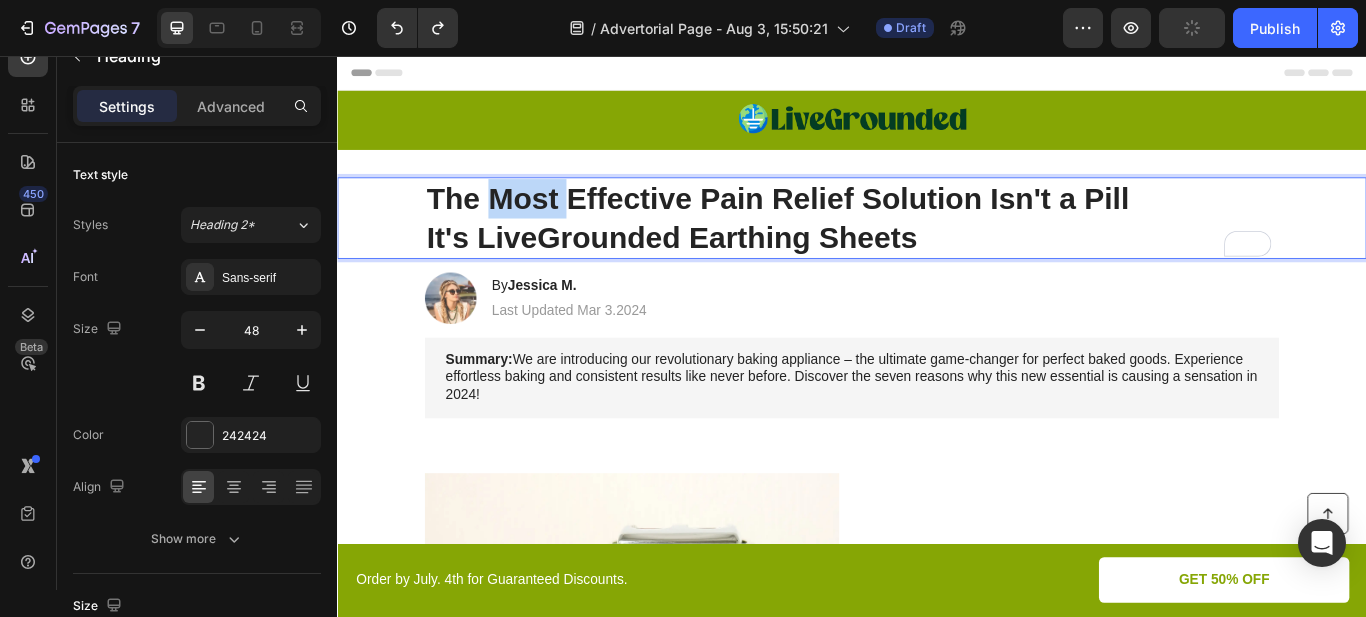 click on "The Most Effective Pain Relief Solution Isn't a Pill It's LiveGrounded Earthing Sheets" at bounding box center (937, 245) 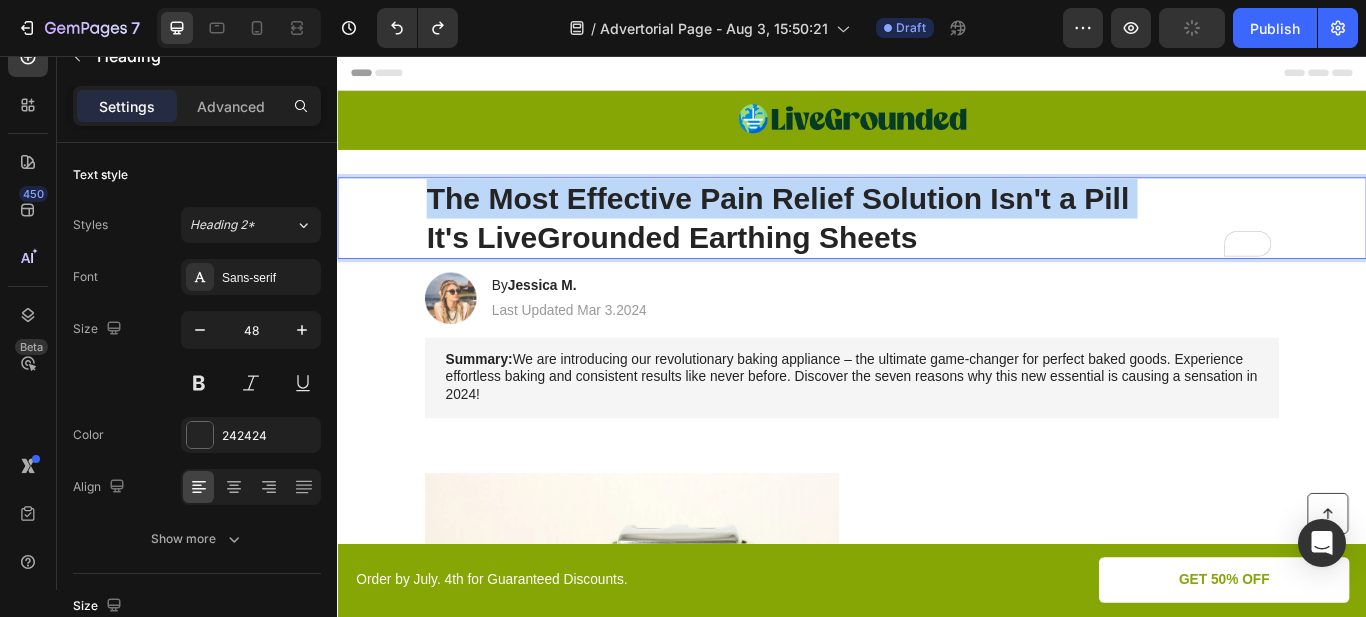 click on "The Most Effective Pain Relief Solution Isn't a Pill It's LiveGrounded Earthing Sheets" at bounding box center [937, 245] 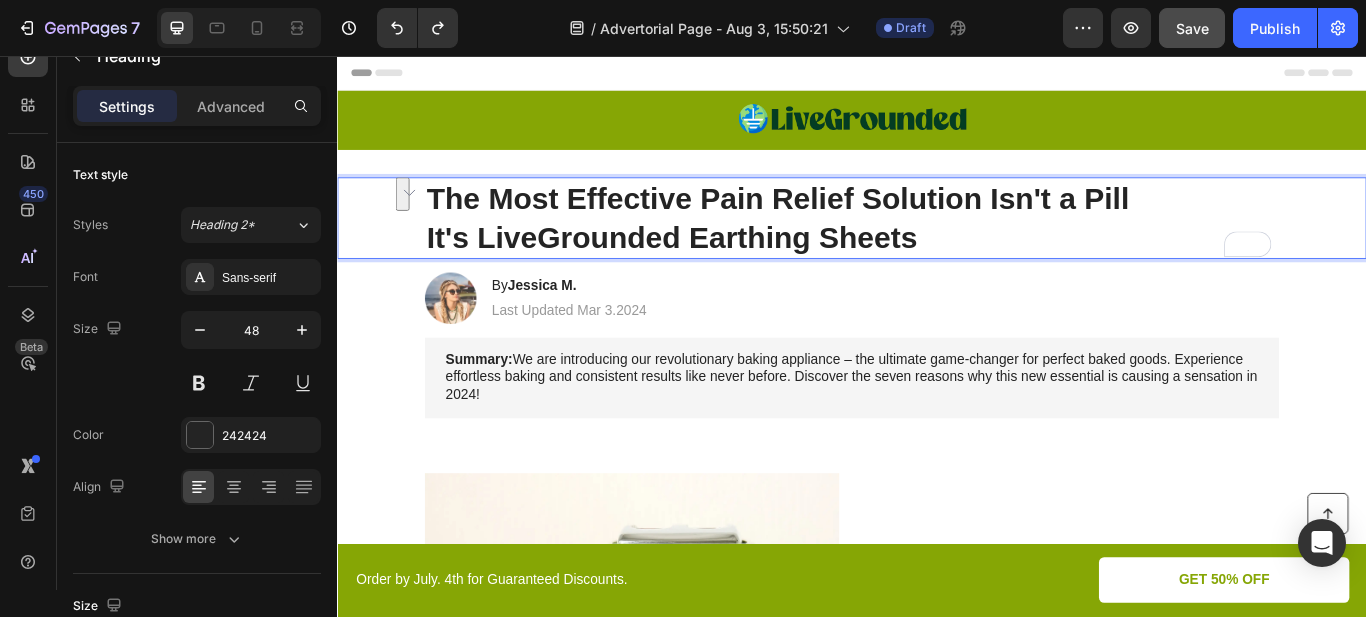 click on "The Most Effective Pain Relief Solution Isn't a Pill It's LiveGrounded Earthing Sheets" at bounding box center [937, 245] 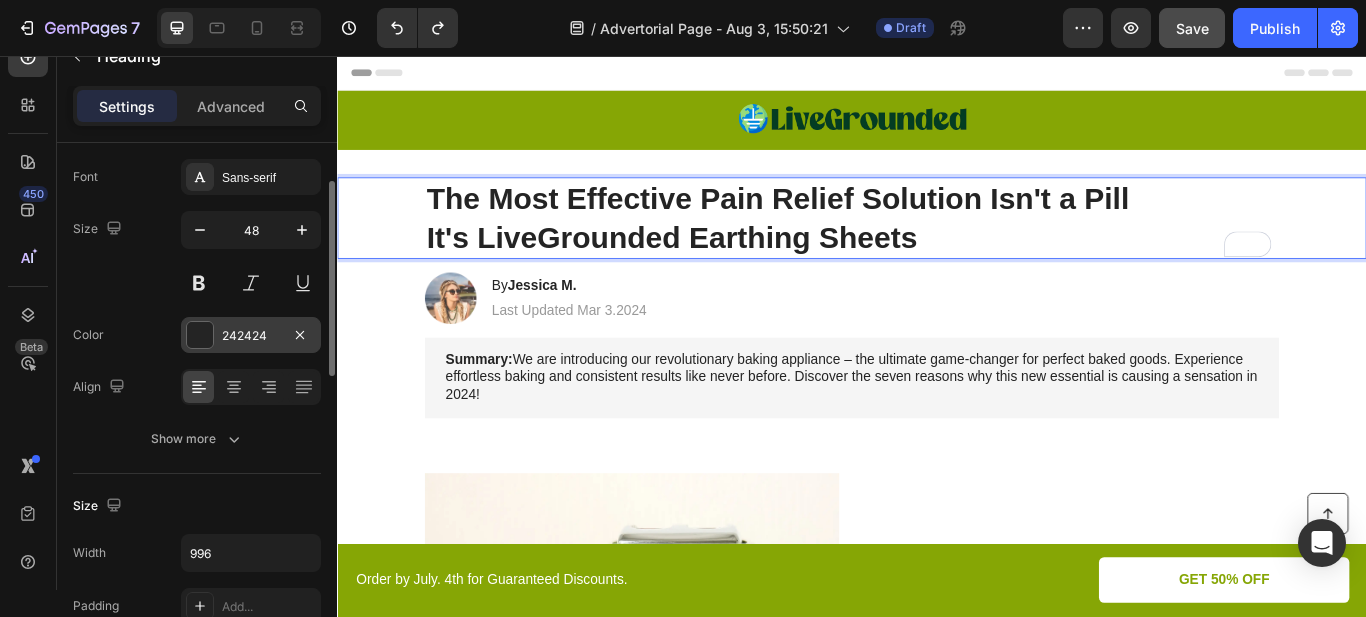 scroll, scrollTop: 200, scrollLeft: 0, axis: vertical 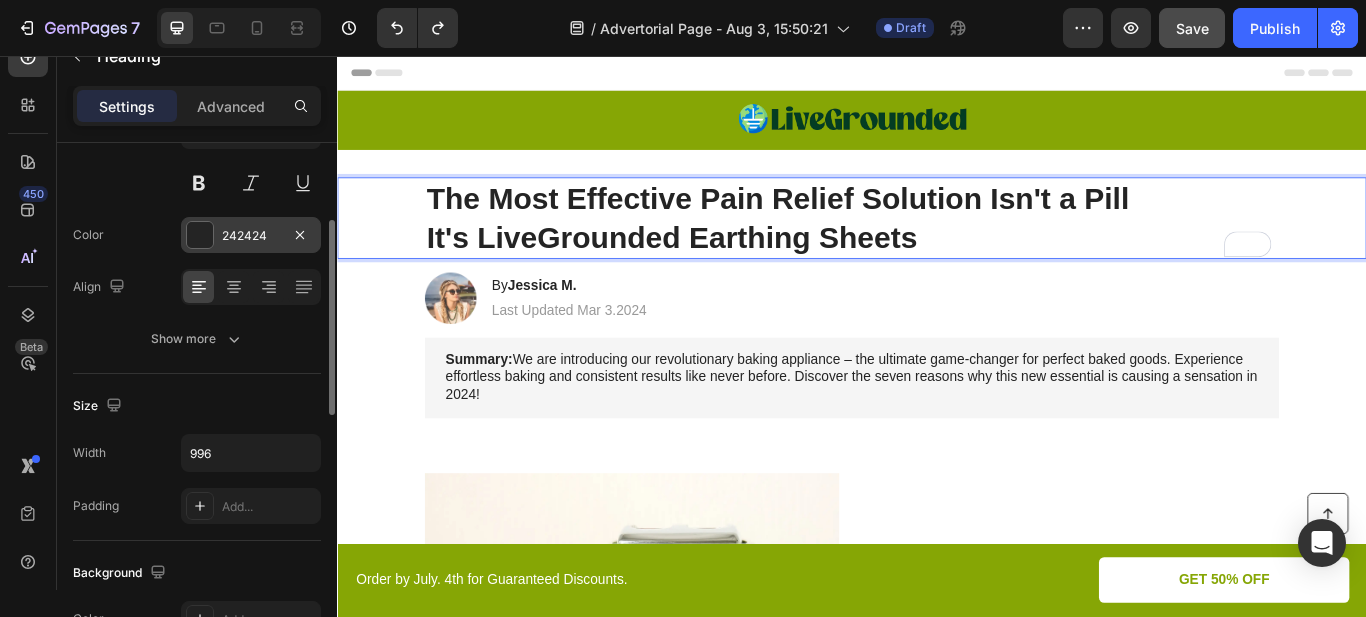 click at bounding box center [200, 235] 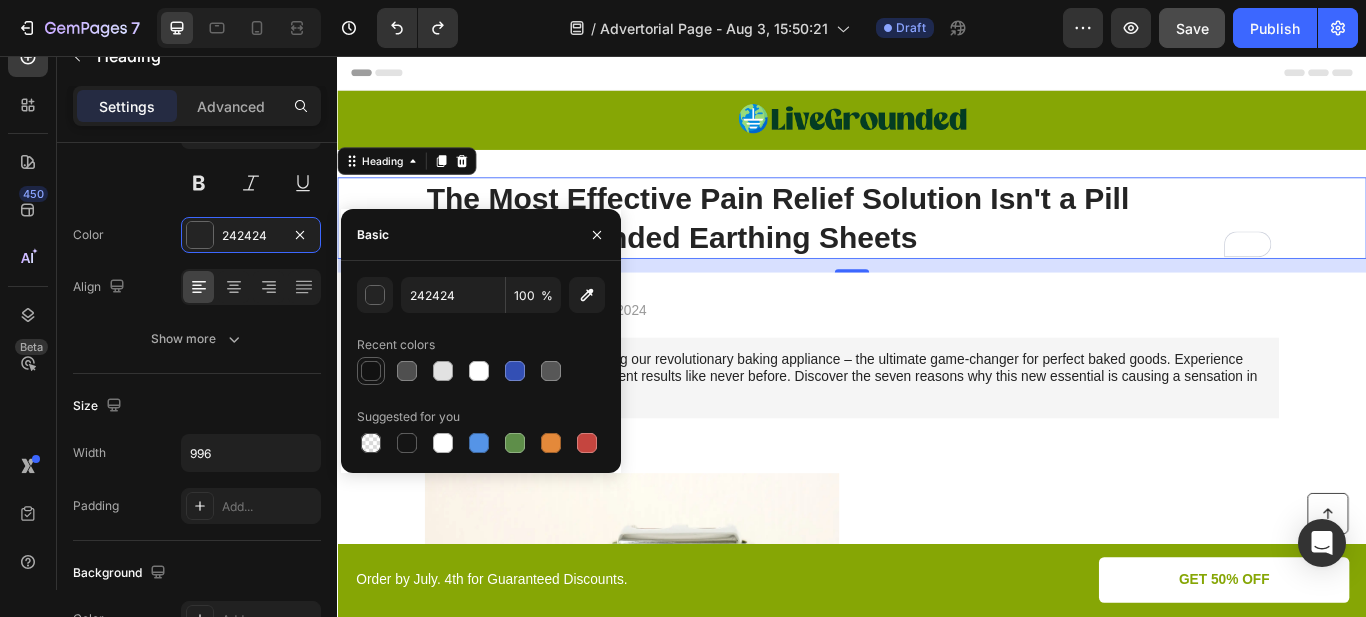click at bounding box center [371, 371] 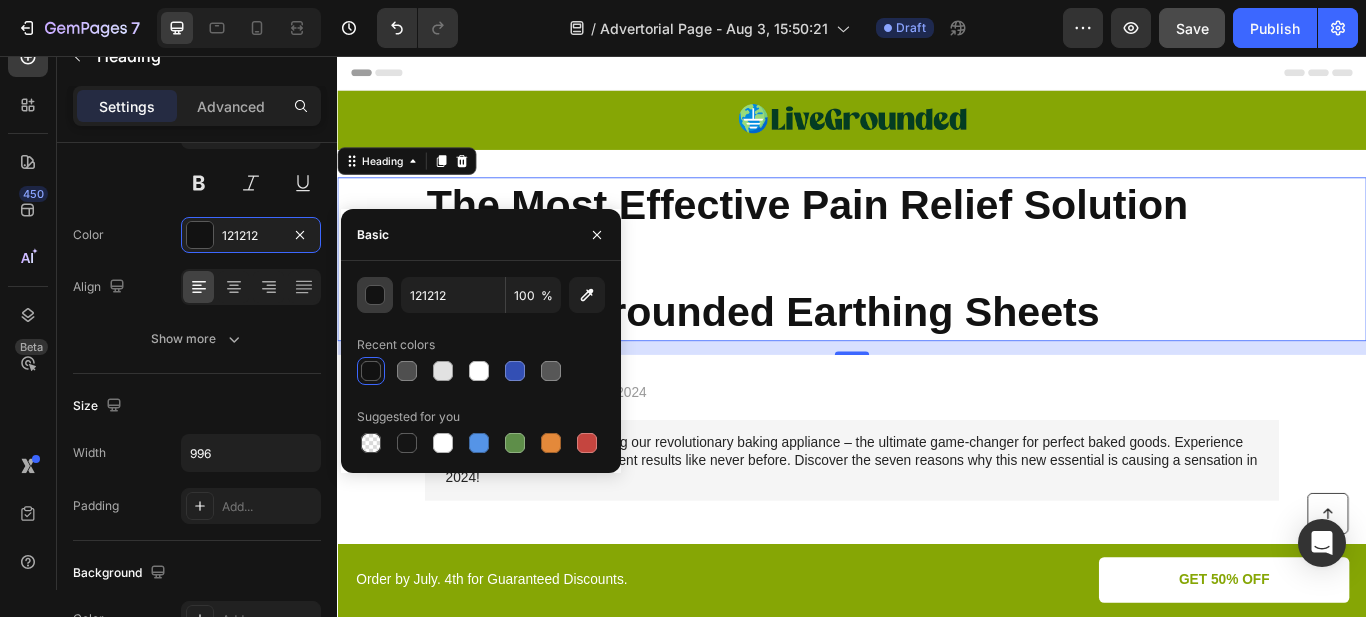 click at bounding box center [376, 296] 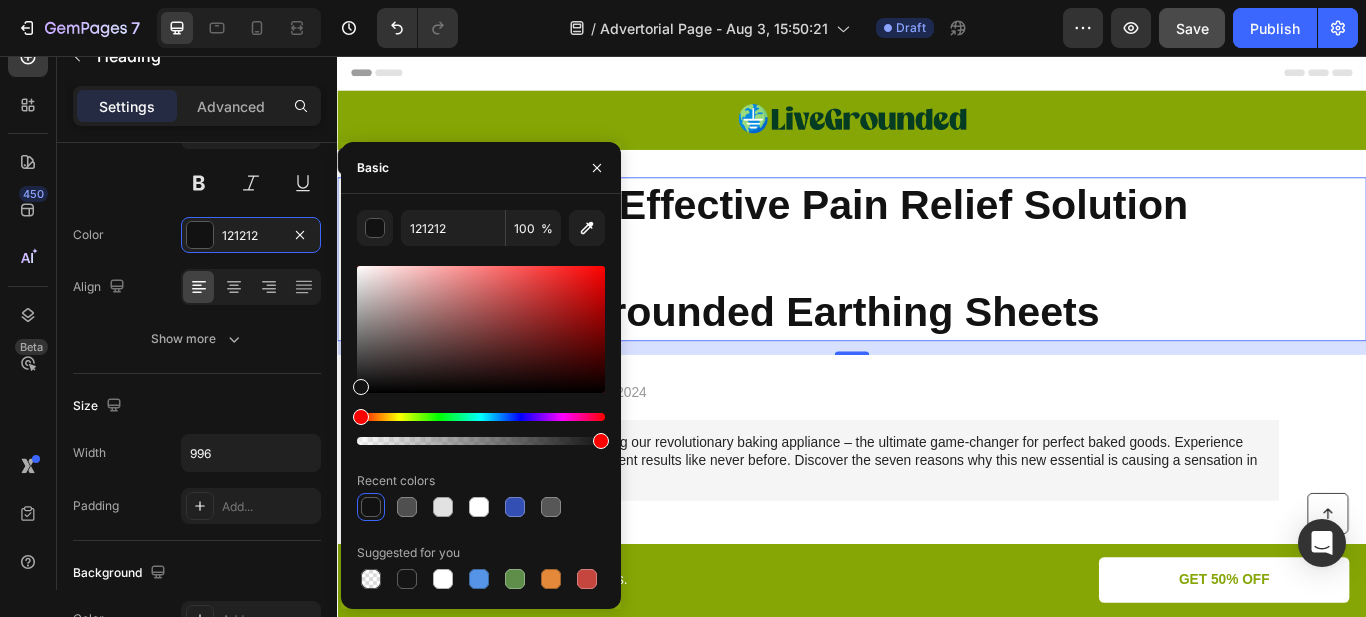 type on "000000" 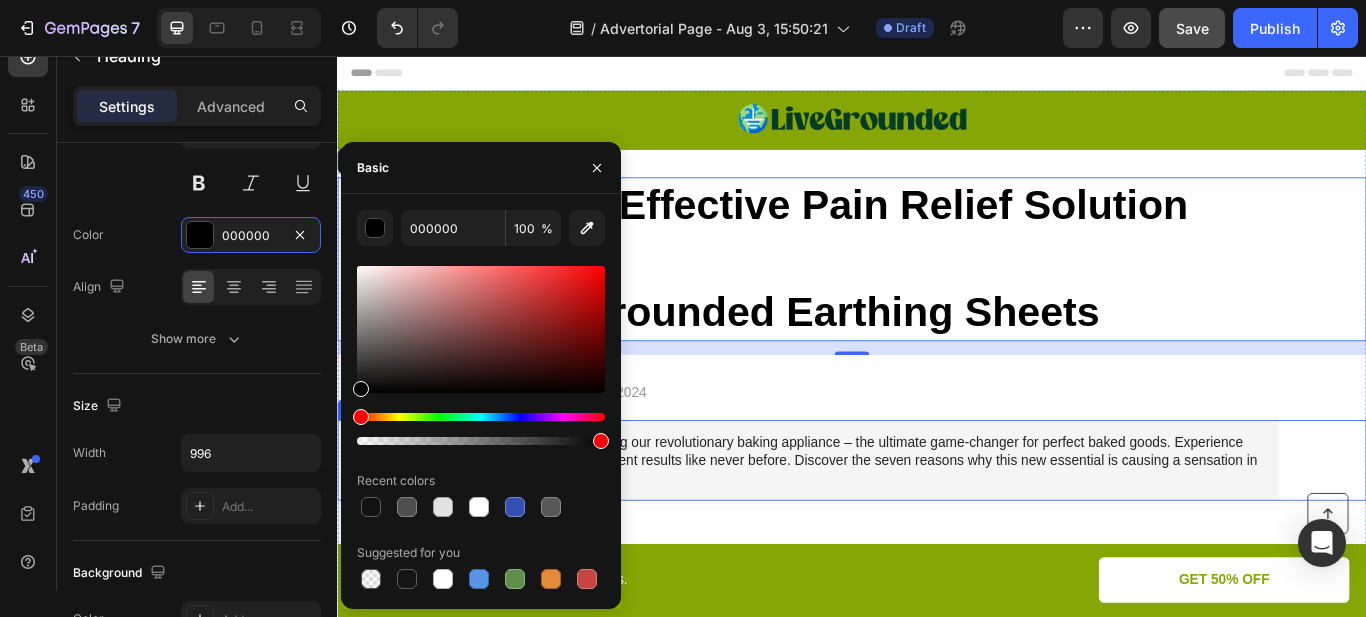 drag, startPoint x: 697, startPoint y: 445, endPoint x: 339, endPoint y: 481, distance: 359.8055 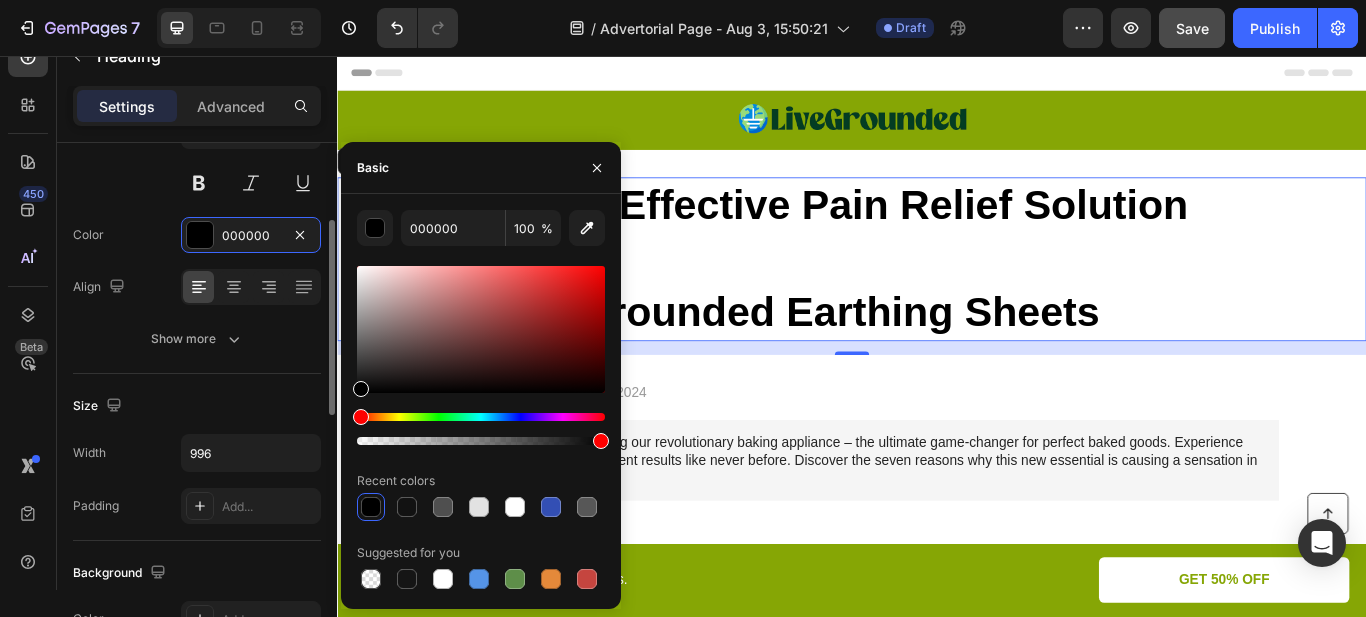 click on "Size 48" at bounding box center [197, 156] 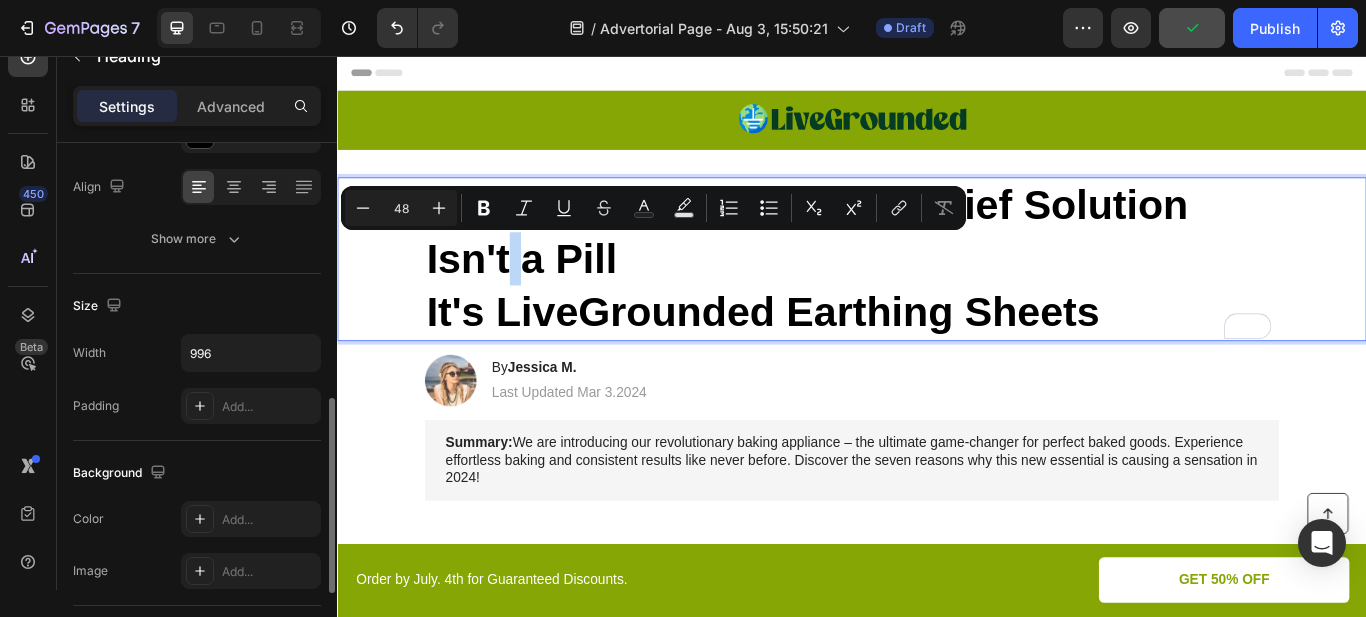 scroll, scrollTop: 400, scrollLeft: 0, axis: vertical 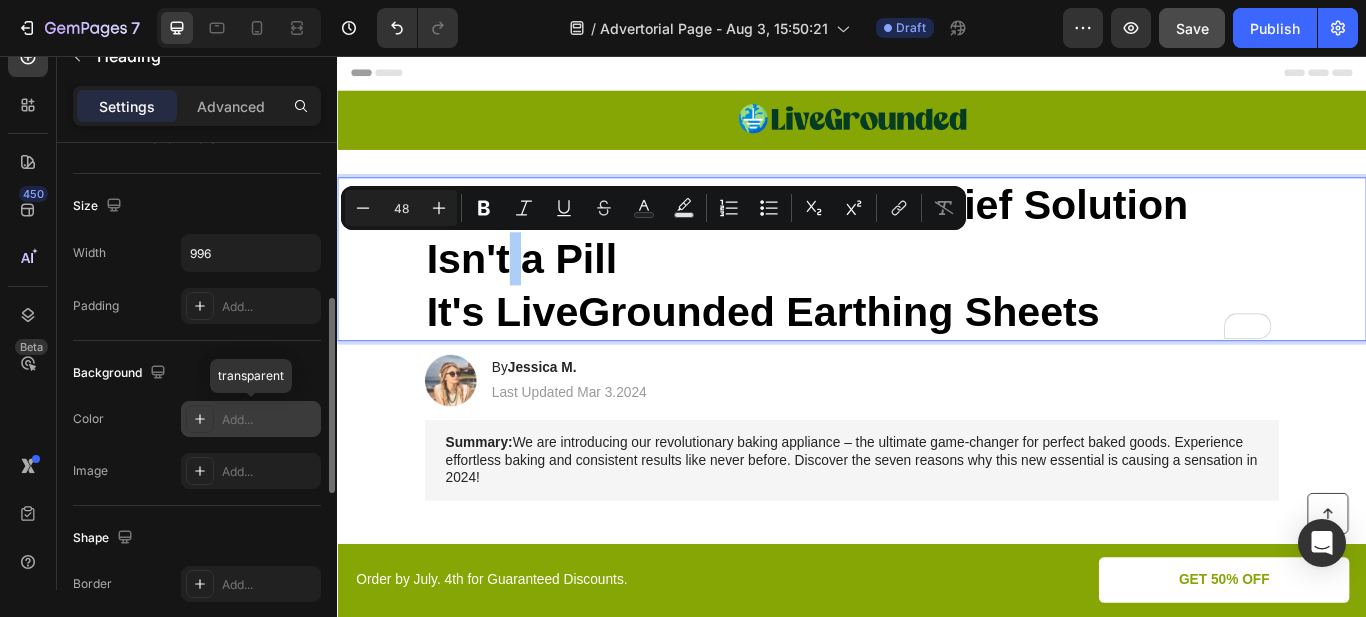 click on "Add..." at bounding box center [269, 420] 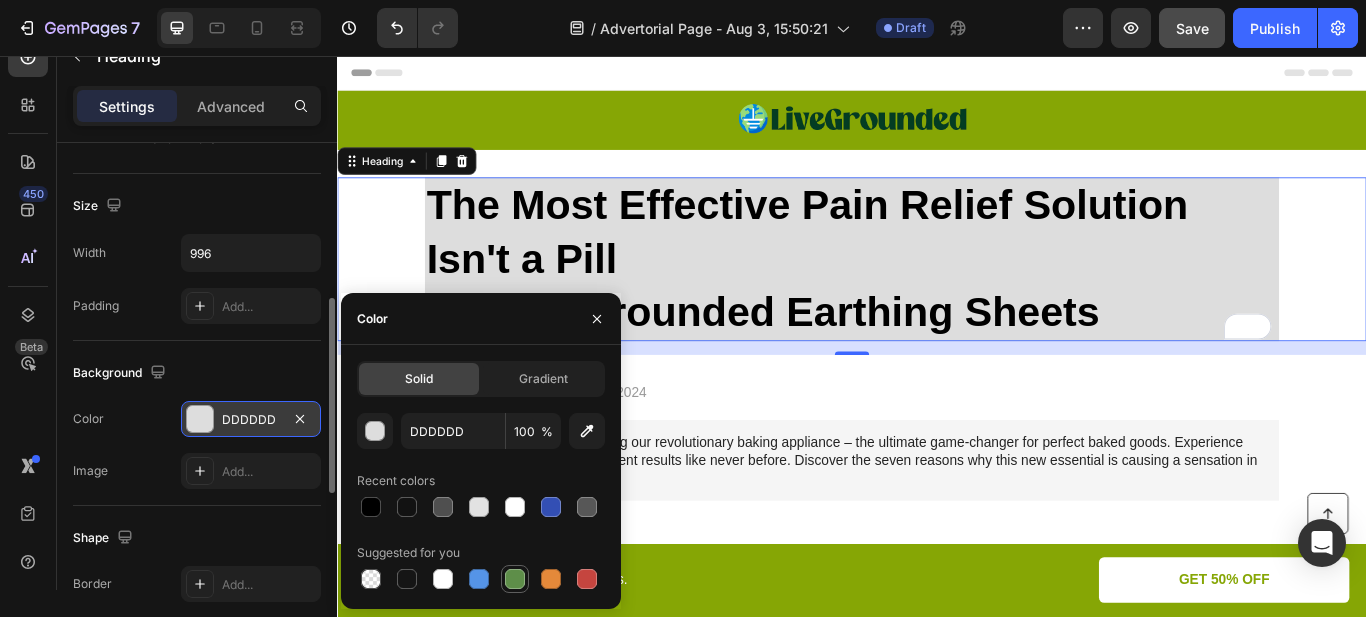 click at bounding box center (515, 579) 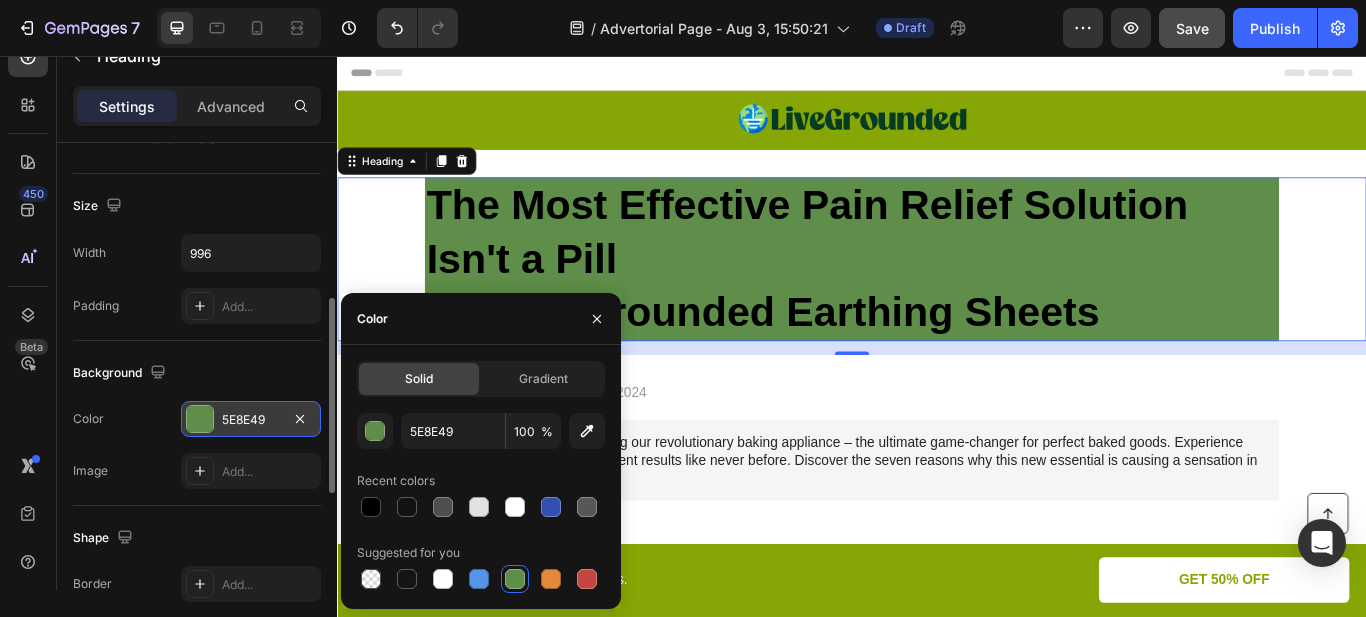 type on "DDDDDD" 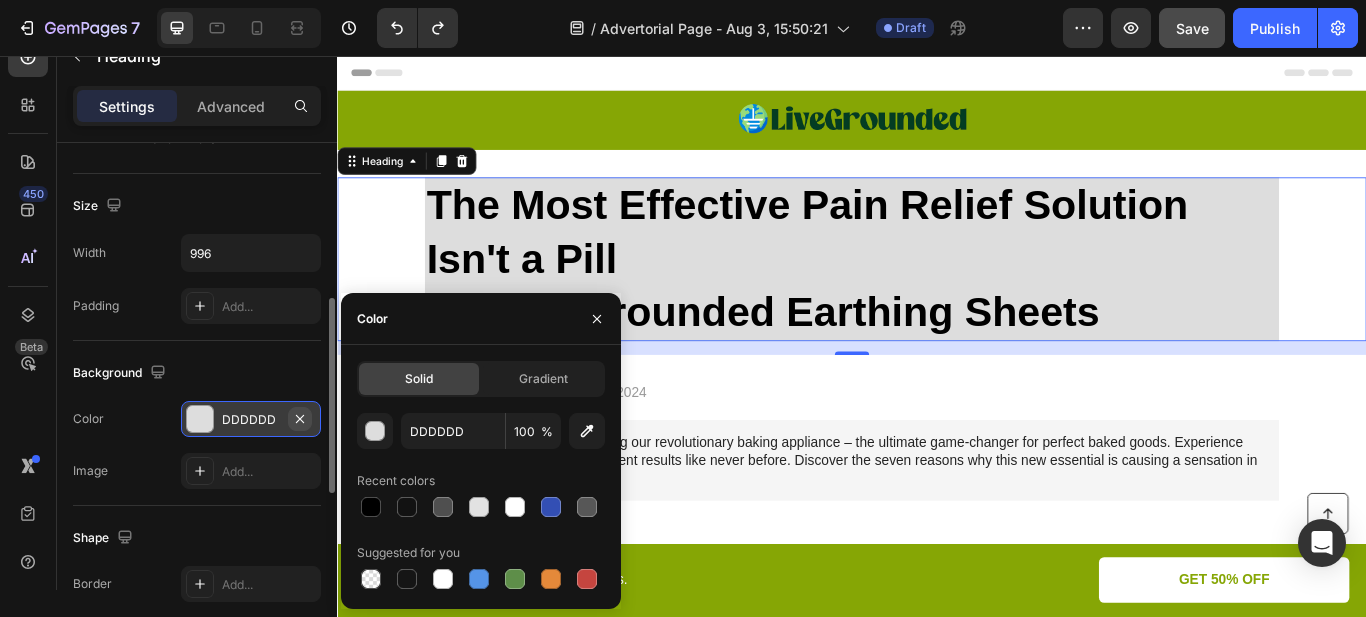 click 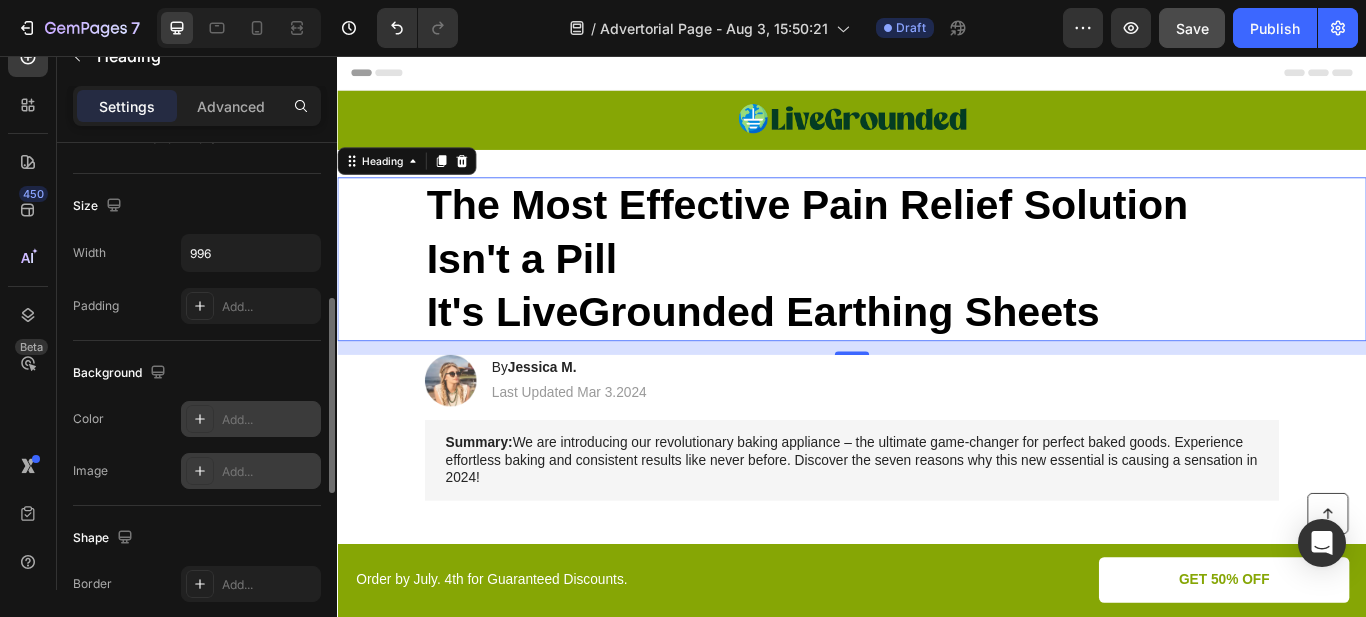 click on "Add..." at bounding box center [269, 472] 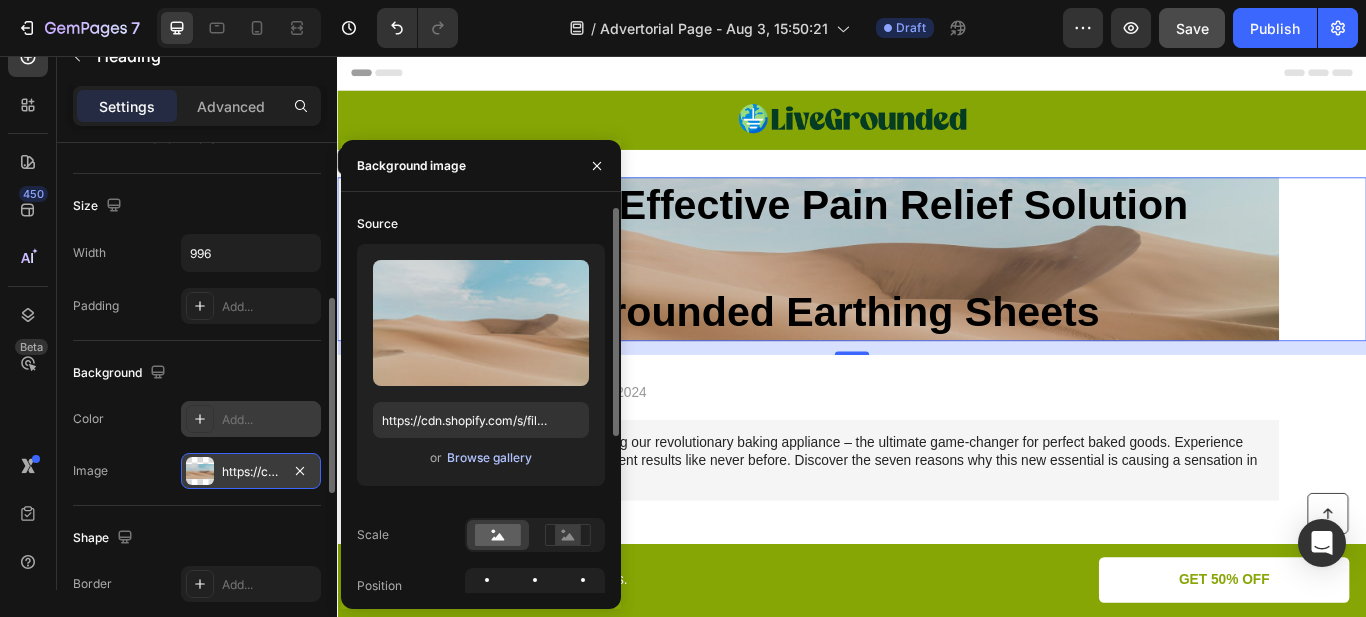 click on "Browse gallery" at bounding box center (489, 458) 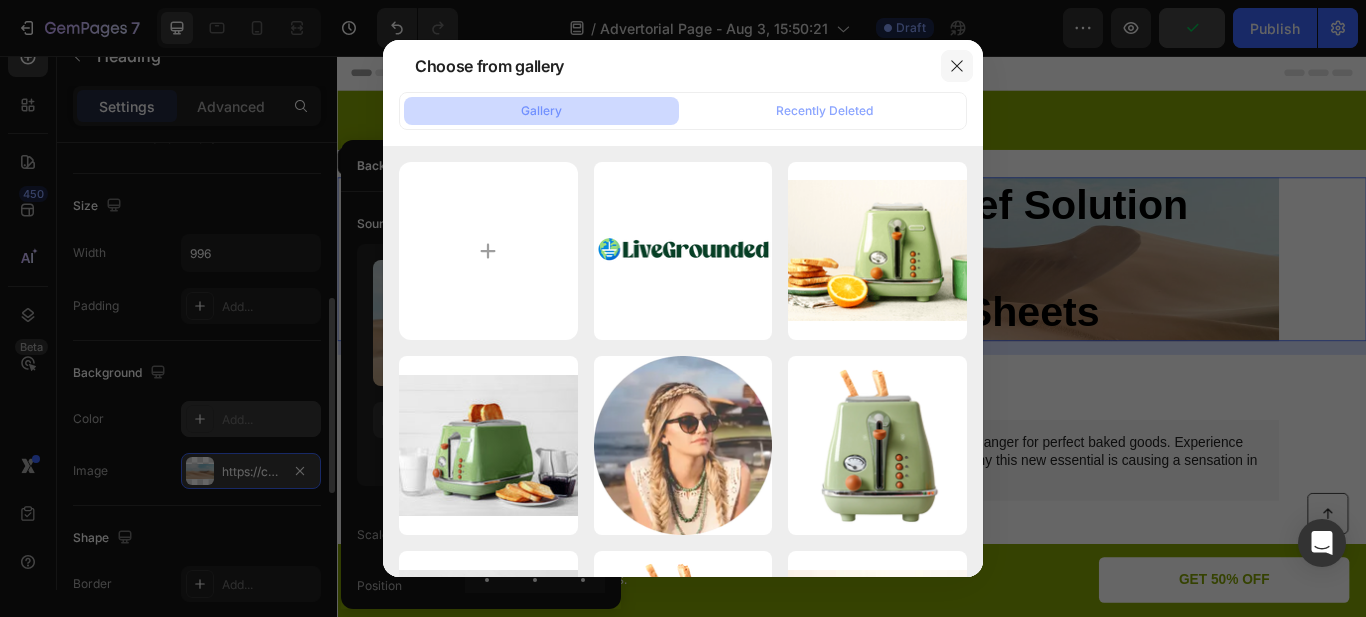 click 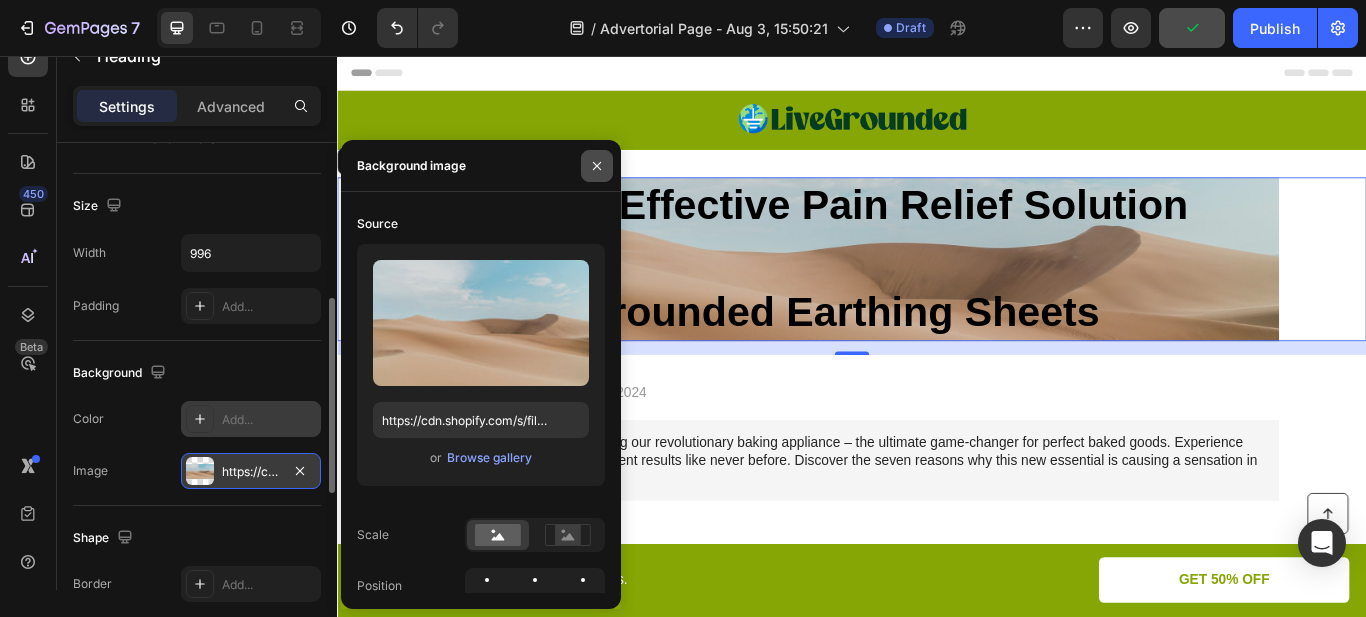 click 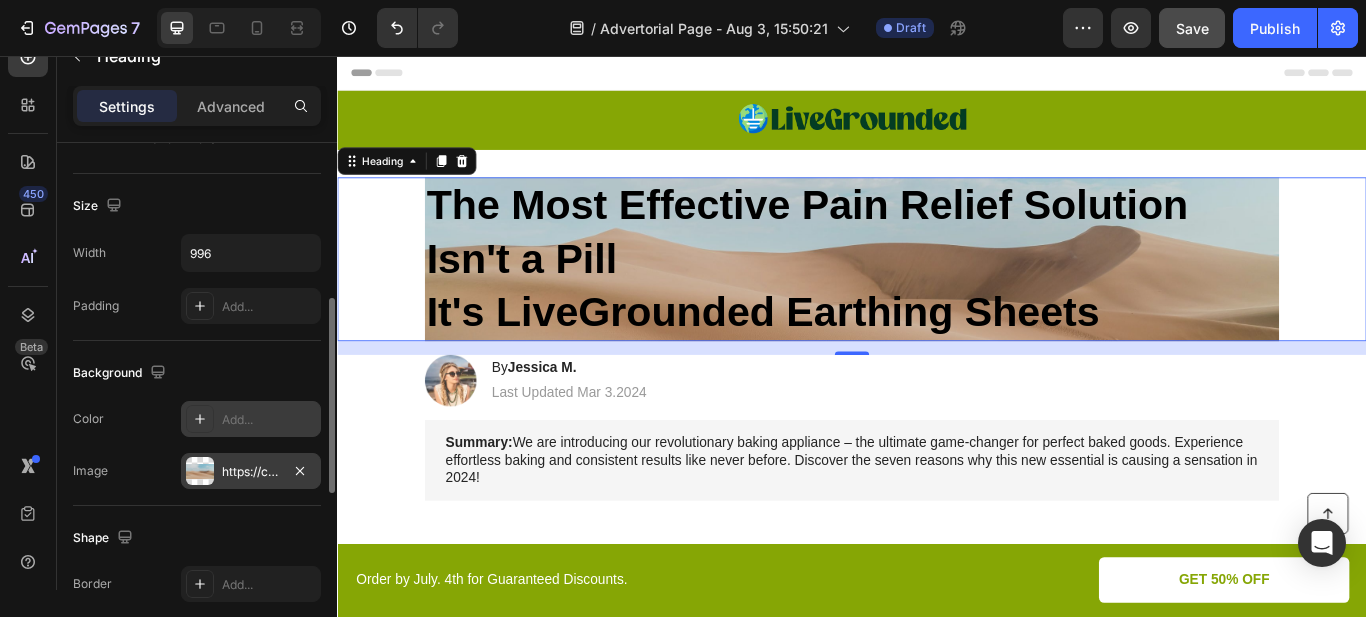 click on "The Most Effective Pain Relief Solution Isn't a Pill It's LiveGrounded Earthing Sheets" at bounding box center [937, 293] 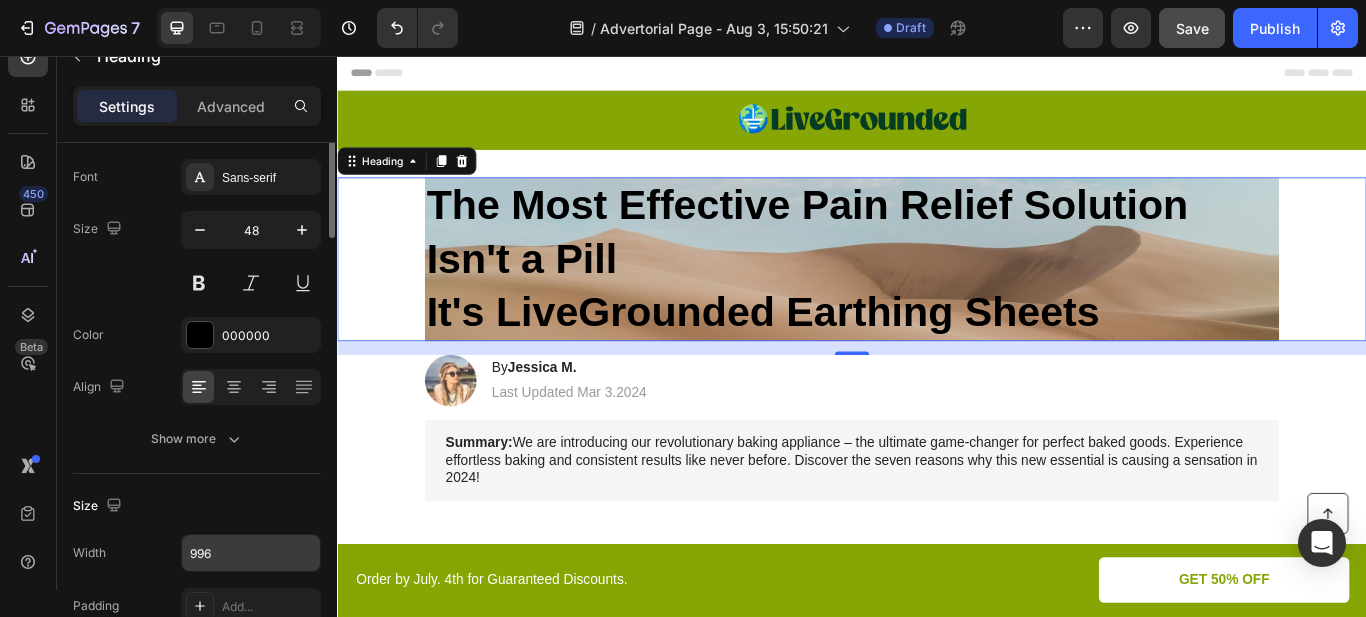 scroll, scrollTop: 0, scrollLeft: 0, axis: both 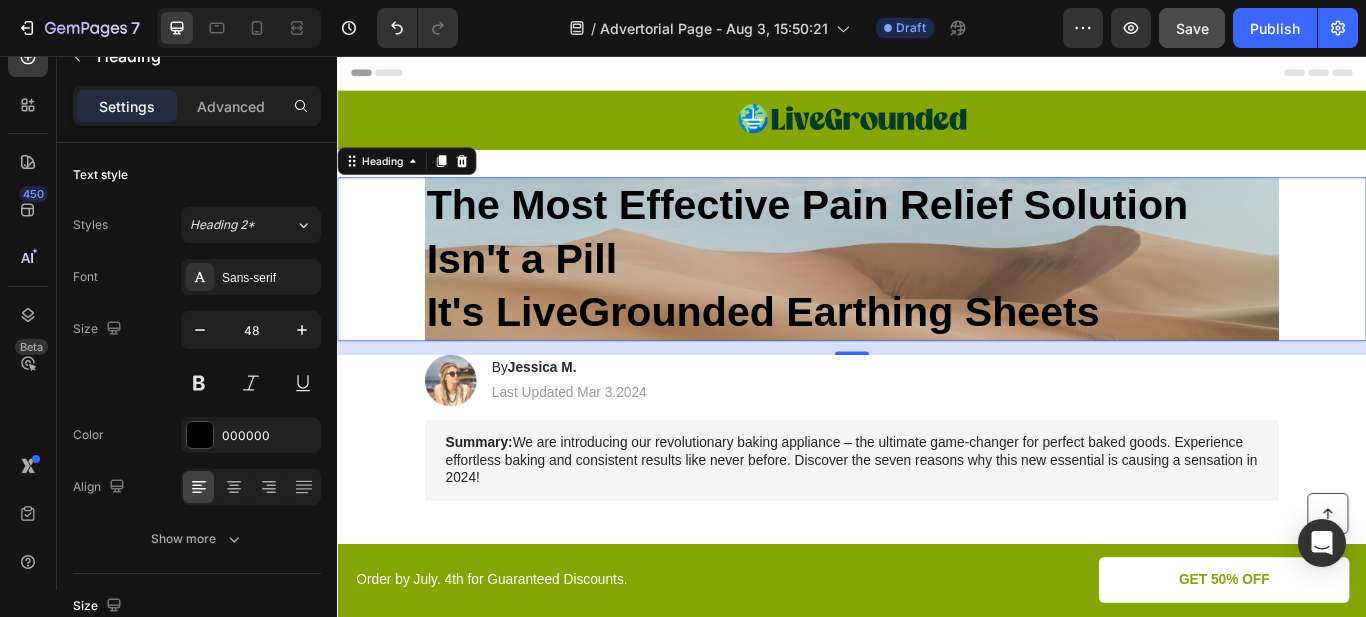 click on "The Most Effective Pain Relief Solution Isn't a Pill It's LiveGrounded Earthing Sheets" at bounding box center [937, 293] 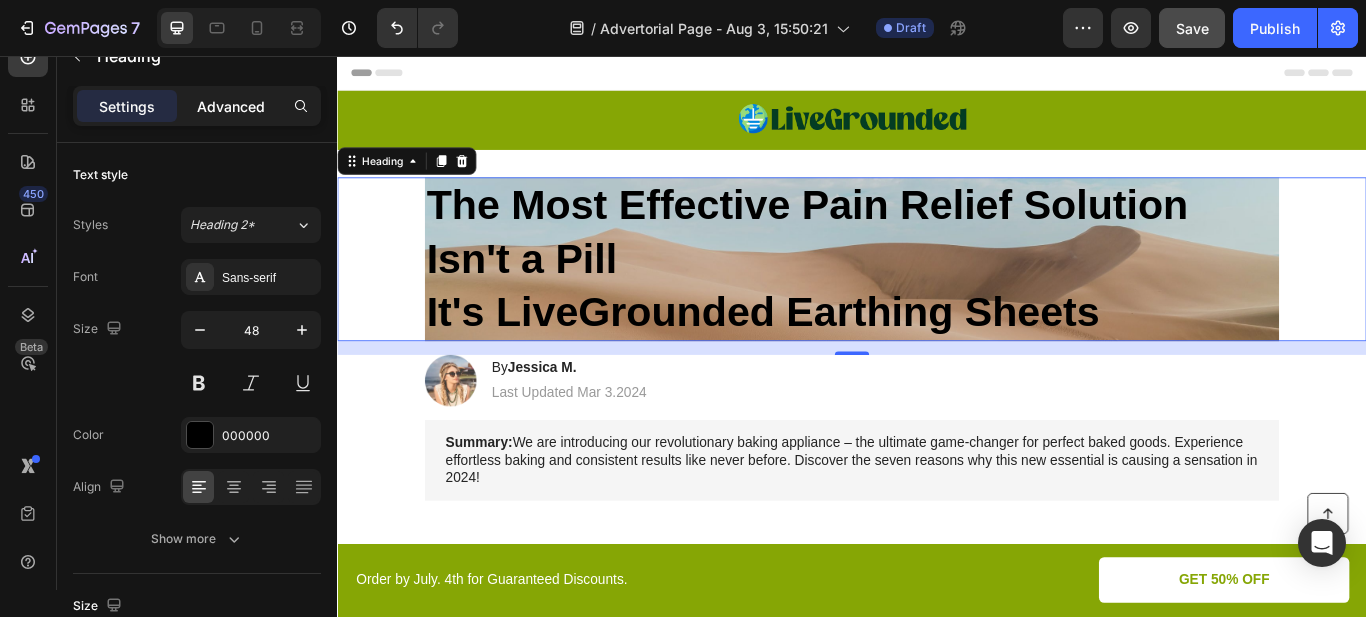 click on "Advanced" at bounding box center [231, 106] 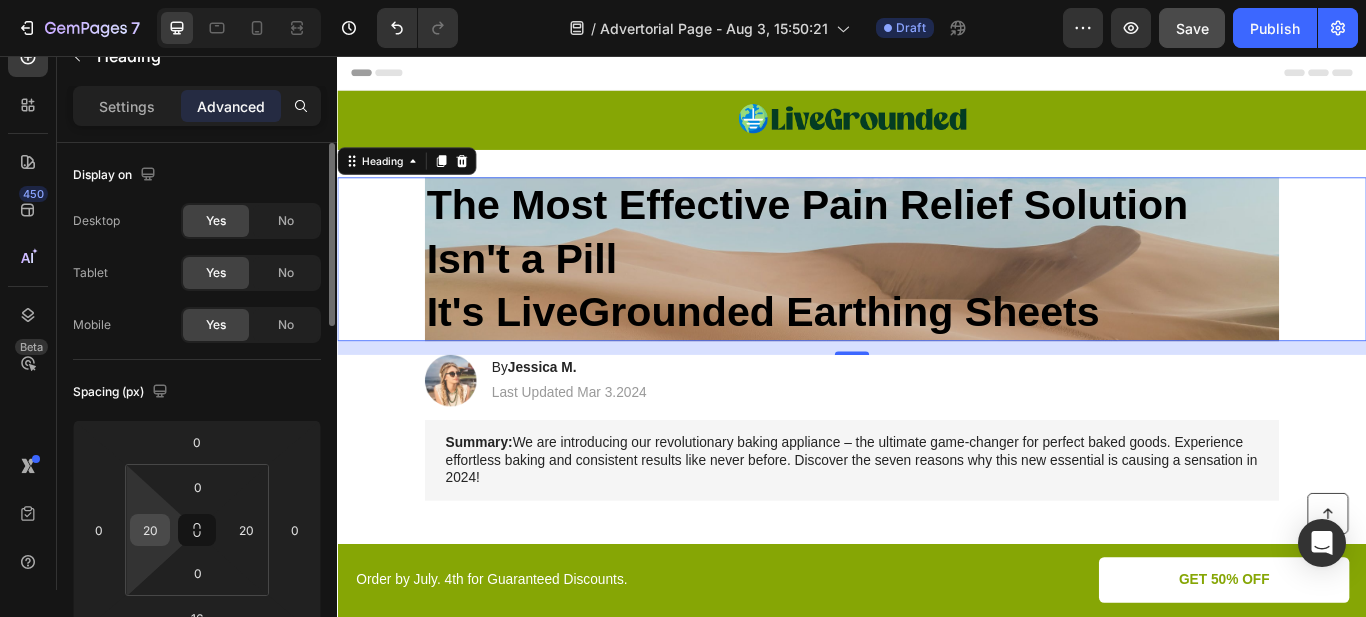 click on "20" at bounding box center (150, 530) 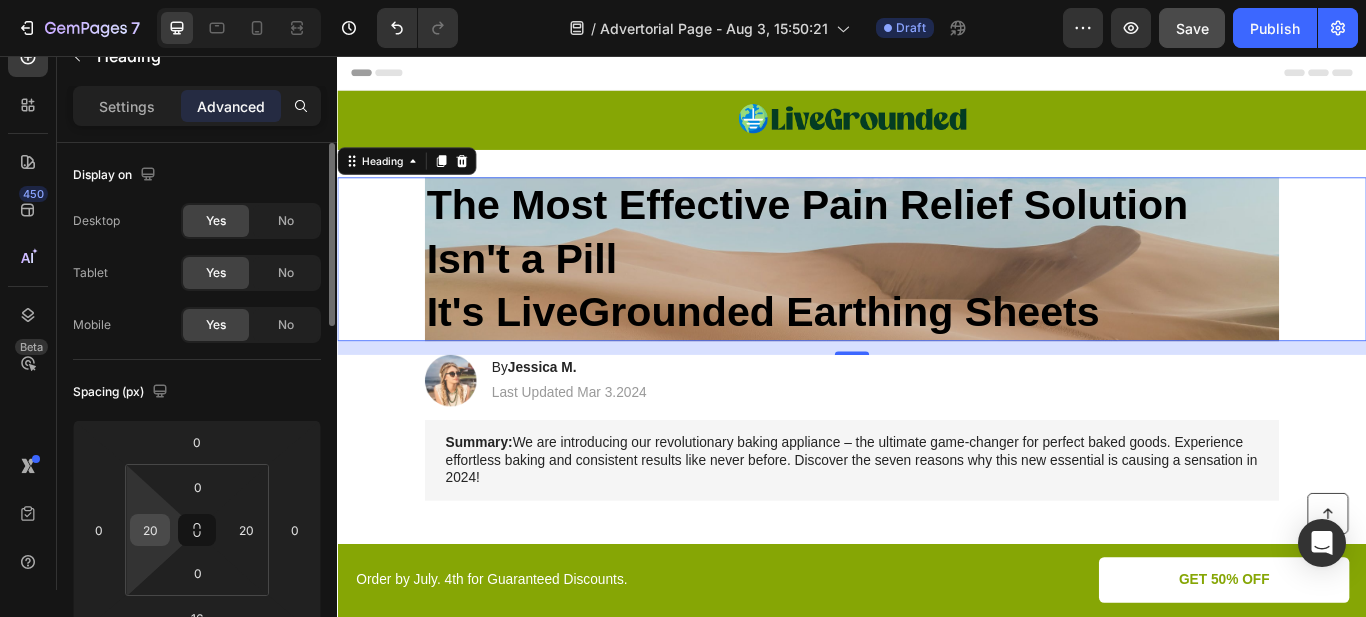 click on "20" at bounding box center (150, 530) 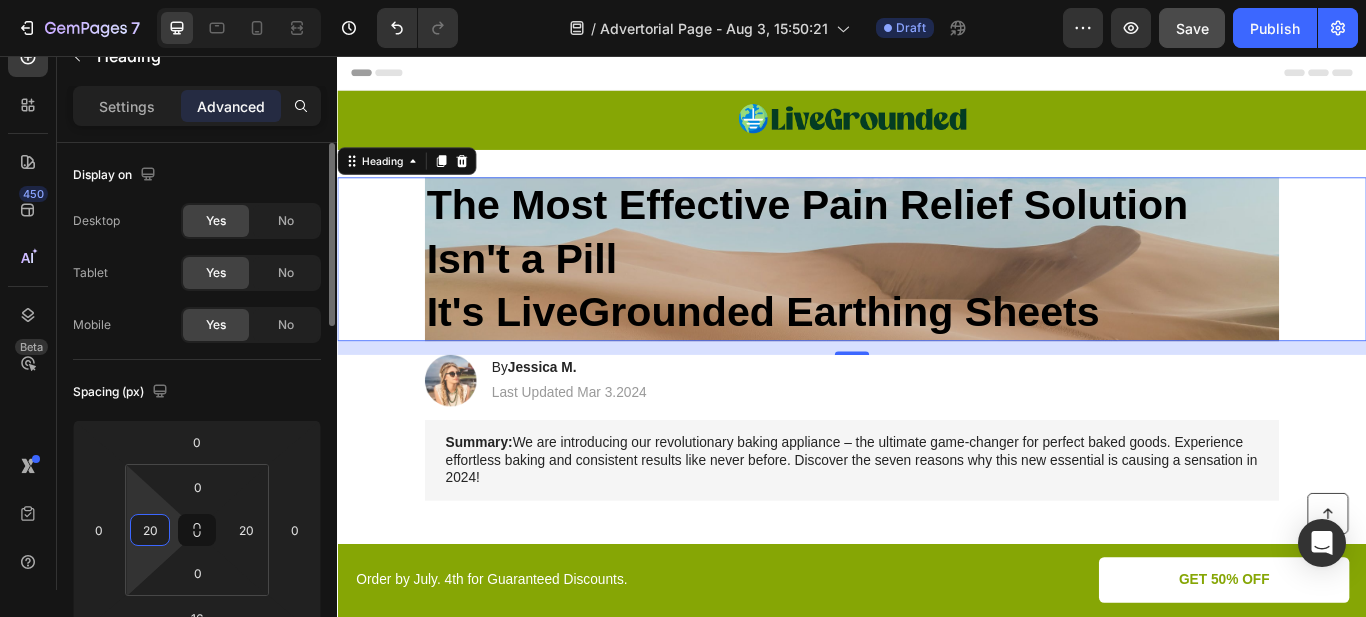 click on "20" at bounding box center [150, 530] 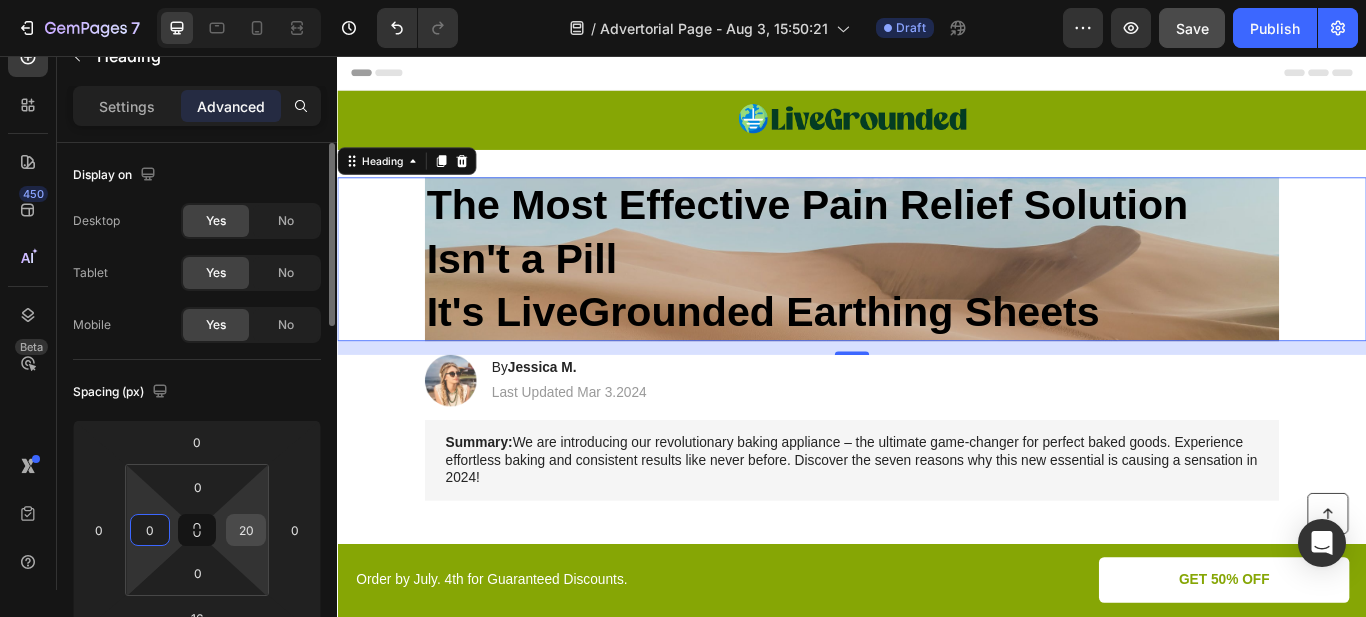 type on "0" 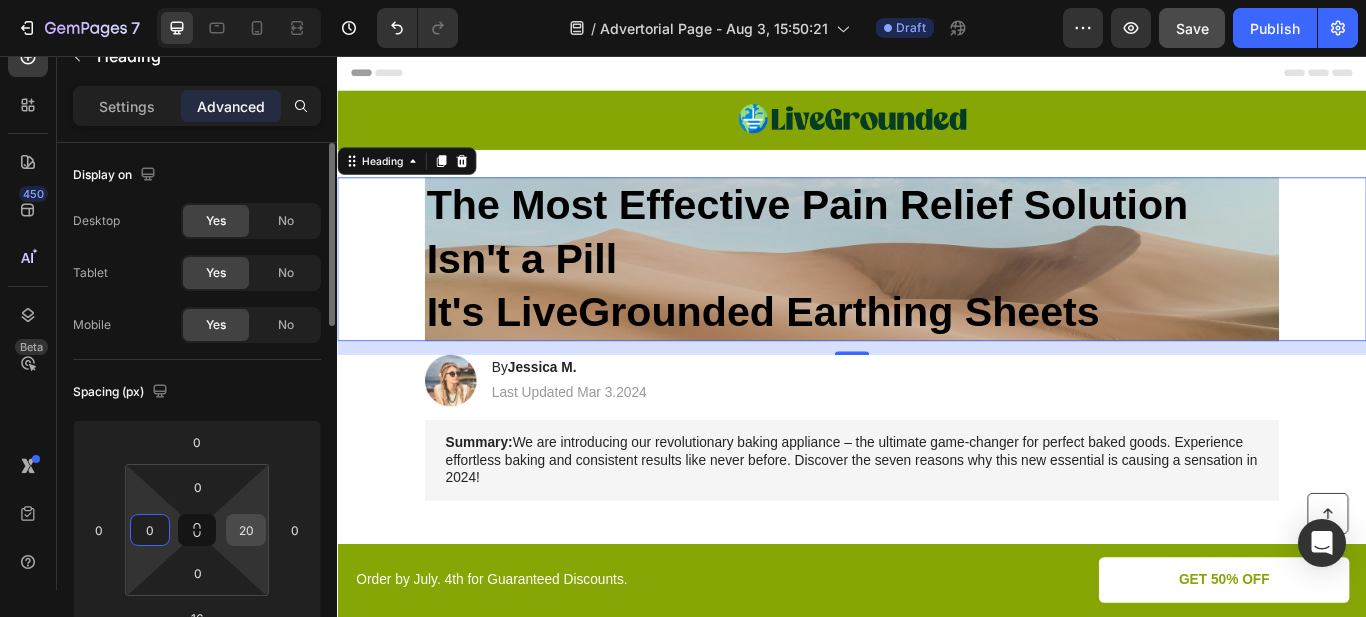 click on "20" at bounding box center (246, 530) 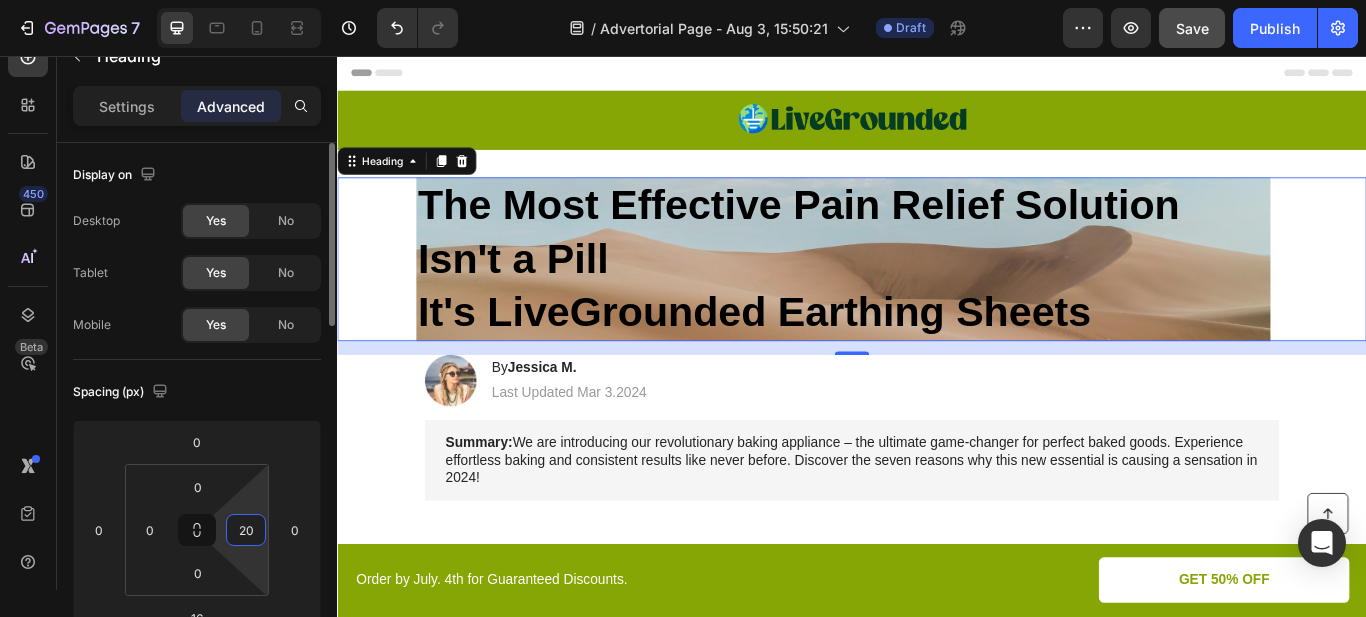 click on "20" at bounding box center (246, 530) 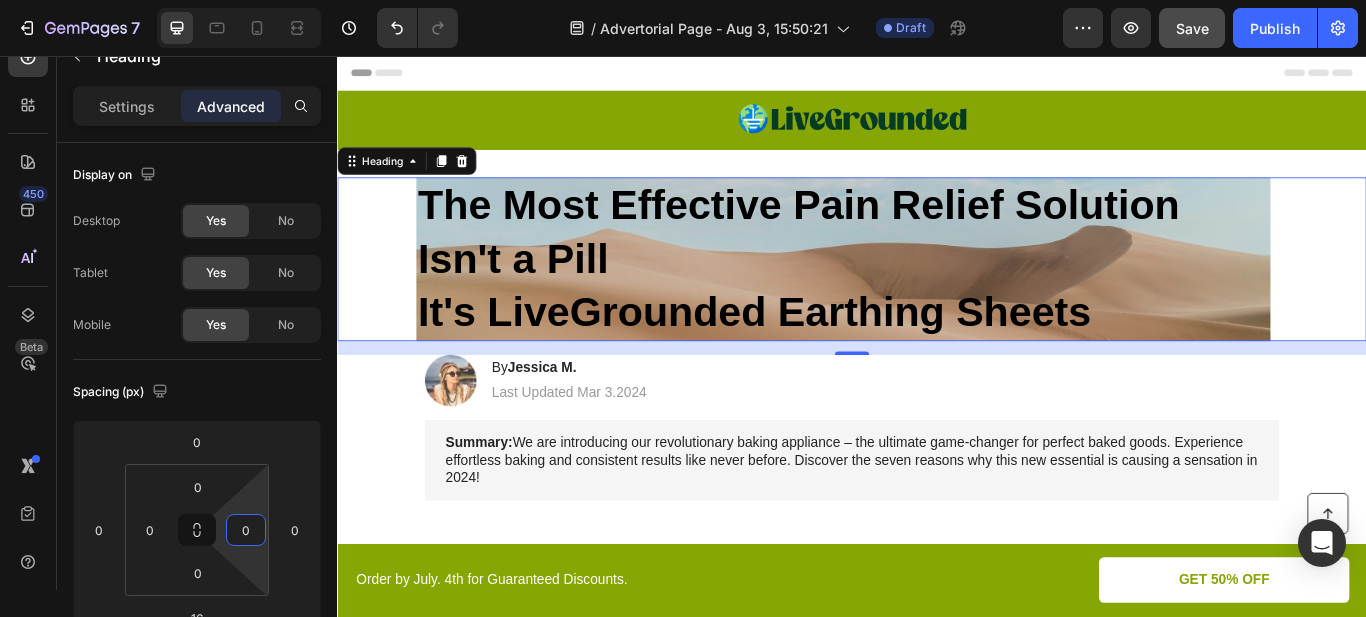 type on "0" 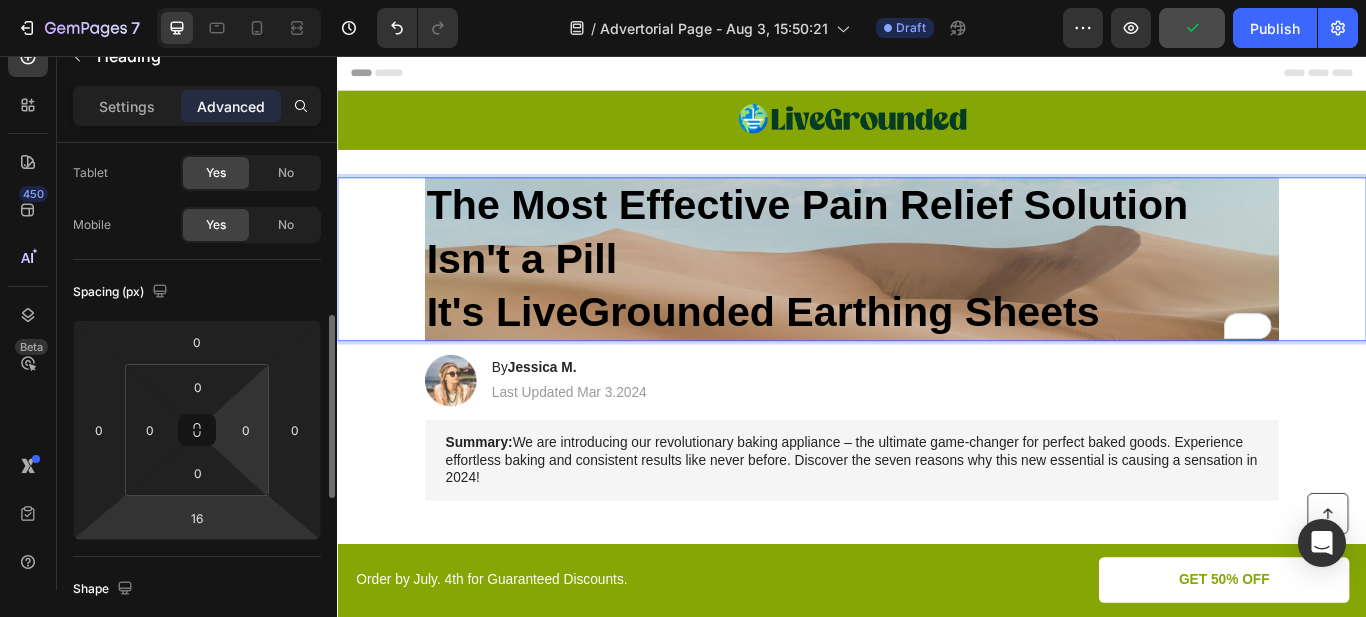 scroll, scrollTop: 200, scrollLeft: 0, axis: vertical 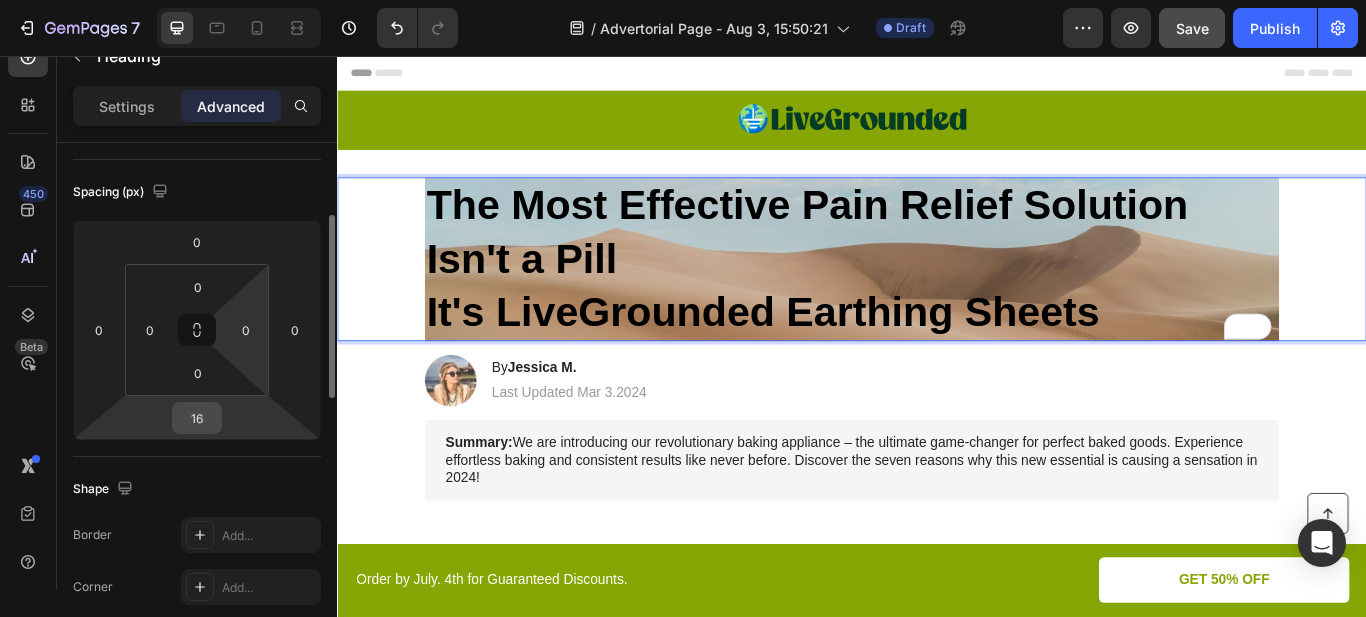 click on "16" at bounding box center (197, 418) 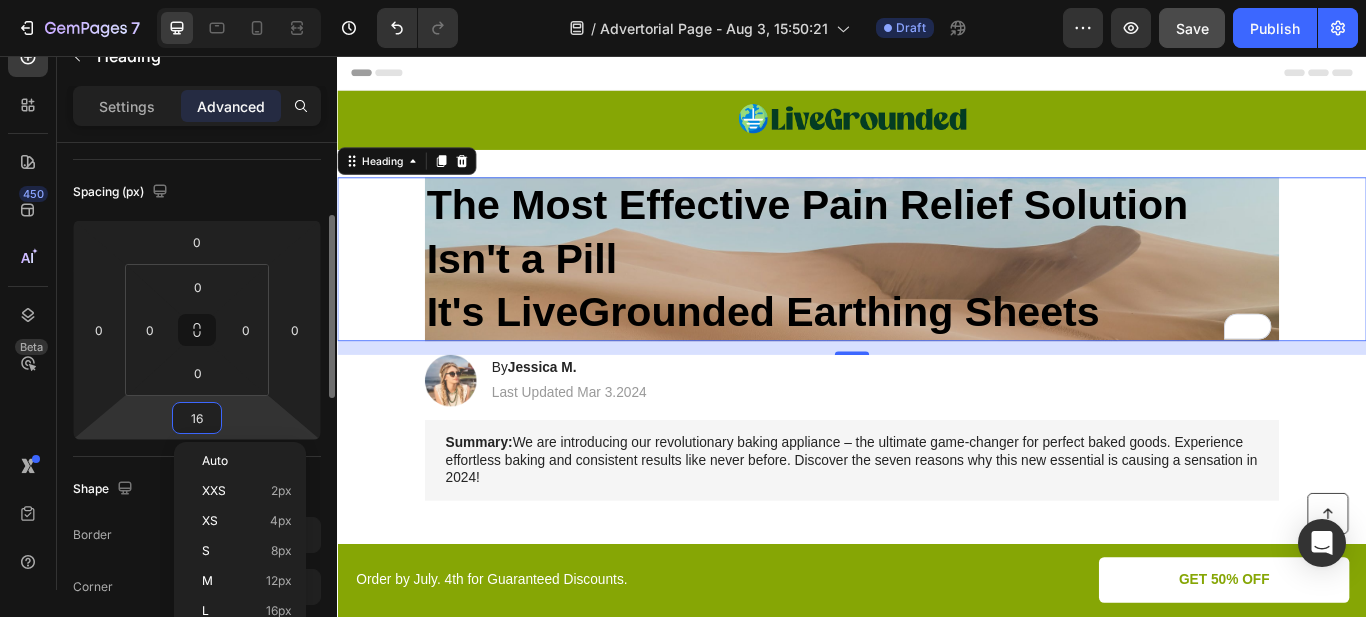 click on "16" at bounding box center (197, 418) 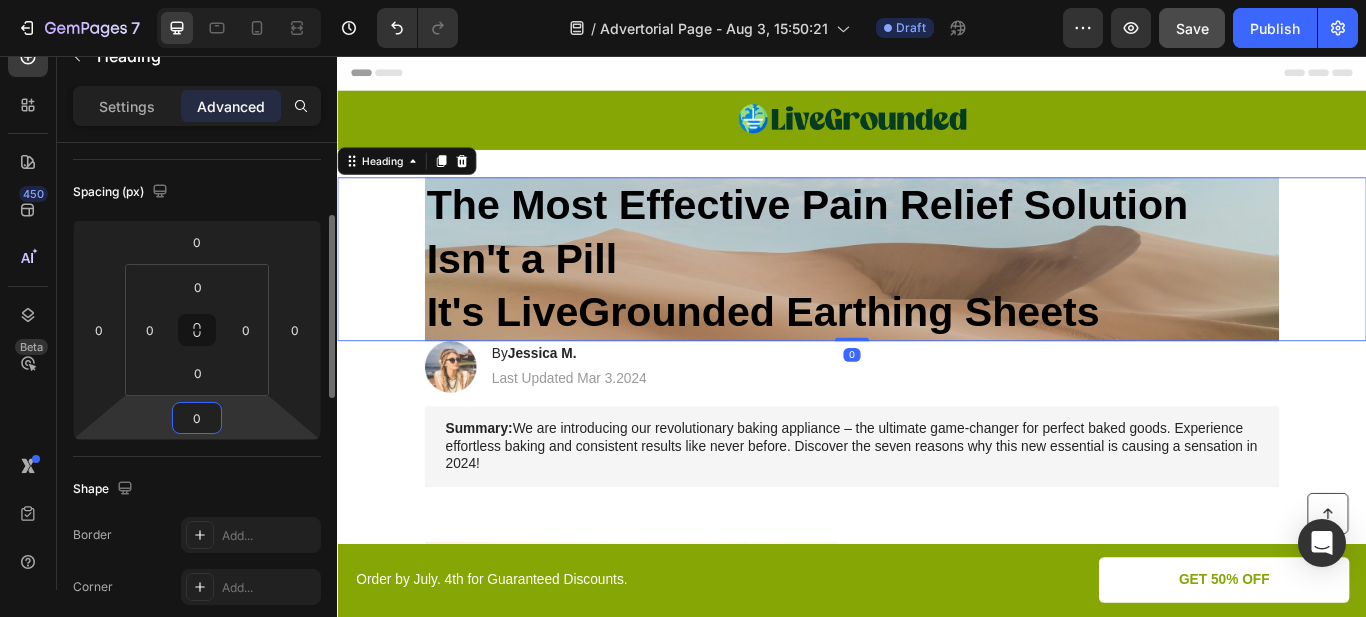 type on "16" 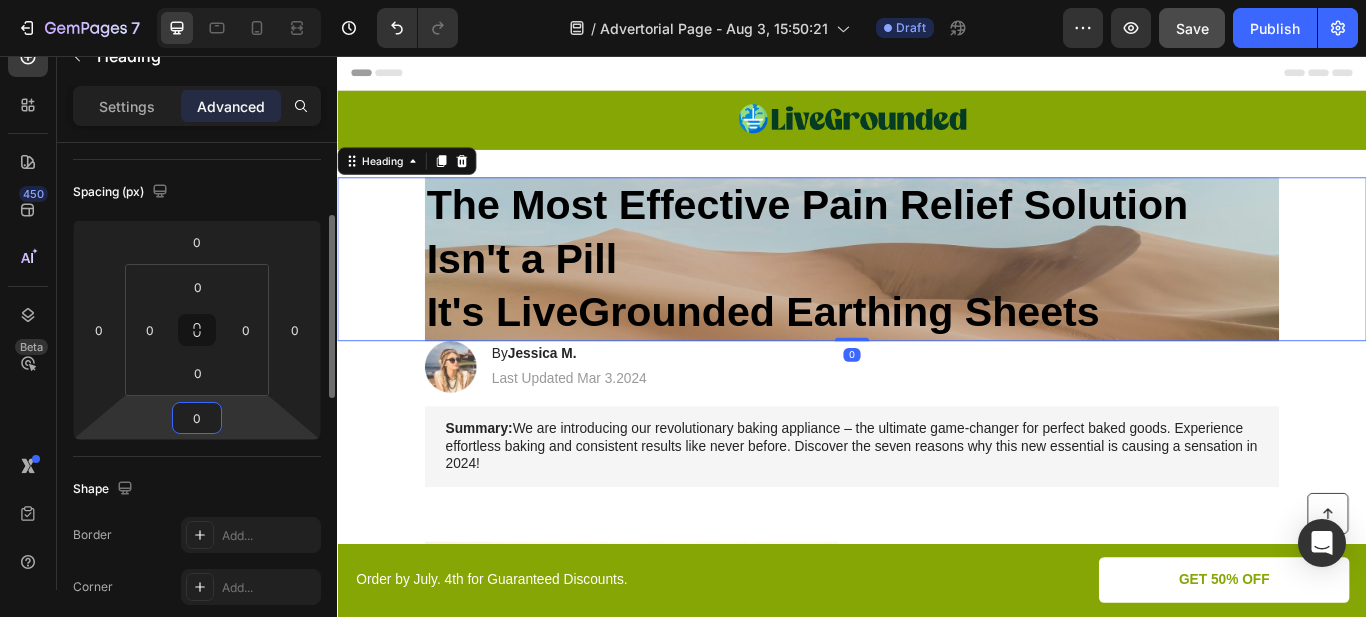 type on "20" 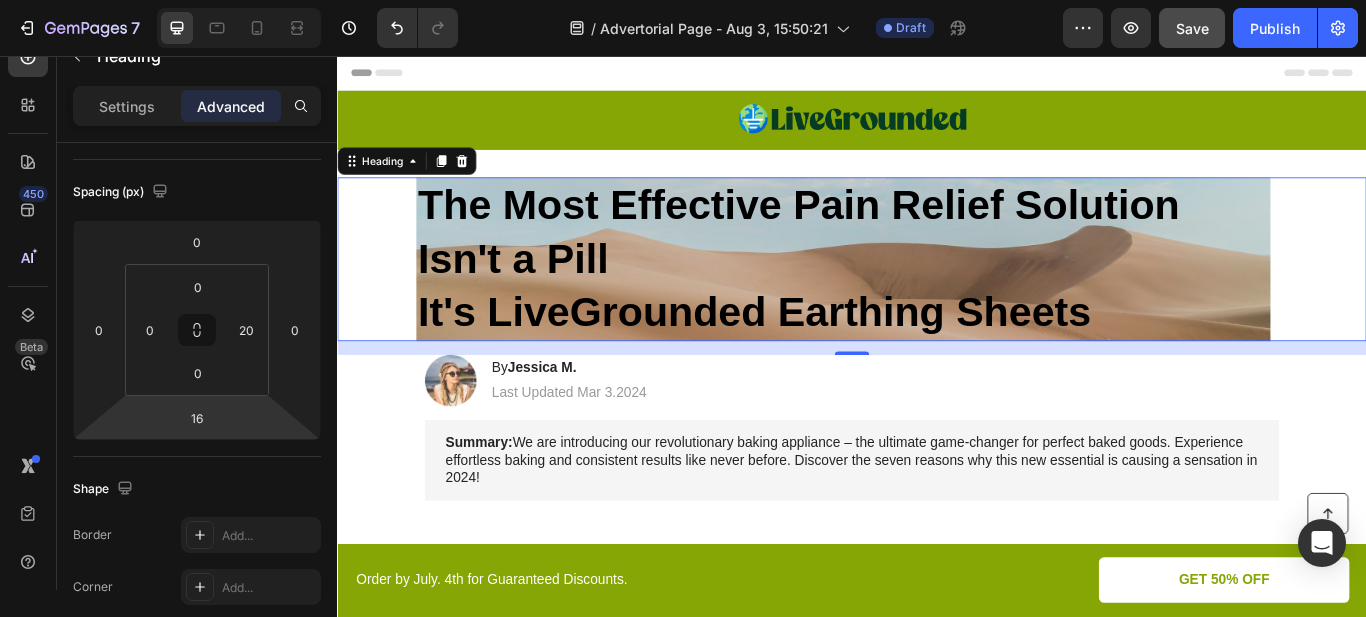 click on "The Most Effective Pain Relief Solution Isn't a Pill It's LiveGrounded Earthing Sheets" at bounding box center [927, 293] 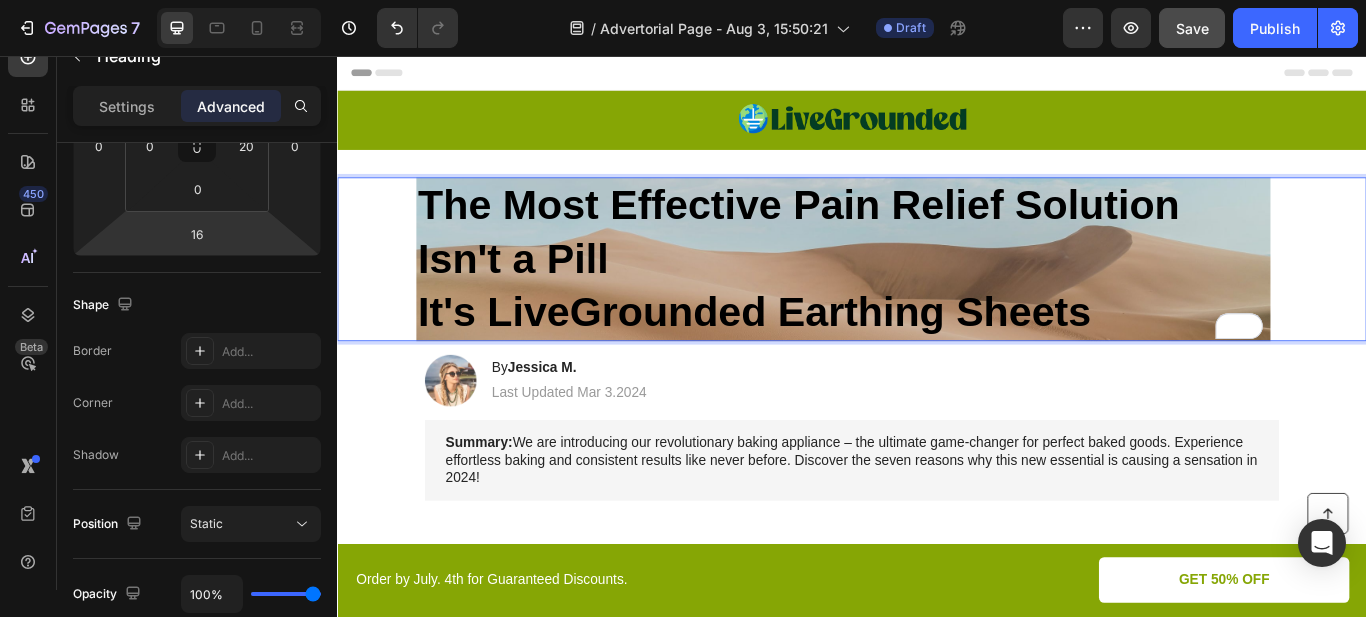 scroll, scrollTop: 0, scrollLeft: 0, axis: both 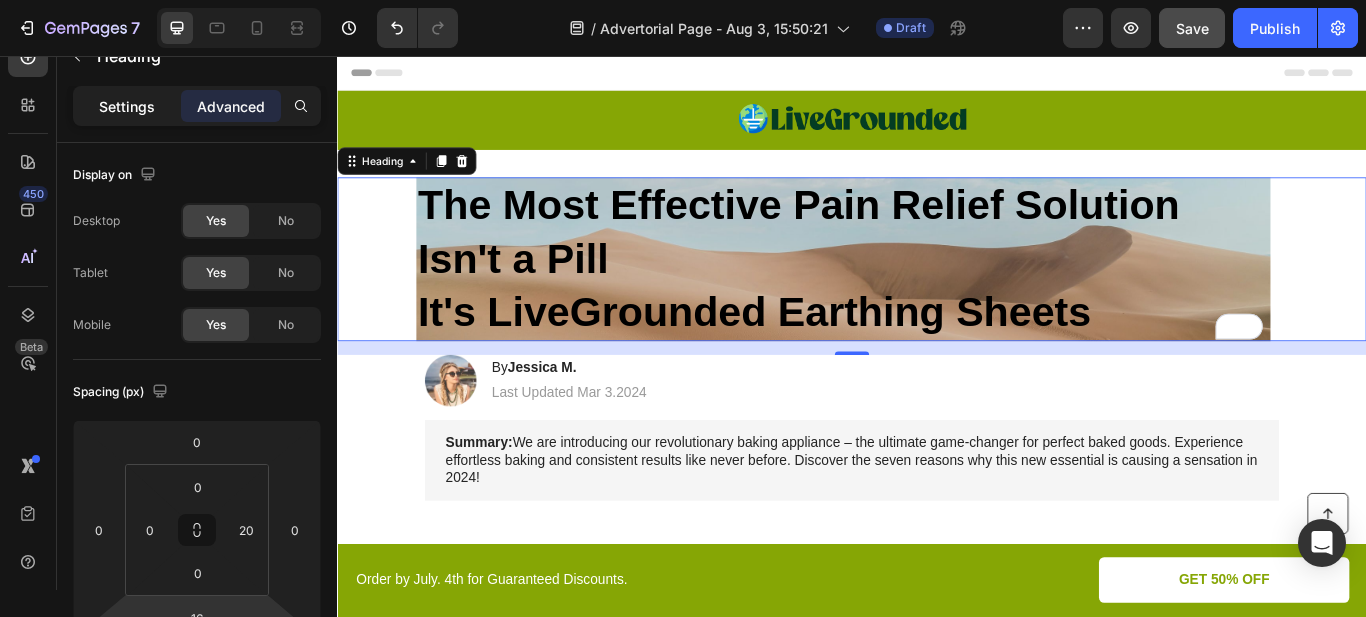 click on "Settings" at bounding box center [127, 106] 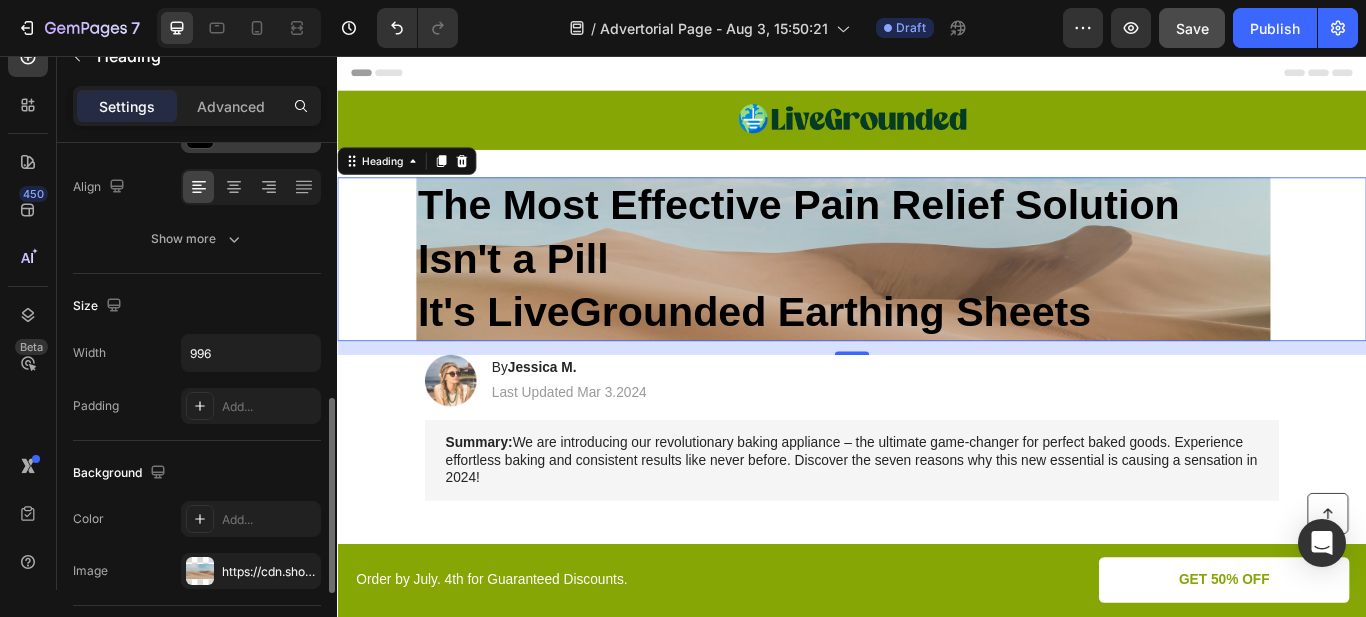 scroll, scrollTop: 400, scrollLeft: 0, axis: vertical 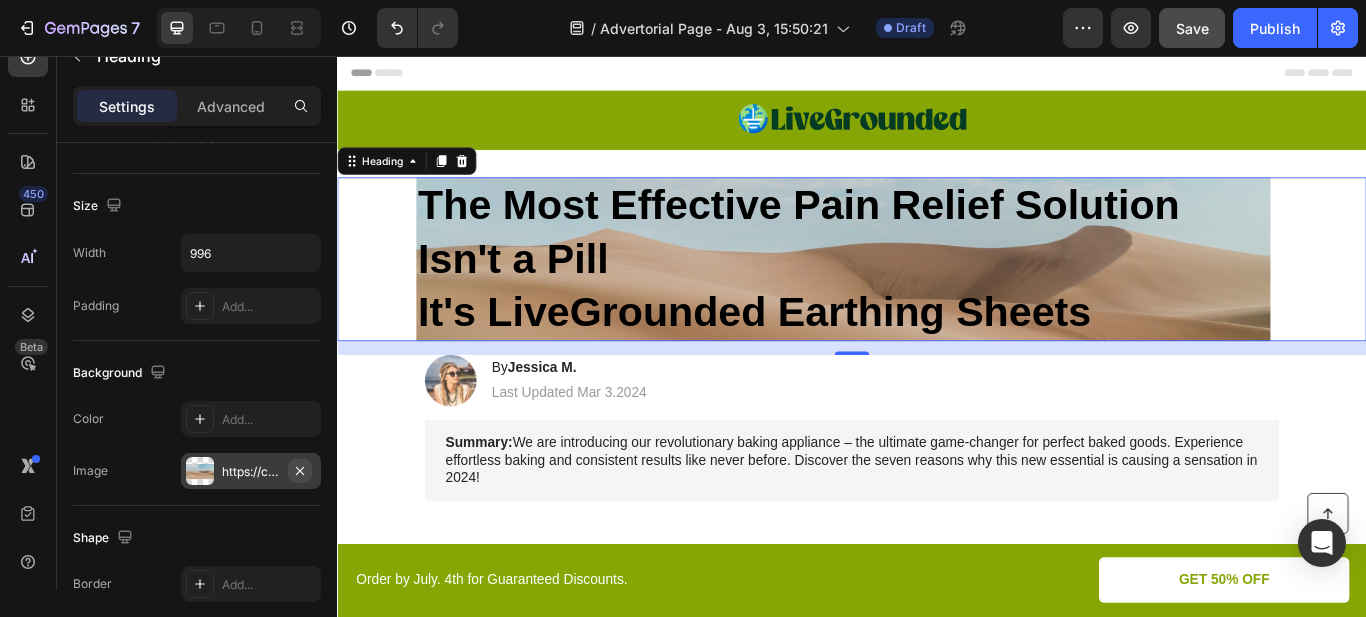 click 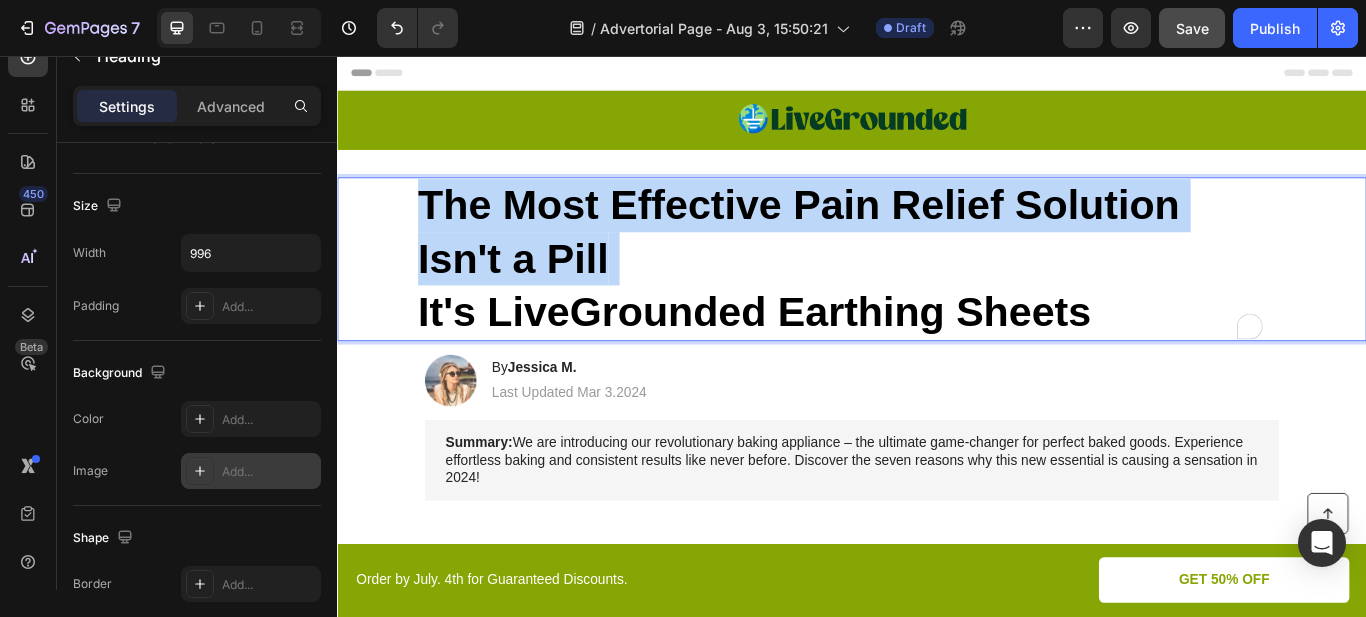 click on "The Most Effective Pain Relief Solution Isn't a Pill It's LiveGrounded Earthing Sheets" at bounding box center (927, 293) 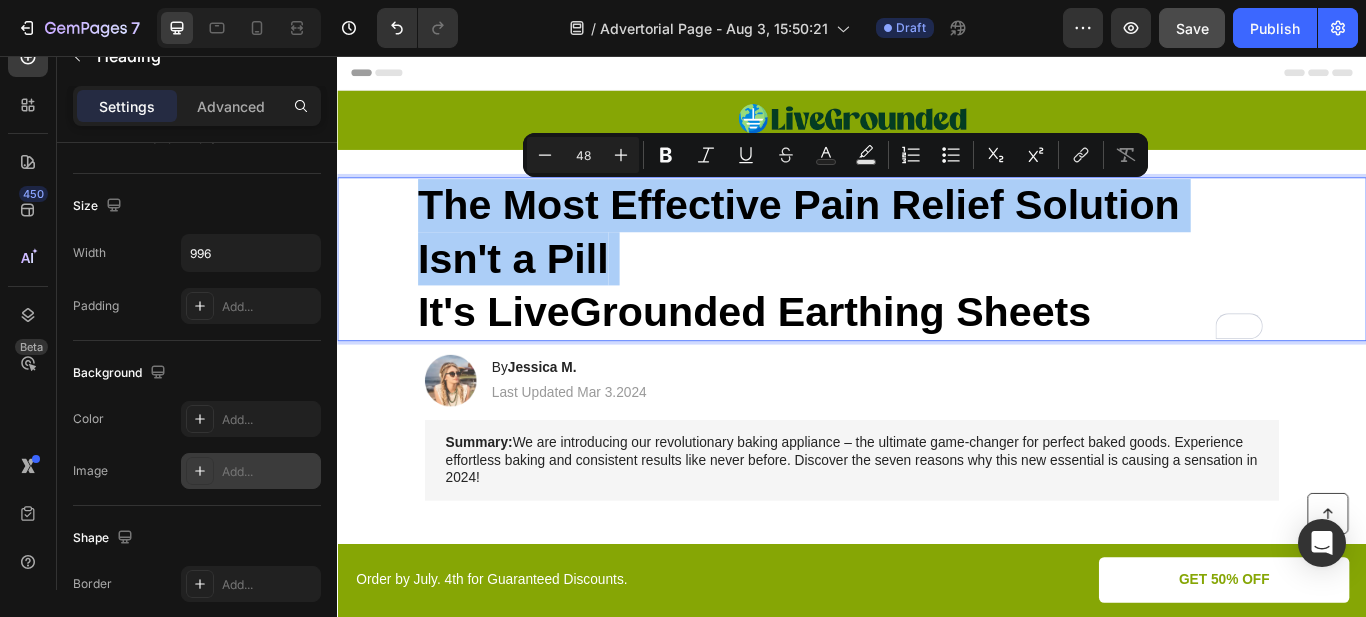click on "48" at bounding box center (583, 155) 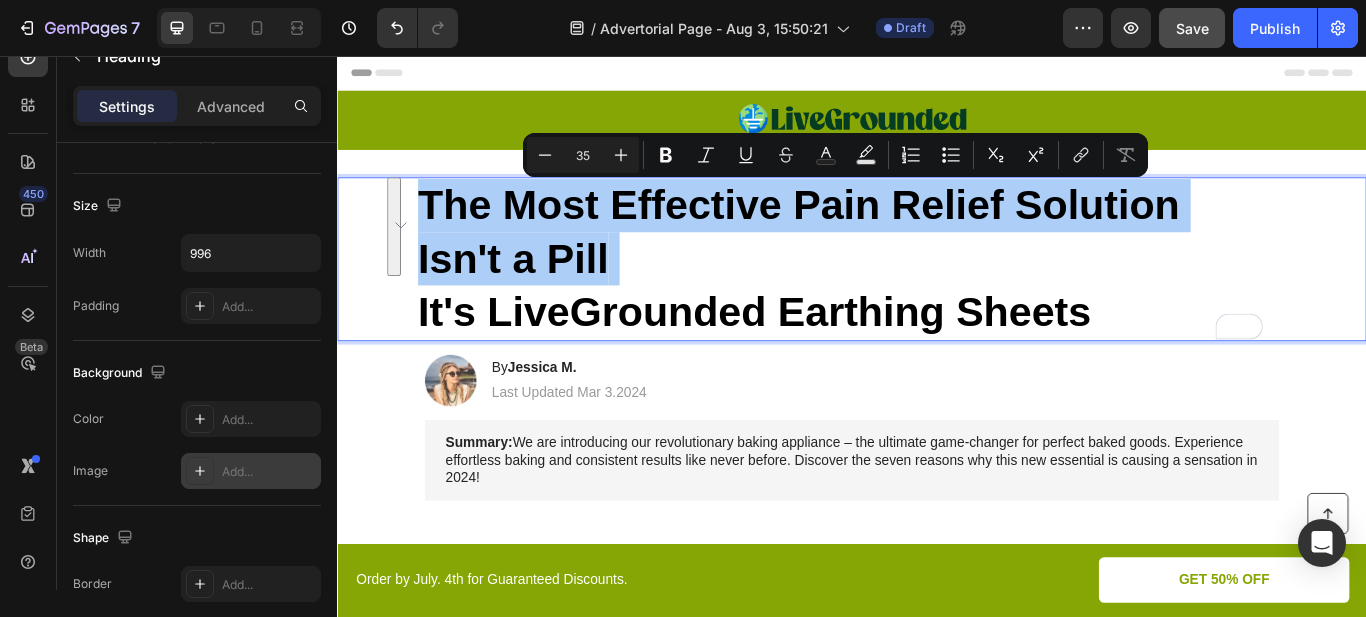 type on "35" 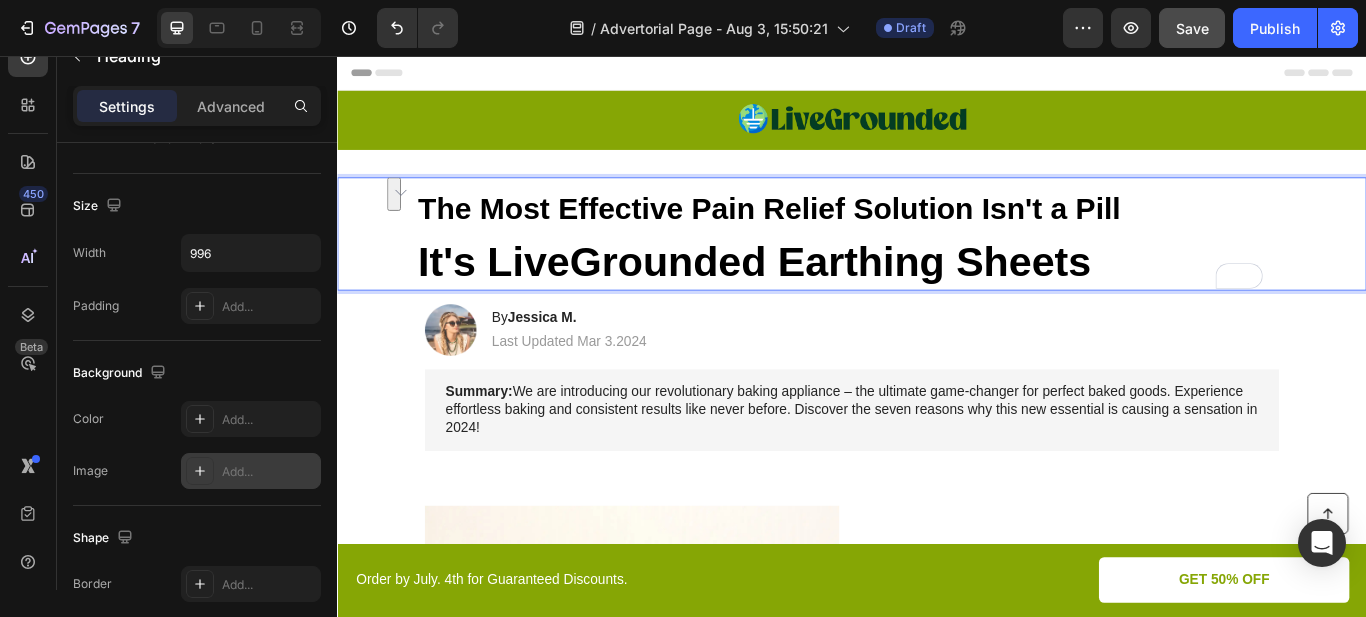 scroll, scrollTop: 0, scrollLeft: 0, axis: both 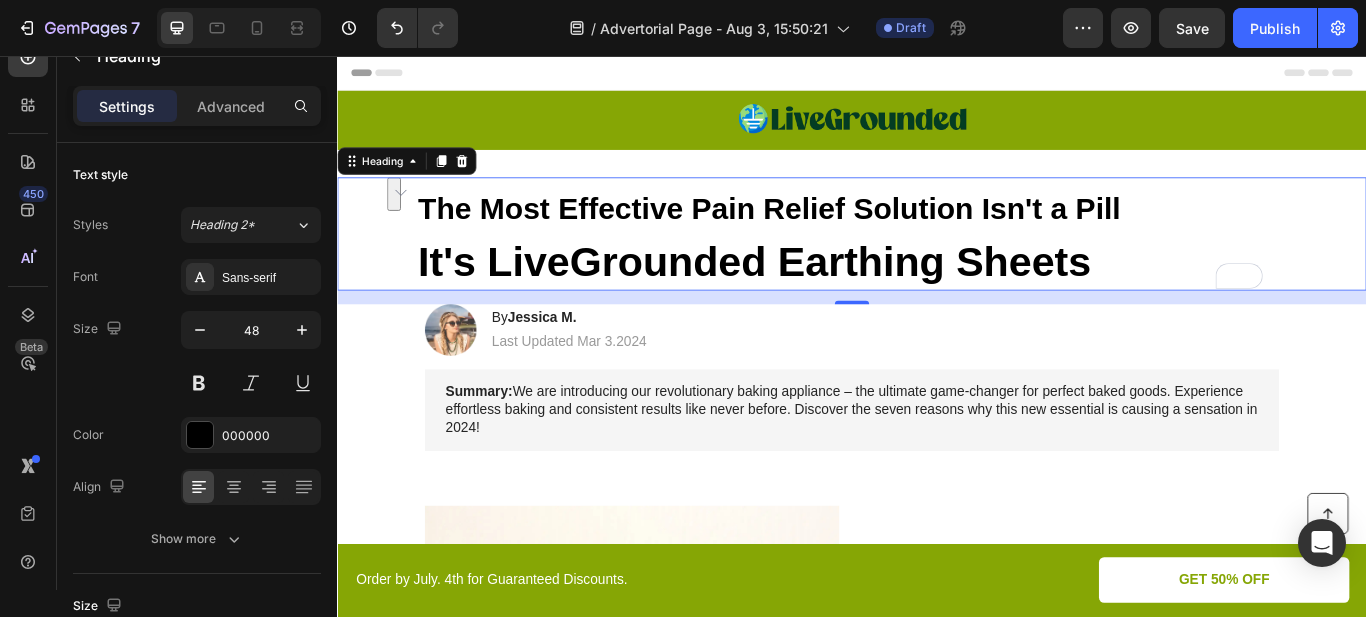 click on "The Most Effective Pain Relief Solution Isn't a Pill It's LiveGrounded Earthing Sheets" at bounding box center [927, 264] 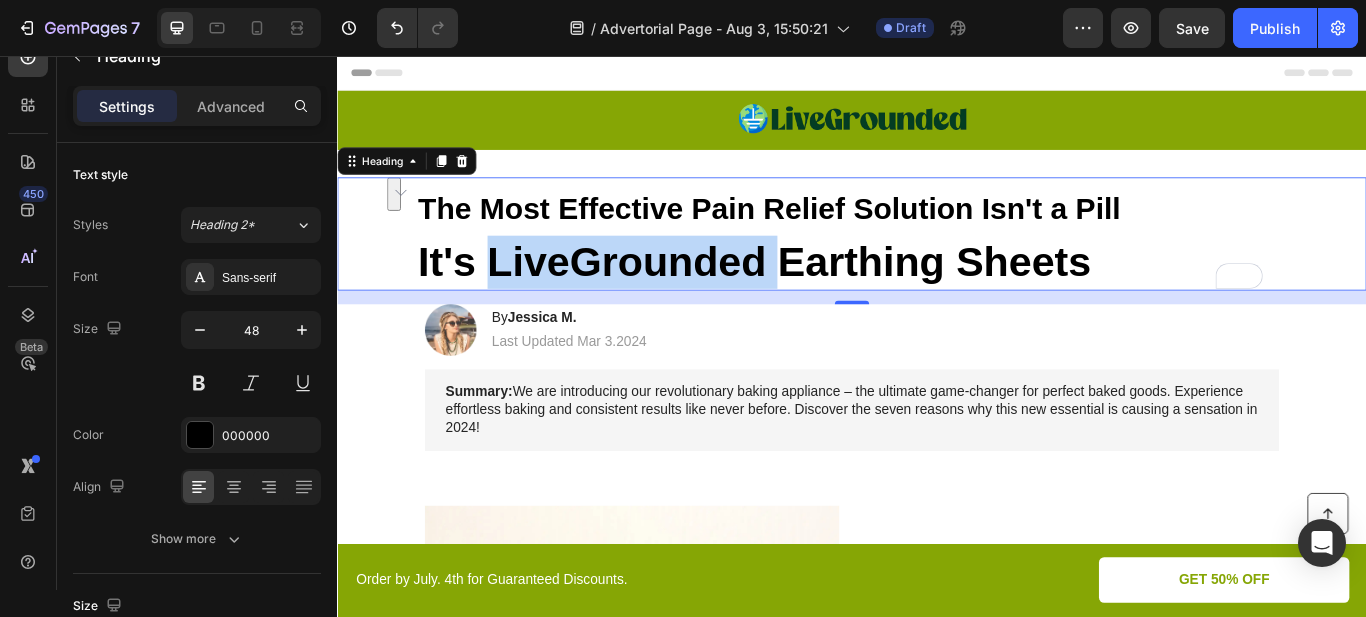 click on "The Most Effective Pain Relief Solution Isn't a Pill It's LiveGrounded Earthing Sheets" at bounding box center (927, 264) 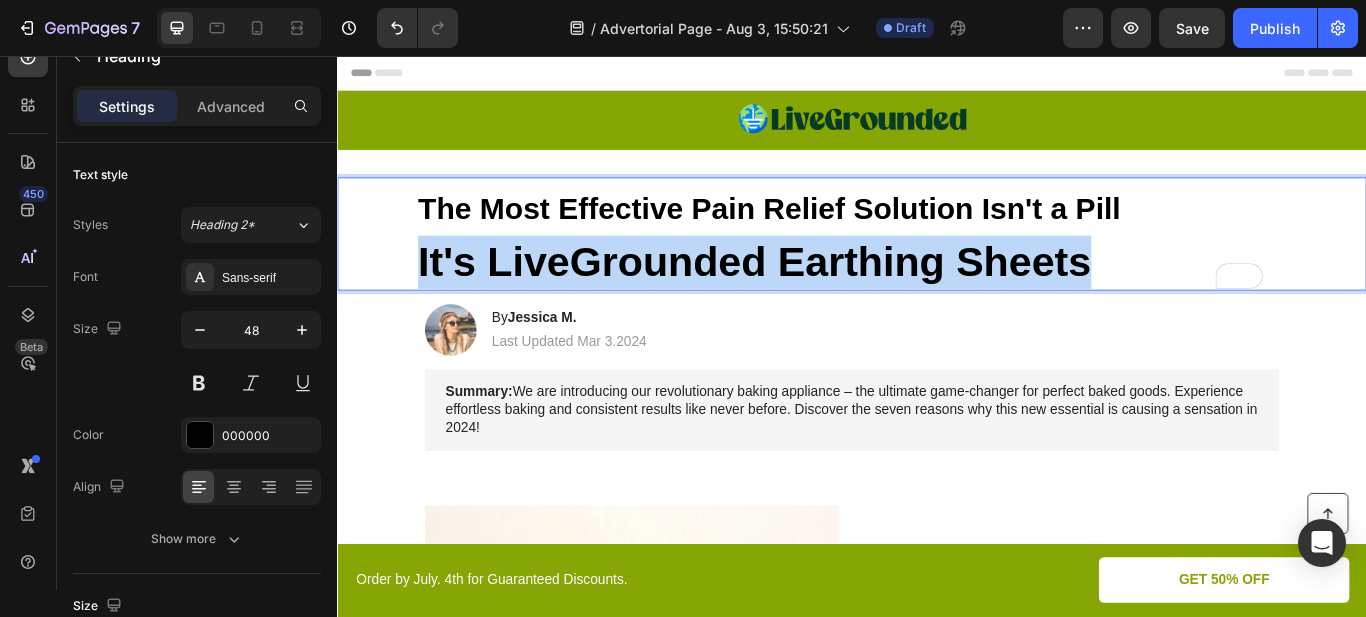click on "The Most Effective Pain Relief Solution Isn't a Pill It's LiveGrounded Earthing Sheets" at bounding box center [927, 264] 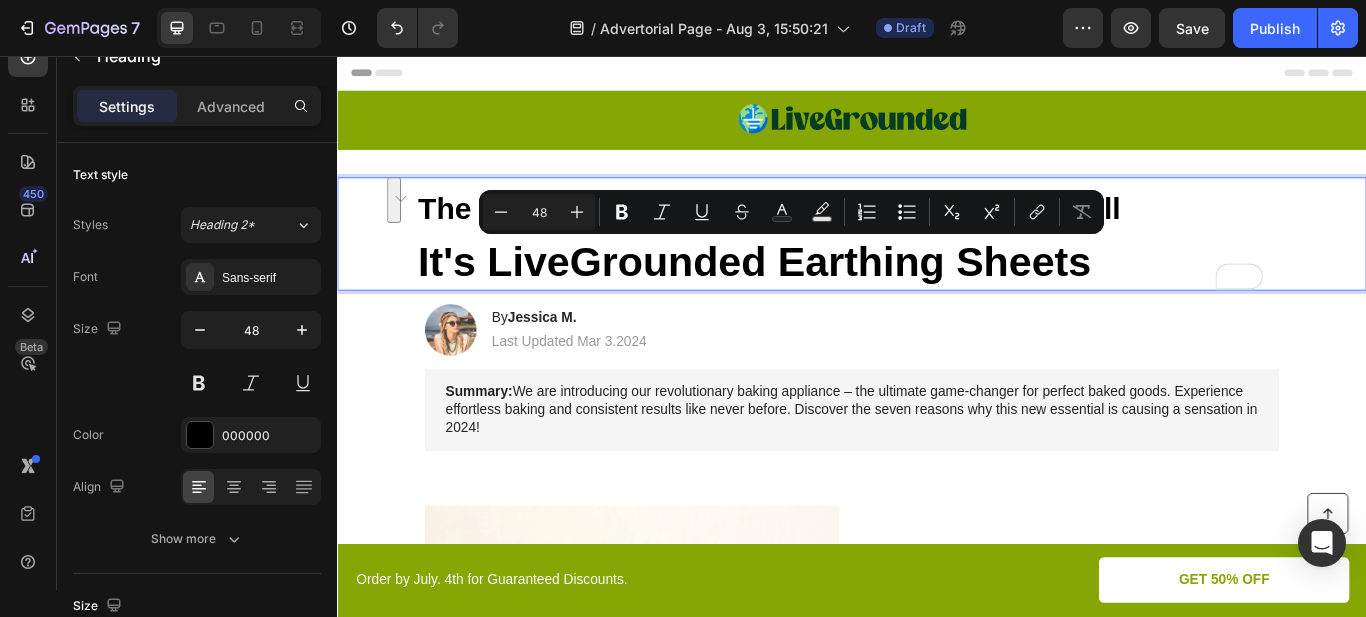 click on "48" at bounding box center [539, 212] 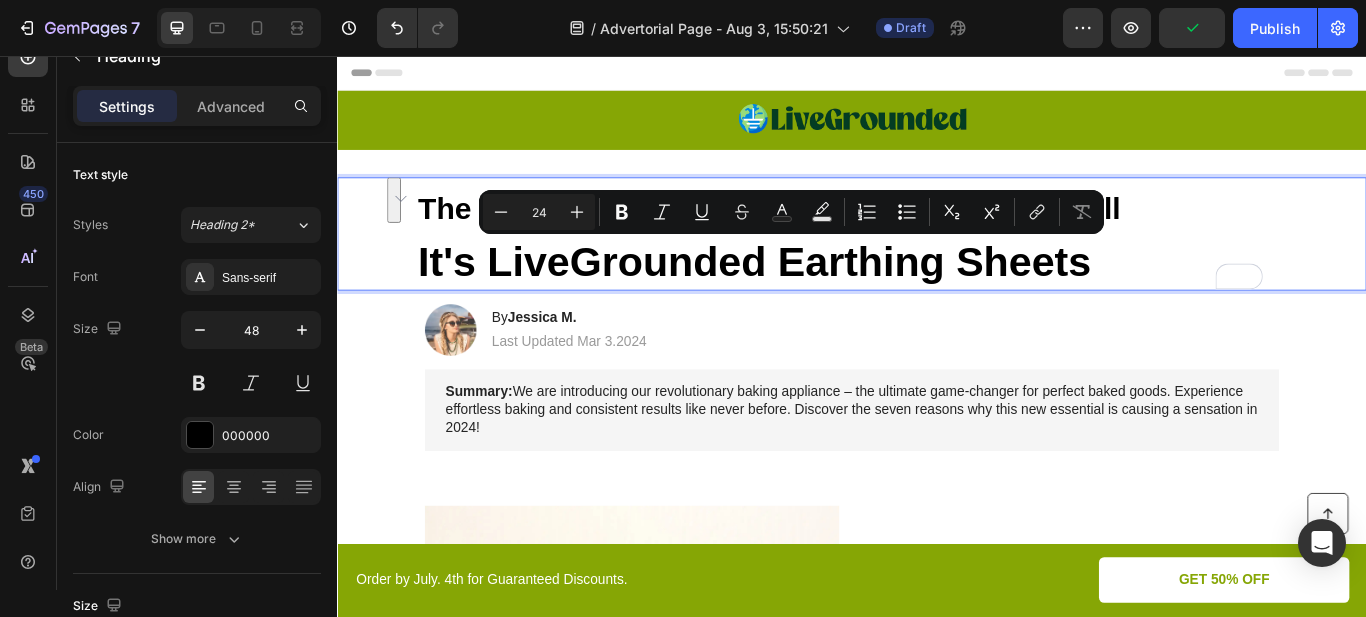 type on "24" 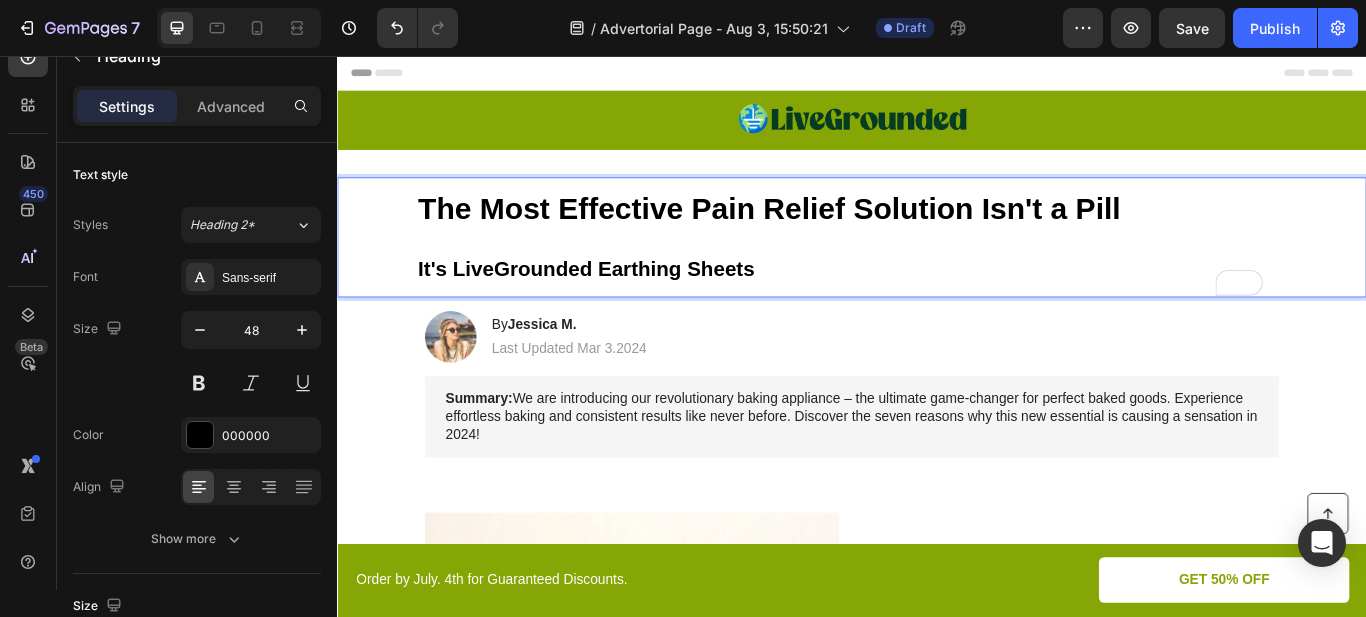 click on "The Most Effective Pain Relief Solution Isn't a Pill It's LiveGrounded Earthing Sheets" at bounding box center (927, 268) 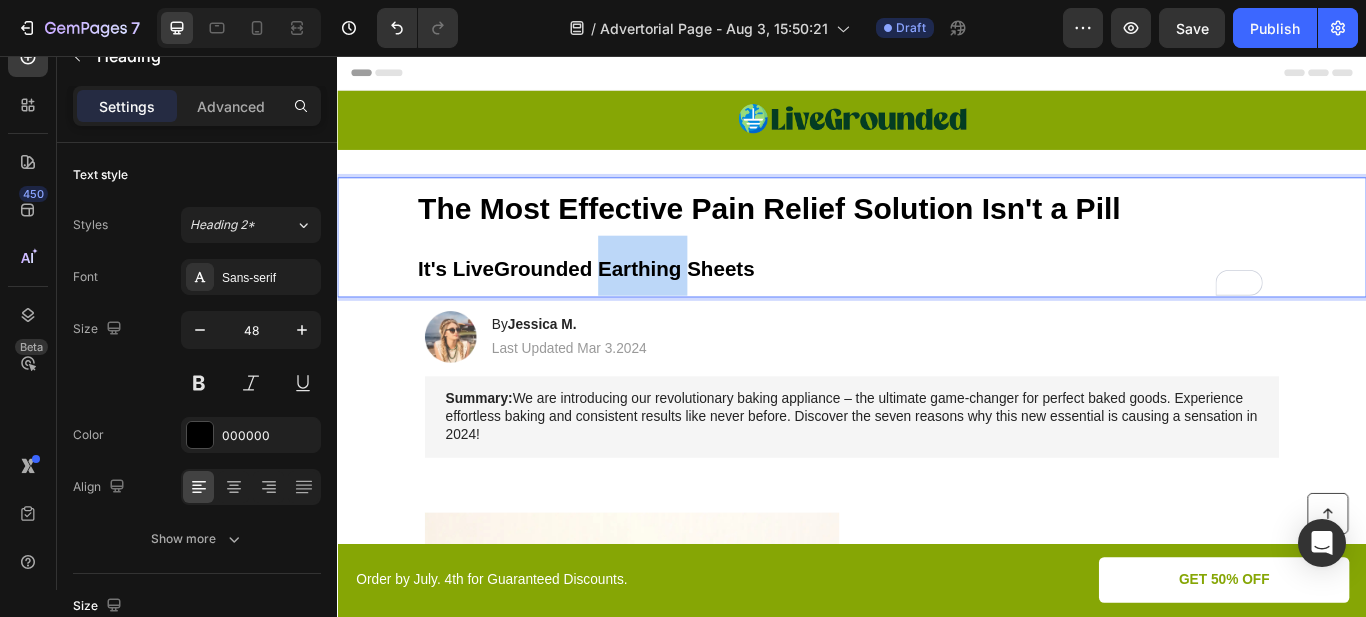 click on "It's LiveGrounded Earthing Sheets" at bounding box center (627, 304) 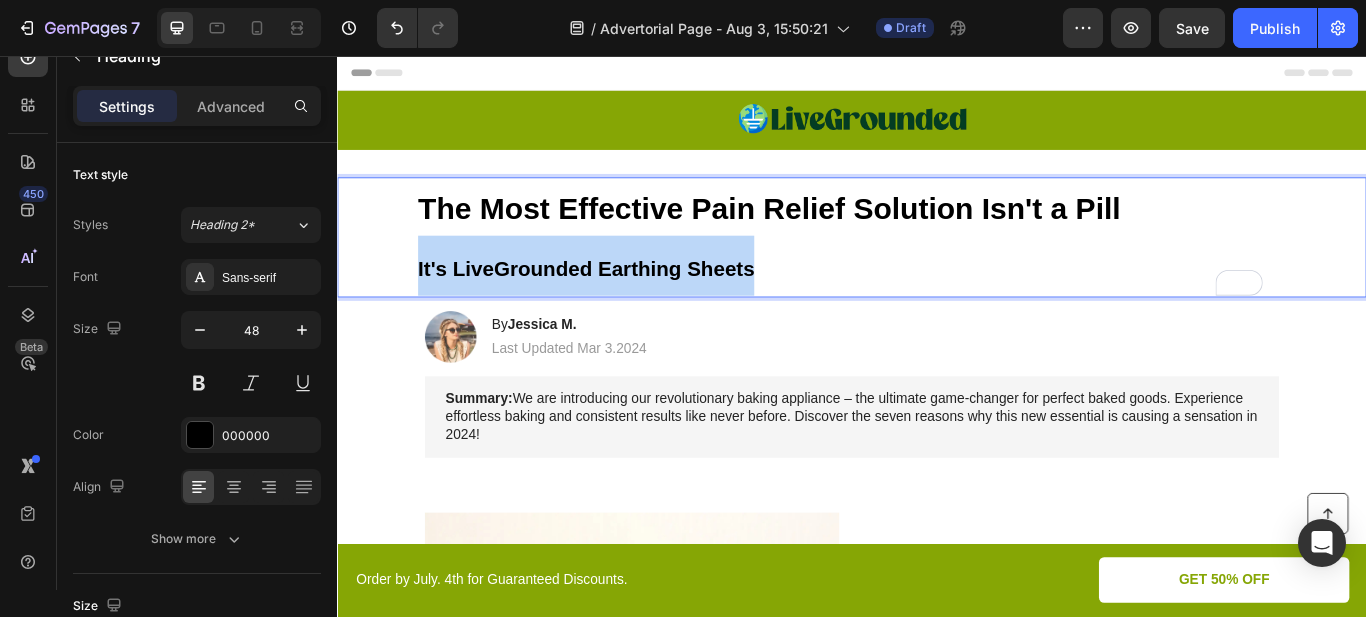 click on "It's LiveGrounded Earthing Sheets" at bounding box center (627, 304) 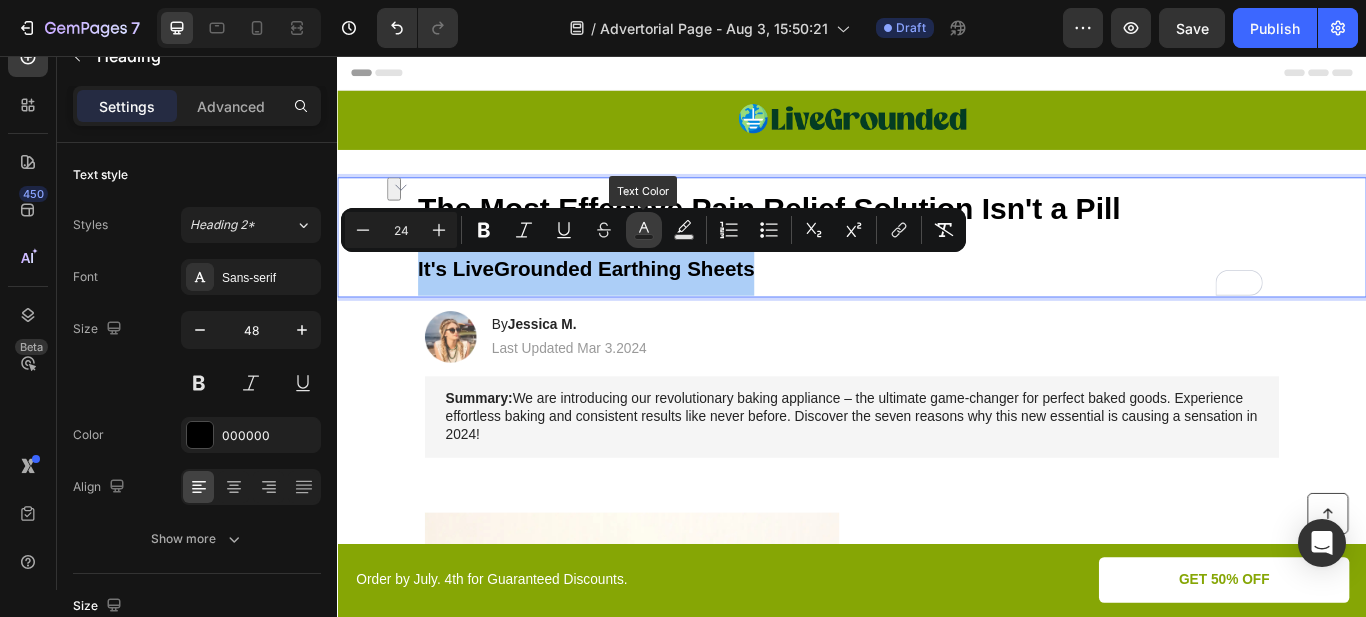 click 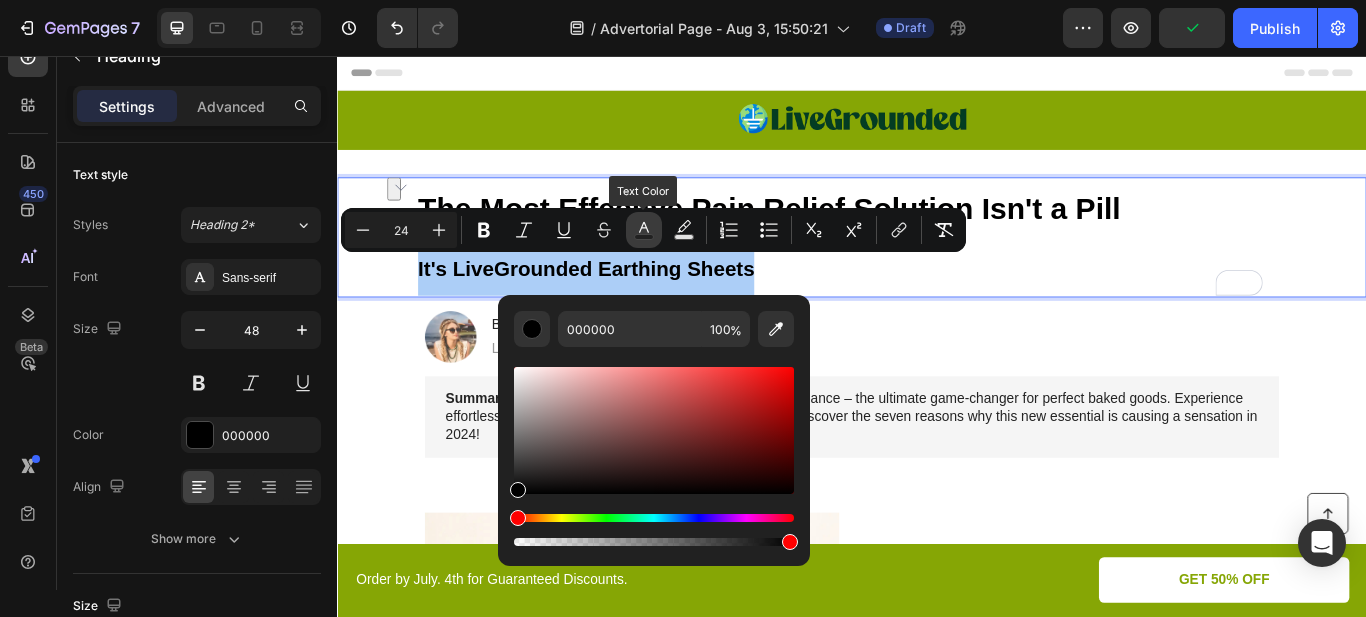 click 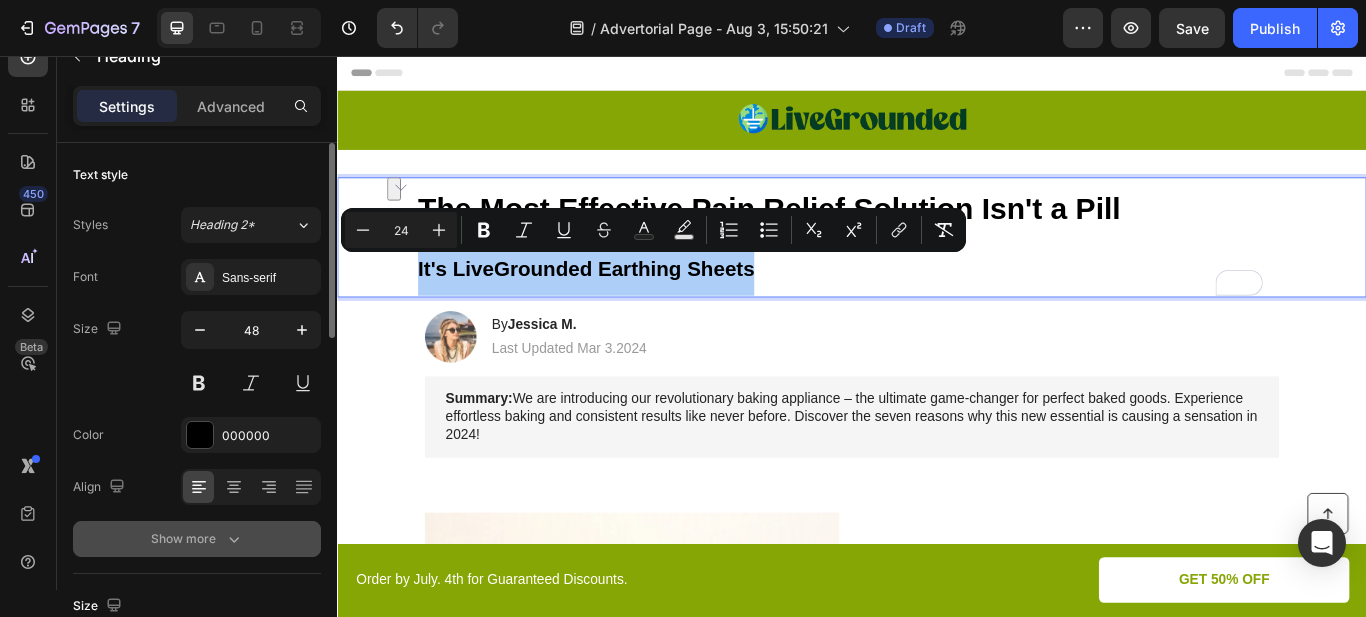 click 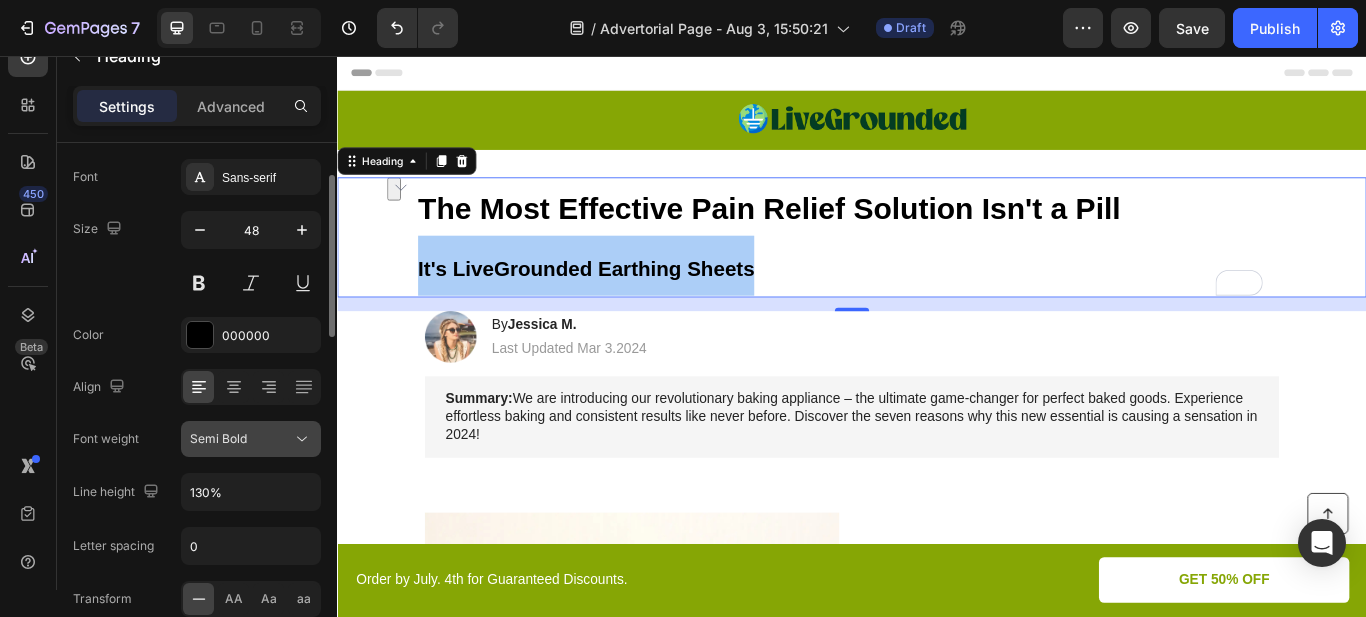 scroll, scrollTop: 200, scrollLeft: 0, axis: vertical 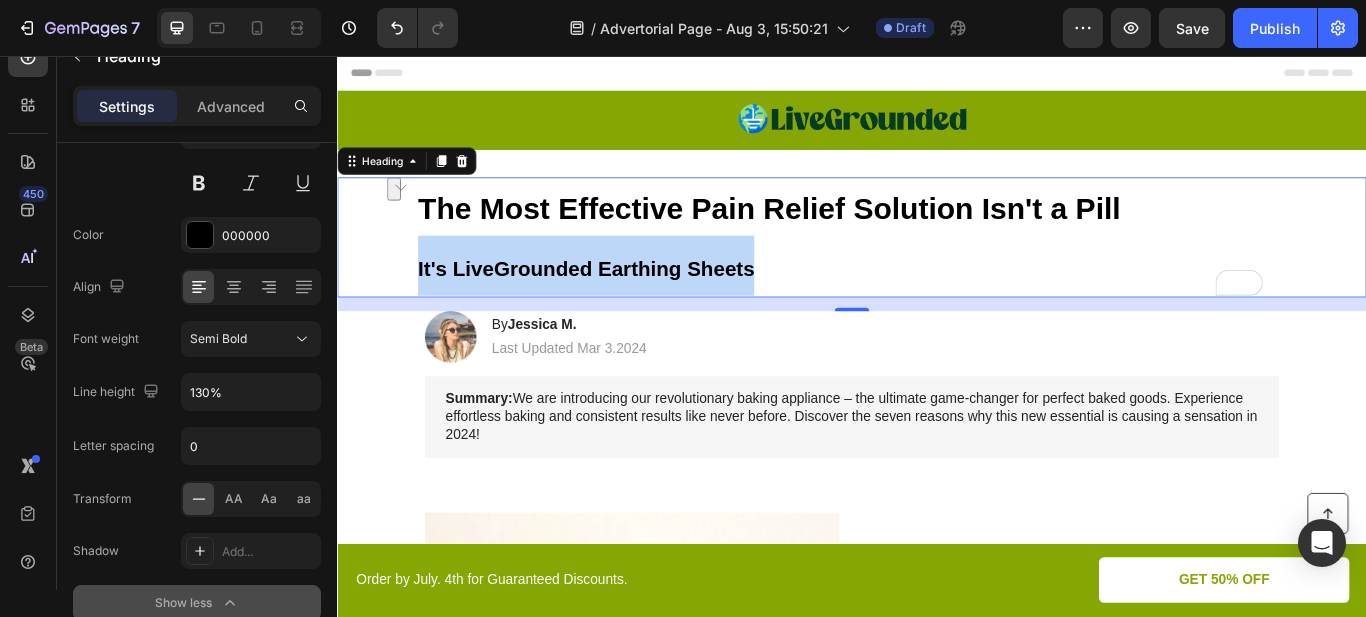 click on "The Most Effective Pain Relief Solution Isn't a Pill It's LiveGrounded Earthing Sheets" at bounding box center [927, 268] 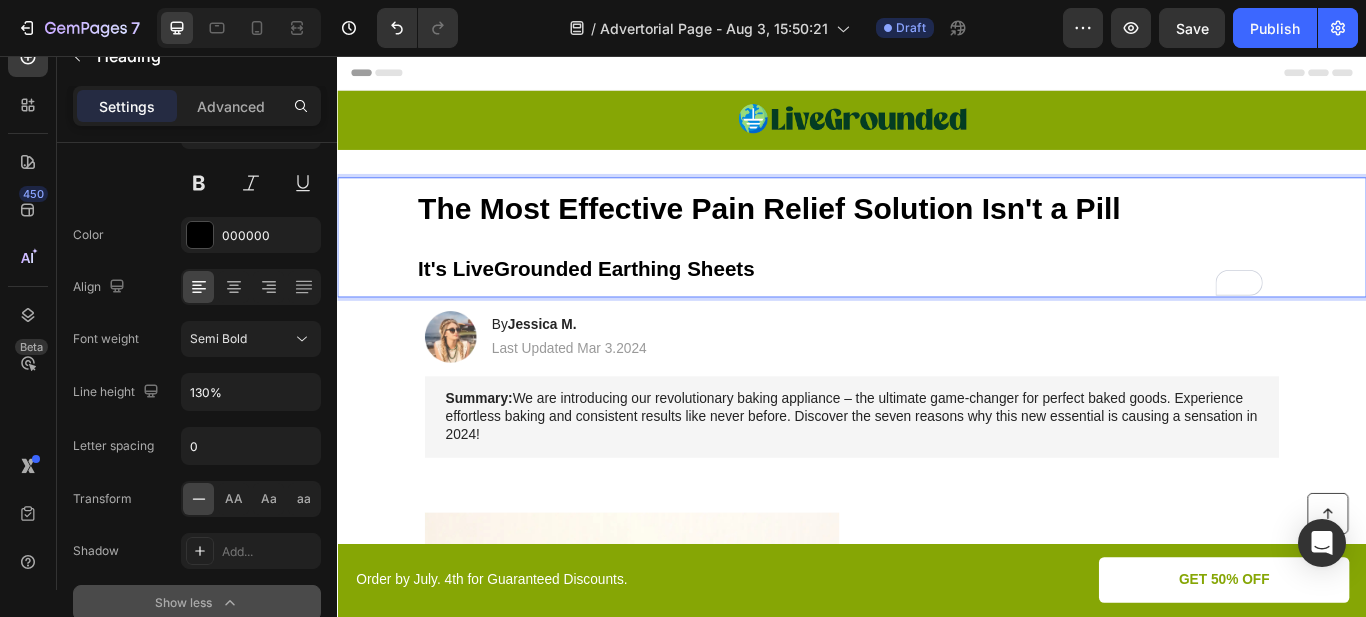 click on "The Most Effective Pain Relief Solution Isn't a Pill" at bounding box center [840, 234] 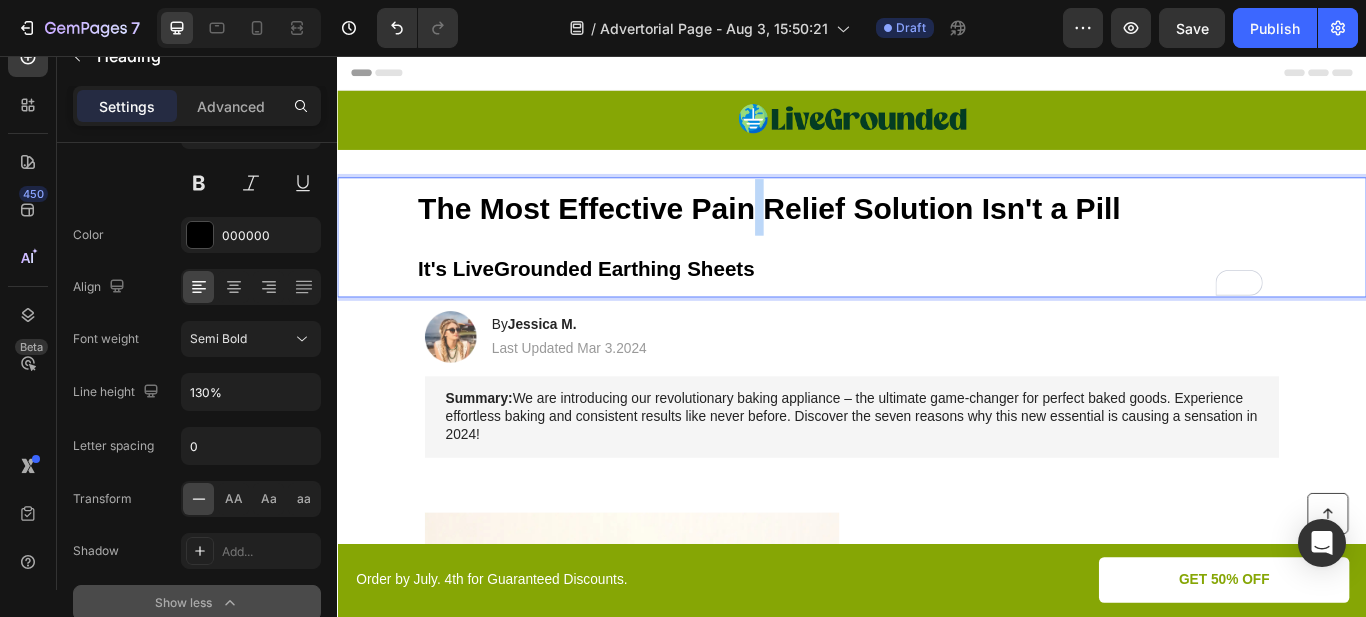 click on "The Most Effective Pain Relief Solution Isn't a Pill" at bounding box center [840, 234] 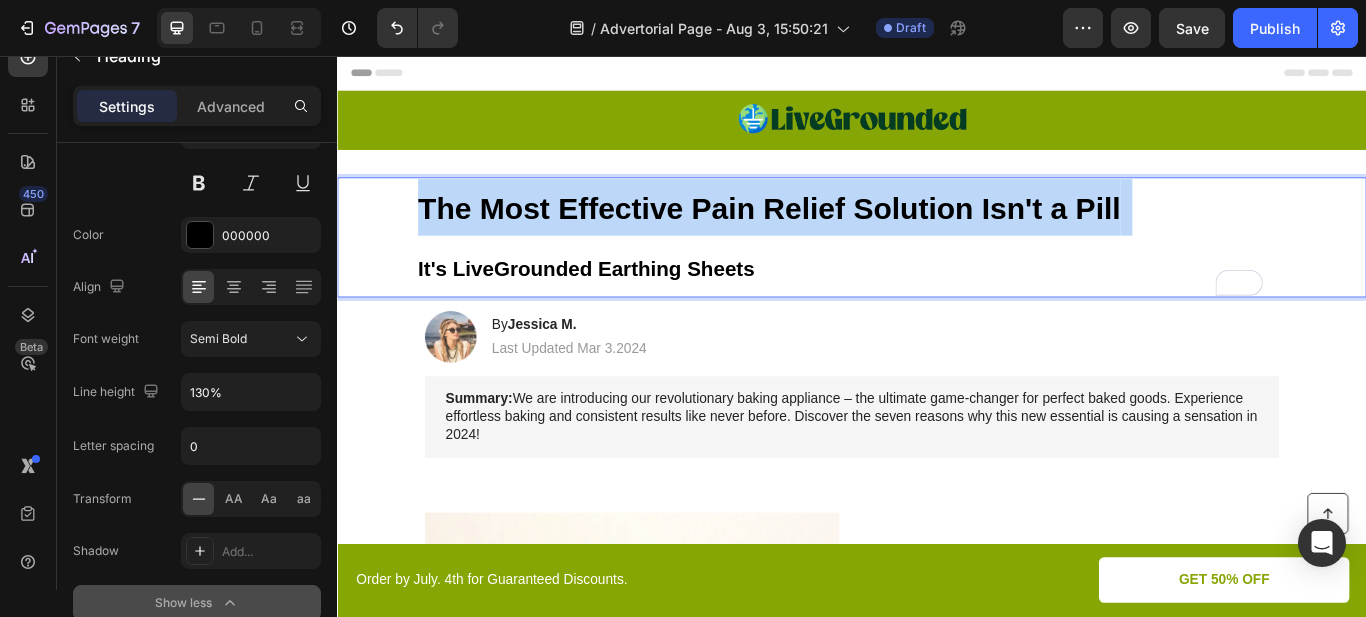 click on "The Most Effective Pain Relief Solution Isn't a Pill" at bounding box center (840, 234) 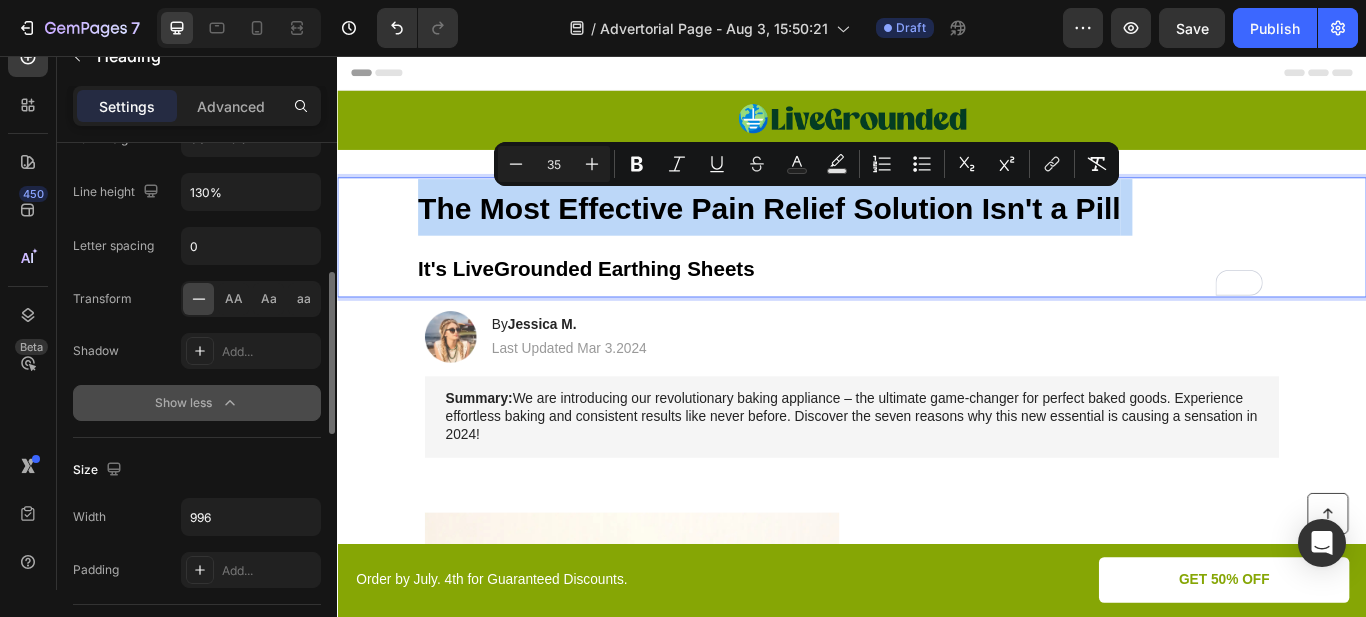scroll, scrollTop: 500, scrollLeft: 0, axis: vertical 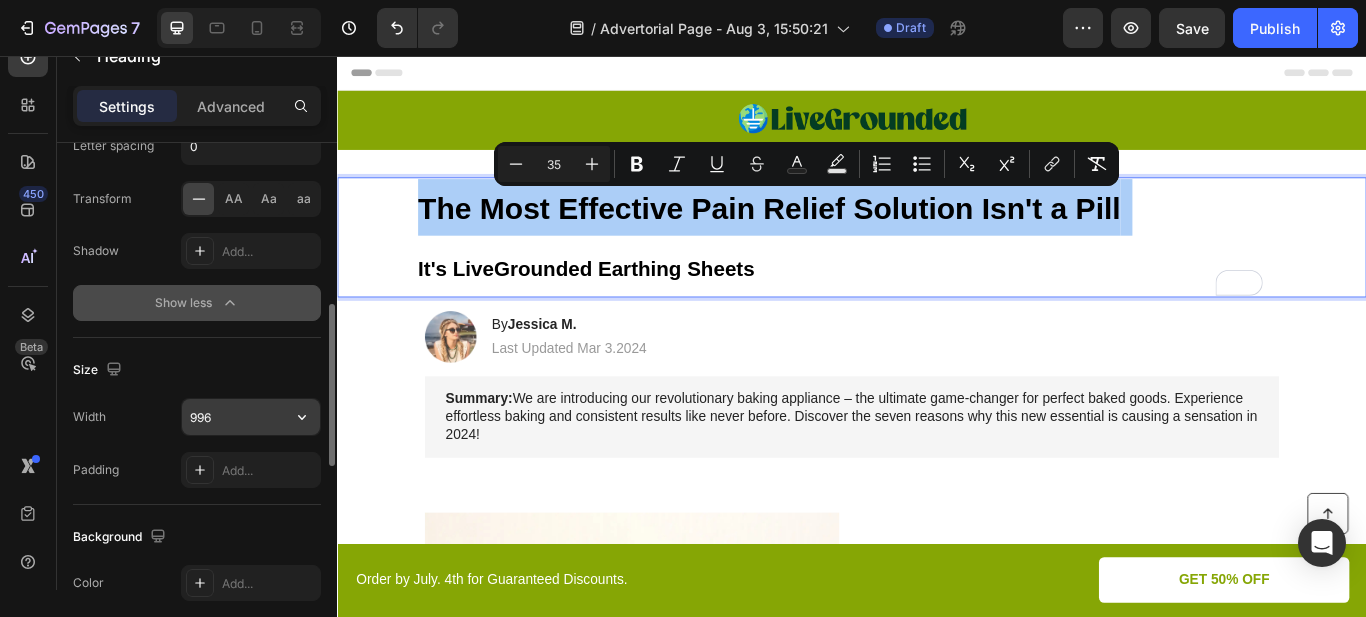 click on "996" at bounding box center [251, 417] 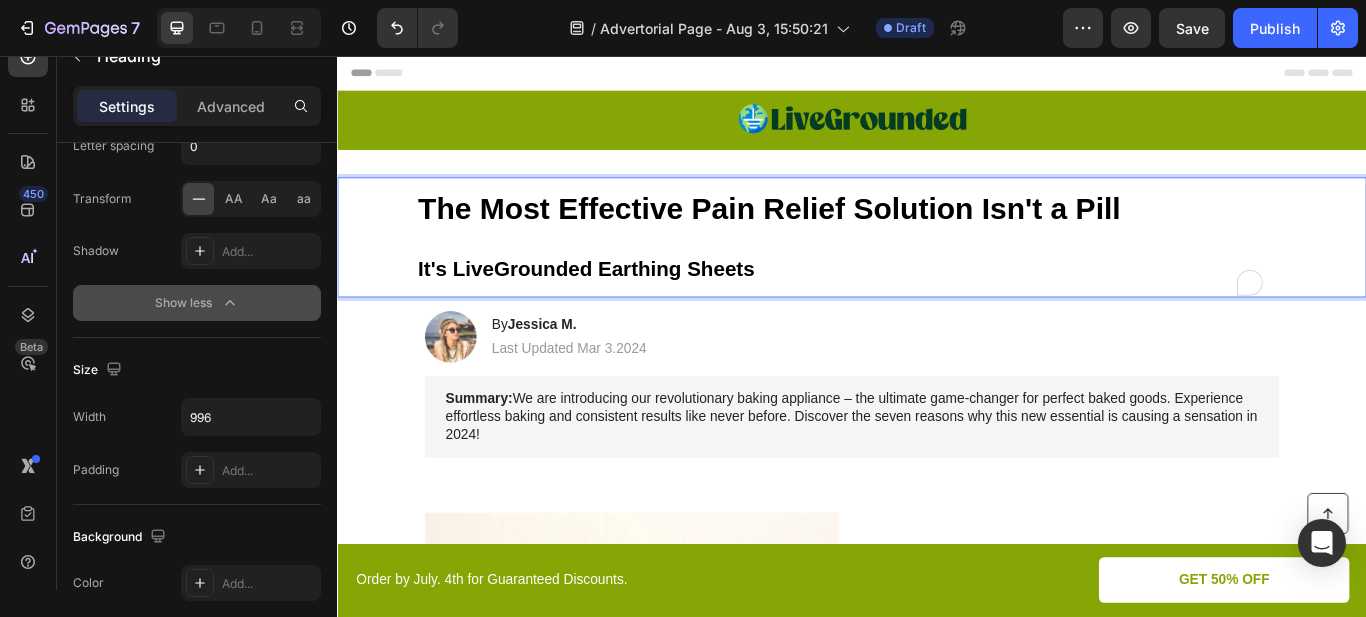 click on "The Most Effective Pain Relief Solution Isn't a Pill It's LiveGrounded Earthing Sheets" at bounding box center [927, 268] 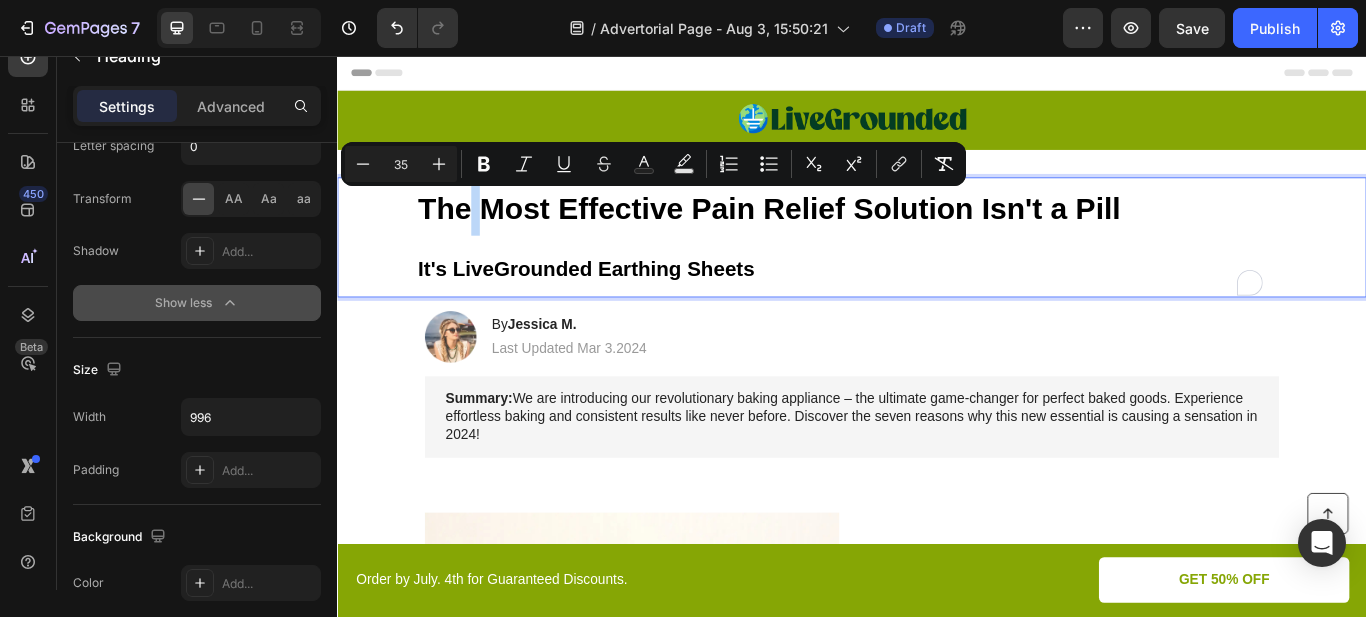 type on "24" 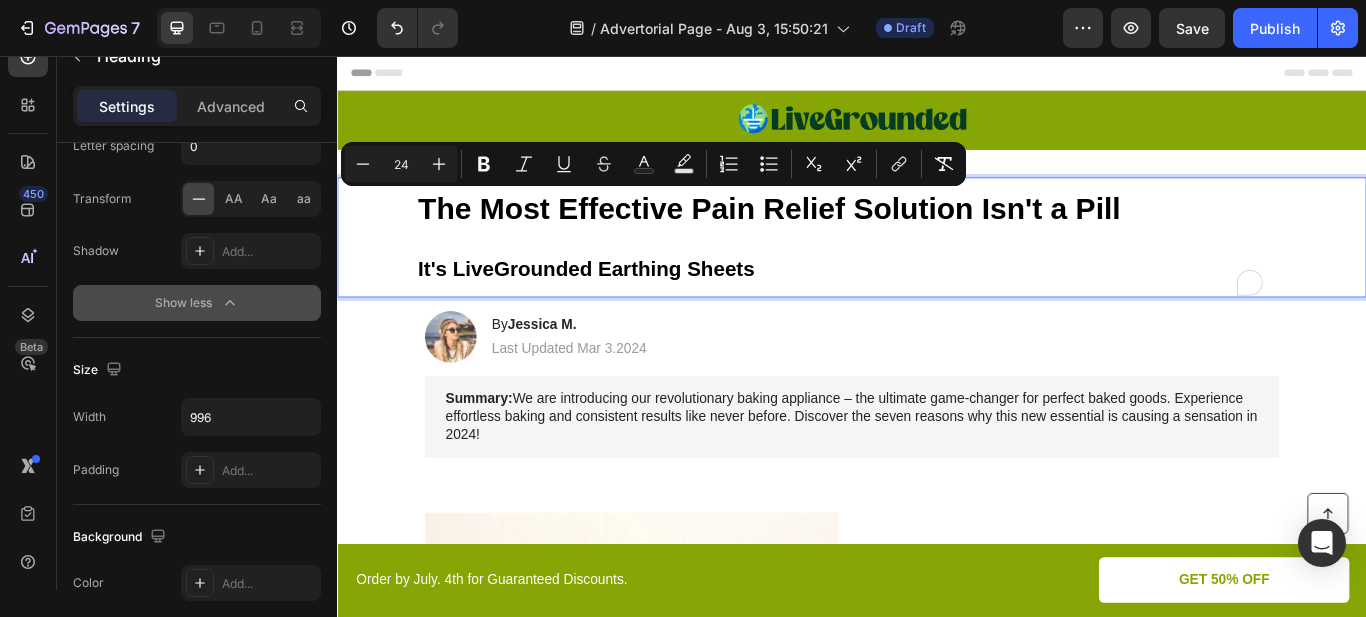 click on "The Most Effective Pain Relief Solution Isn't a Pill It's LiveGrounded Earthing Sheets" at bounding box center (927, 268) 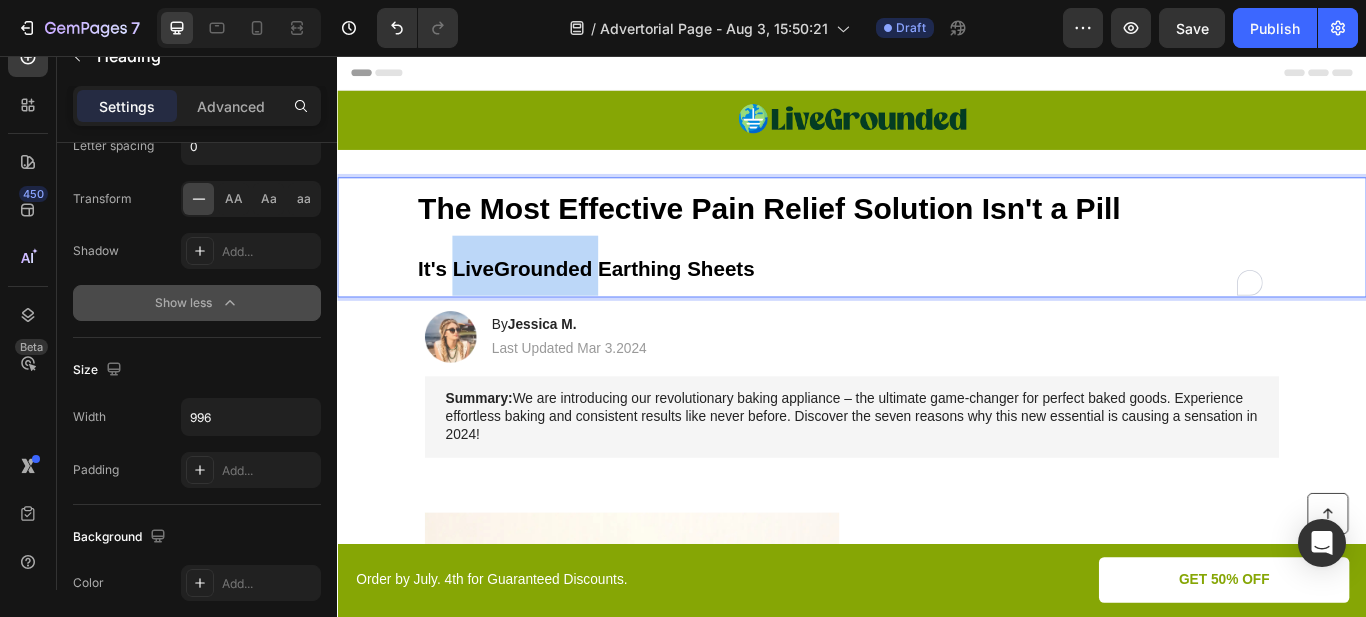 click on "The Most Effective Pain Relief Solution Isn't a Pill It's LiveGrounded Earthing Sheets" at bounding box center [927, 268] 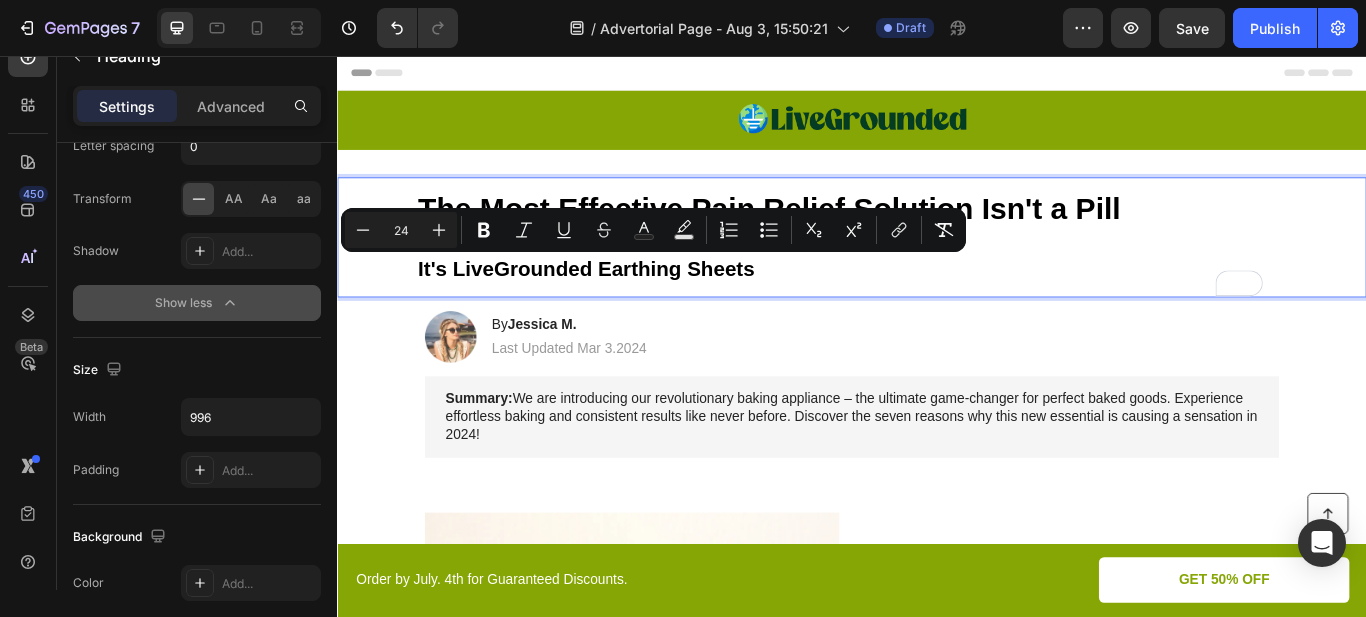 click on "It's LiveGrounded Earthing Sheets" at bounding box center (627, 304) 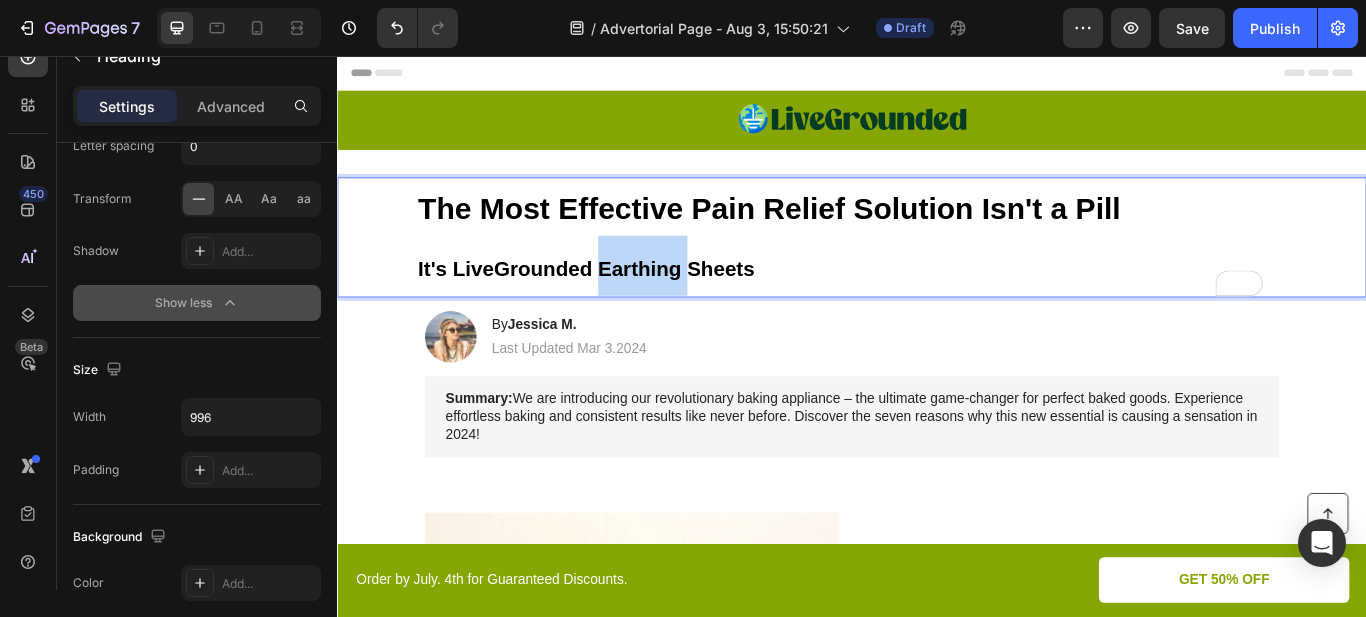 click on "It's LiveGrounded Earthing Sheets" at bounding box center [627, 304] 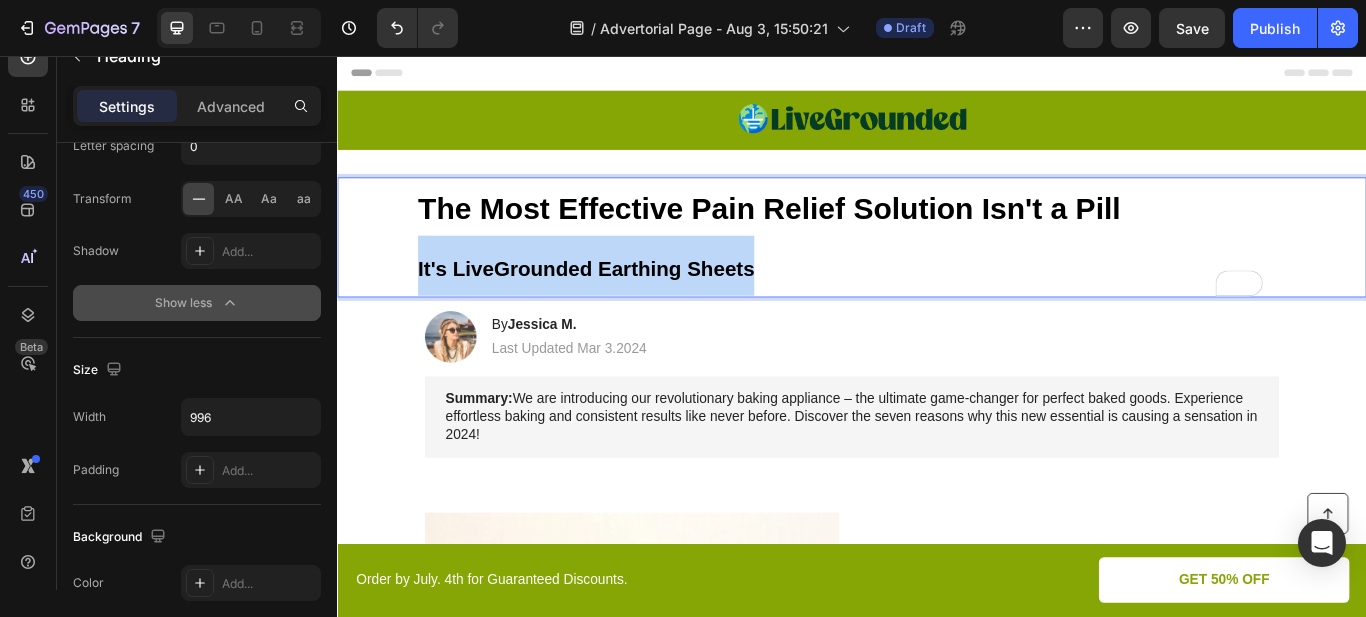 click on "It's LiveGrounded Earthing Sheets" at bounding box center (627, 304) 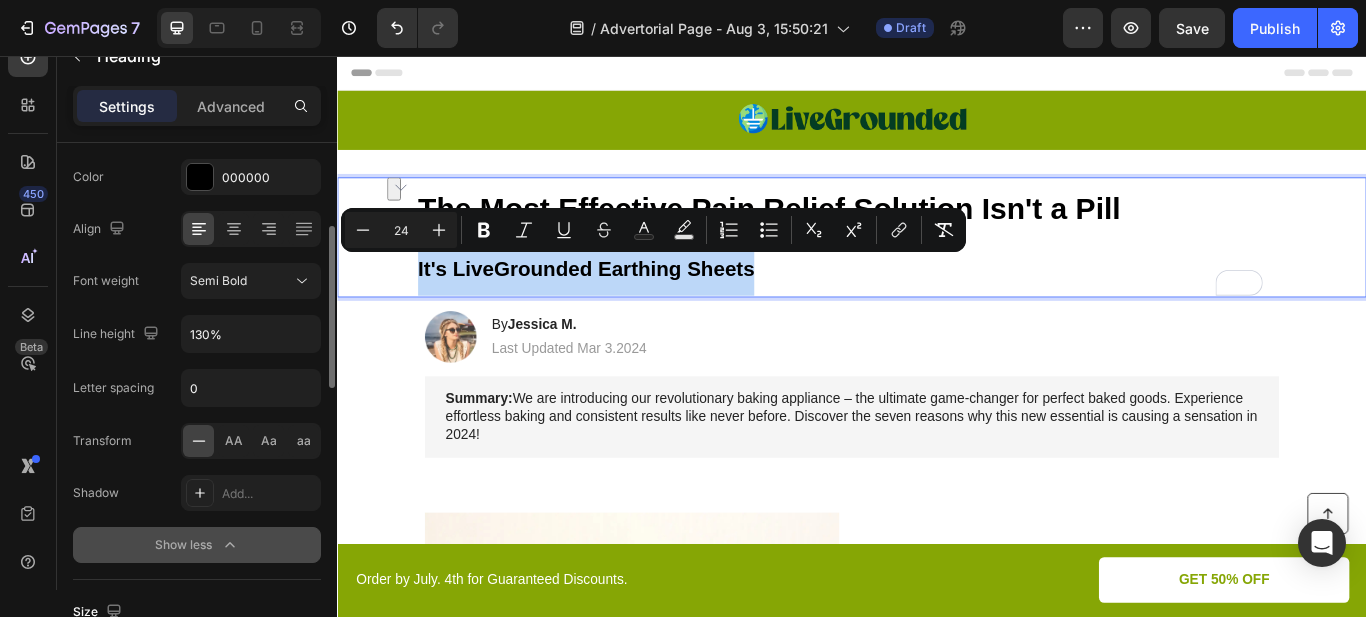 scroll, scrollTop: 0, scrollLeft: 0, axis: both 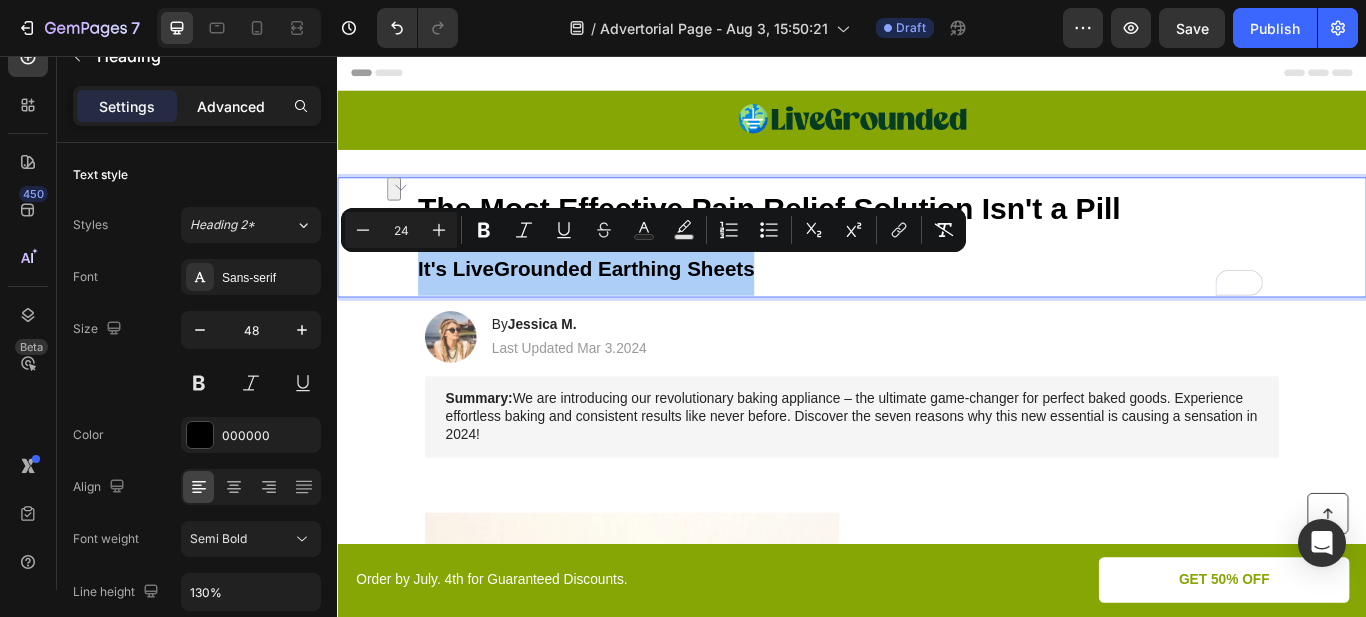 click on "Advanced" at bounding box center [231, 106] 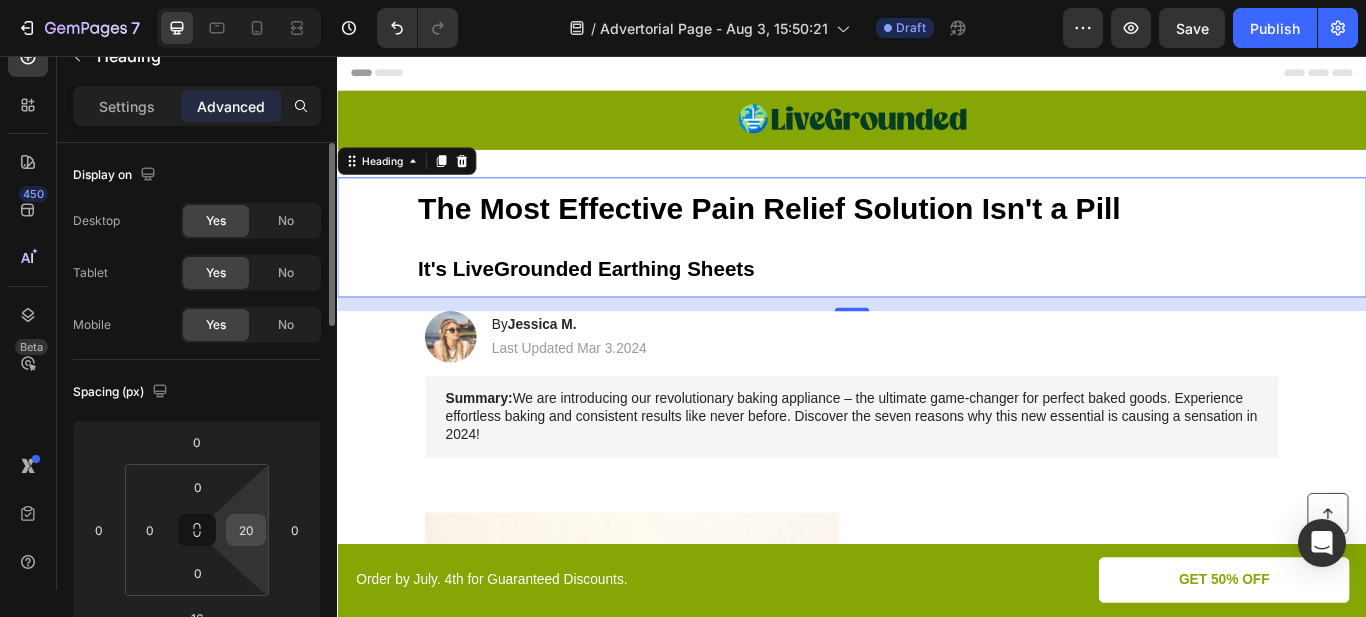 click on "20" at bounding box center (246, 530) 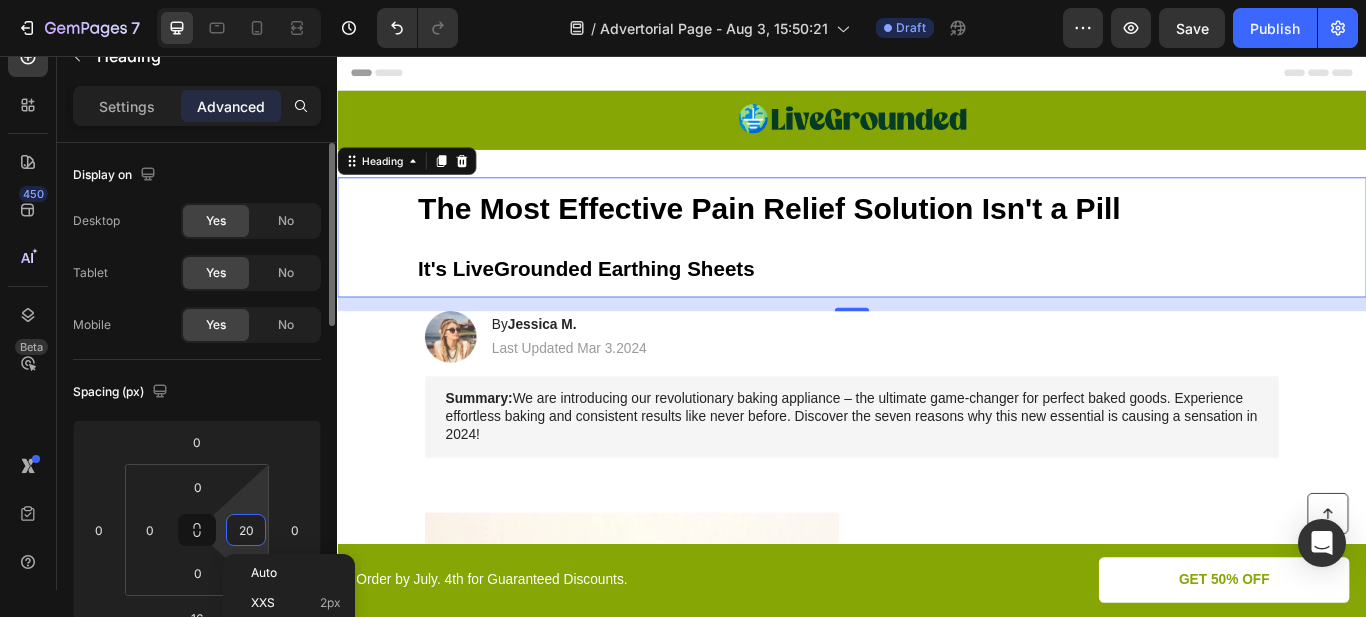 click on "20" at bounding box center [246, 530] 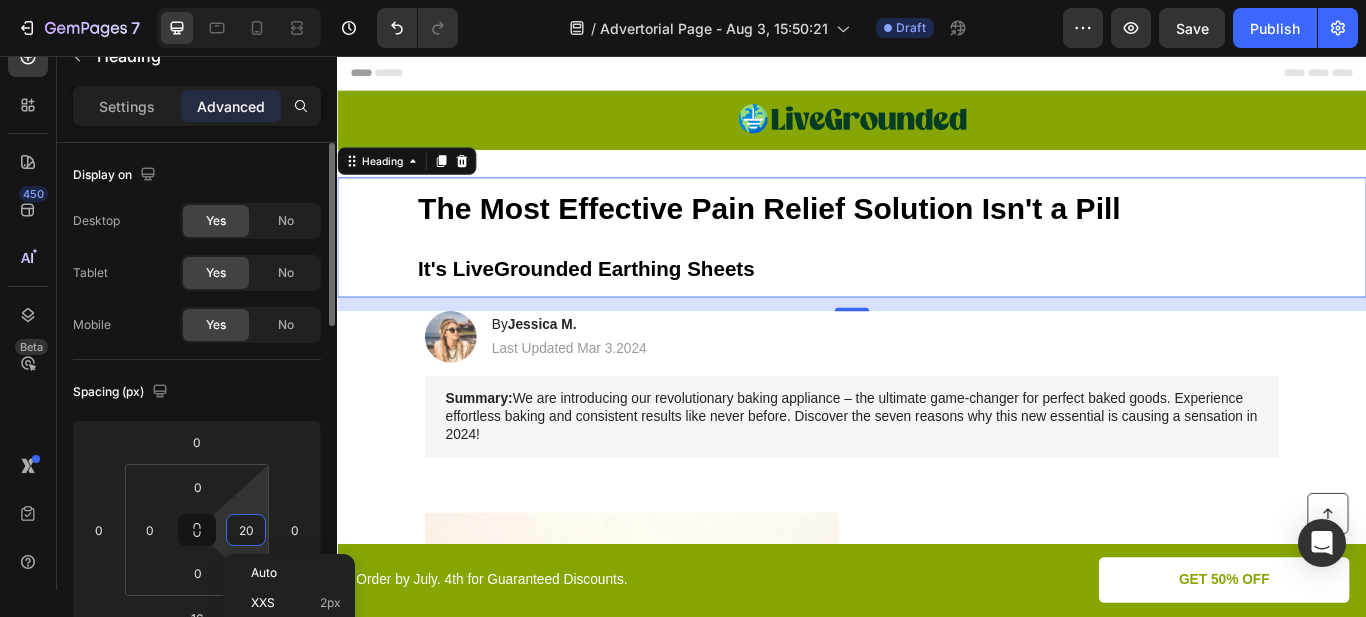 click on "20" at bounding box center [246, 530] 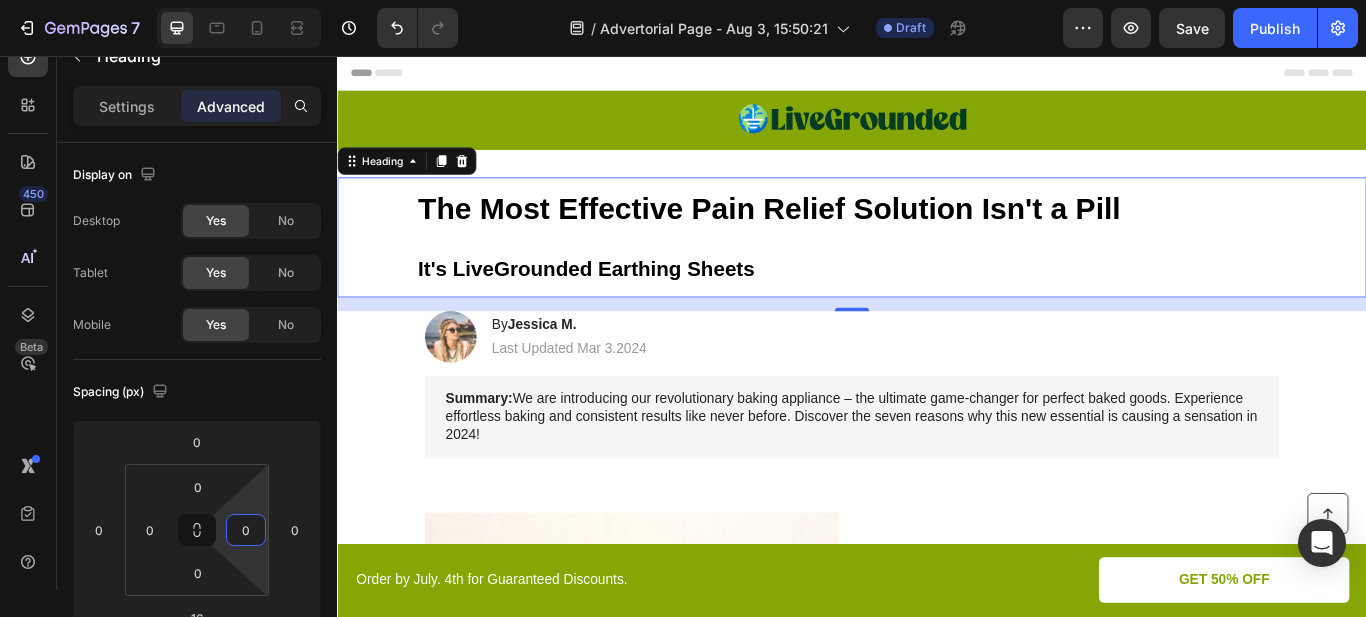 type on "0" 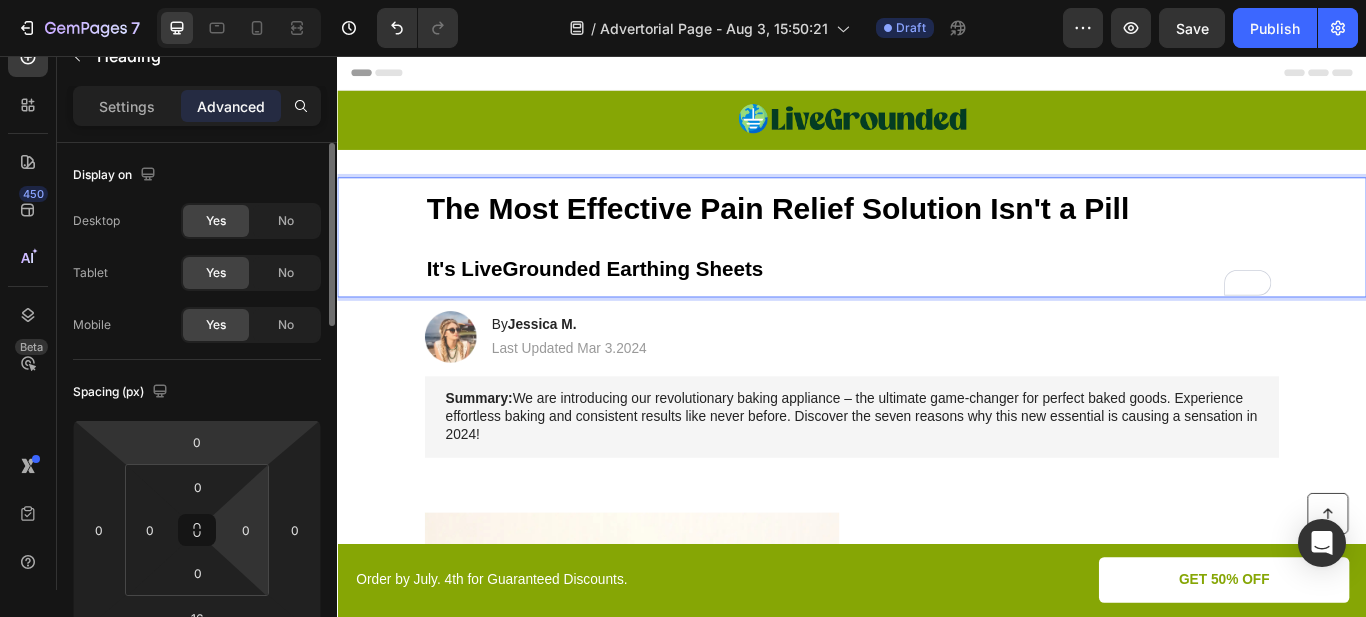scroll, scrollTop: 200, scrollLeft: 0, axis: vertical 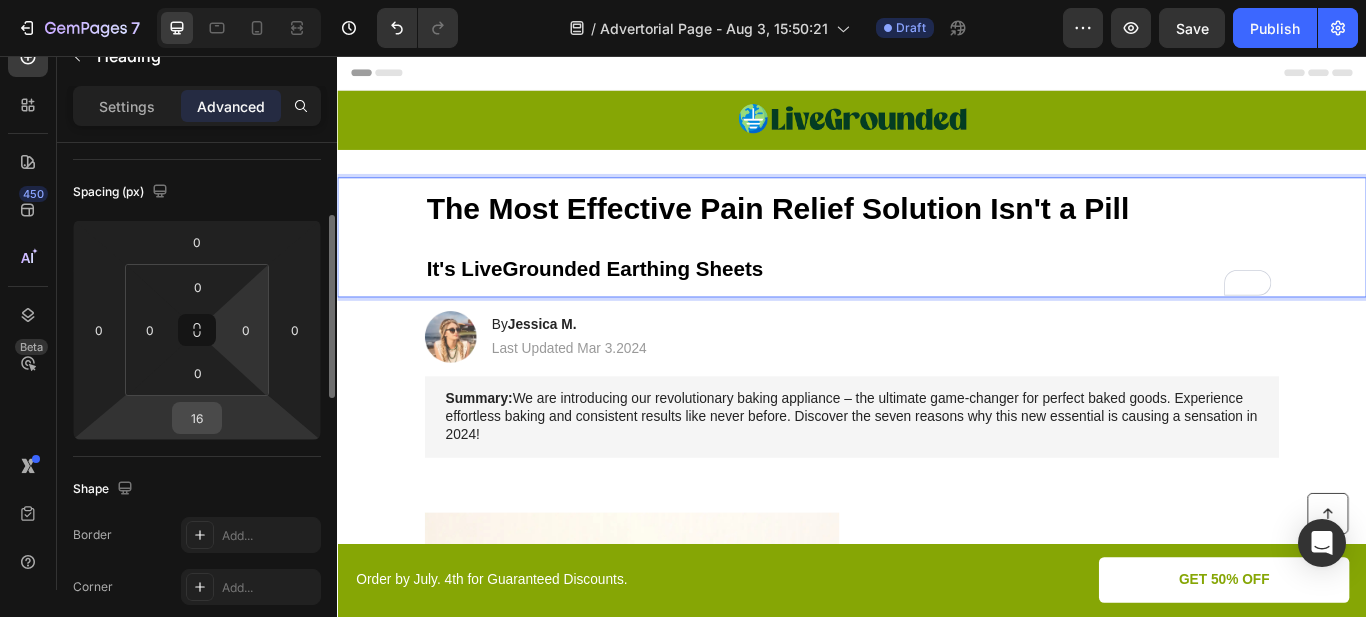 click on "16" at bounding box center (197, 418) 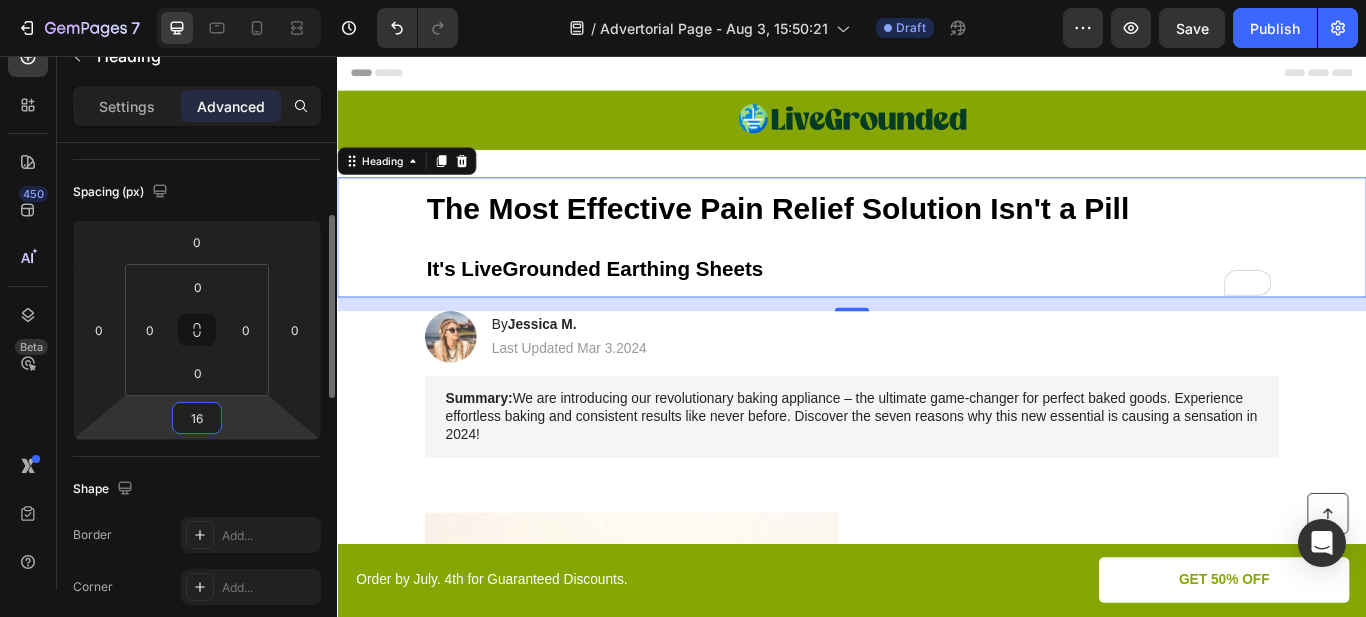 click on "16" at bounding box center [197, 418] 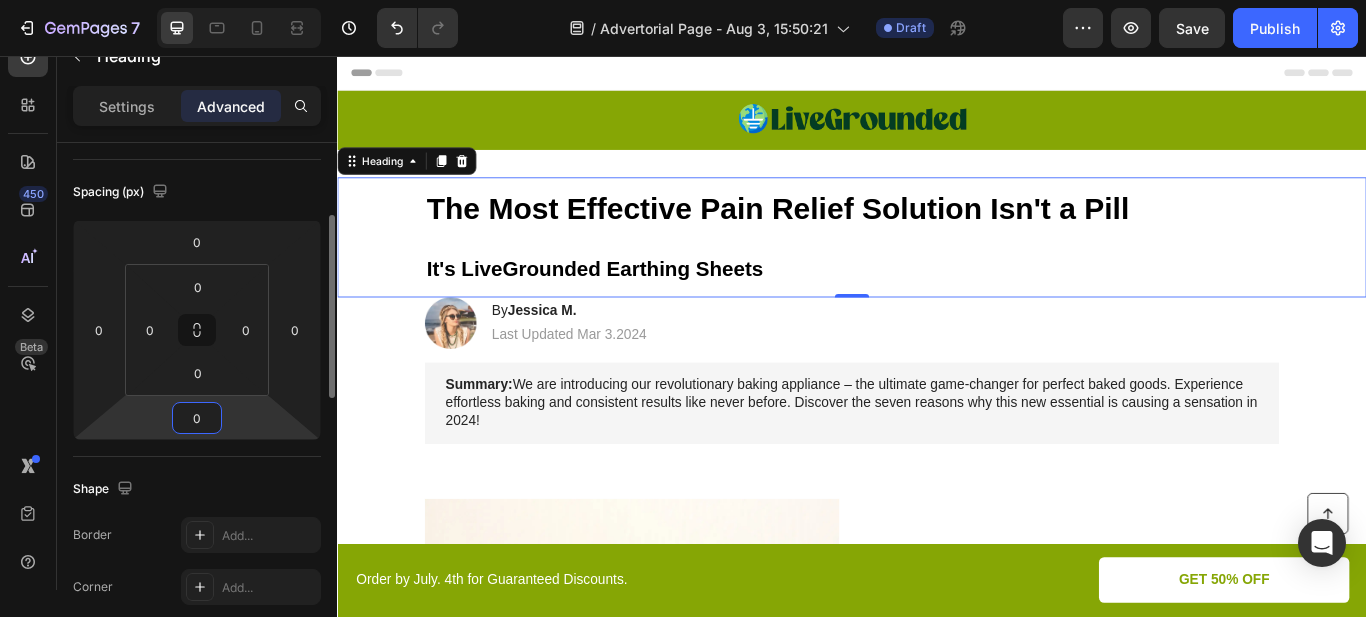 type on "16" 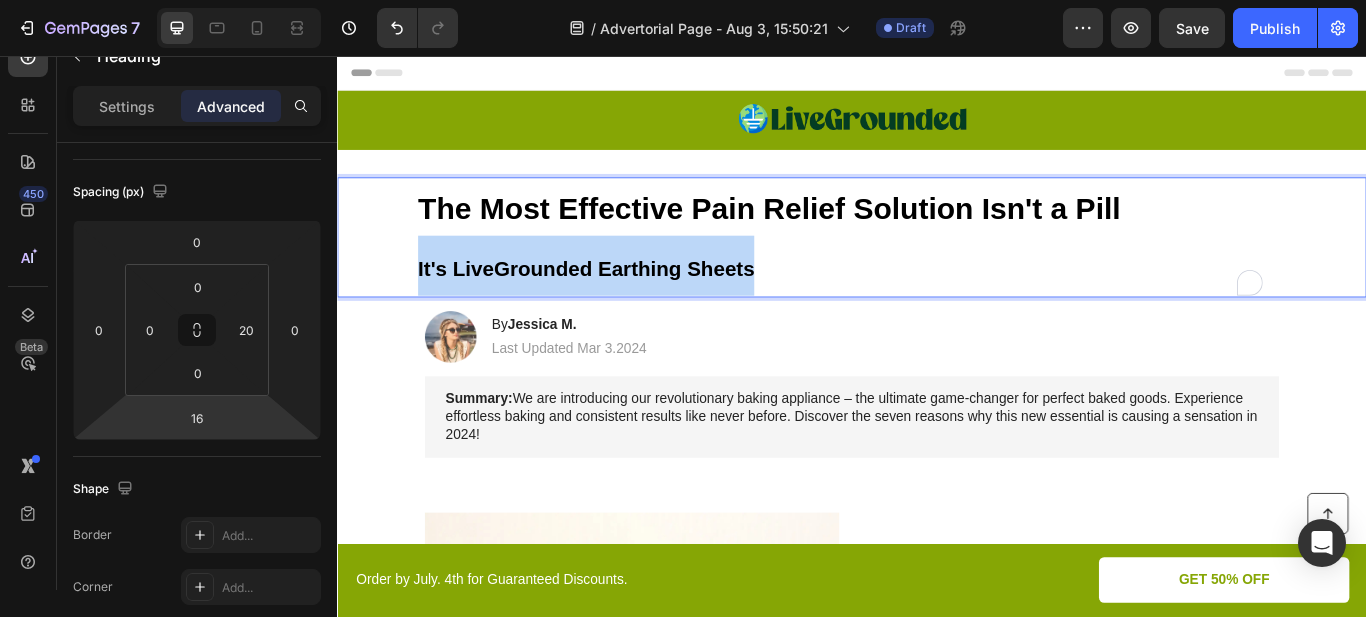 click on "The Most Effective Pain Relief Solution Isn't a Pill It's LiveGrounded Earthing Sheets" at bounding box center (927, 268) 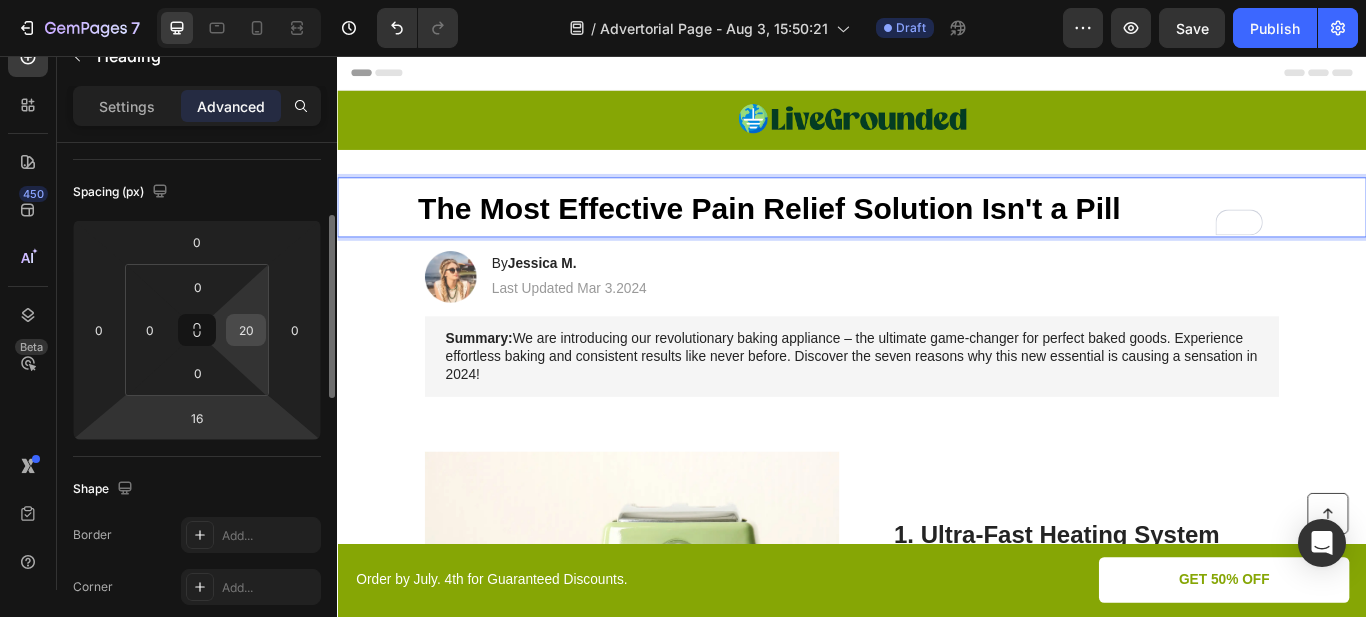 click on "20" at bounding box center [246, 330] 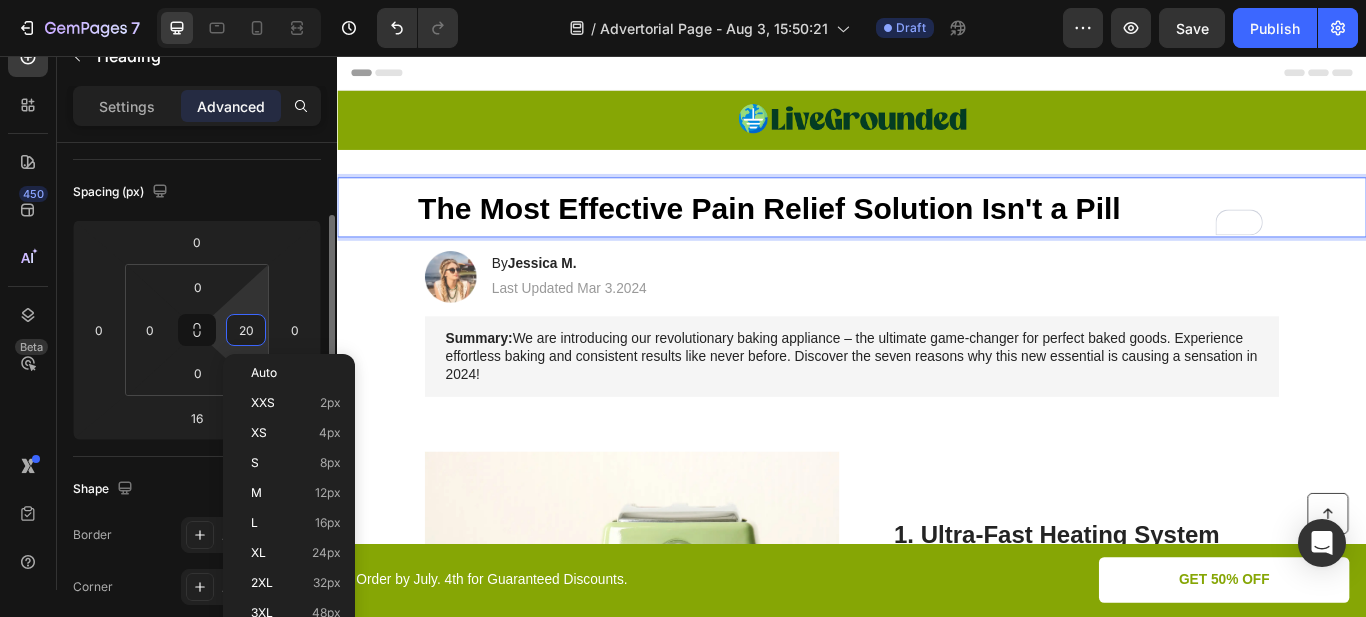 click on "20" at bounding box center (246, 330) 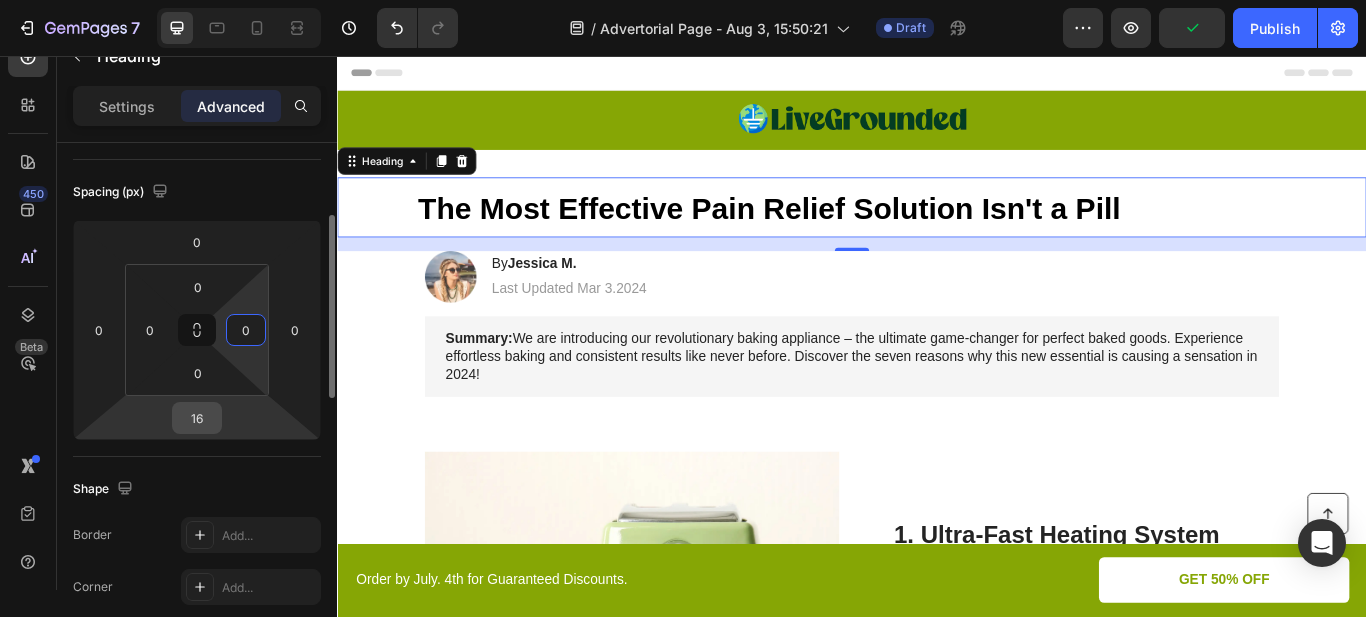 type on "0" 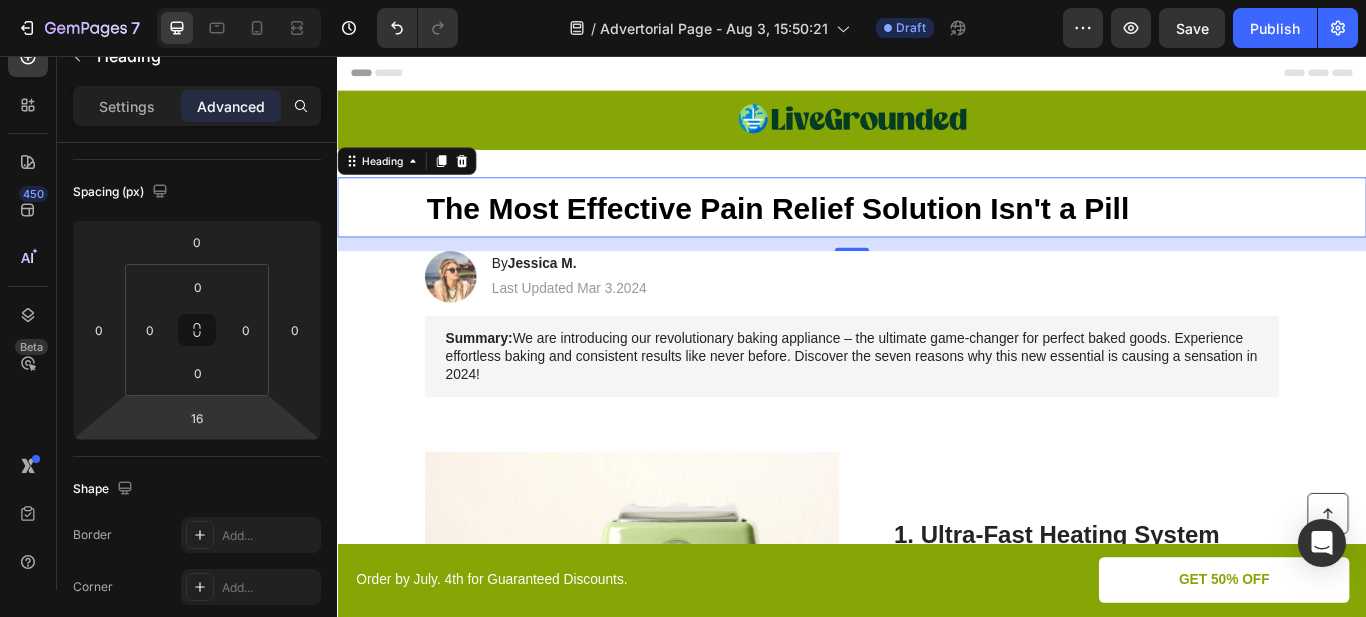 click on "⁠⁠⁠⁠⁠⁠⁠ The Most Effective Pain Relief Solution Isn't a Pill" at bounding box center [937, 233] 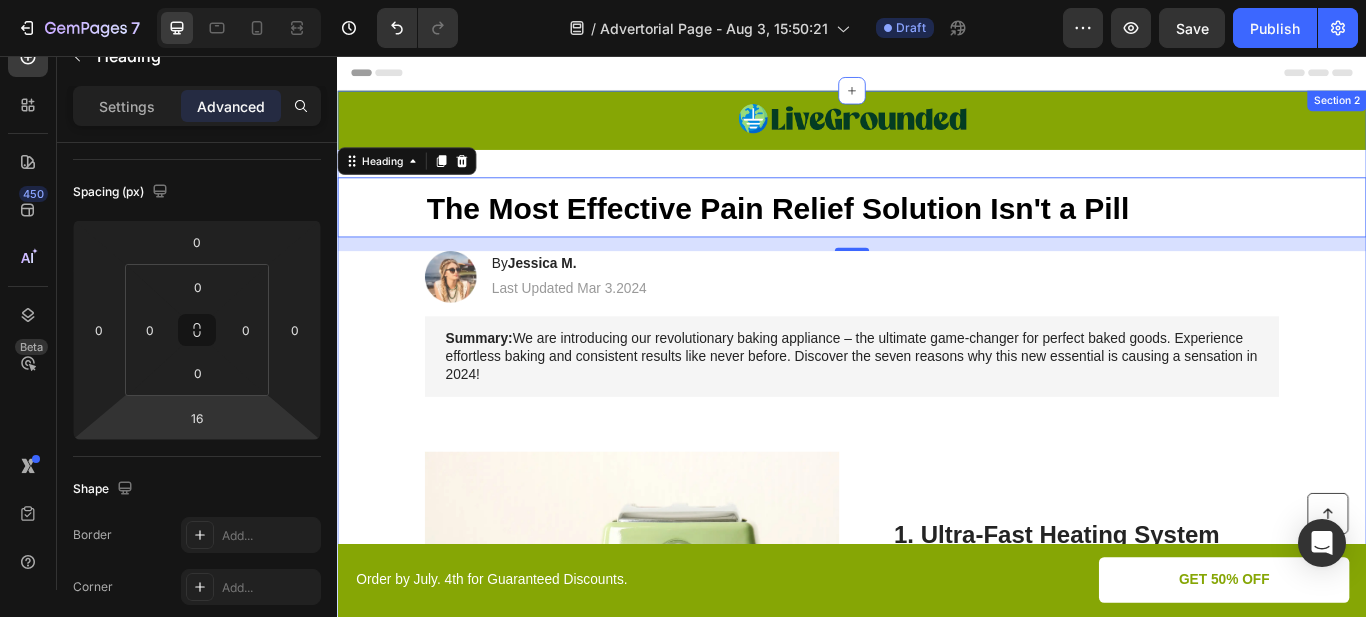 click on "Image Row ⁠⁠⁠⁠⁠⁠⁠ The Most Effective Pain Relief Solution Isn't a Pill Heading   16 Image By  Jessica M. Heading Last Updated Mar 3.2024 Text Block Row Summary:  We are introducing our revolutionary baking appliance – the ultimate game-changer for perfect baked goods. Experience effortless baking and consistent results like never before. Discover the seven reasons why this new essential is causing a sensation in 2024! Text Block Image 1. Ultra-Fast Heating System Heading Experience the pinnacle of toasting efficiency with the ultra-fast heating system of this cutting-edge toaster. Utilizing advanced heating elements and innovative technology, it rapidly reaches optimal toasting temperatures, reducing wait times to a minimum. Start your day with swift and satisfying toasting, allowing you to indulge in perfectly crispy slices in mere moments. Text Block Row 2. Precise Browning Control Heading Take your toasting mastery to new heights with the precise digital browning control feature. Text Block" at bounding box center [937, 1179] 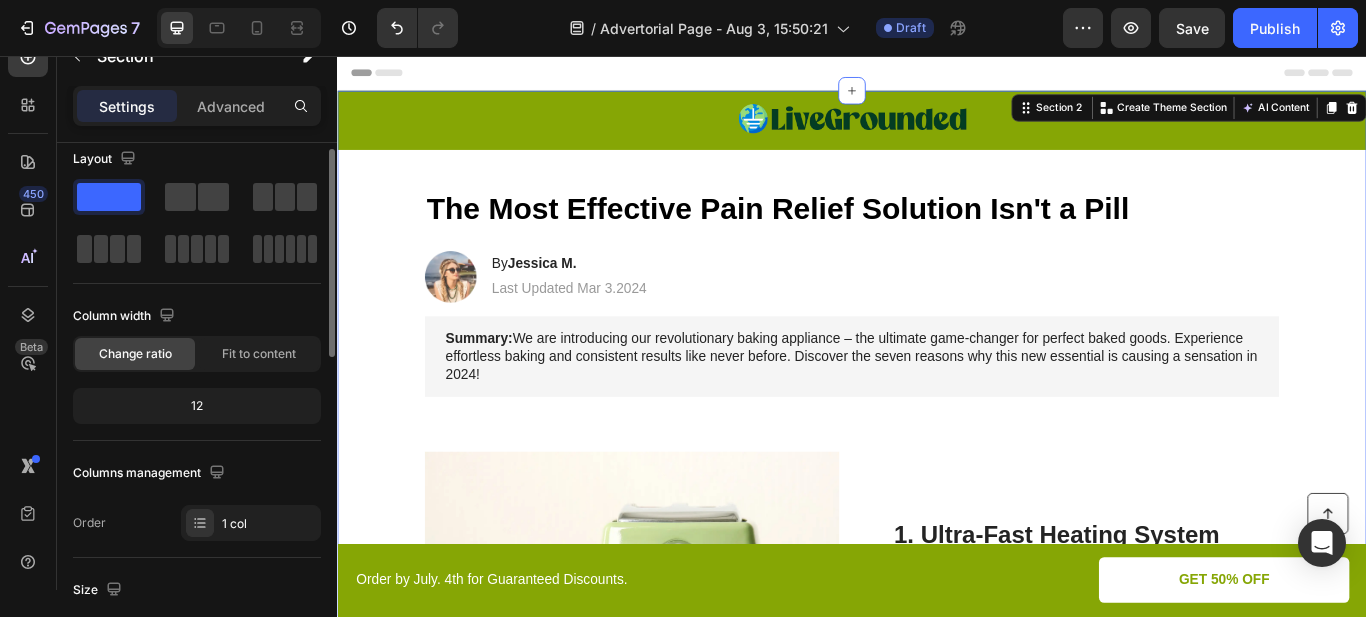 scroll, scrollTop: 0, scrollLeft: 0, axis: both 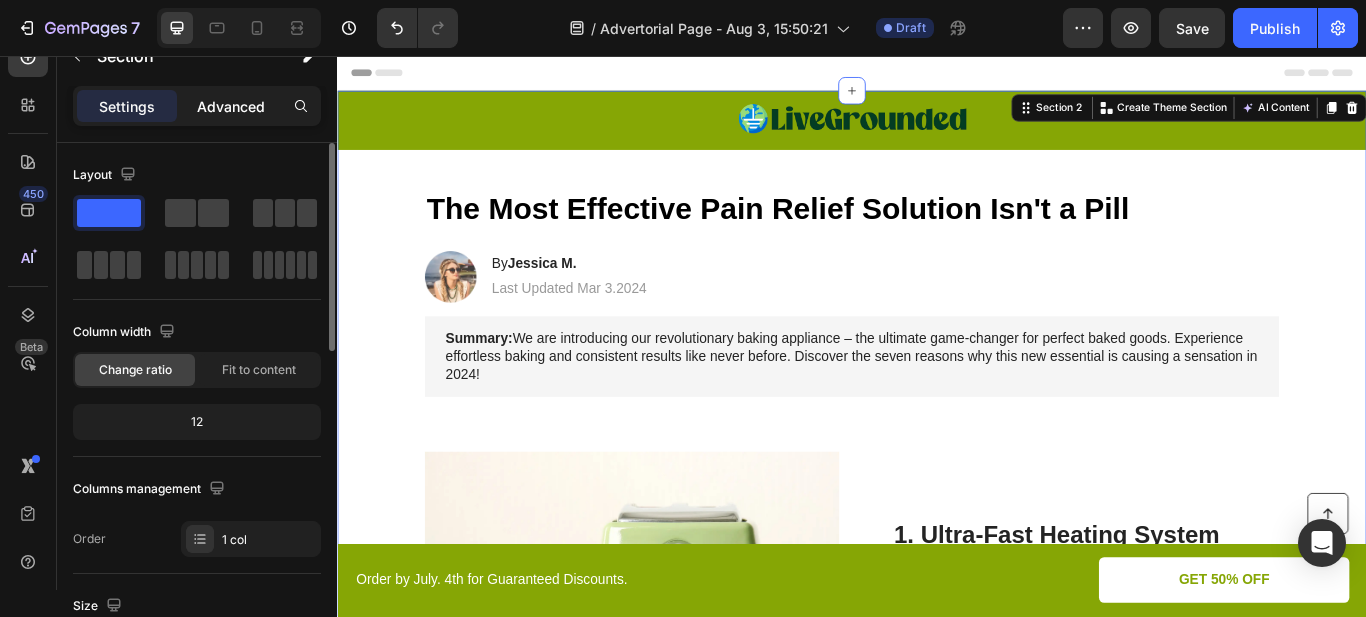 click on "Advanced" at bounding box center (231, 106) 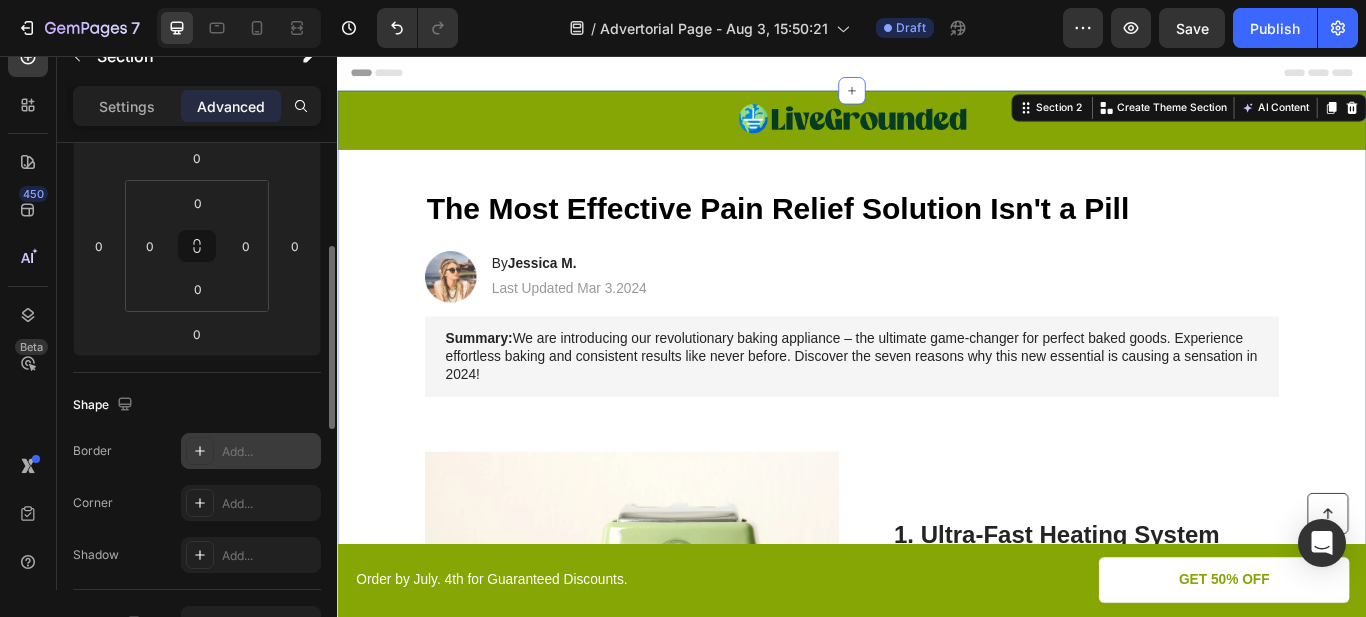 scroll, scrollTop: 0, scrollLeft: 0, axis: both 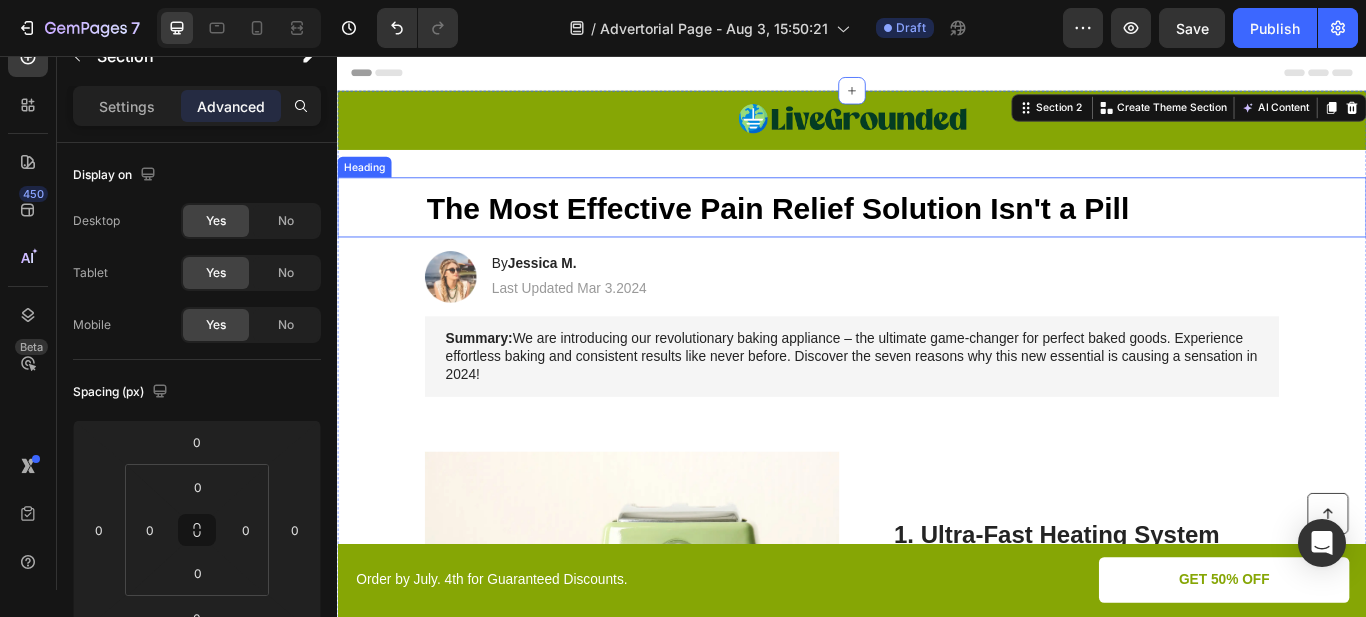 click on "⁠⁠⁠⁠⁠⁠⁠ The Most Effective Pain Relief Solution Isn't a Pill" at bounding box center [937, 233] 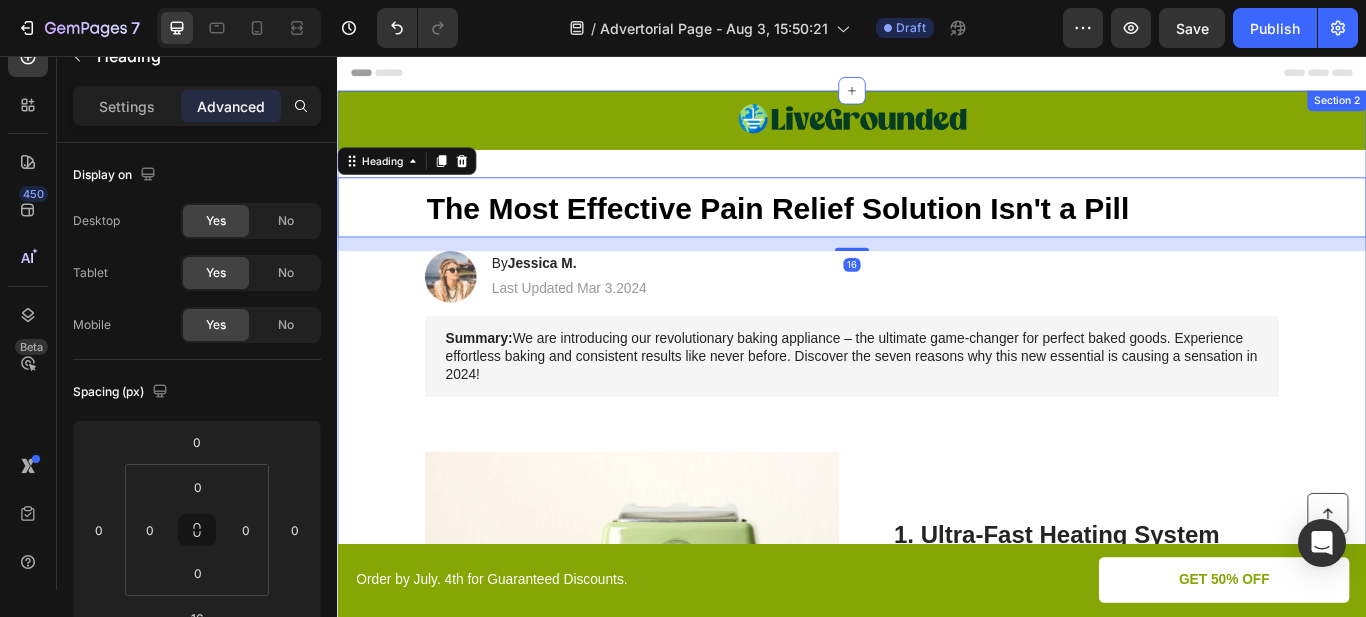 click on "Image Row ⁠⁠⁠⁠⁠⁠⁠ The Most Effective Pain Relief Solution Isn't a Pill Heading   16 Image By  Jessica M. Heading Last Updated Mar 3.2024 Text Block Row Summary:  We are introducing our revolutionary baking appliance – the ultimate game-changer for perfect baked goods. Experience effortless baking and consistent results like never before. Discover the seven reasons why this new essential is causing a sensation in 2024! Text Block Image 1. Ultra-Fast Heating System Heading Experience the pinnacle of toasting efficiency with the ultra-fast heating system of this cutting-edge toaster. Utilizing advanced heating elements and innovative technology, it rapidly reaches optimal toasting temperatures, reducing wait times to a minimum. Start your day with swift and satisfying toasting, allowing you to indulge in perfectly crispy slices in mere moments. Text Block Row 2. Precise Browning Control Heading Take your toasting mastery to new heights with the precise digital browning control feature. Text Block" at bounding box center (937, 1179) 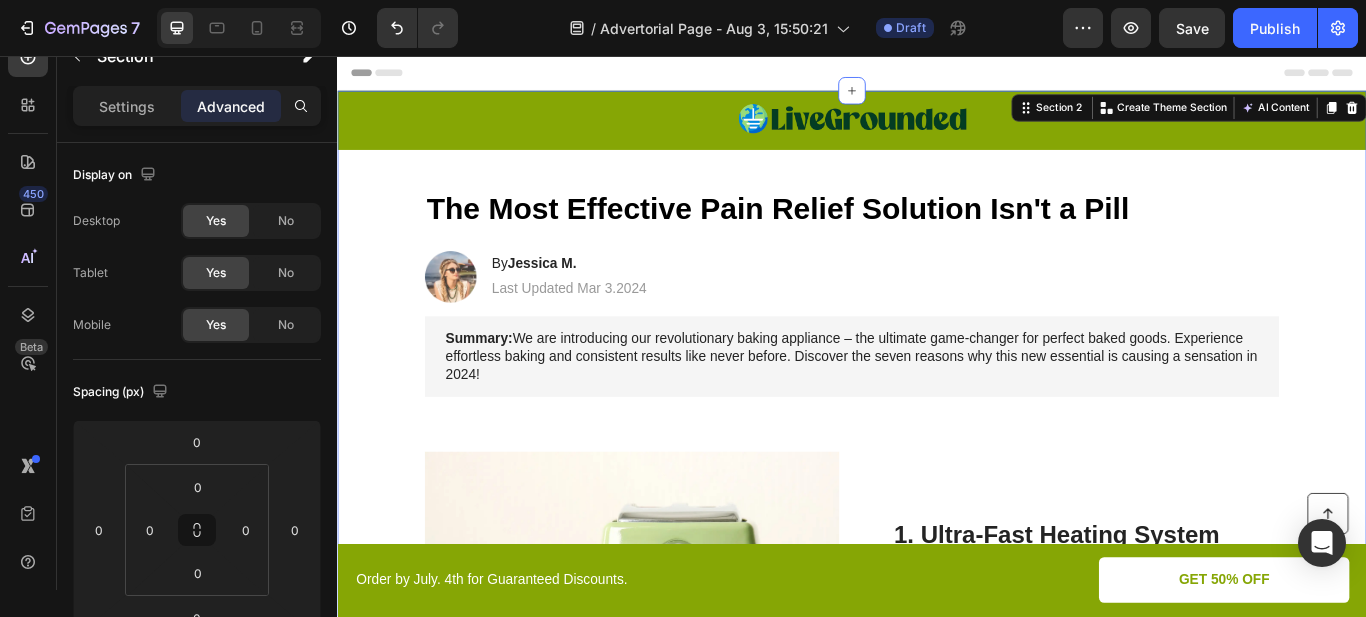 click on "Image Row ⁠⁠⁠⁠⁠⁠⁠ The Most Effective Pain Relief Solution Isn't a Pill Heading Image By  Jessica M. Heading Last Updated Mar 3.2024 Text Block Row Summary:  We are introducing our revolutionary baking appliance – the ultimate game-changer for perfect baked goods. Experience effortless baking and consistent results like never before. Discover the seven reasons why this new essential is causing a sensation in 2024! Text Block Image 1. Ultra-Fast Heating System Heading Experience the pinnacle of toasting efficiency with the ultra-fast heating system of this cutting-edge toaster. Utilizing advanced heating elements and innovative technology, it rapidly reaches optimal toasting temperatures, reducing wait times to a minimum. Start your day with swift and satisfying toasting, allowing you to indulge in perfectly crispy slices in mere moments. Text Block Row 2. Precise Browning Control Heading Take your toasting mastery to new heights with the precise digital browning control feature. Text Block Row" at bounding box center [937, 1179] 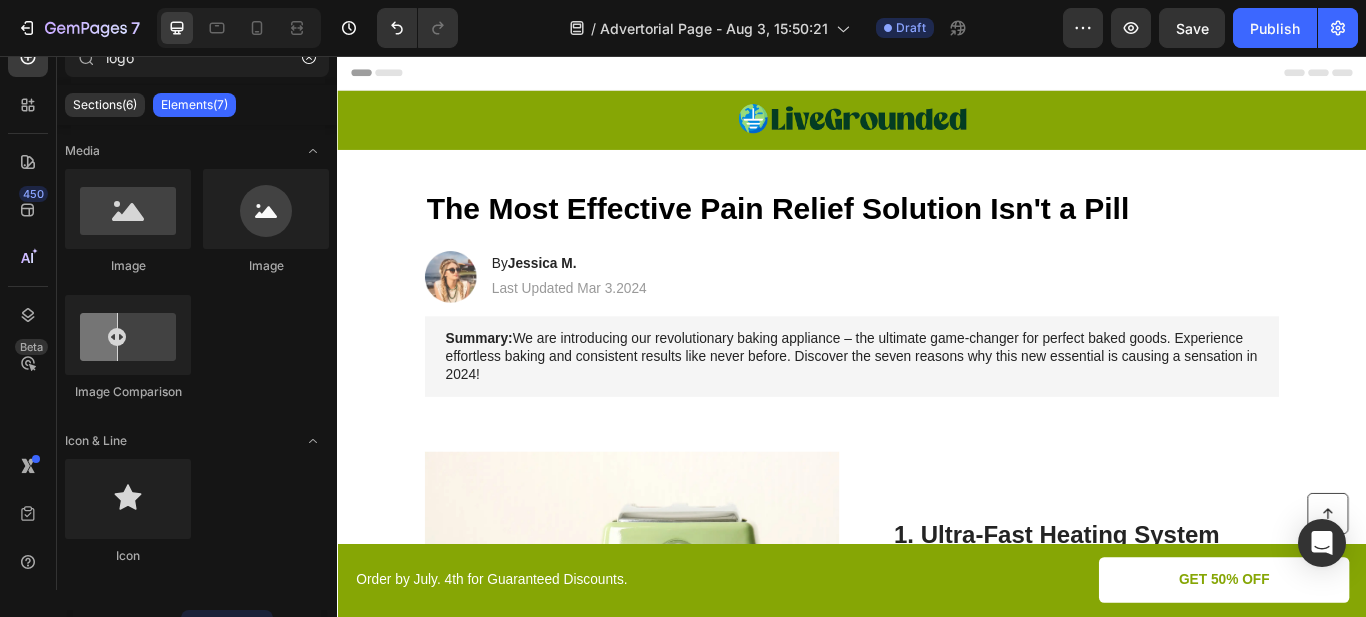 click on "Header" at bounding box center [937, 76] 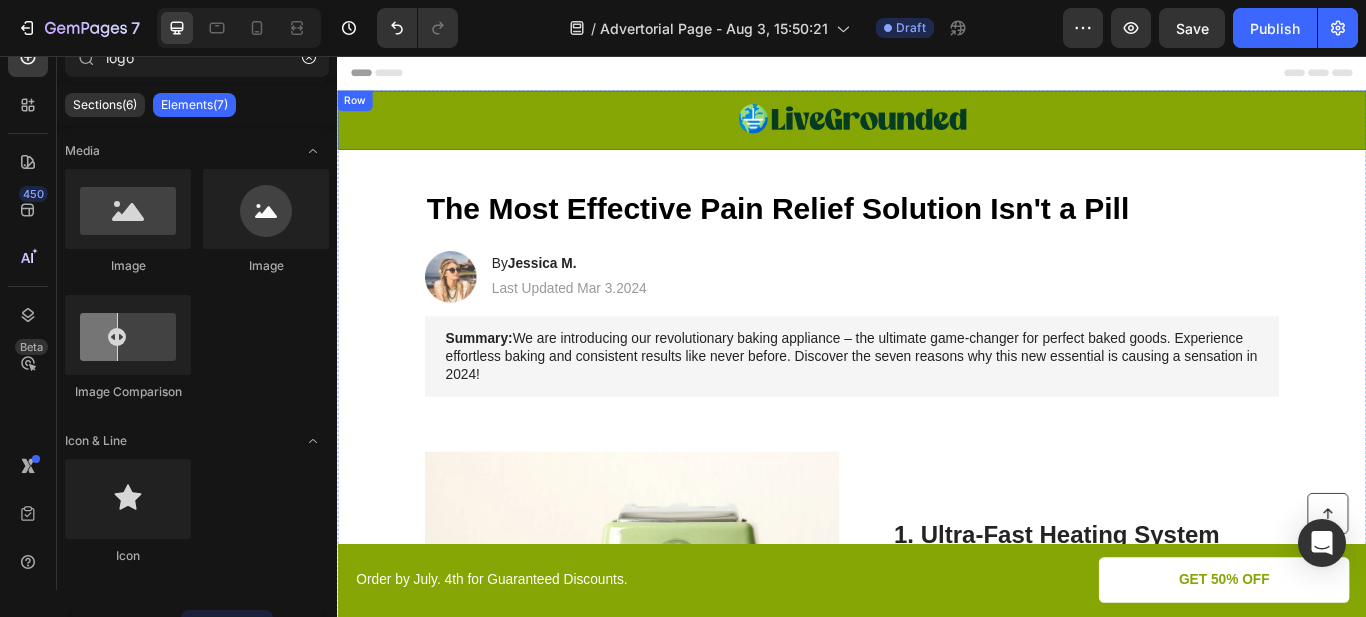 click on "Image Row" at bounding box center (937, 131) 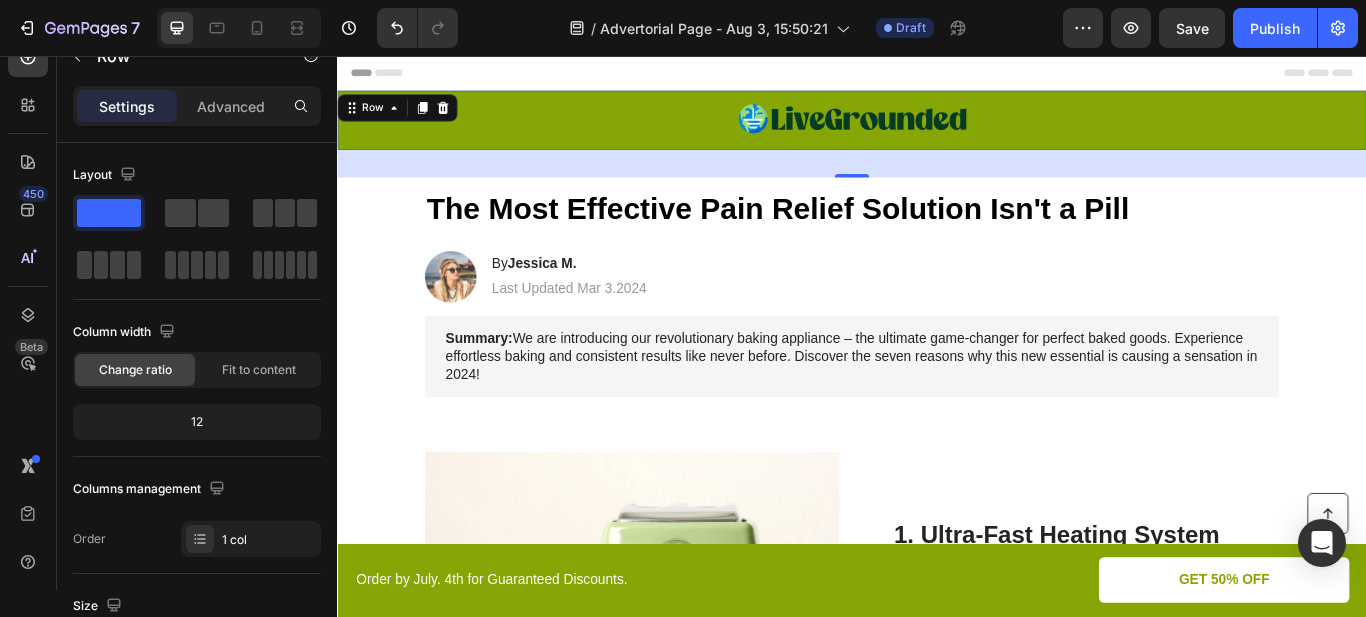 click on "32" at bounding box center [937, 182] 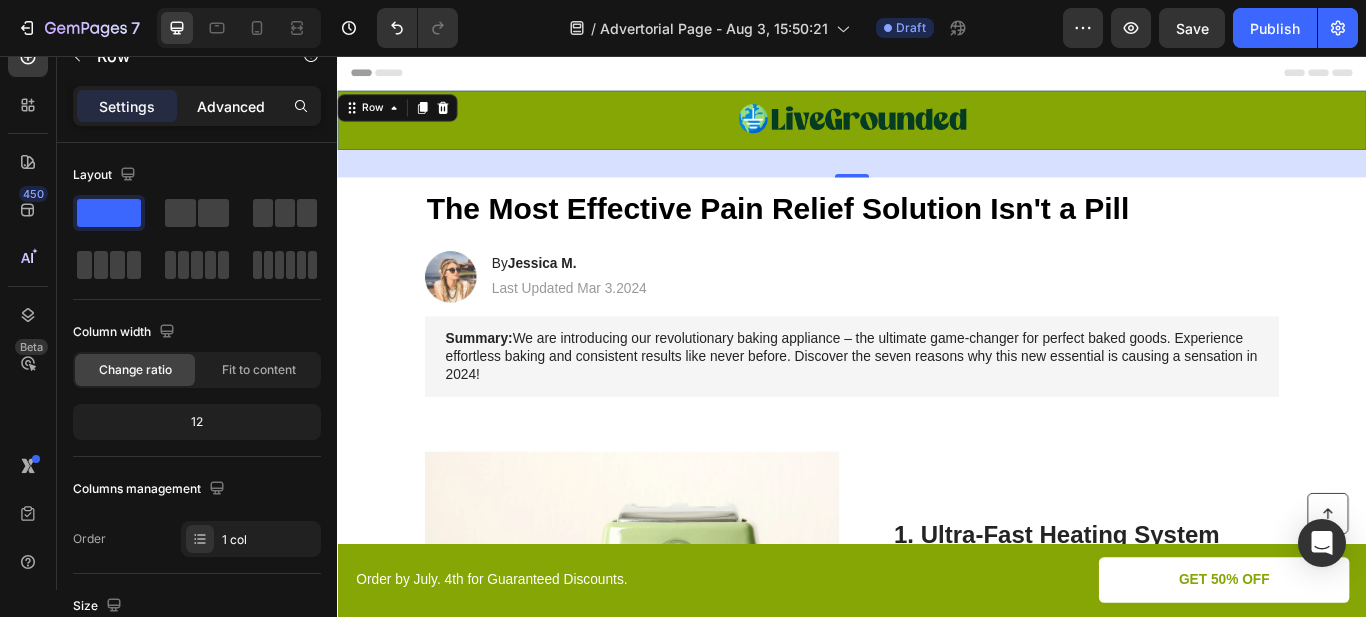 click on "Advanced" at bounding box center (231, 106) 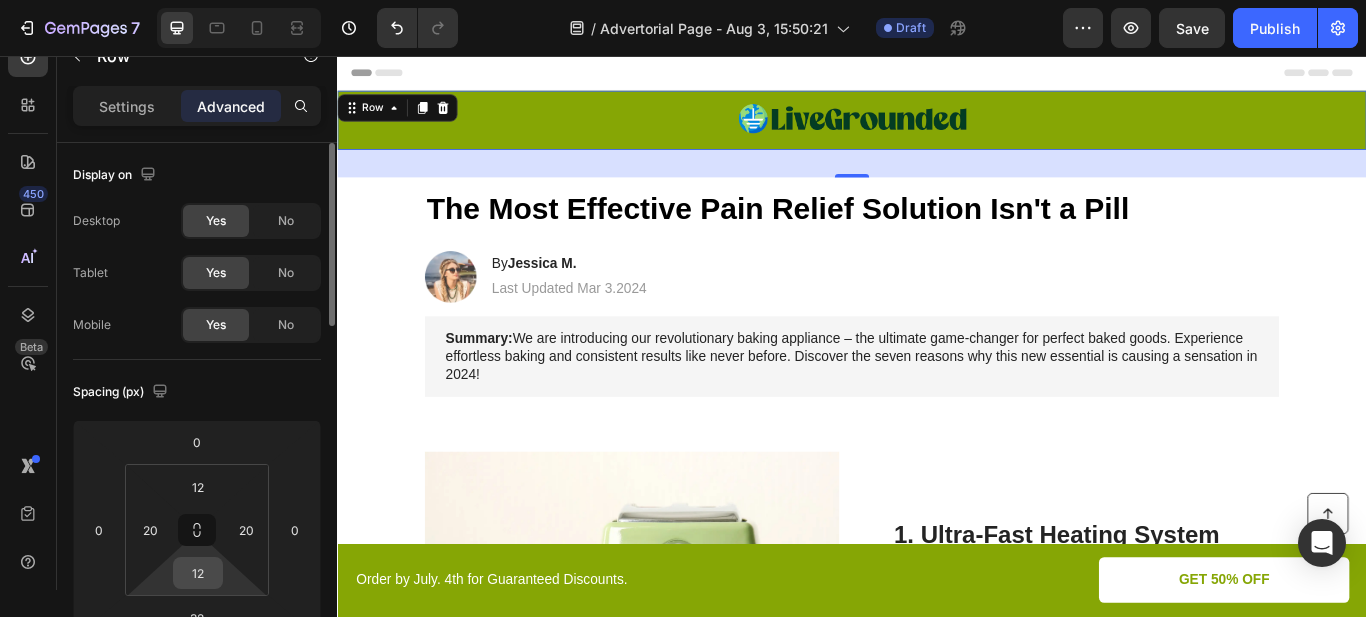 click on "12" at bounding box center [198, 573] 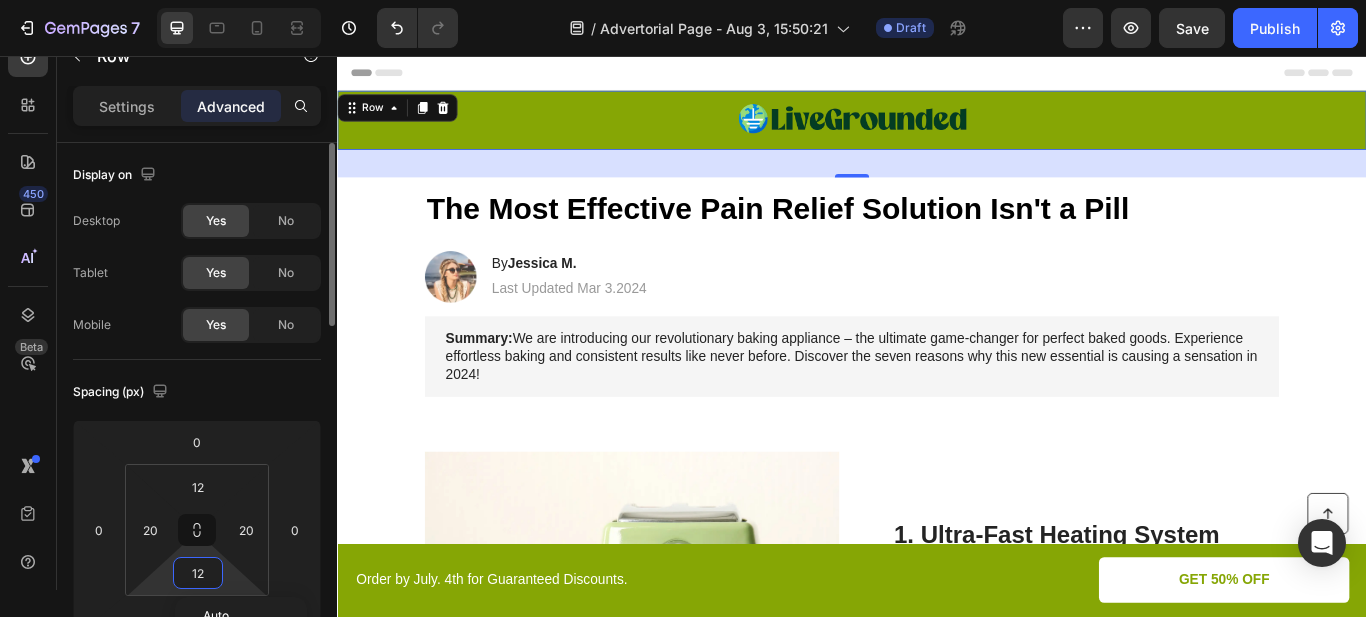click on "12" at bounding box center (198, 573) 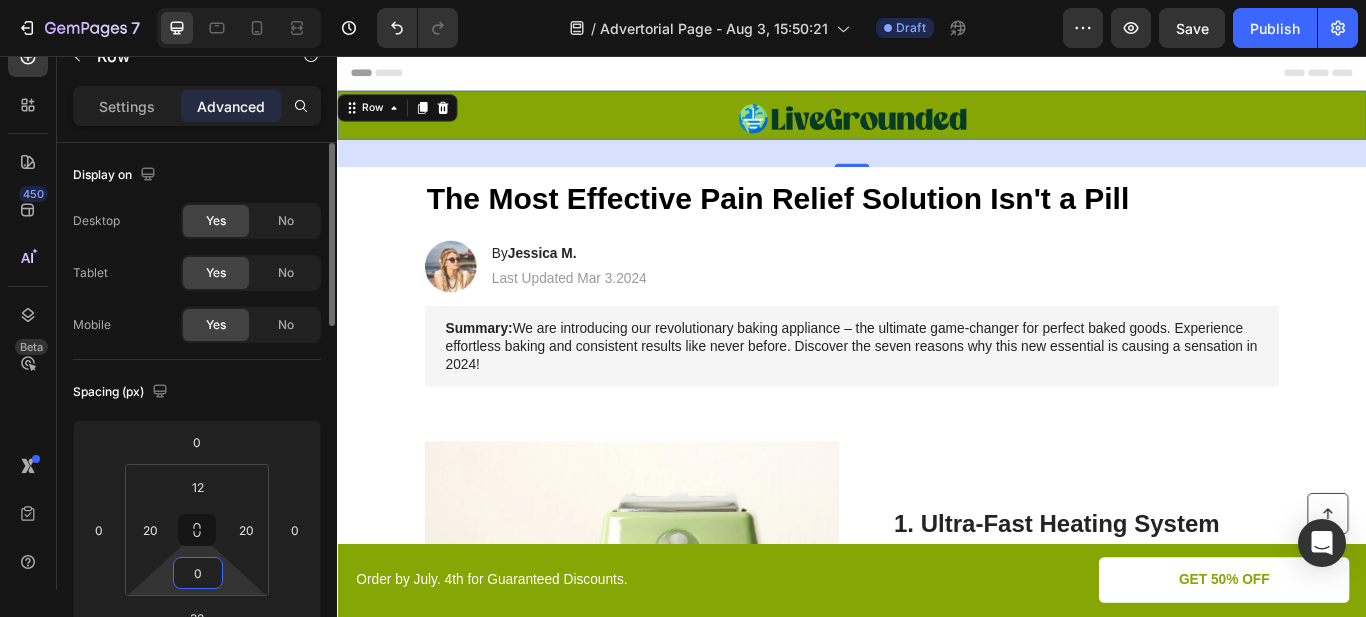type on "12" 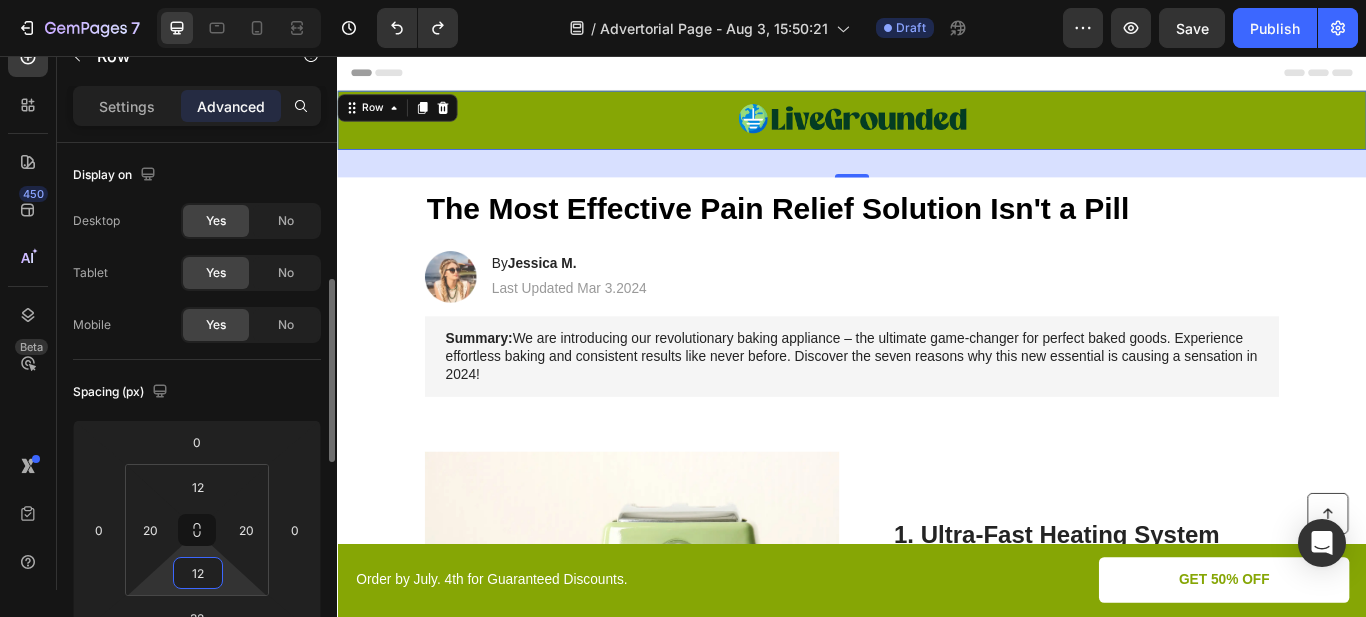 scroll, scrollTop: 100, scrollLeft: 0, axis: vertical 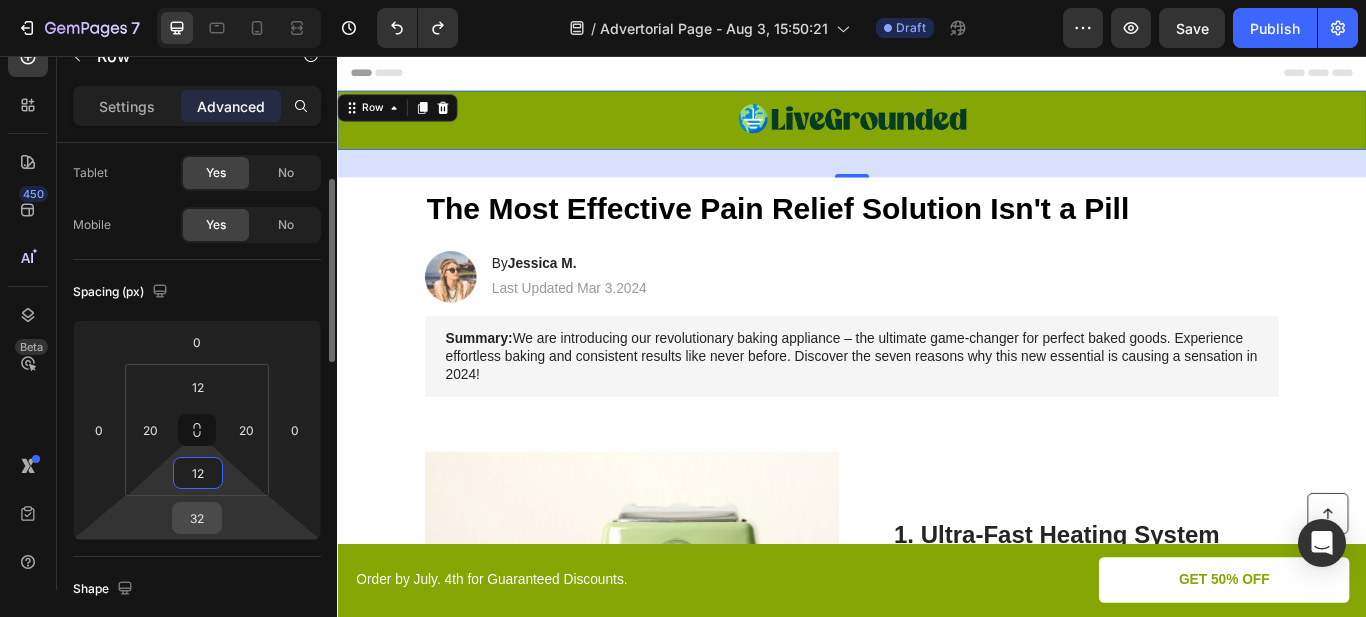 click on "32" at bounding box center (197, 518) 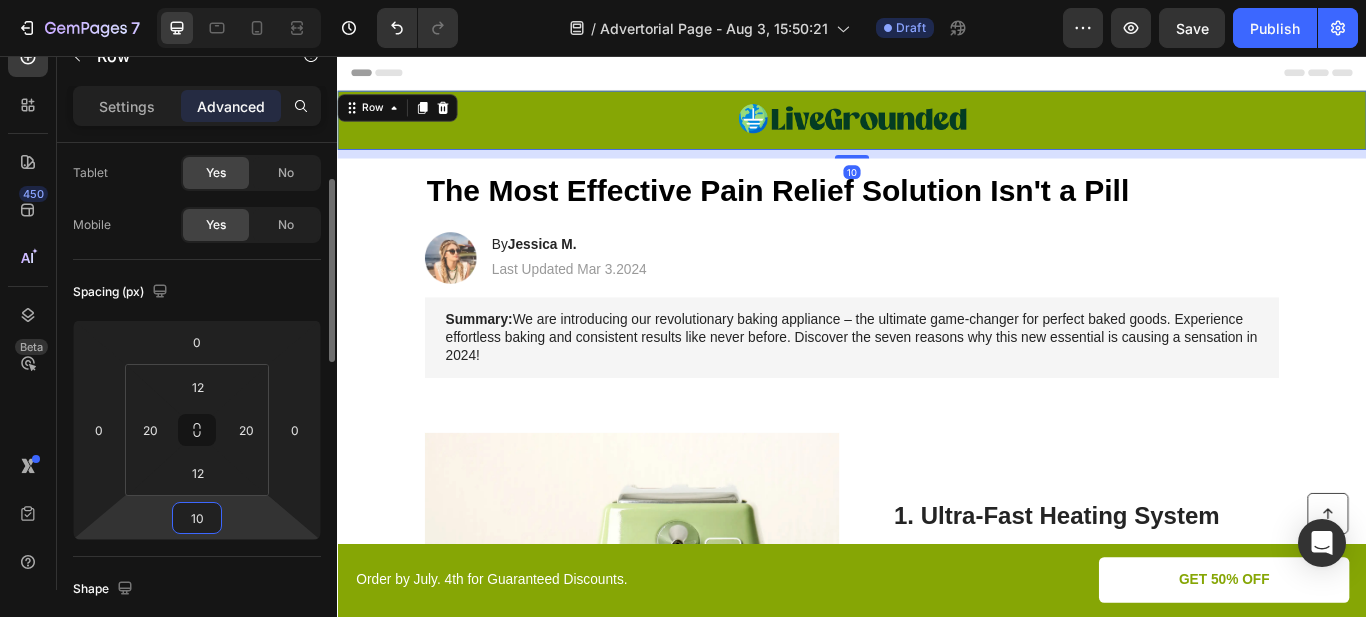 type on "1" 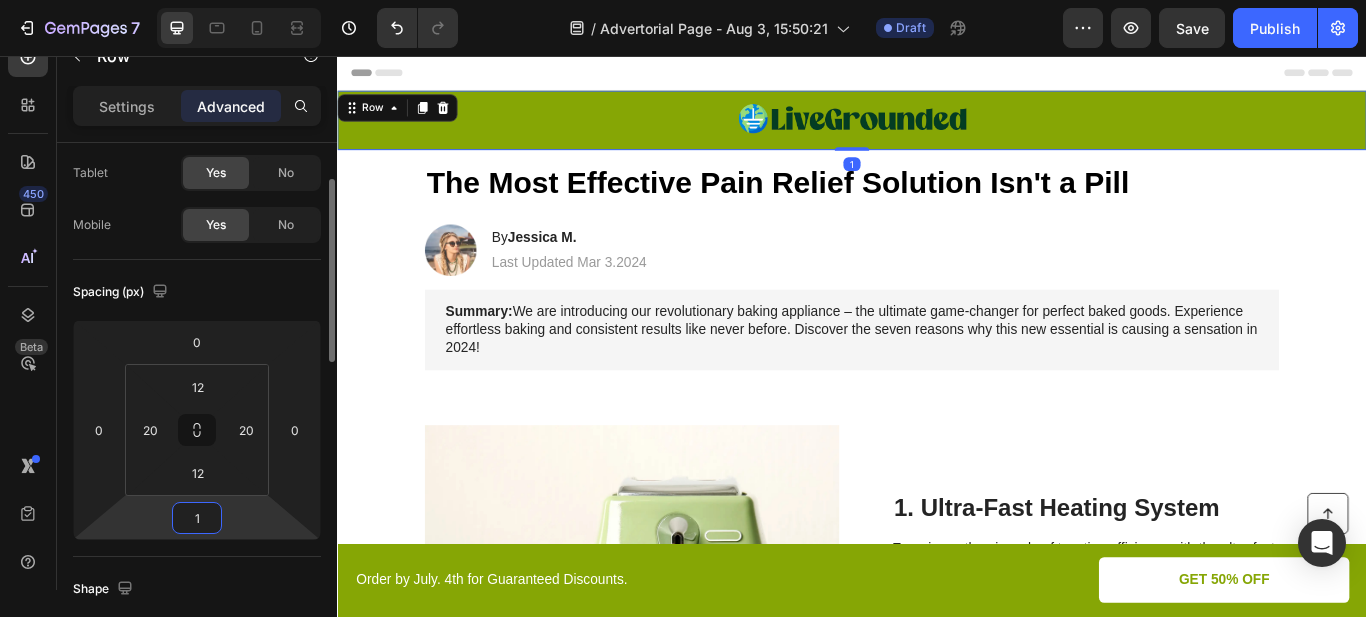type 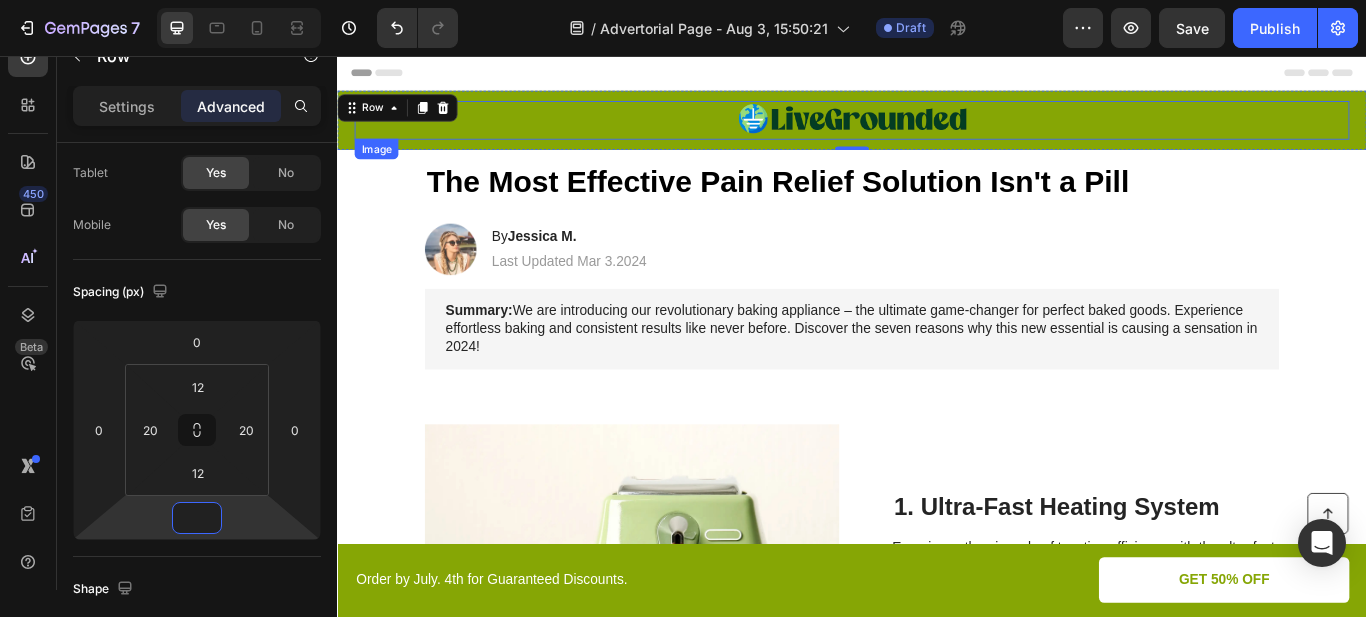 click at bounding box center (937, 131) 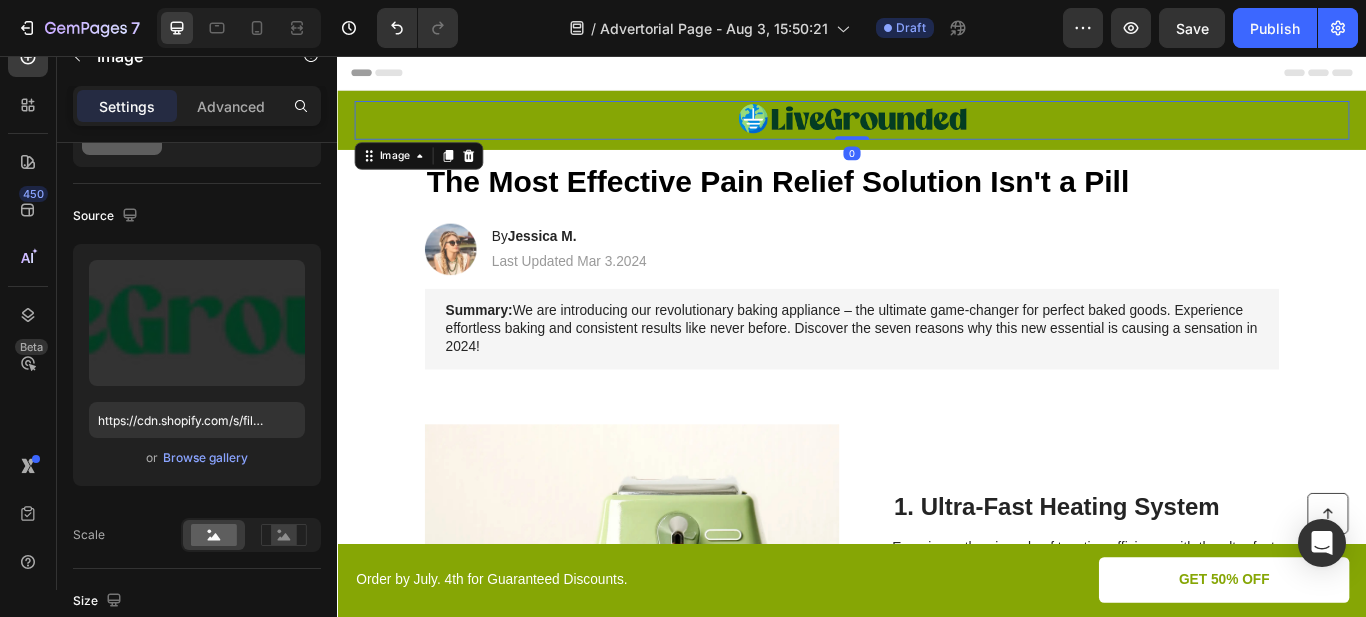 scroll, scrollTop: 0, scrollLeft: 0, axis: both 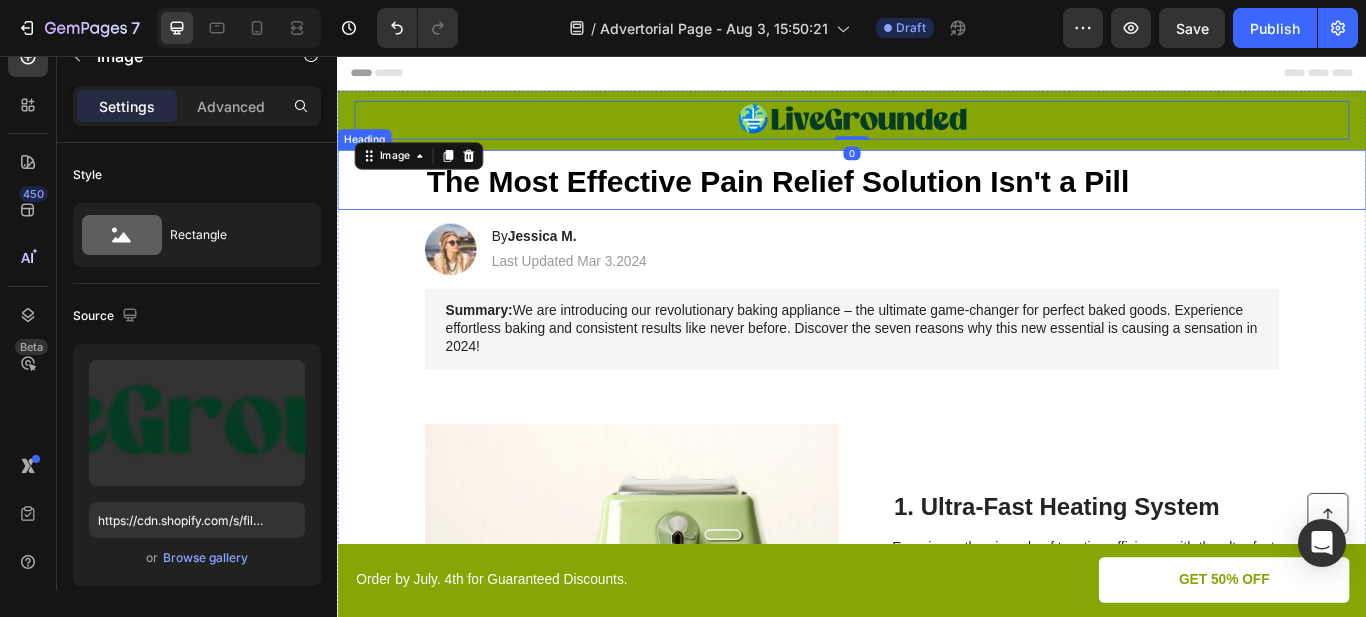 click on "The Most Effective Pain Relief Solution Isn't a Pill" at bounding box center [850, 202] 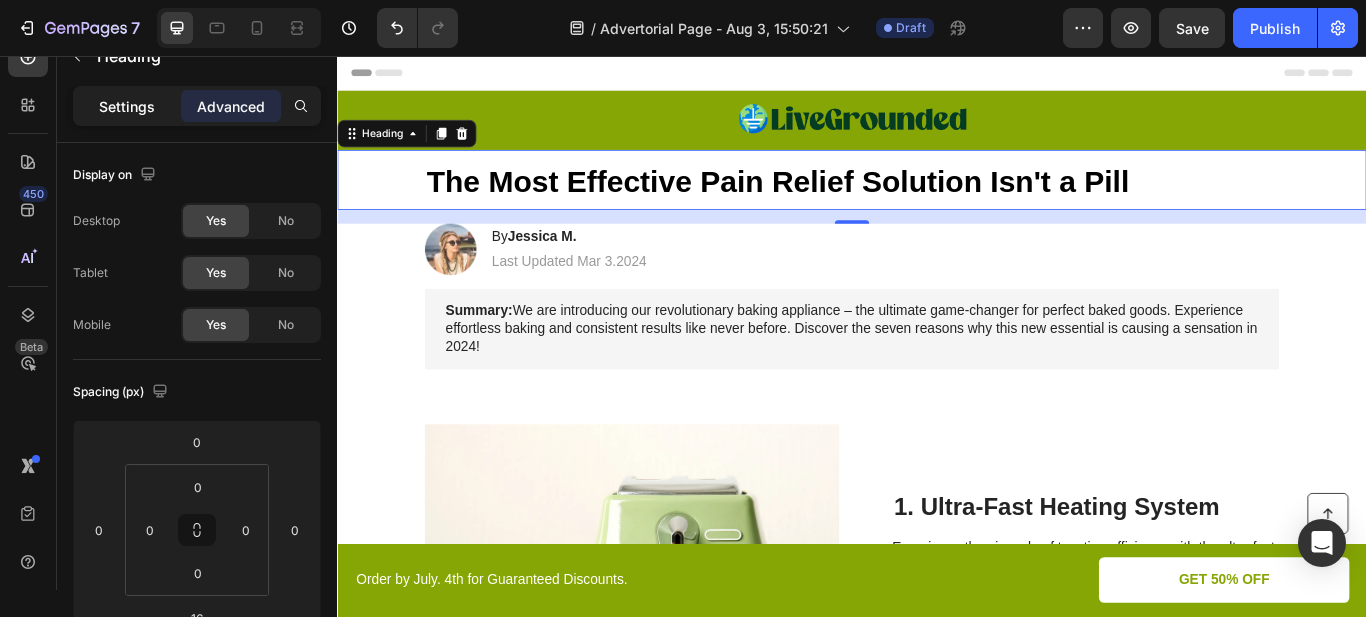 click on "Settings" at bounding box center [127, 106] 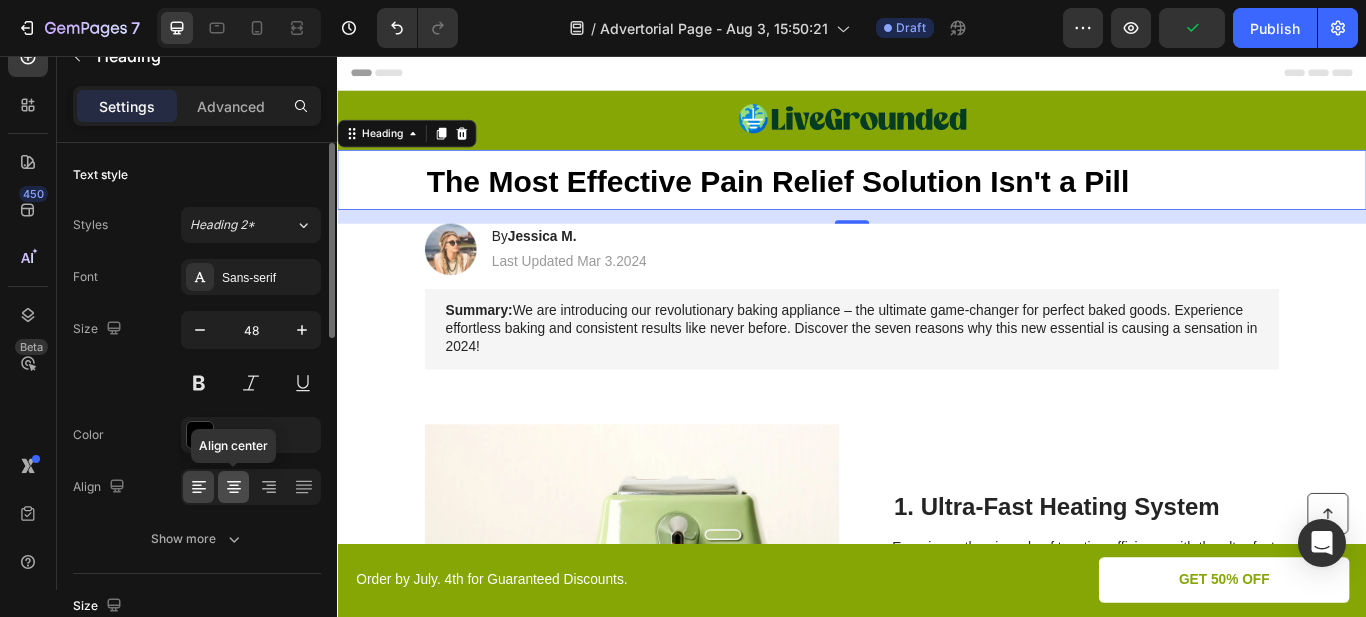 click 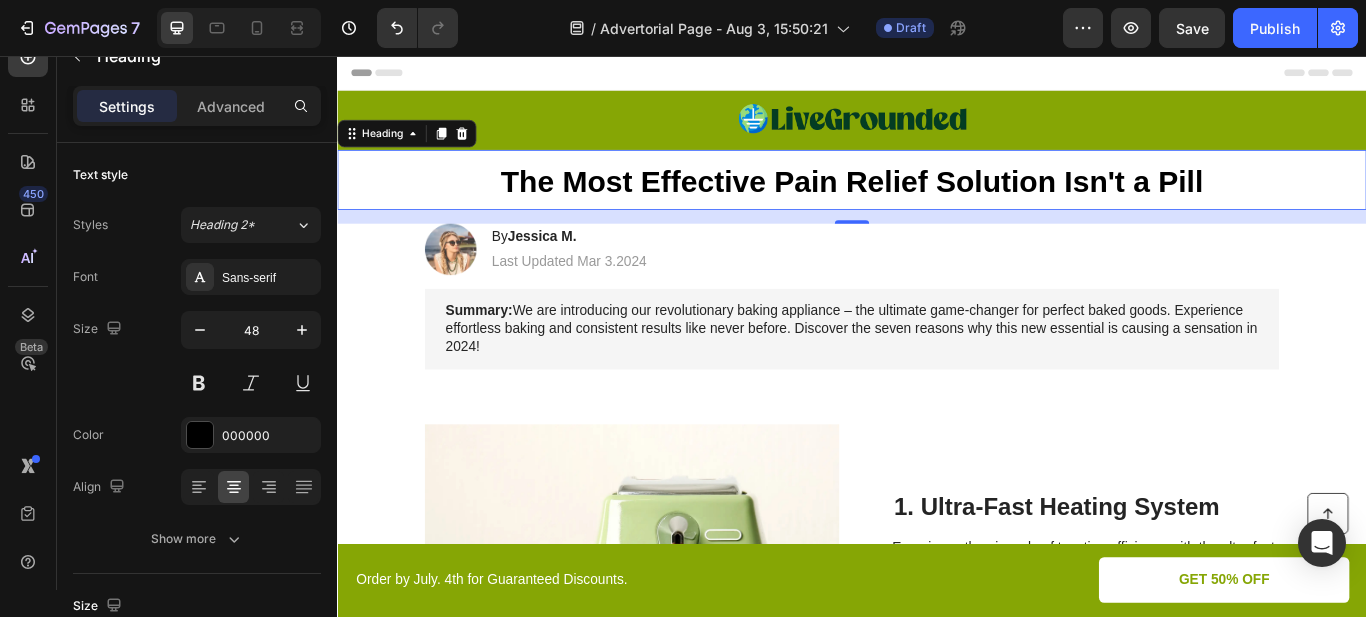 click on "⁠⁠⁠⁠⁠⁠⁠ The Most Effective Pain Relief Solution Isn't a Pill" at bounding box center (937, 201) 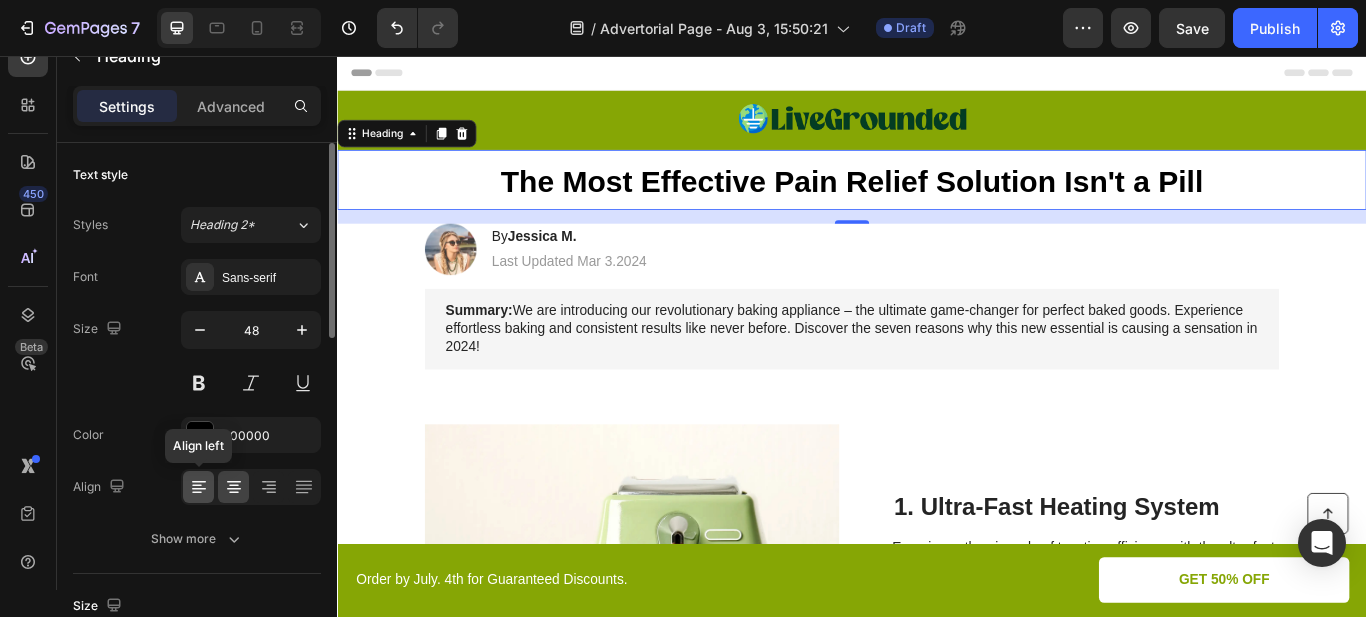 click 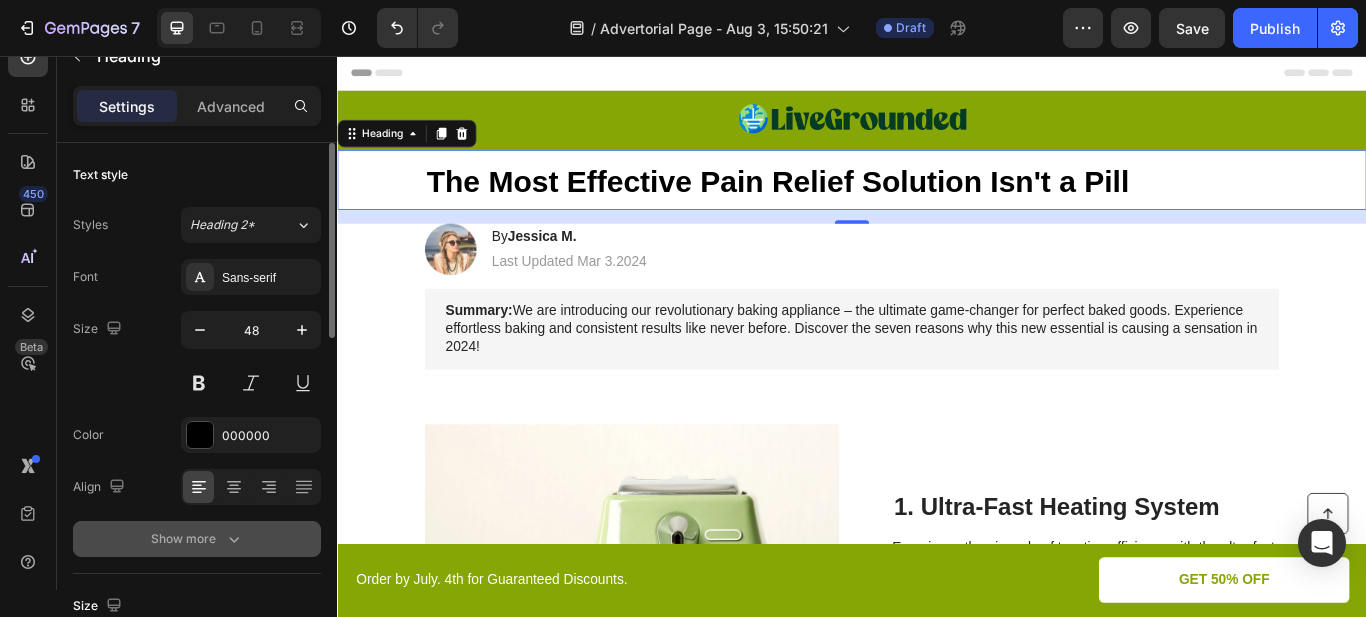 click on "Show more" at bounding box center (197, 539) 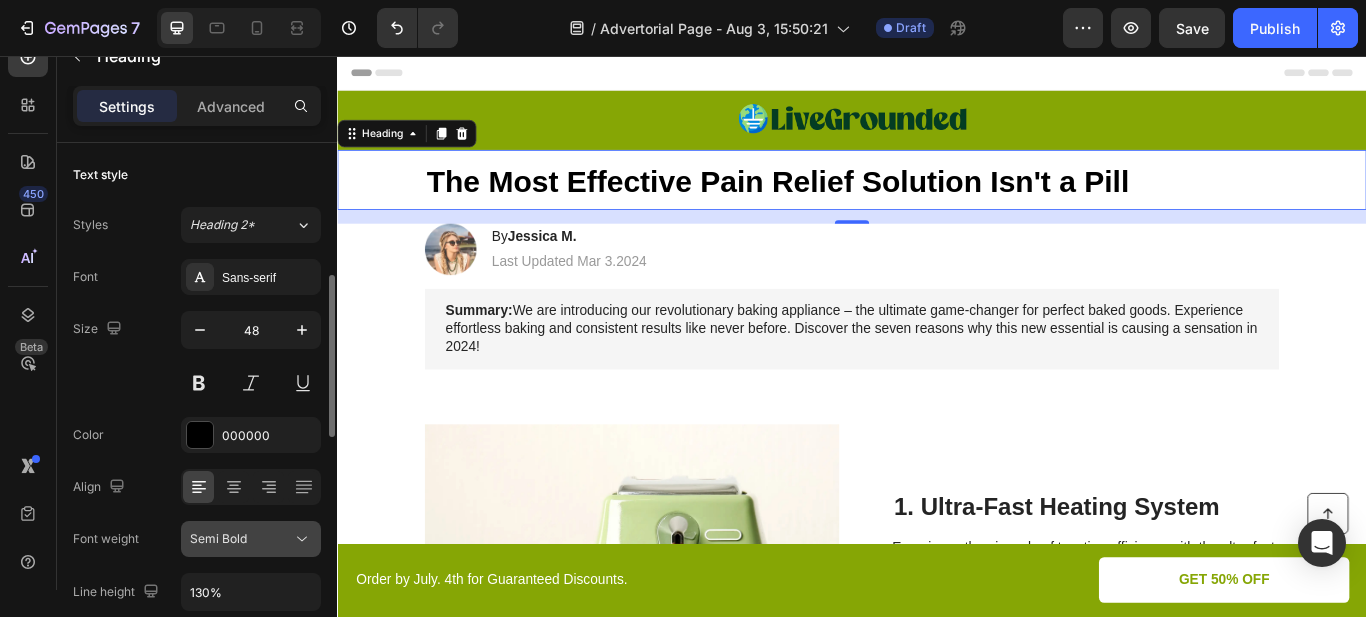 scroll, scrollTop: 100, scrollLeft: 0, axis: vertical 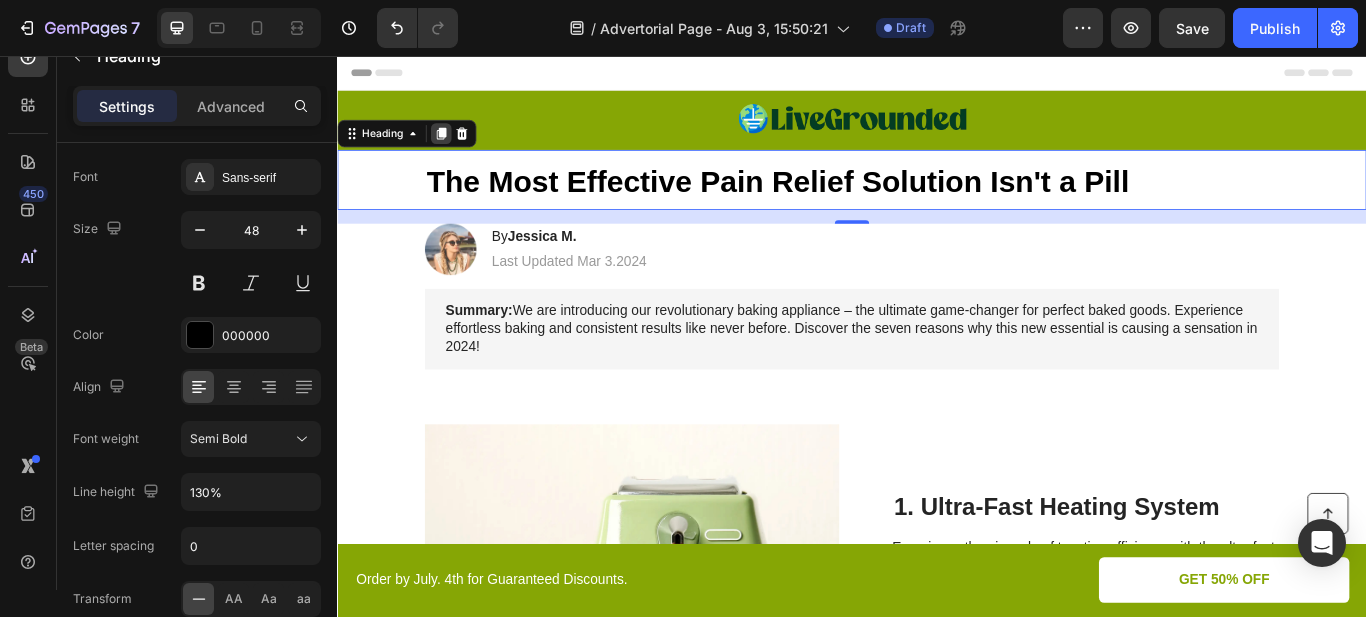 click 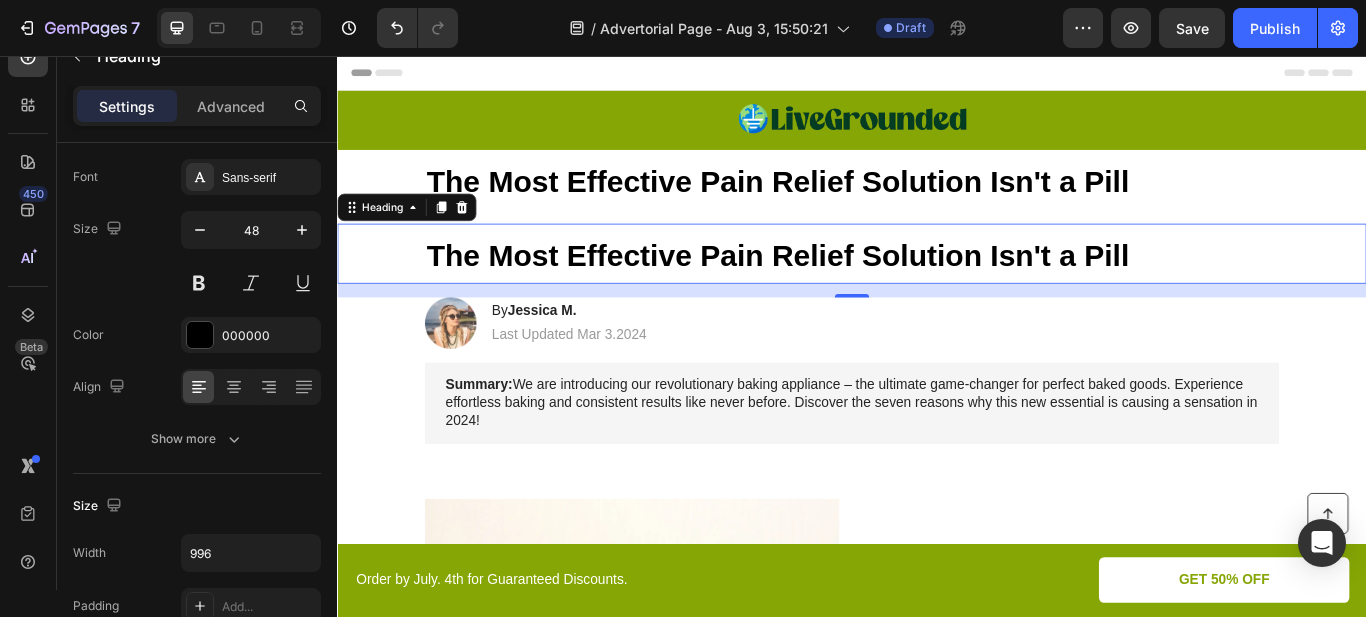 click on "The Most Effective Pain Relief Solution Isn't a Pill" at bounding box center (850, 288) 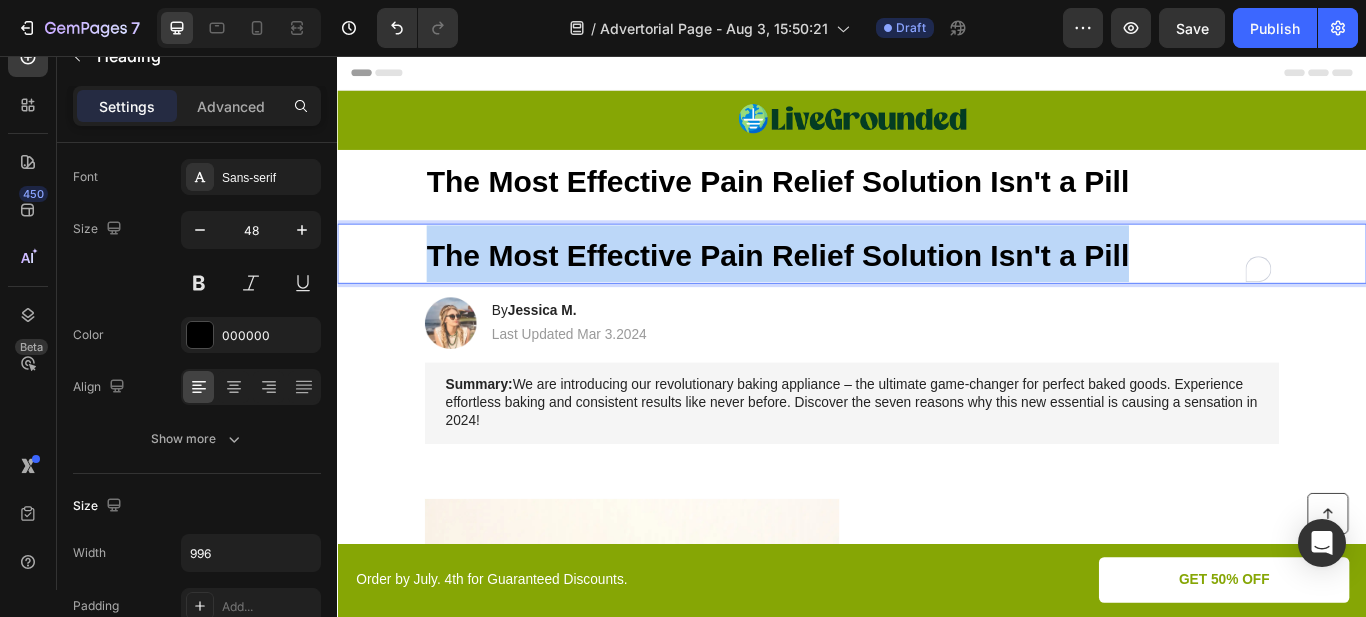 click on "The Most Effective Pain Relief Solution Isn't a Pill" at bounding box center [850, 288] 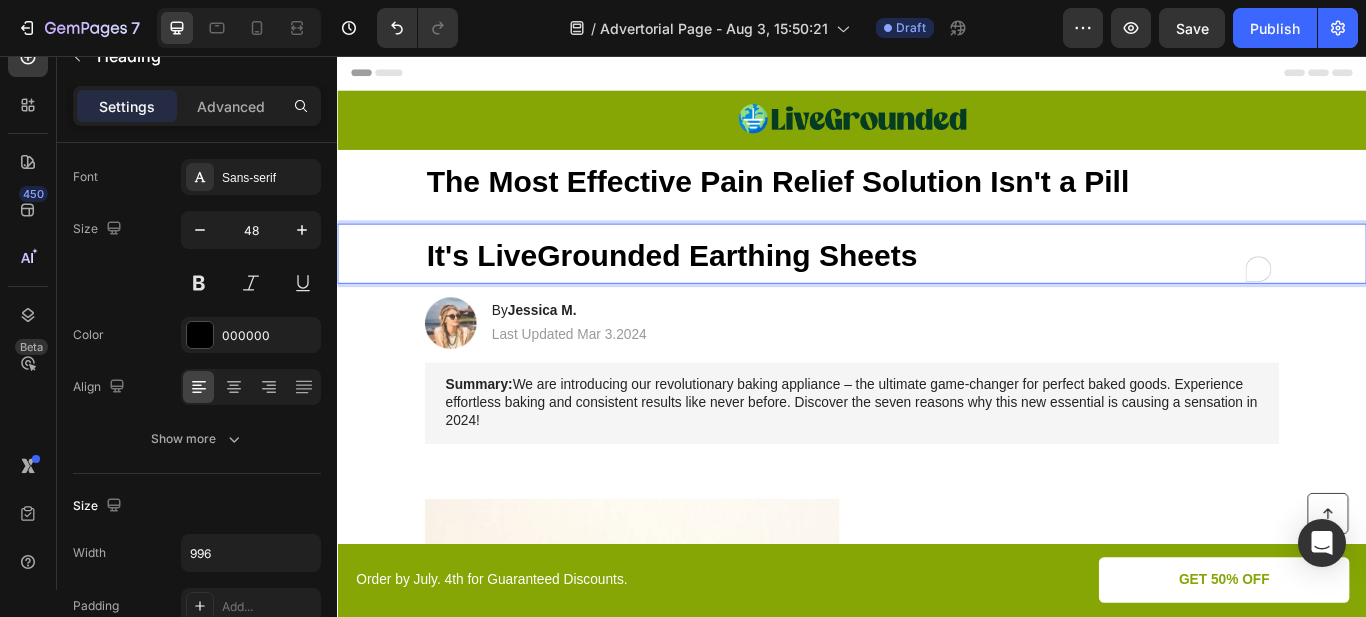 click on "It's LiveGrounded Earthing Sheets" at bounding box center [727, 288] 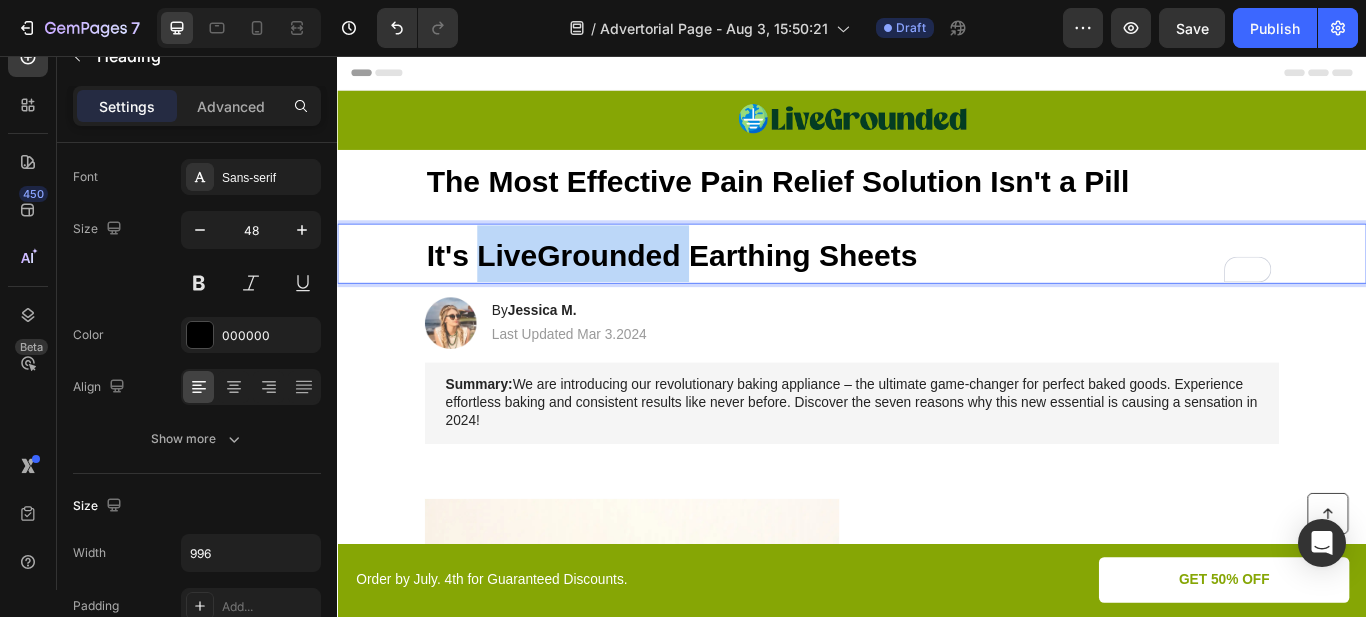 click on "It's LiveGrounded Earthing Sheets" at bounding box center [727, 288] 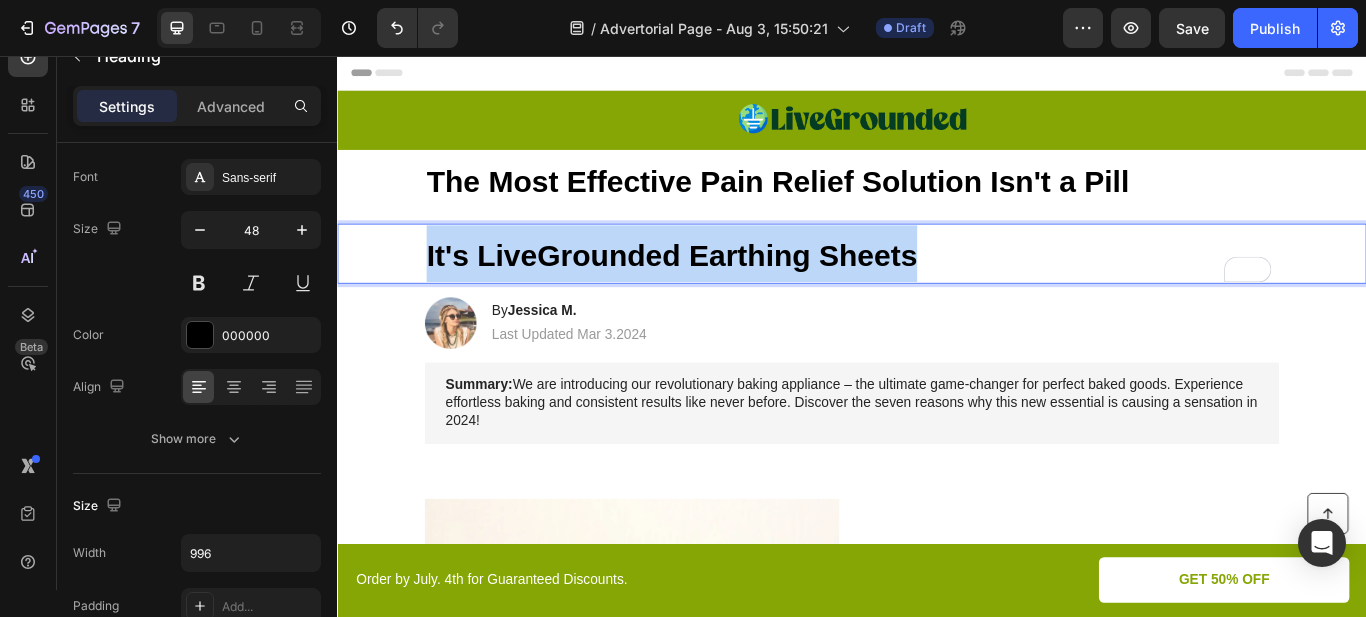 click on "It's LiveGrounded Earthing Sheets" at bounding box center [727, 288] 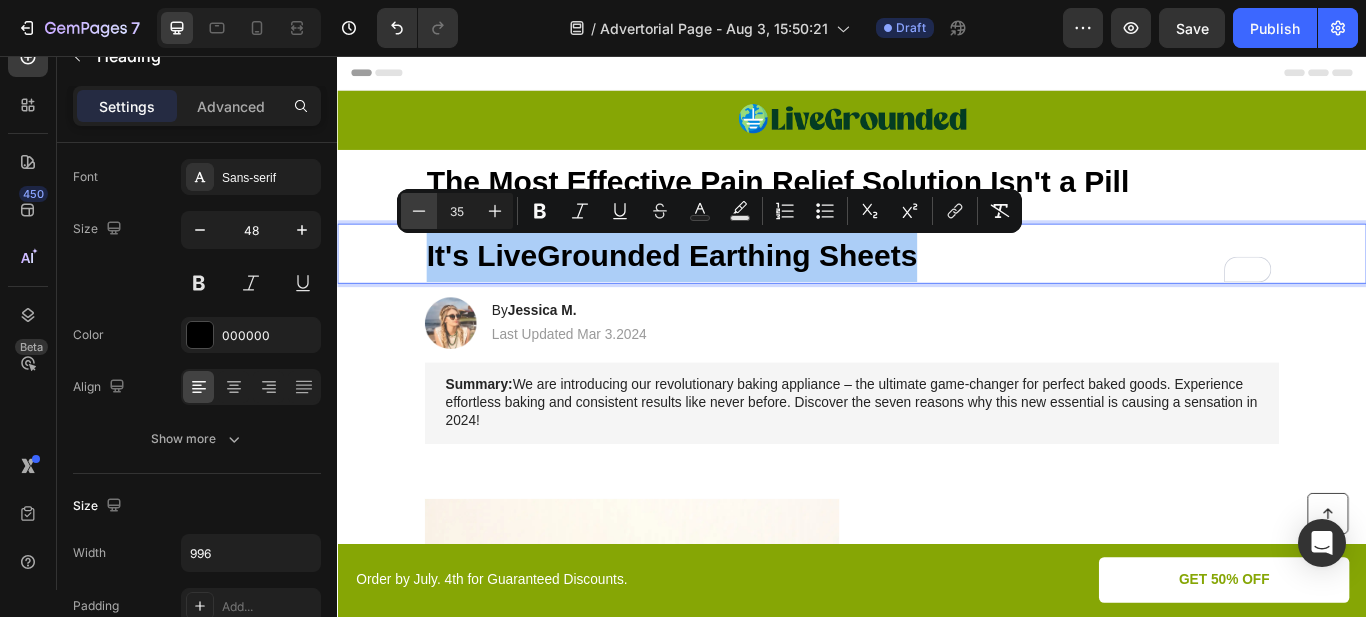 click 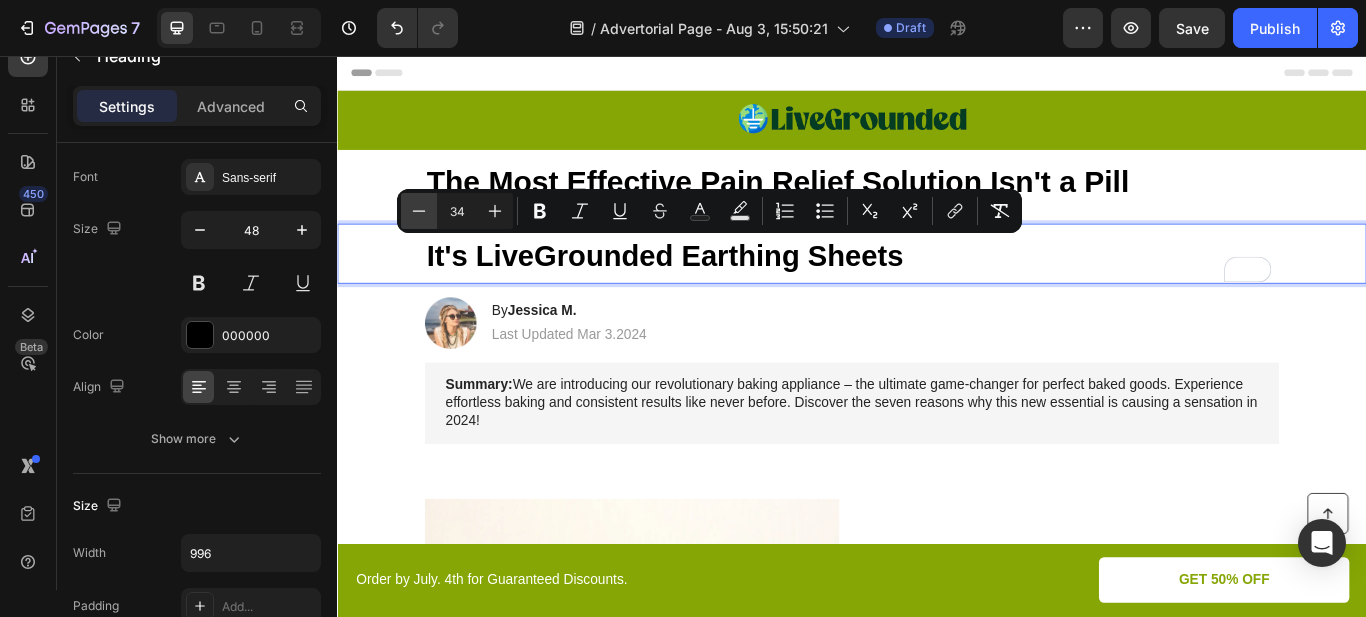 click 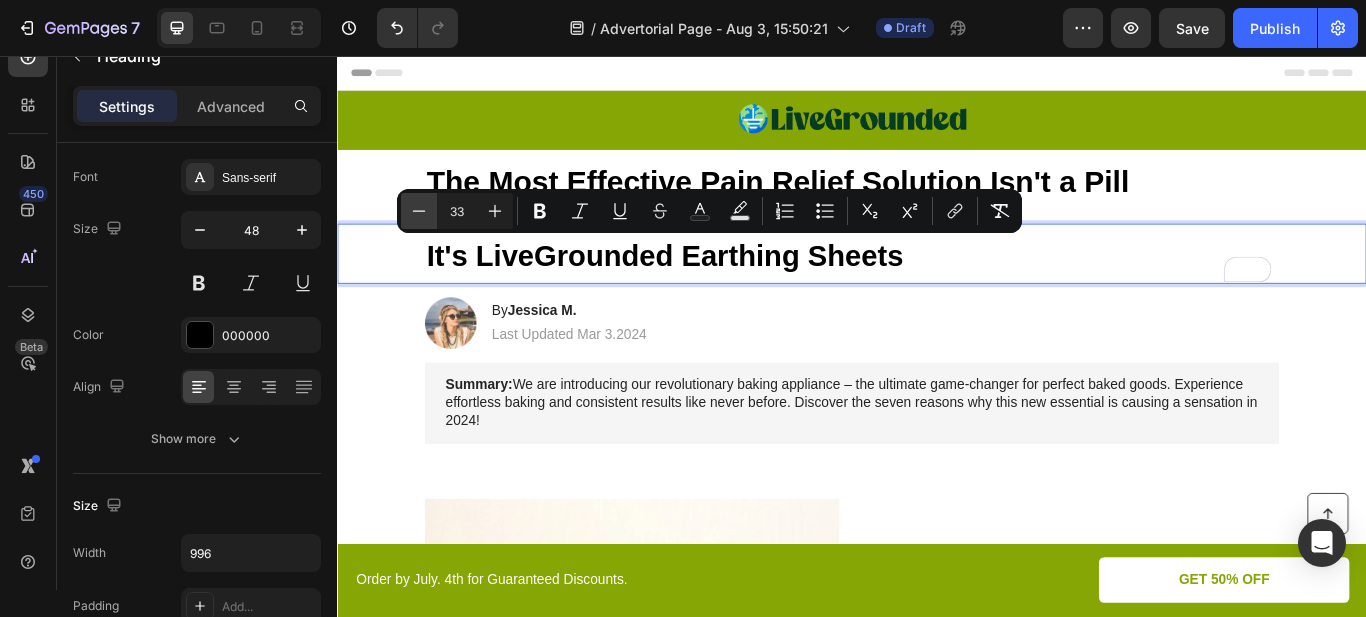 click 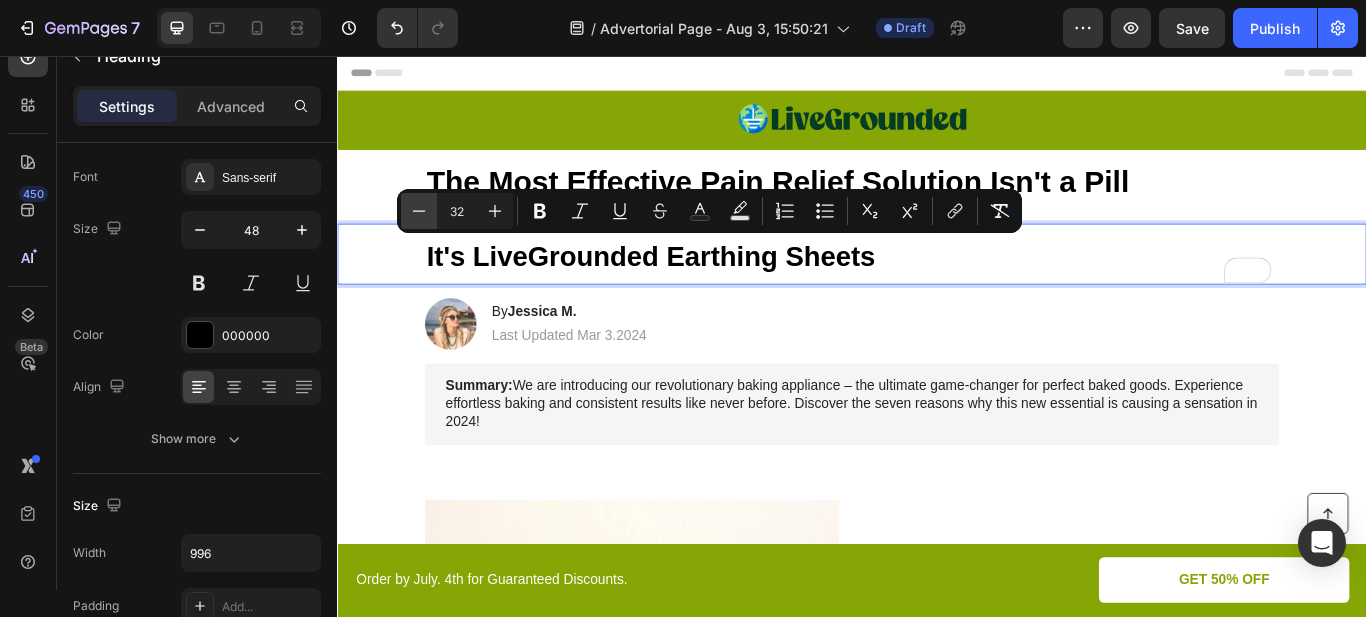 click 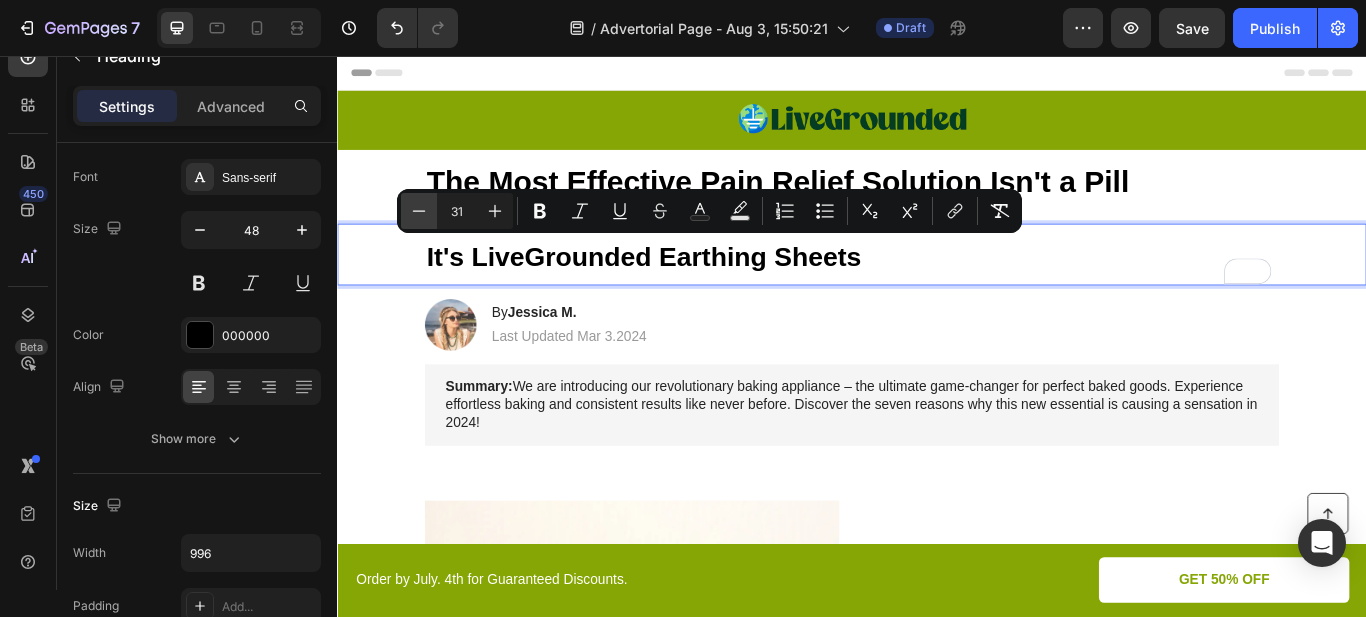 click 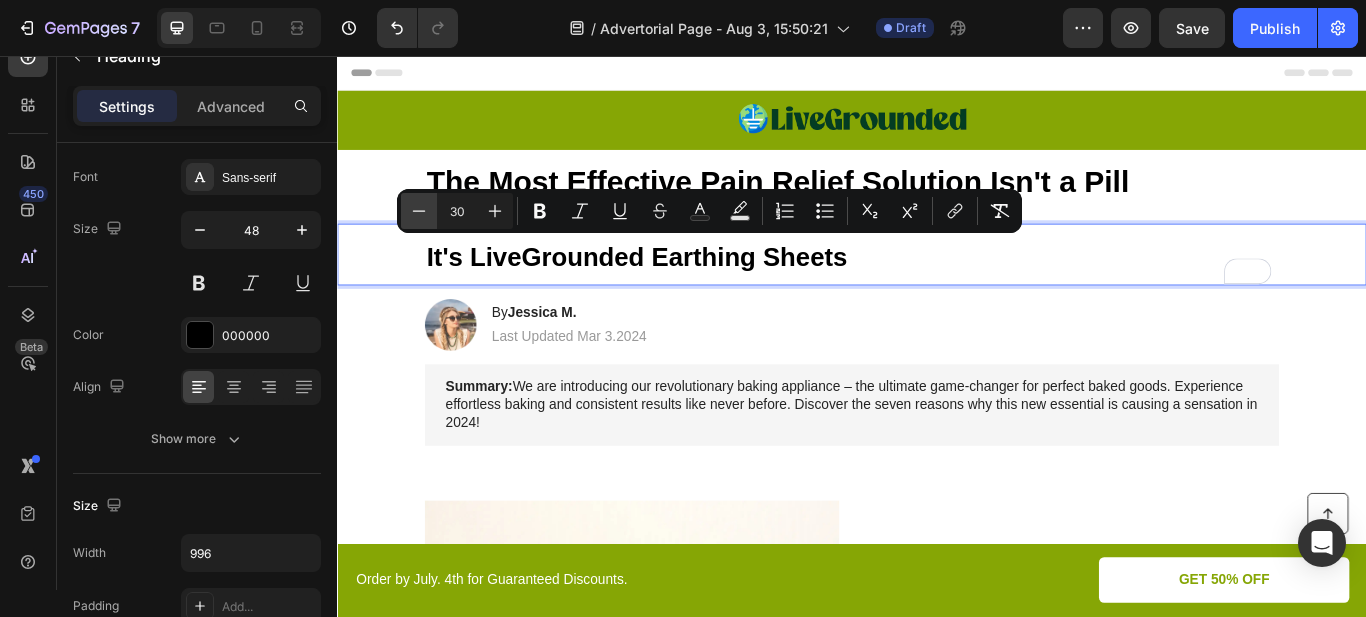 click 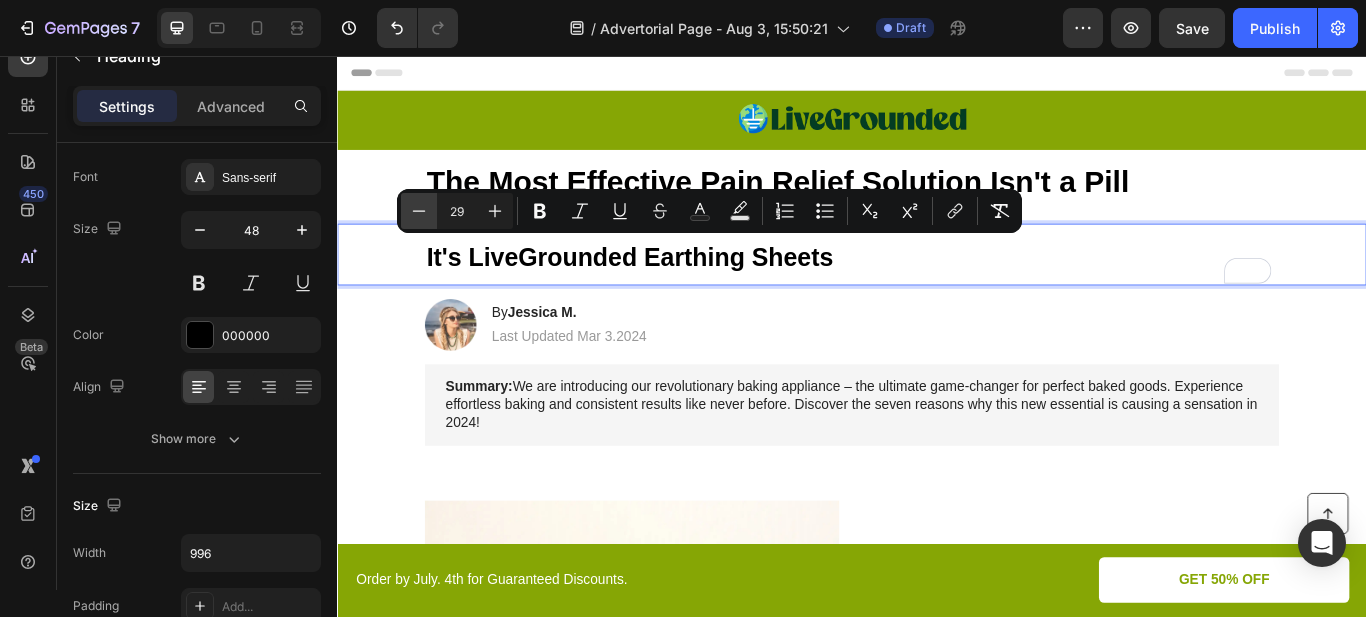 click 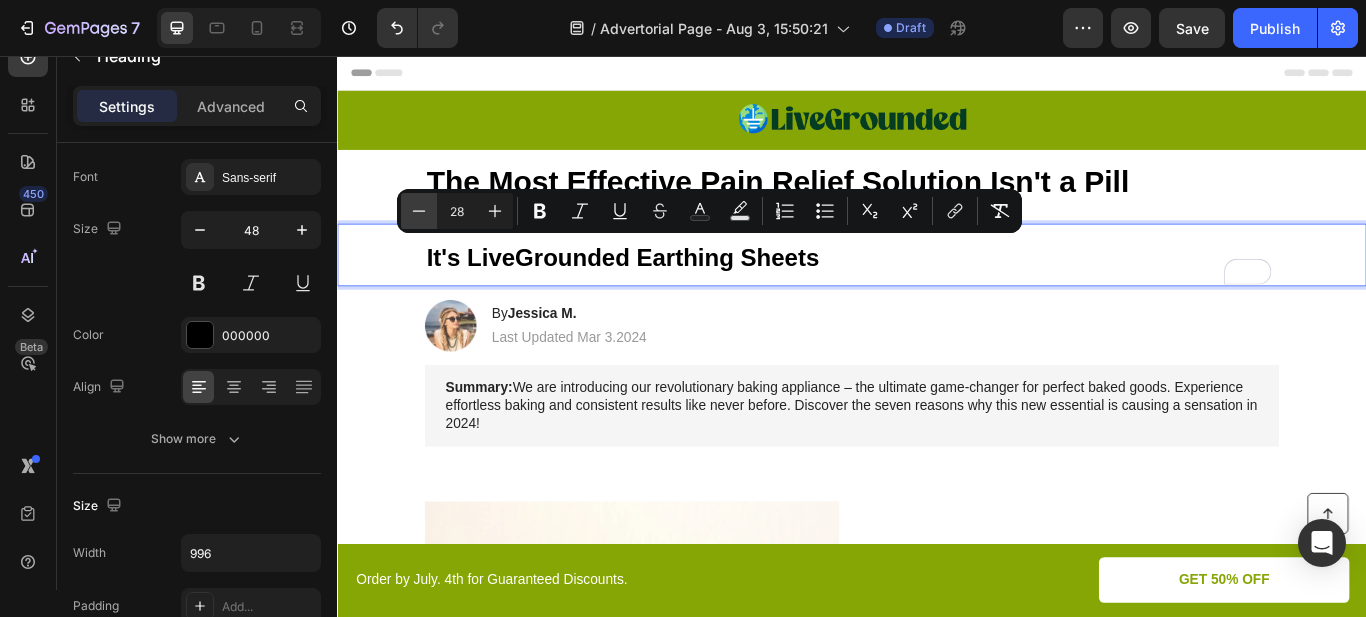 click 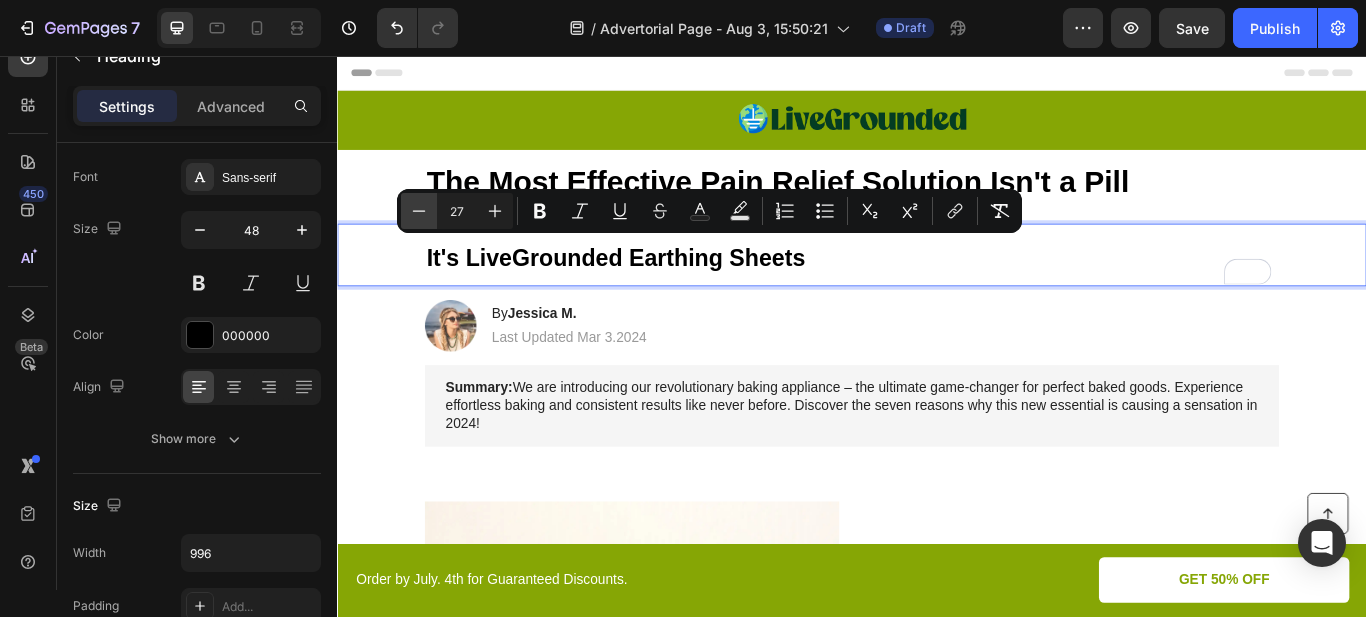 click 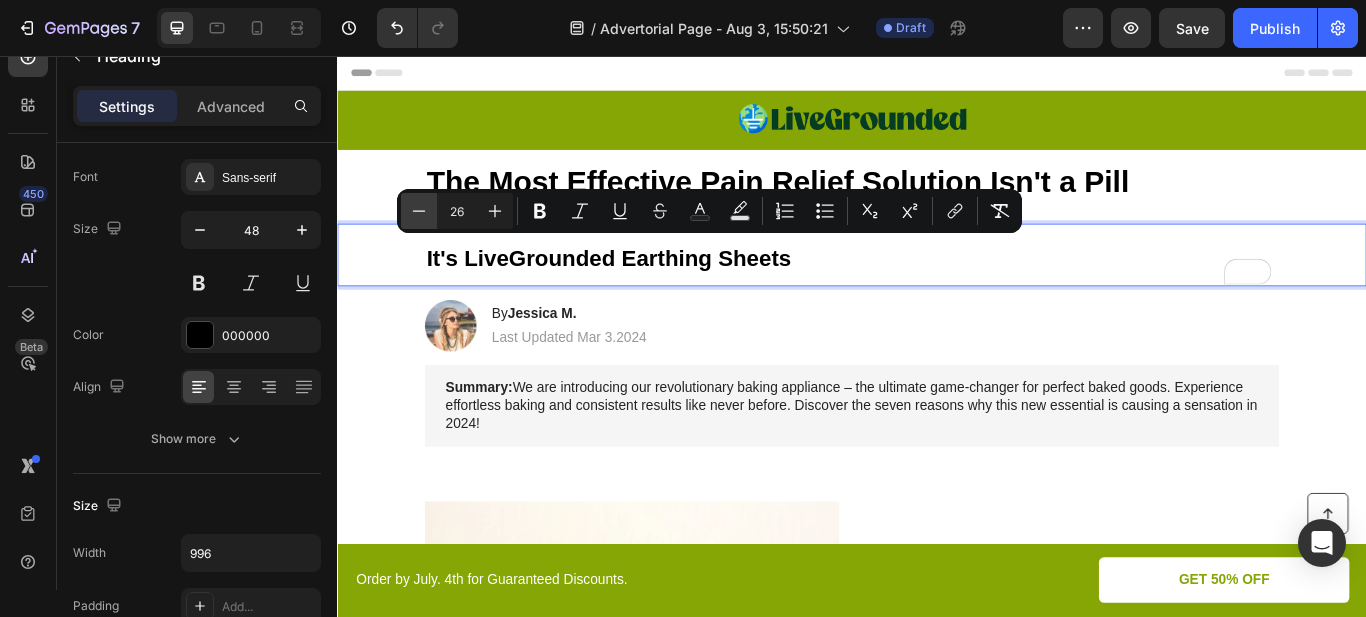 click 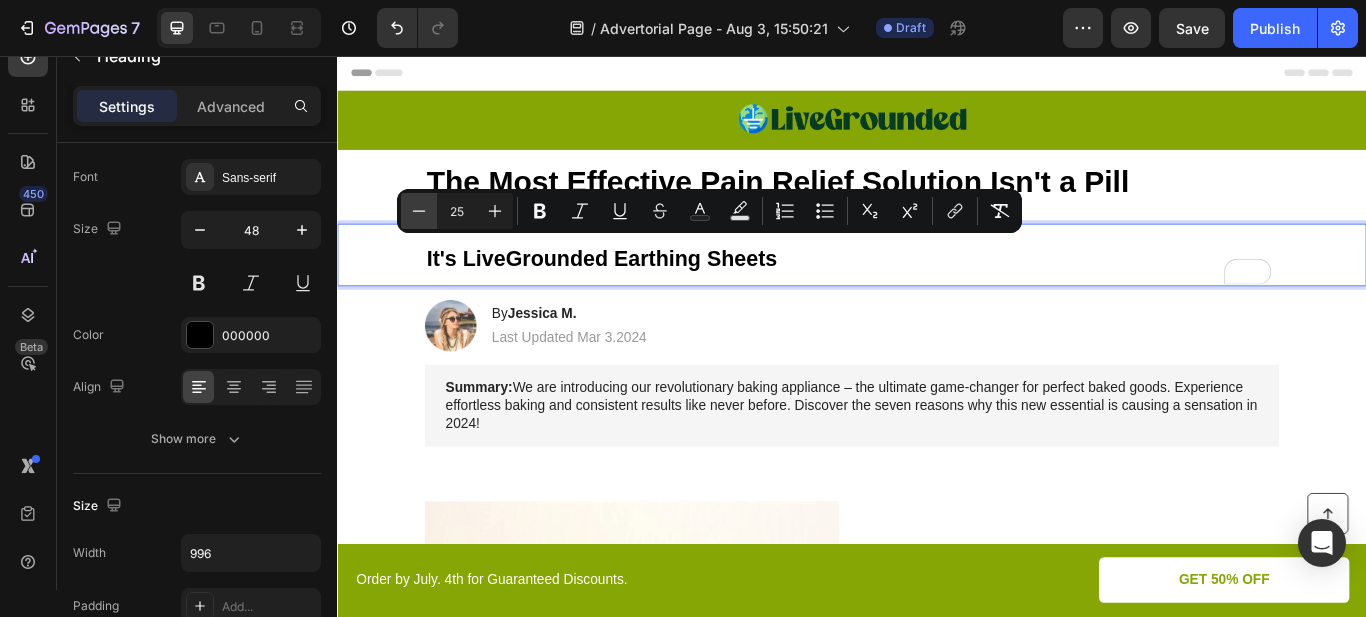 click 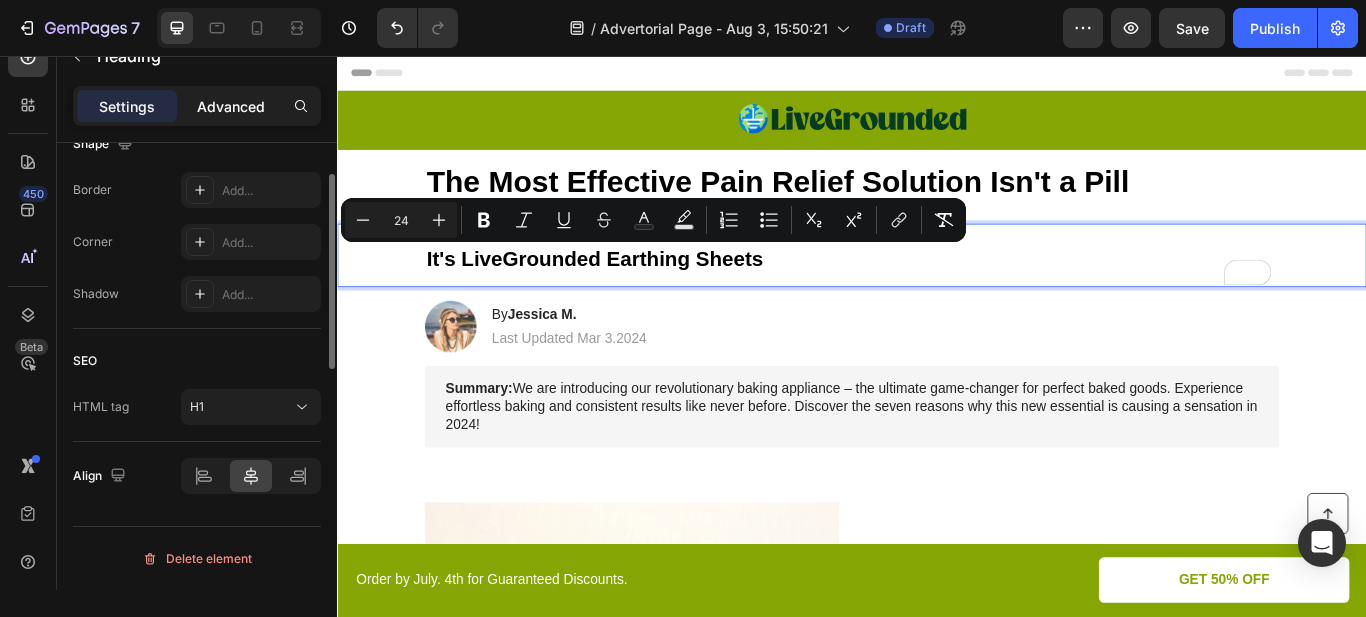 scroll, scrollTop: 594, scrollLeft: 0, axis: vertical 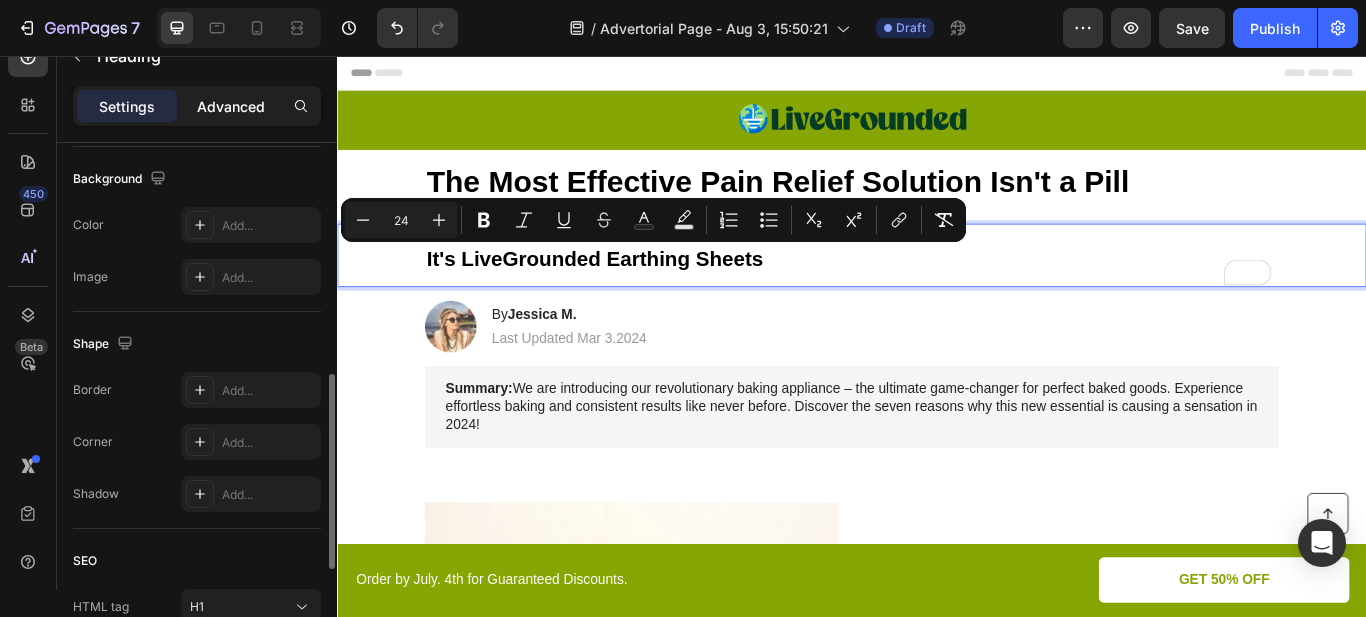 click on "Advanced" at bounding box center [231, 106] 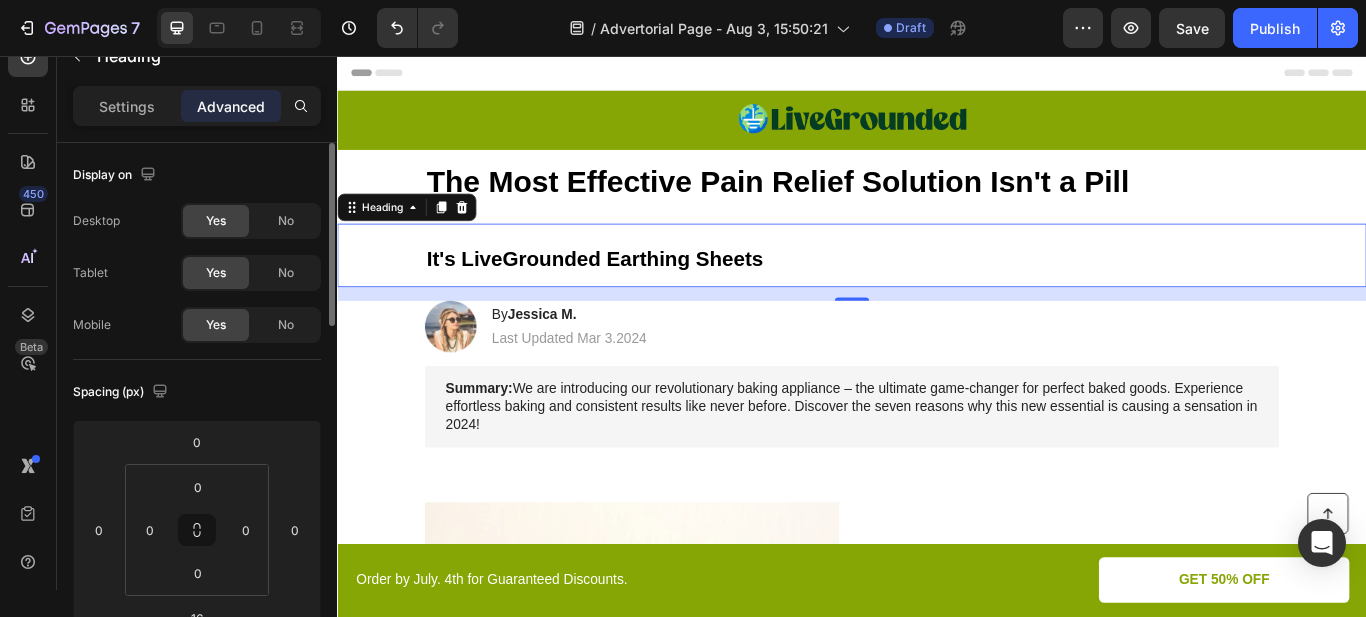 scroll, scrollTop: 100, scrollLeft: 0, axis: vertical 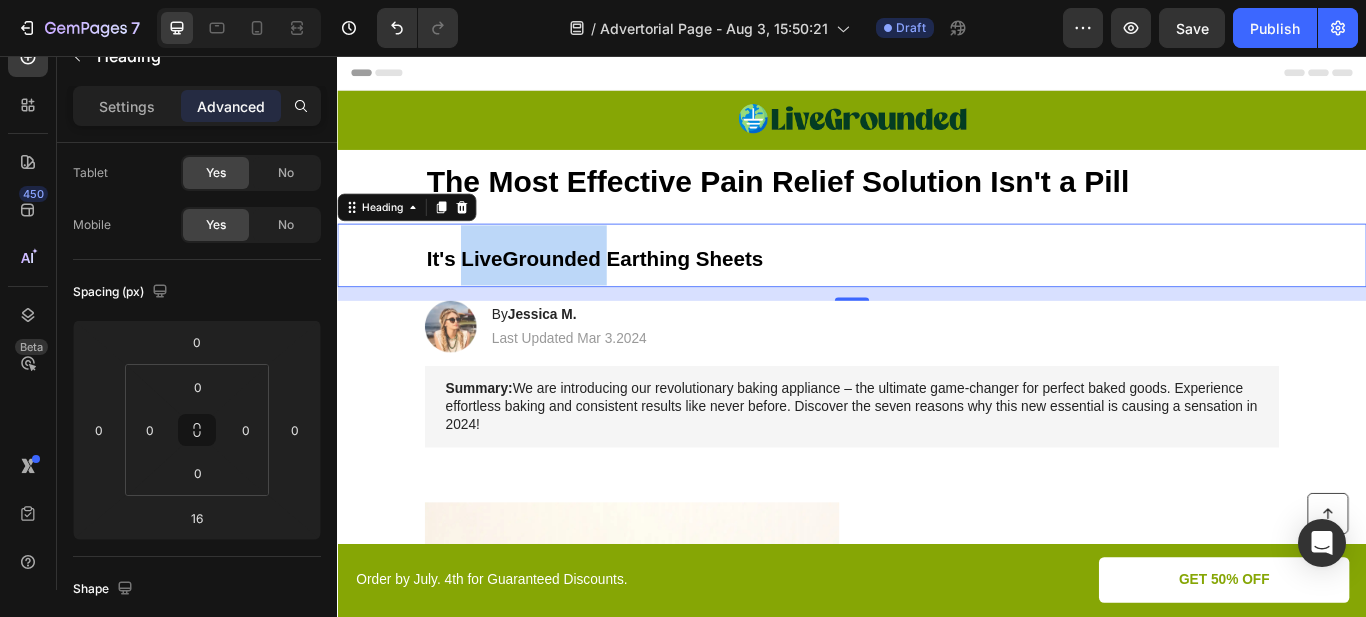click on "It's LiveGrounded Earthing Sheets" at bounding box center (637, 292) 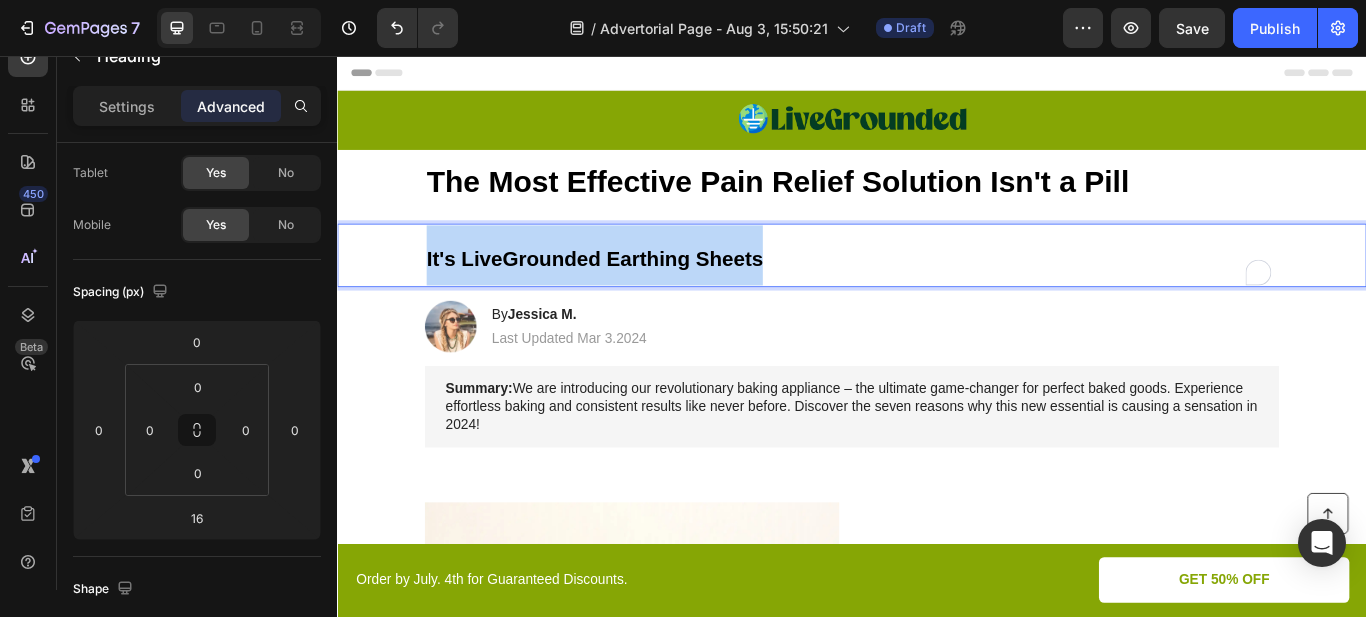 click on "It's LiveGrounded Earthing Sheets" at bounding box center (637, 292) 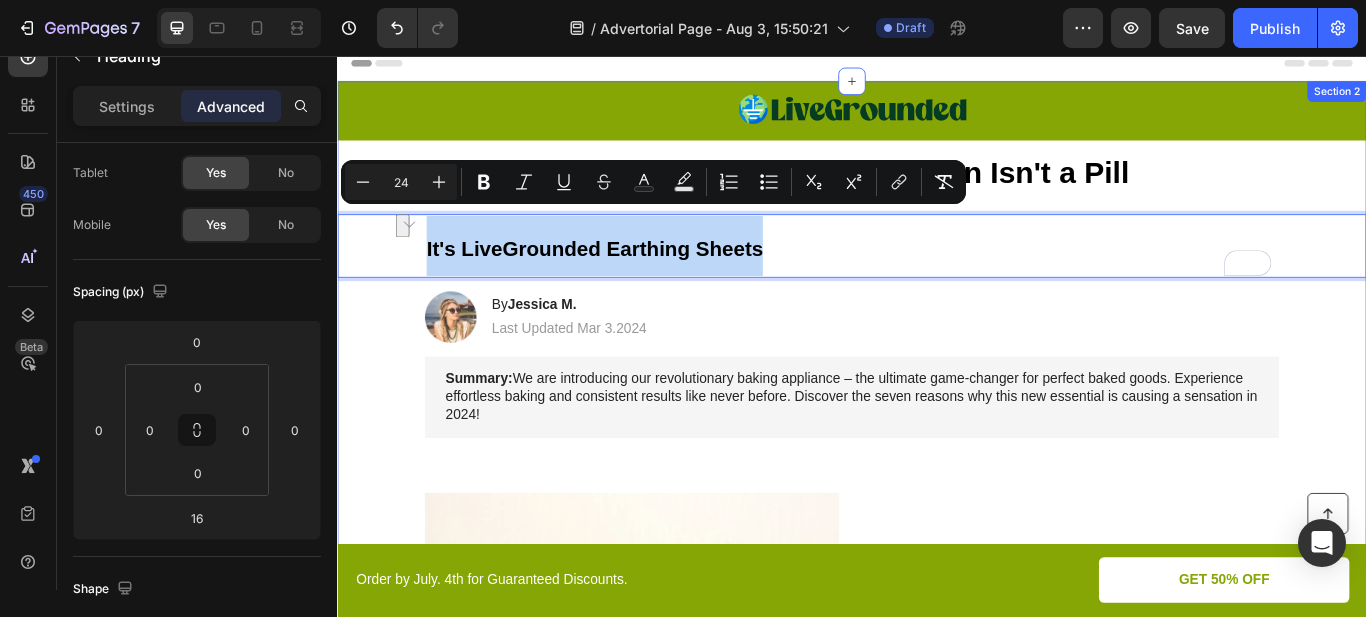 scroll, scrollTop: 0, scrollLeft: 0, axis: both 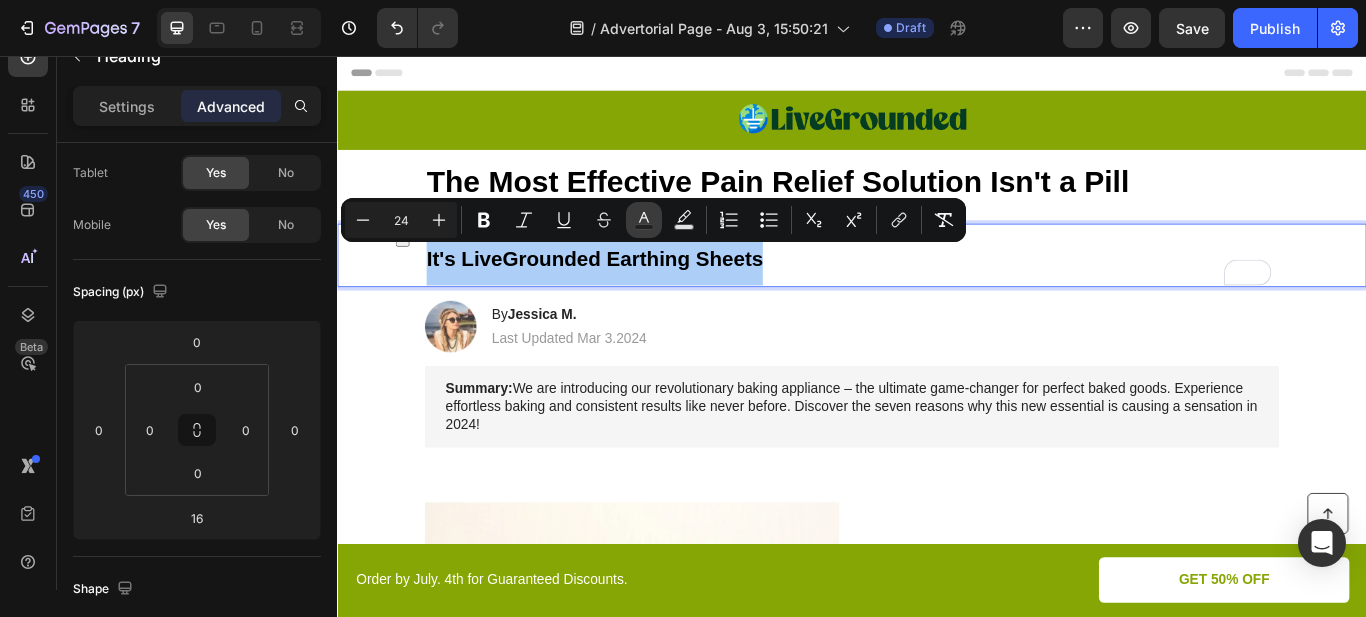click 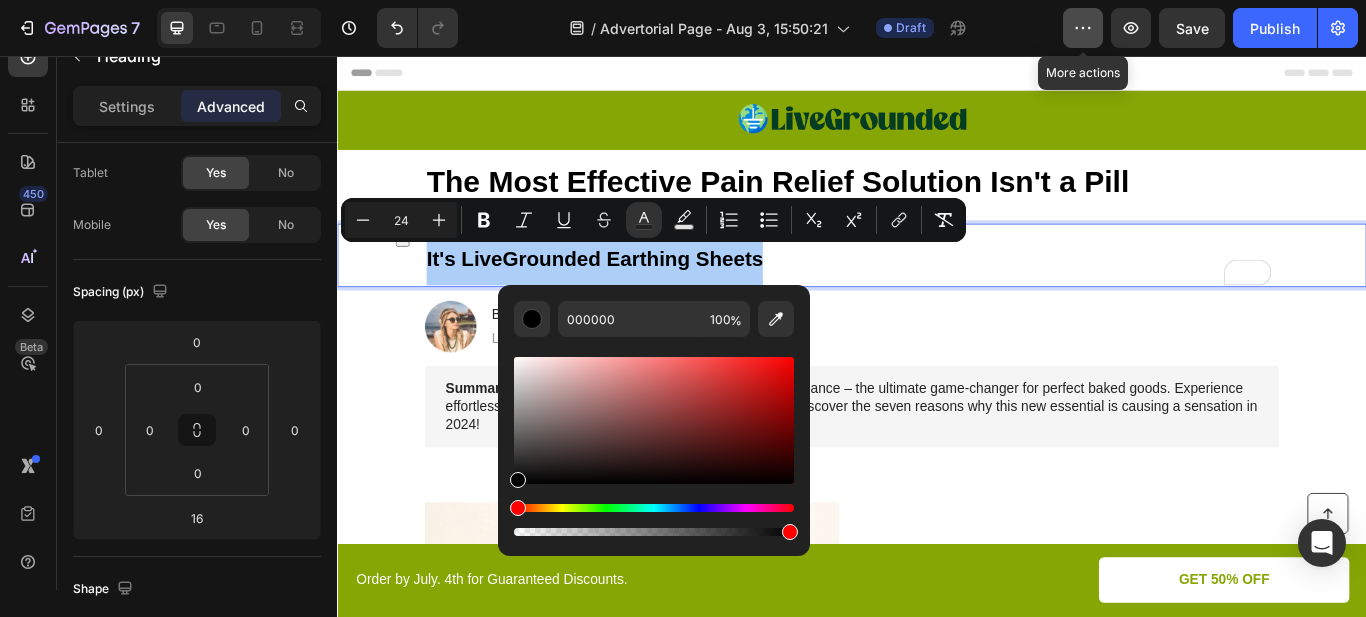 click 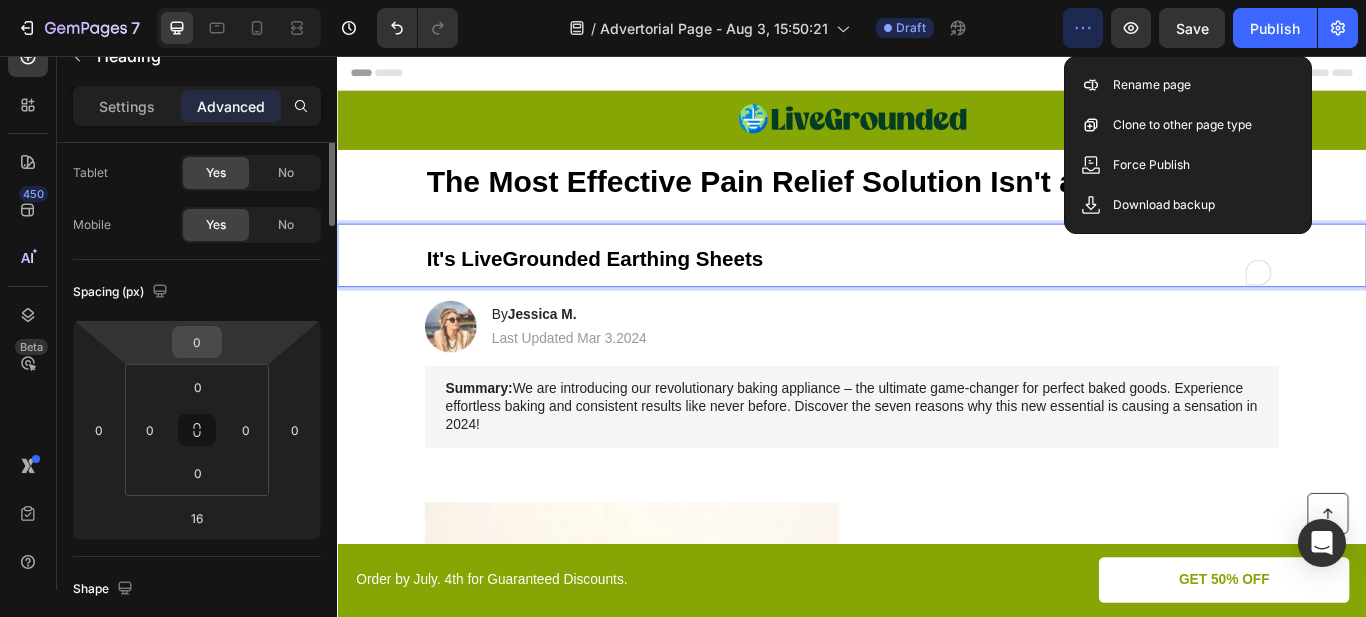 scroll, scrollTop: 0, scrollLeft: 0, axis: both 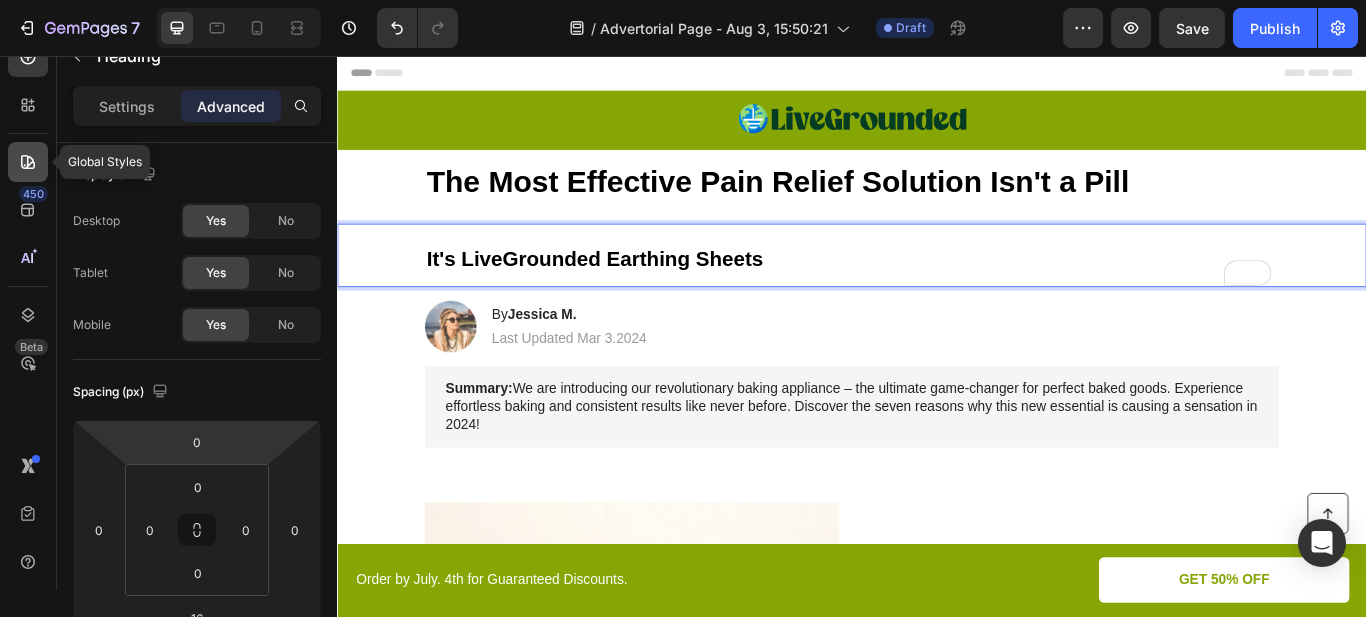 click 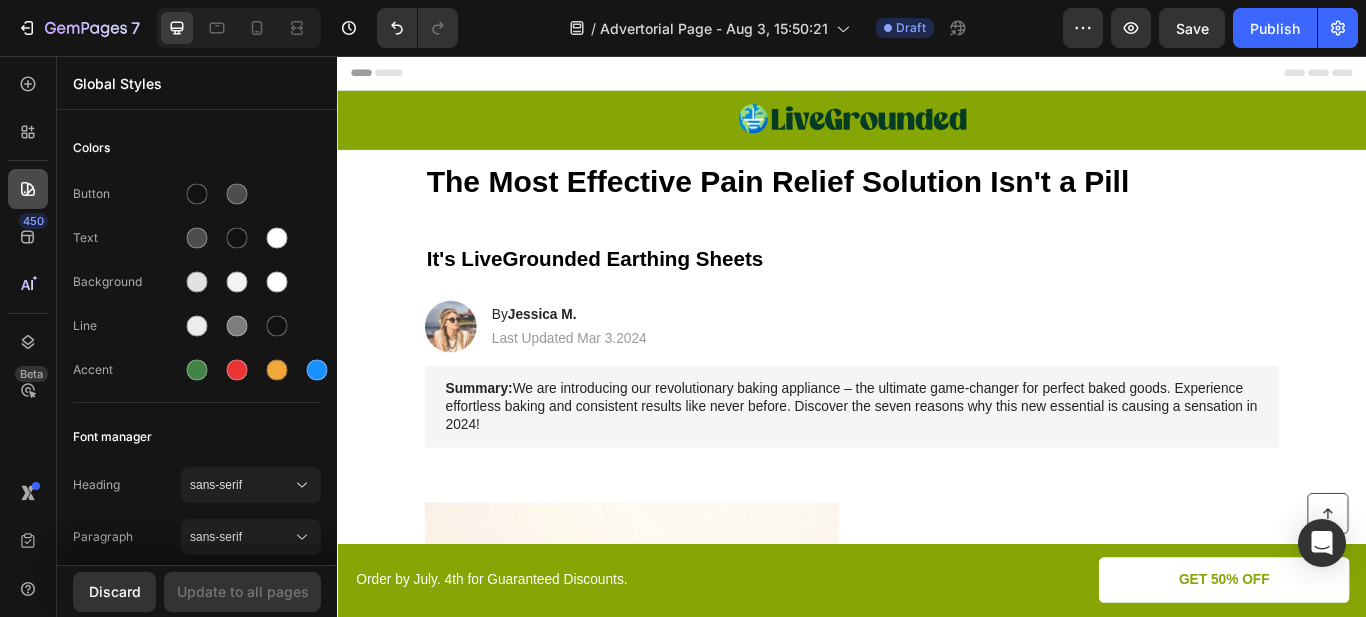 scroll, scrollTop: 0, scrollLeft: 0, axis: both 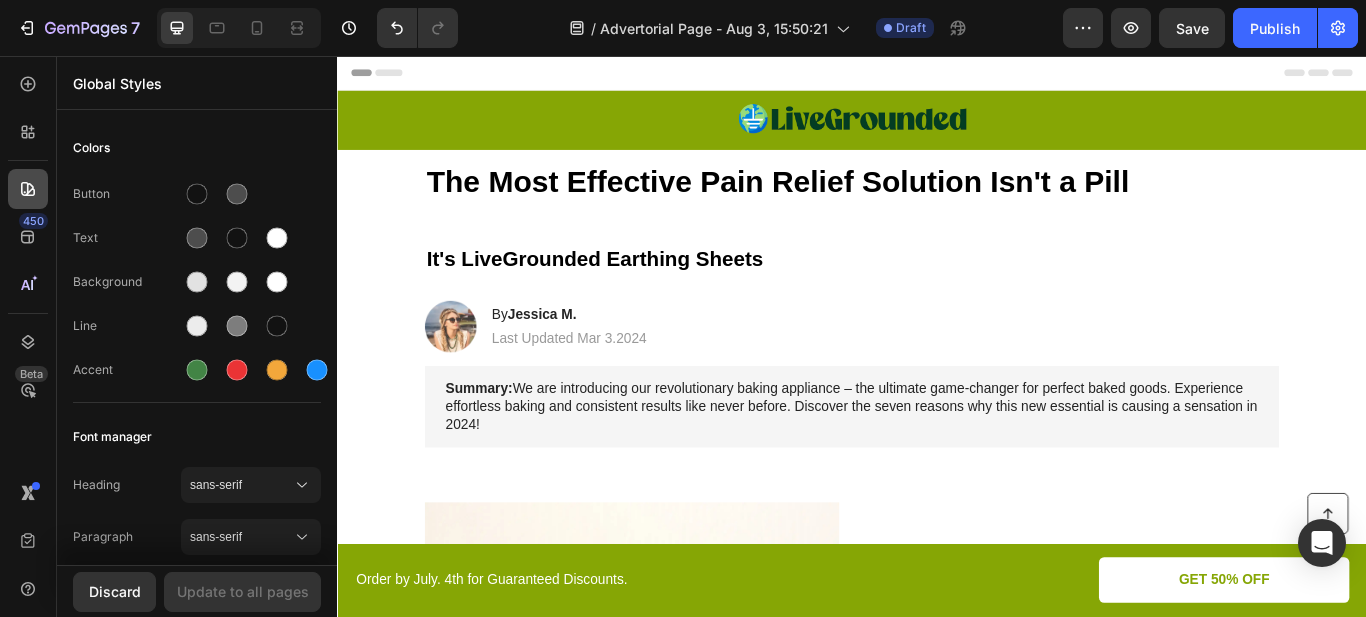 click 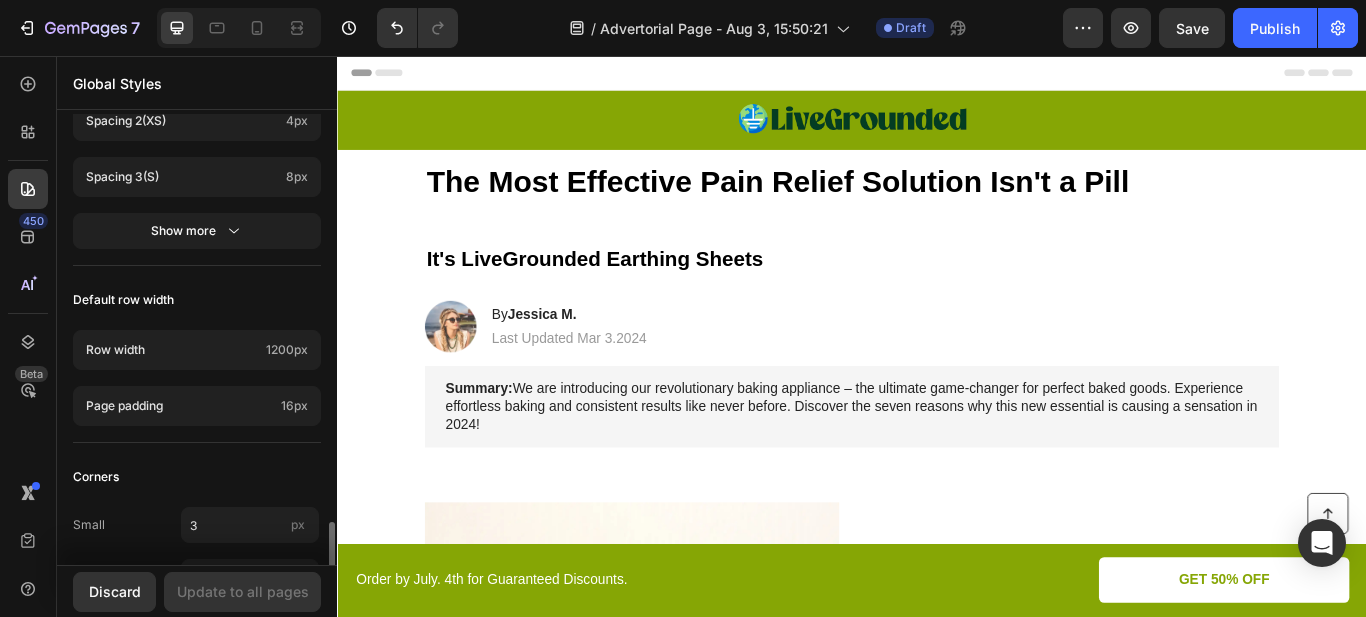 scroll, scrollTop: 1014, scrollLeft: 0, axis: vertical 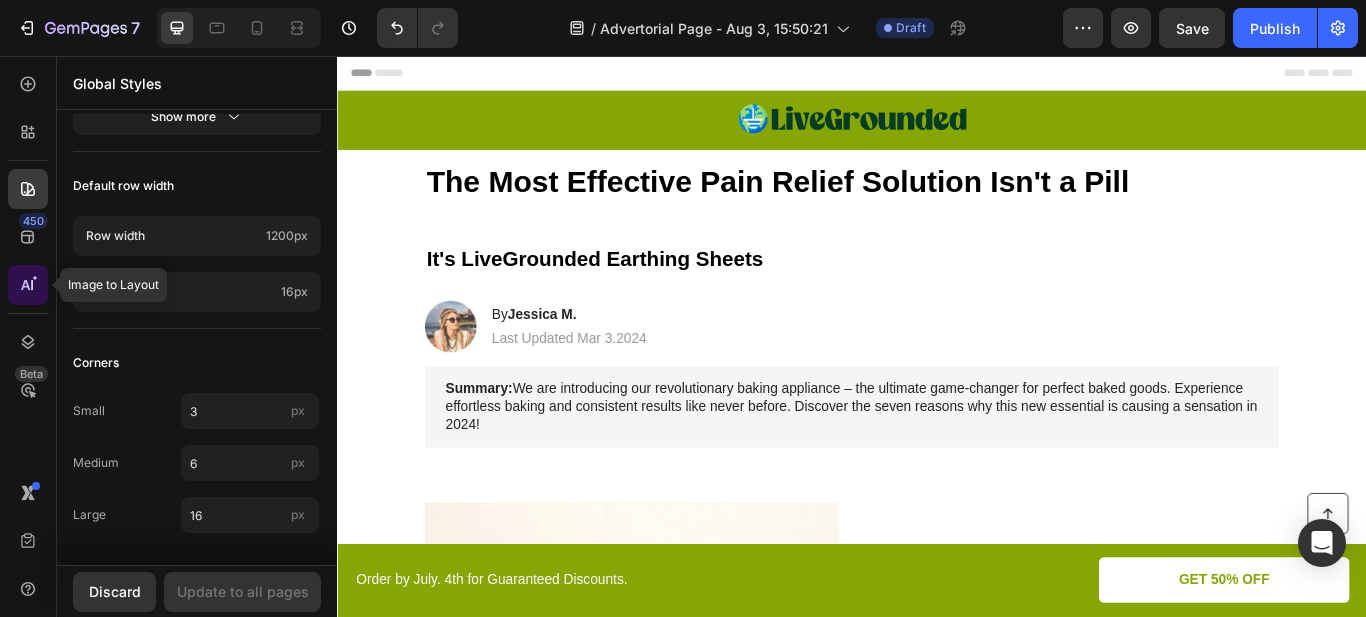click 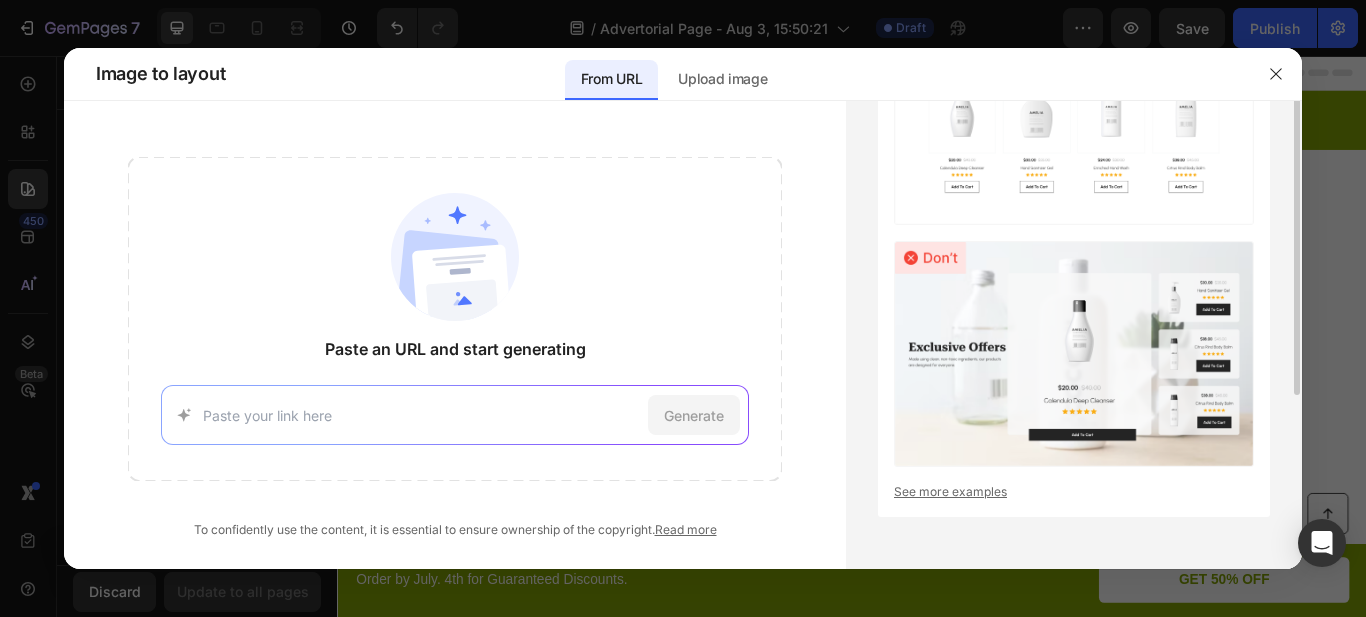 scroll, scrollTop: 0, scrollLeft: 0, axis: both 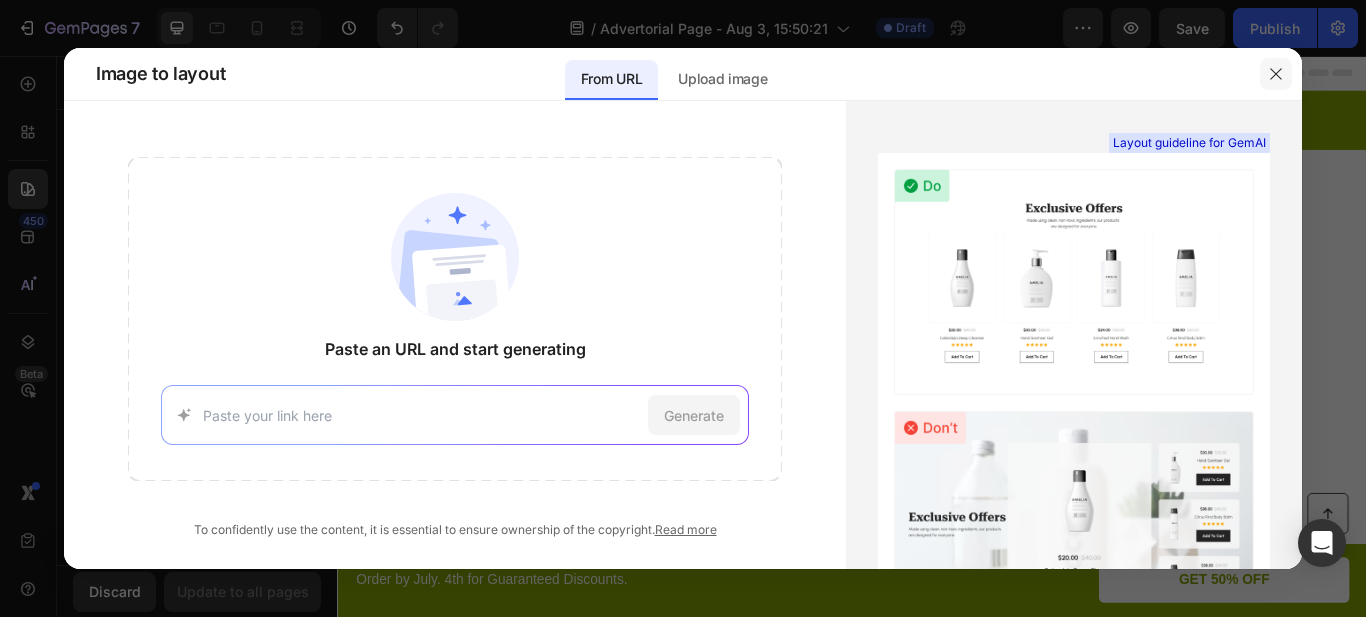 click 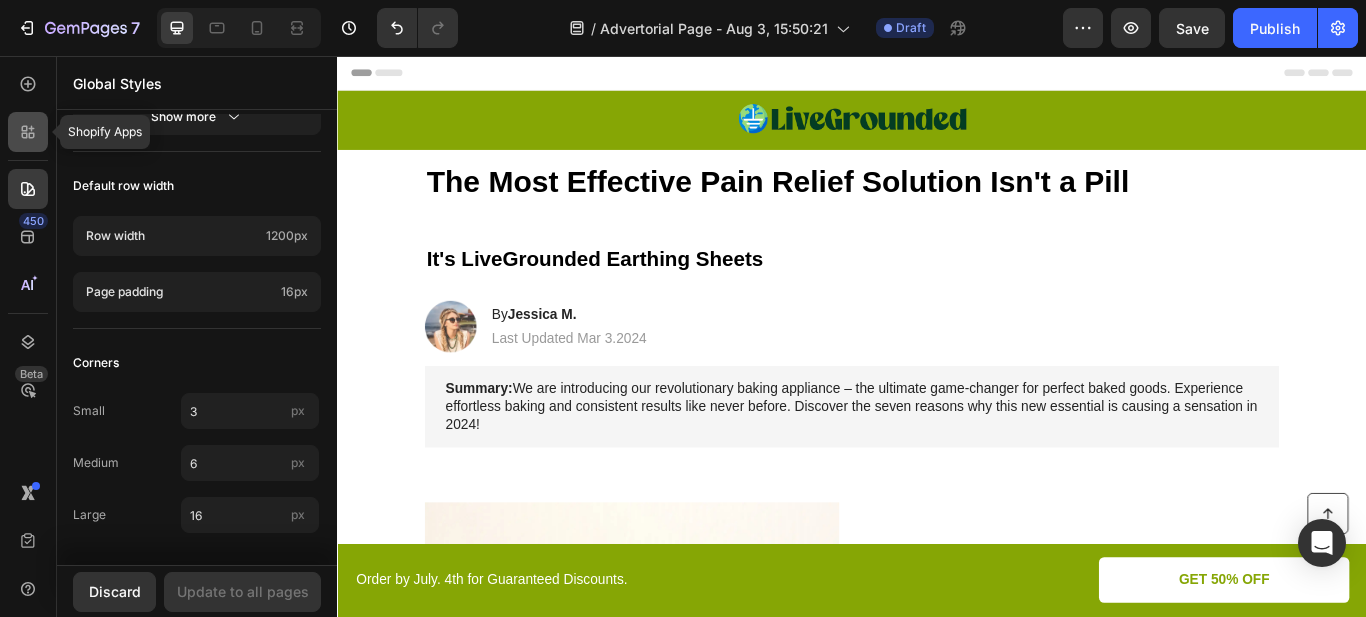 click 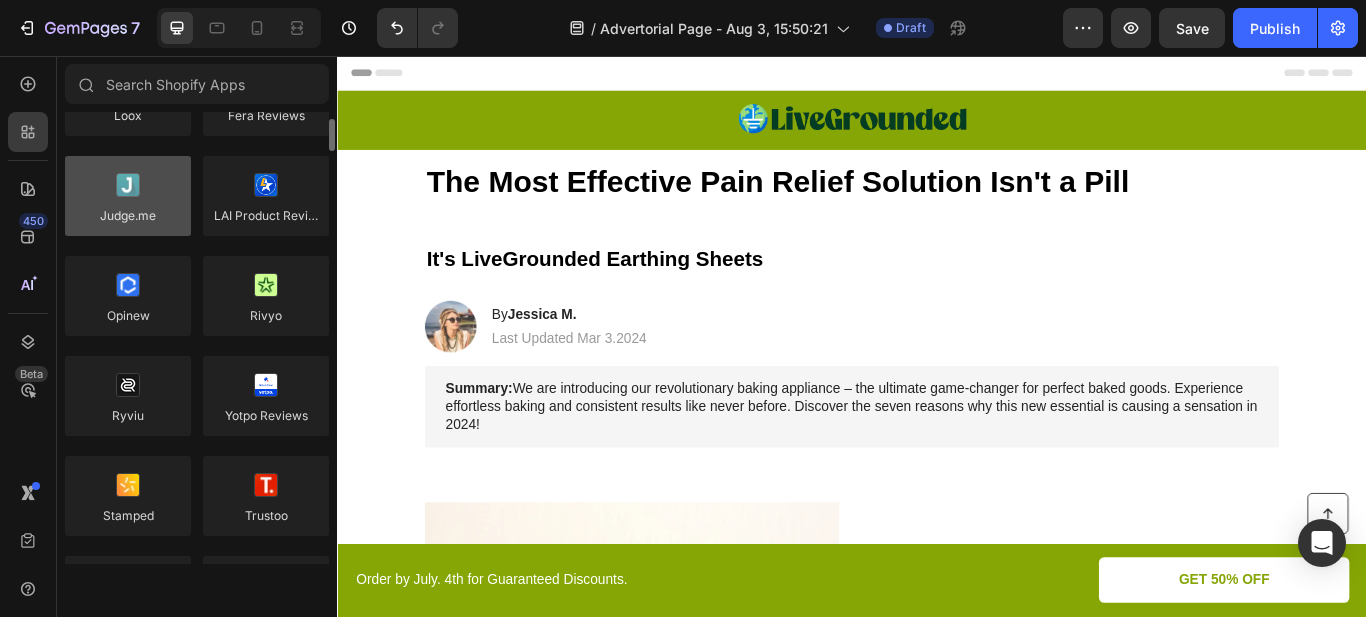 scroll, scrollTop: 0, scrollLeft: 0, axis: both 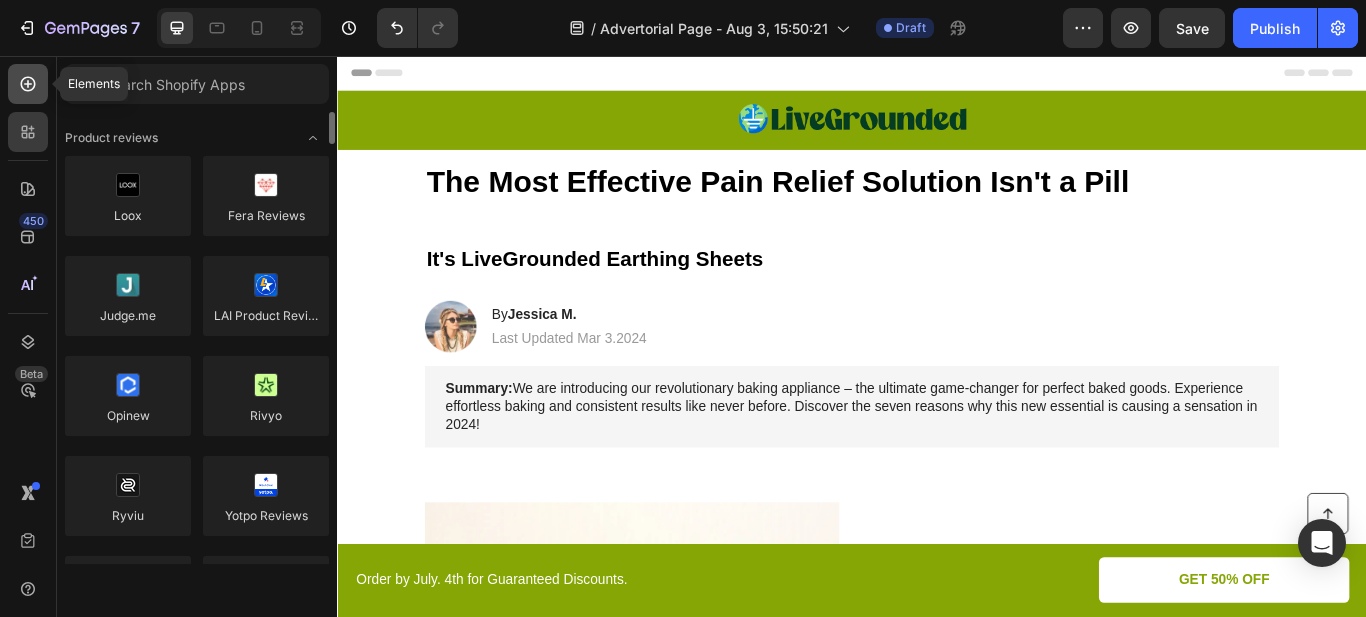 click 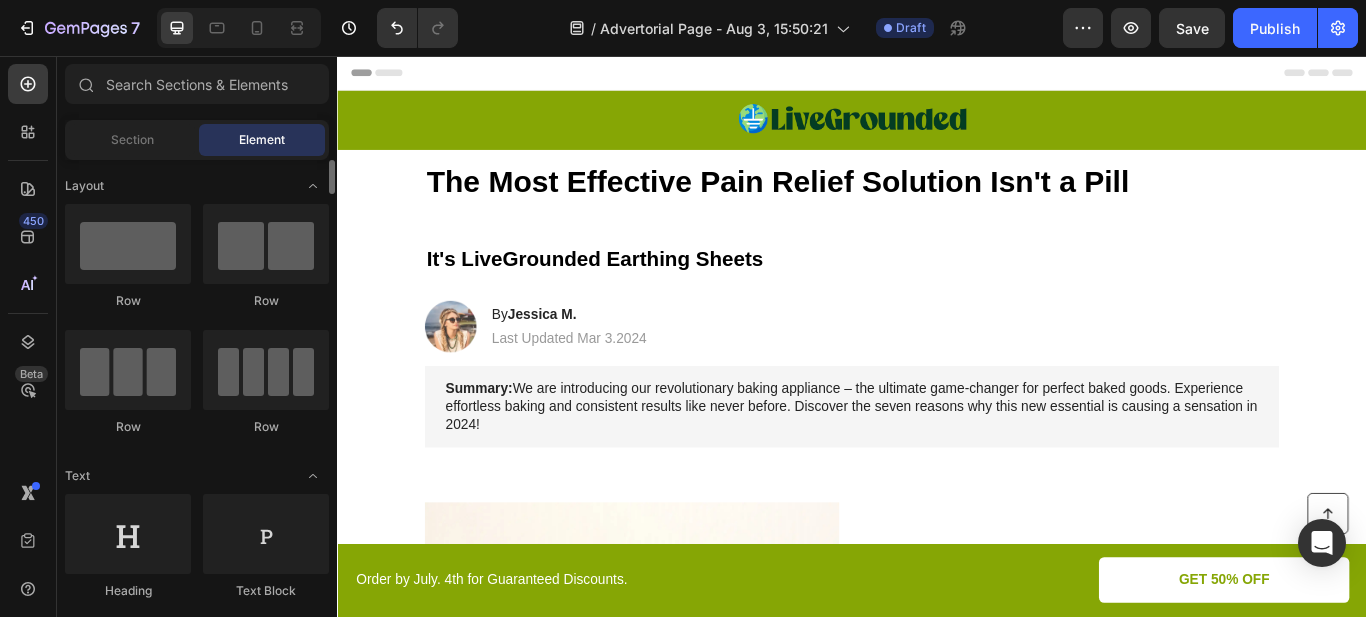 click on "⁠⁠⁠⁠⁠⁠⁠ It's LiveGrounded Earthing Sheets" at bounding box center (937, 289) 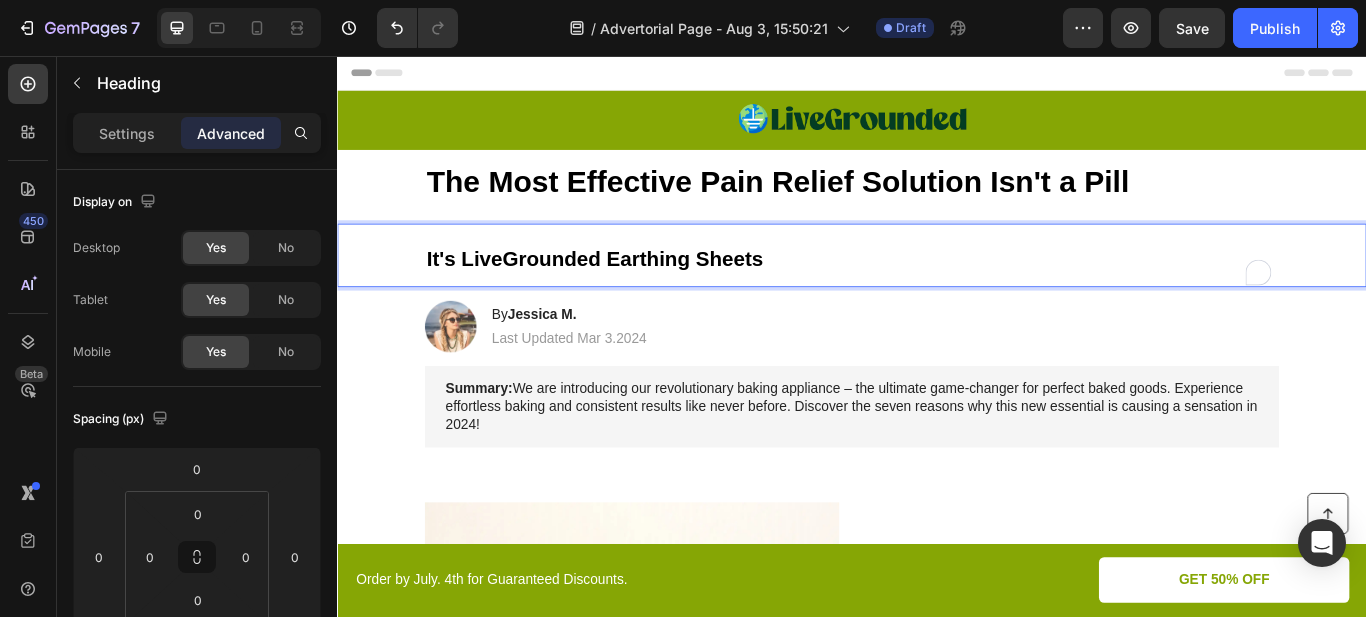 click on "It's LiveGrounded Earthing Sheets" at bounding box center [937, 289] 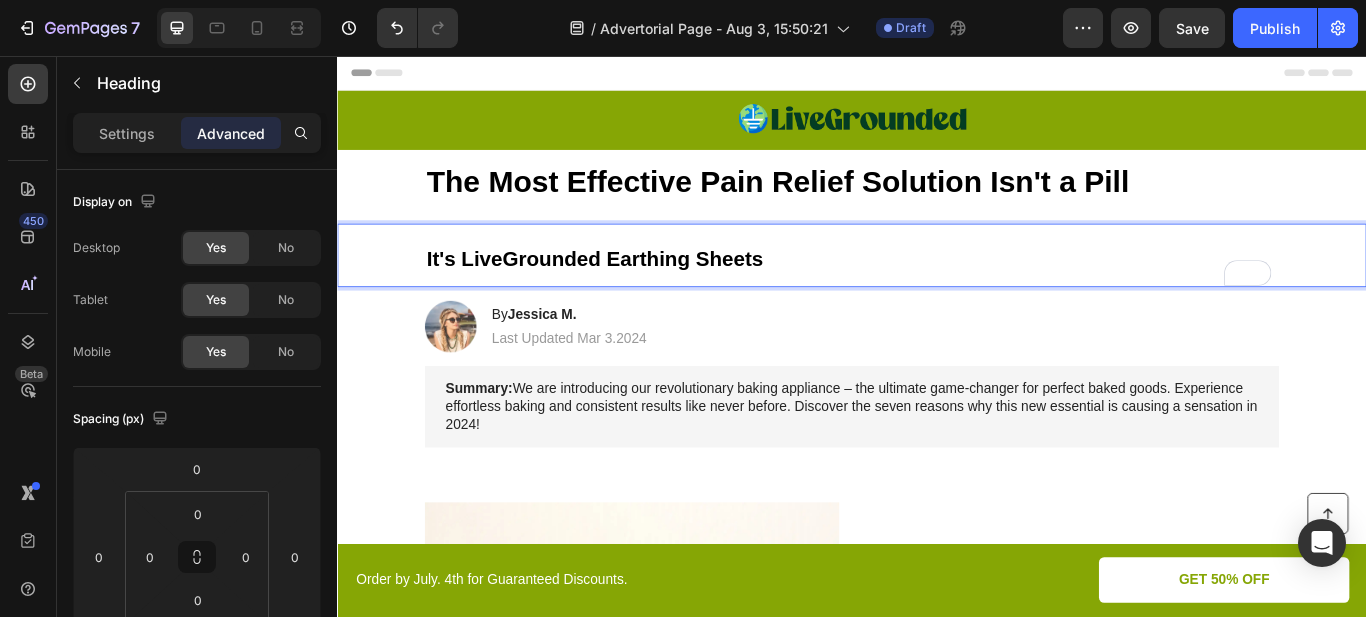 drag, startPoint x: 999, startPoint y: 261, endPoint x: 965, endPoint y: 269, distance: 34.928497 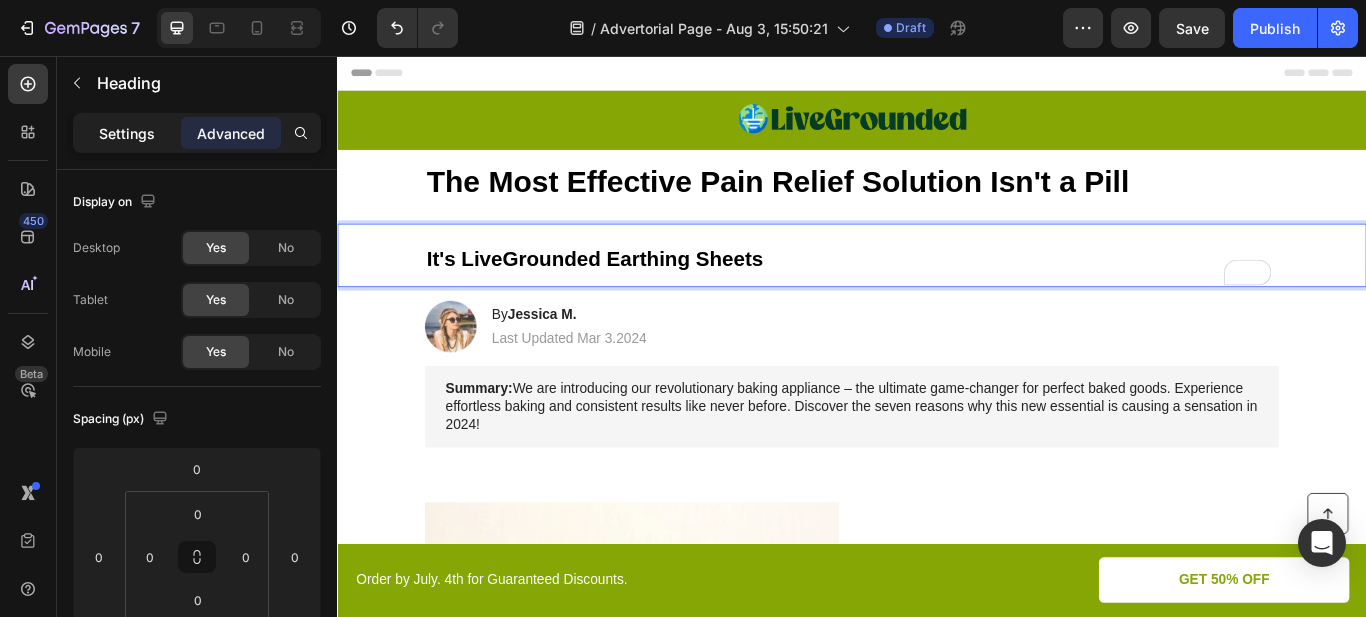 click on "Settings" at bounding box center (127, 133) 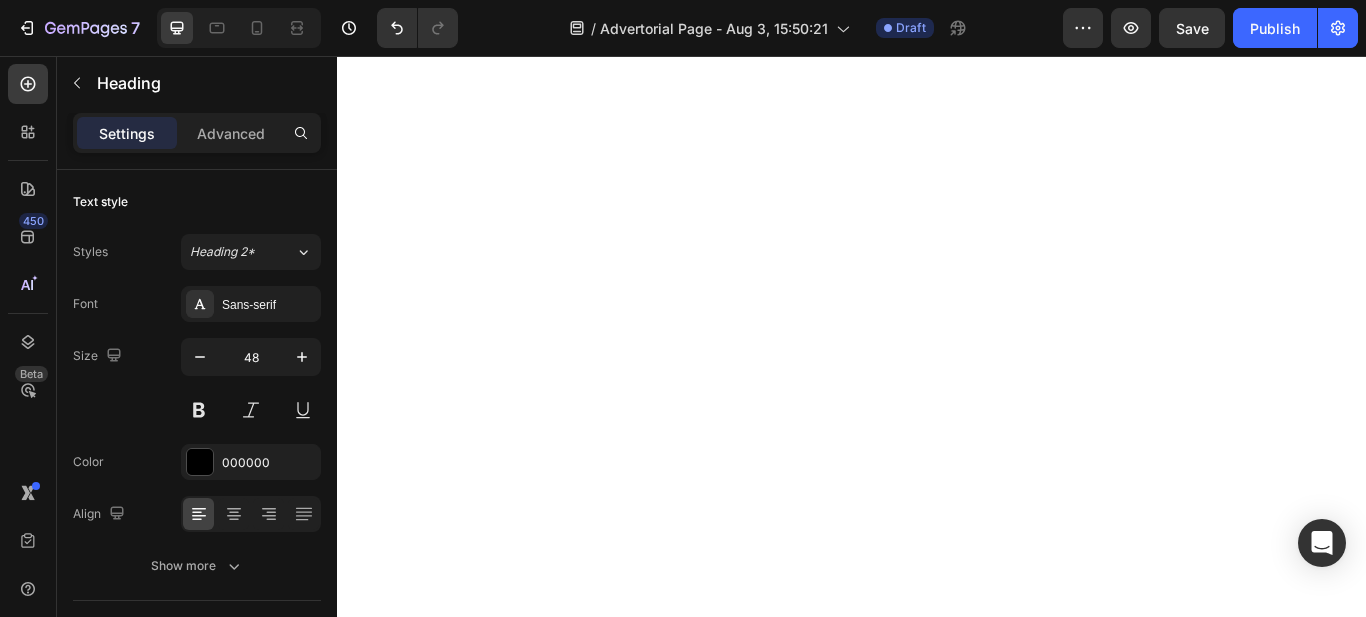 scroll, scrollTop: 0, scrollLeft: 0, axis: both 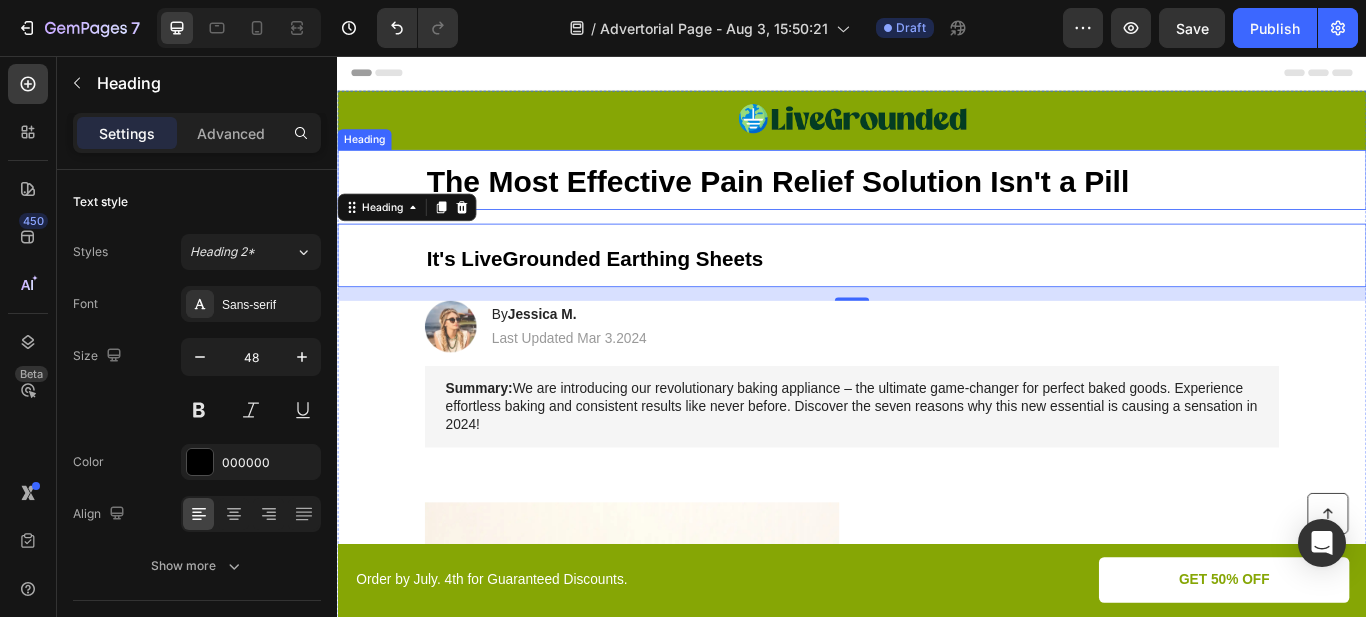 click on "The Most Effective Pain Relief Solution Isn't a Pill" at bounding box center (850, 202) 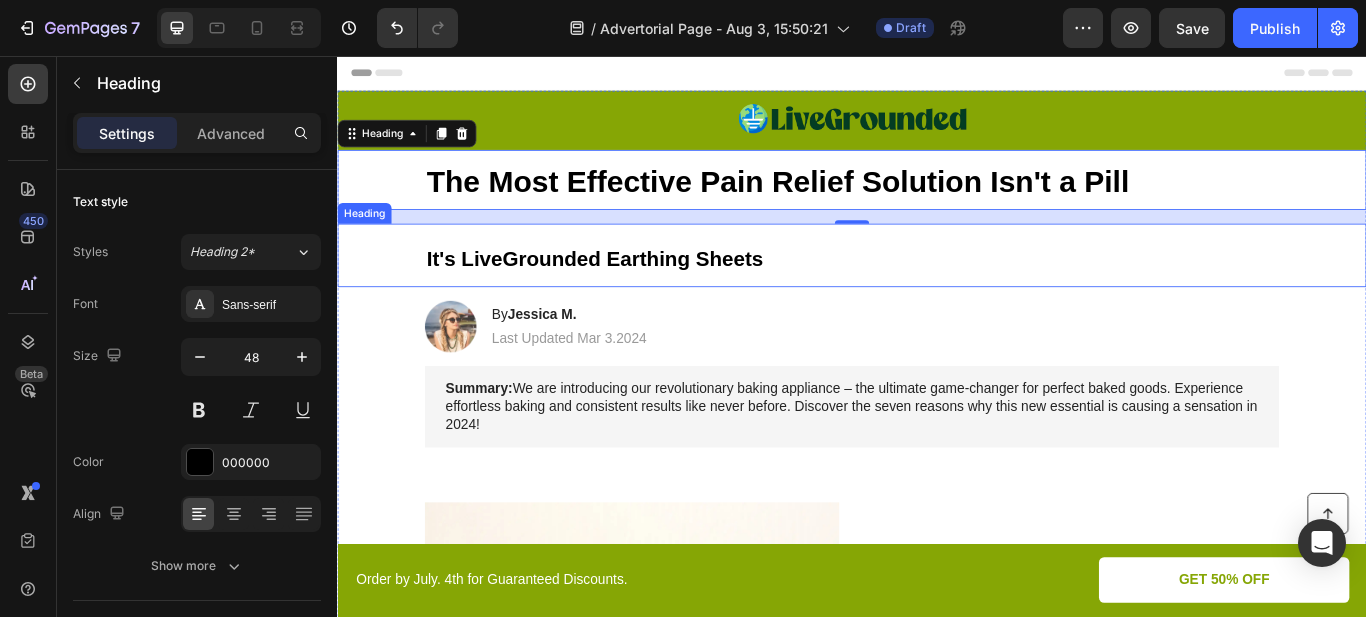 click on "It's LiveGrounded Earthing Sheets" at bounding box center (637, 292) 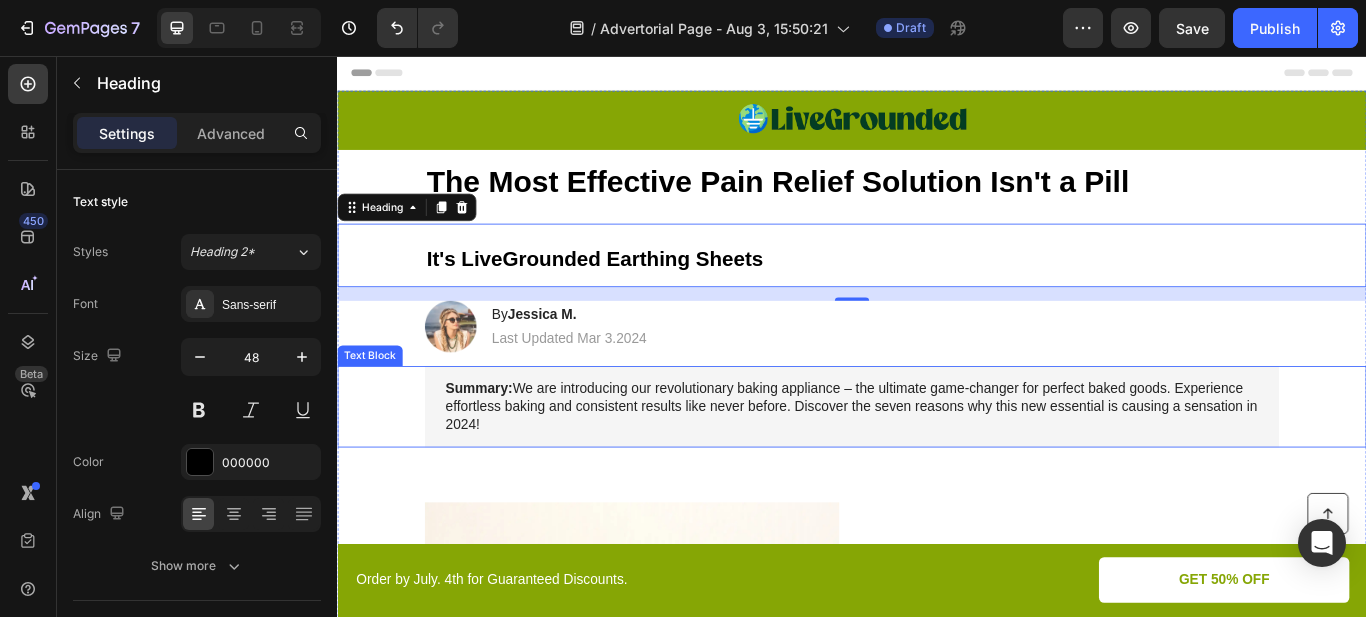 click on "Summary:  We are introducing our revolutionary baking appliance – the ultimate game-changer for perfect baked goods. Experience effortless baking and consistent results like never before. Discover the seven reasons why this new essential is causing a sensation in 2024!" at bounding box center [937, 465] 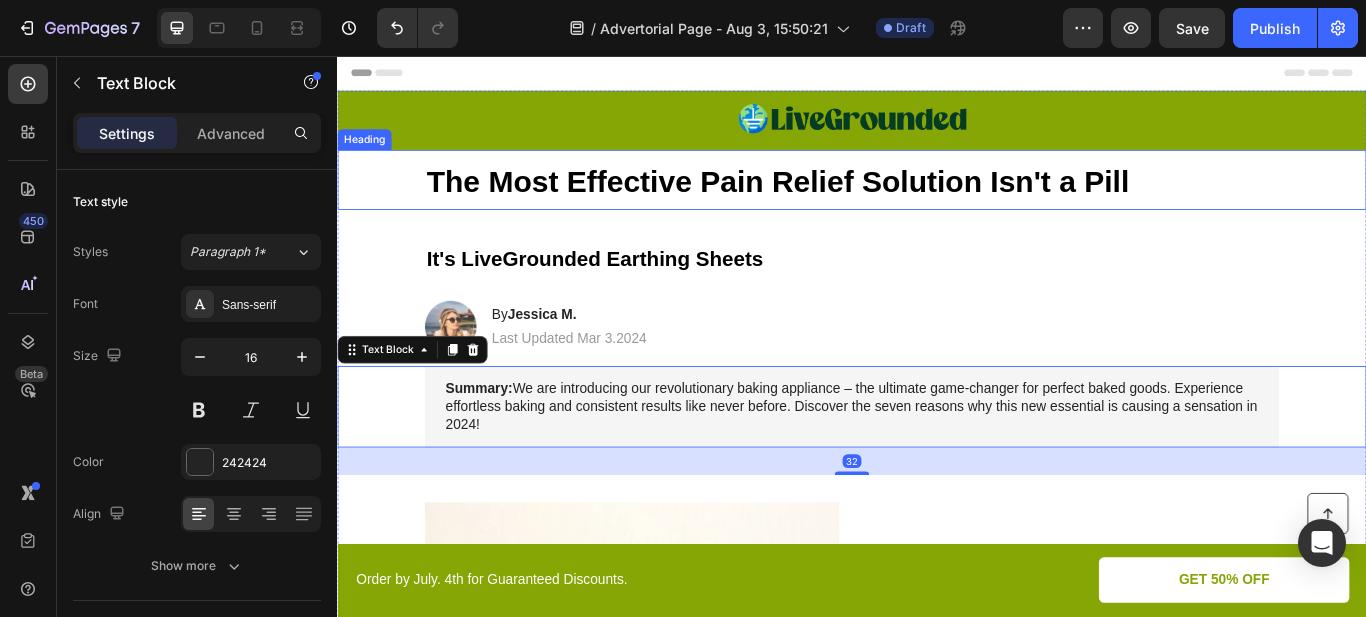 click on "The Most Effective Pain Relief Solution Isn't a Pill" at bounding box center [850, 202] 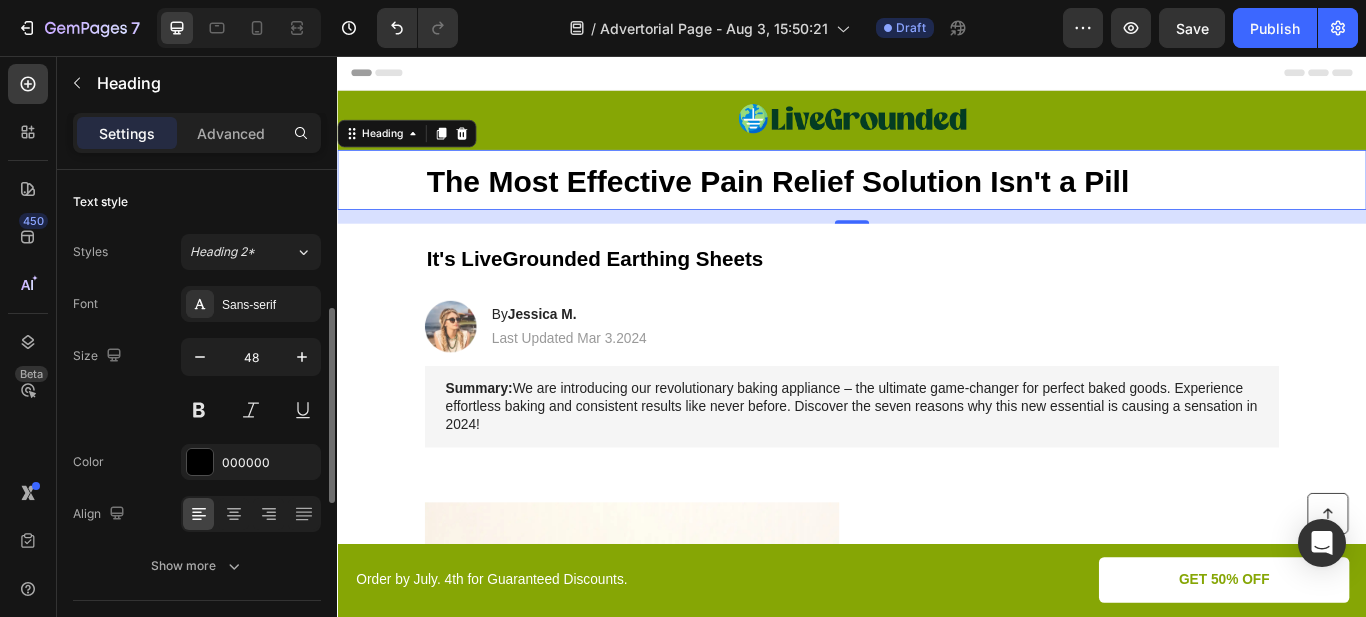 scroll, scrollTop: 100, scrollLeft: 0, axis: vertical 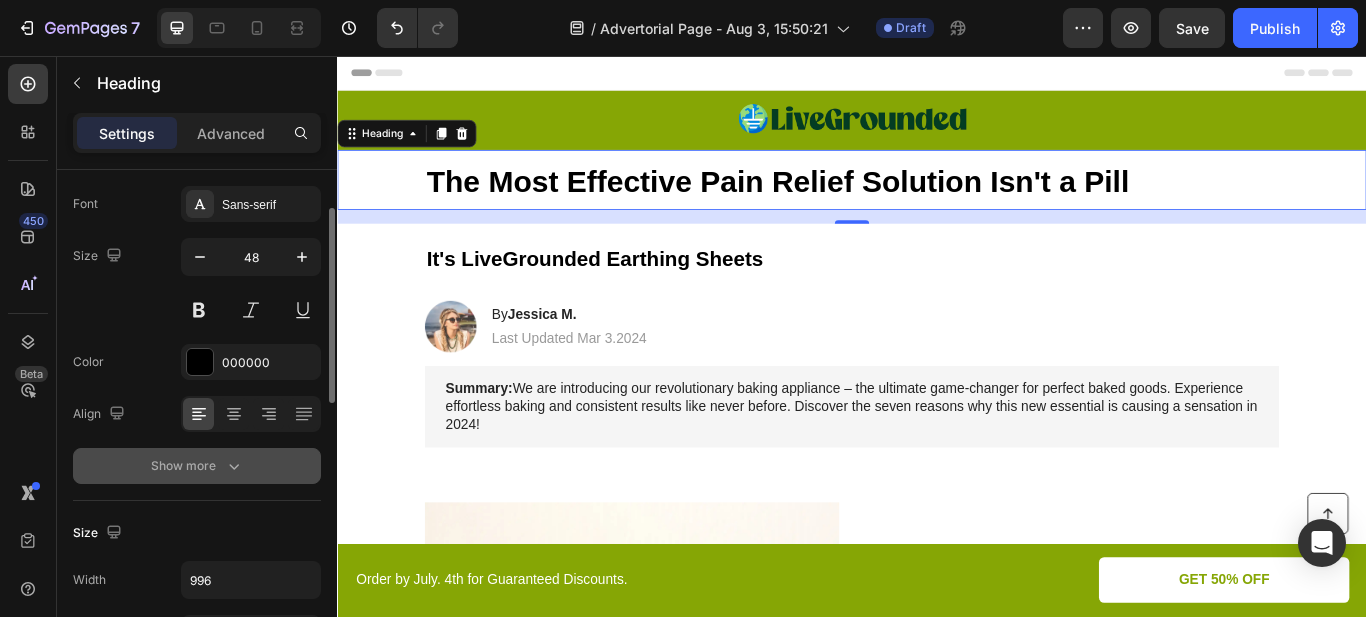 click 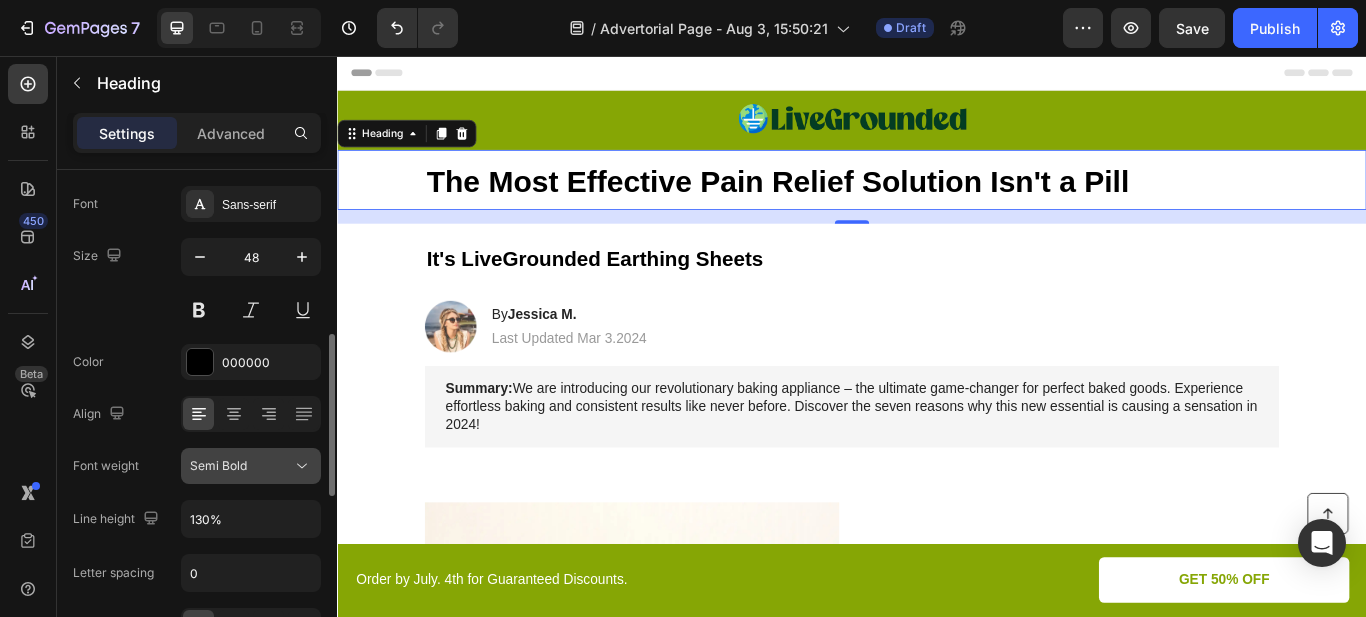 scroll, scrollTop: 200, scrollLeft: 0, axis: vertical 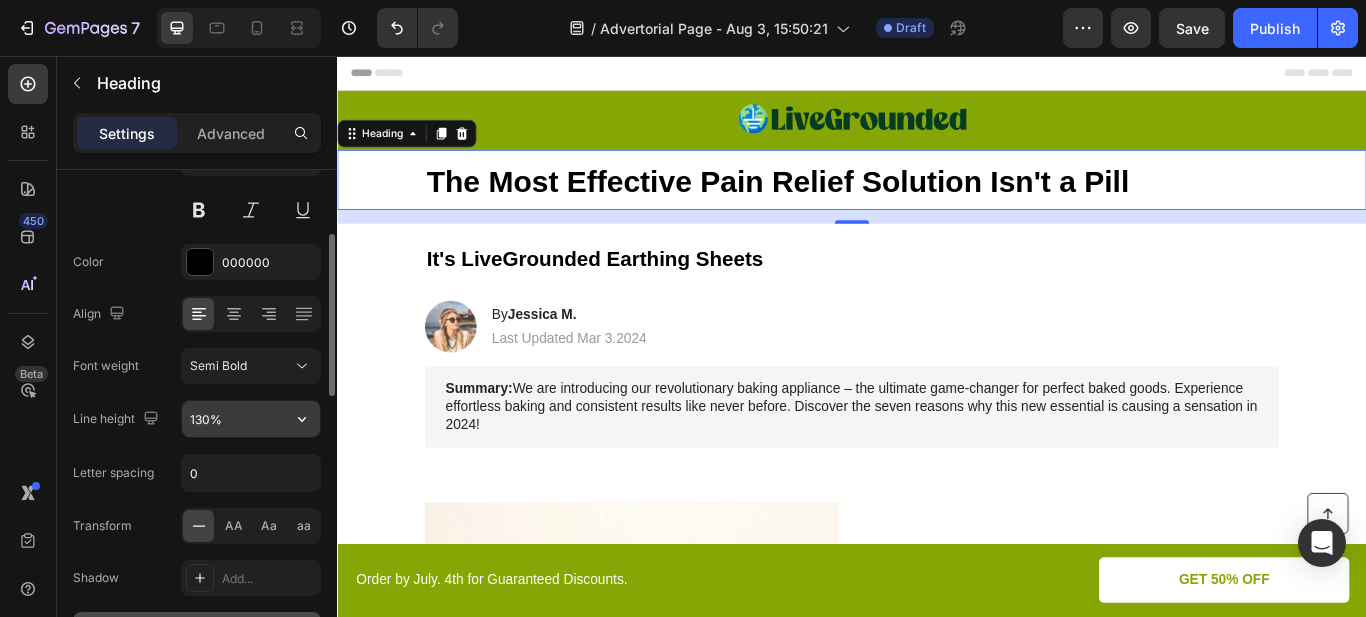 click on "130%" at bounding box center [251, 419] 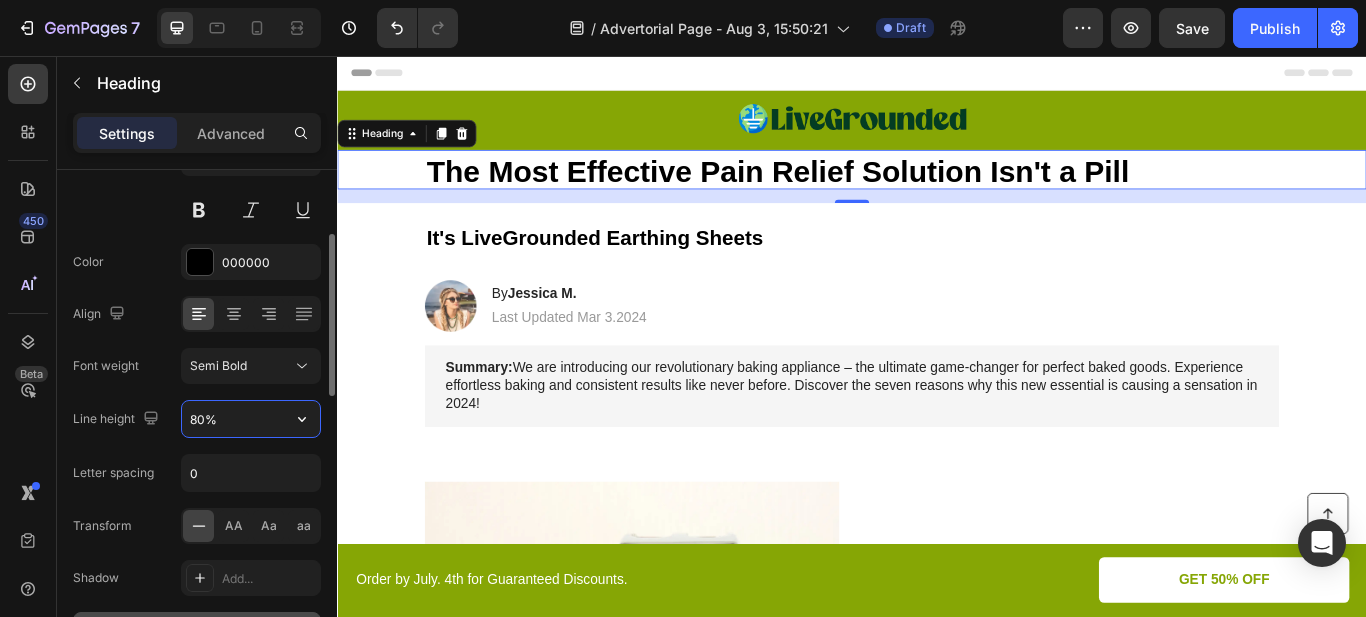 click on "80%" at bounding box center [251, 419] 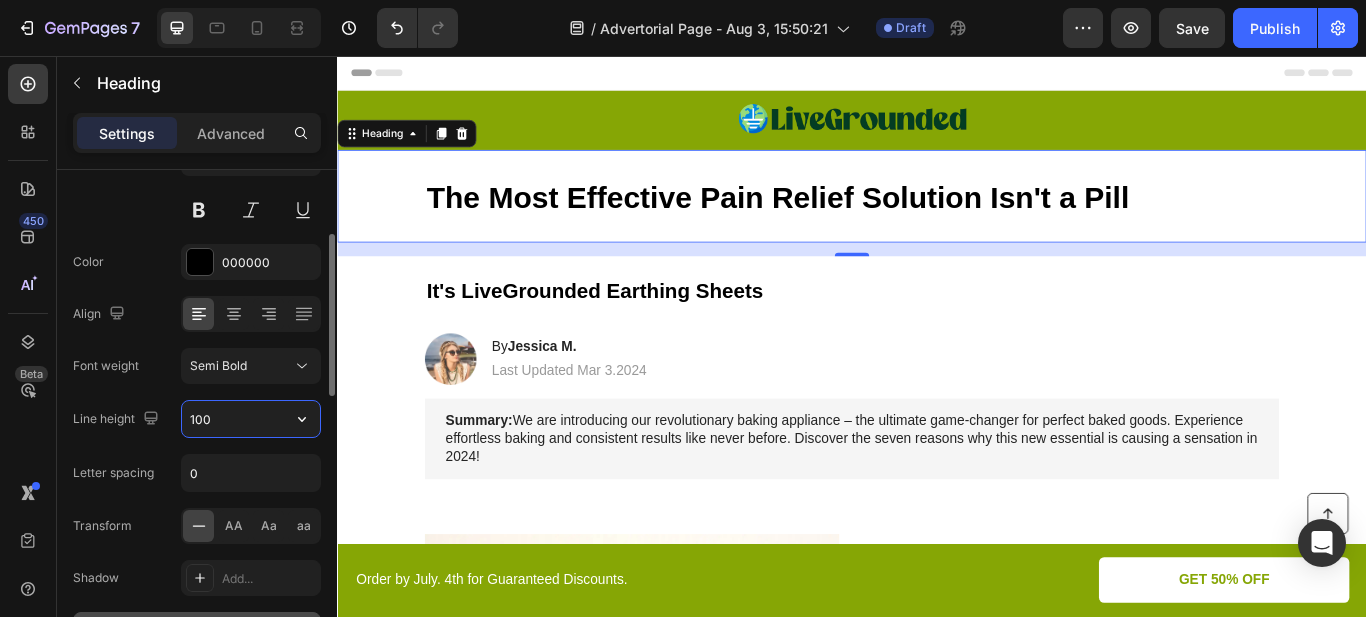 click on "100" at bounding box center (251, 419) 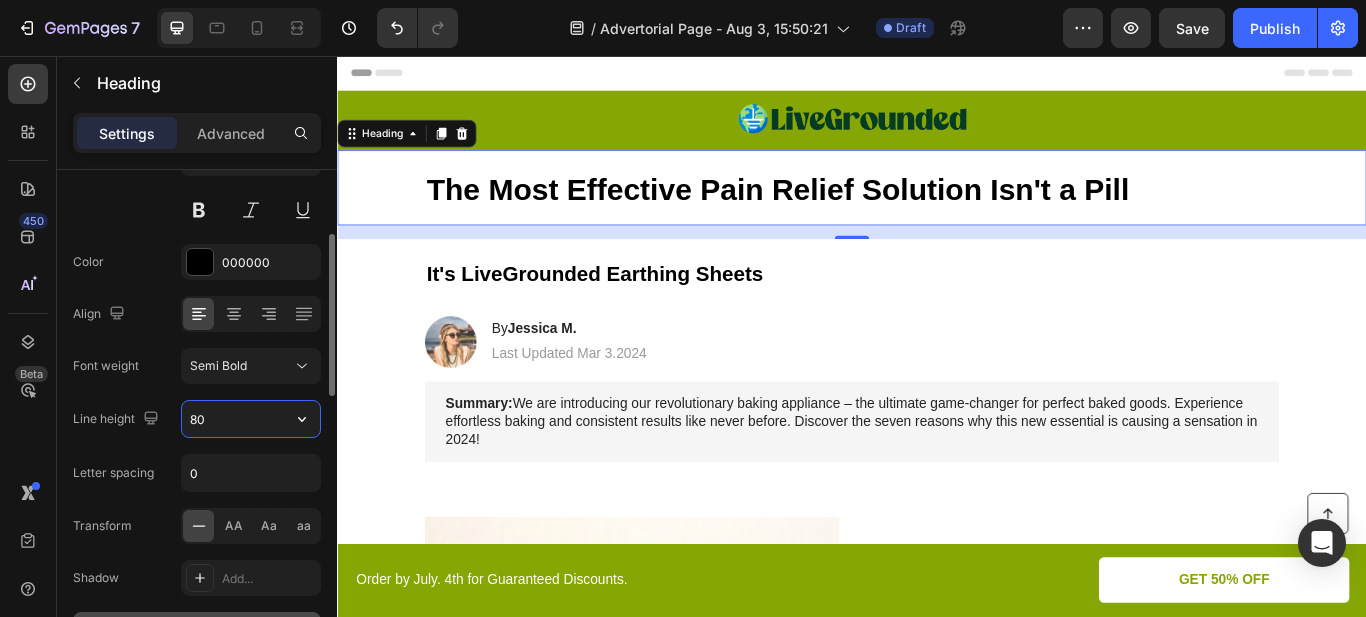 click on "80" at bounding box center (251, 419) 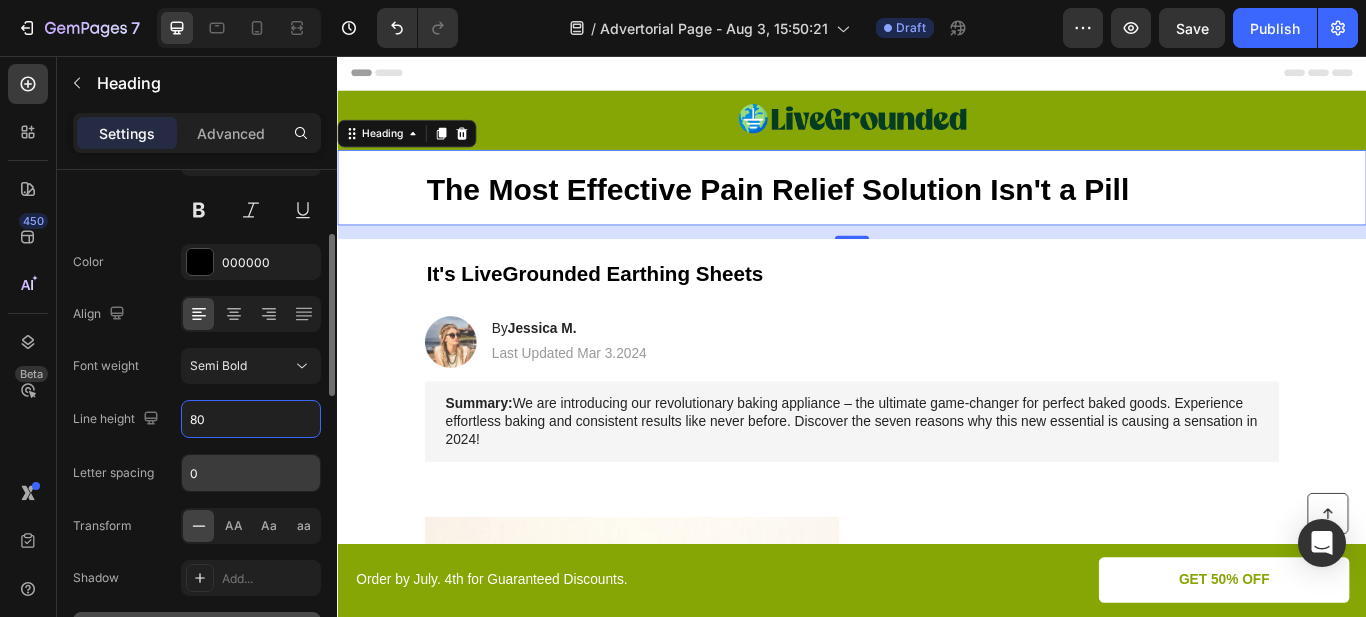 click on "0" at bounding box center (251, 473) 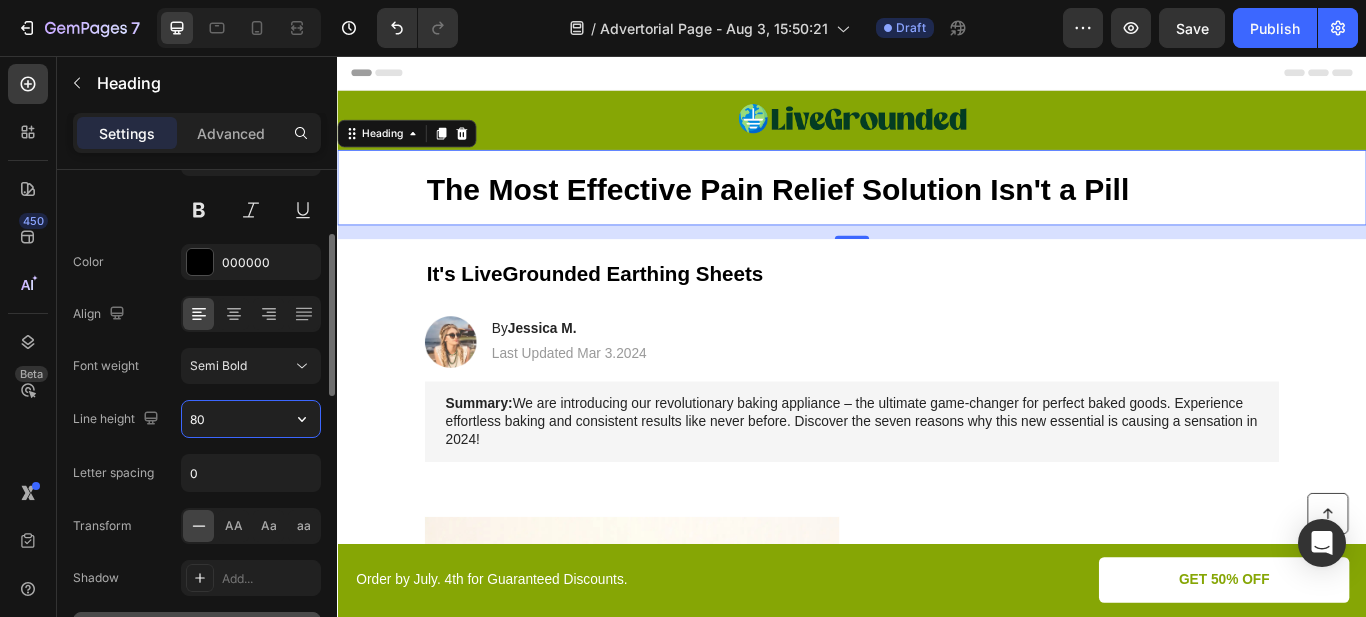 click on "80" at bounding box center (251, 419) 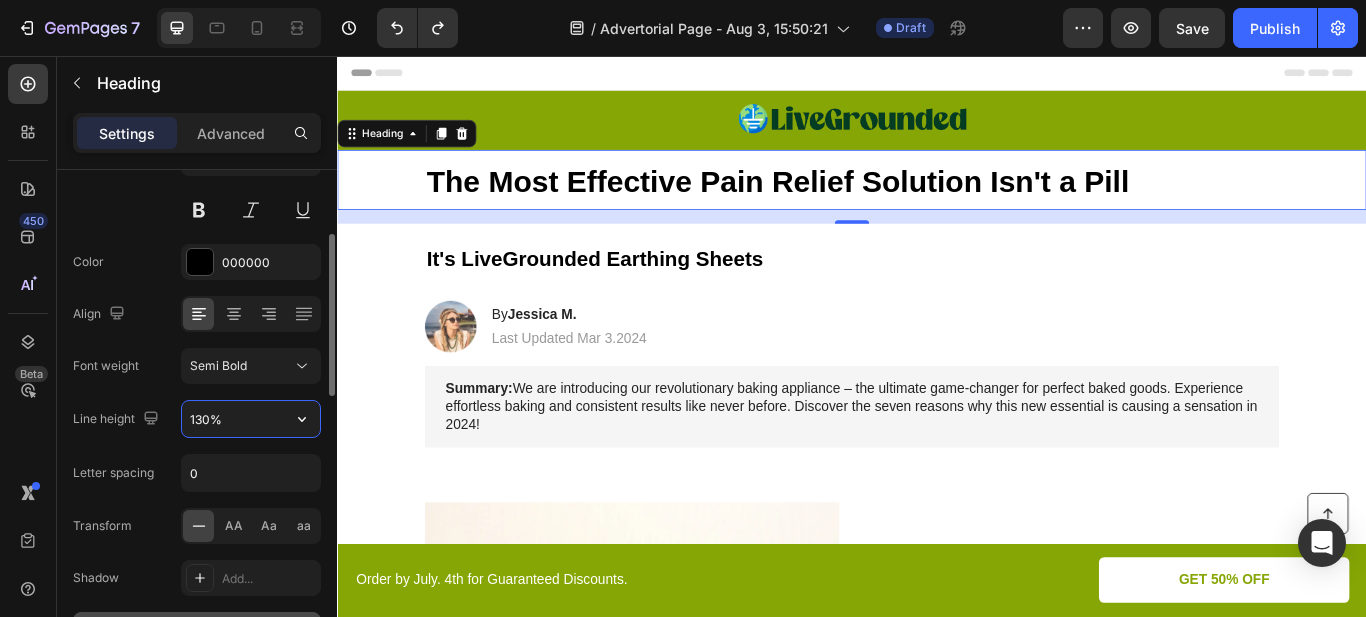 click on "130%" at bounding box center [251, 419] 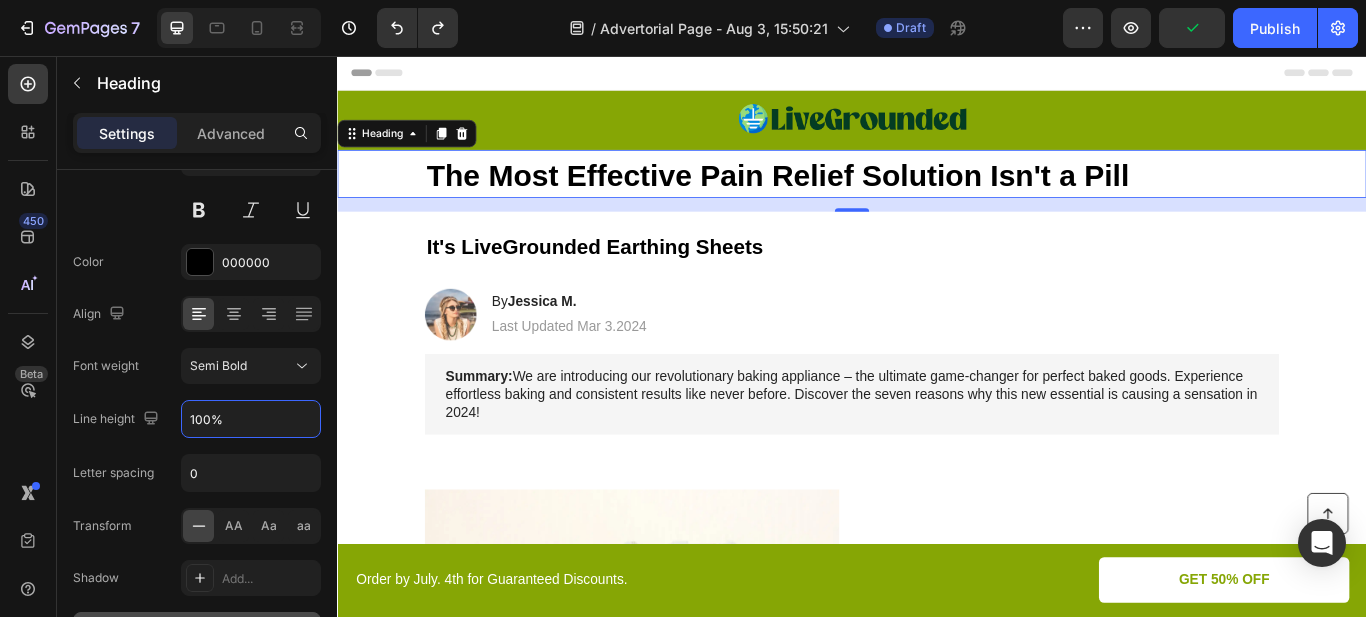 type on "100%" 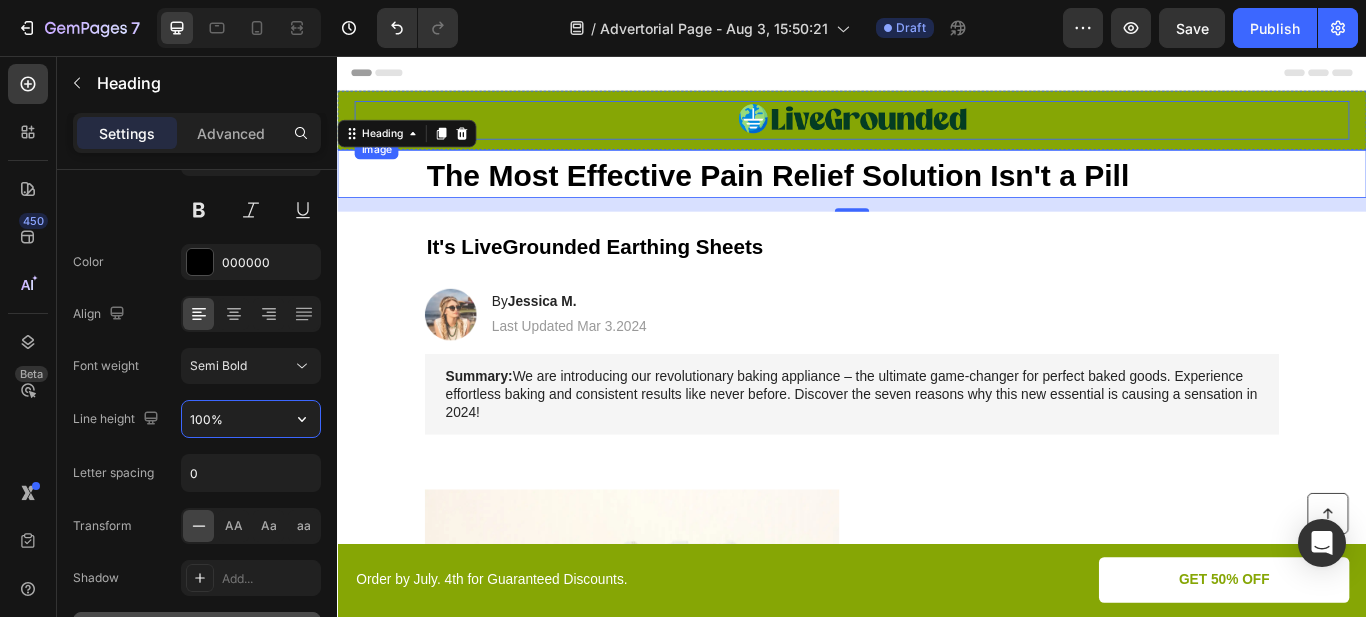 click at bounding box center [937, 131] 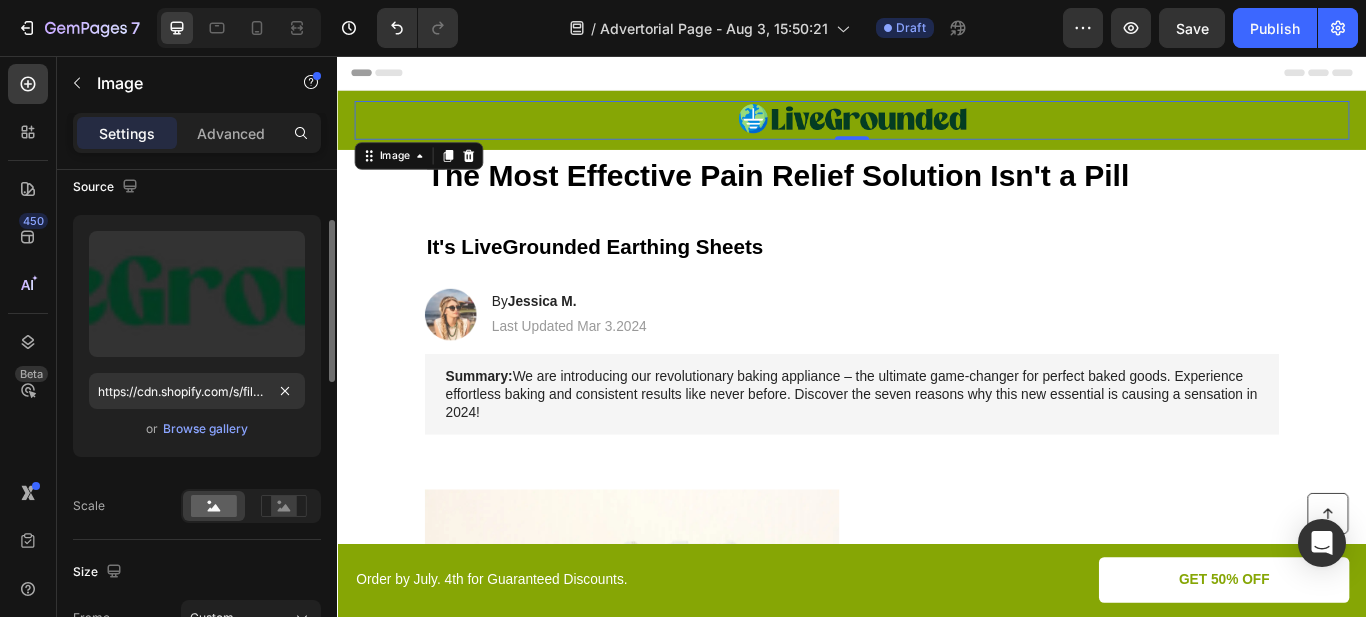 scroll, scrollTop: 0, scrollLeft: 0, axis: both 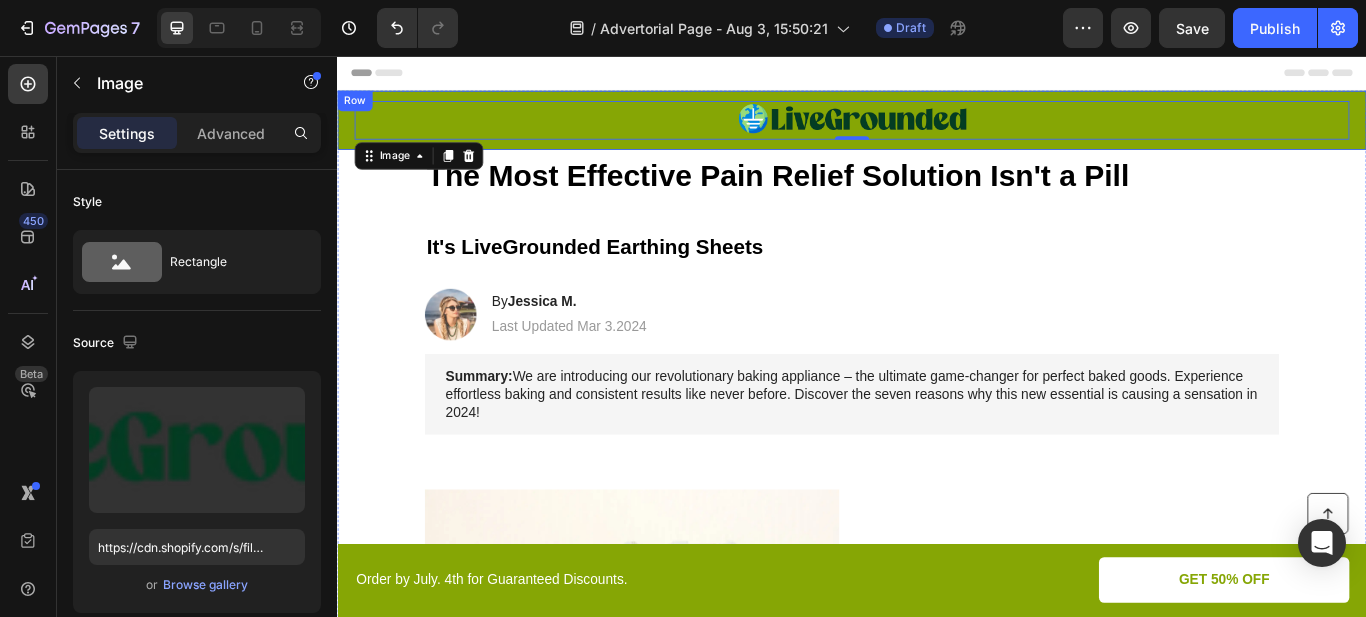 click on "Image   0 Row" at bounding box center (937, 131) 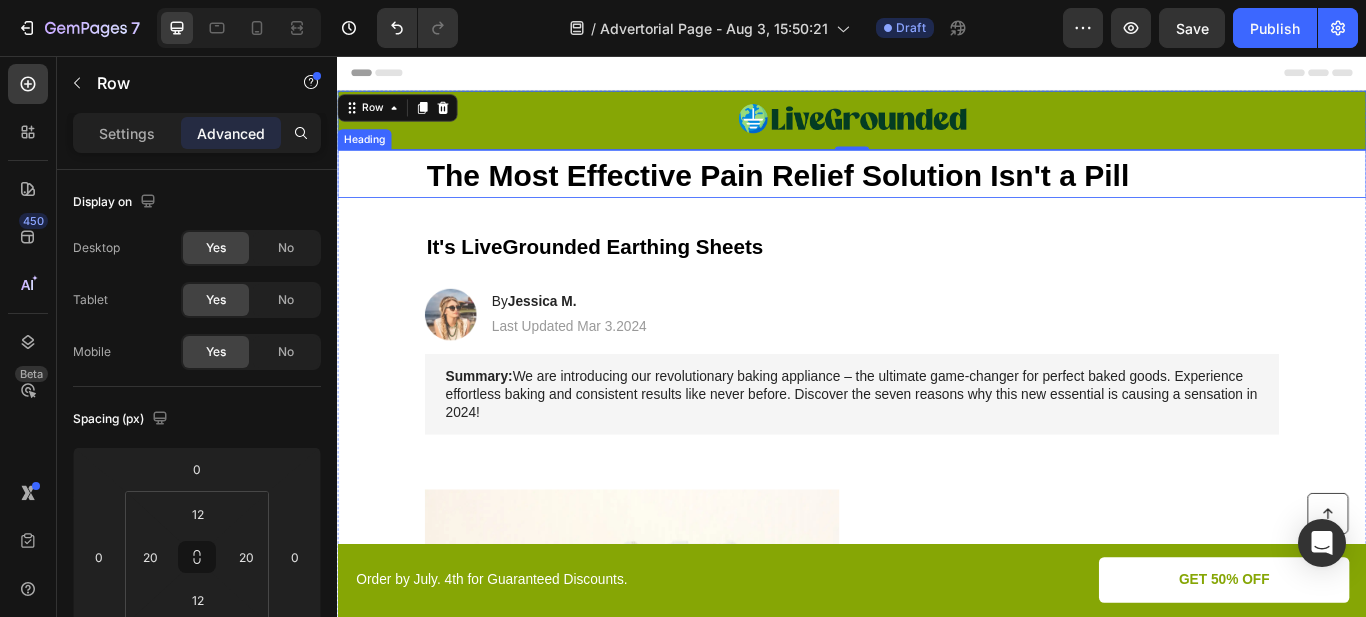 click on "⁠⁠⁠⁠⁠⁠⁠ The Most Effective Pain Relief Solution Isn't a Pill" at bounding box center [937, 194] 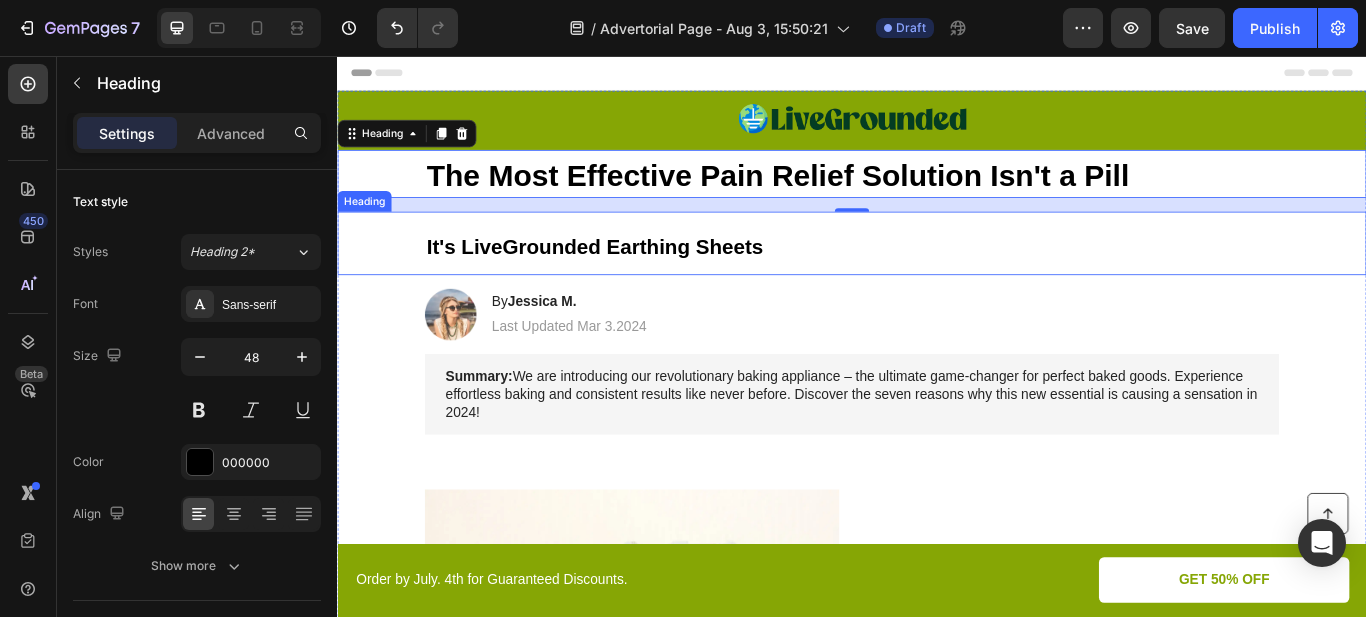 click on "⁠⁠⁠⁠⁠⁠⁠ It's LiveGrounded Earthing Sheets" at bounding box center (937, 275) 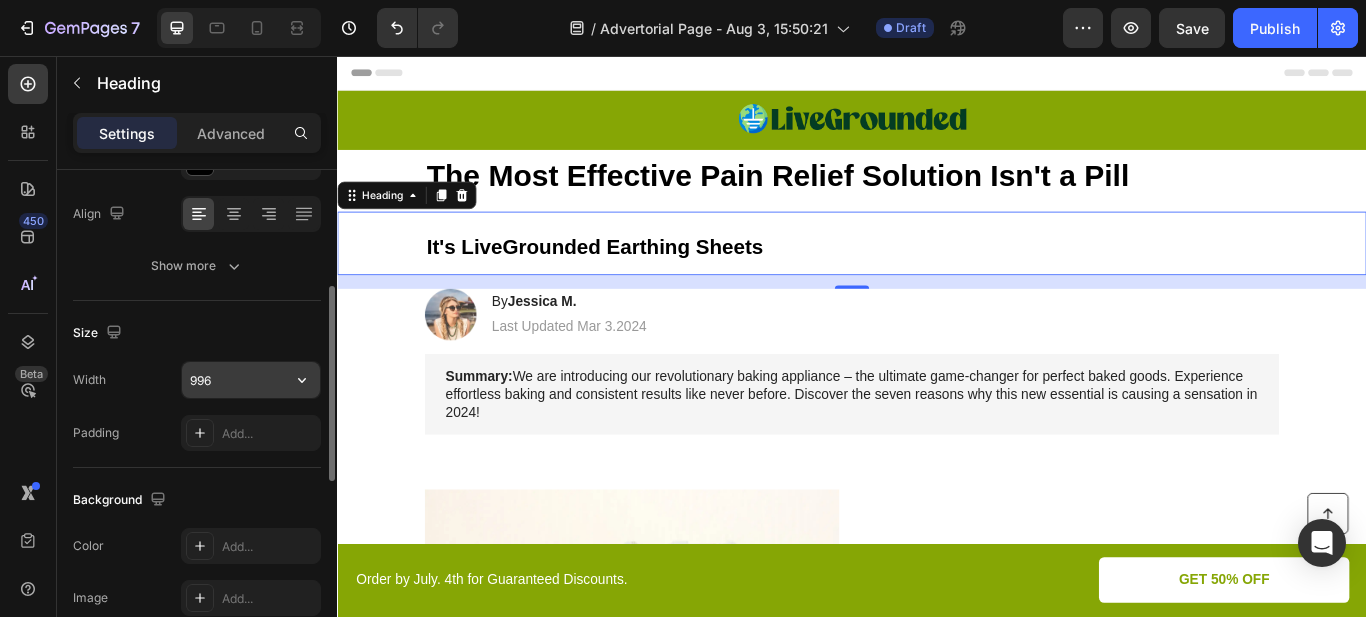 scroll, scrollTop: 100, scrollLeft: 0, axis: vertical 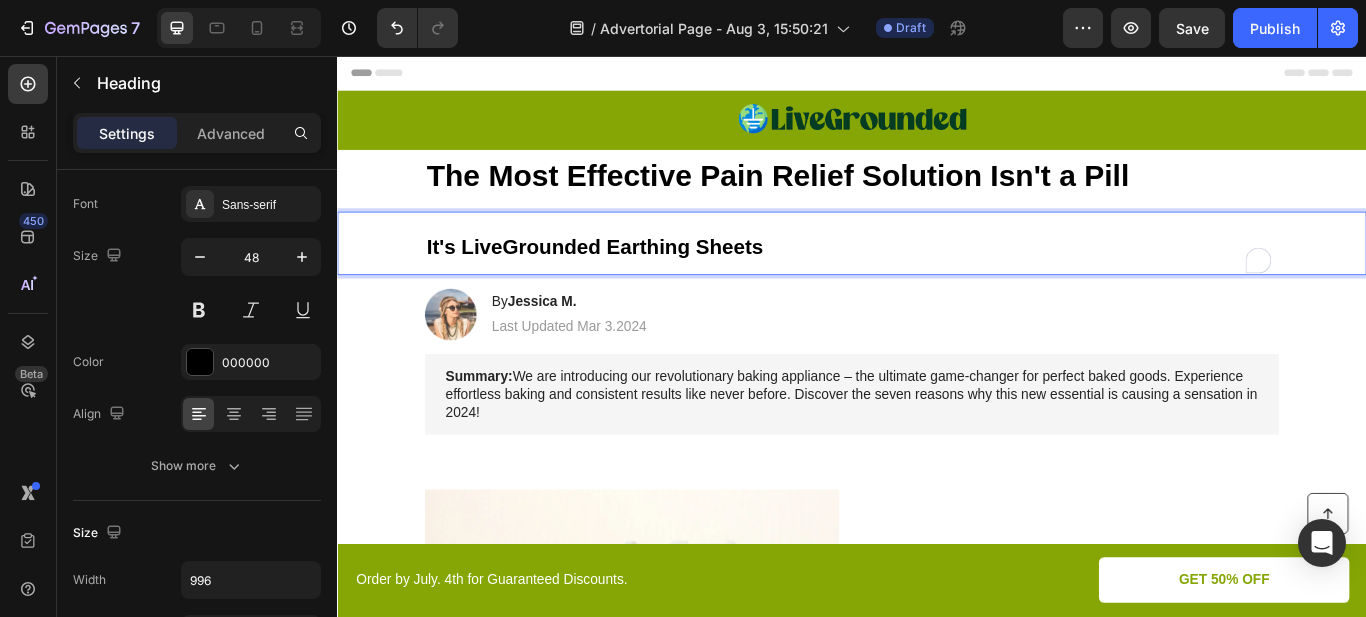 click on "It's LiveGrounded Earthing Sheets" at bounding box center (637, 278) 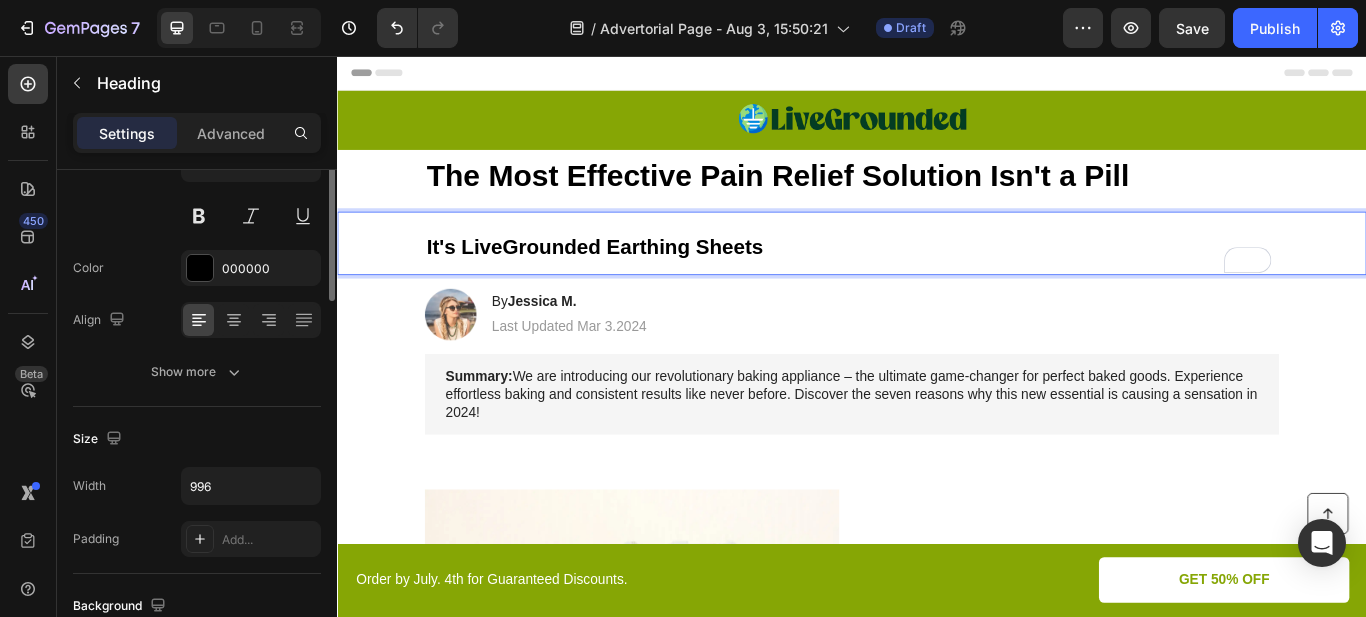 scroll, scrollTop: 0, scrollLeft: 0, axis: both 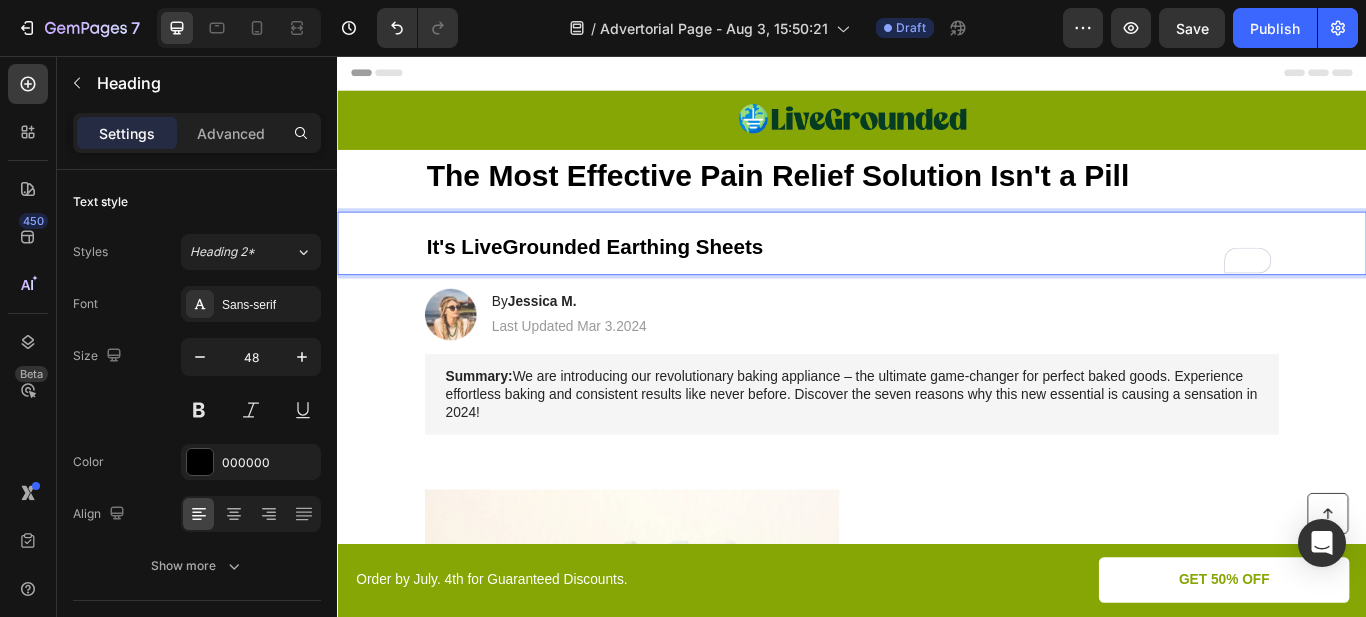 click on "It's LiveGrounded Earthing Sheets" at bounding box center [637, 278] 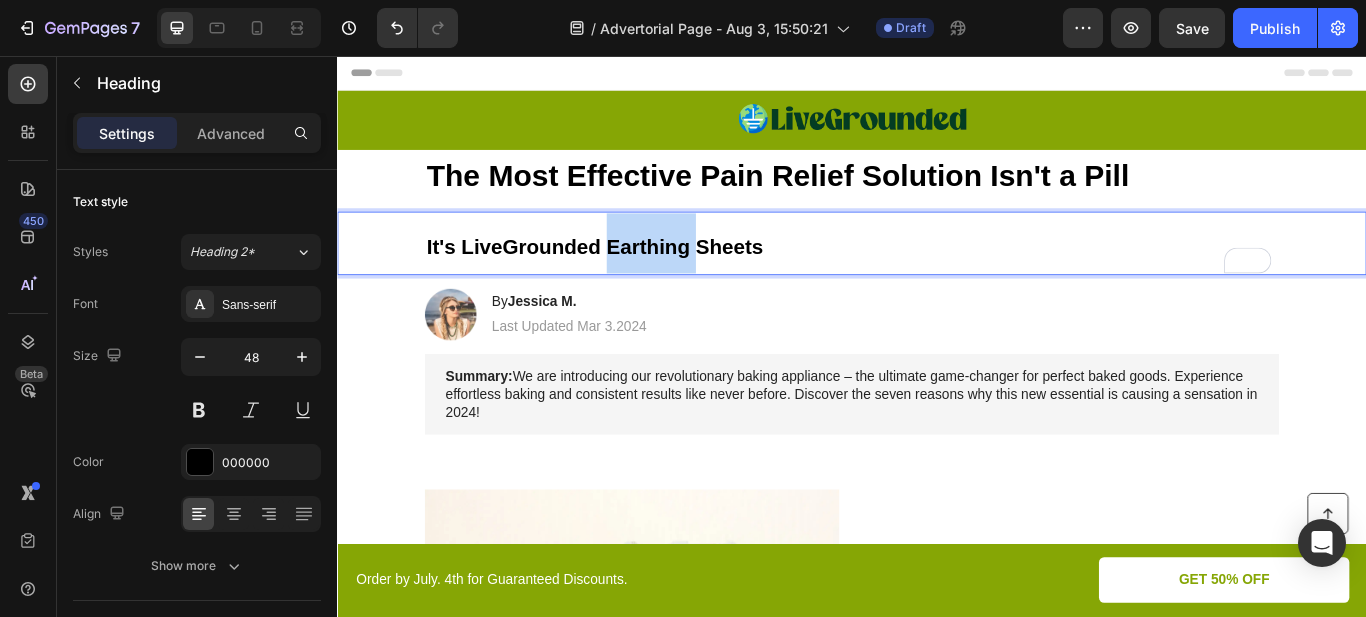 click on "It's LiveGrounded Earthing Sheets" at bounding box center [637, 278] 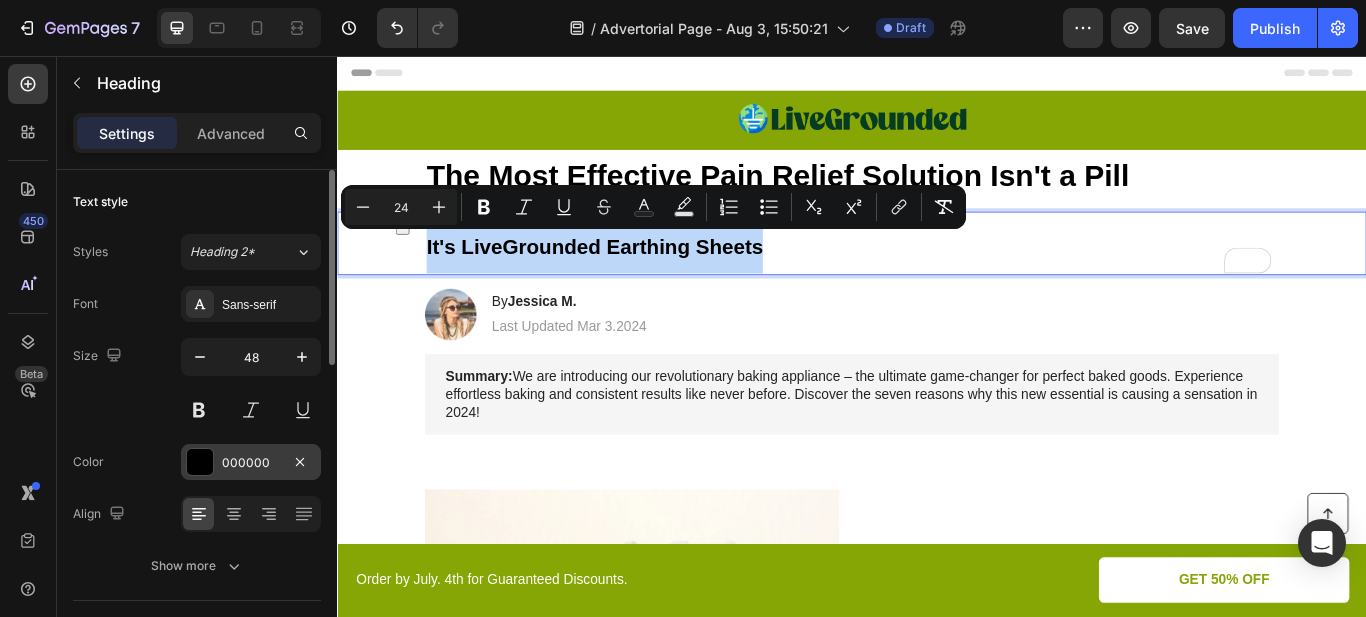 scroll, scrollTop: 100, scrollLeft: 0, axis: vertical 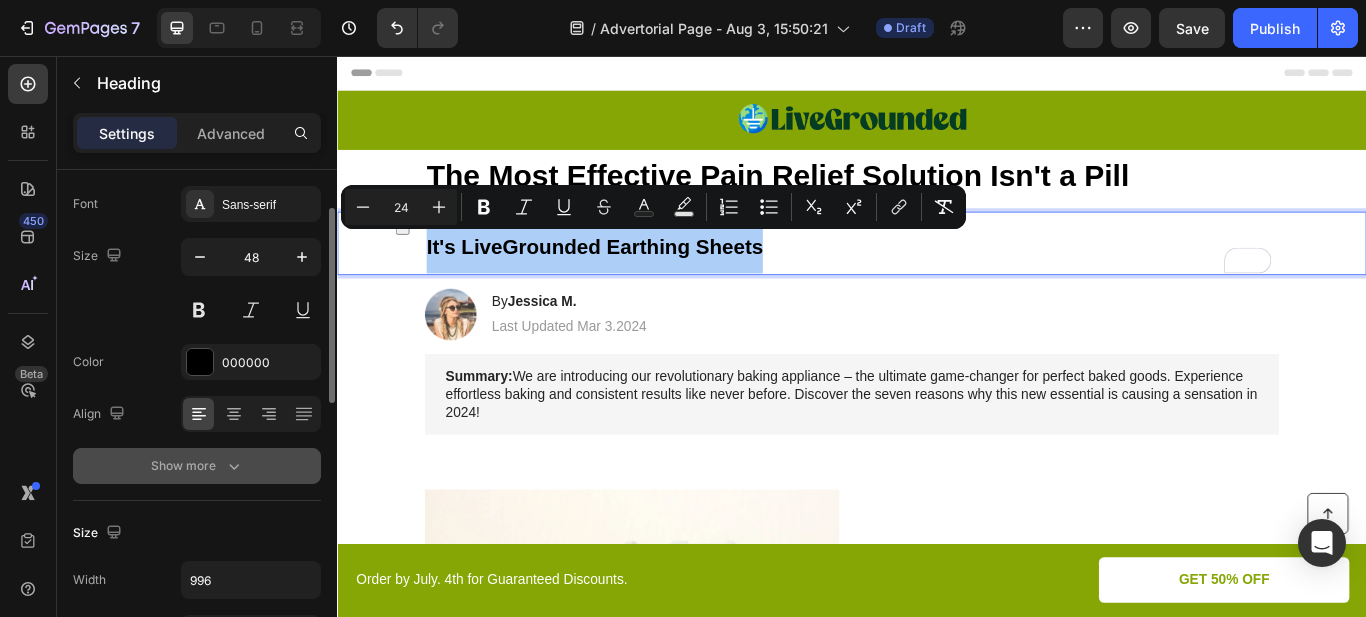 click 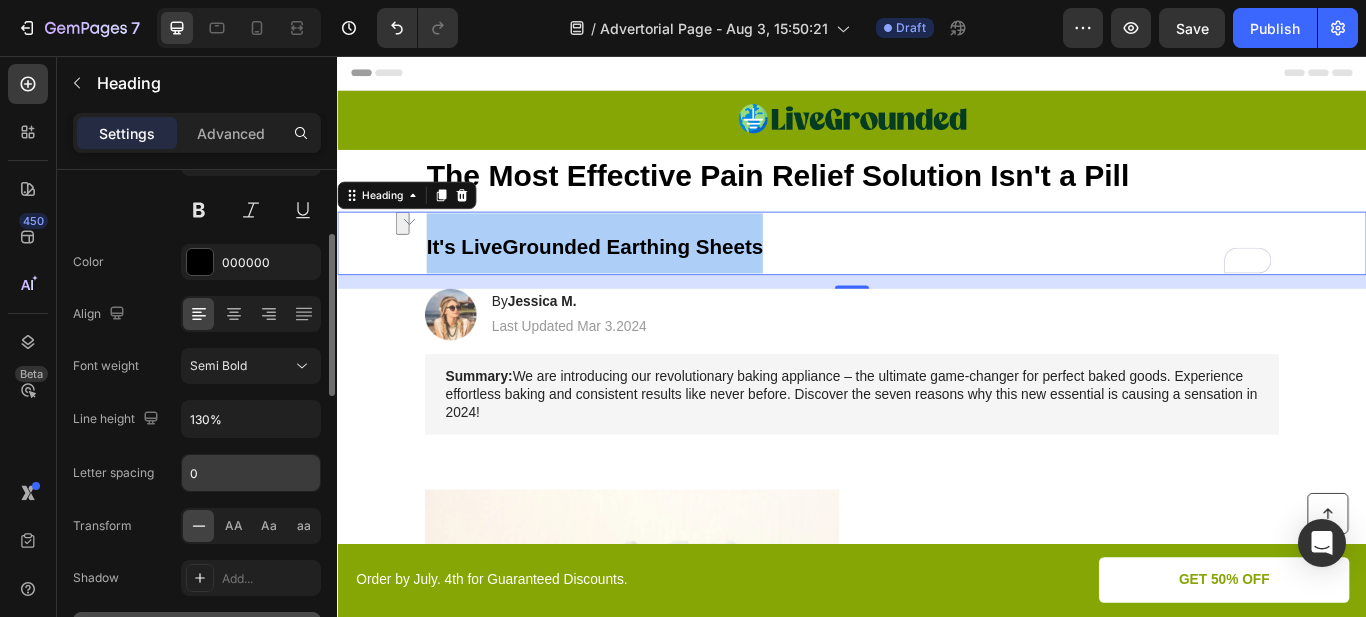 scroll, scrollTop: 300, scrollLeft: 0, axis: vertical 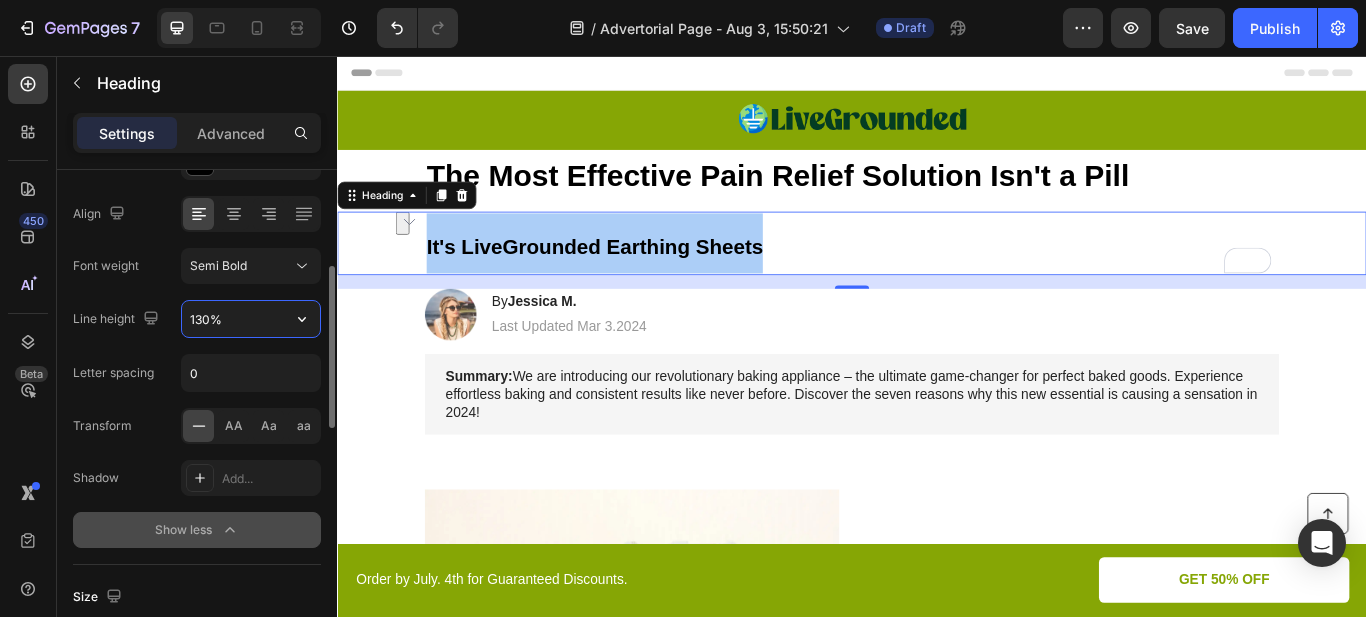 click on "130%" at bounding box center (251, 319) 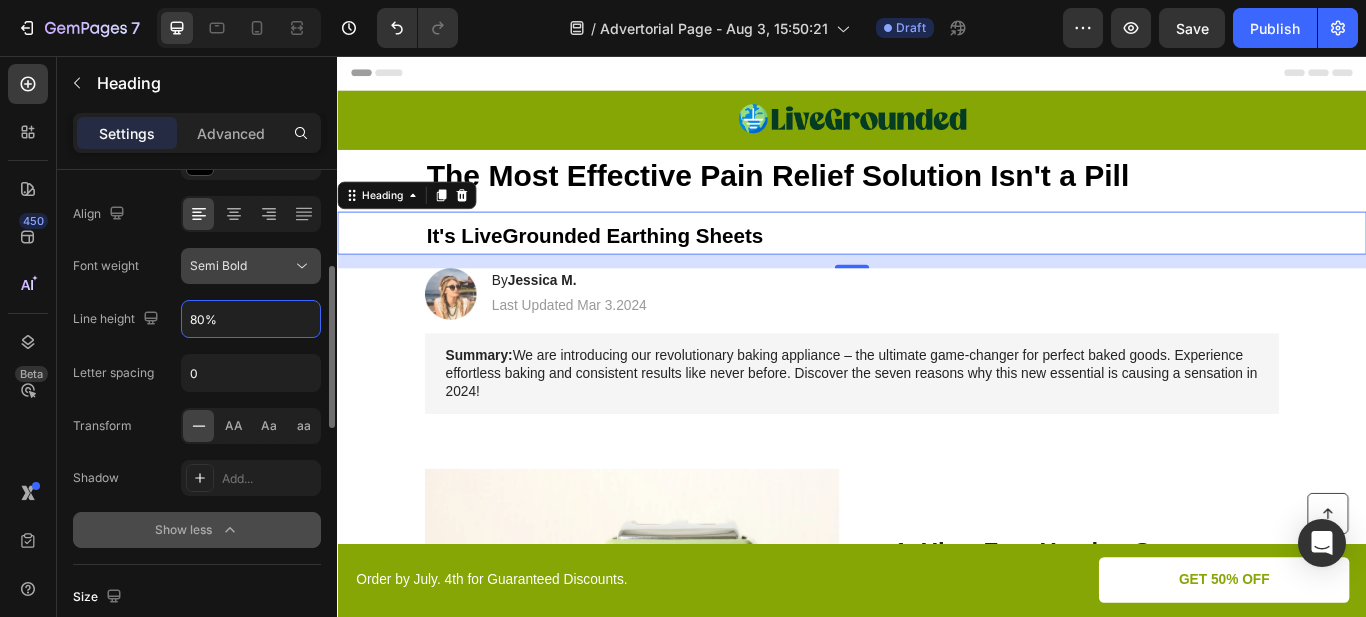 type on "80%" 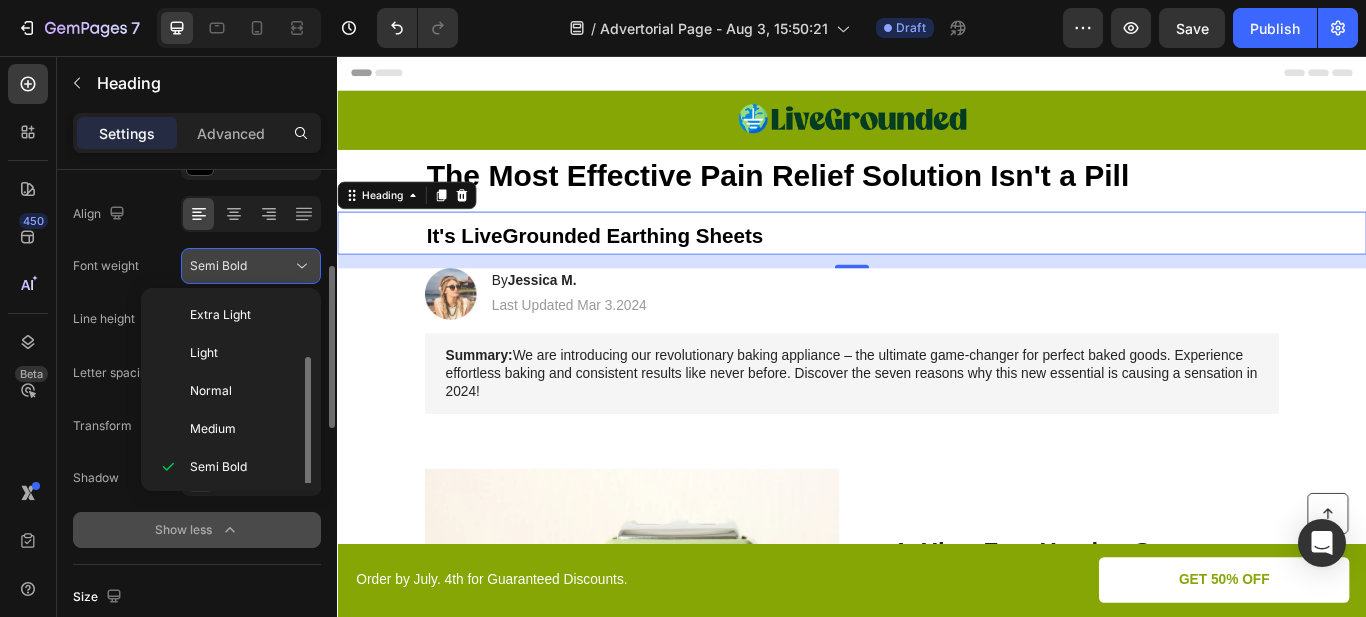 scroll, scrollTop: 36, scrollLeft: 0, axis: vertical 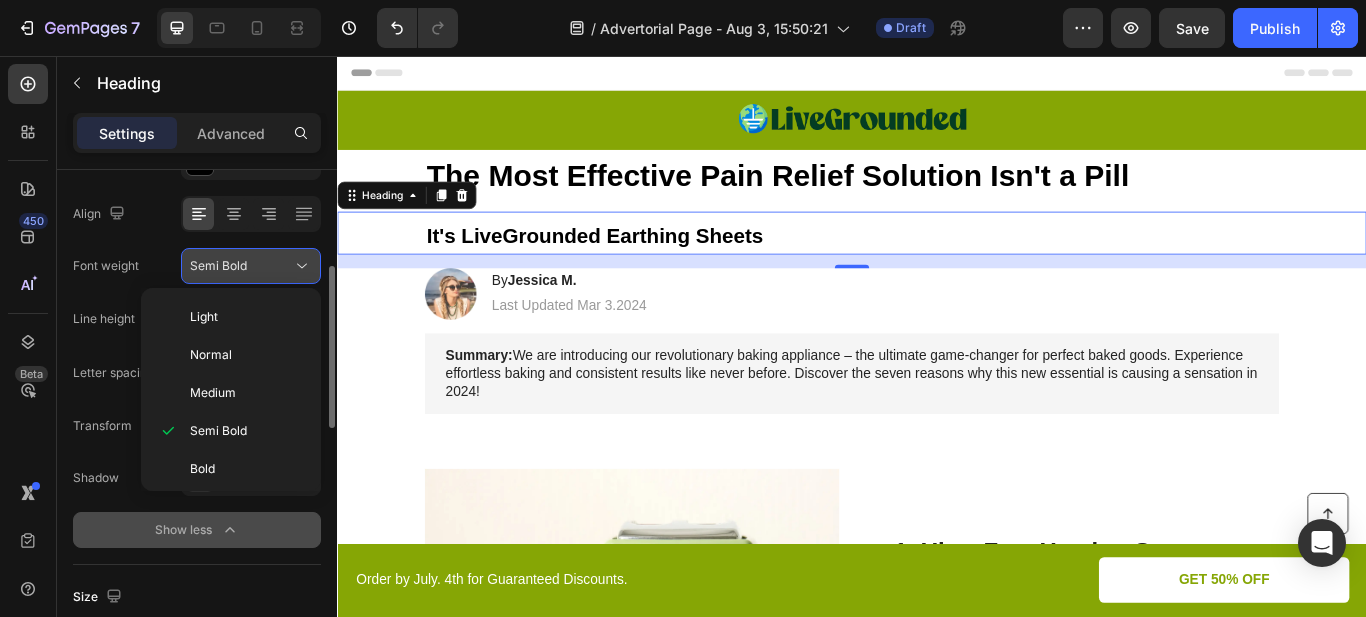 click 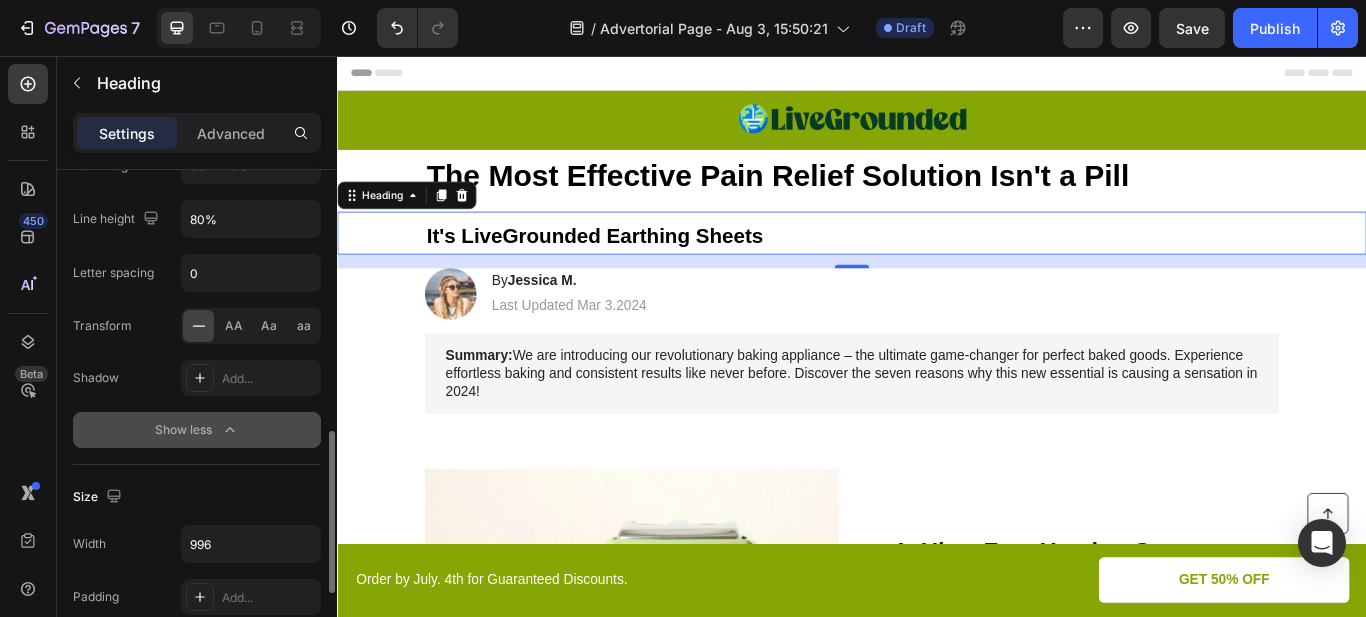 scroll, scrollTop: 500, scrollLeft: 0, axis: vertical 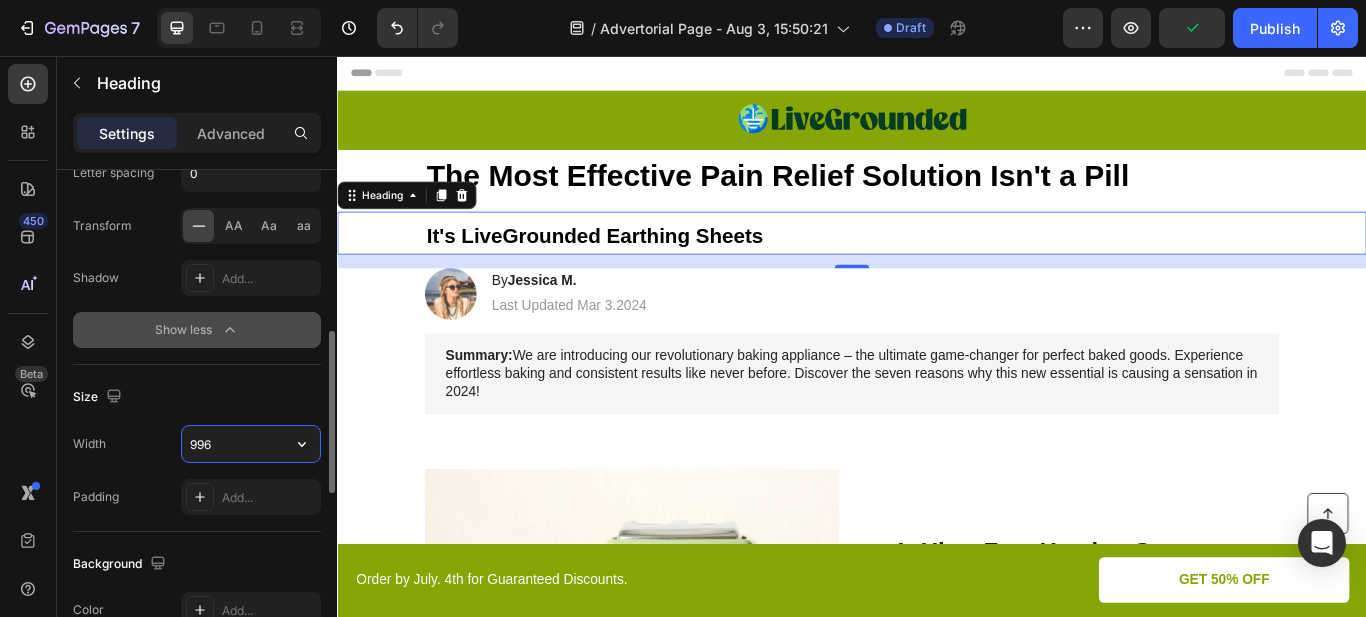 click on "996" at bounding box center [251, 444] 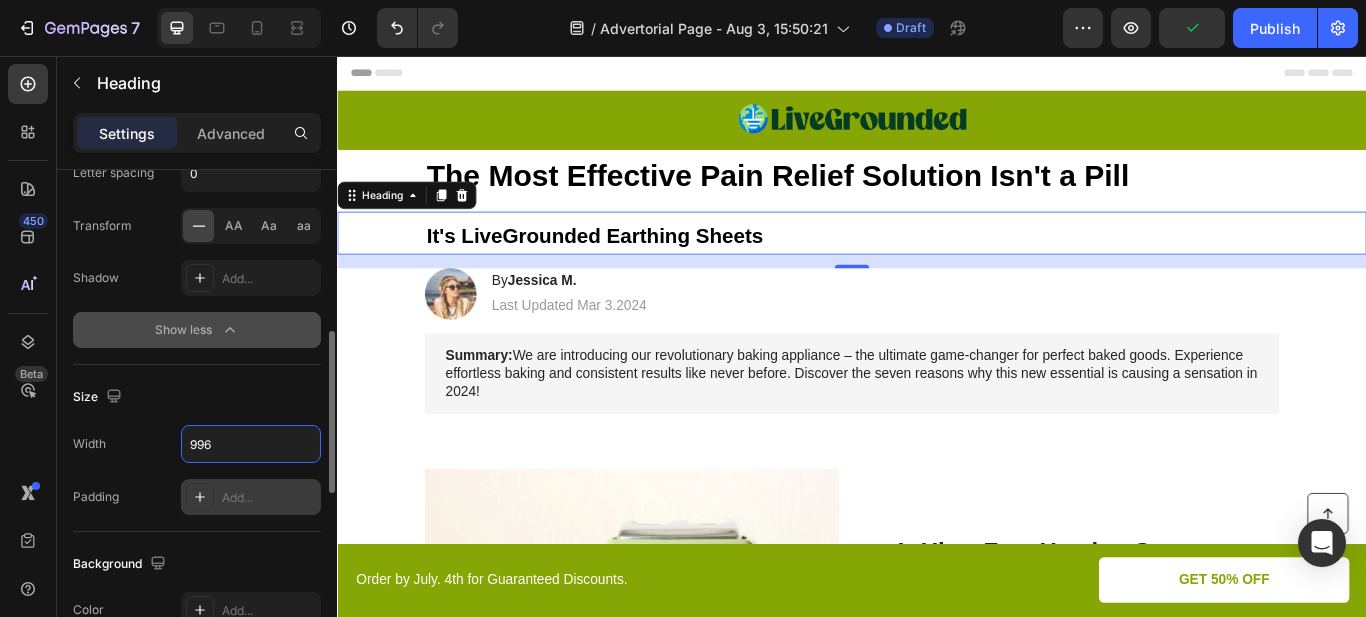click on "Add..." at bounding box center (269, 498) 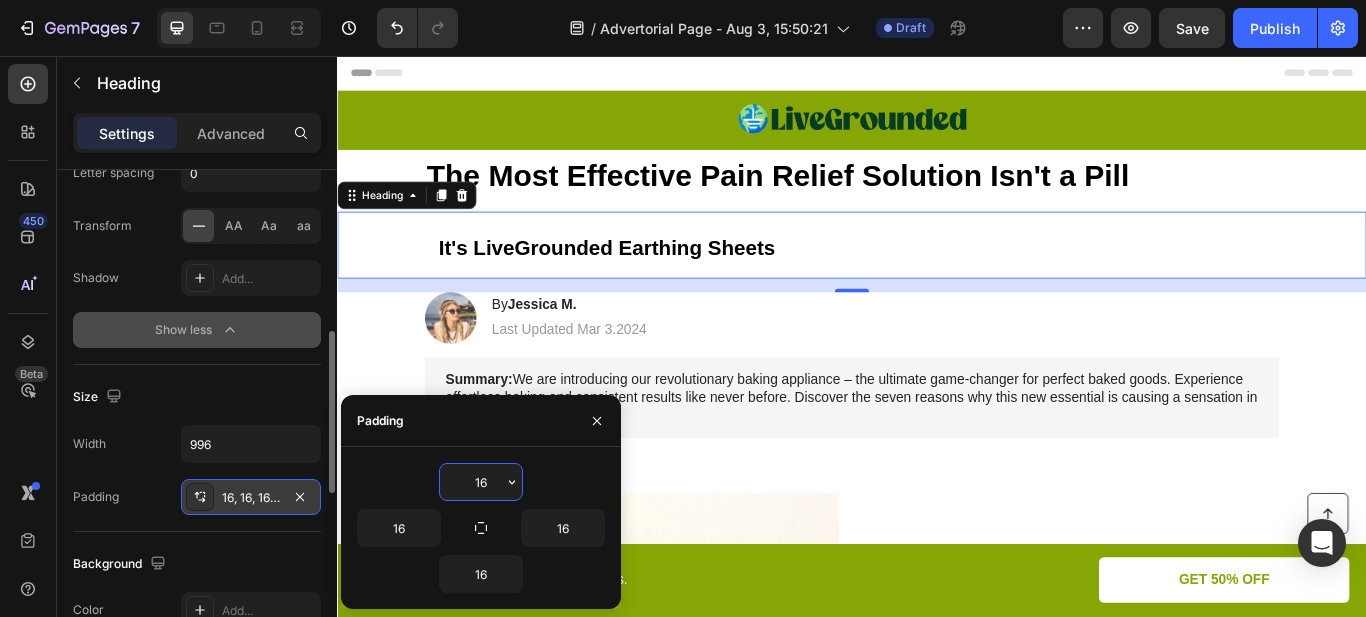 click on "16" at bounding box center (481, 482) 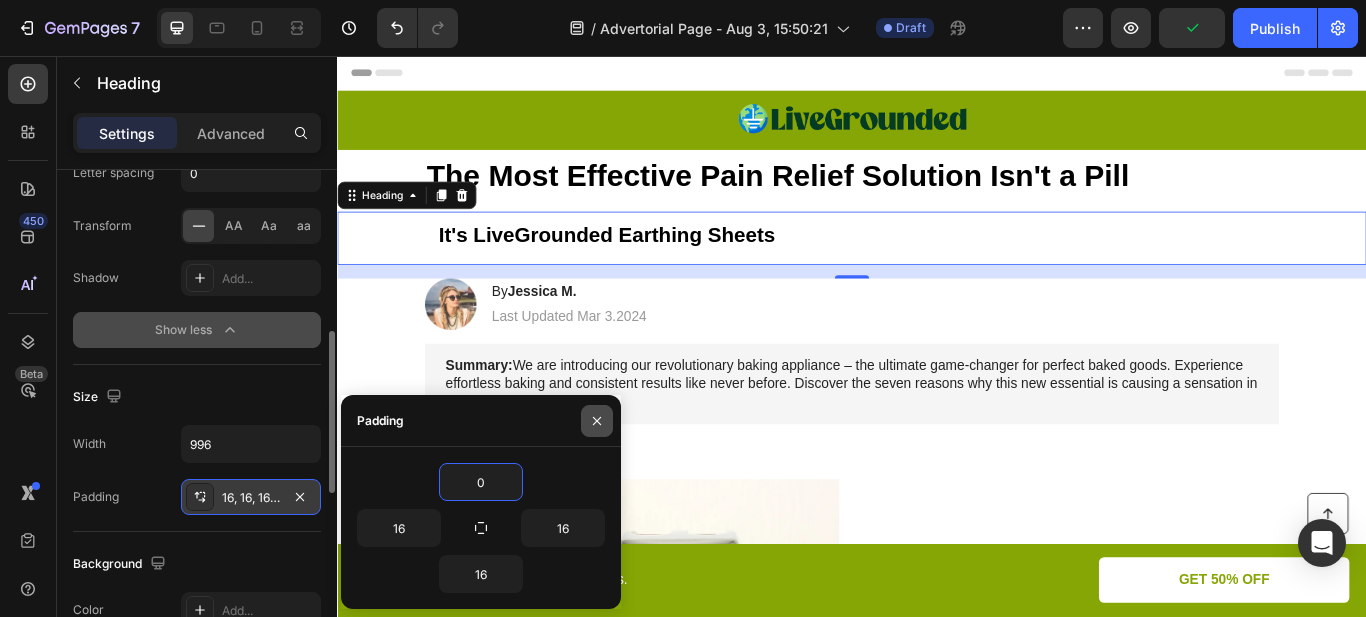 click 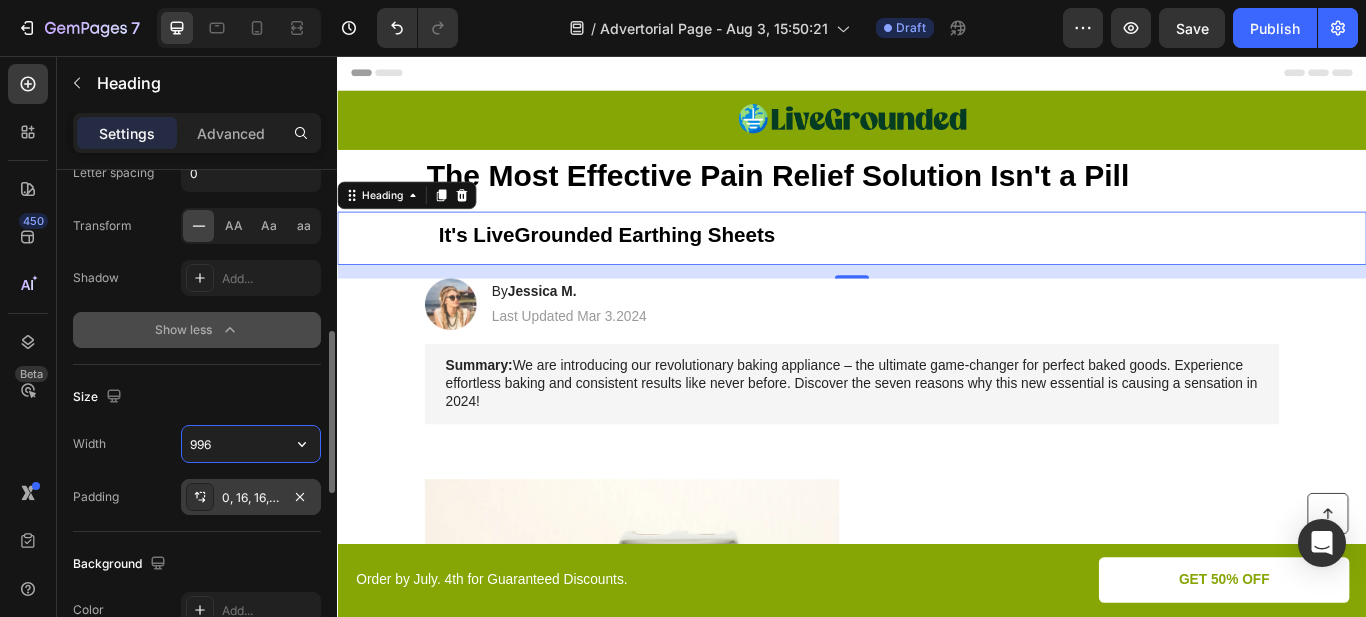 click on "996" at bounding box center (251, 444) 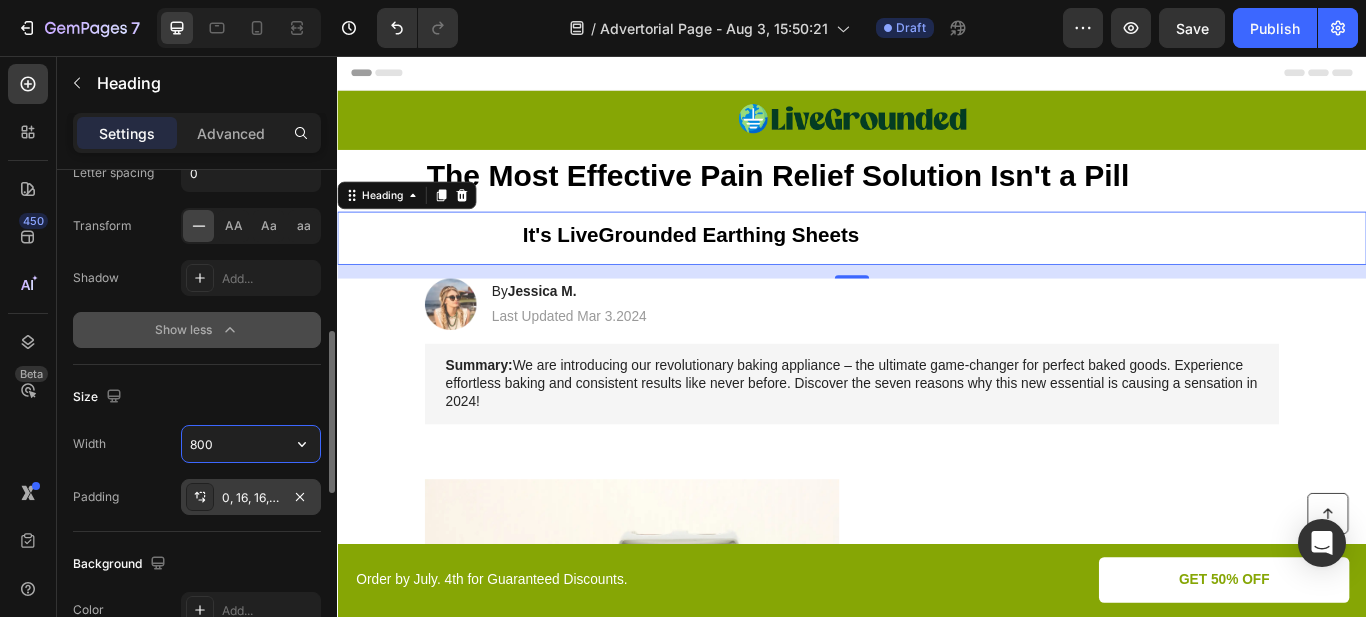 type on "996" 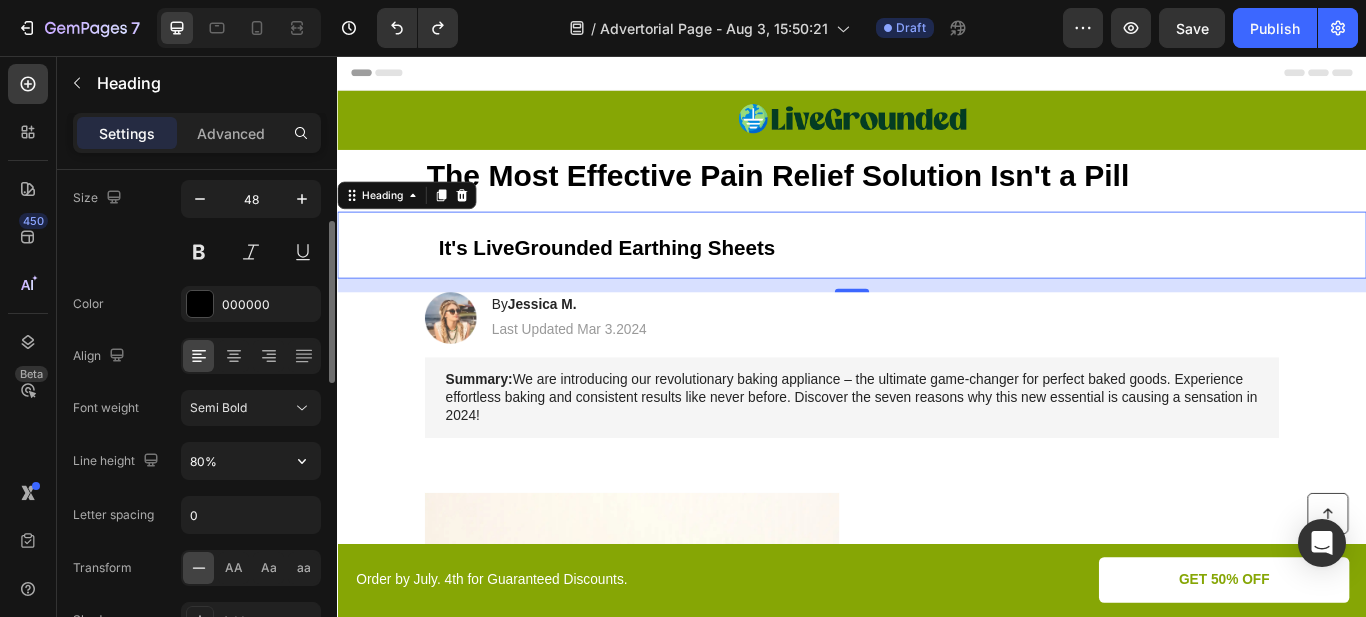 scroll, scrollTop: 0, scrollLeft: 0, axis: both 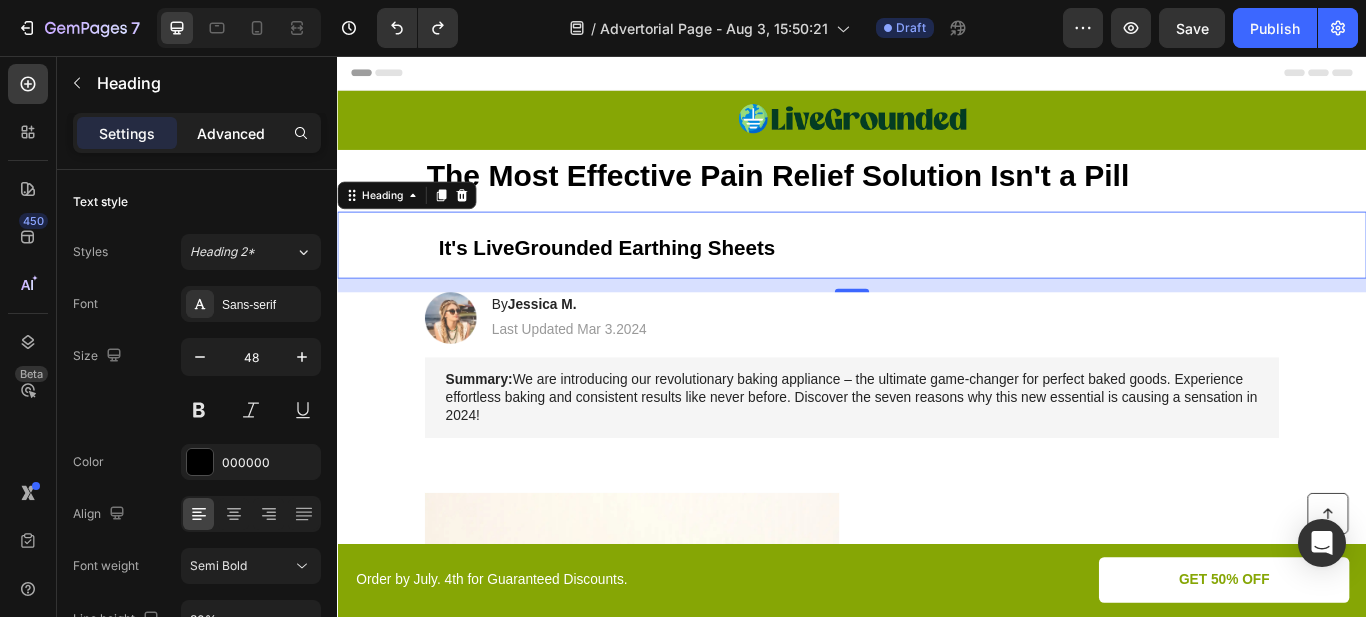 click on "Advanced" at bounding box center (231, 133) 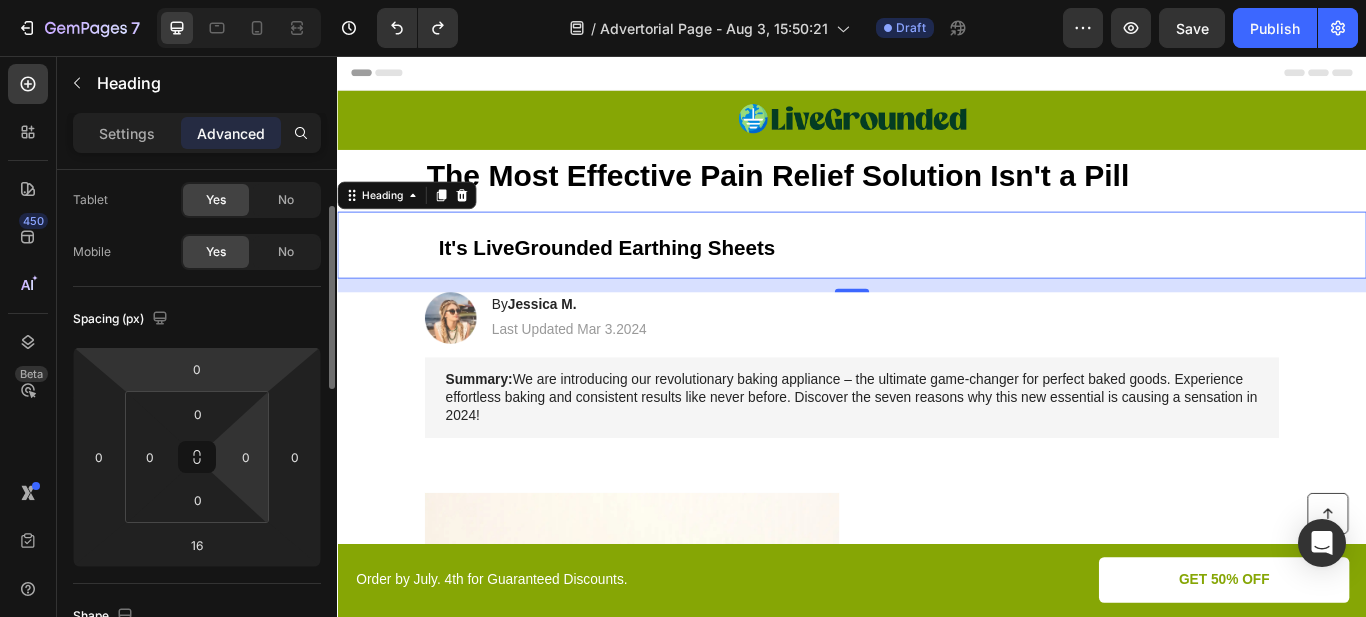 scroll, scrollTop: 200, scrollLeft: 0, axis: vertical 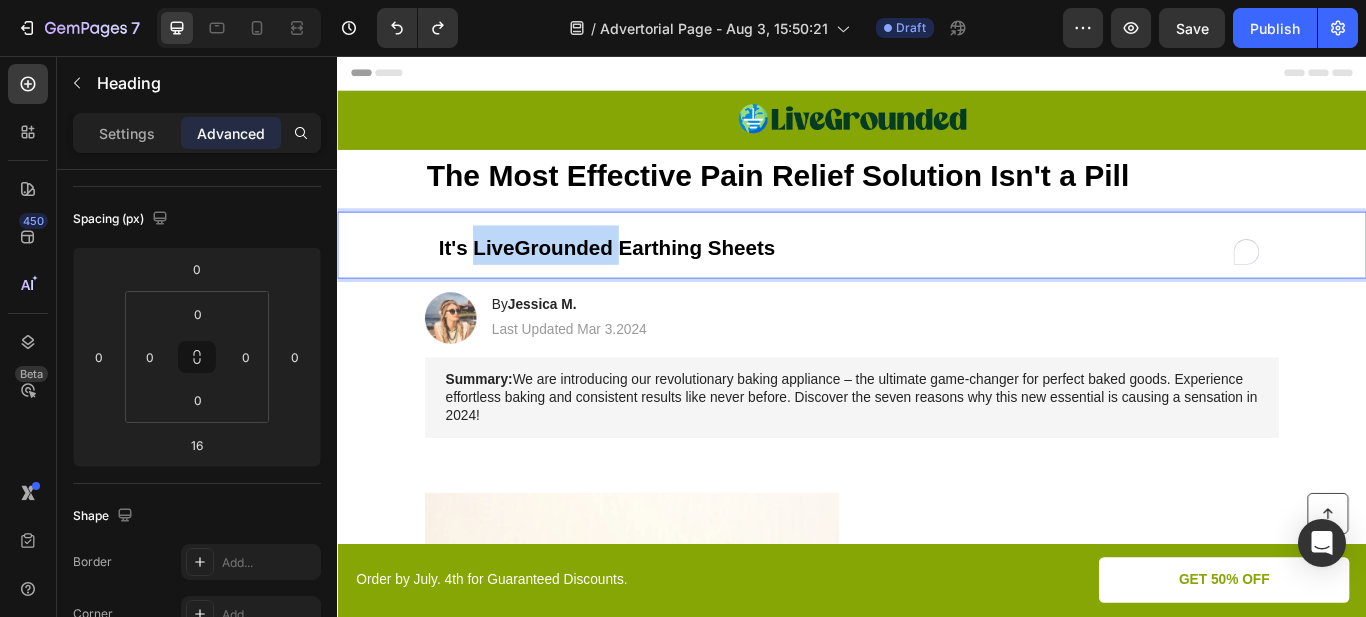 click on "It's LiveGrounded Earthing Sheets" at bounding box center (651, 280) 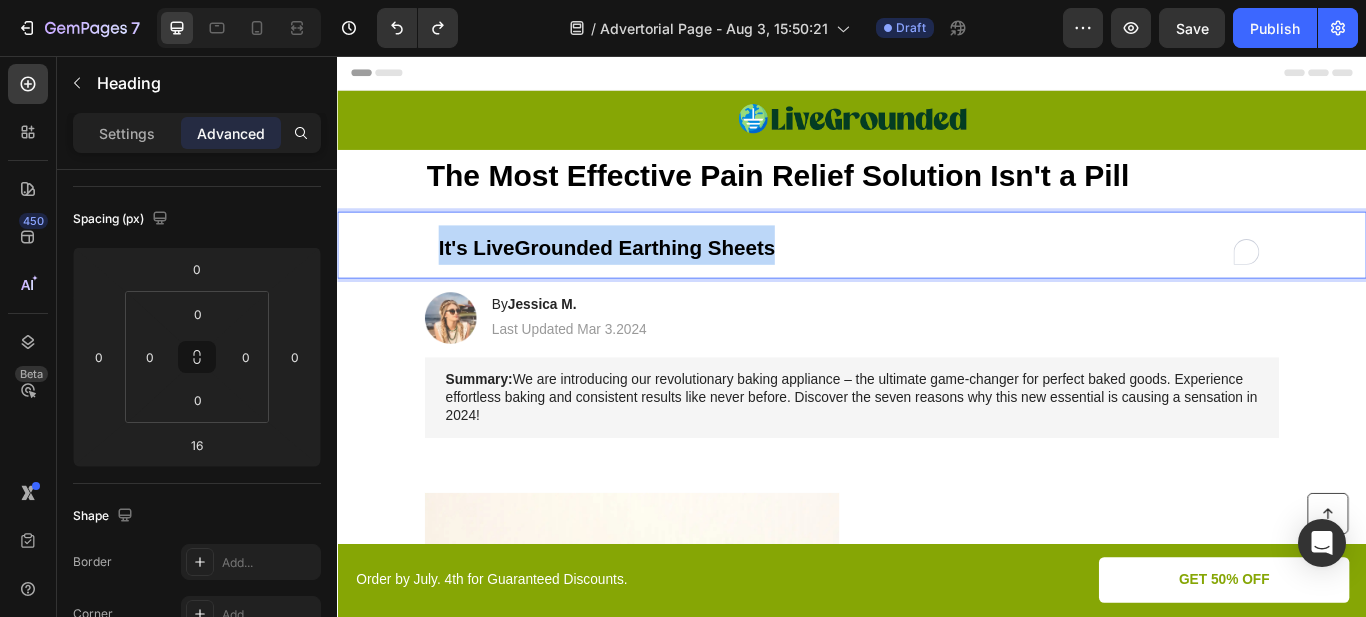 click on "It's LiveGrounded Earthing Sheets" at bounding box center (651, 280) 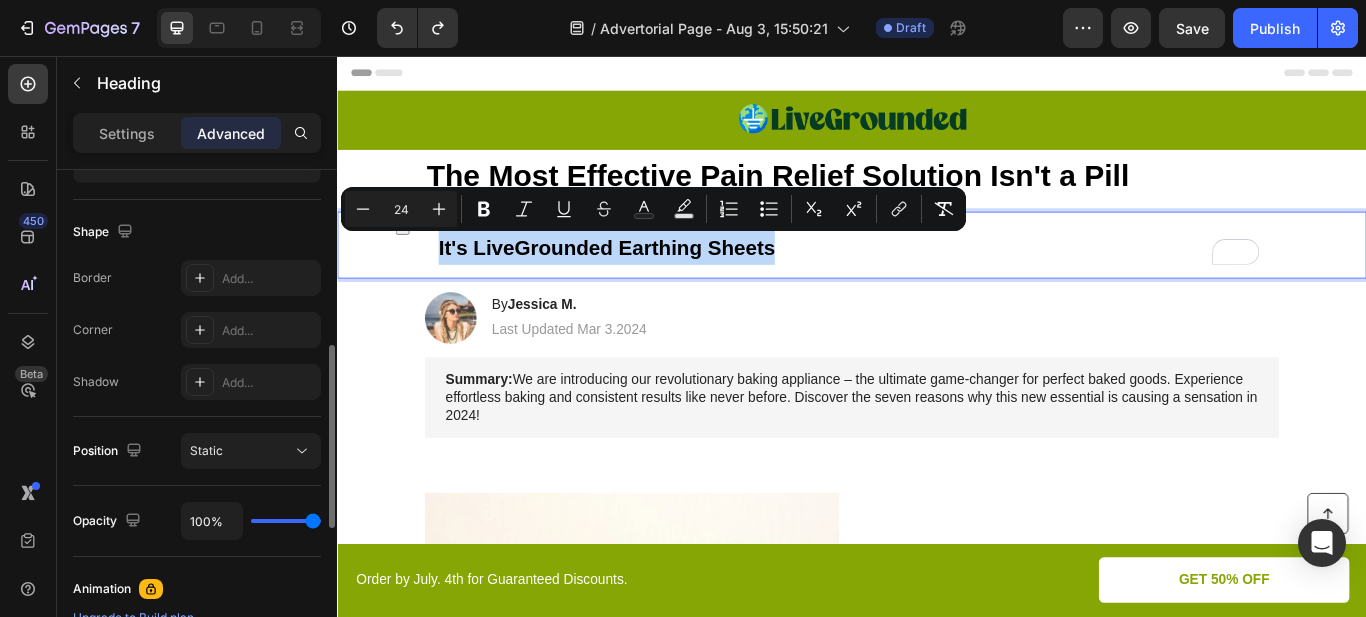 scroll, scrollTop: 0, scrollLeft: 0, axis: both 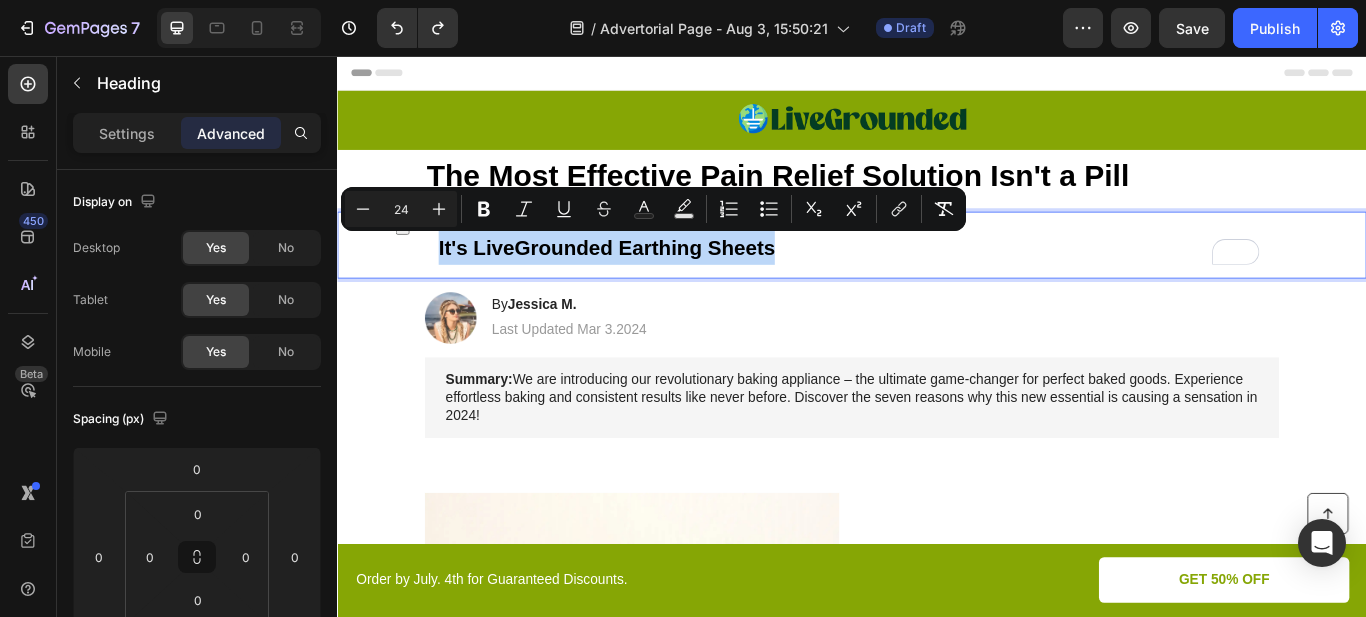 click on "It's LiveGrounded Earthing Sheets" at bounding box center (937, 277) 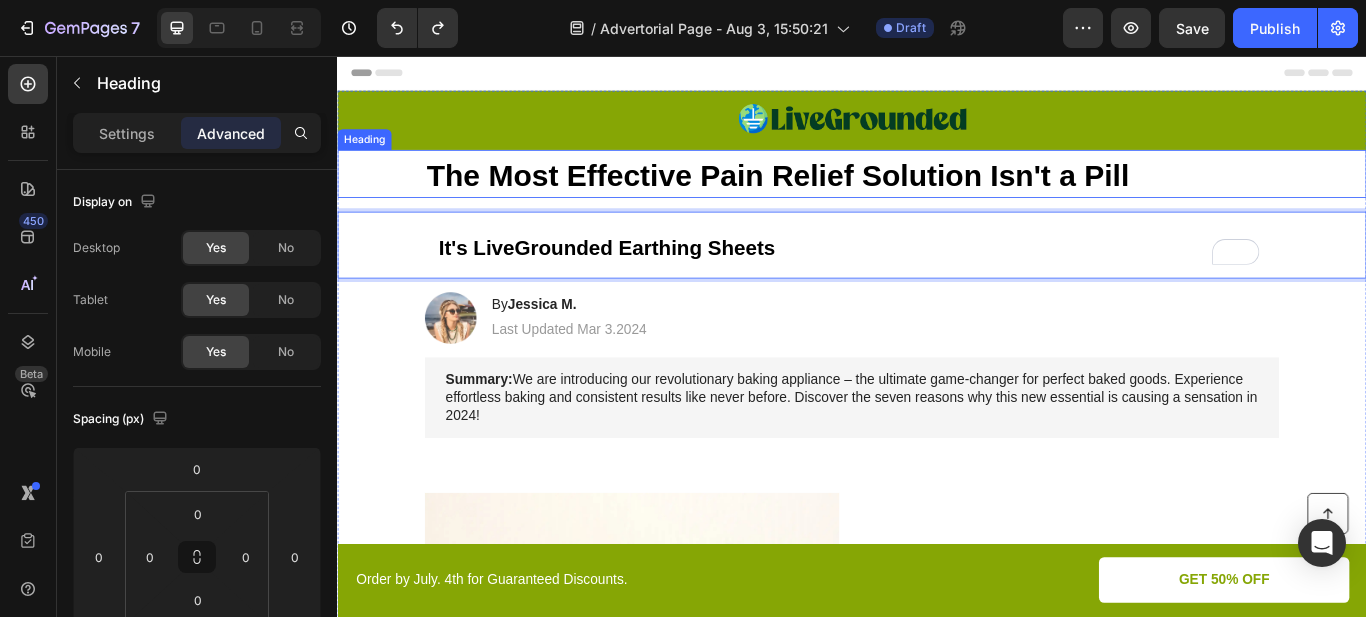 click on "The Most Effective Pain Relief Solution Isn't a Pill" at bounding box center [850, 195] 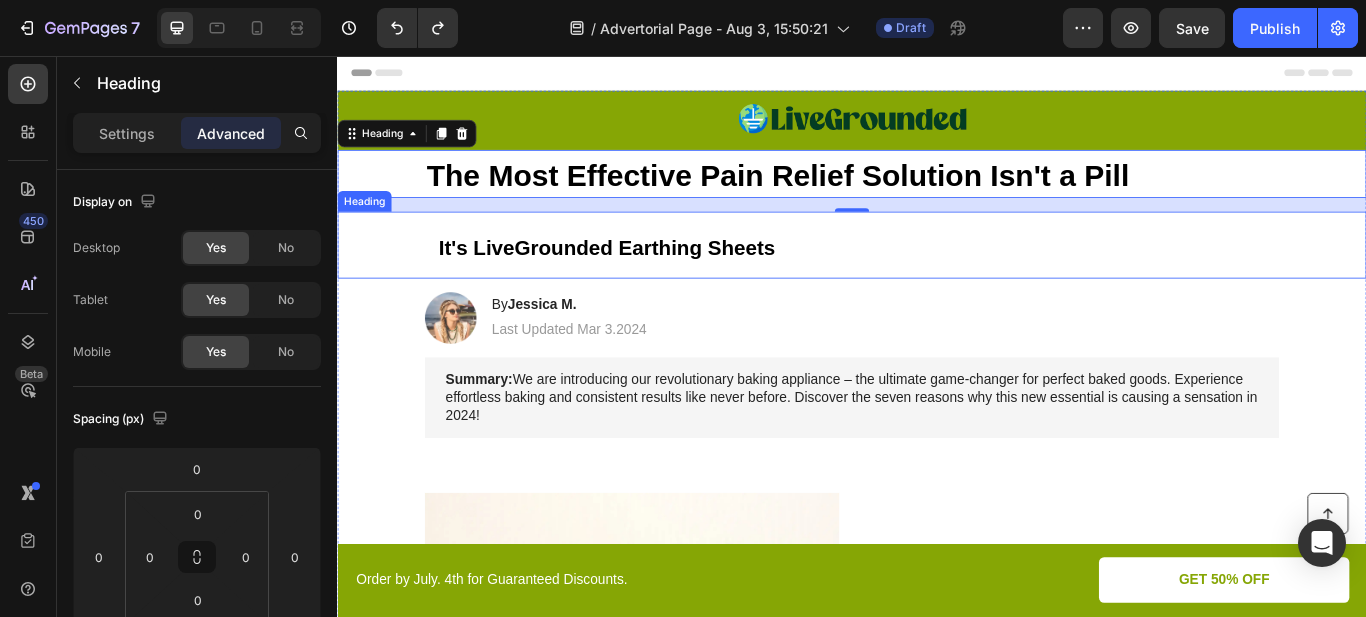 click on "⁠⁠⁠⁠⁠⁠⁠ It's LiveGrounded Earthing Sheets" at bounding box center [937, 277] 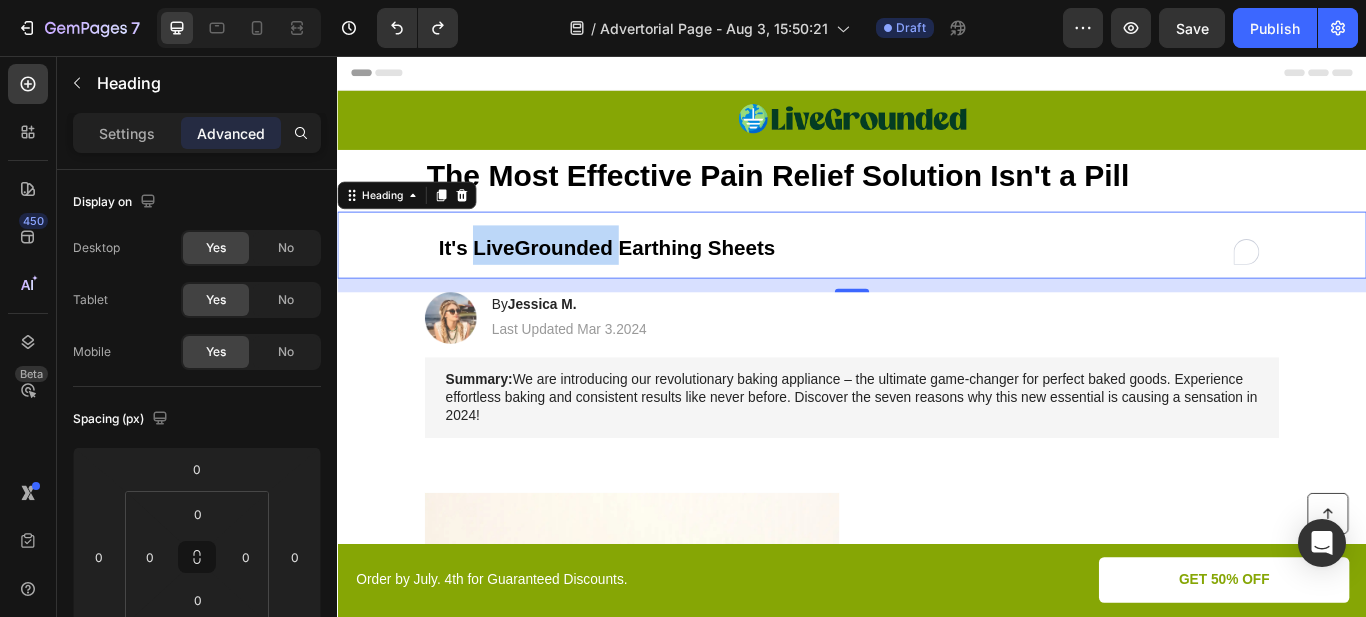 click on "It's LiveGrounded Earthing Sheets" at bounding box center (937, 277) 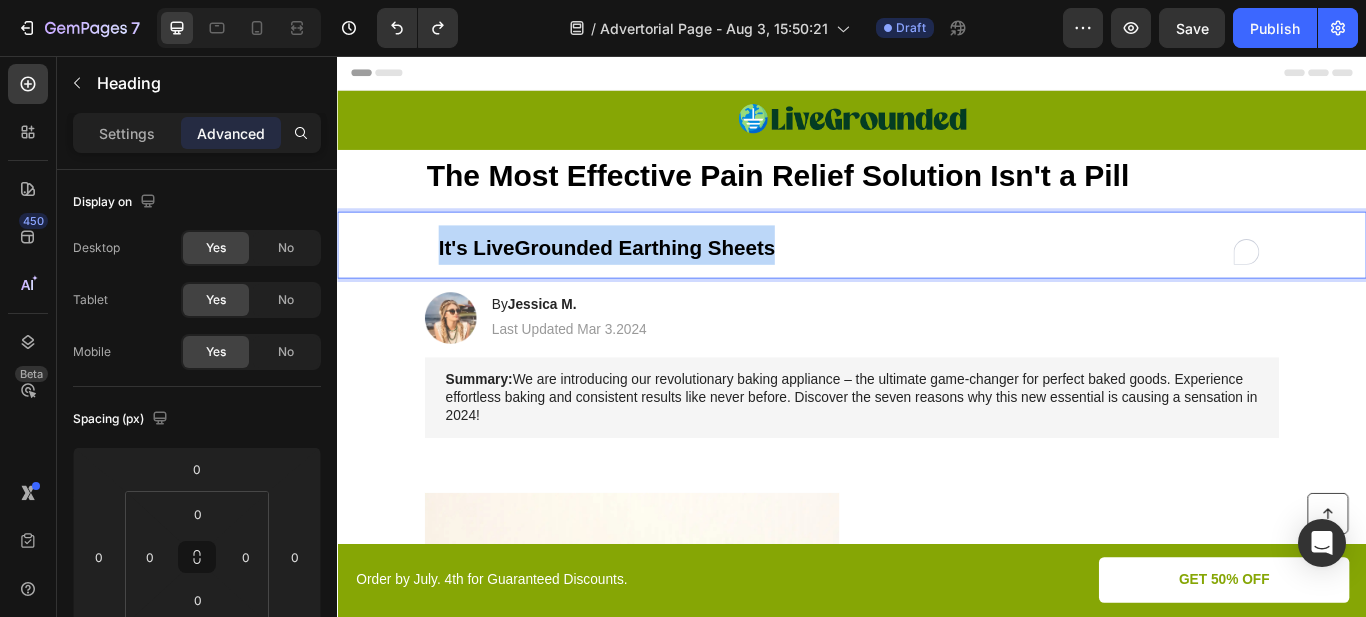click on "It's LiveGrounded Earthing Sheets" at bounding box center (937, 277) 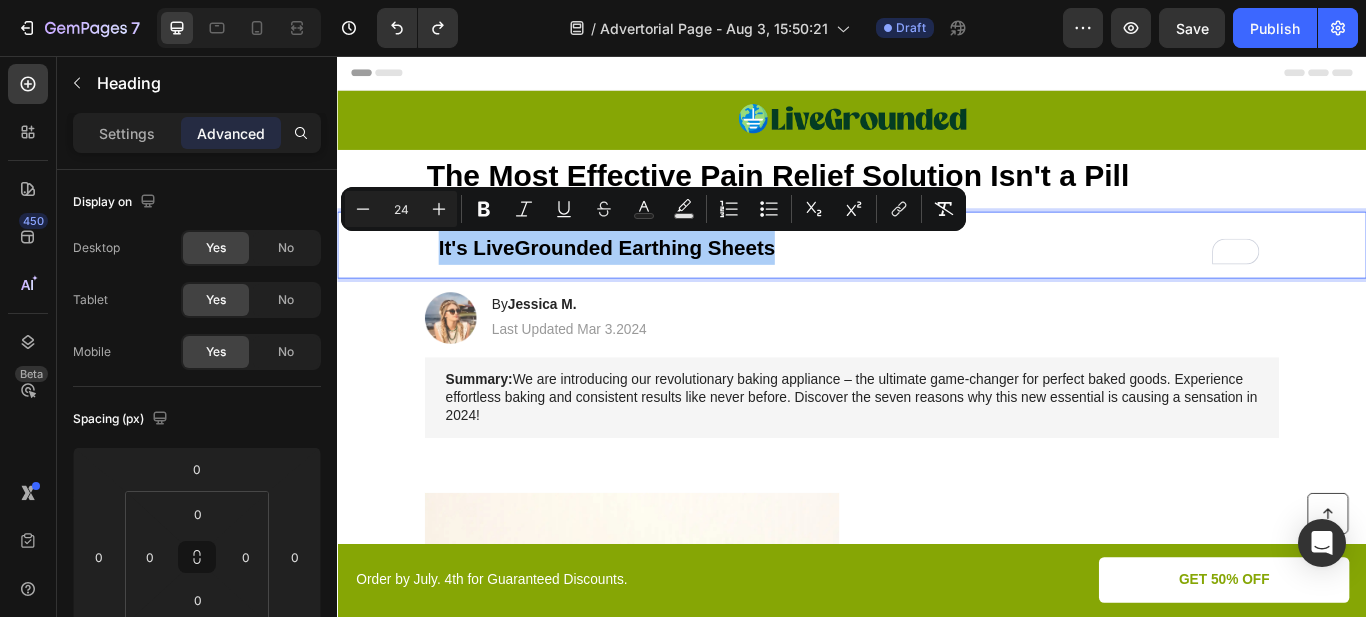 click on "Settings Advanced" at bounding box center [197, 133] 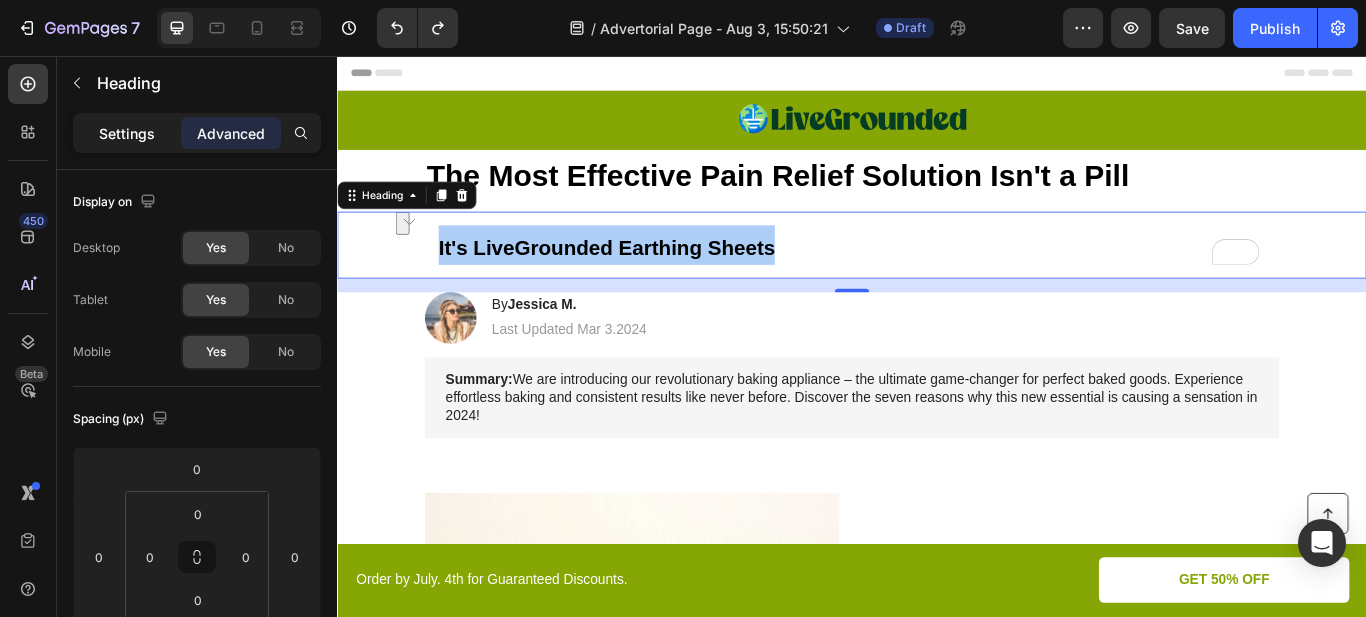 click on "Settings" at bounding box center (127, 133) 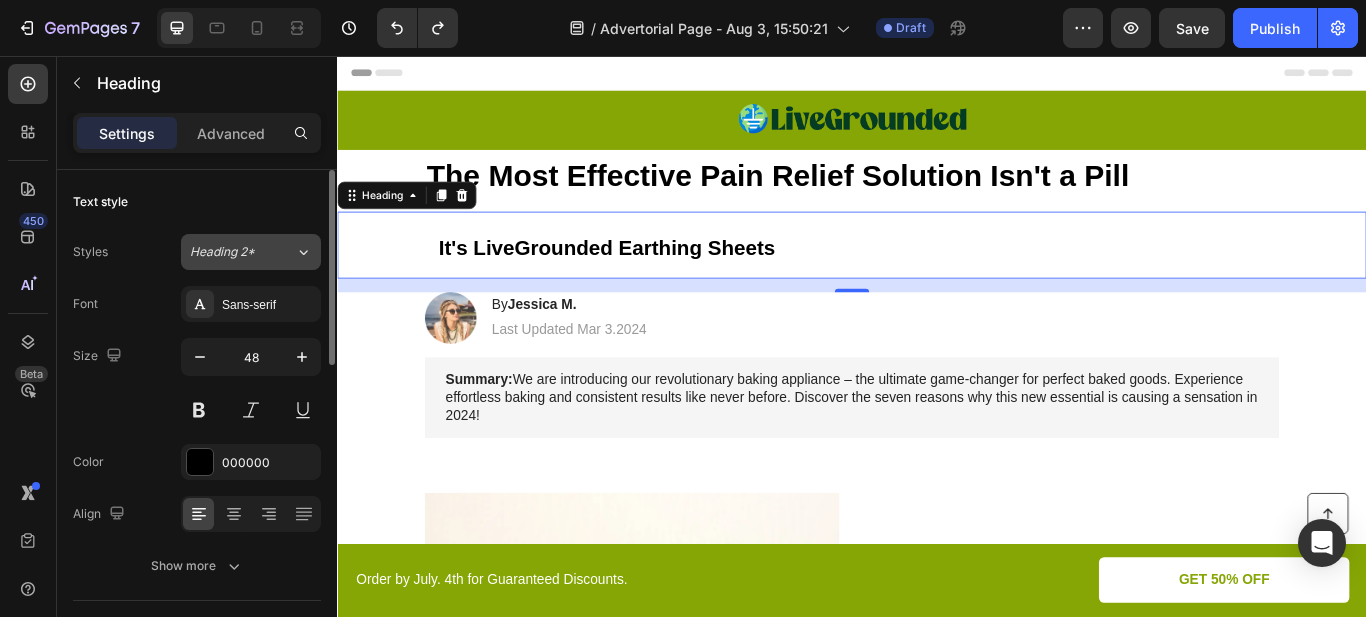 click on "Heading 2*" 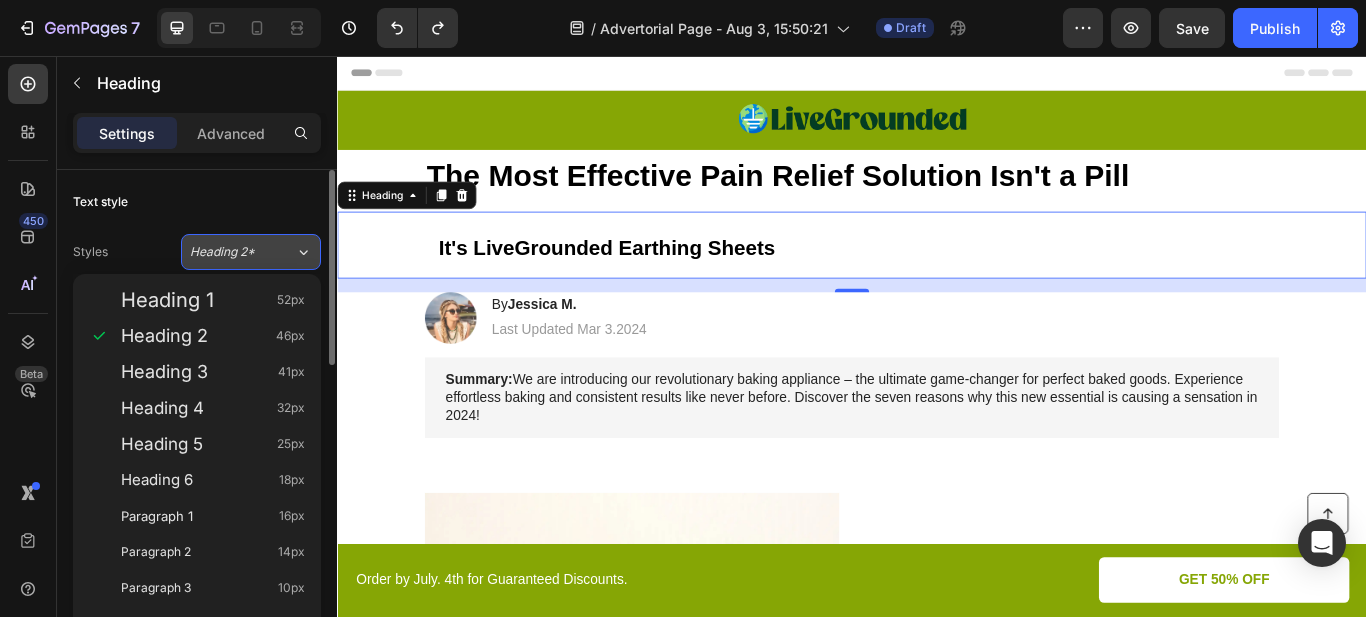 click on "Heading 2*" 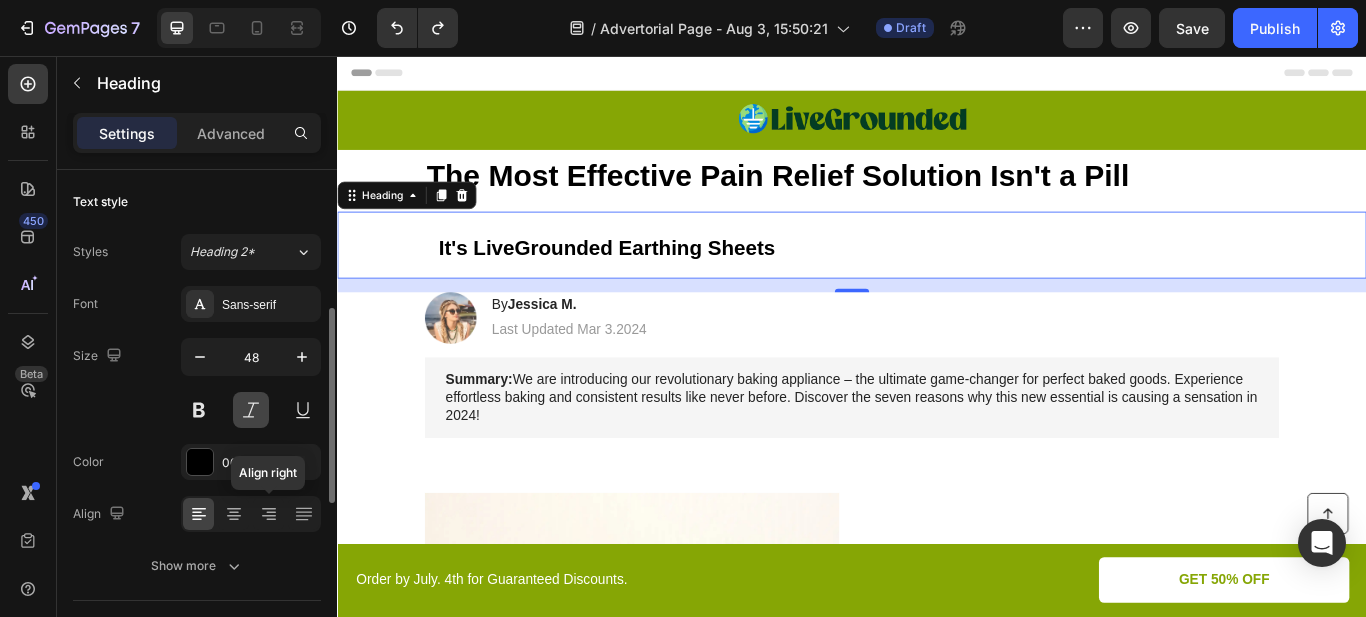 scroll, scrollTop: 100, scrollLeft: 0, axis: vertical 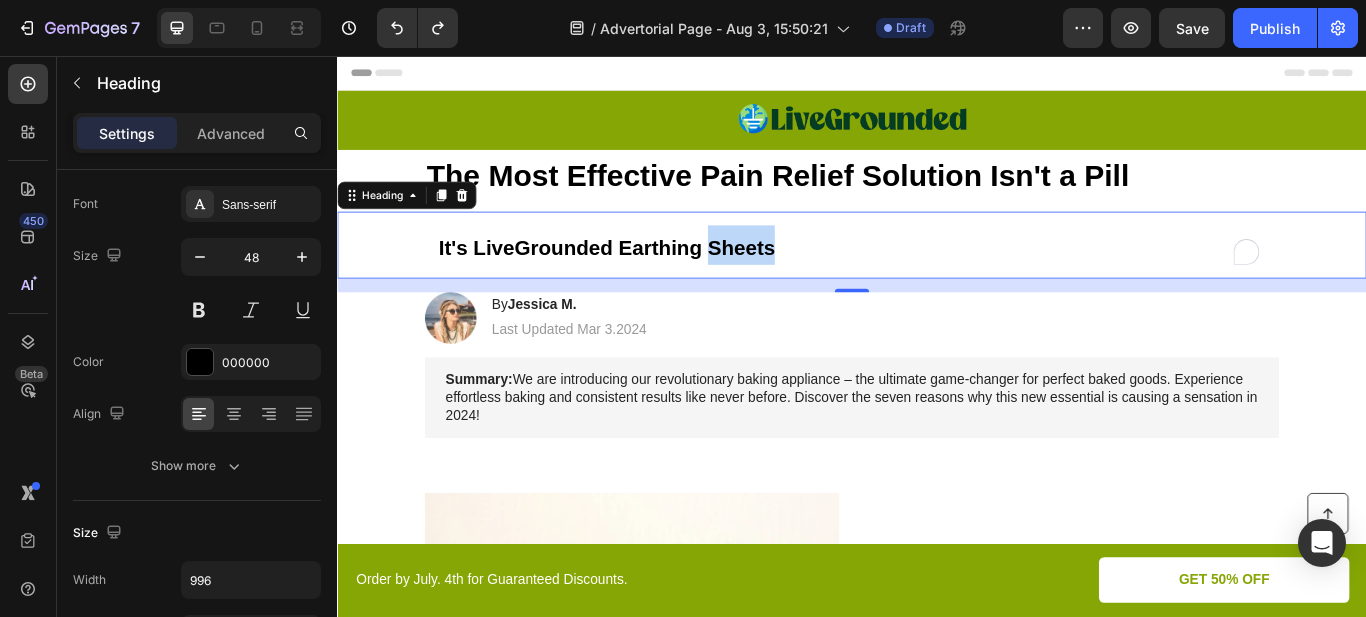 click on "It's LiveGrounded Earthing Sheets" at bounding box center [937, 277] 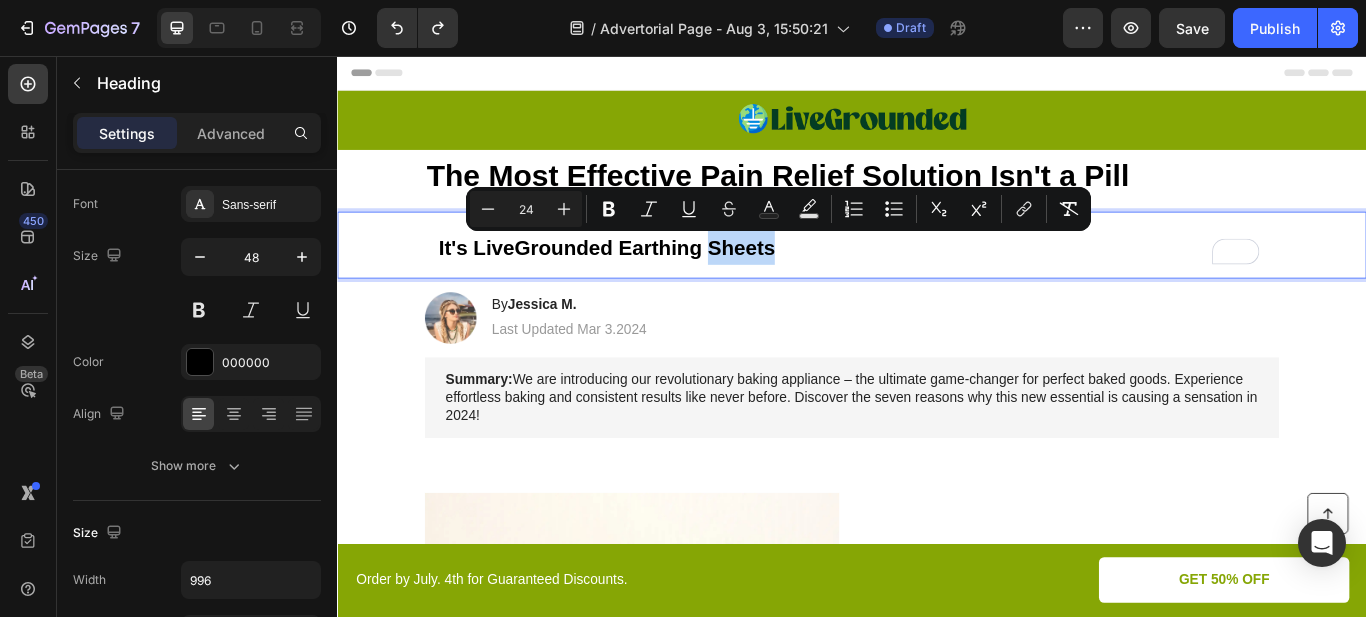 click on "It's LiveGrounded Earthing Sheets" at bounding box center (937, 277) 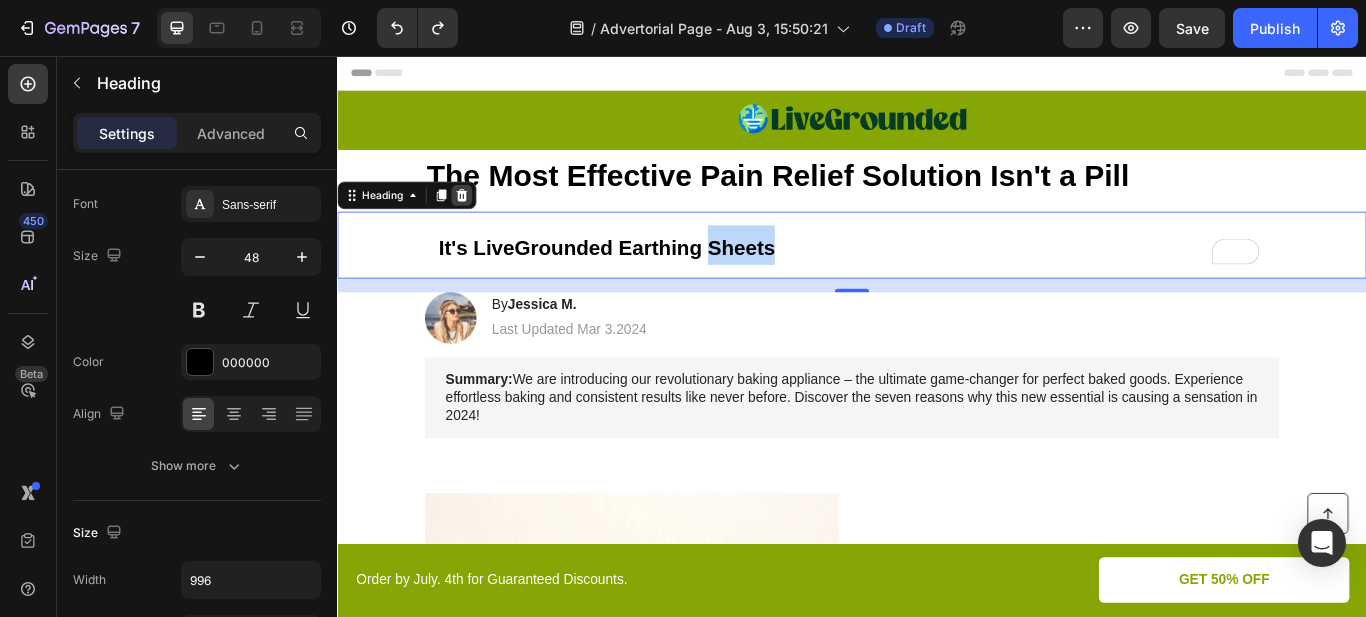 click 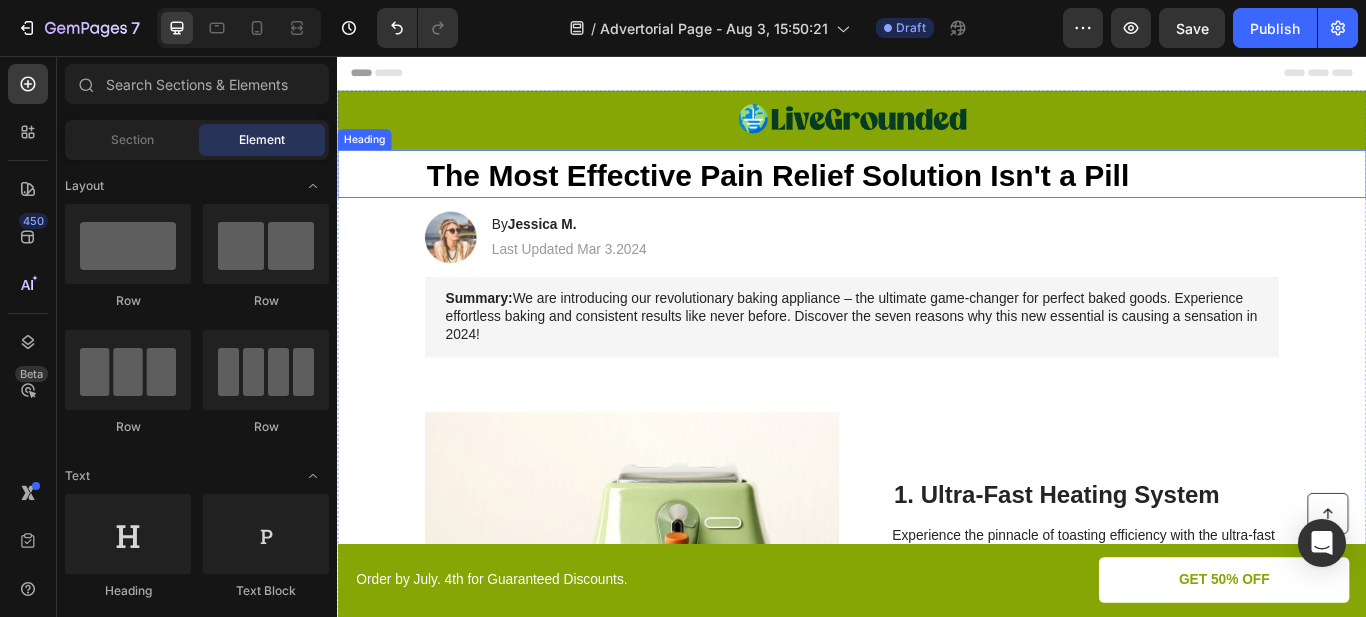 click on "The Most Effective Pain Relief Solution Isn't a Pill" at bounding box center [850, 195] 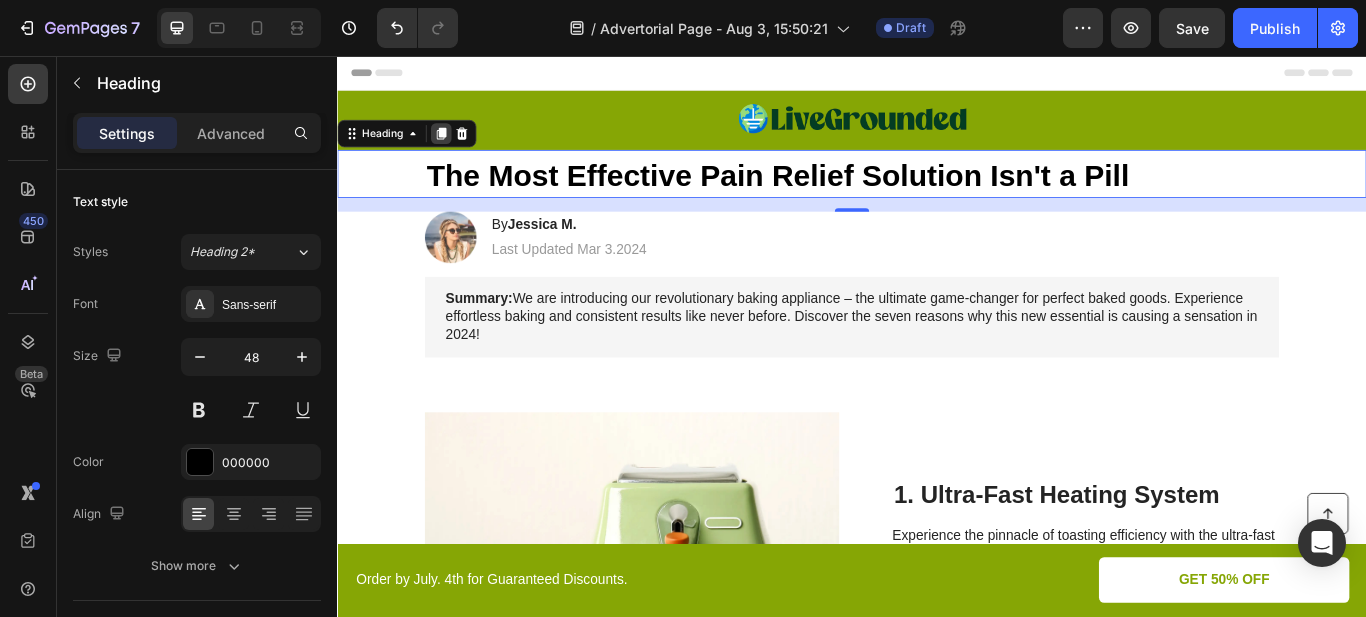 click 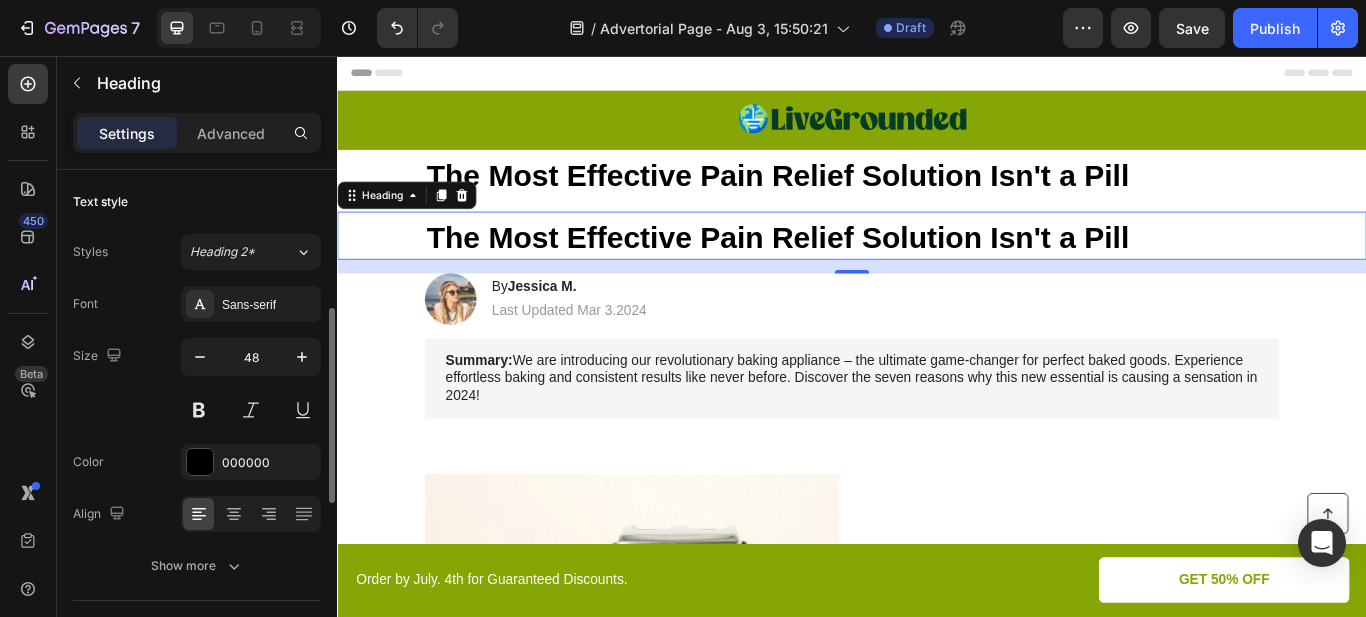 scroll, scrollTop: 100, scrollLeft: 0, axis: vertical 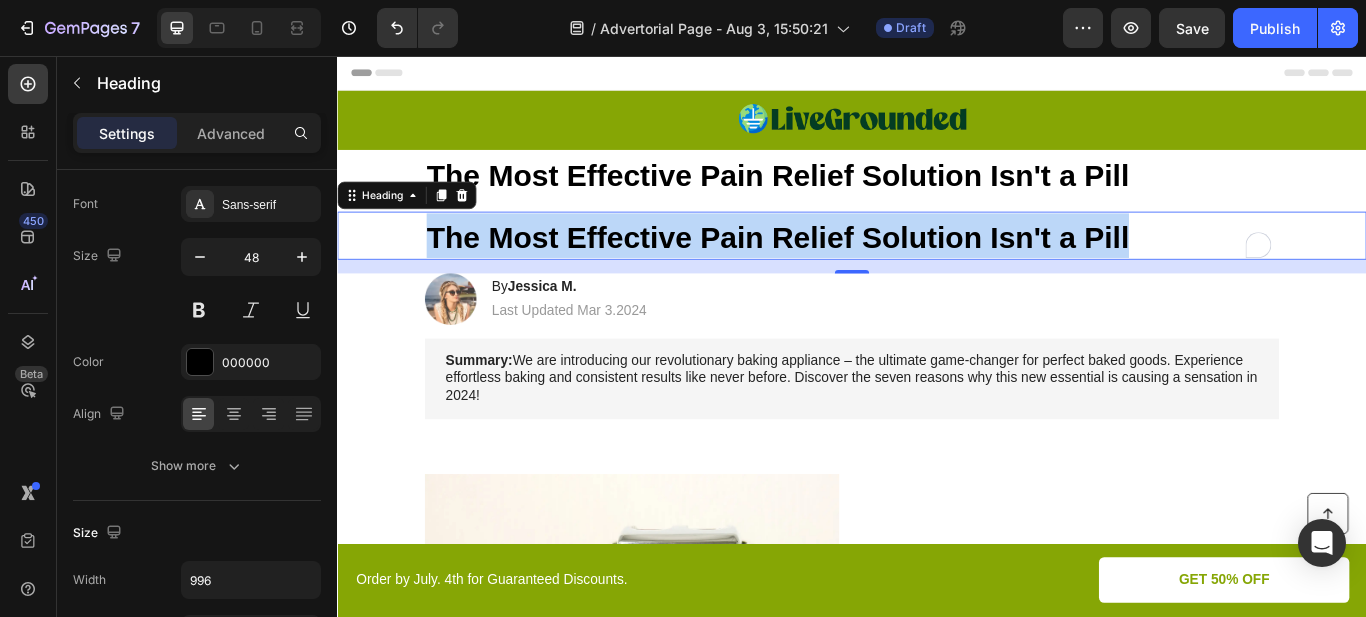 click on "The Most Effective Pain Relief Solution Isn't a Pill" at bounding box center (850, 267) 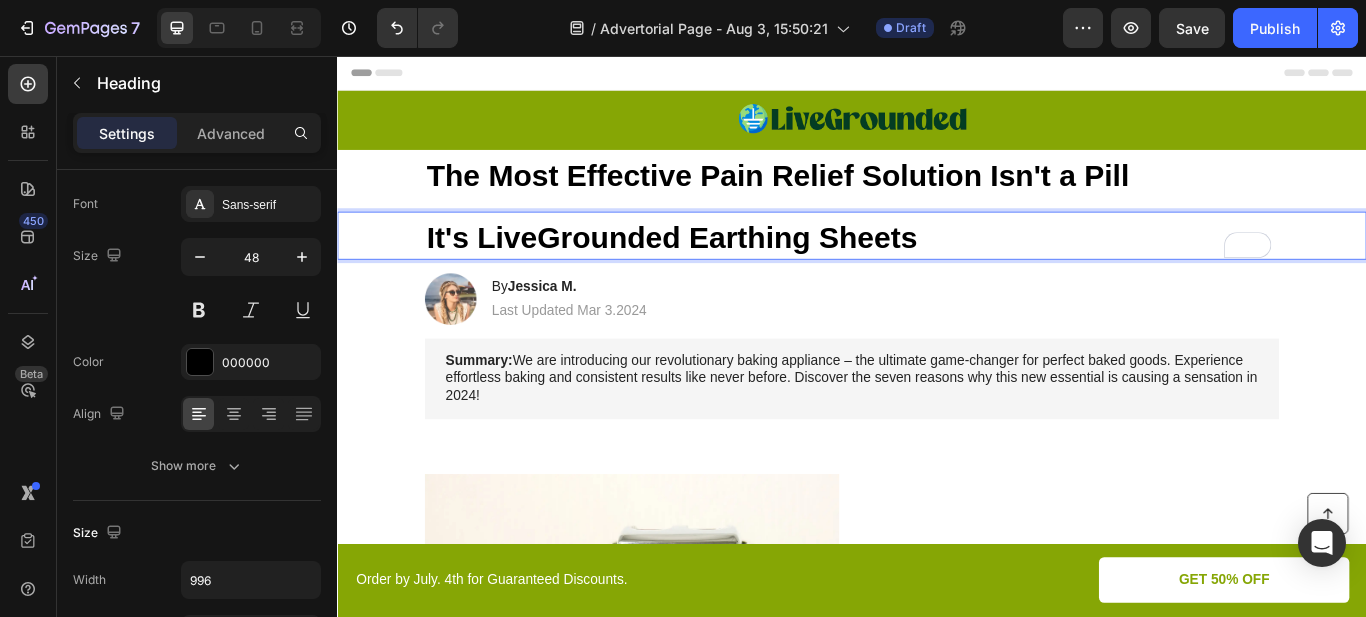click on "It's LiveGrounded Earthing Sheets" at bounding box center [727, 267] 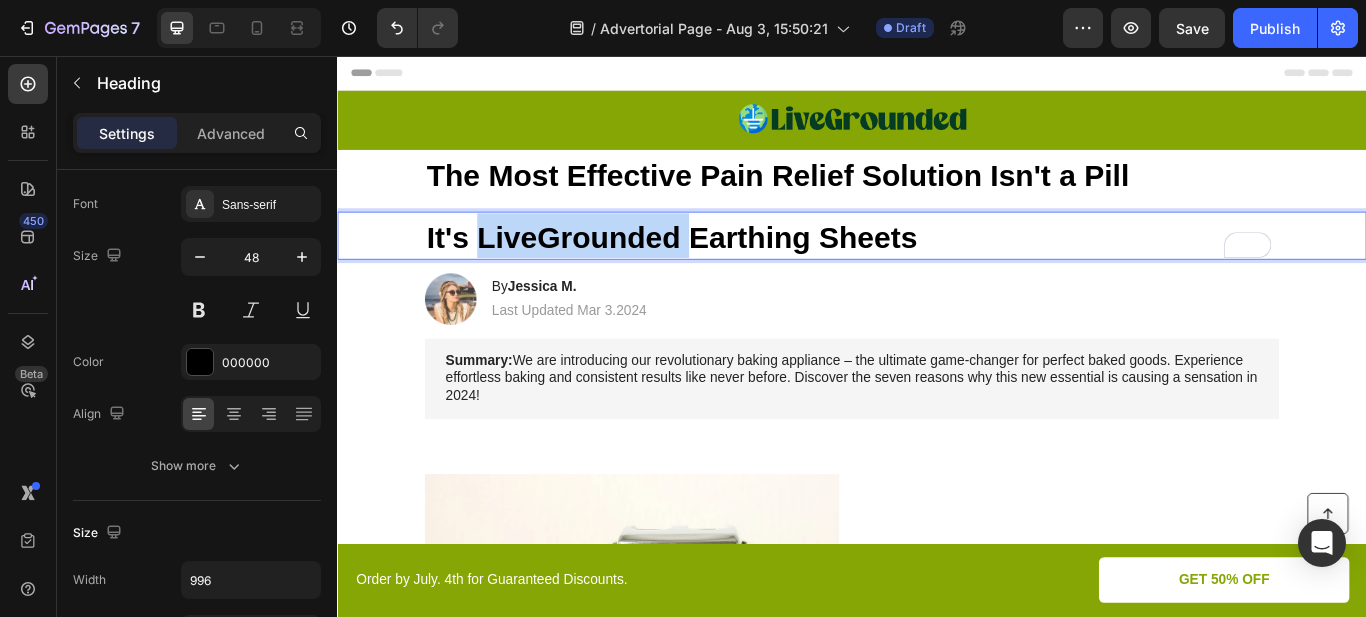 click on "It's LiveGrounded Earthing Sheets" at bounding box center (727, 267) 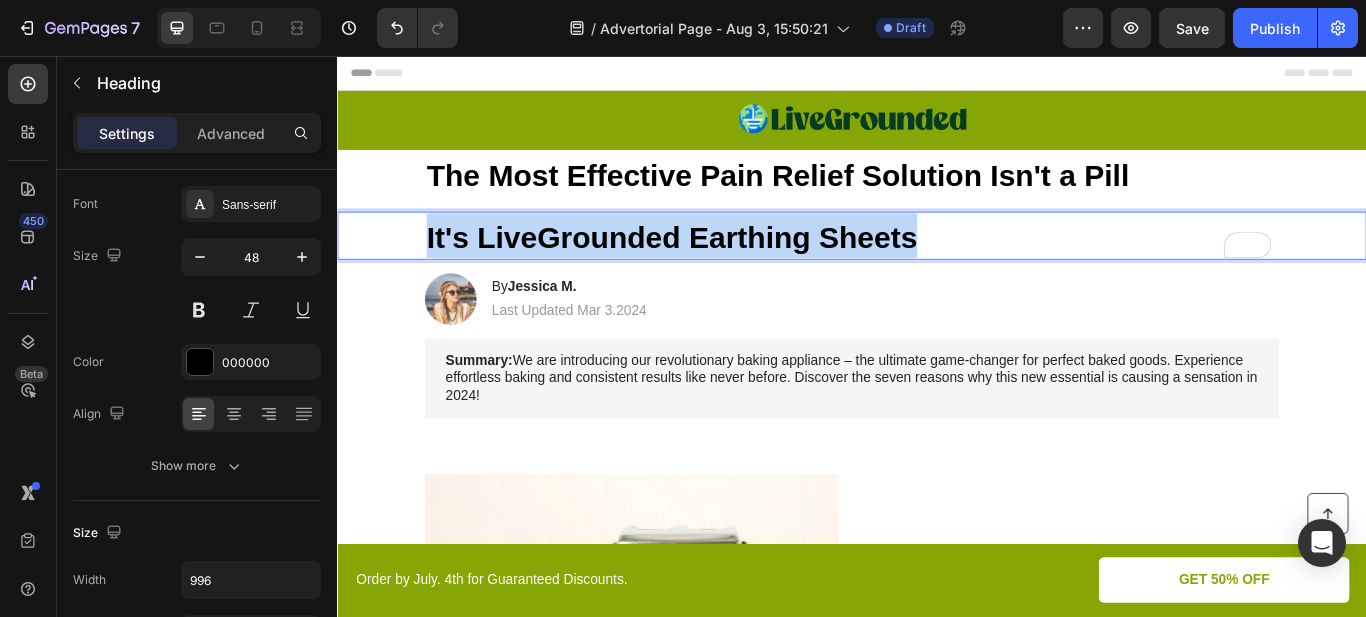 click on "It's LiveGrounded Earthing Sheets" at bounding box center (727, 267) 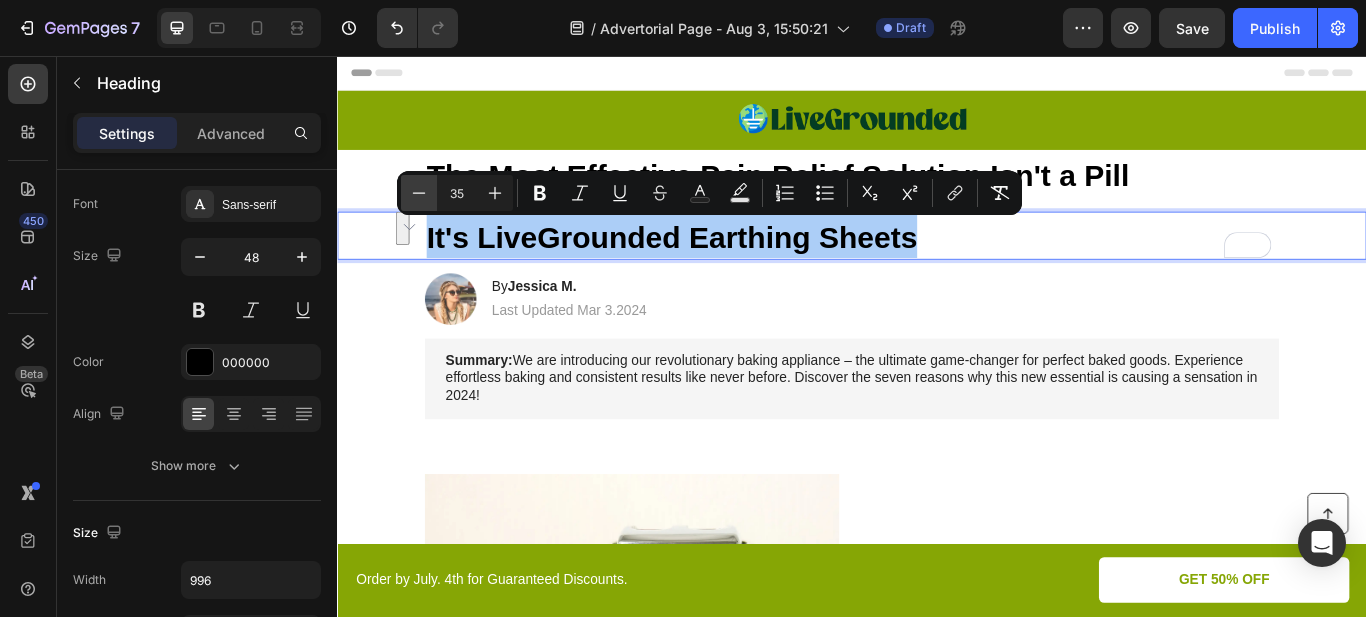 click 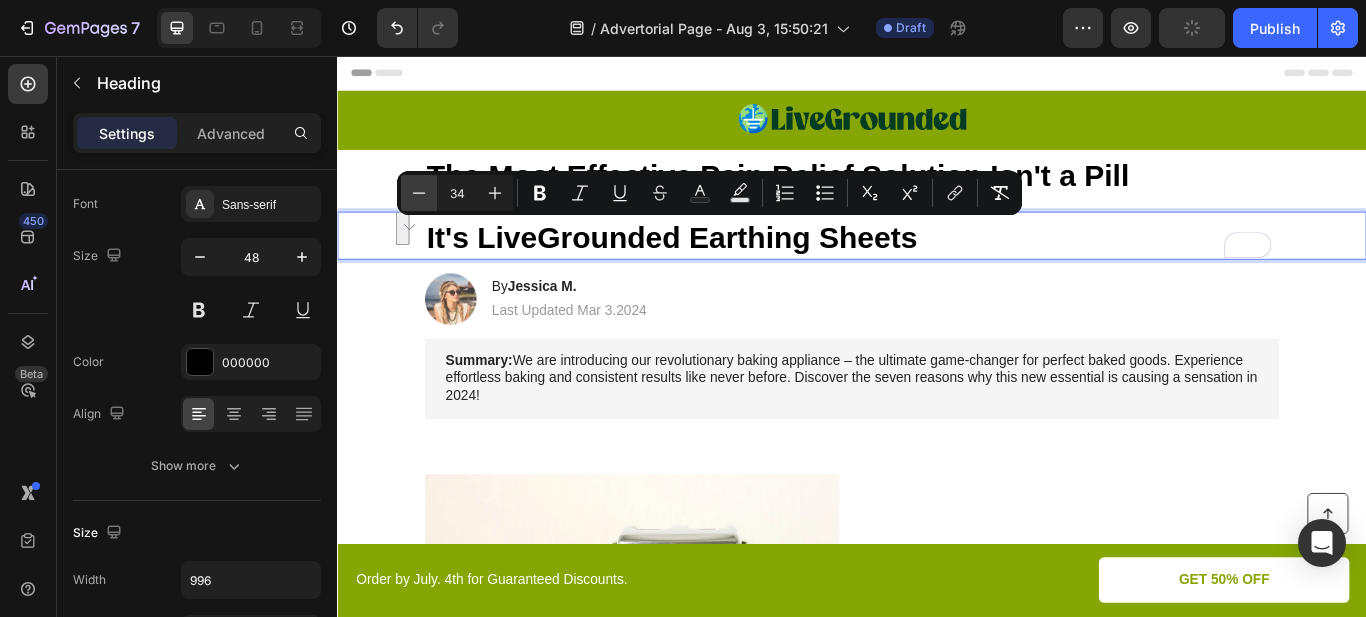 click 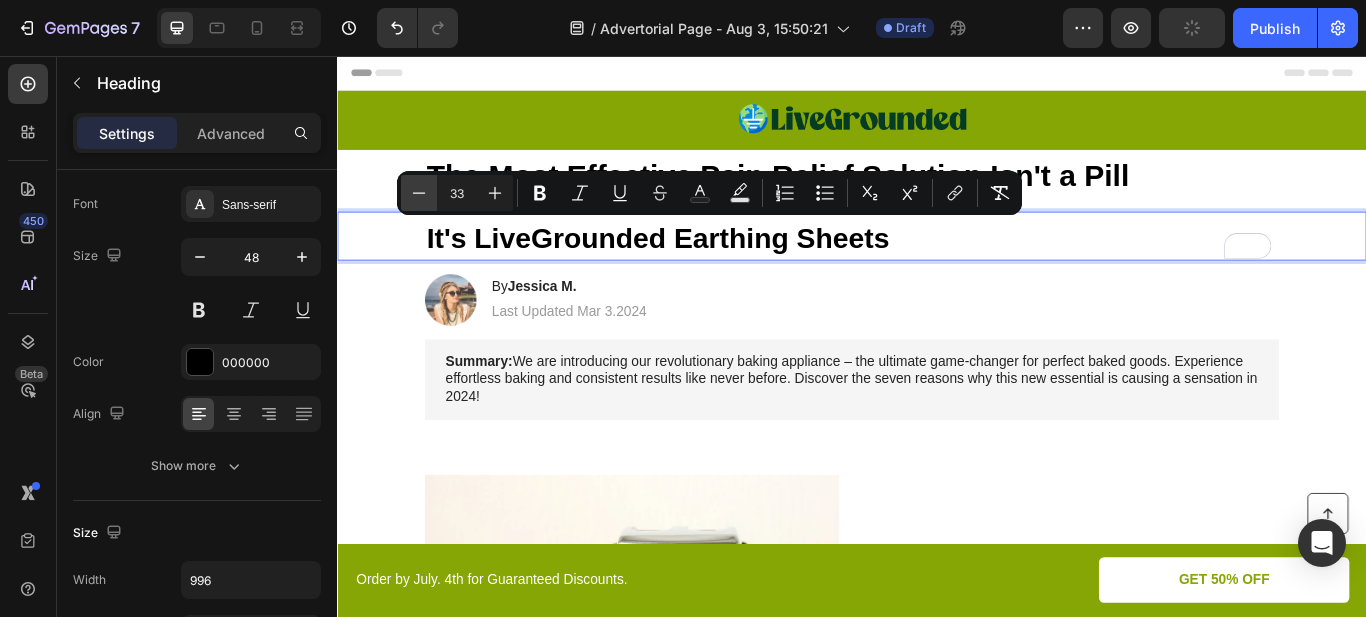 click 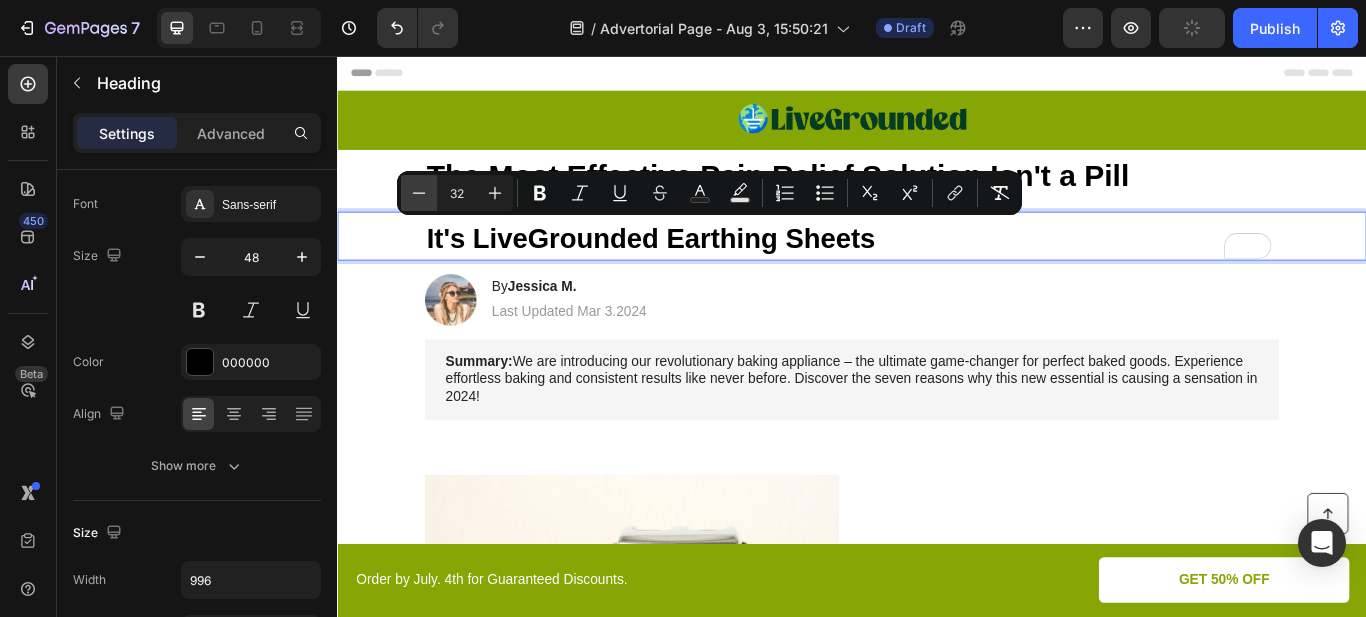 click 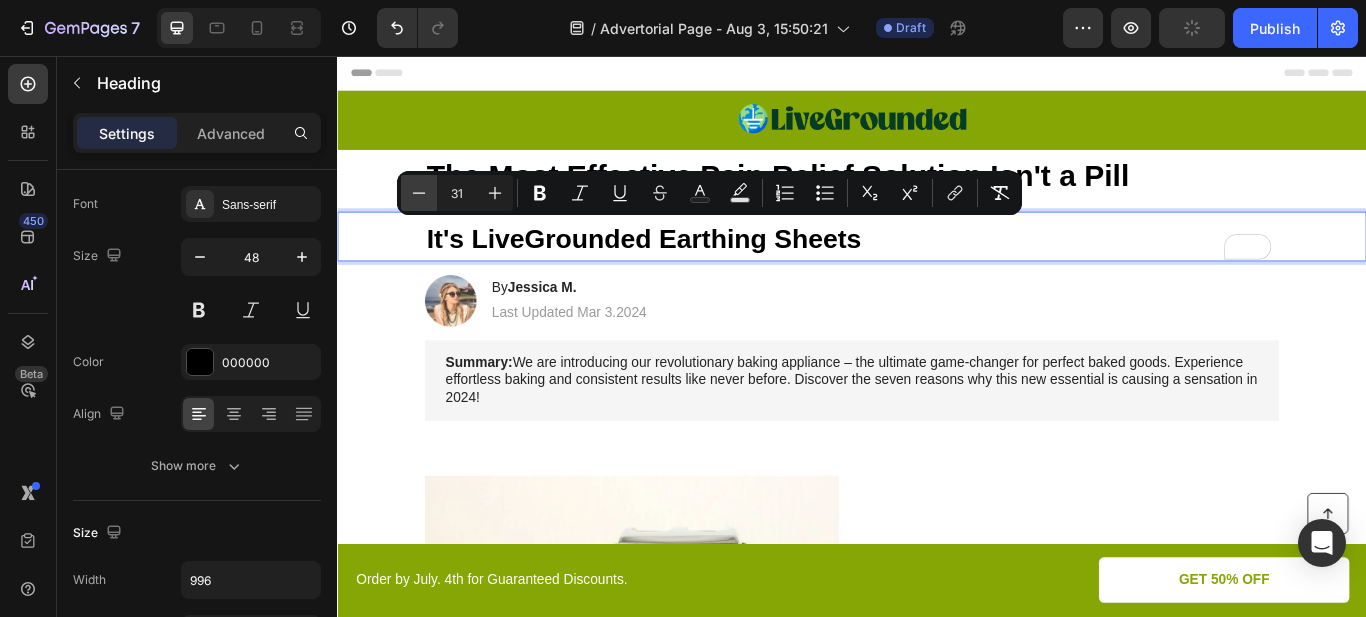 click 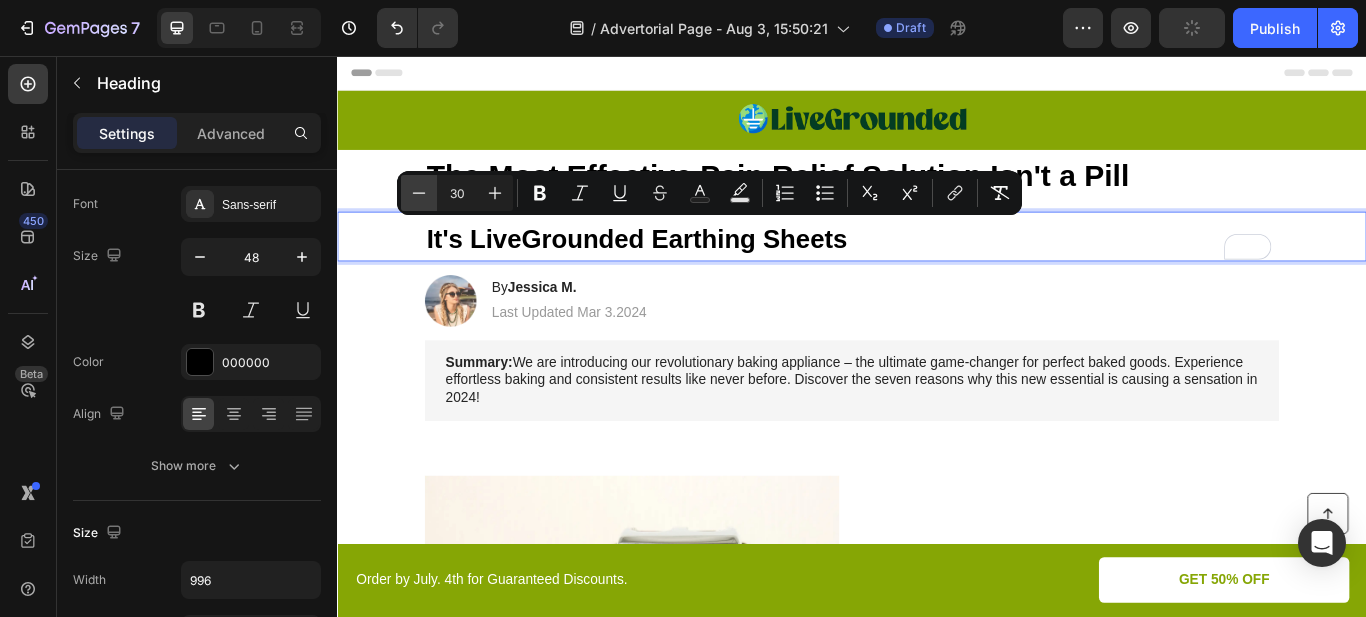 click 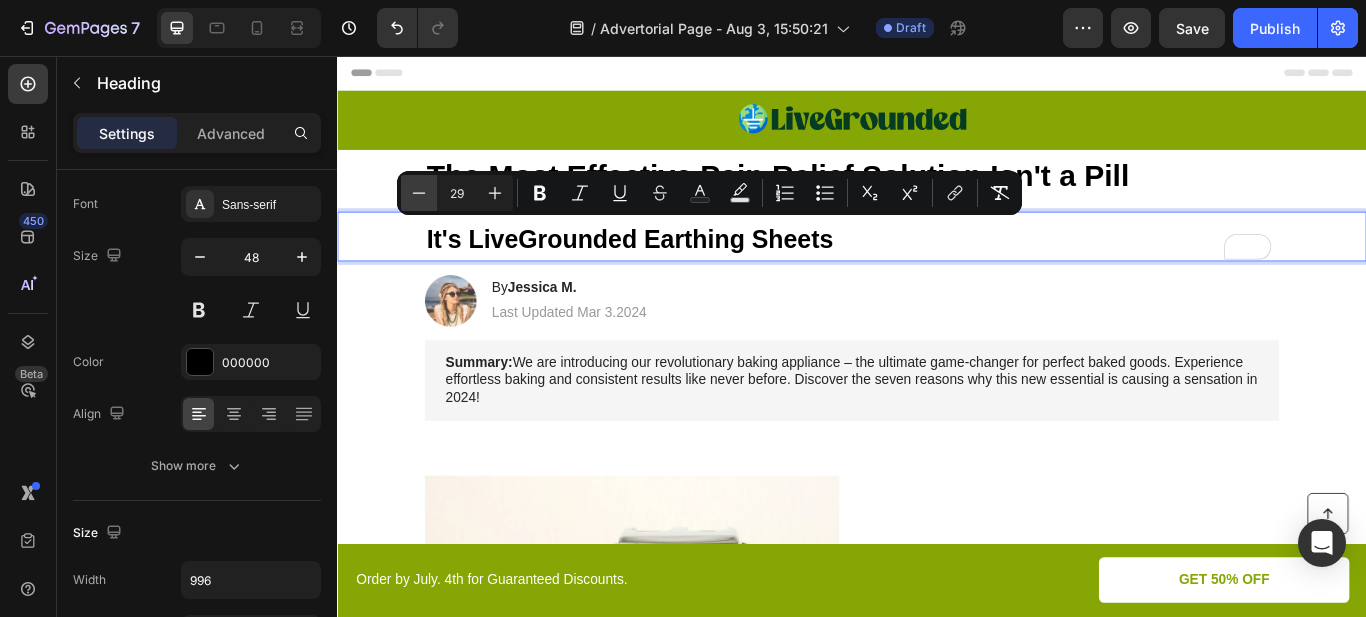 click 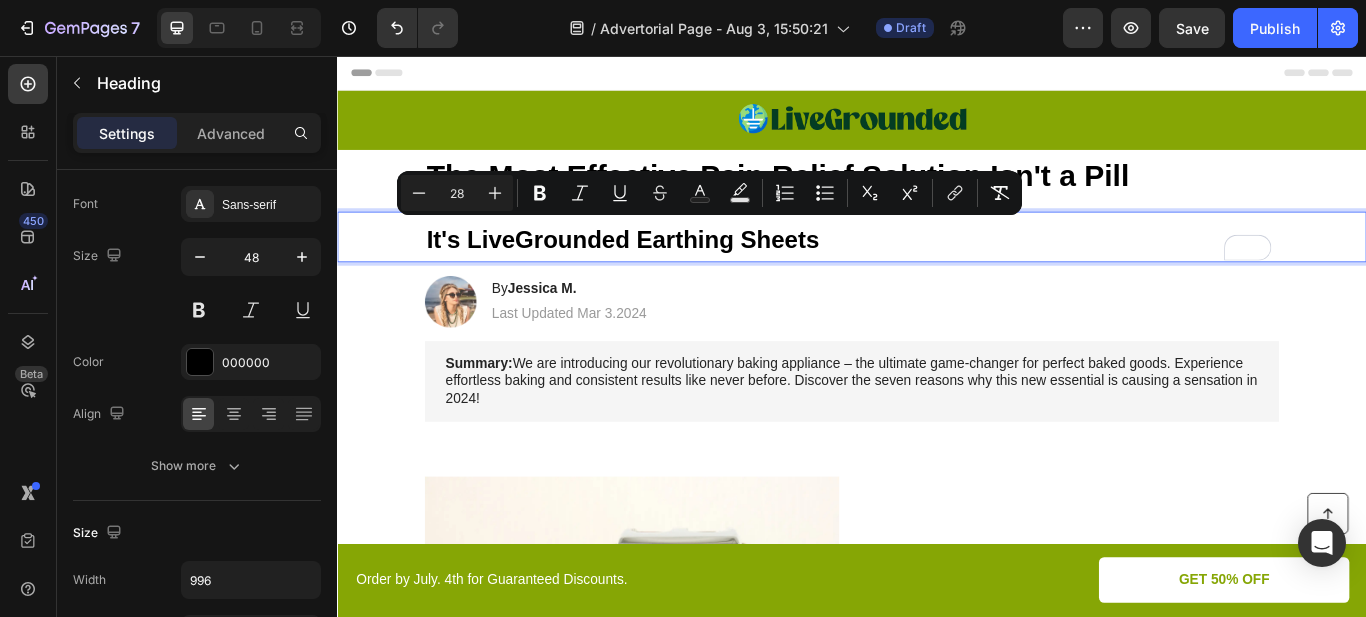 click on "It's LiveGrounded Earthing Sheets" at bounding box center (937, 267) 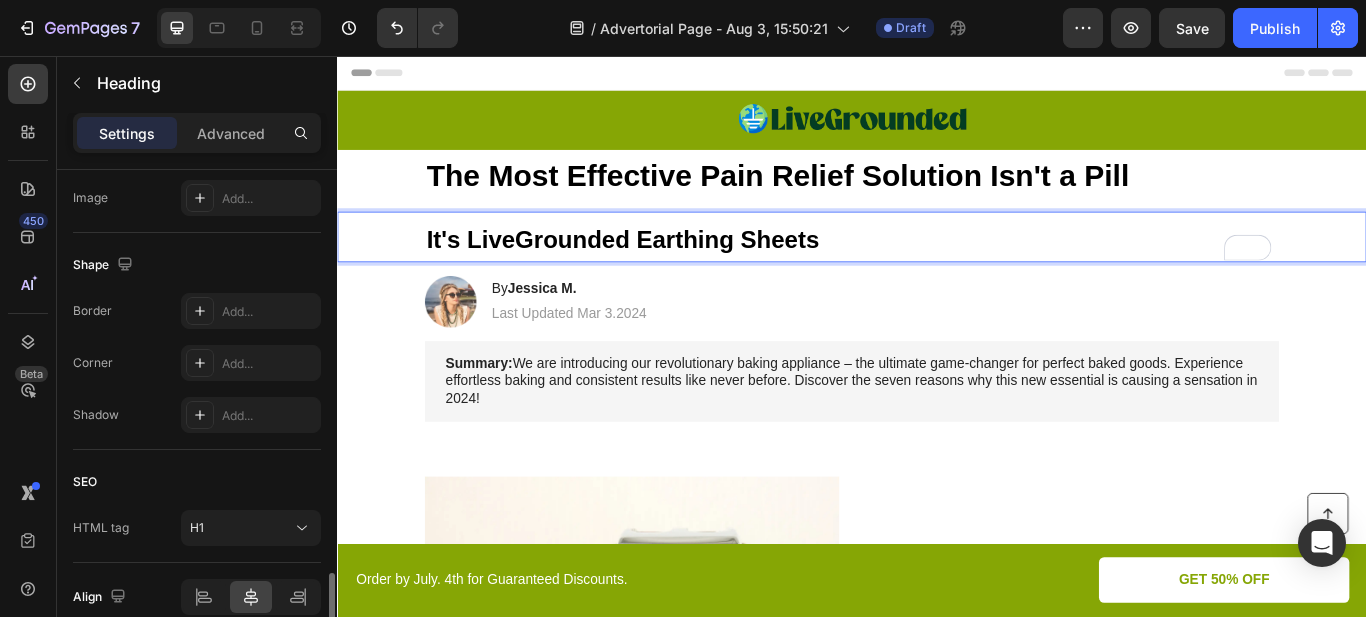 scroll, scrollTop: 794, scrollLeft: 0, axis: vertical 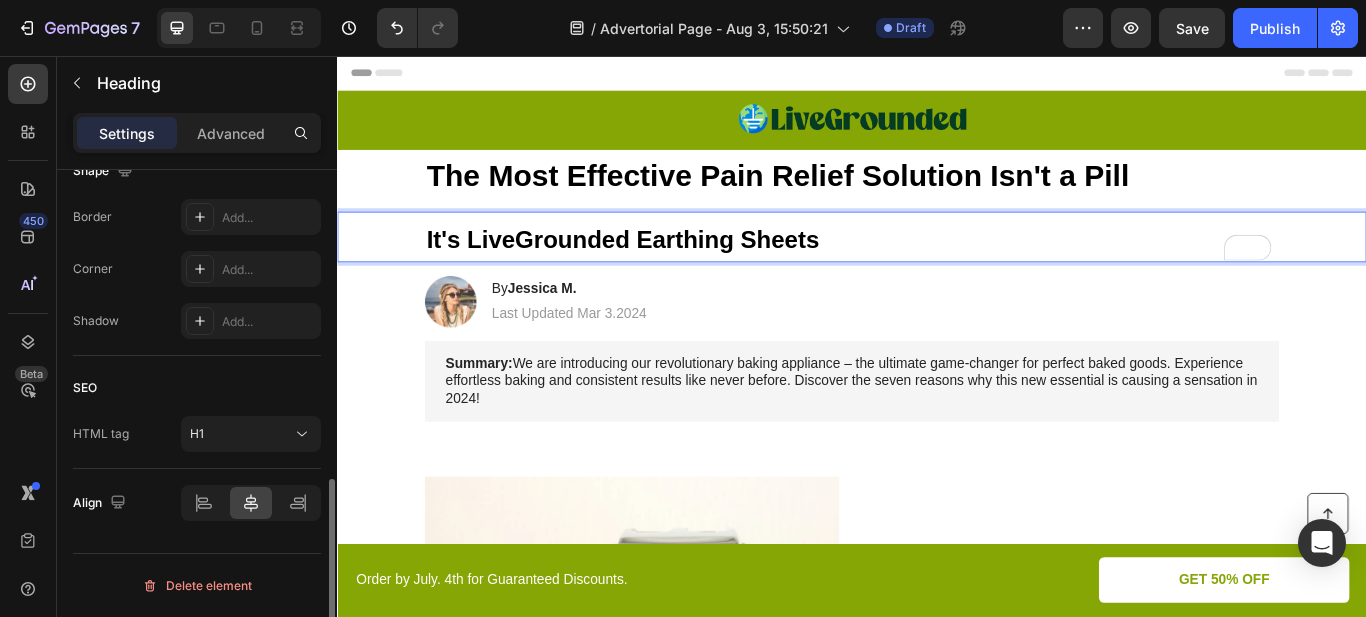 click on "H1" at bounding box center [241, 434] 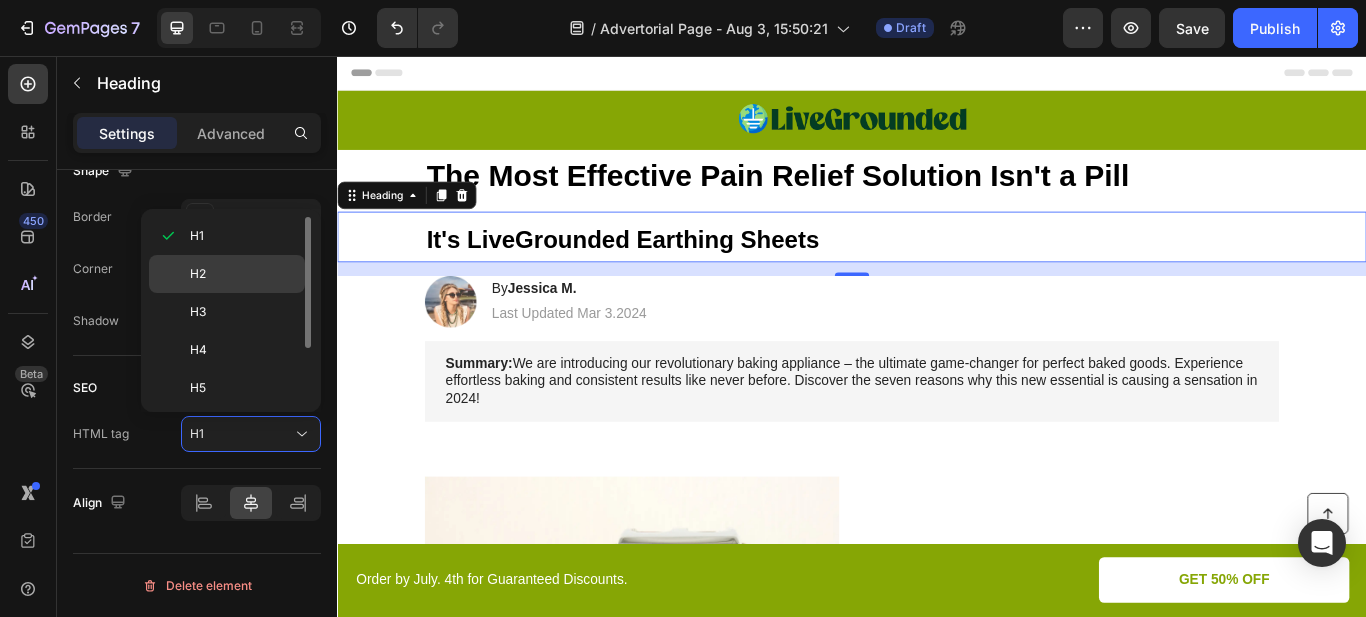 click on "H2" at bounding box center [243, 274] 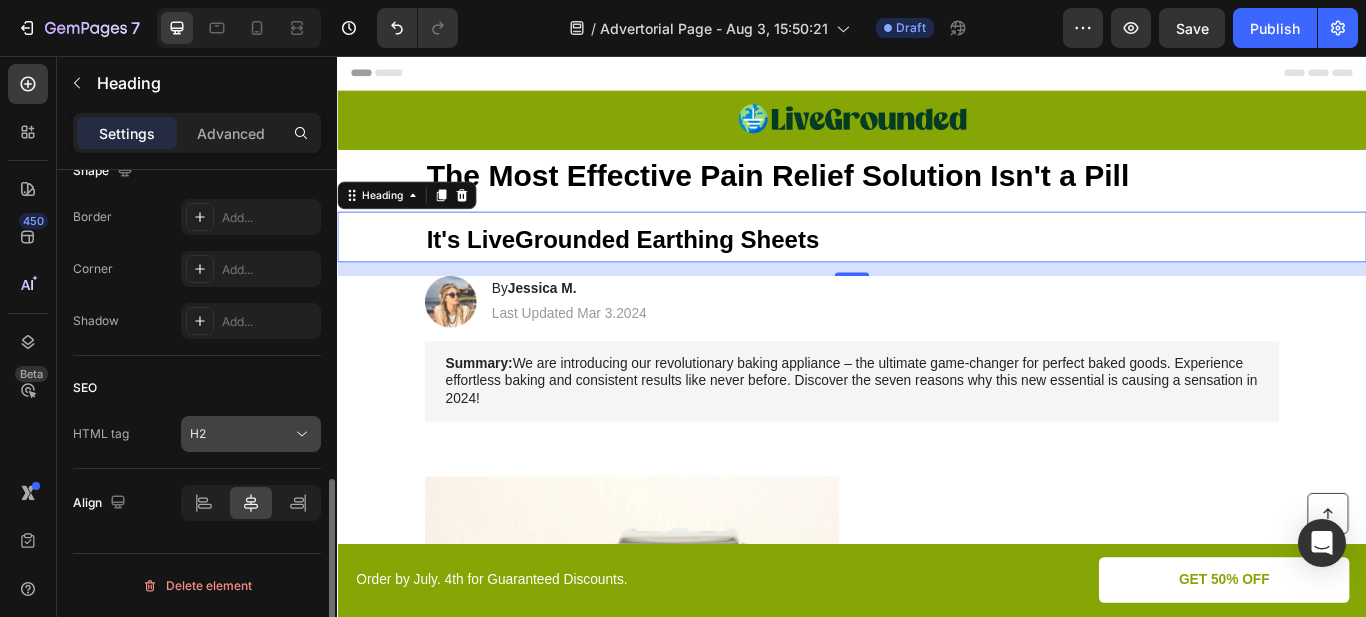 click on "H2" at bounding box center [241, 434] 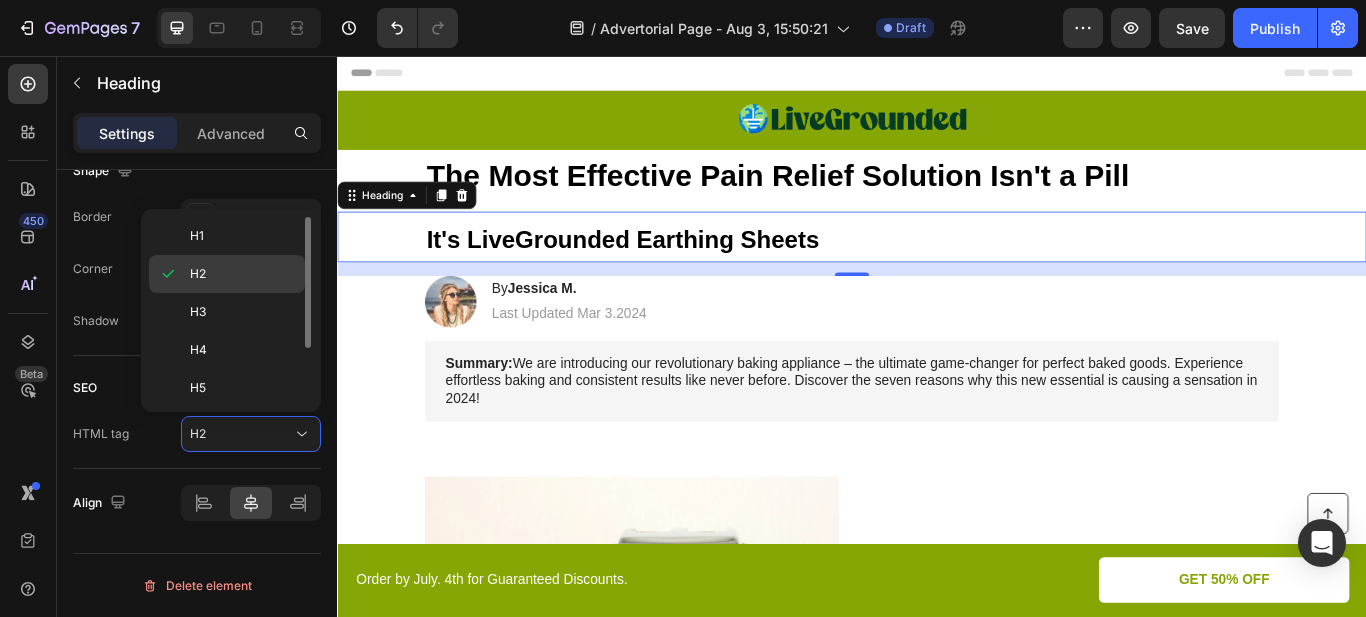 click on "H2" at bounding box center (243, 274) 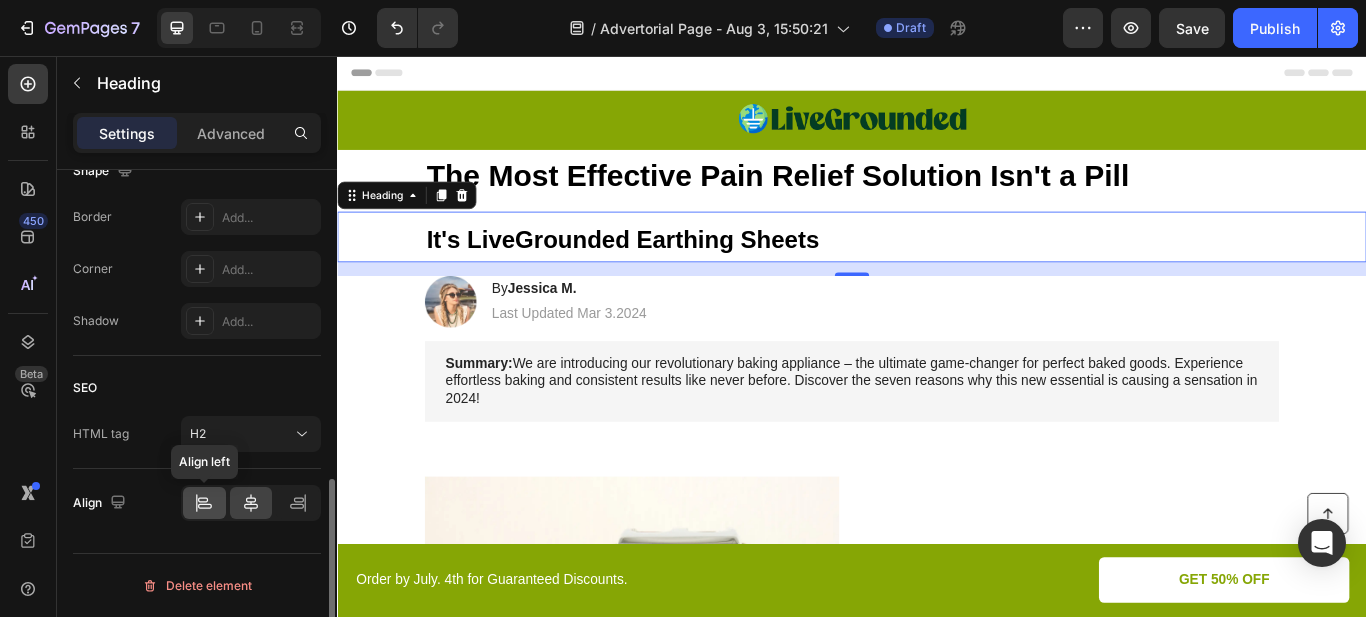 click 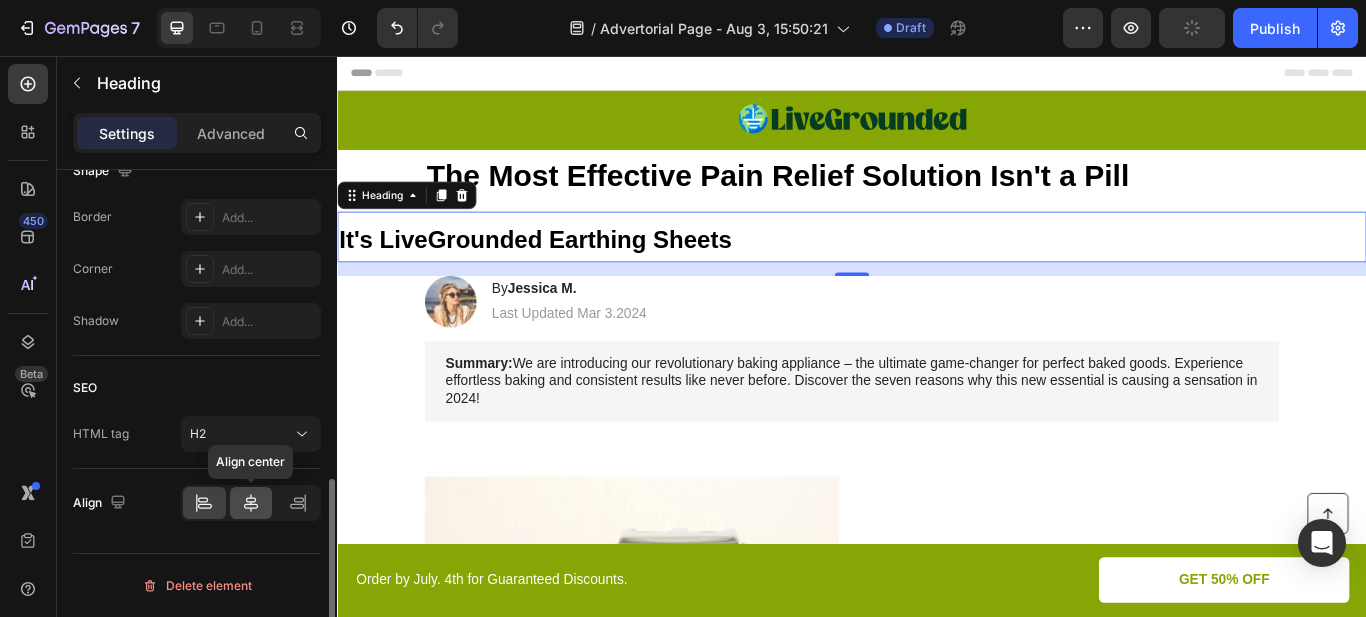 click 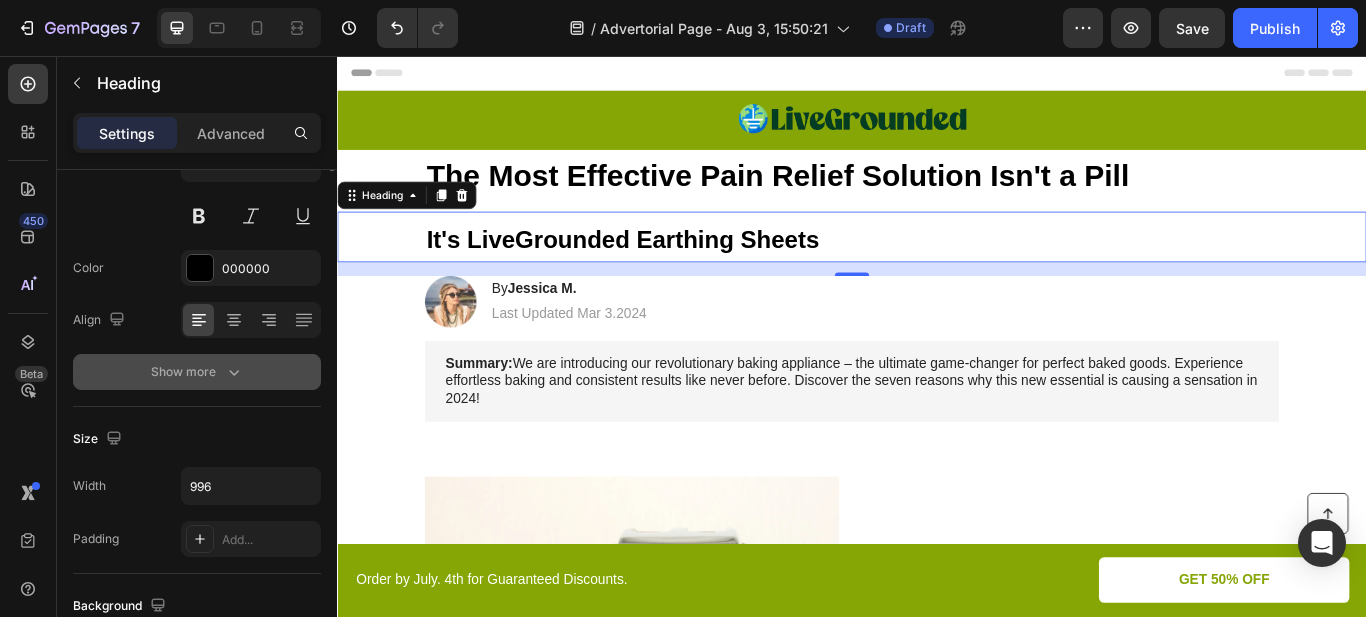 scroll, scrollTop: 0, scrollLeft: 0, axis: both 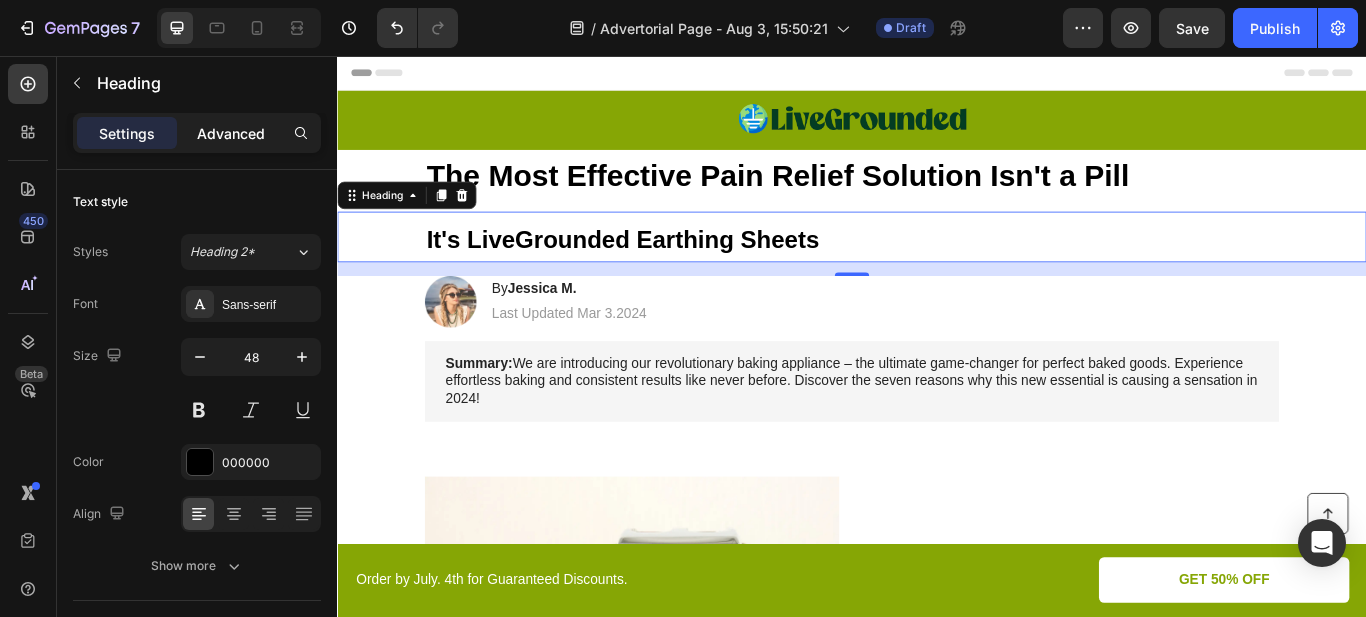 click on "Advanced" at bounding box center [231, 133] 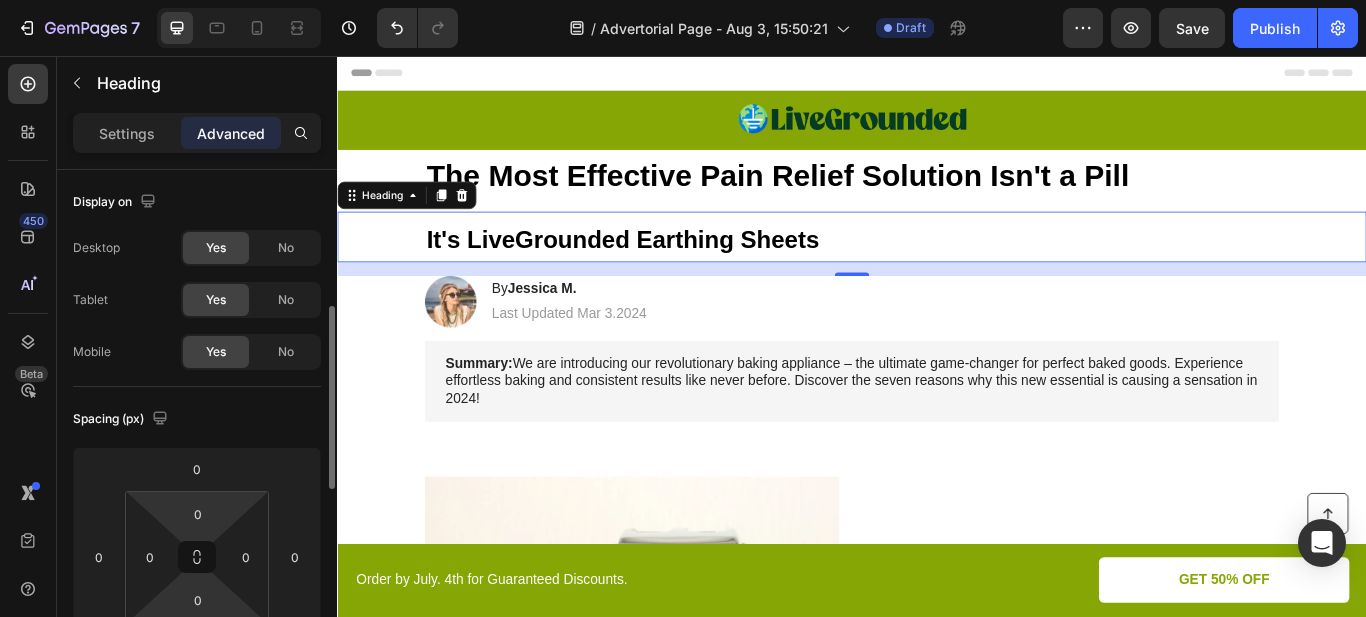 scroll, scrollTop: 200, scrollLeft: 0, axis: vertical 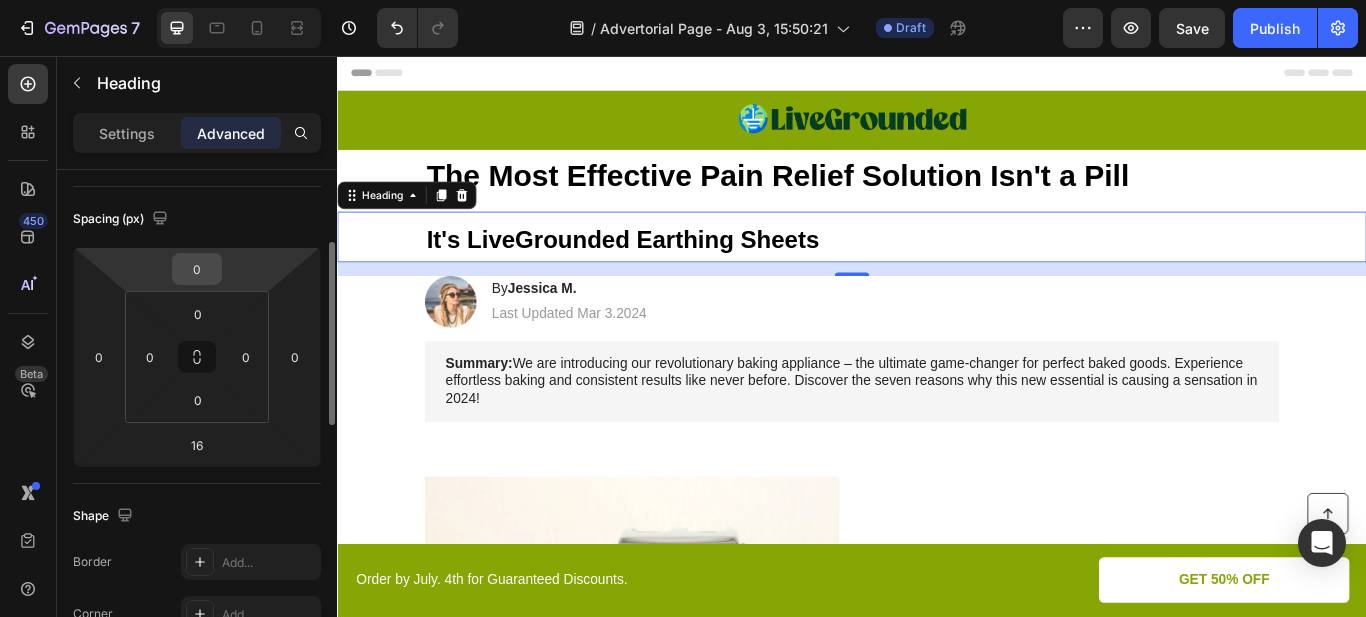 click on "0" at bounding box center (197, 269) 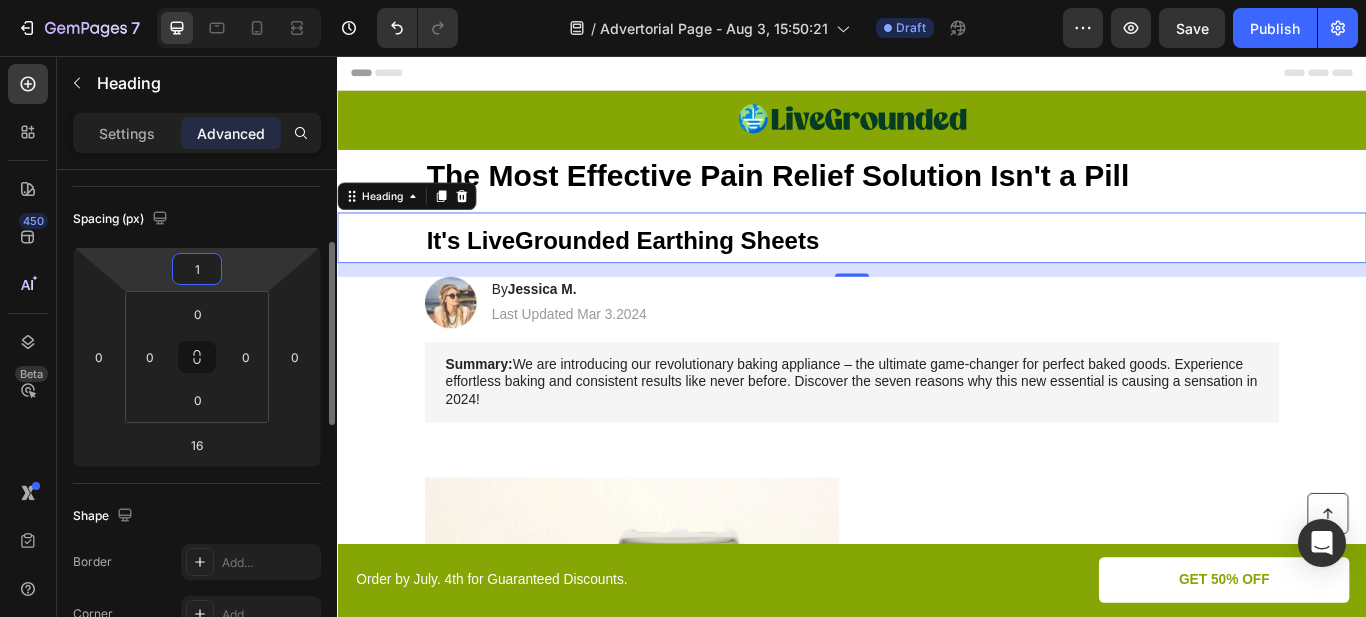 type on "10" 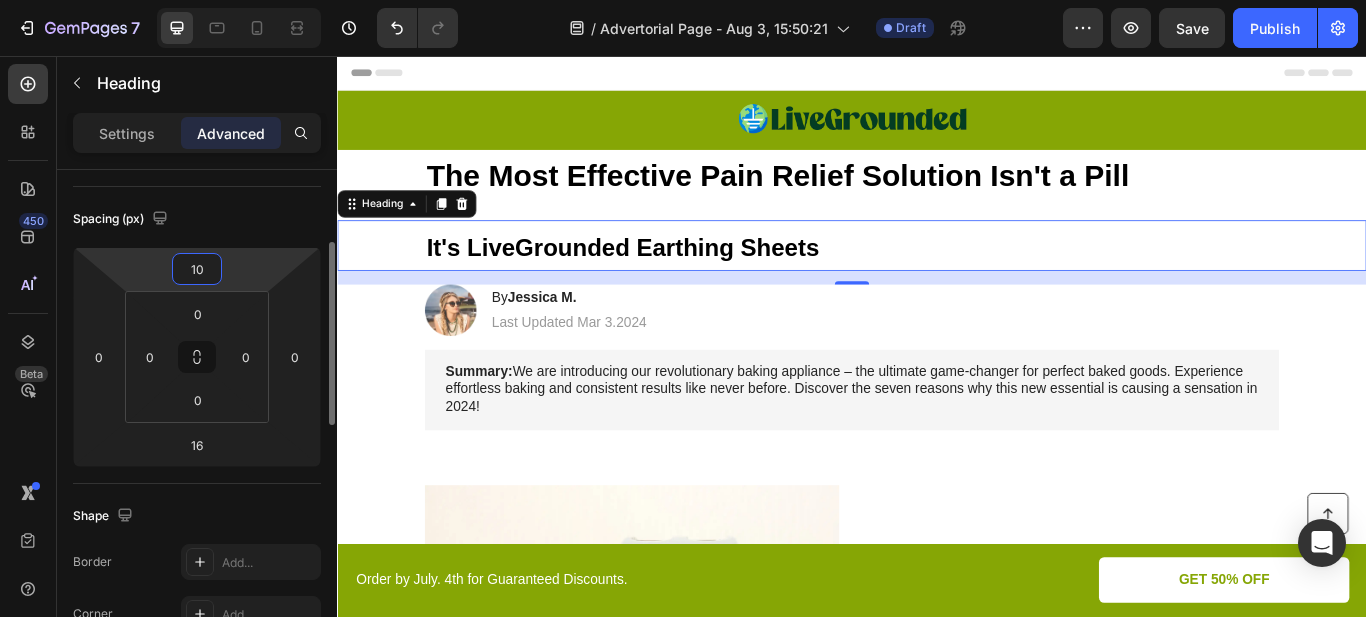 click on "10" at bounding box center [197, 269] 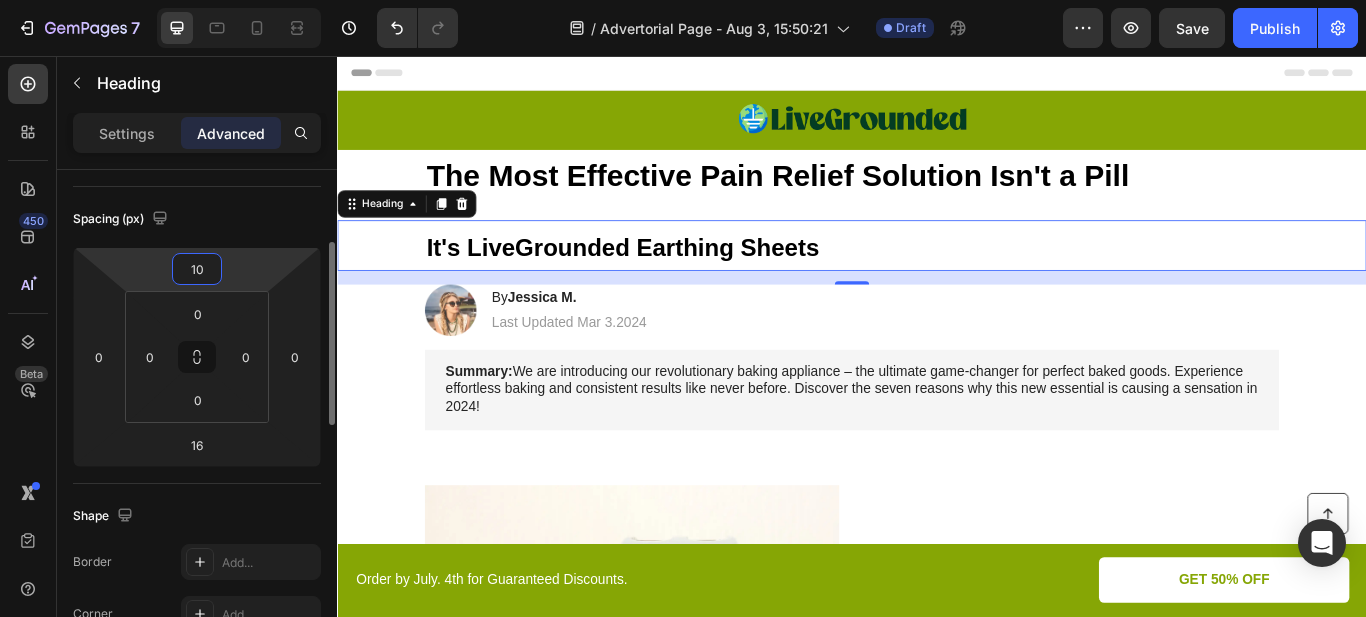 click on "10" at bounding box center [197, 269] 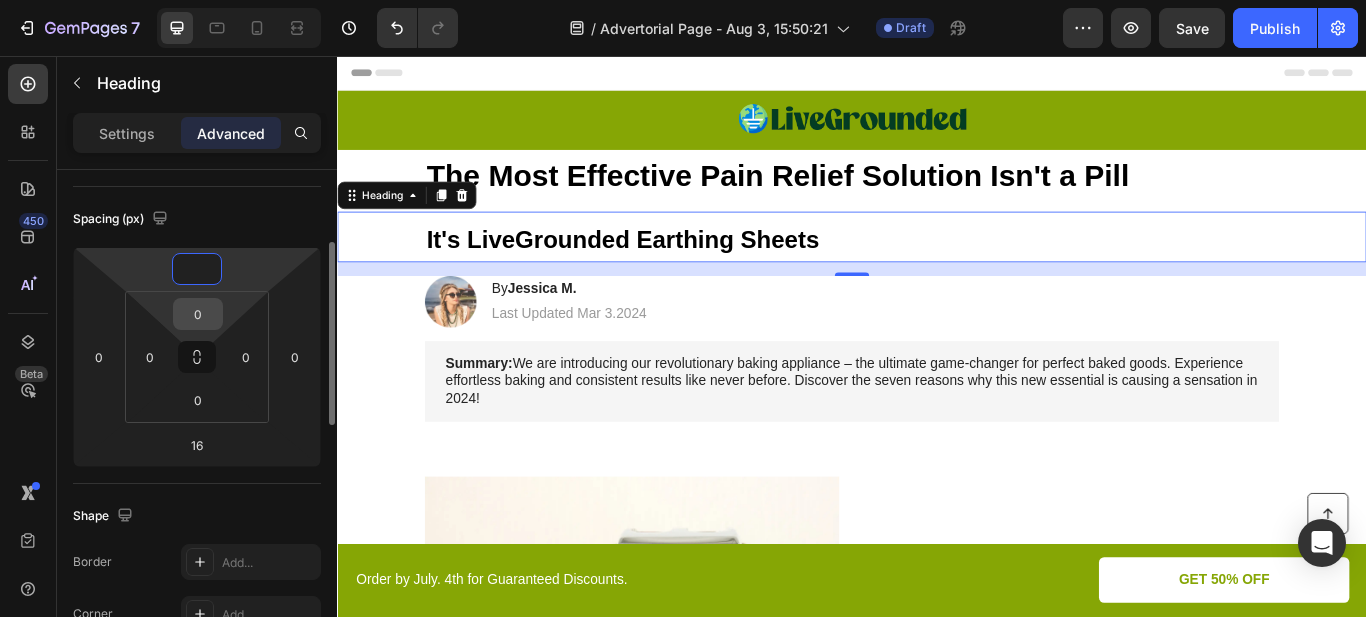 type on "0" 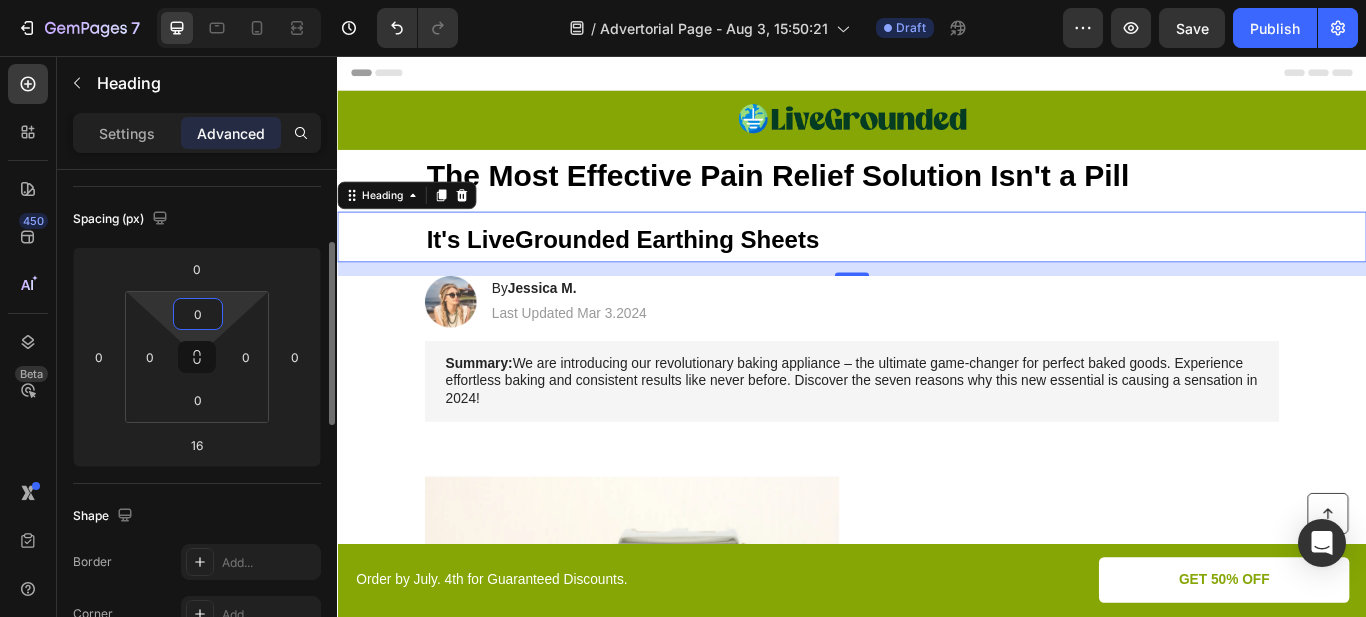 click on "0" at bounding box center (198, 314) 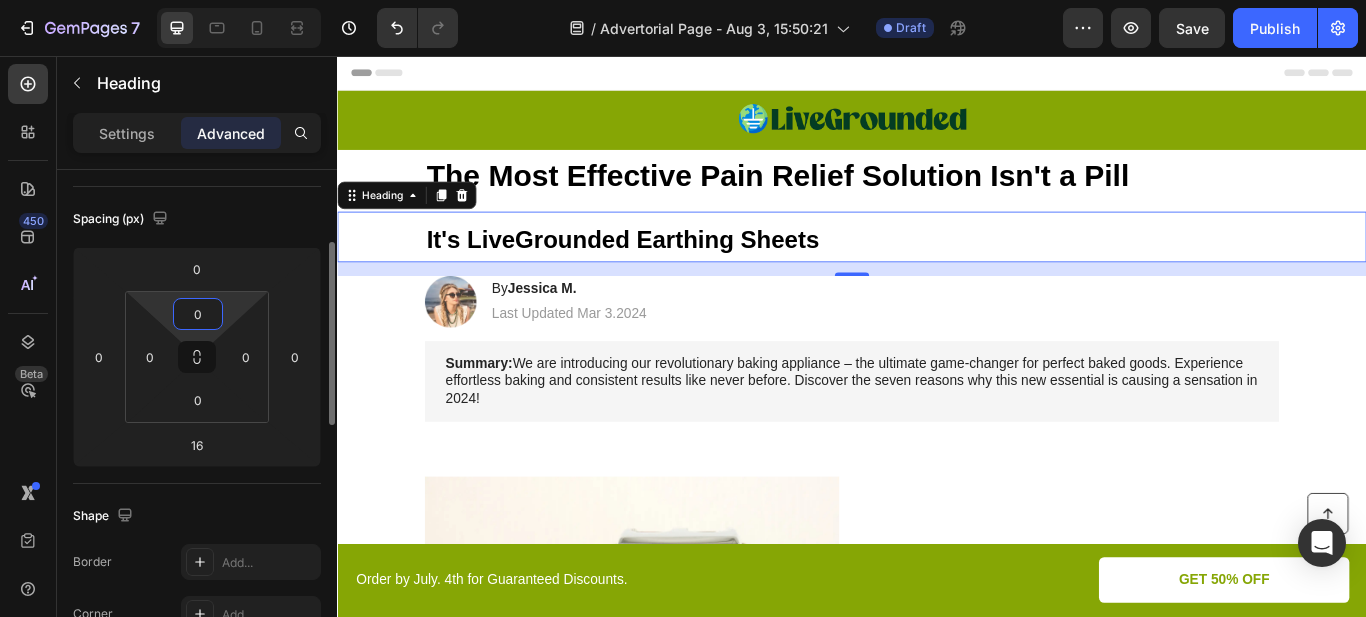 click on "0" at bounding box center (198, 314) 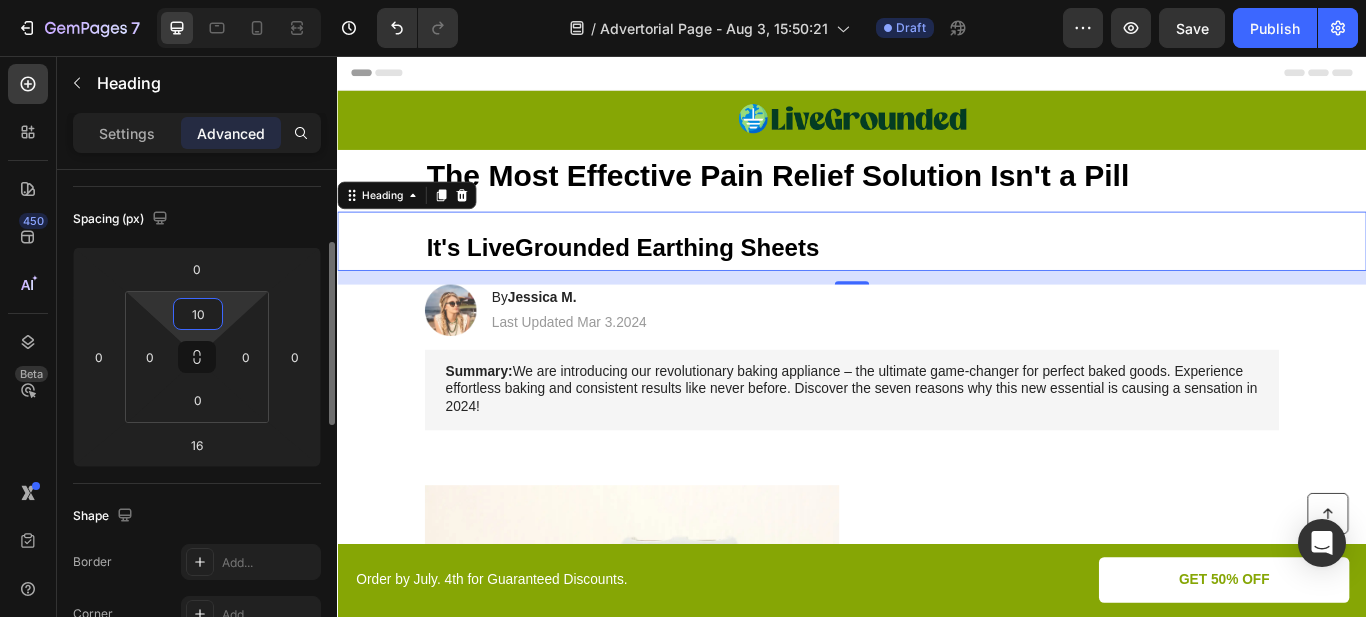 type on "1" 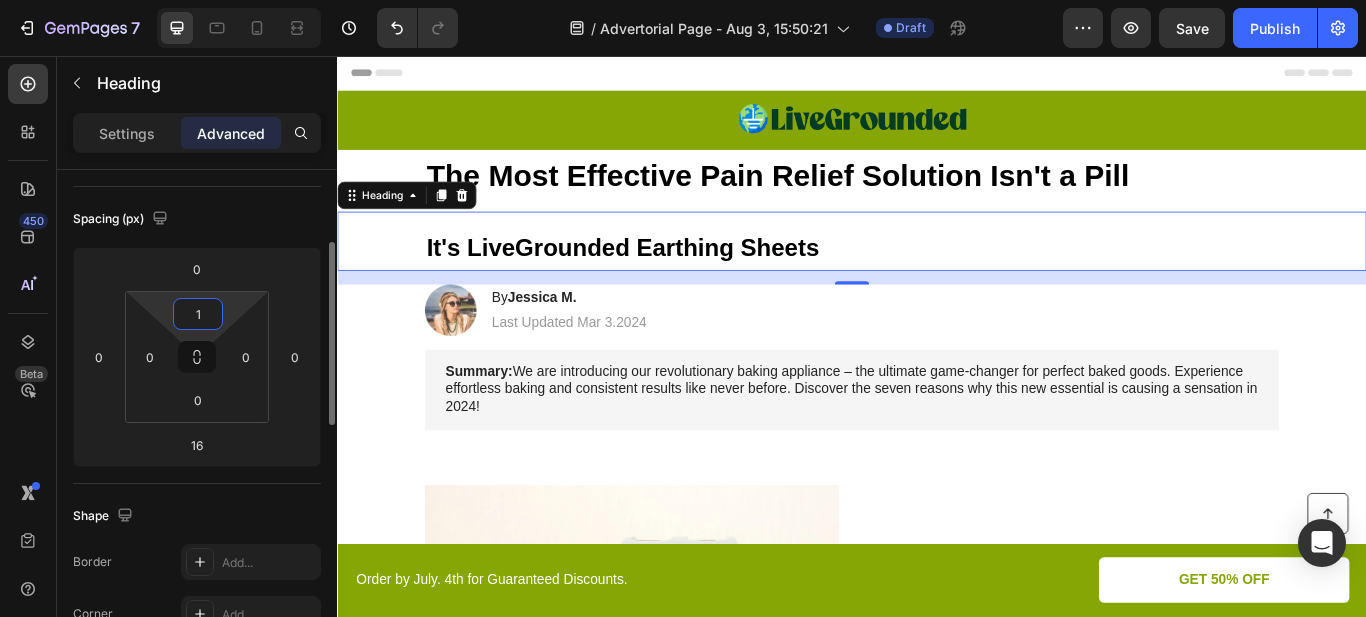 type 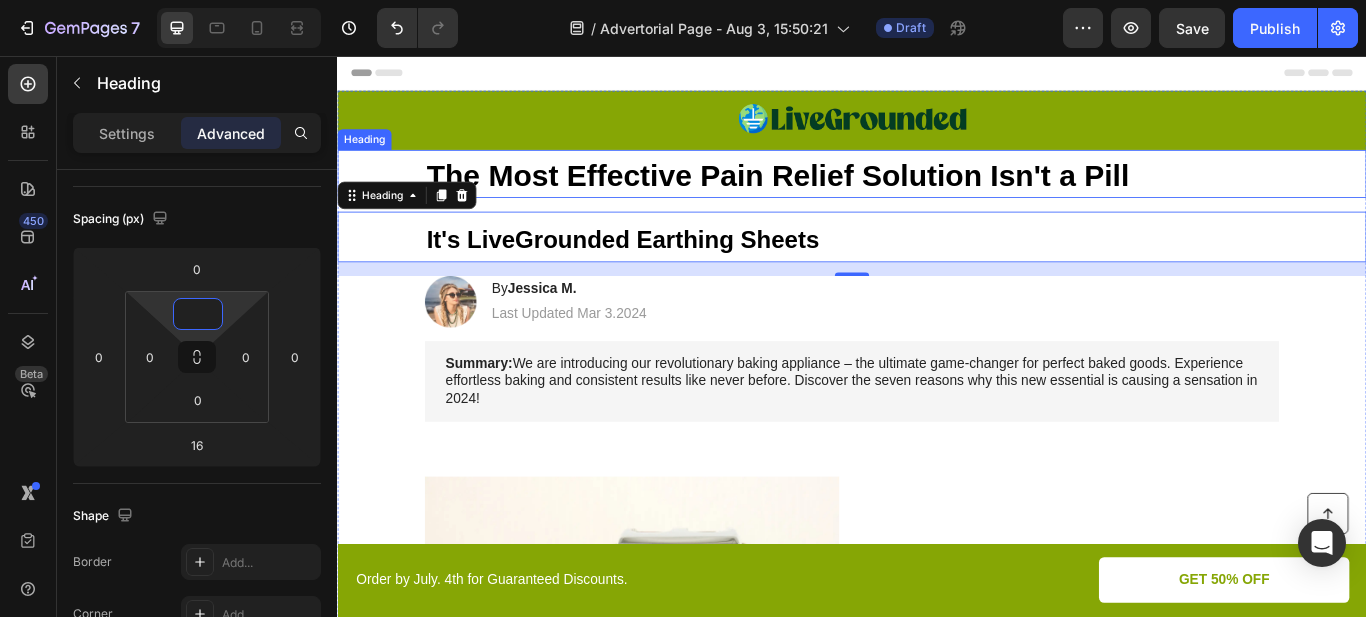 click on "⁠⁠⁠⁠⁠⁠⁠ The Most Effective Pain Relief Solution Isn't a Pill" at bounding box center (937, 194) 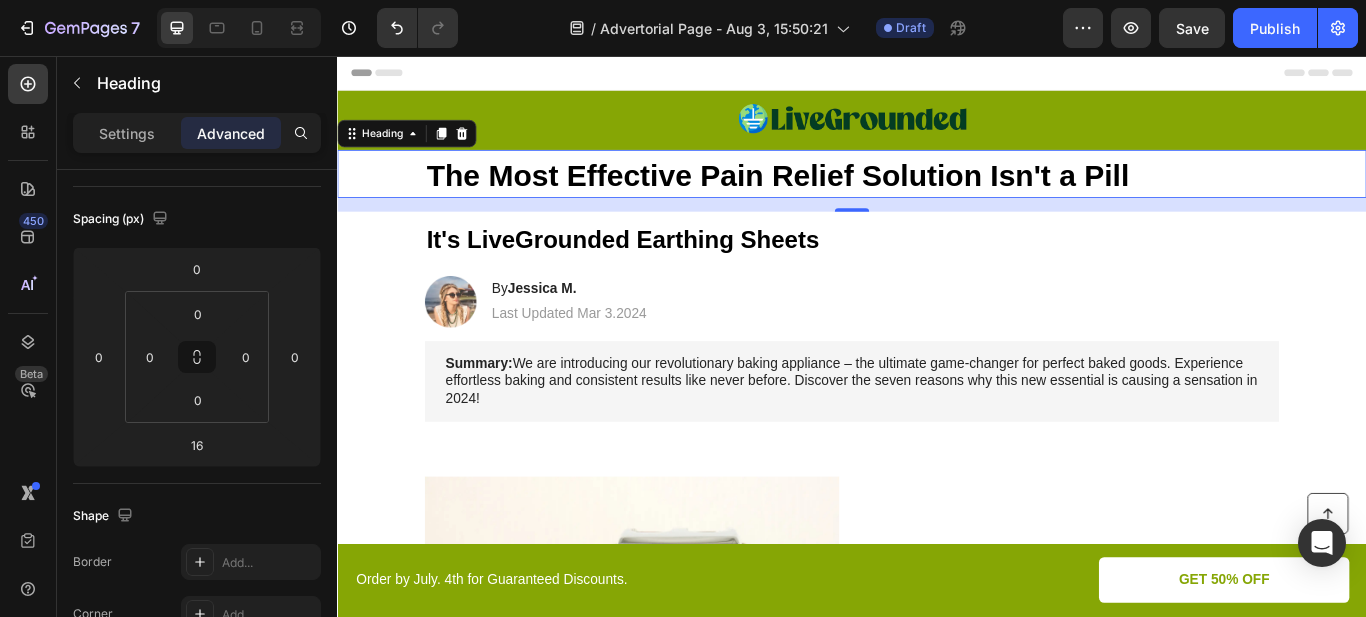 click on "16" at bounding box center [937, 230] 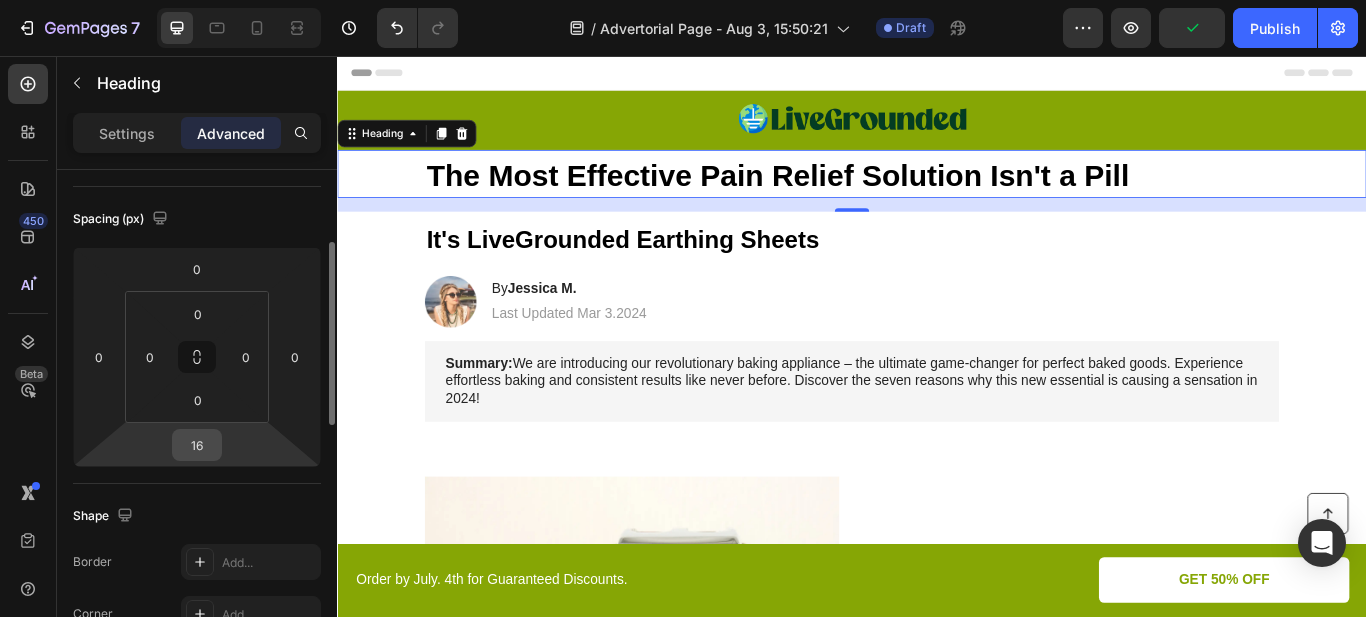 click on "16" at bounding box center (197, 445) 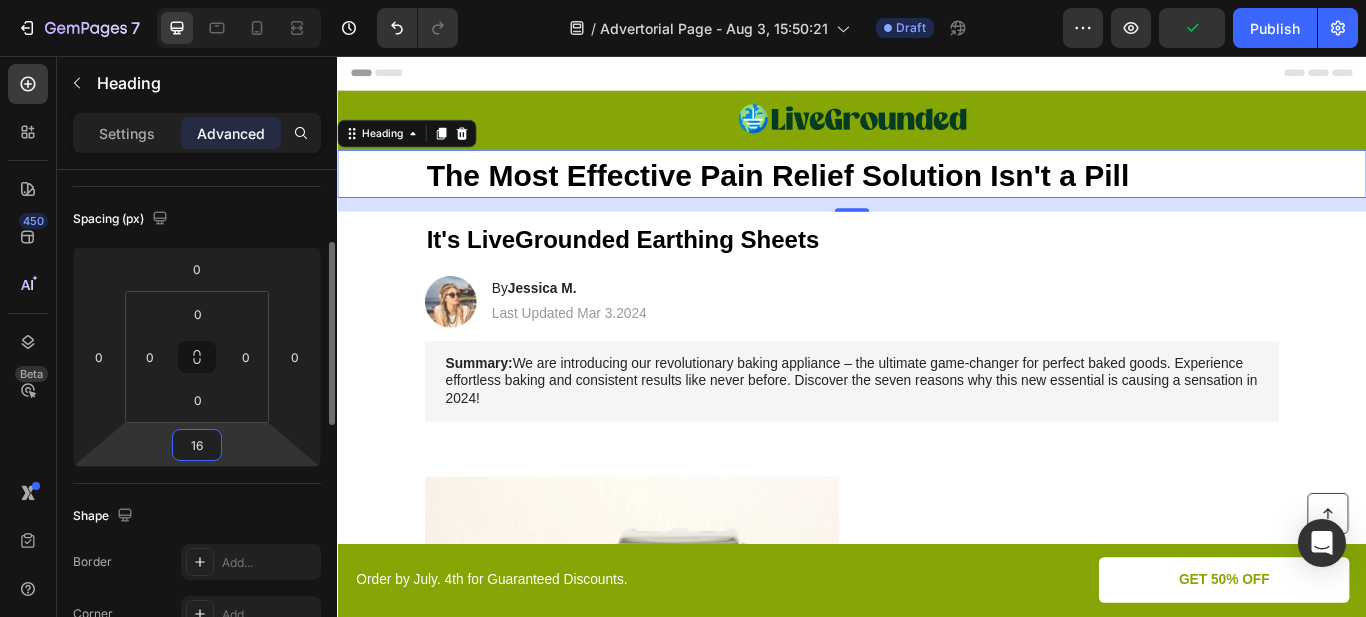 click on "16" at bounding box center (197, 445) 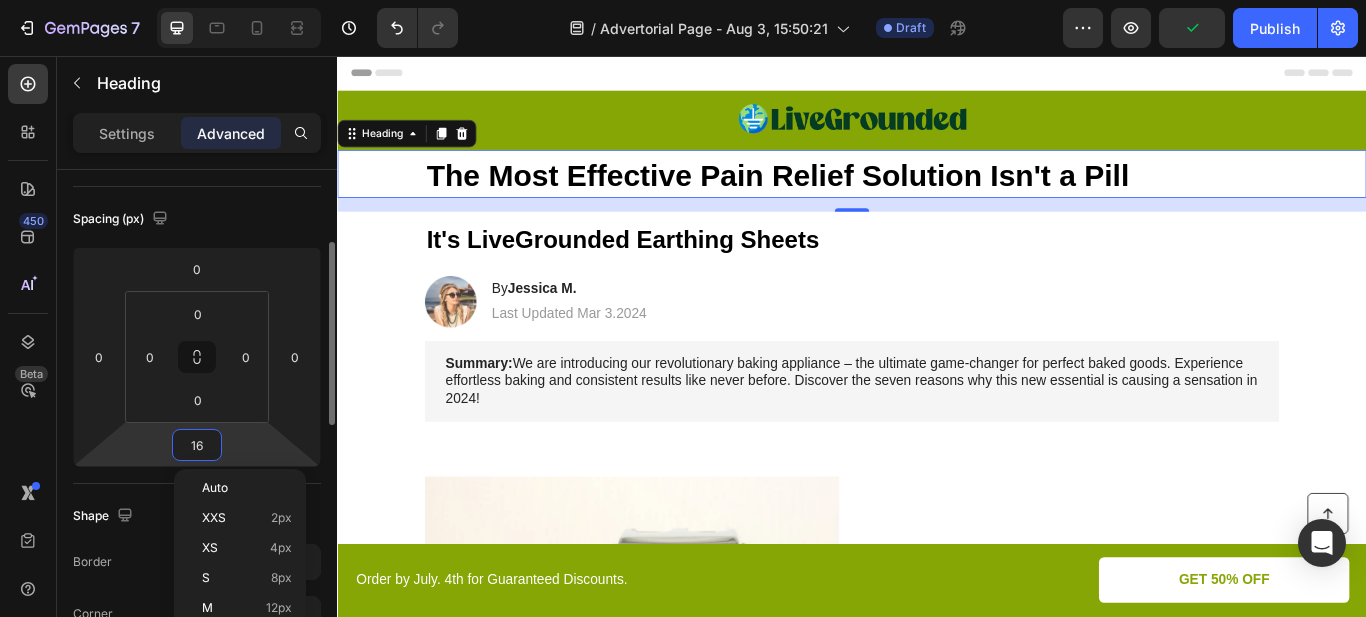 type on "0" 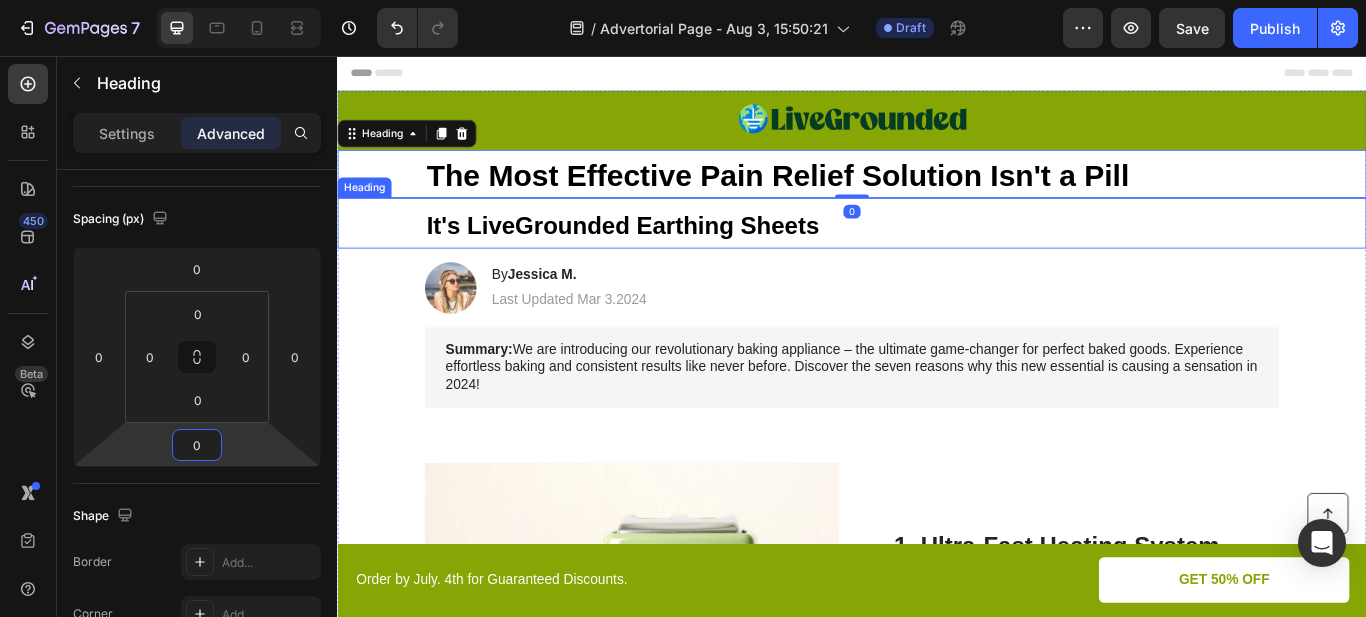 click on "It's LiveGrounded Earthing Sheets" at bounding box center (670, 254) 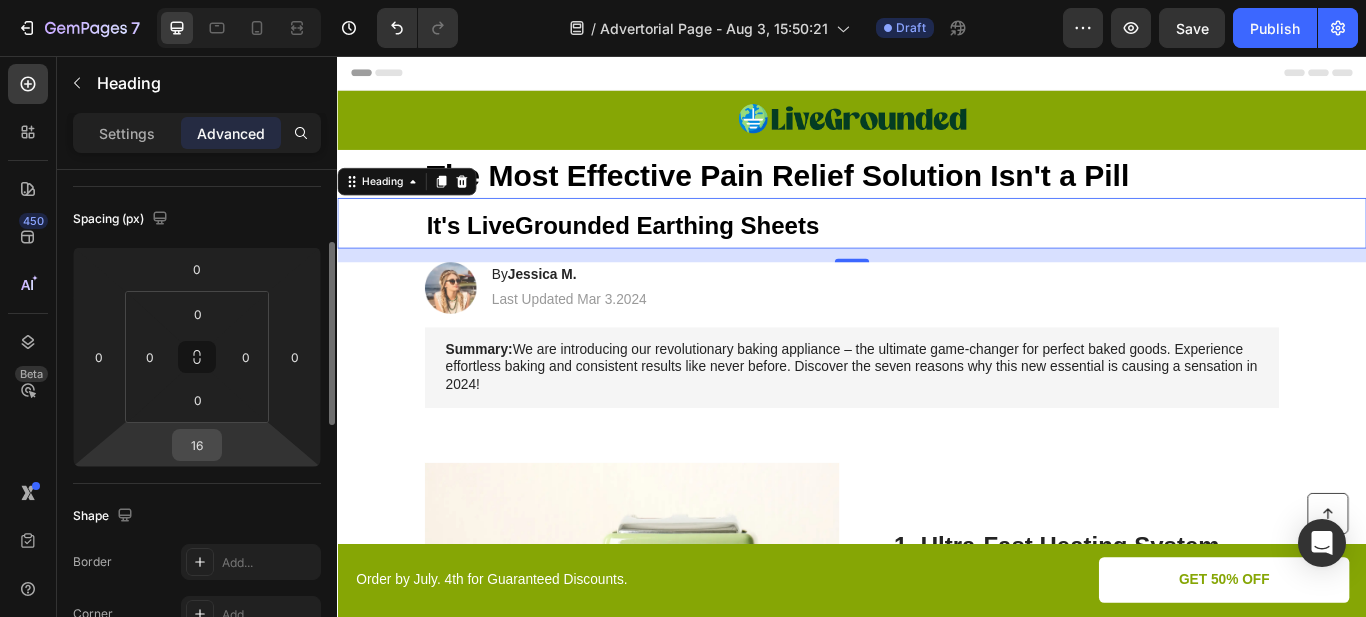 click on "16" at bounding box center (197, 445) 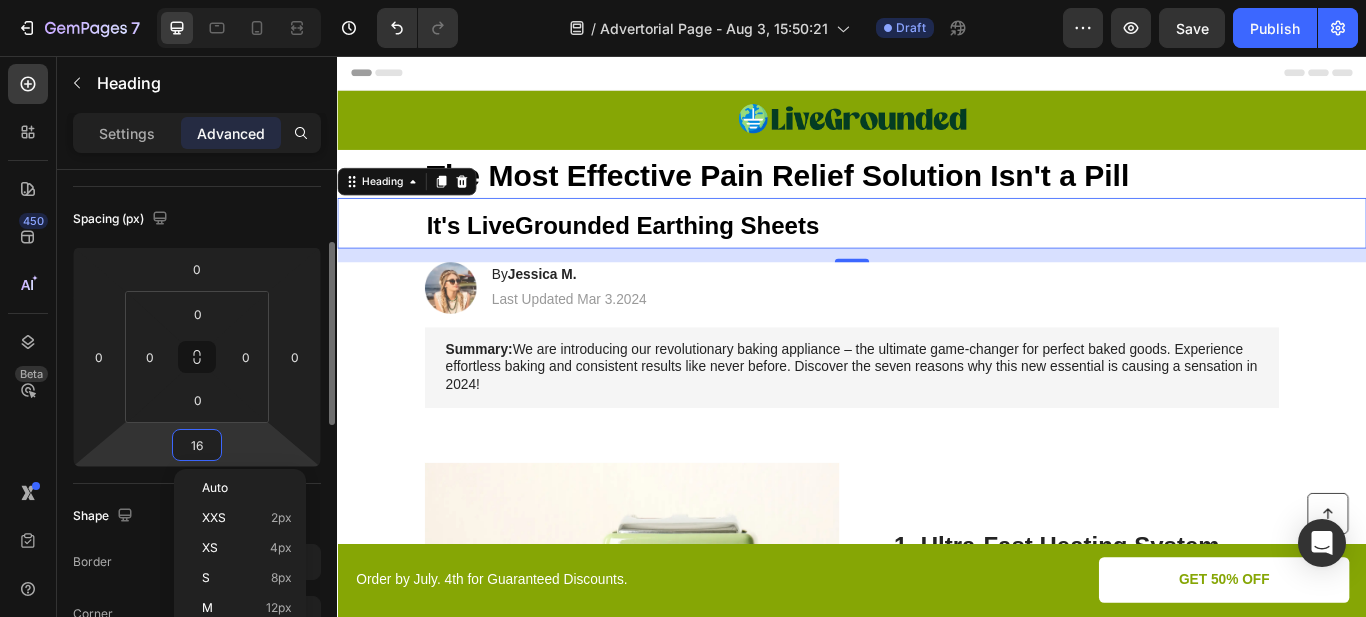 click on "16" at bounding box center (197, 445) 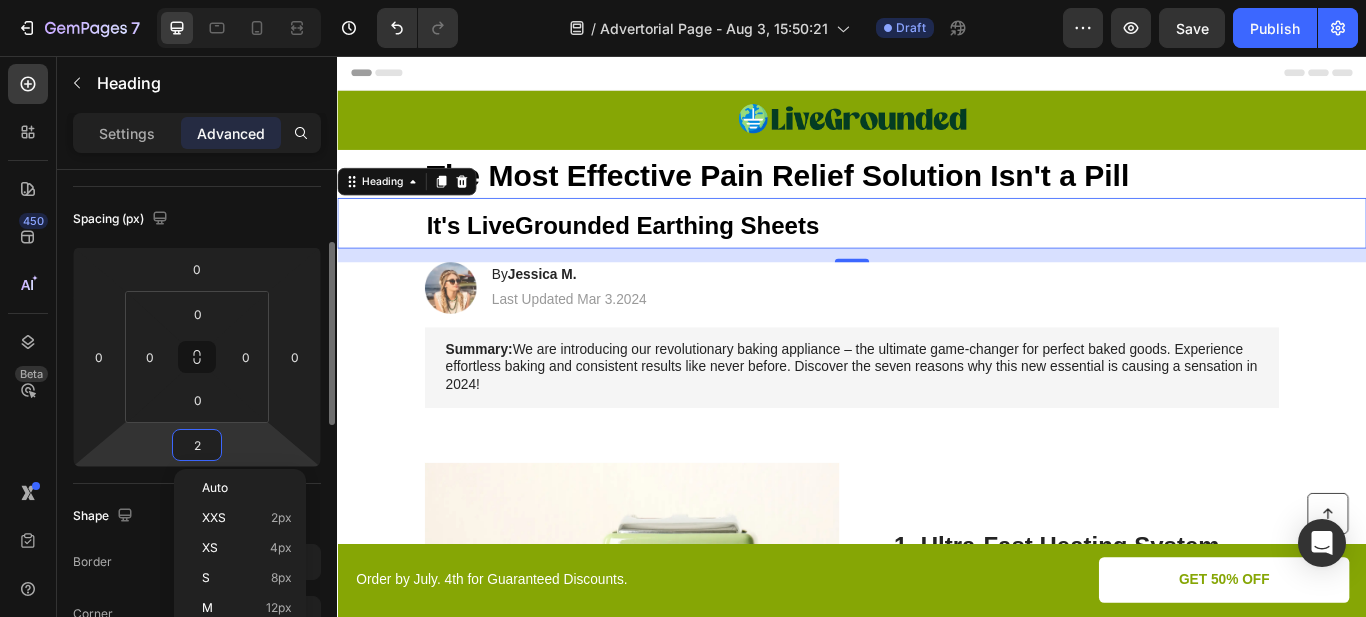 type on "20" 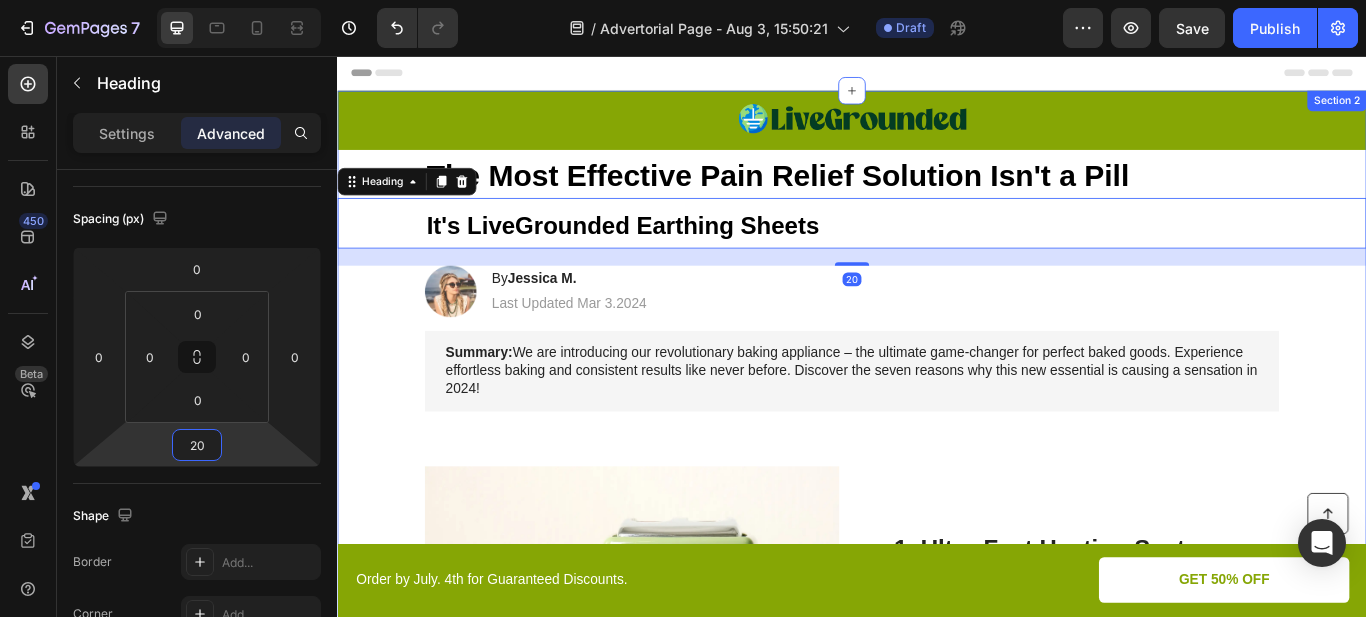 click on "Image By  Jessica M. Heading Last Updated Mar 3.2024 Text Block Row" at bounding box center (937, 331) 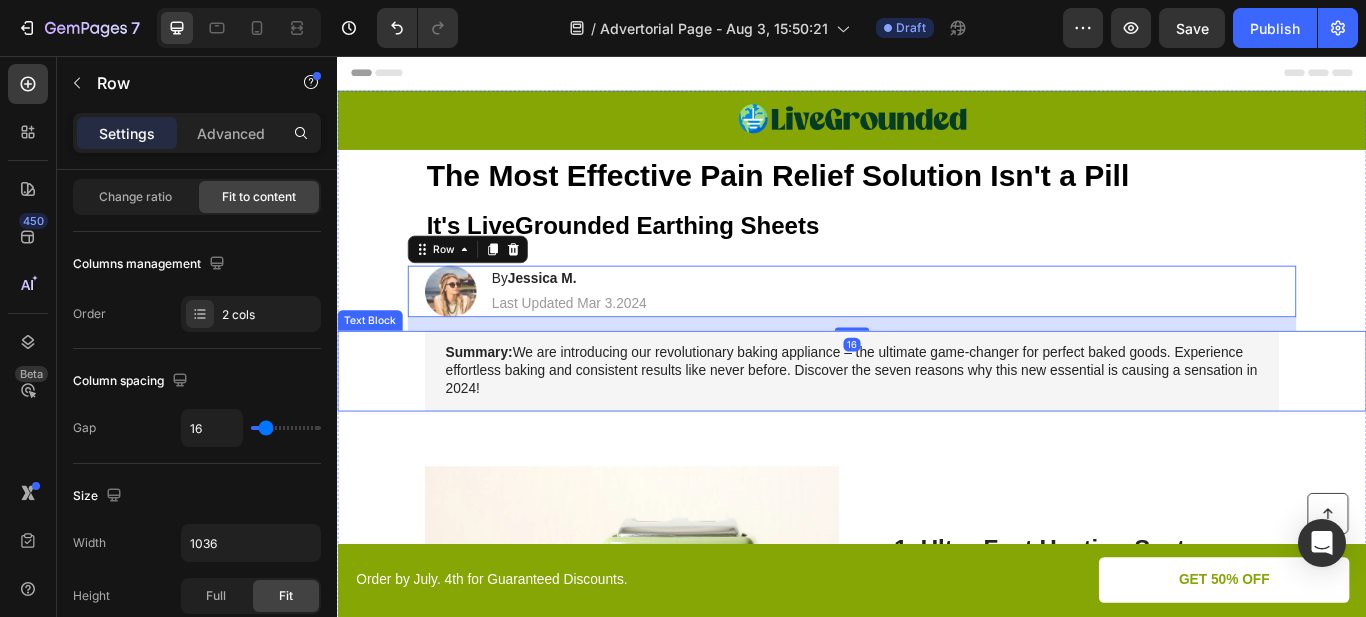 scroll, scrollTop: 0, scrollLeft: 0, axis: both 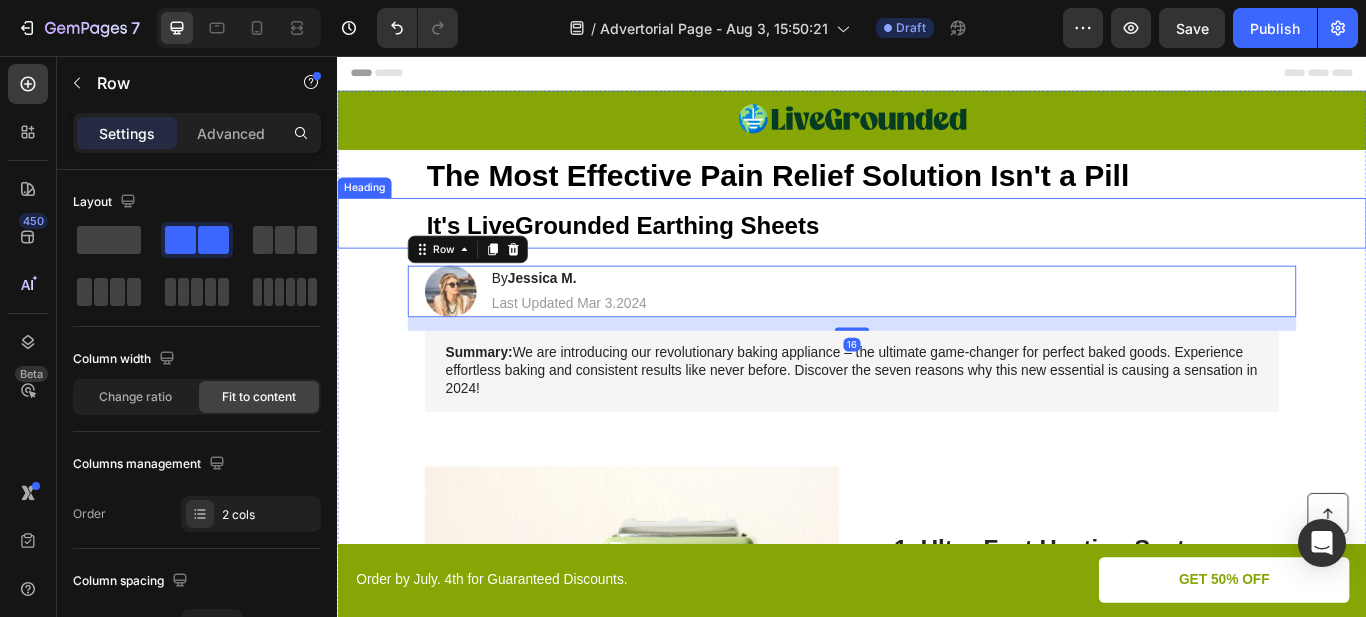 click on "It's LiveGrounded Earthing Sheets" at bounding box center (937, 251) 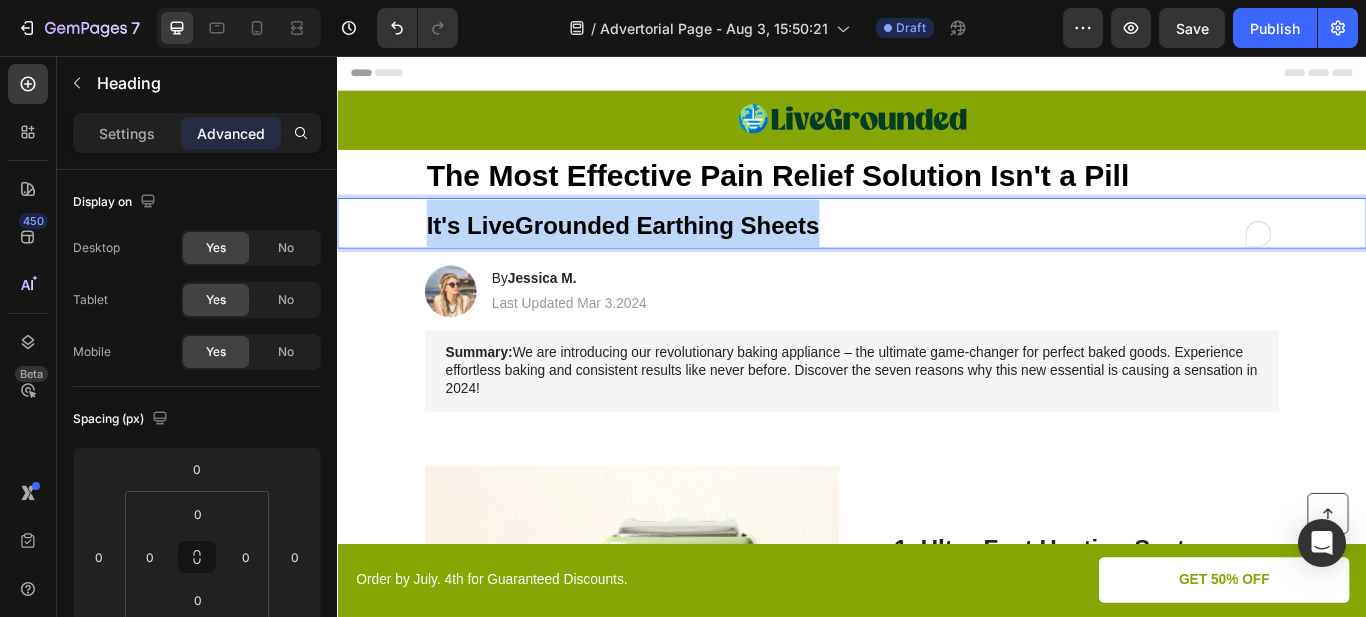 click on "It's LiveGrounded Earthing Sheets" at bounding box center (670, 254) 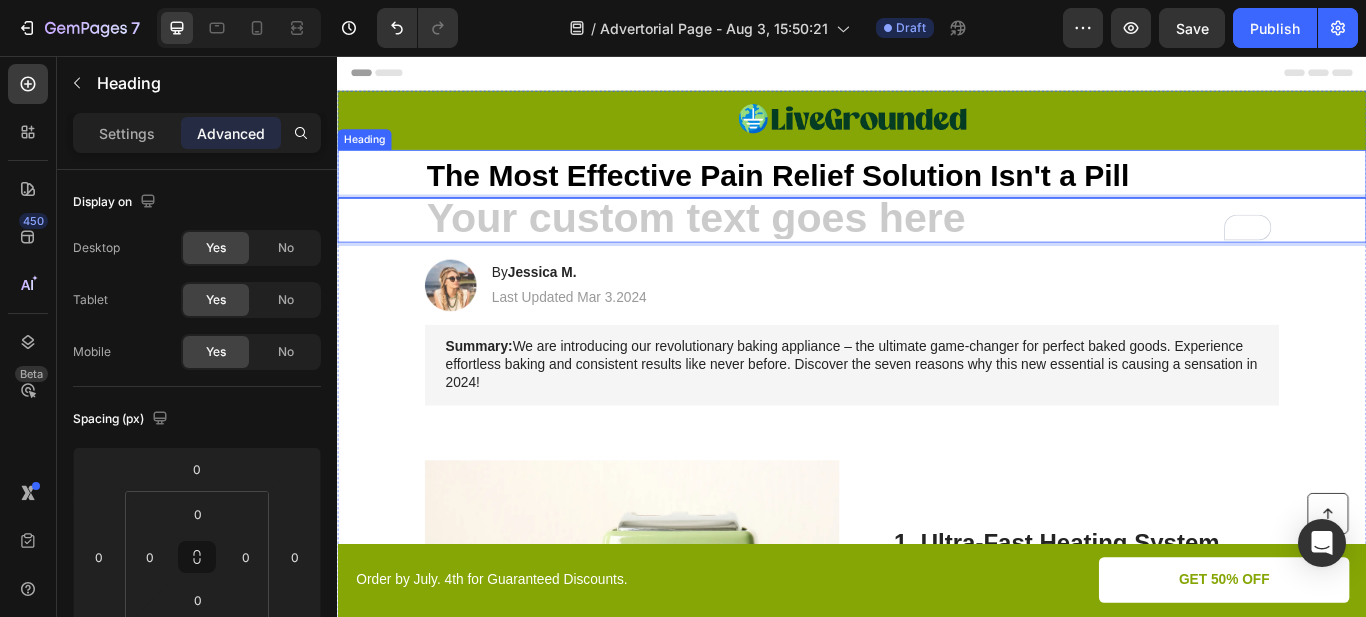 click on "The Most Effective Pain Relief Solution Isn't a Pill" at bounding box center (850, 195) 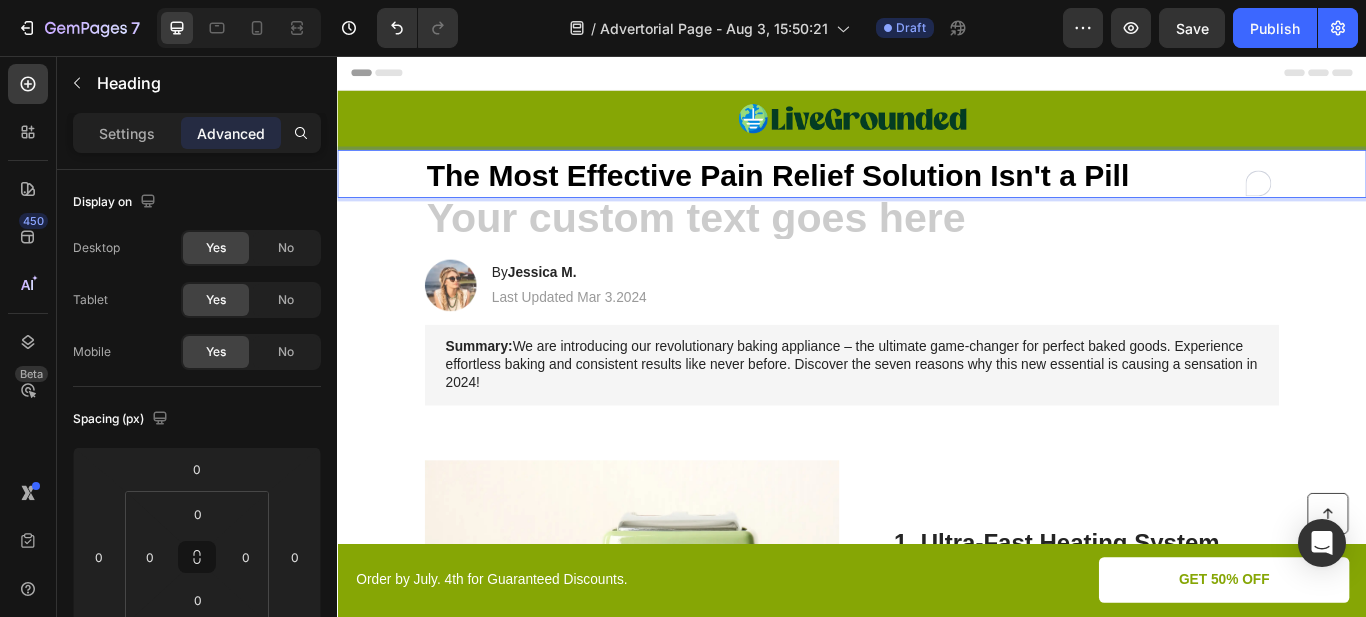 click on "The Most Effective Pain Relief Solution Isn't a Pill" at bounding box center (937, 194) 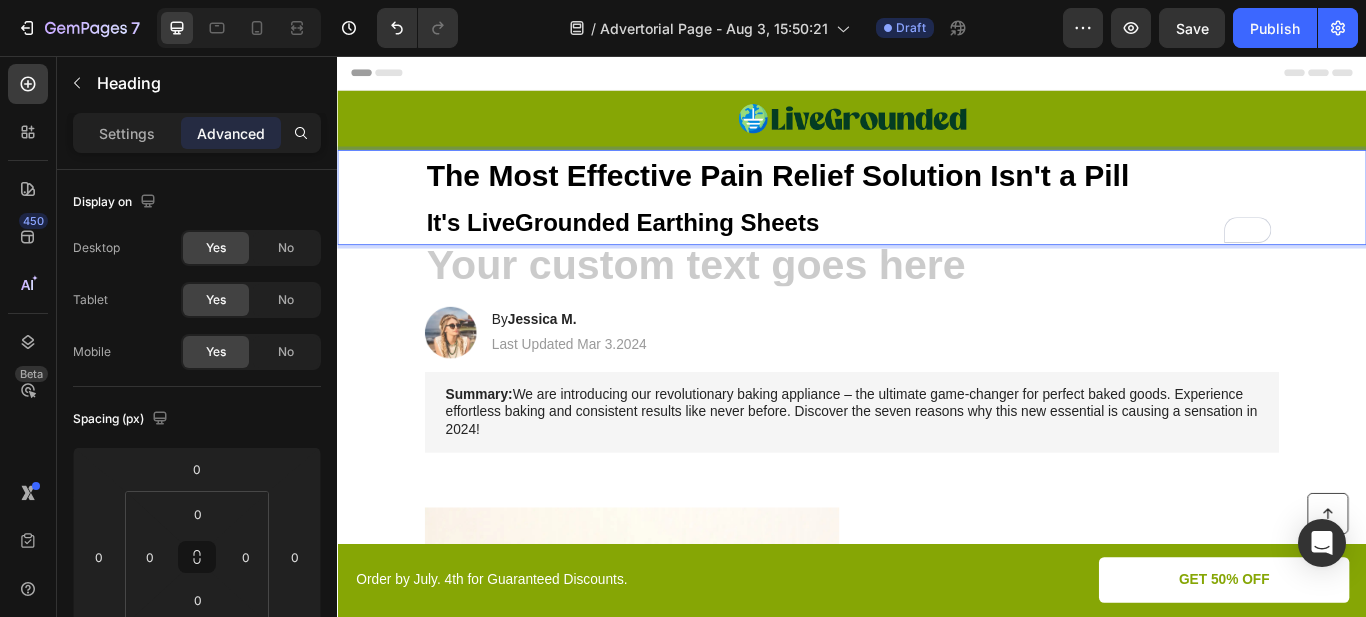 click on "It's LiveGrounded Earthing Sheets" at bounding box center (670, 250) 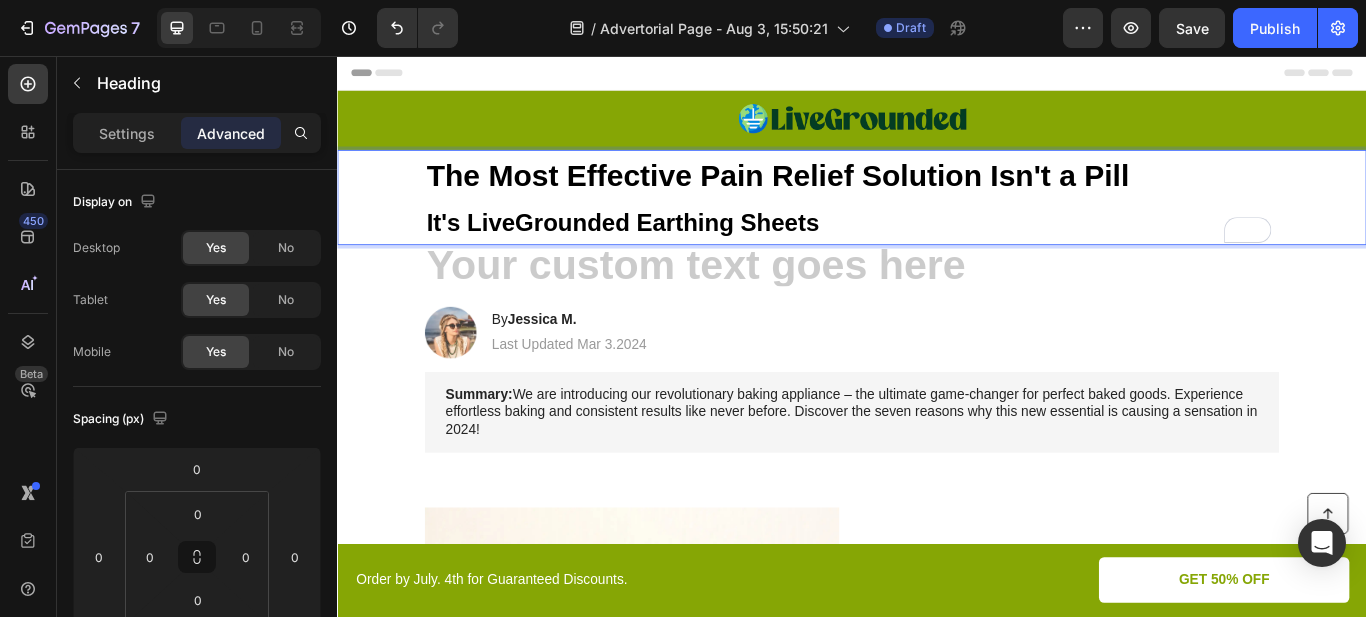 click on "It's LiveGrounded Earthing Sheets" at bounding box center [670, 250] 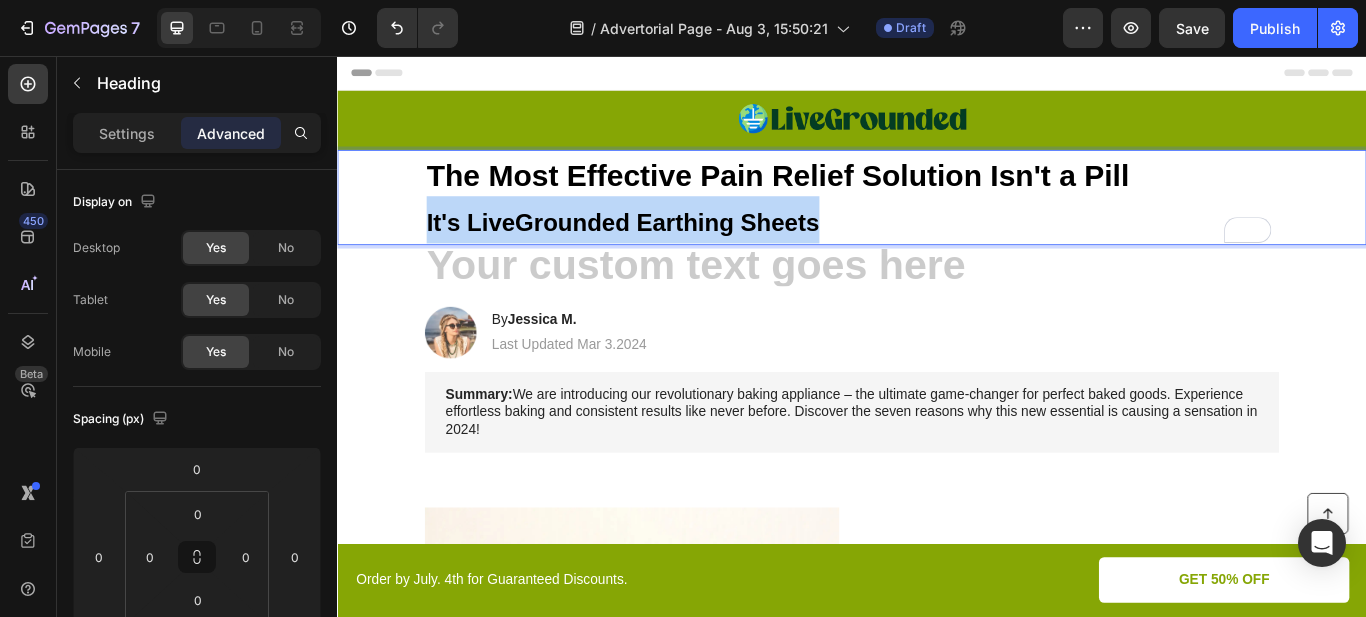 click on "It's LiveGrounded Earthing Sheets" at bounding box center (670, 250) 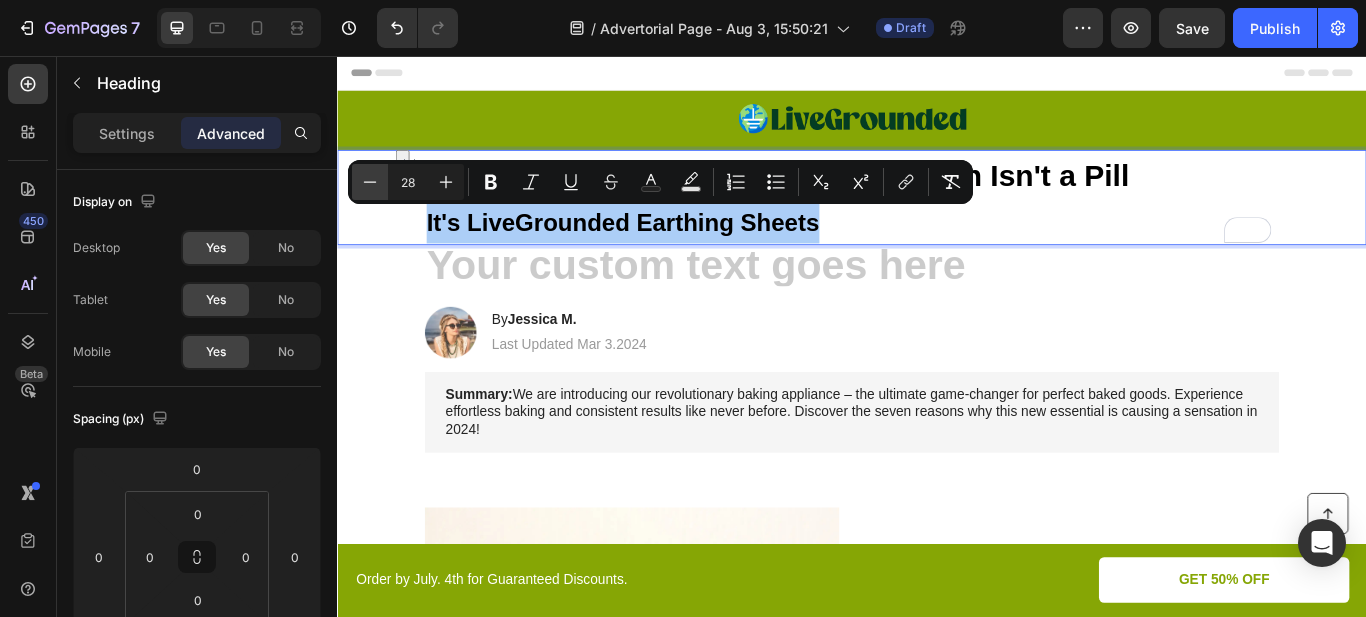 click 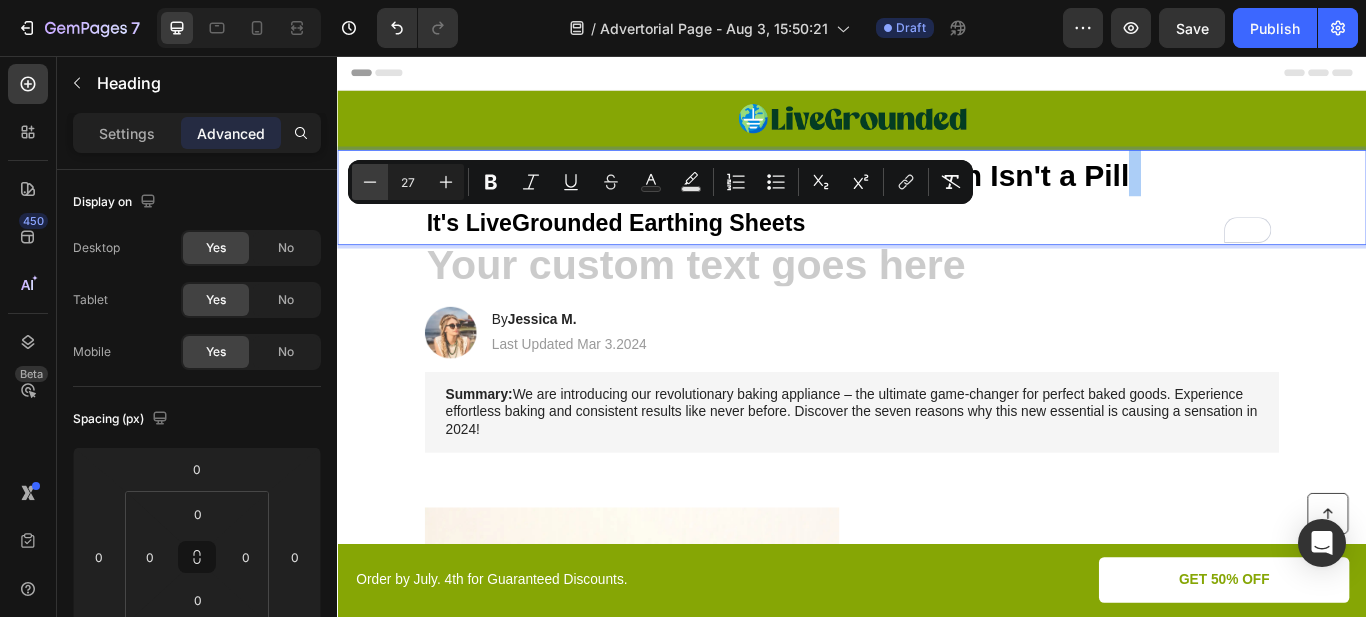 click 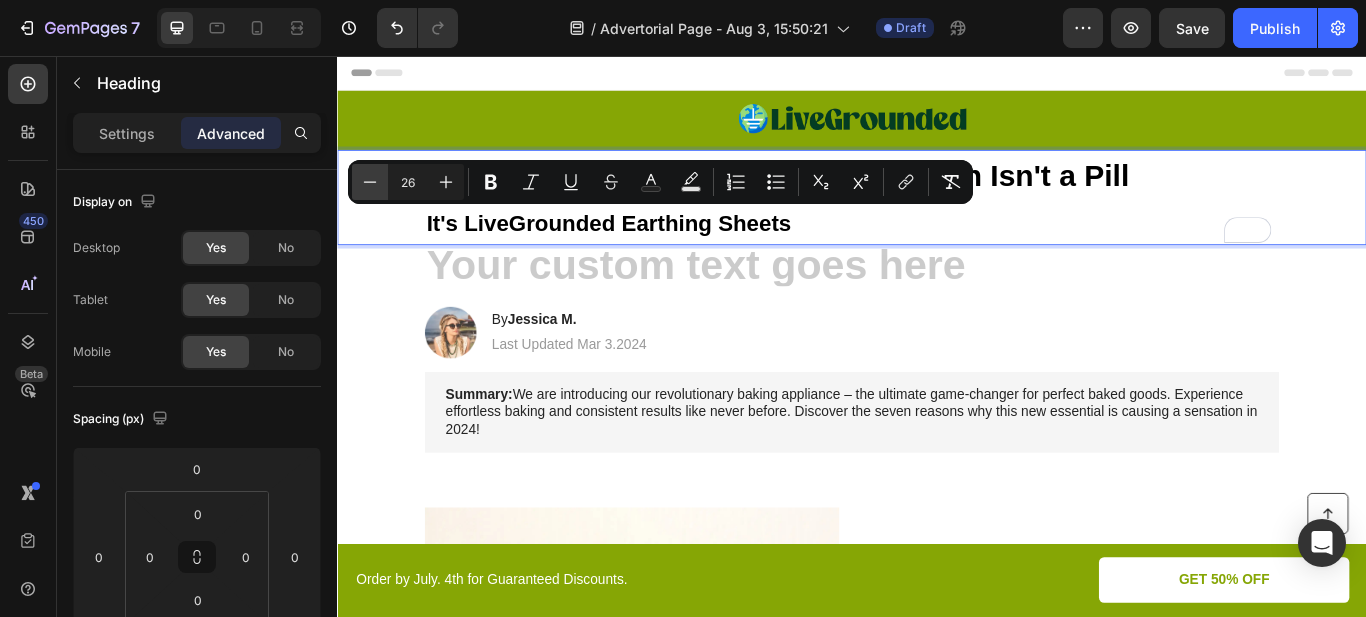 click 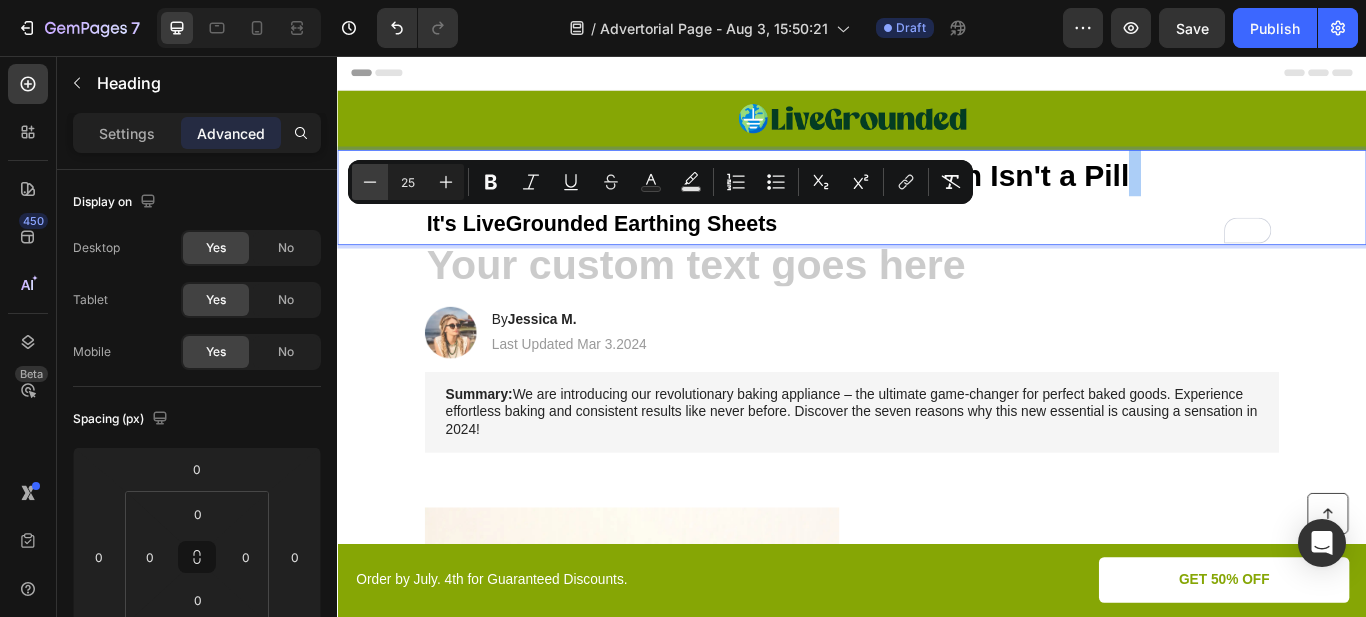 click 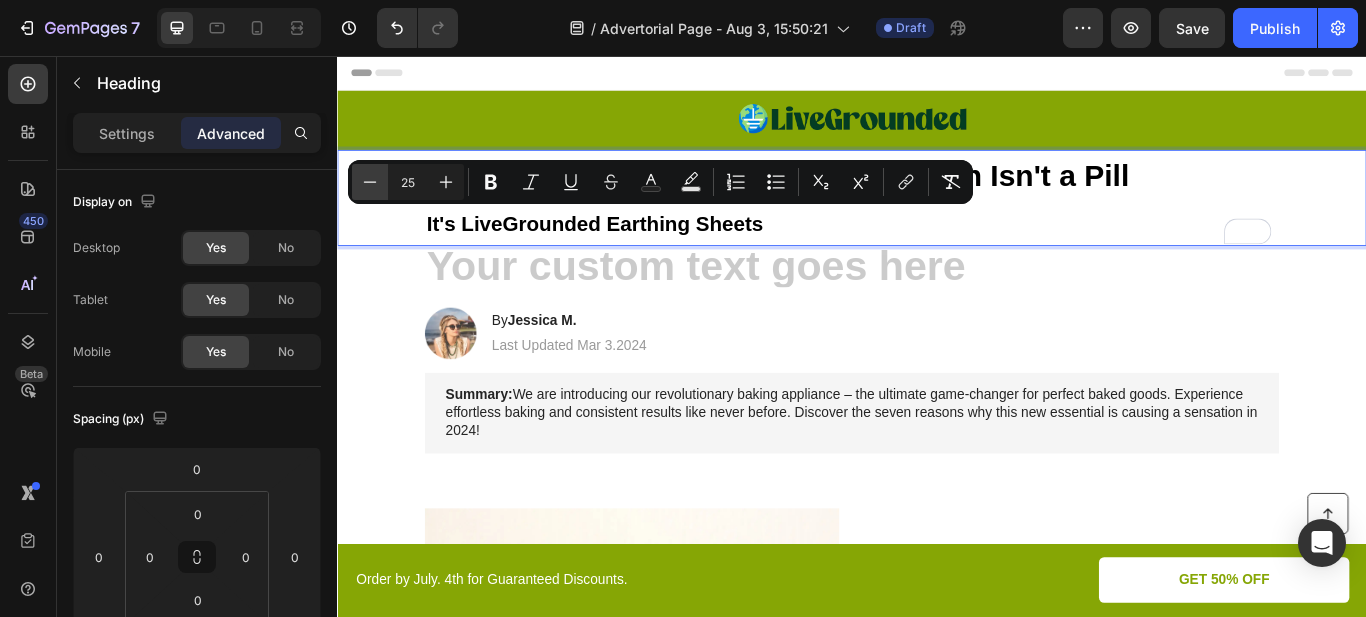 type on "24" 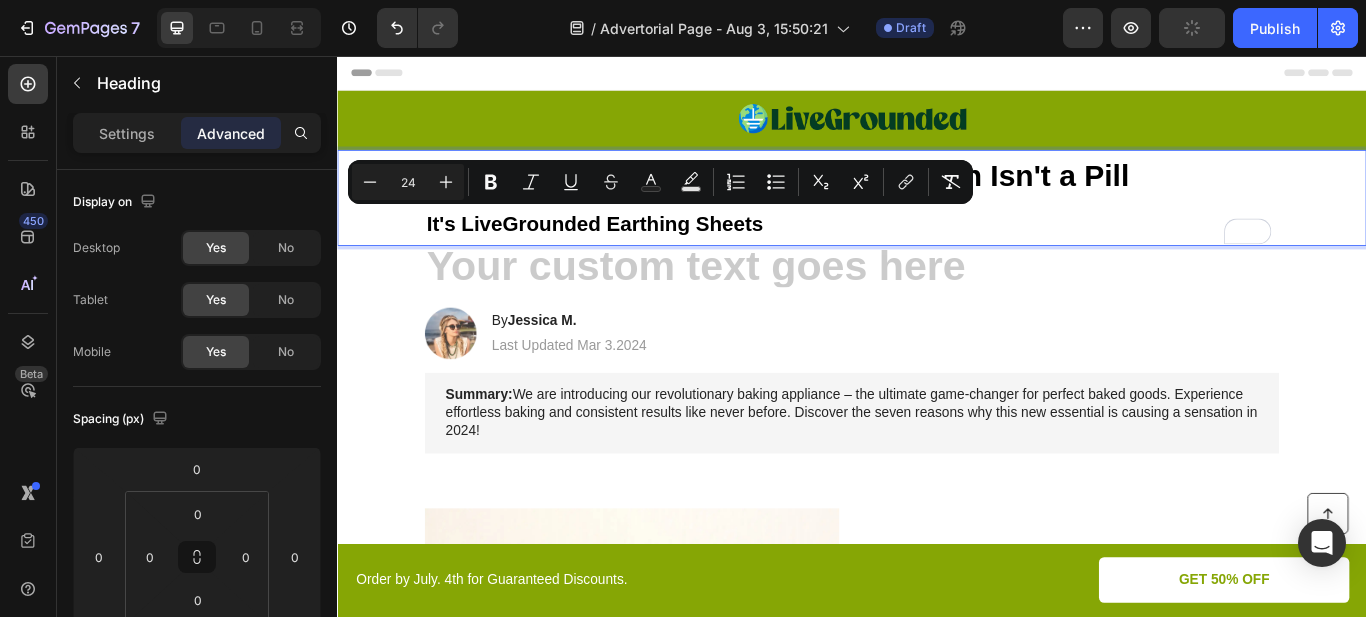 click on "The Most Effective Pain Relief Solution Isn't a Pill It's LiveGrounded Earthing Sheets" at bounding box center [937, 222] 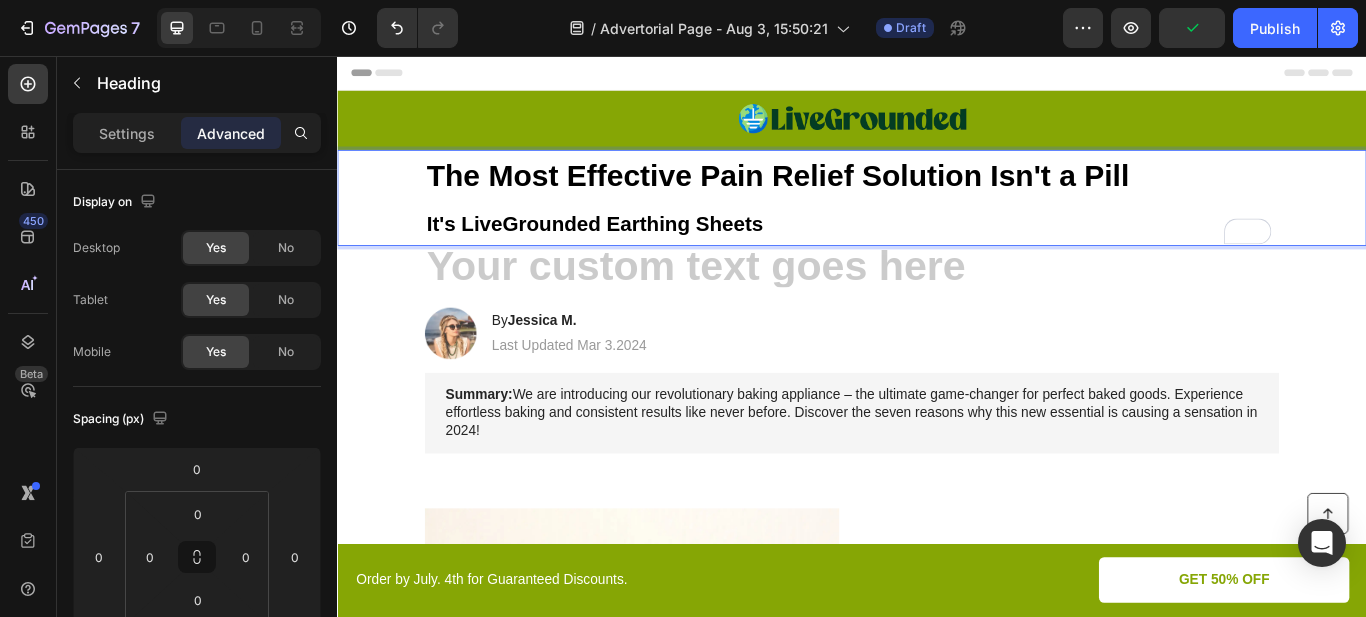 click on "The Most Effective Pain Relief Solution Isn't a Pill It's LiveGrounded Earthing Sheets" at bounding box center [937, 222] 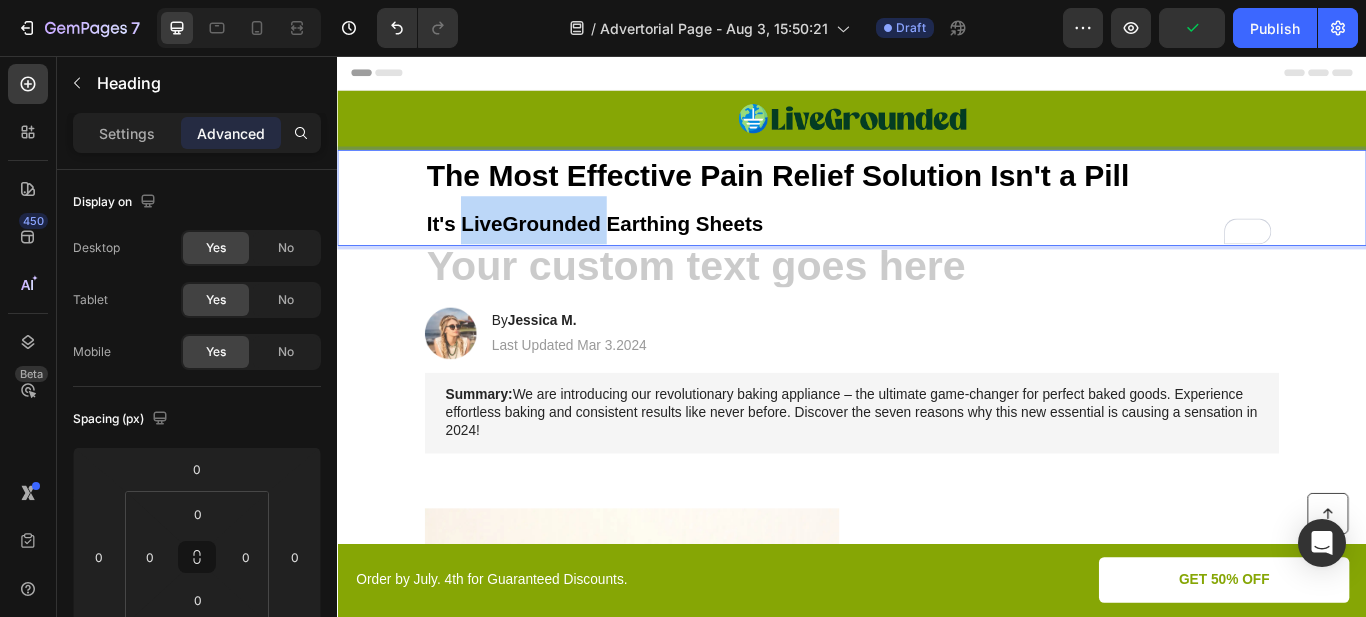 click on "The Most Effective Pain Relief Solution Isn't a Pill It's LiveGrounded Earthing Sheets" at bounding box center (937, 222) 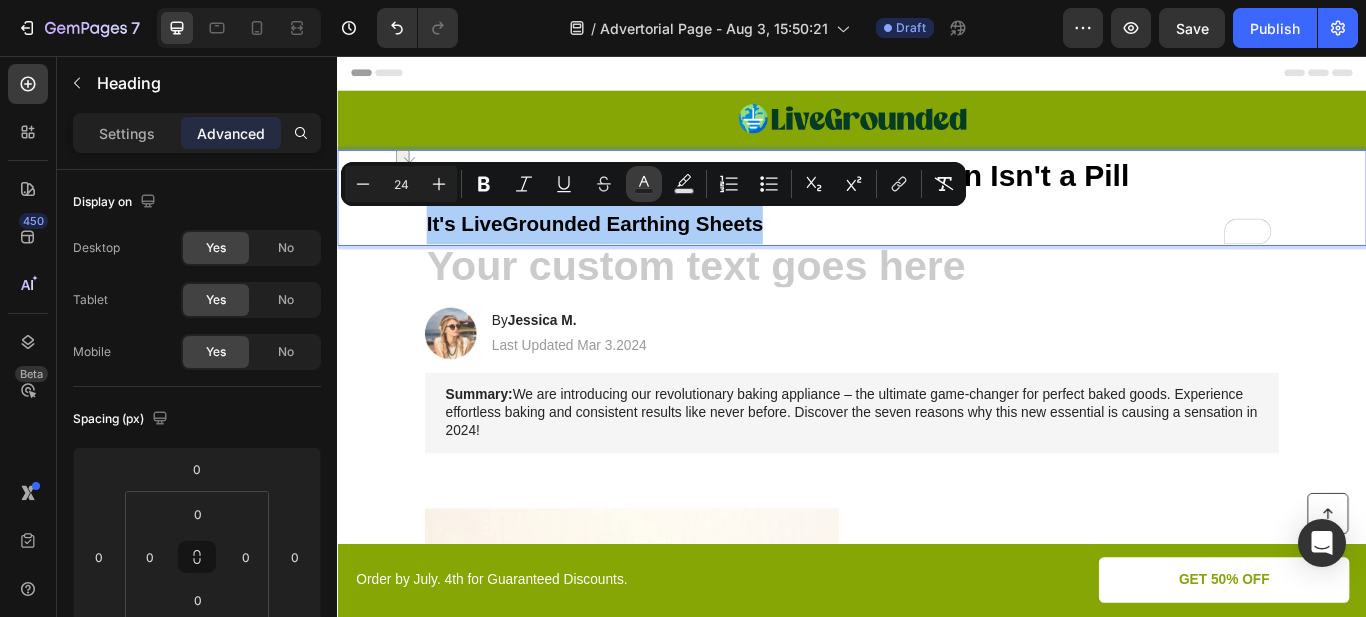 click 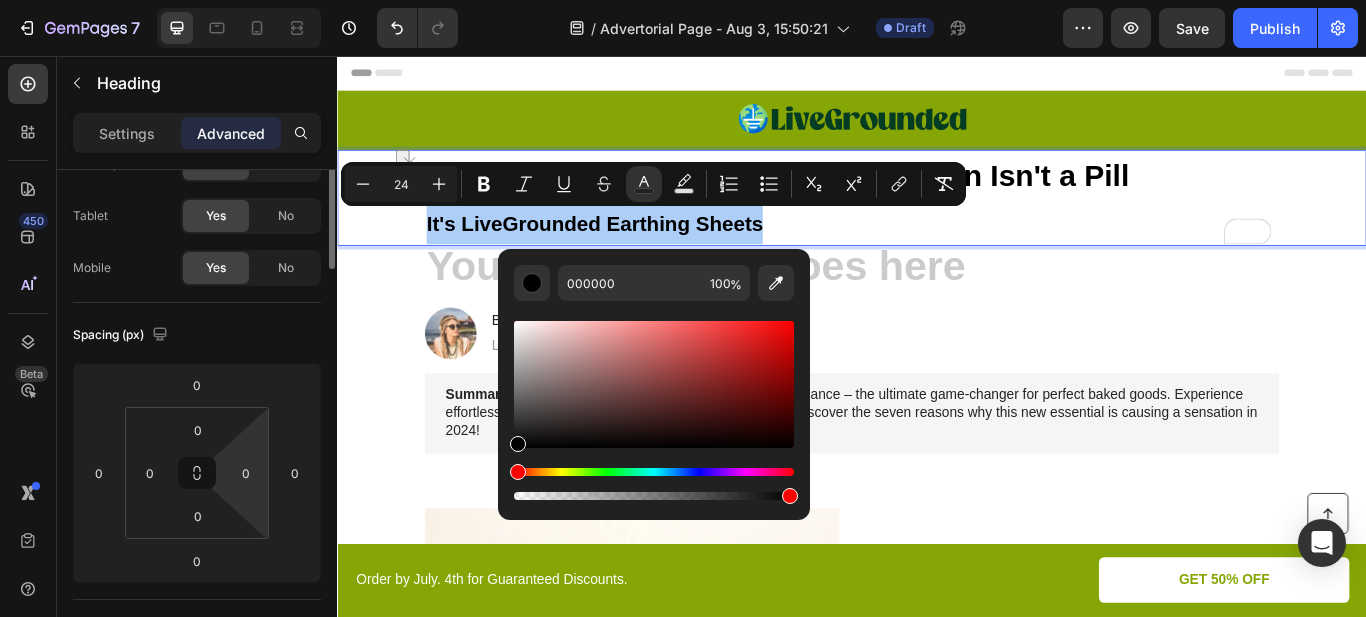 scroll, scrollTop: 0, scrollLeft: 0, axis: both 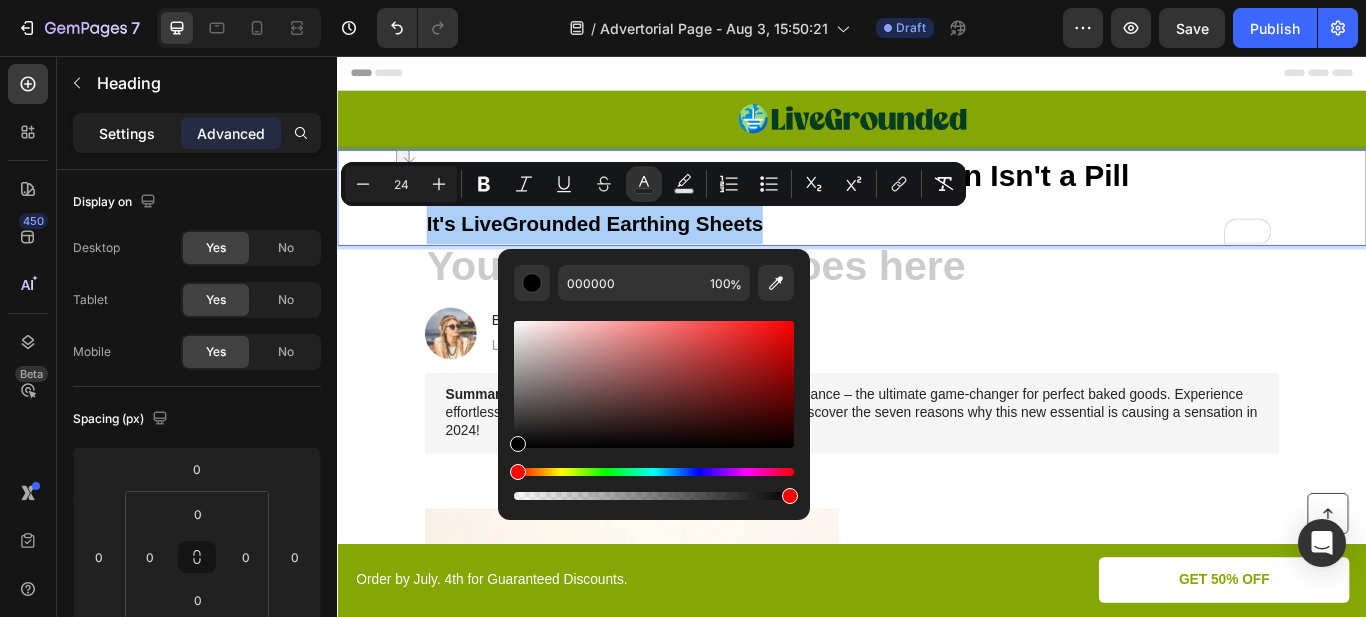 click on "Settings" at bounding box center [127, 133] 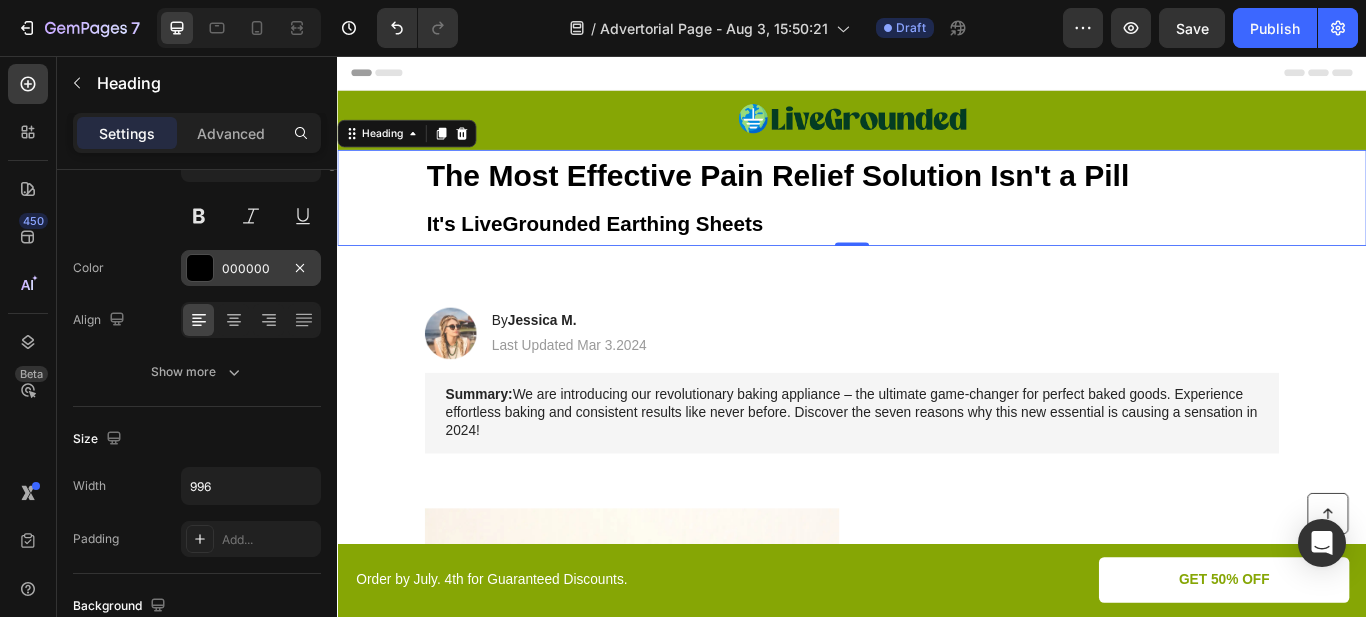 scroll, scrollTop: 0, scrollLeft: 0, axis: both 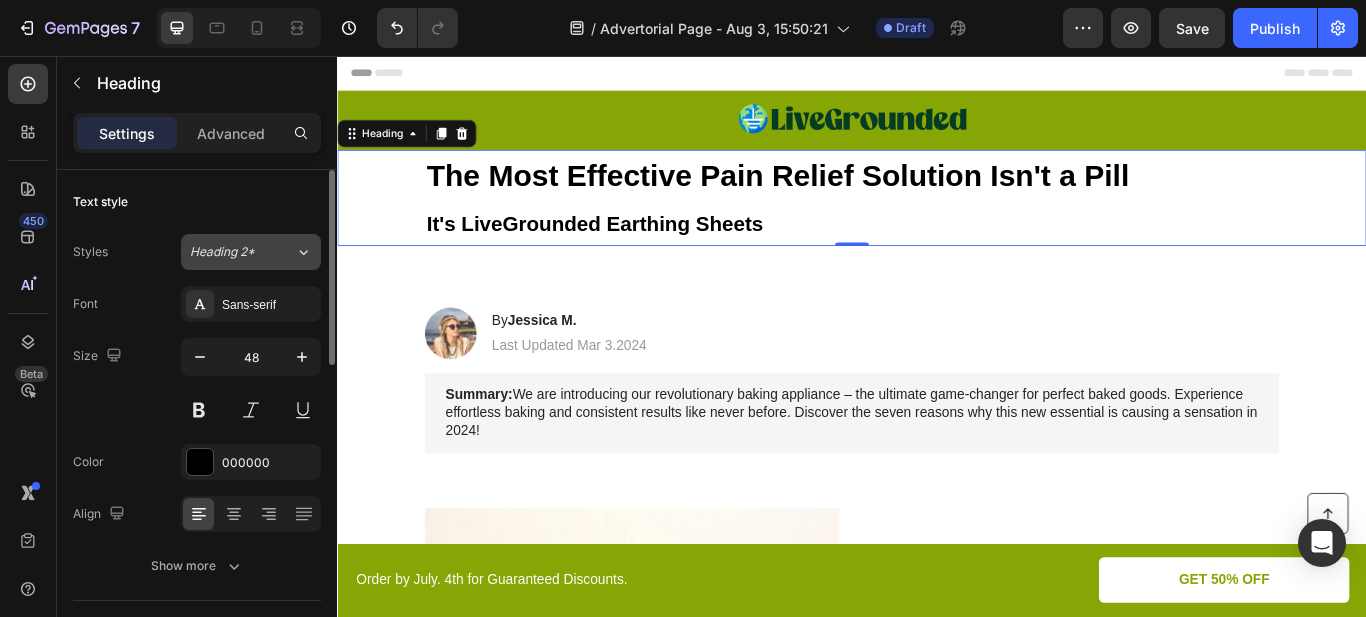 click on "Heading 2*" 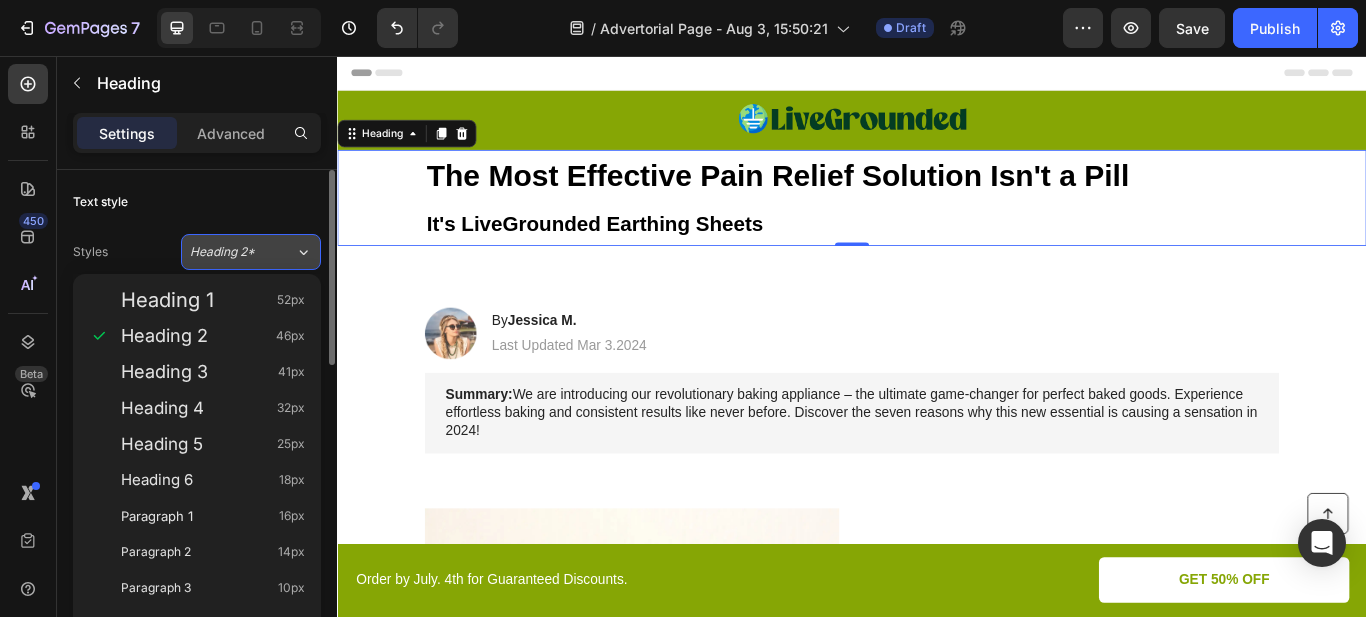 click on "Heading 2*" 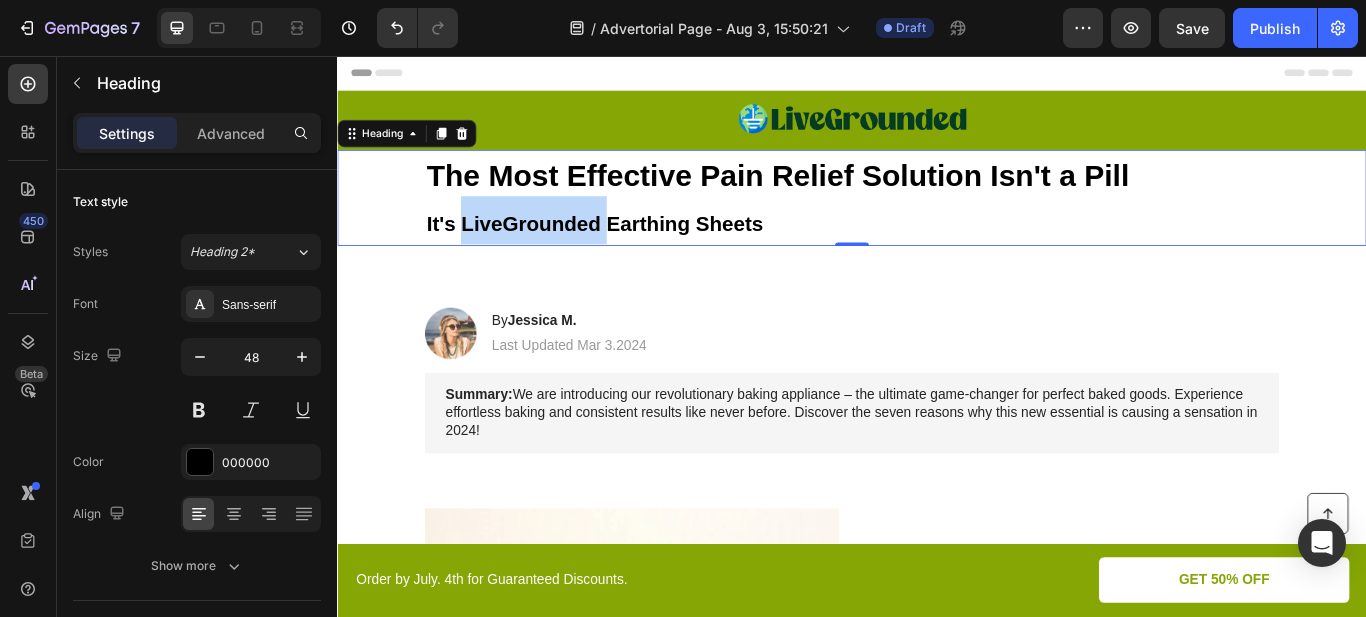 click on "It's LiveGrounded Earthing Sheets" at bounding box center [637, 251] 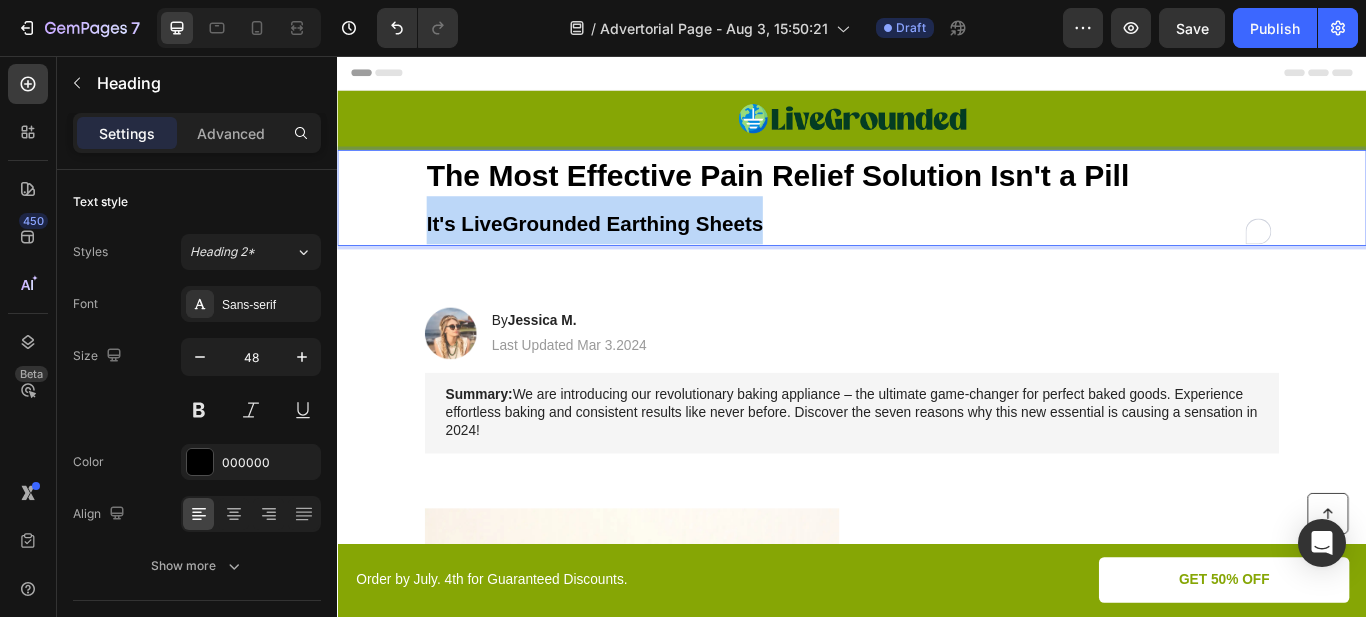 click on "It's LiveGrounded Earthing Sheets" at bounding box center (637, 251) 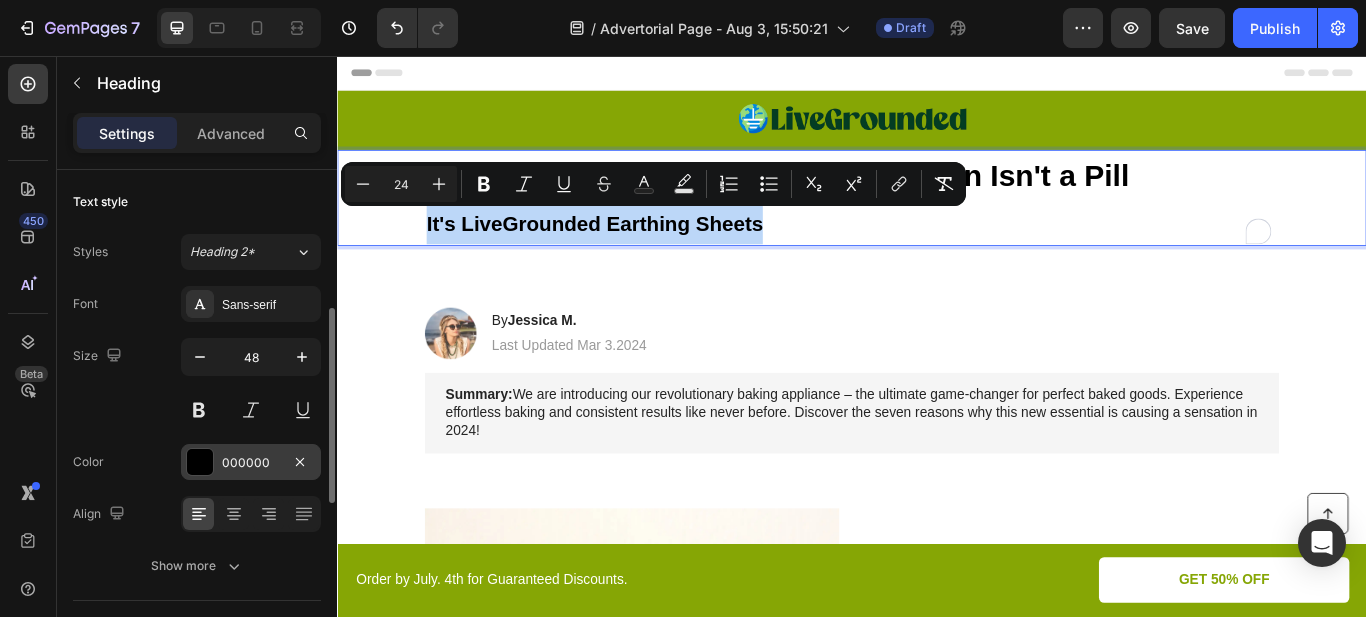 scroll, scrollTop: 100, scrollLeft: 0, axis: vertical 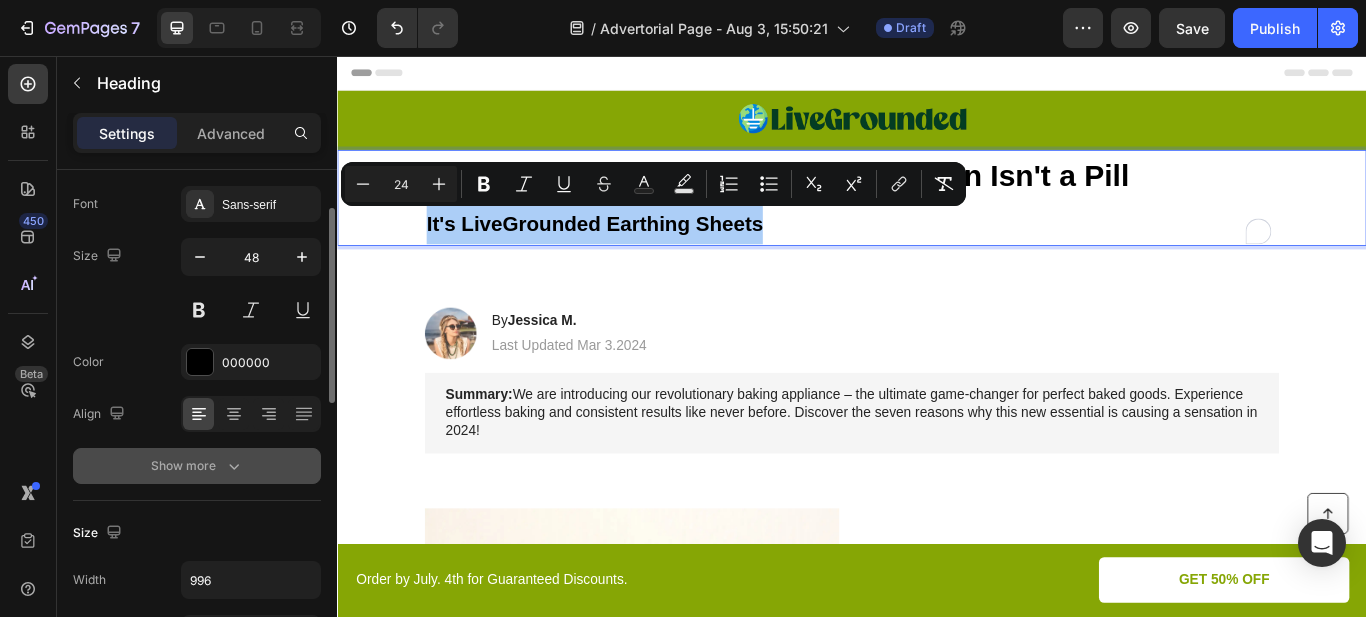 click 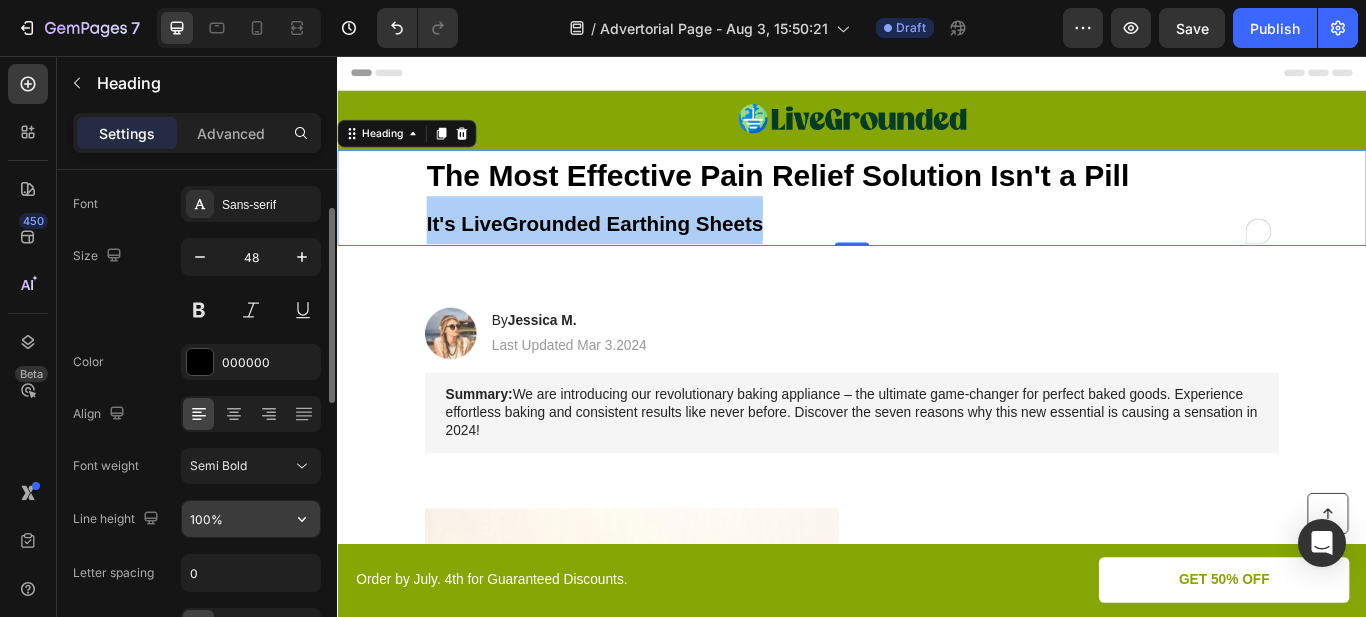 scroll, scrollTop: 200, scrollLeft: 0, axis: vertical 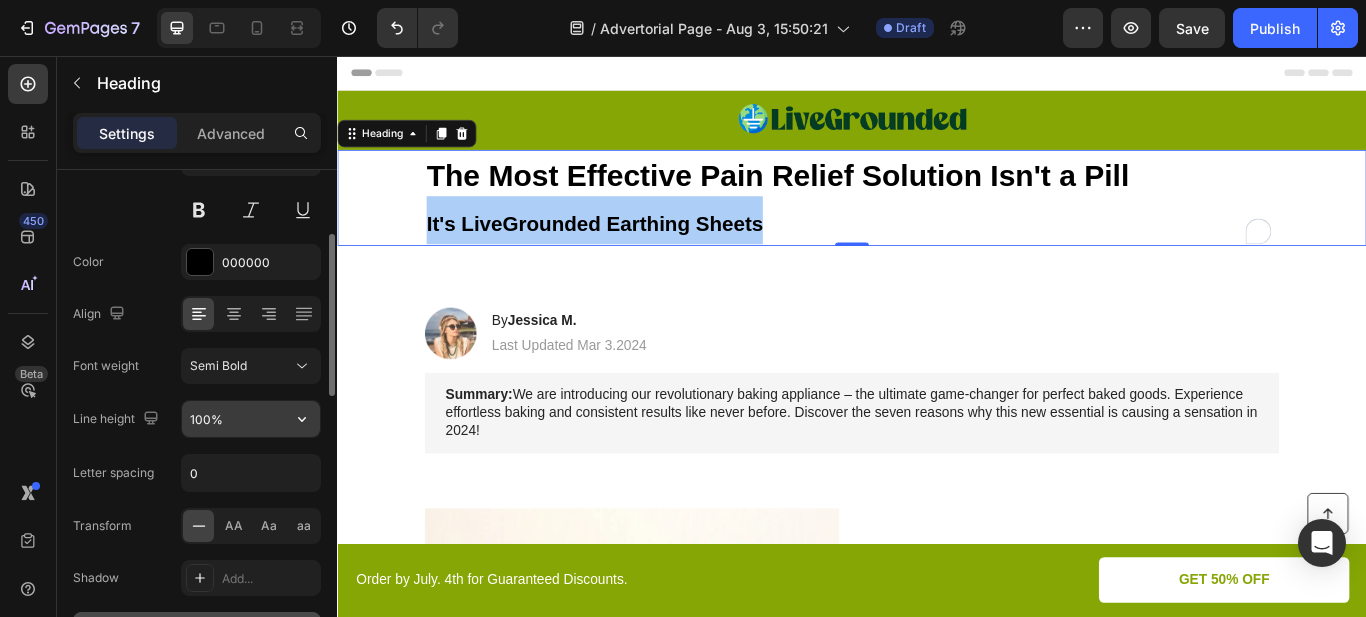 click on "100%" at bounding box center (251, 419) 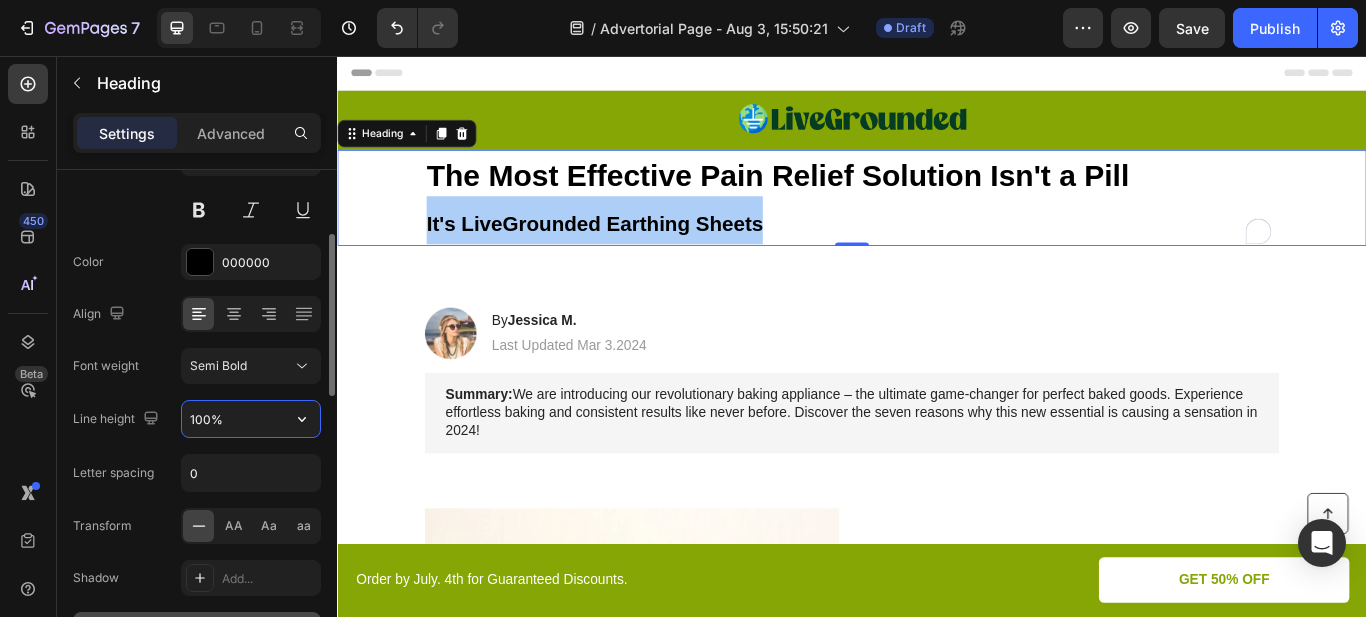 click on "100%" at bounding box center [251, 419] 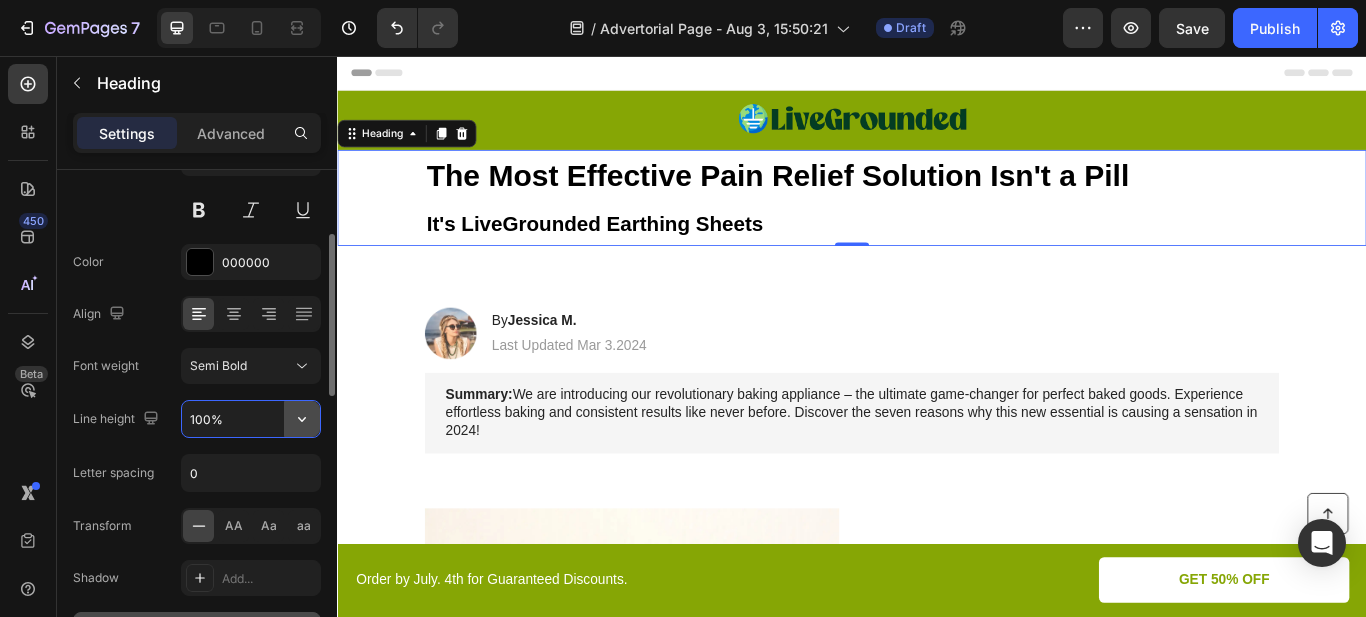 click 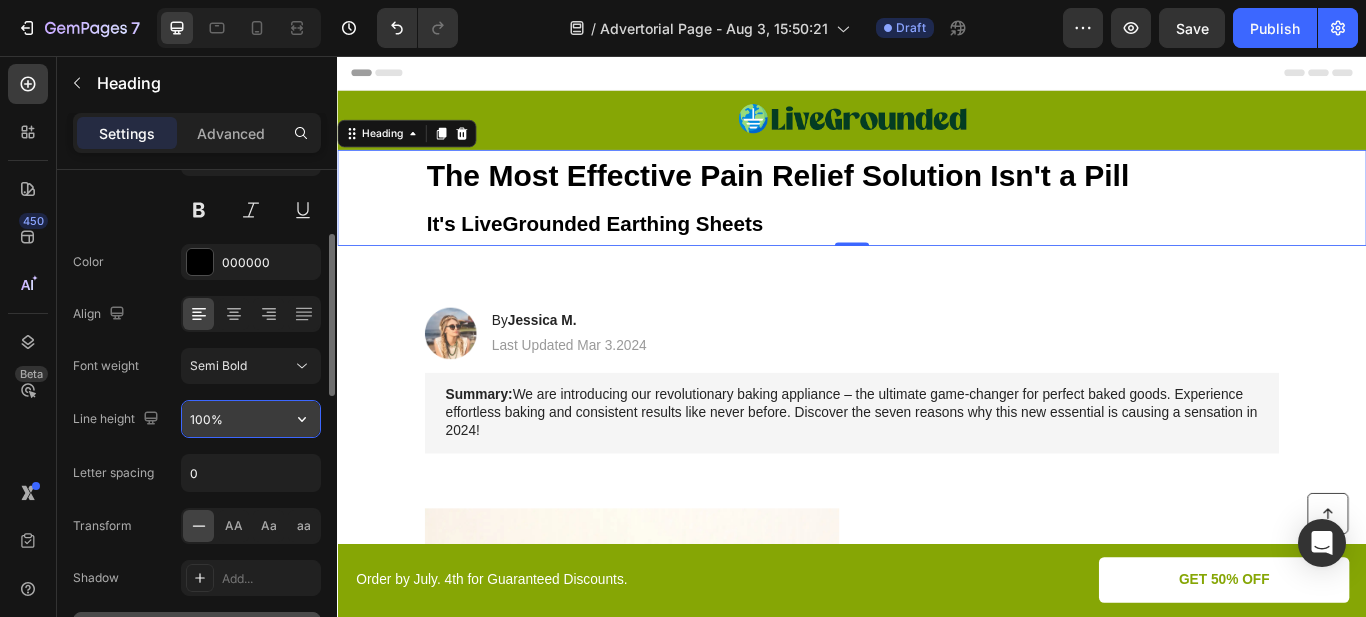 click on "100%" at bounding box center (251, 419) 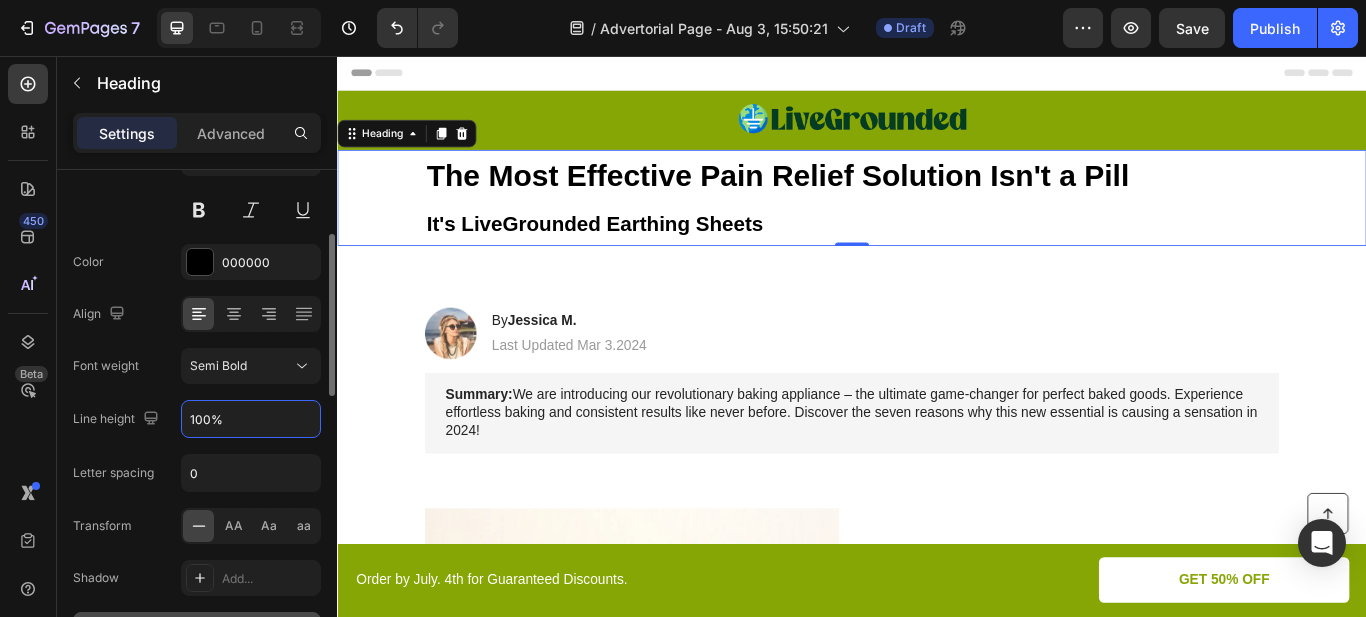 drag, startPoint x: 207, startPoint y: 422, endPoint x: 177, endPoint y: 422, distance: 30 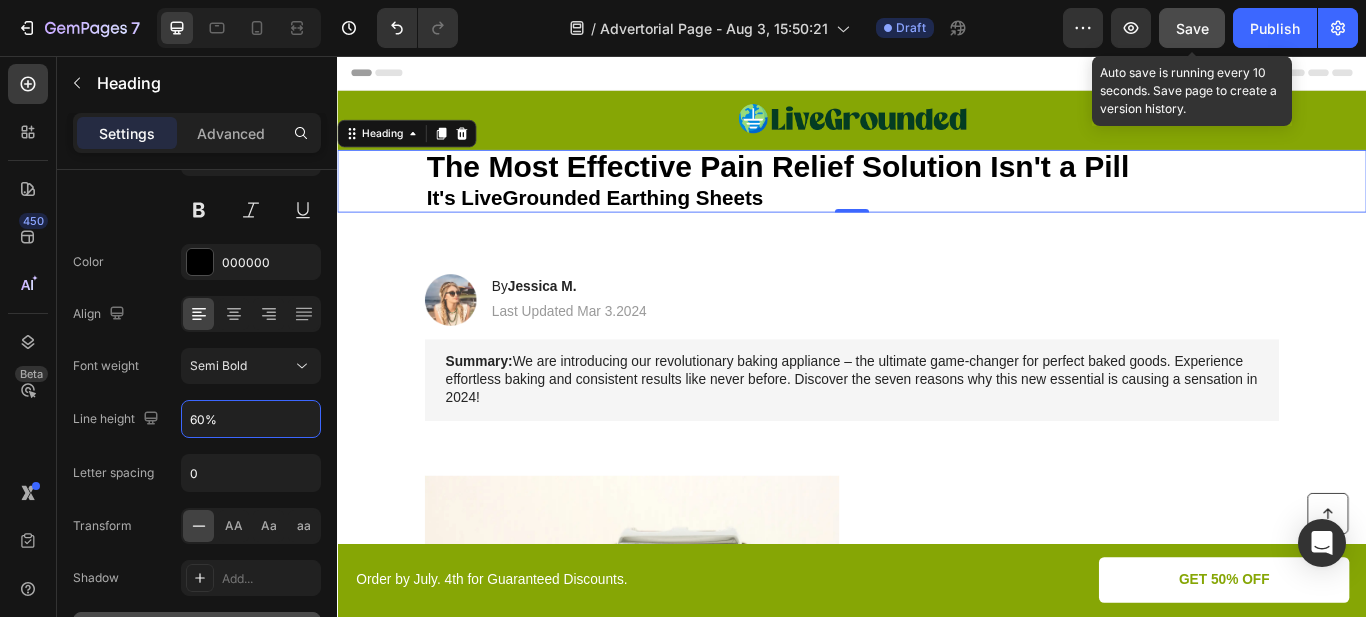 type on "60%" 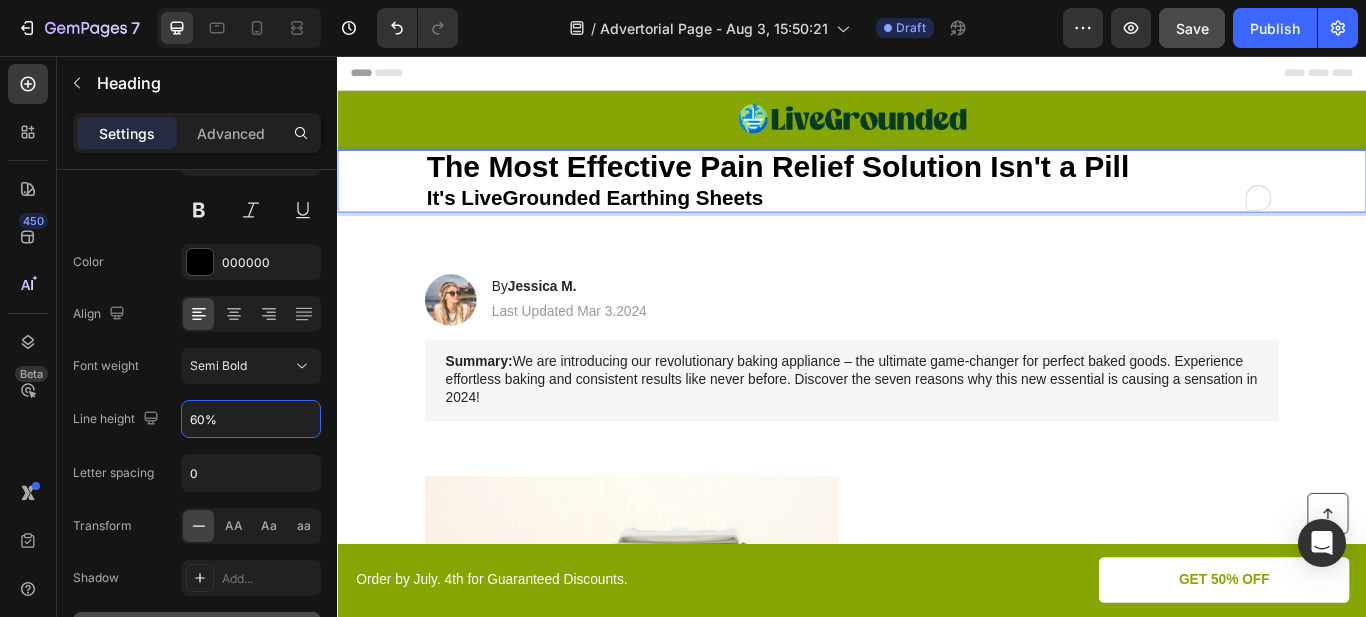 click on "It's LiveGrounded Earthing Sheets" at bounding box center [637, 221] 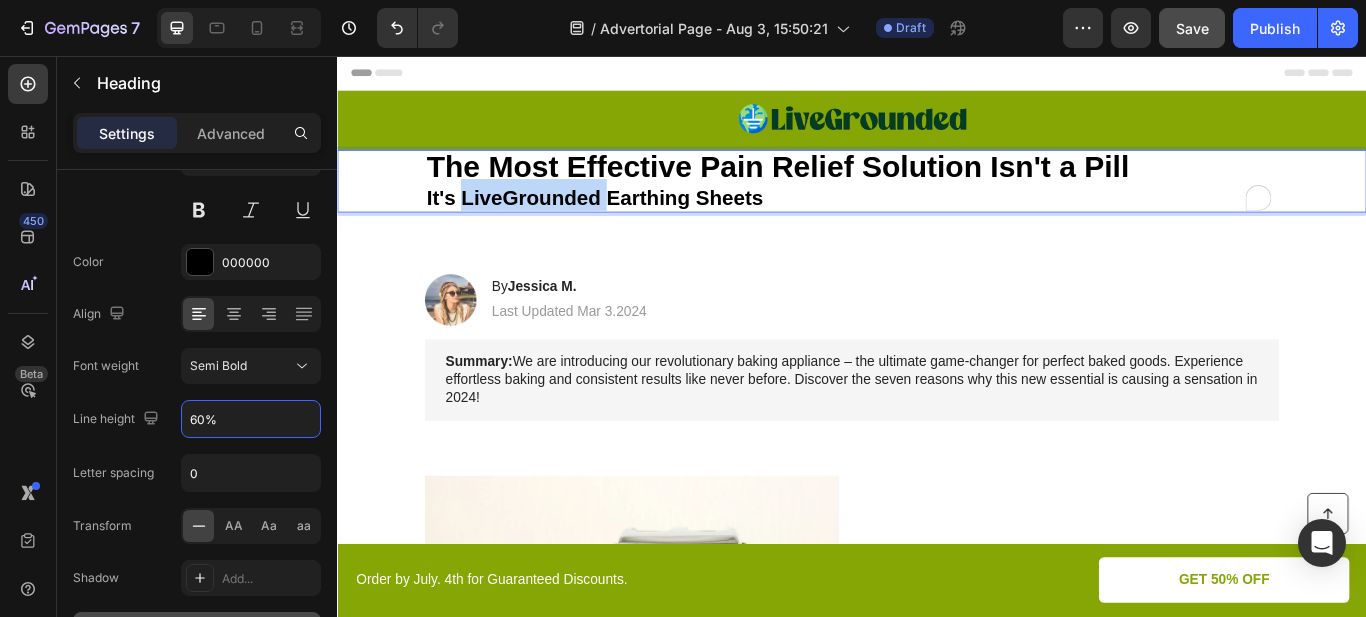 click on "It's LiveGrounded Earthing Sheets" at bounding box center (637, 221) 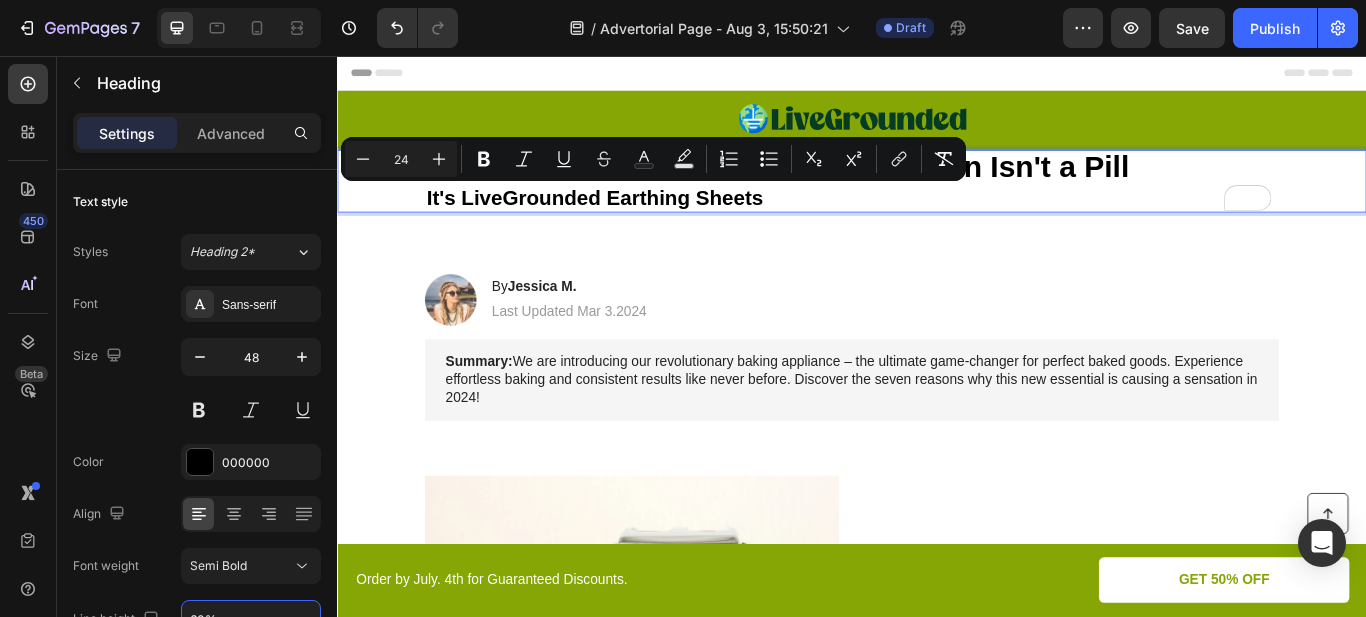 scroll, scrollTop: 0, scrollLeft: 0, axis: both 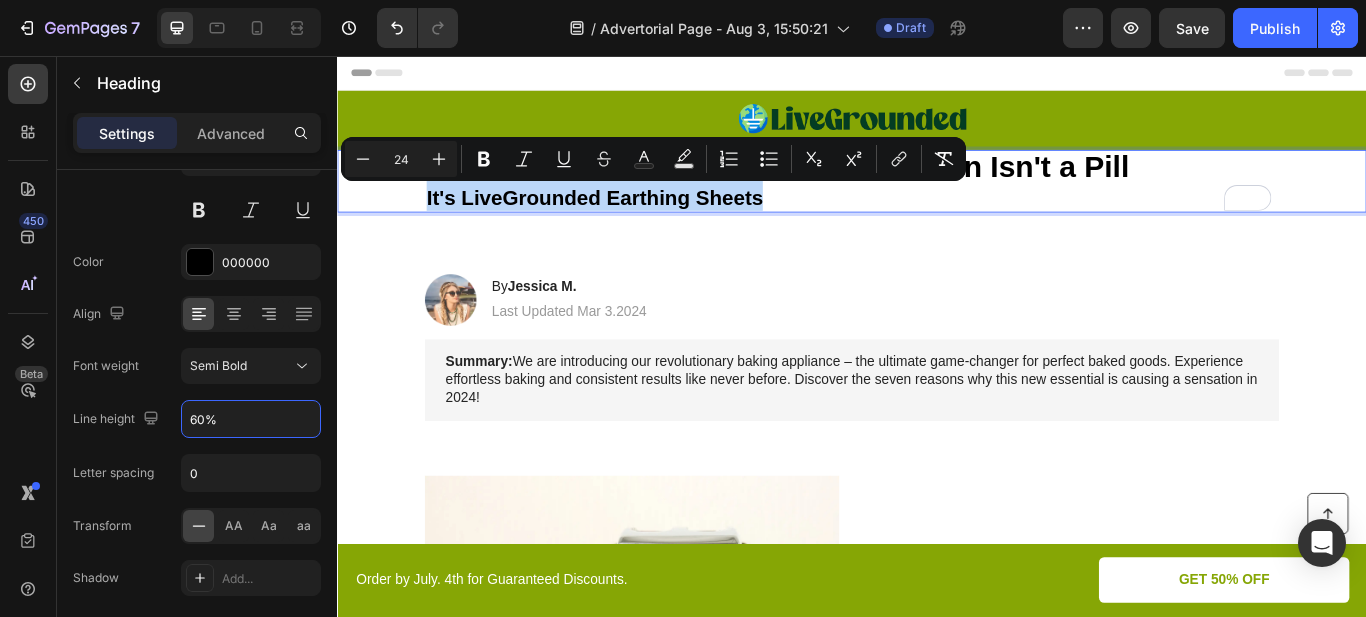 click on "It's LiveGrounded Earthing Sheets" at bounding box center (637, 221) 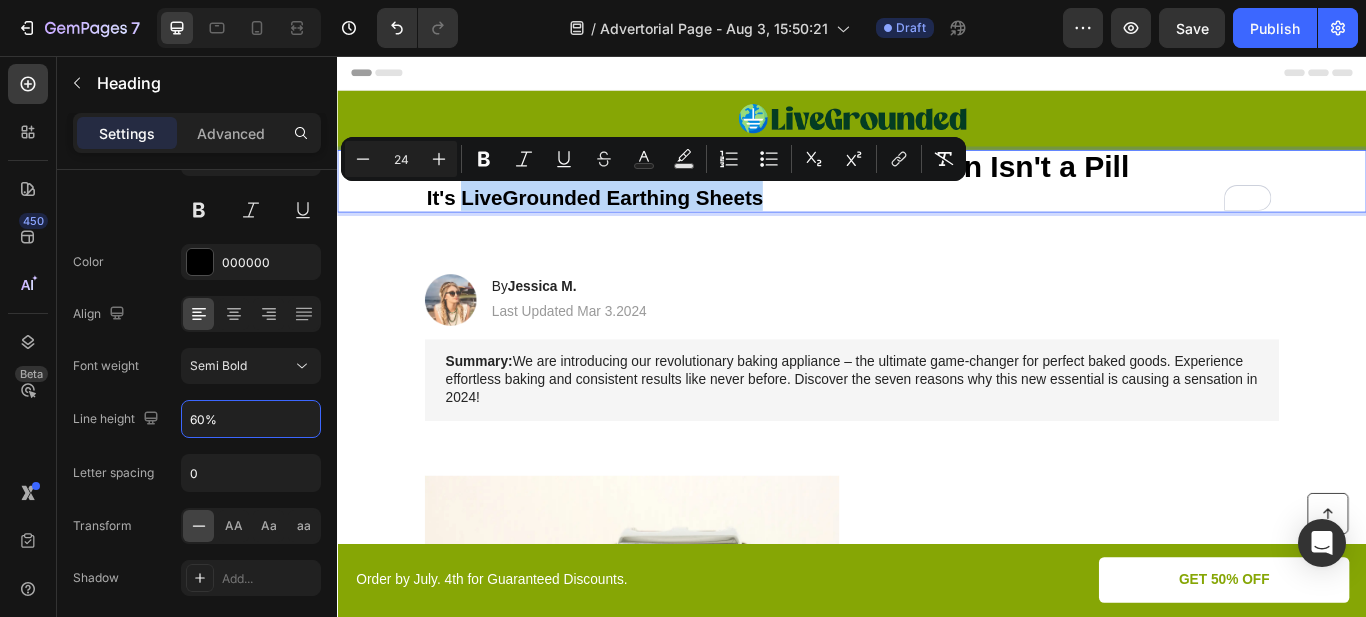 drag, startPoint x: 476, startPoint y: 222, endPoint x: 820, endPoint y: 218, distance: 344.02325 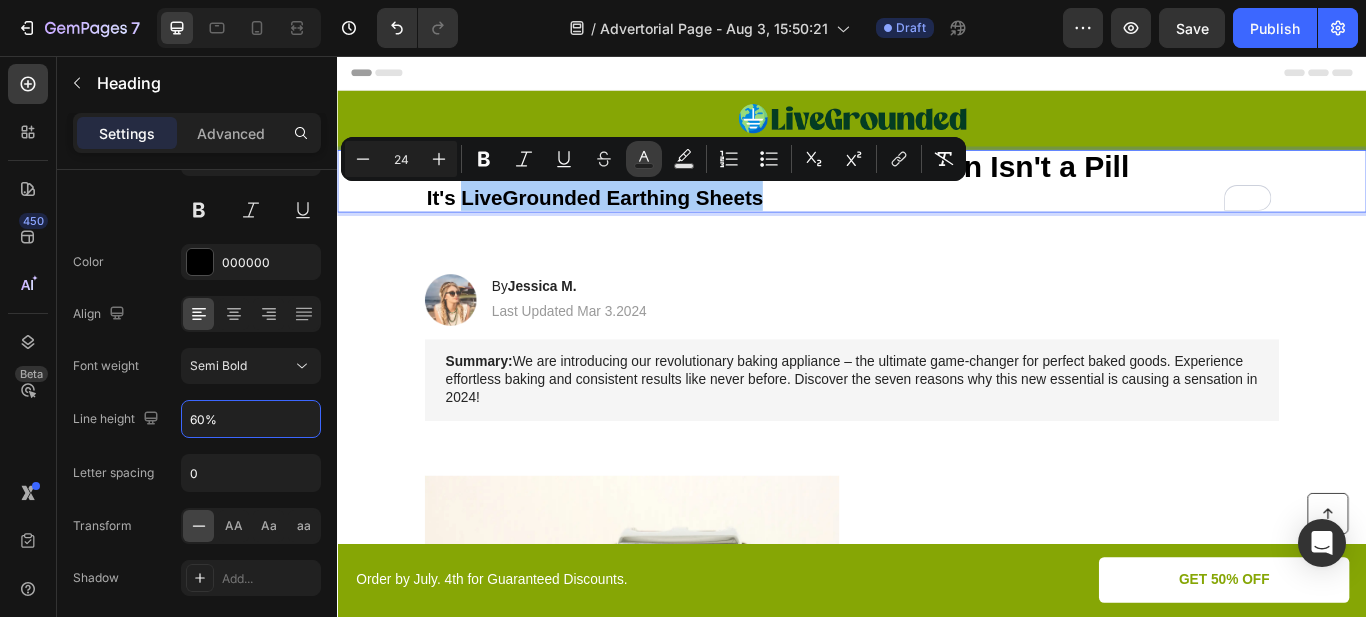 click 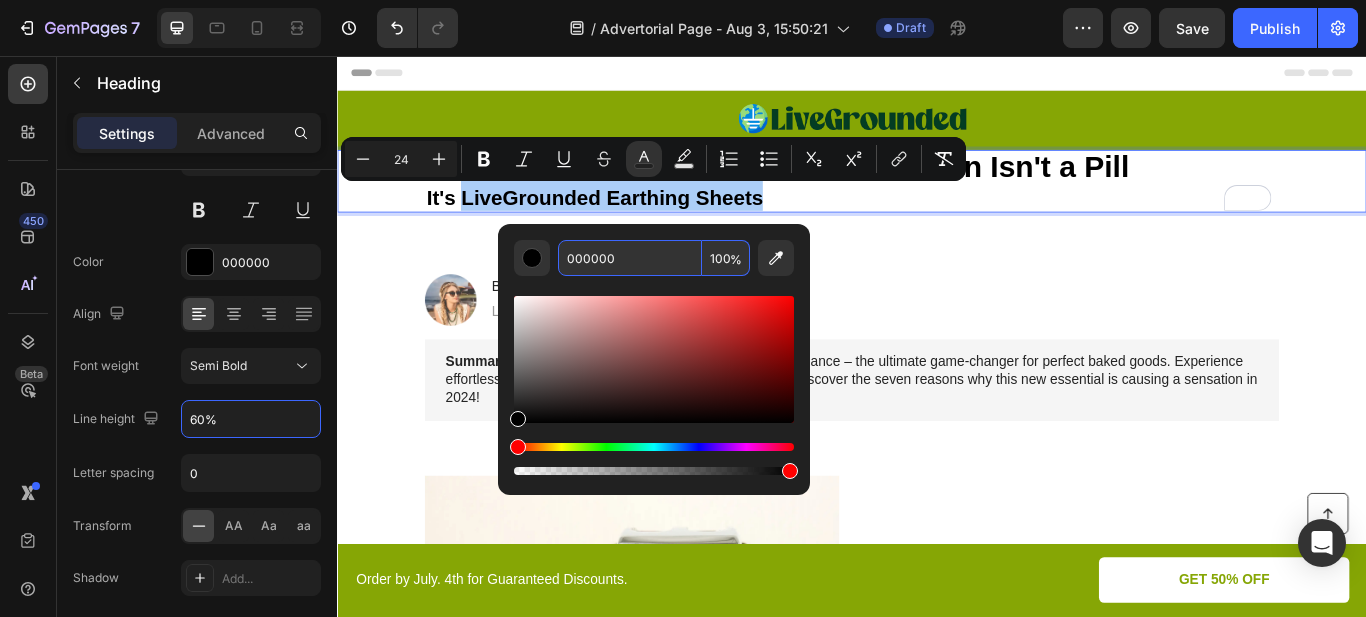 click on "000000" at bounding box center [630, 258] 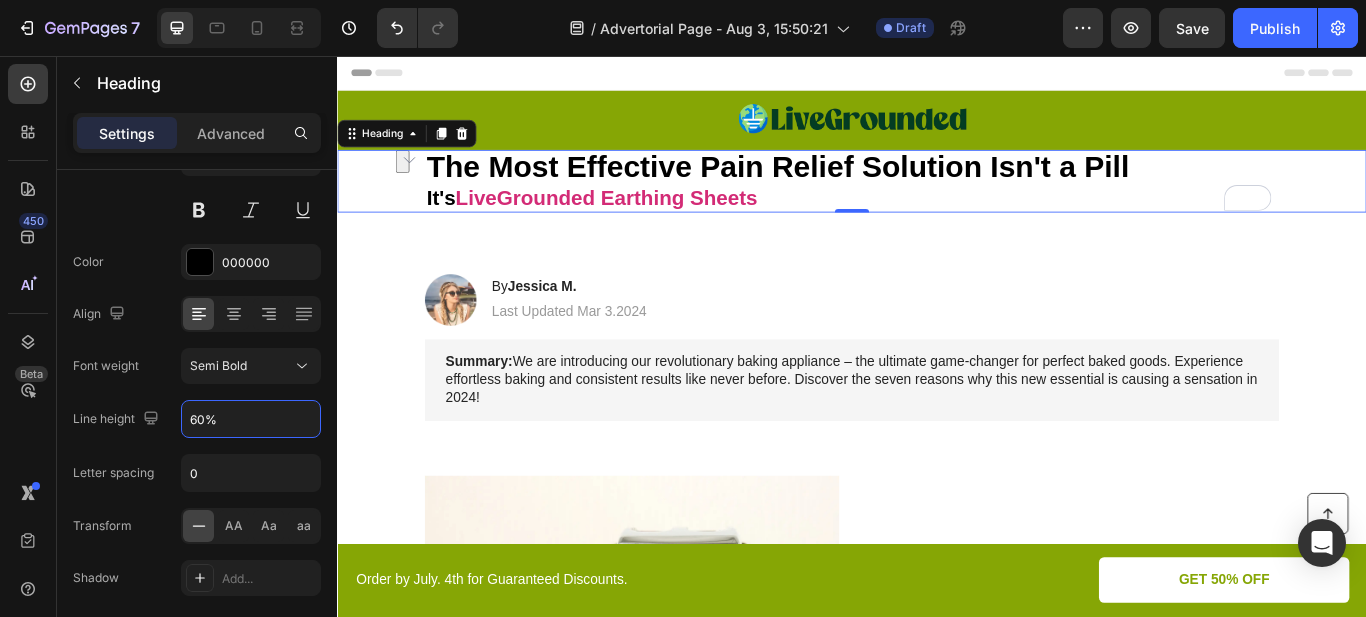 click on "The Most Effective Pain Relief Solution Isn't a Pill It's  LiveGrounded Earthing Sheets" at bounding box center (937, 203) 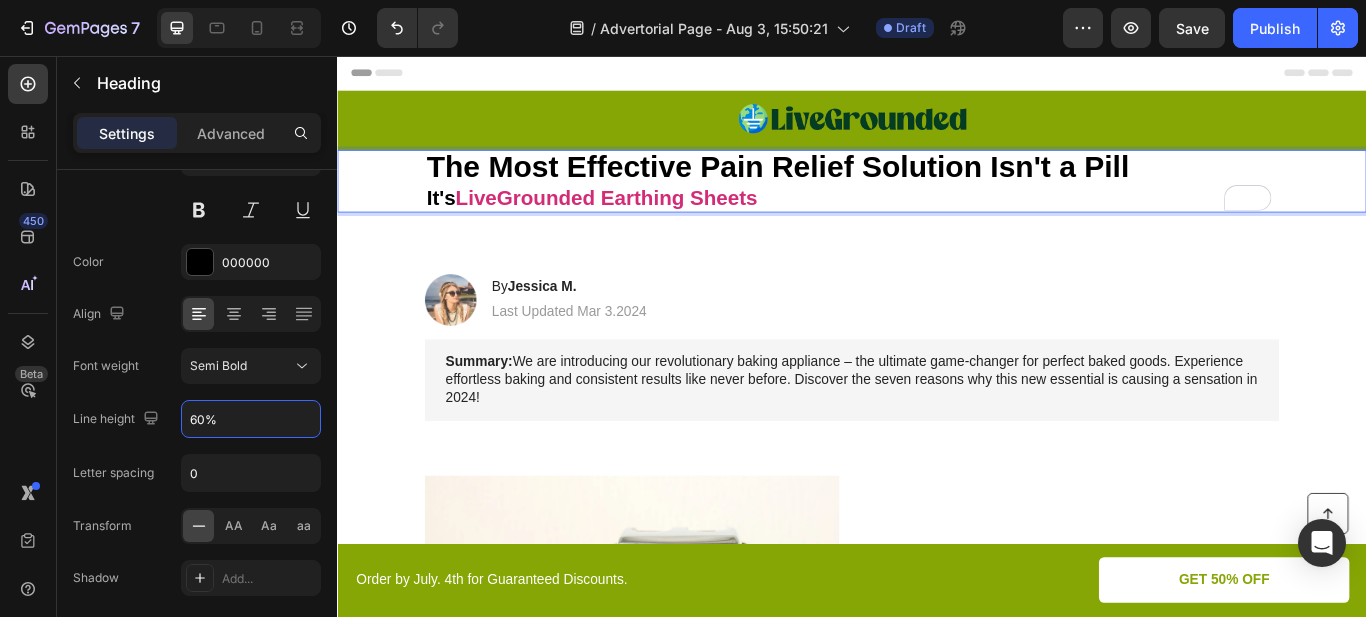 click on "LiveGrounded Earthing Sheets" at bounding box center (651, 221) 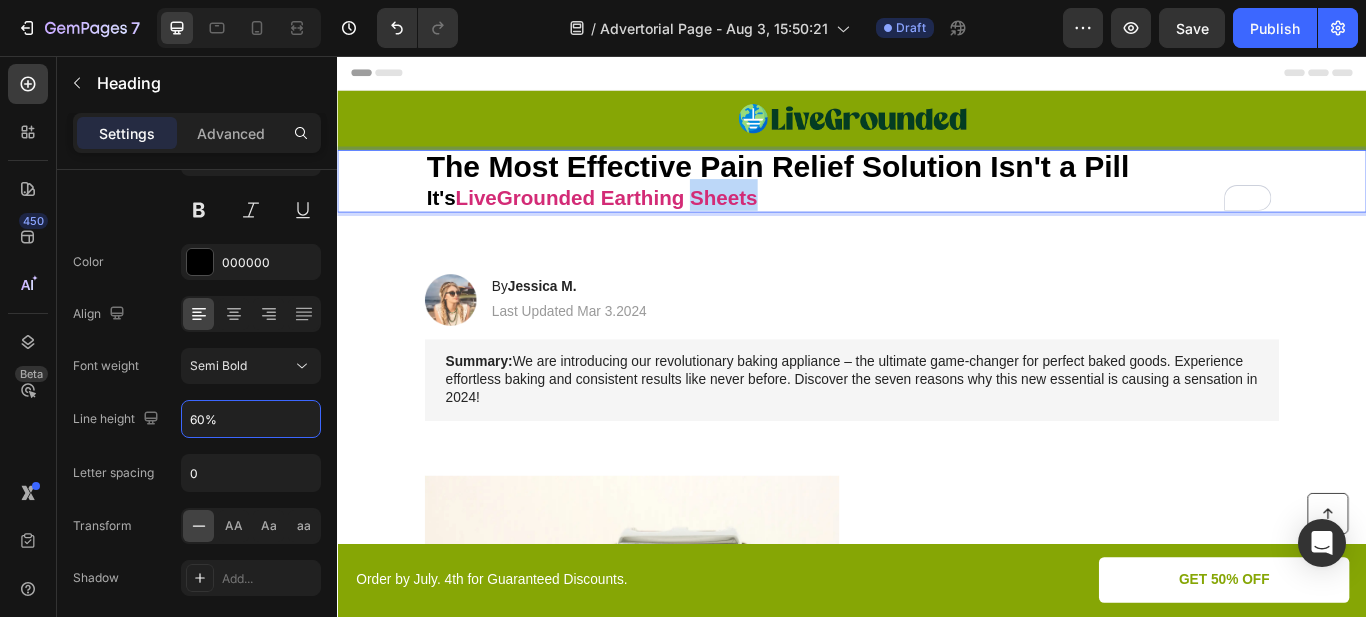 click on "LiveGrounded Earthing Sheets" at bounding box center (651, 221) 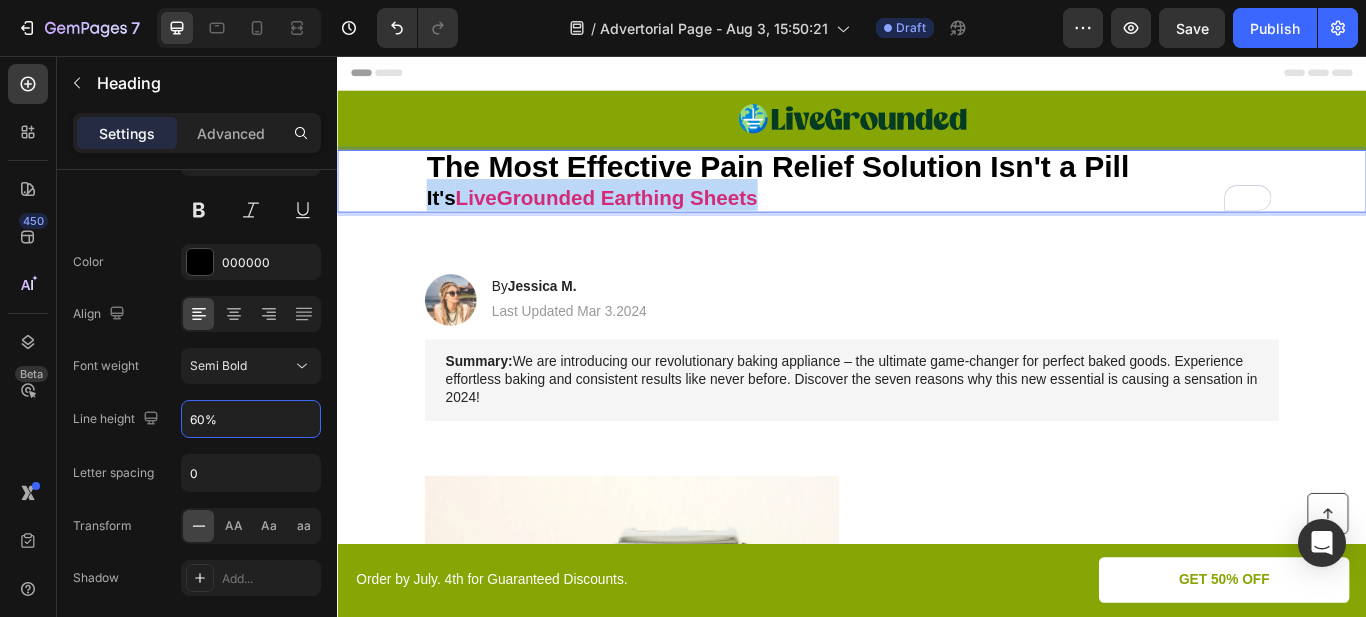 click on "LiveGrounded Earthing Sheets" at bounding box center (651, 221) 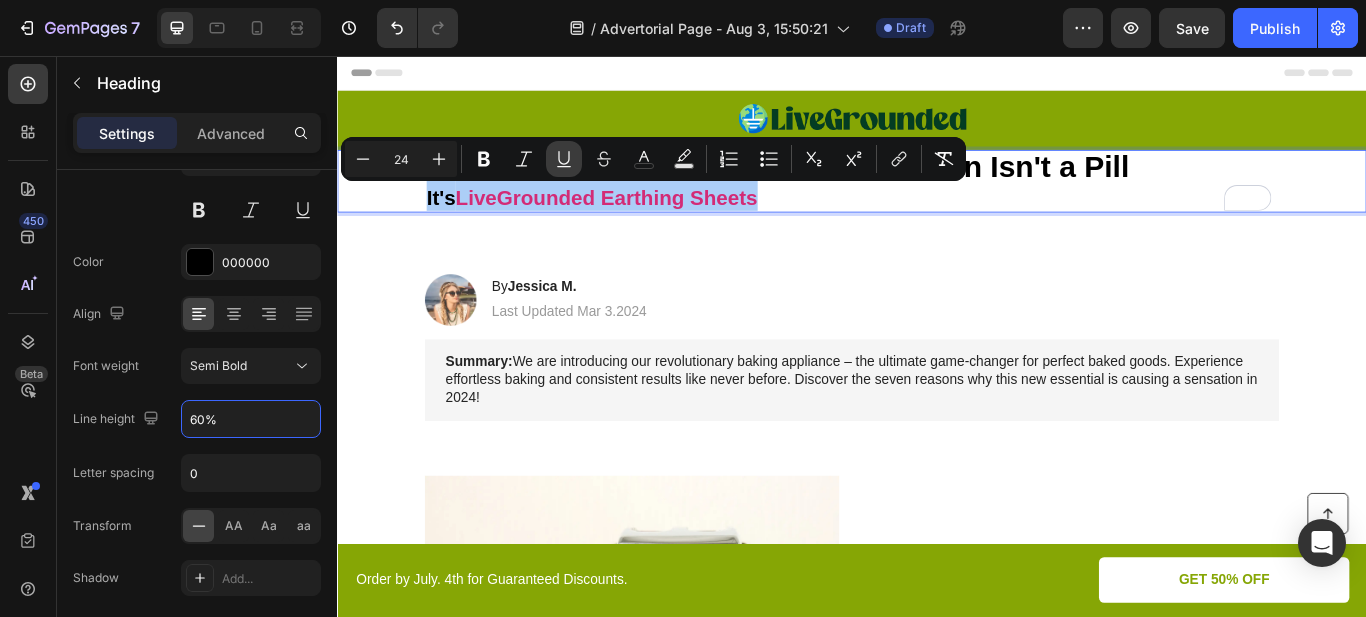 click 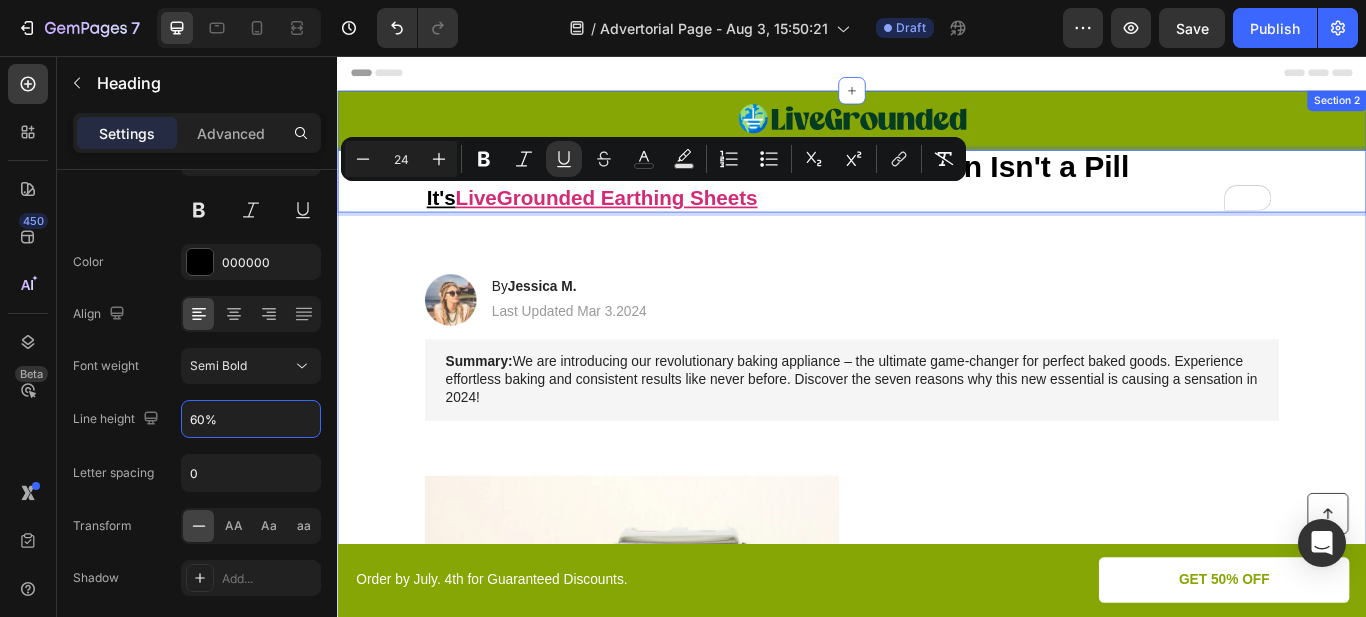 click on "Image Row The Most Effective Pain Relief Solution Isn't a Pill It's LiveGrounded Earthing Sheets Heading 0 Heading Image By [NAME]. Heading Last Updated Mar 3.2024 Text Block Row Summary: We are introducing our revolutionary baking appliance – the ultimate game-changer for perfect baked goods. Experience effortless baking and consistent results like never before. Discover the seven reasons why this new essential is causing a sensation in 2024! Text Block Image 1. Ultra-Fast Heating System Heading Experience the pinnacle of toasting efficiency with the ultra-fast heating system of this cutting-edge toaster. Utilizing advanced heating elements and innovative technology, it rapidly reaches optimal toasting temperatures, reducing wait times to a minimum. Start your day with swift and satisfying toasting, allowing you to indulge in perfectly crispy slices in mere moments. Text Block Row 2. Precise Browning Control Heading Text Block Image Row Image 3. Customized Toasting Programs Heading   Text Block" at bounding box center (937, 1193) 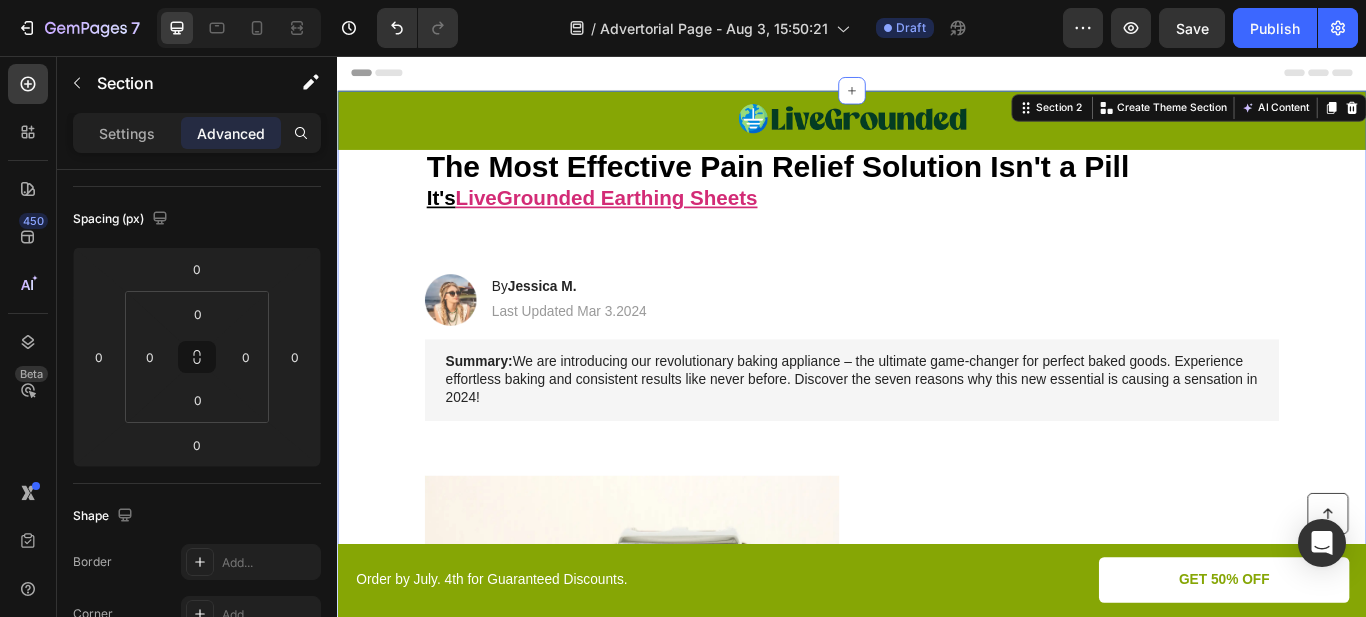 scroll, scrollTop: 0, scrollLeft: 0, axis: both 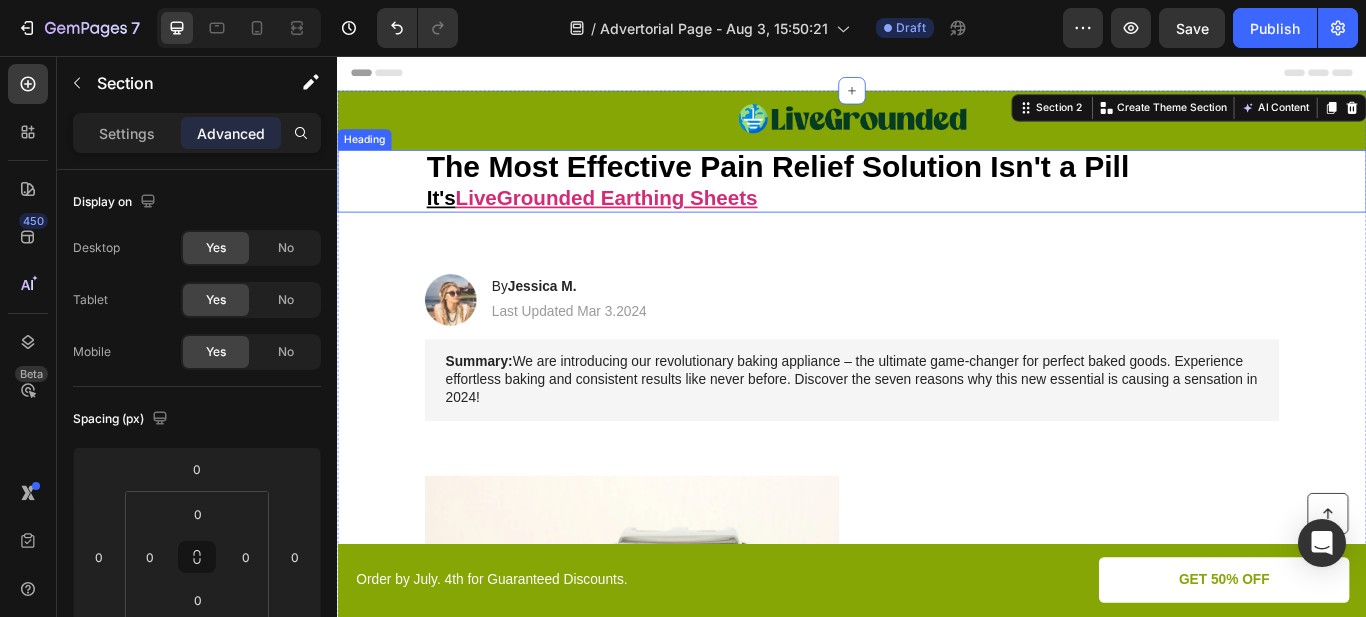 click on "⁠⁠⁠⁠⁠⁠⁠ The Most Effective Pain Relief Solution Isn't a Pill It's  LiveGrounded Earthing Sheets" at bounding box center [937, 203] 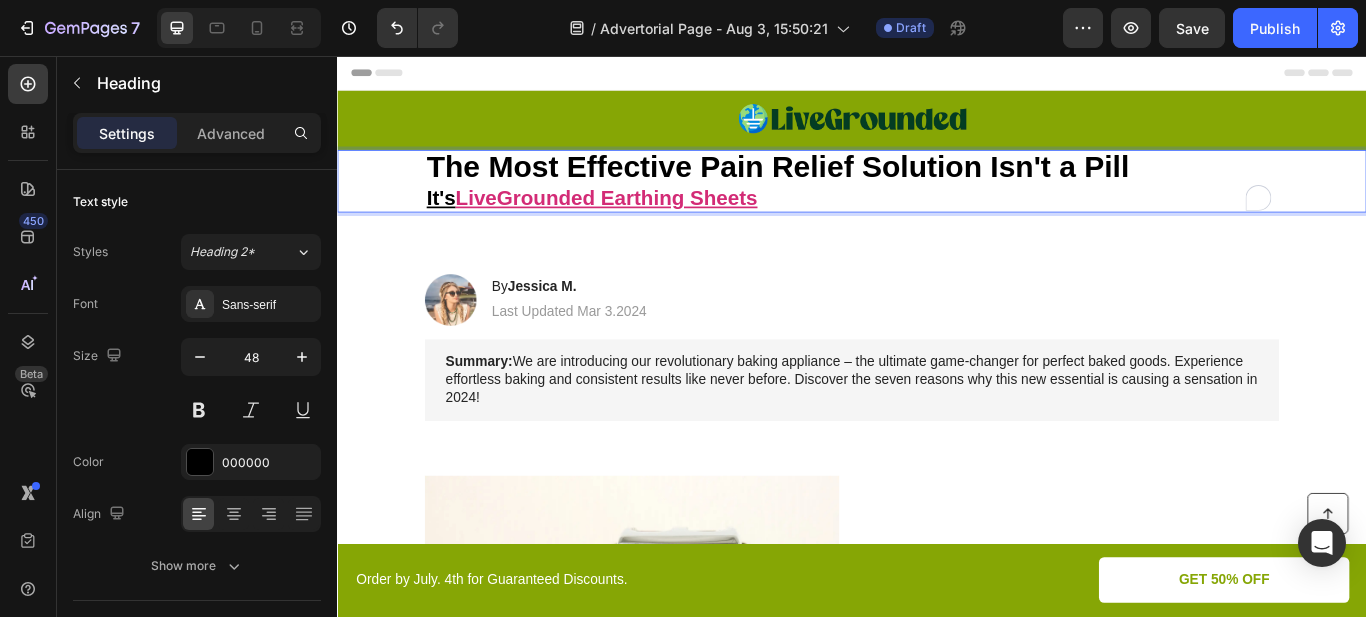 click on "The Most Effective Pain Relief Solution Isn't a Pill It's  LiveGrounded Earthing Sheets" at bounding box center [937, 203] 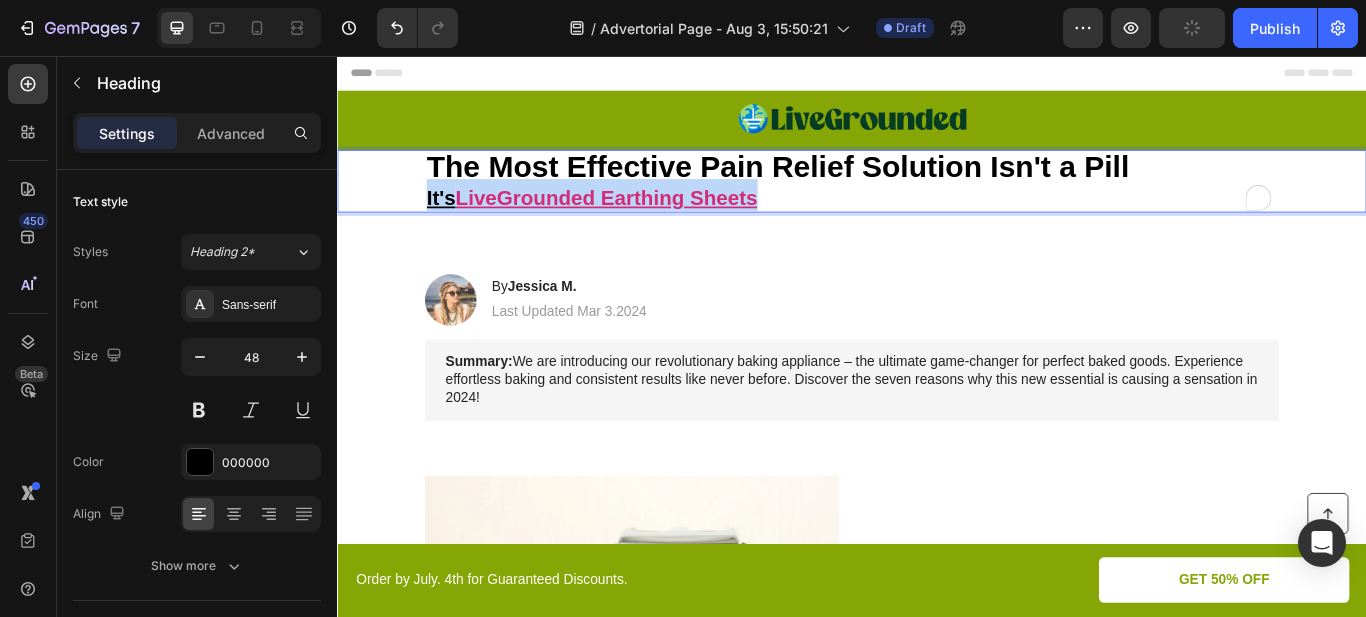 click on "The Most Effective Pain Relief Solution Isn't a Pill It's  LiveGrounded Earthing Sheets" at bounding box center (937, 203) 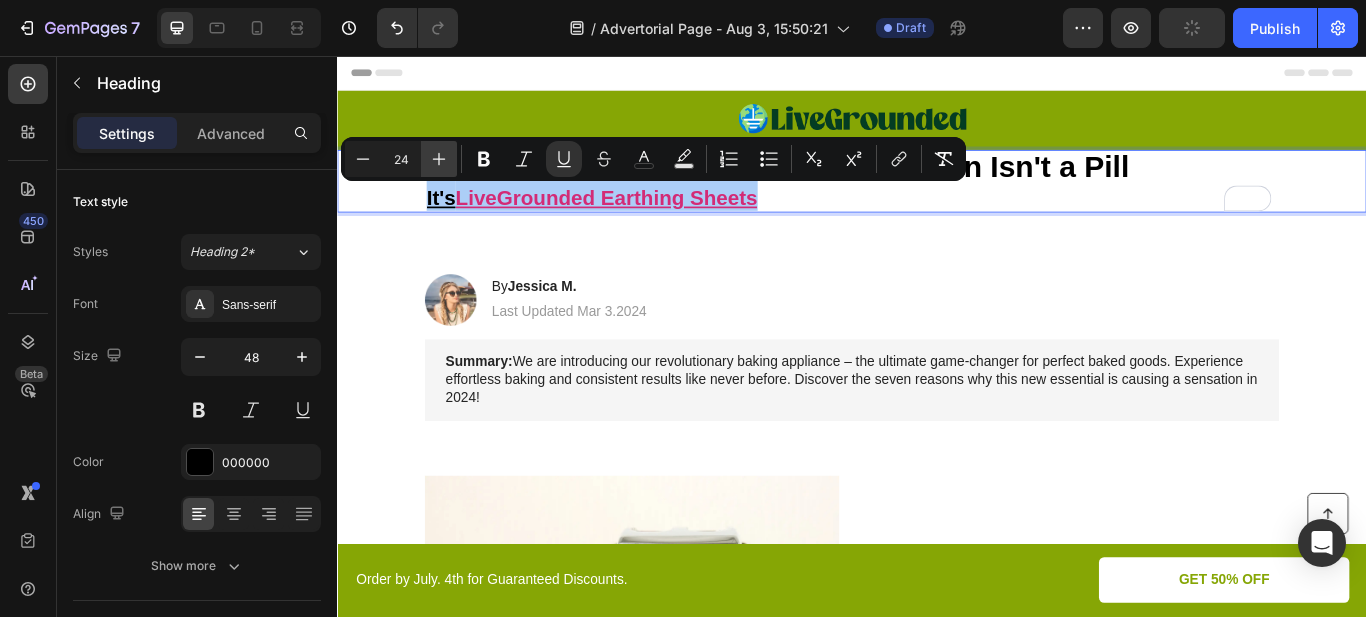 click 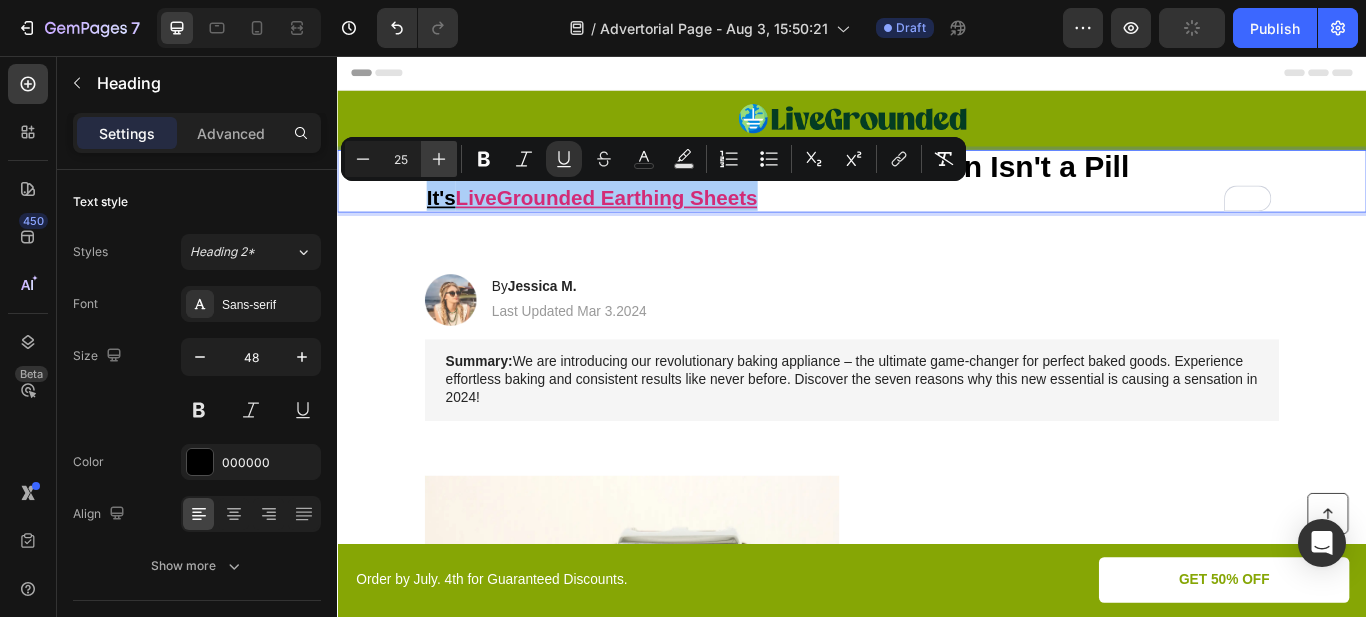 click 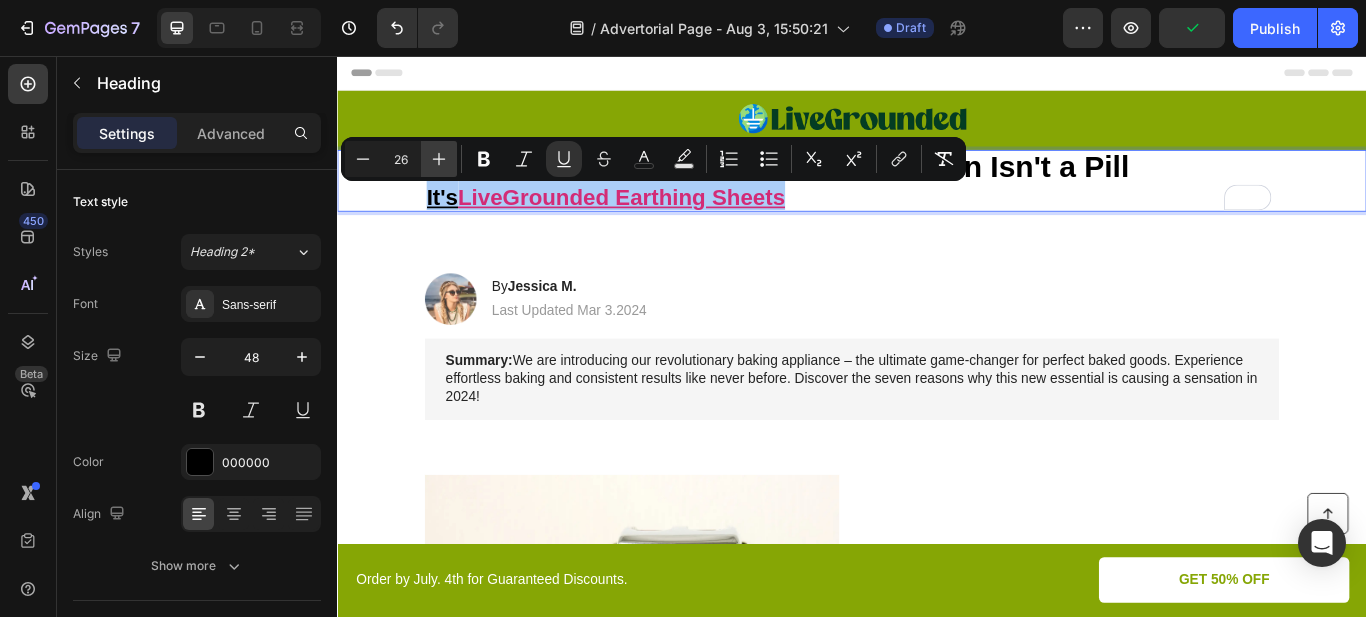 click 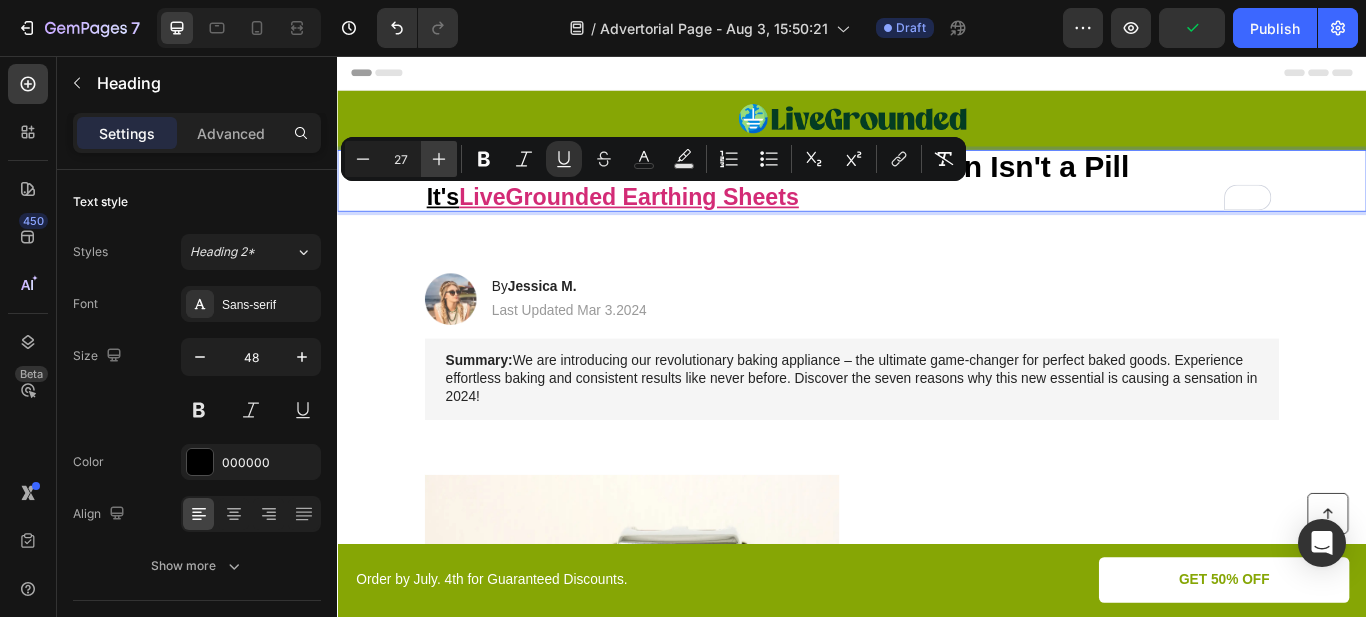 click 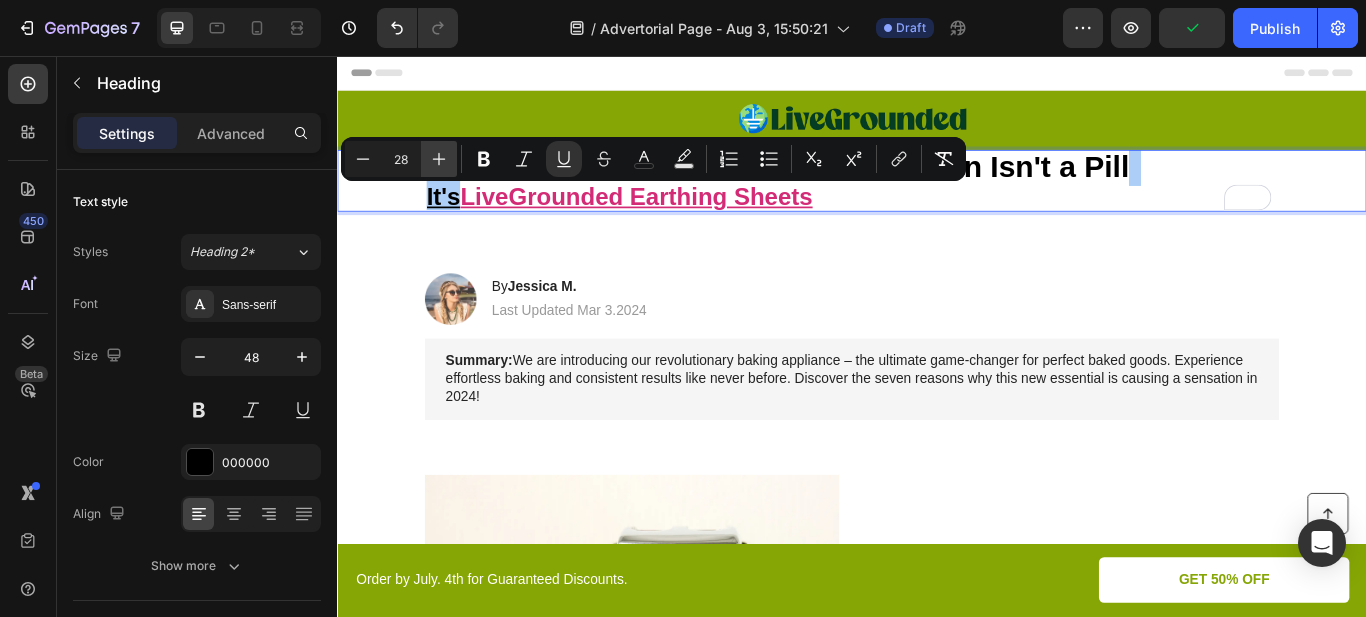 click 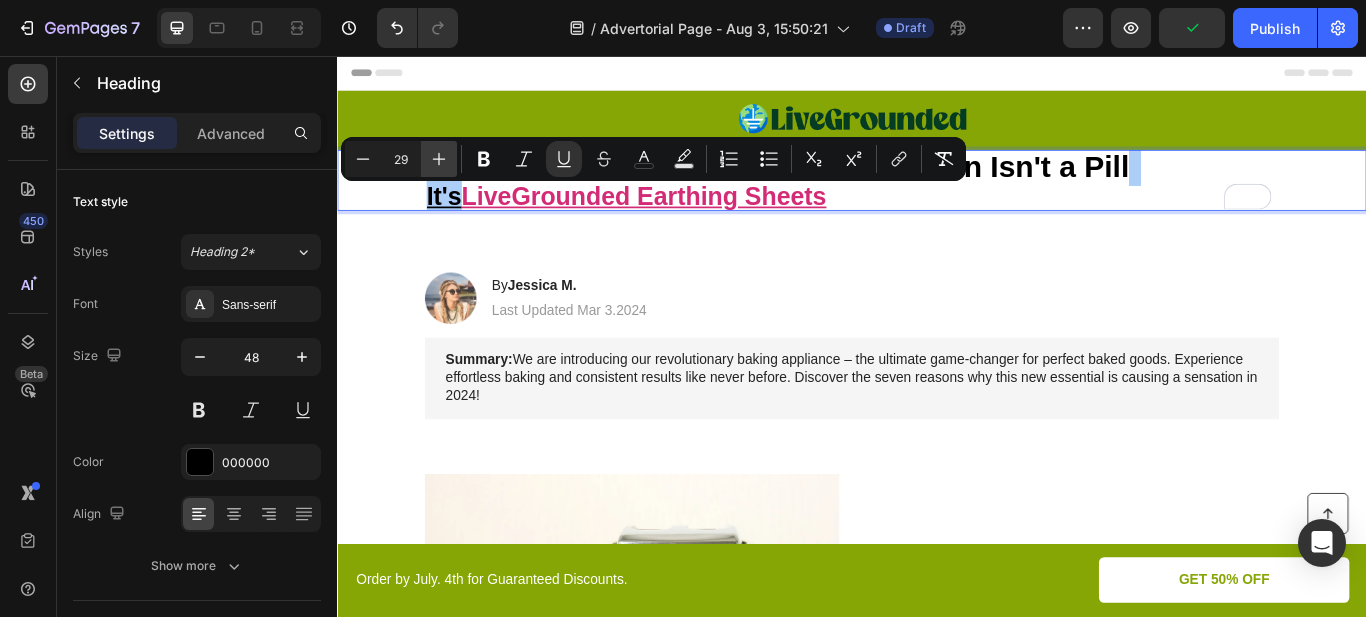 click 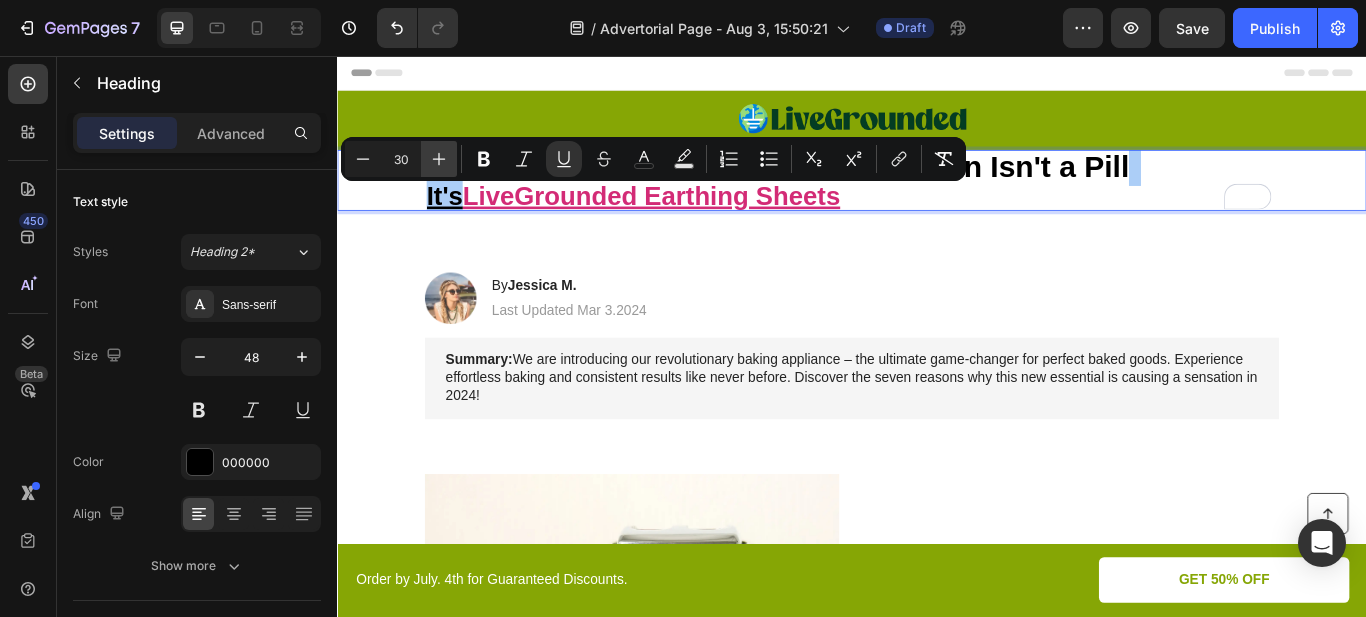click 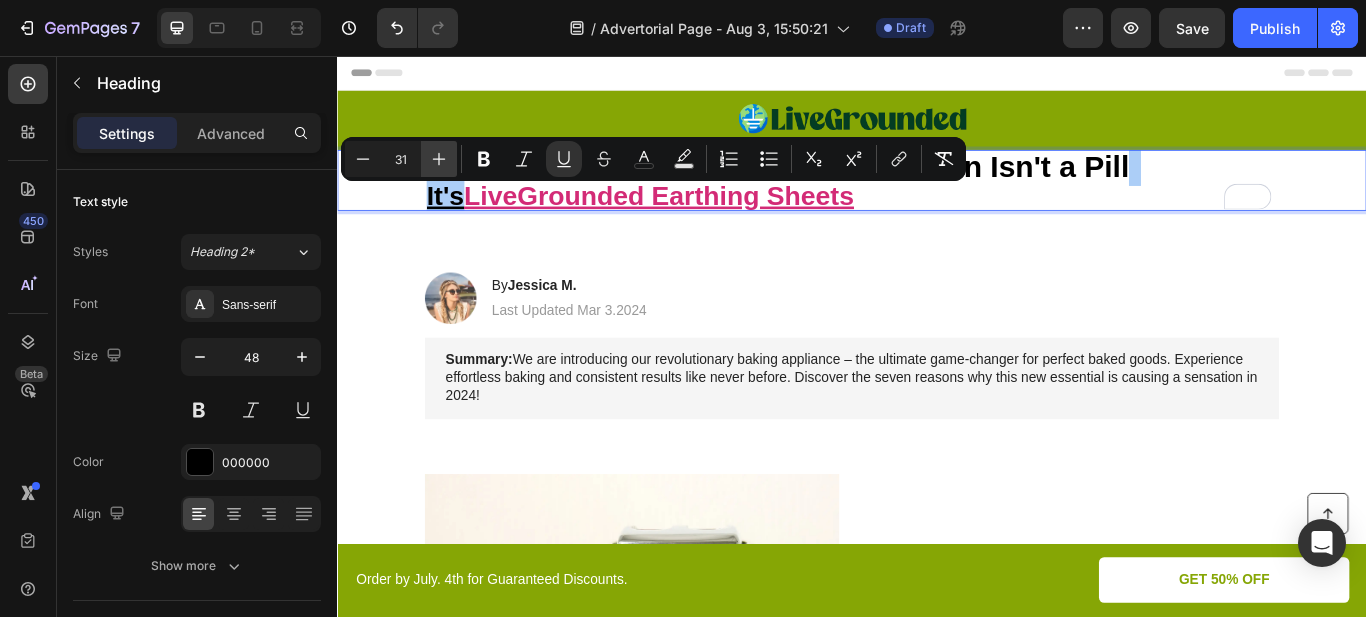 click 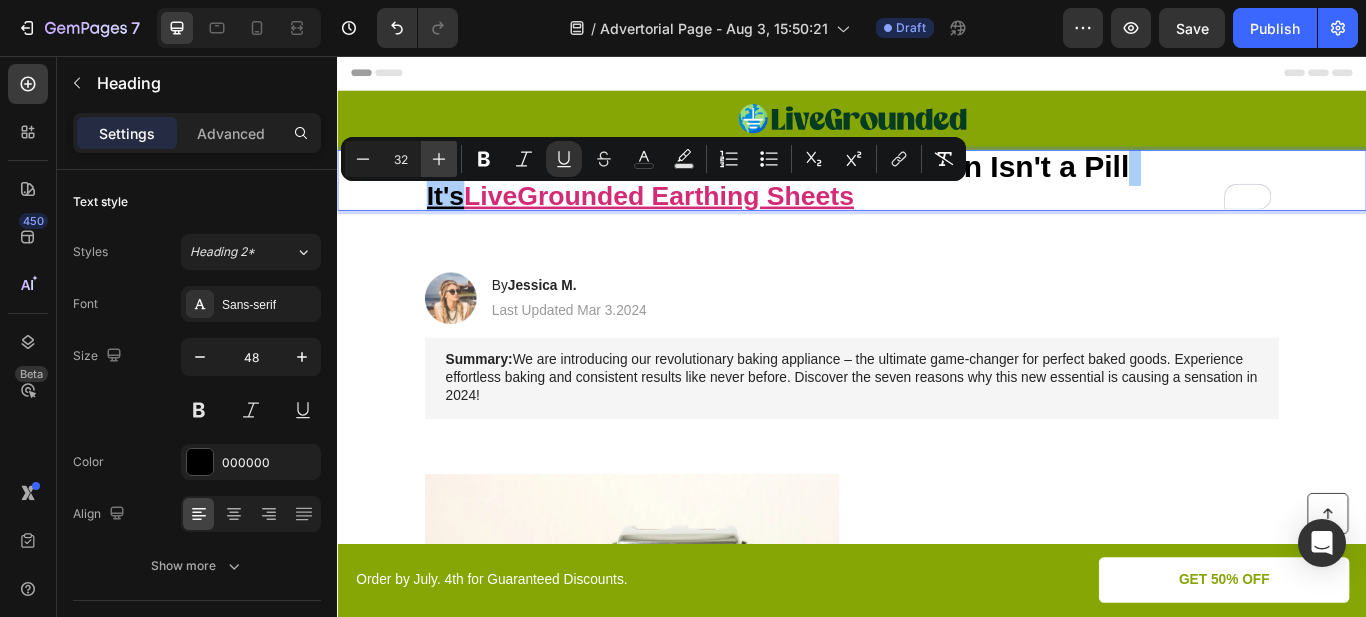 click 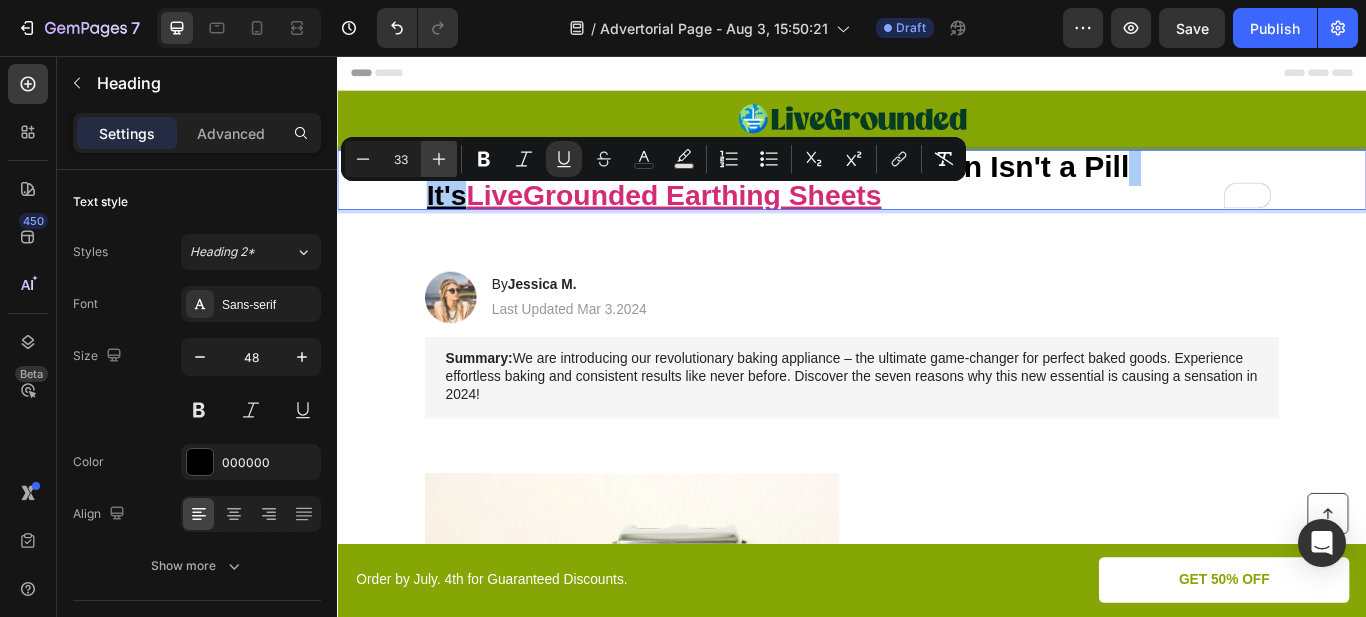 click 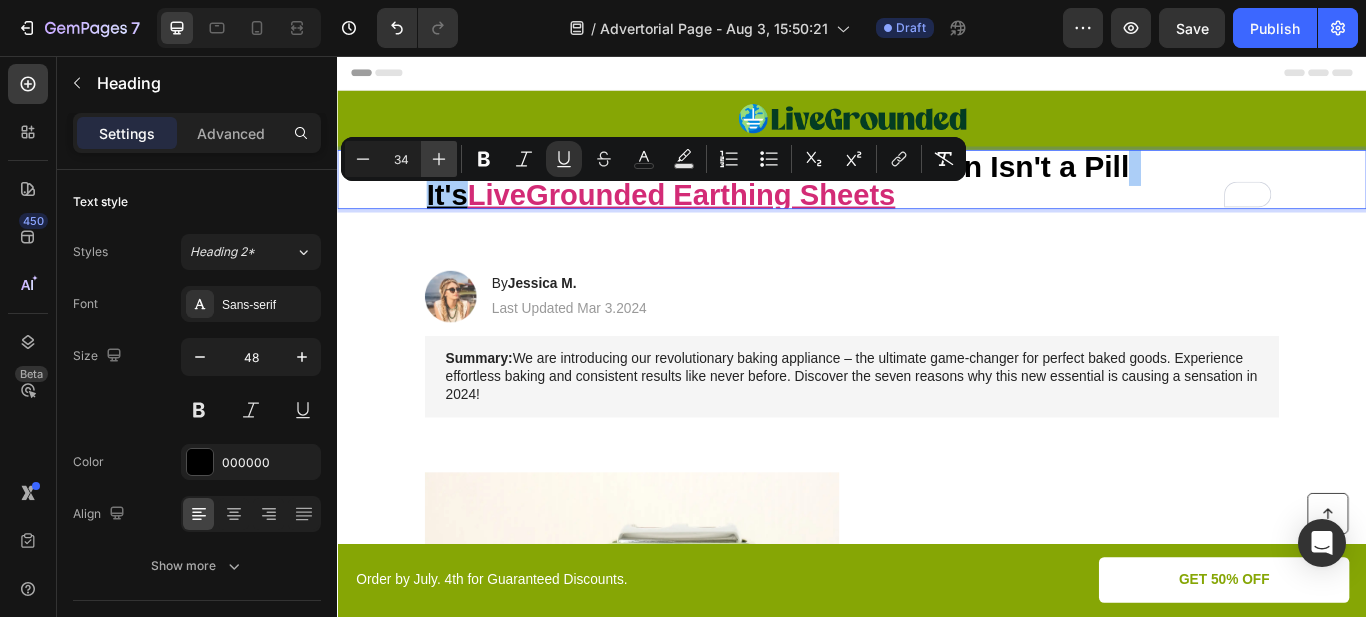 click 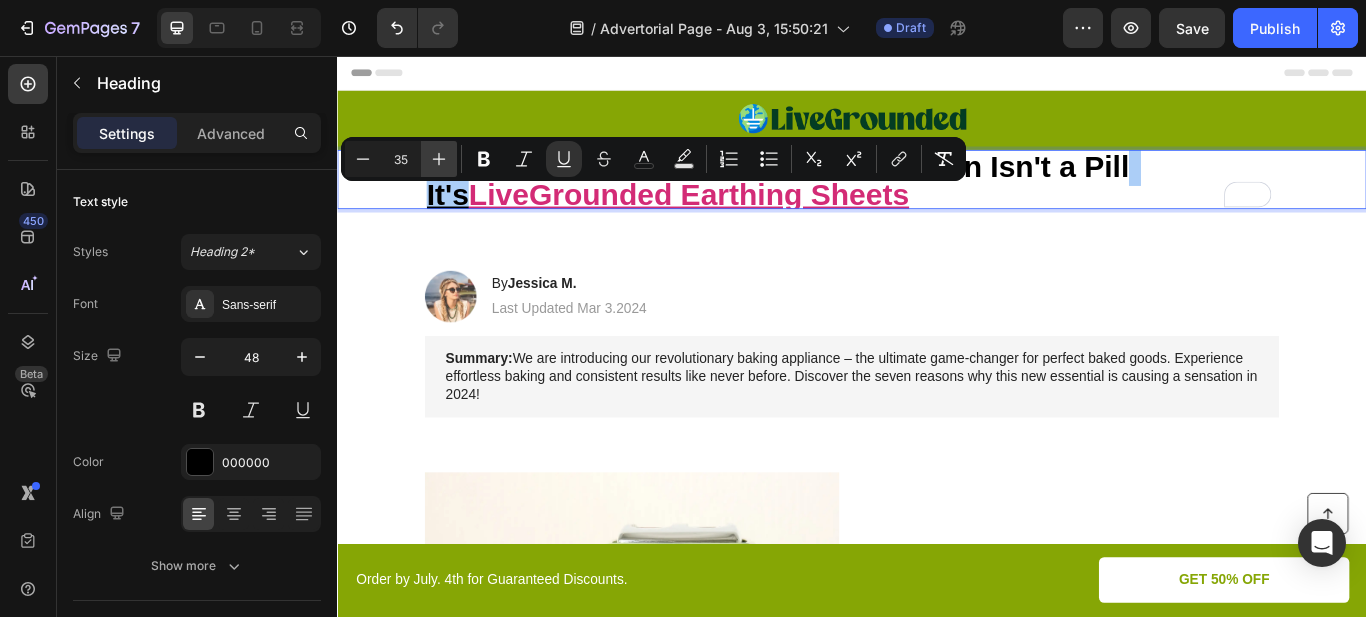 click 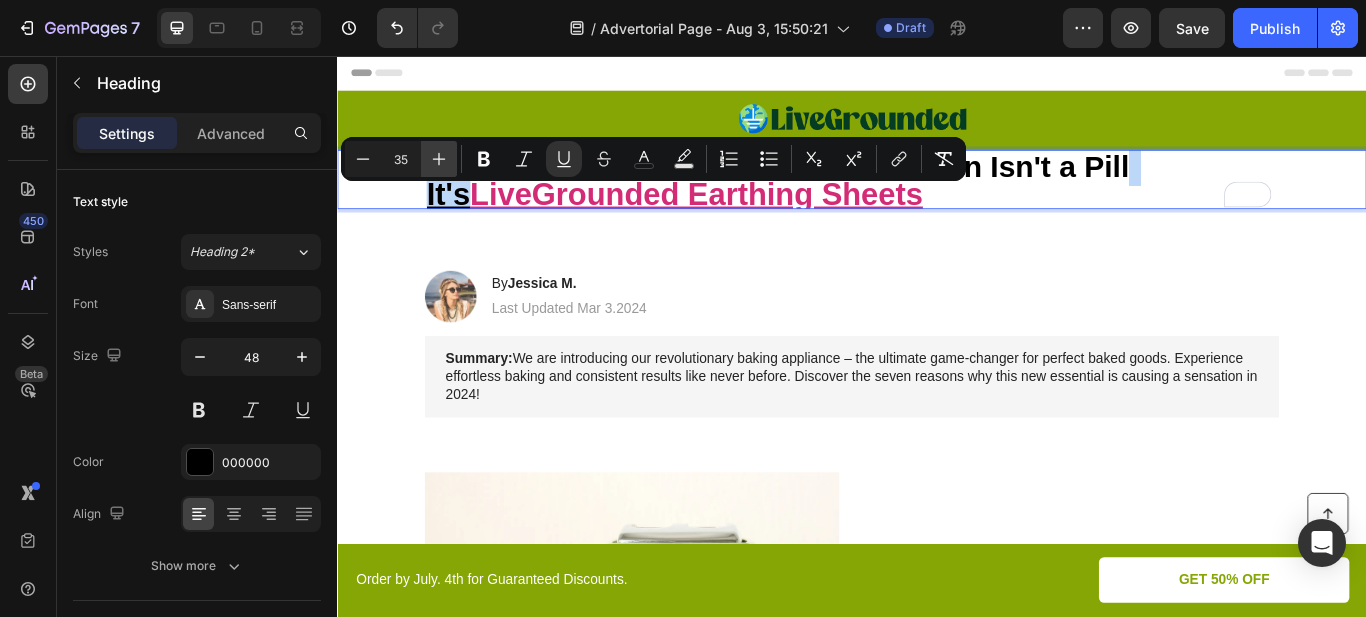 type on "36" 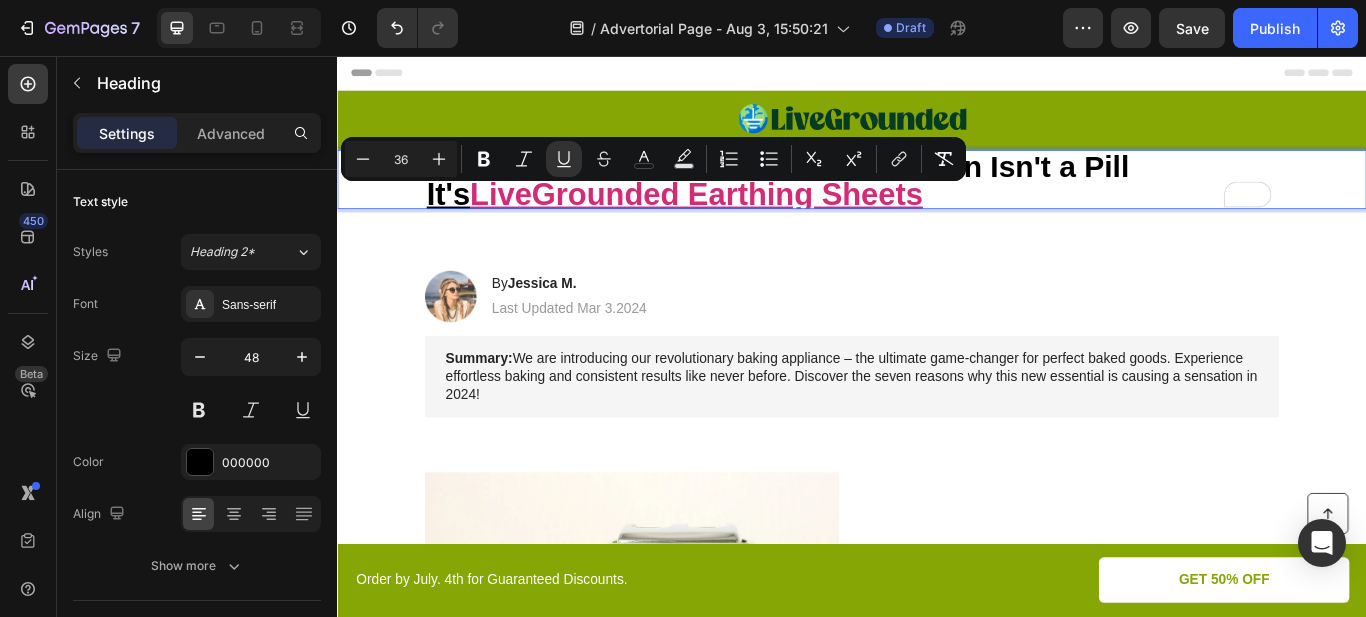 click on "The Most Effective Pain Relief Solution Isn't a Pill It's  LiveGrounded Earthing Sheets" at bounding box center [937, 201] 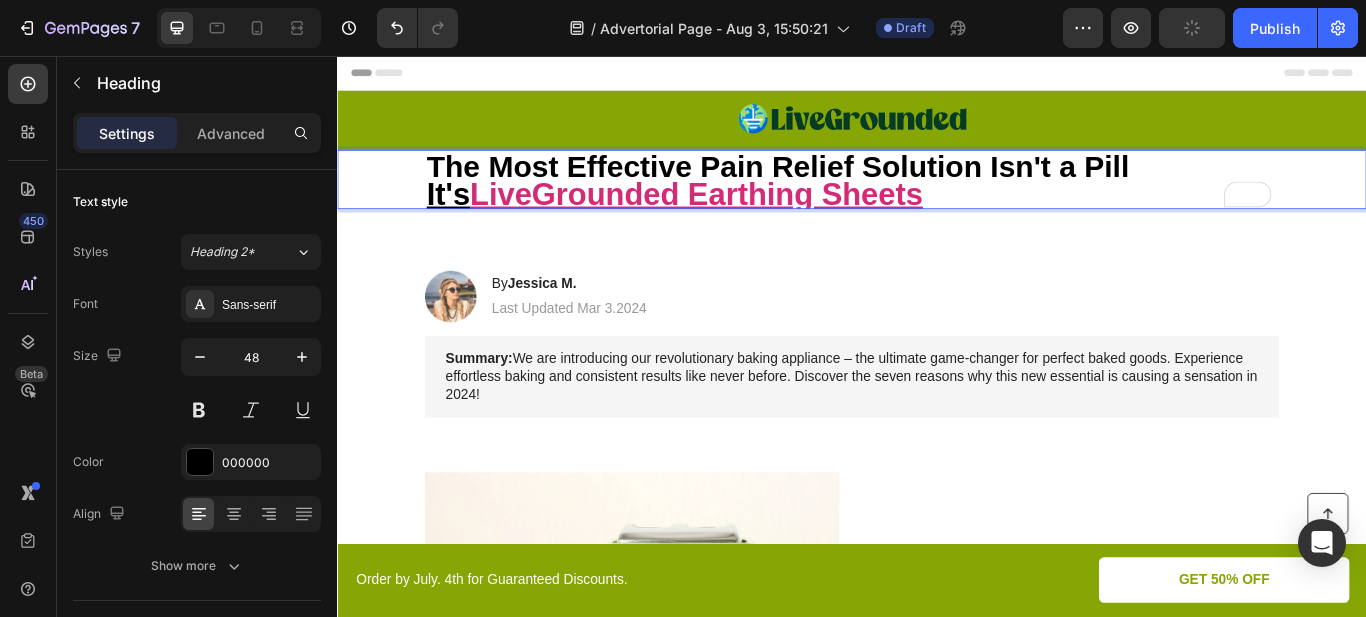 click on "LiveGrounded Earthing Sheets" at bounding box center (756, 217) 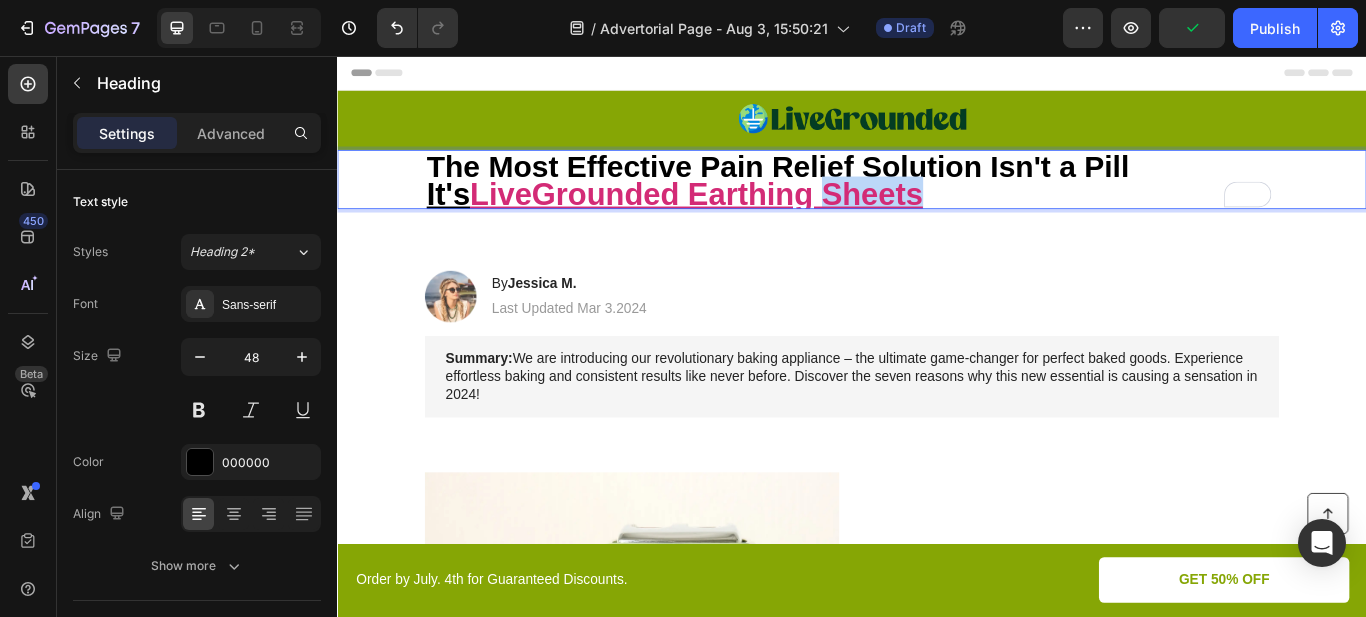 click on "LiveGrounded Earthing Sheets" at bounding box center (756, 217) 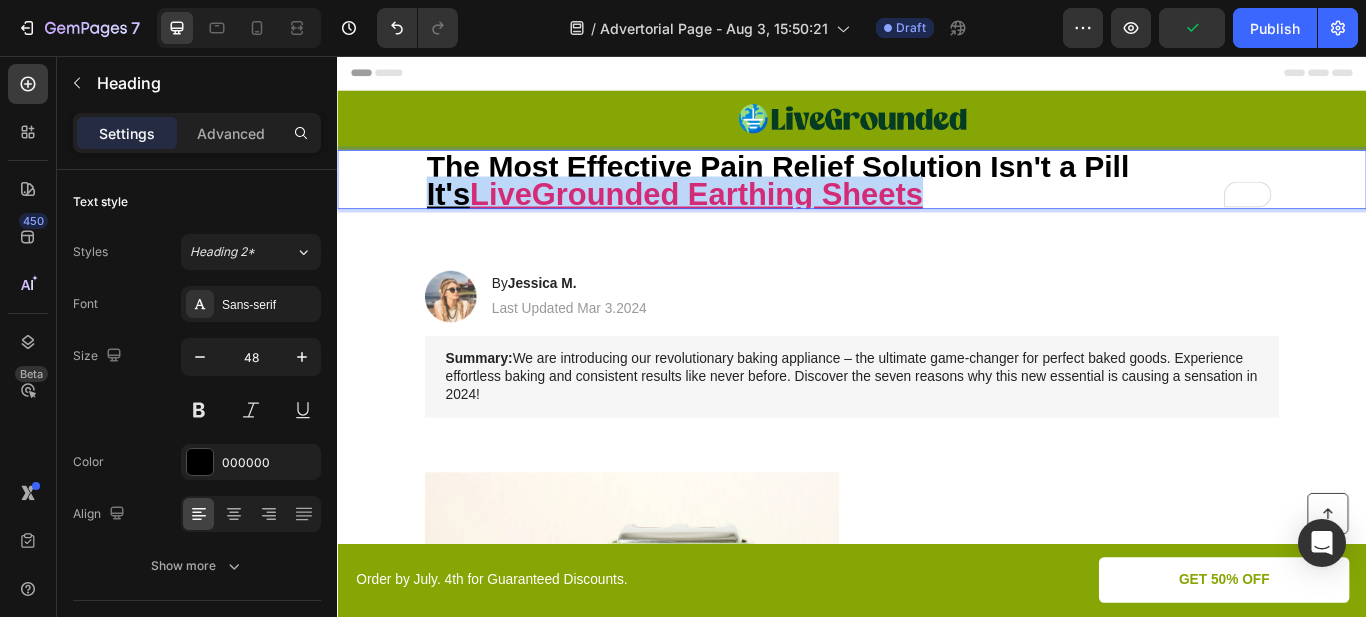 click on "LiveGrounded Earthing Sheets" at bounding box center (756, 217) 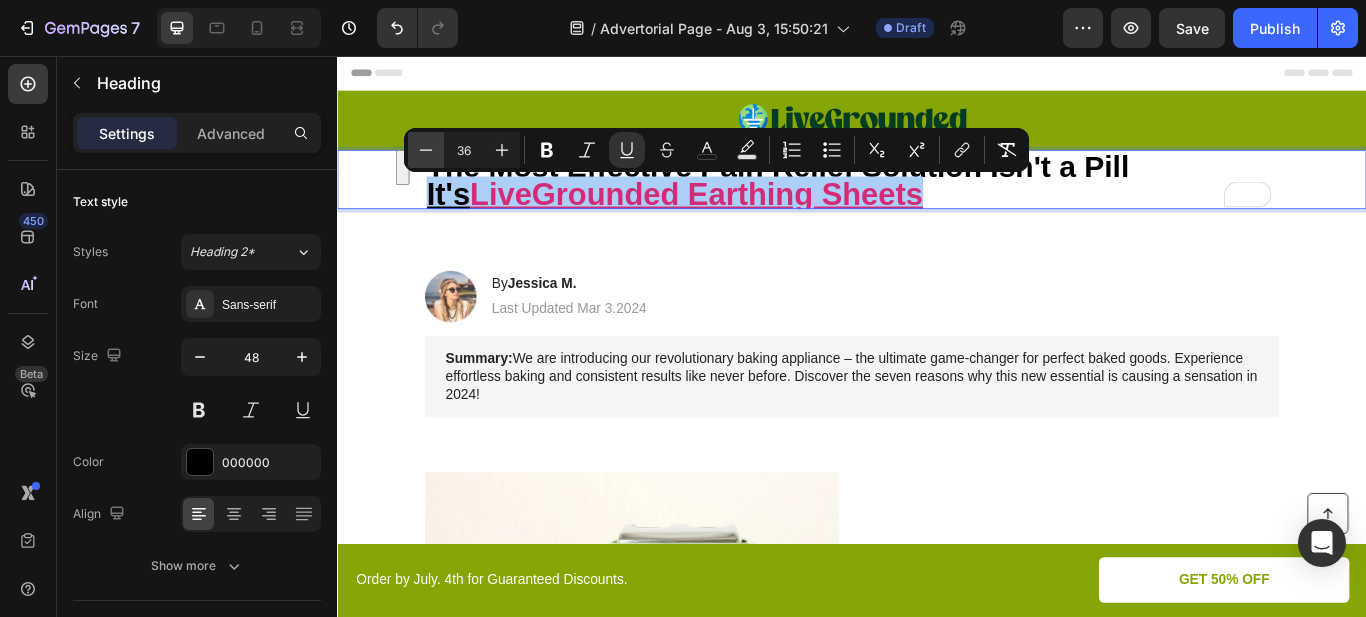 click 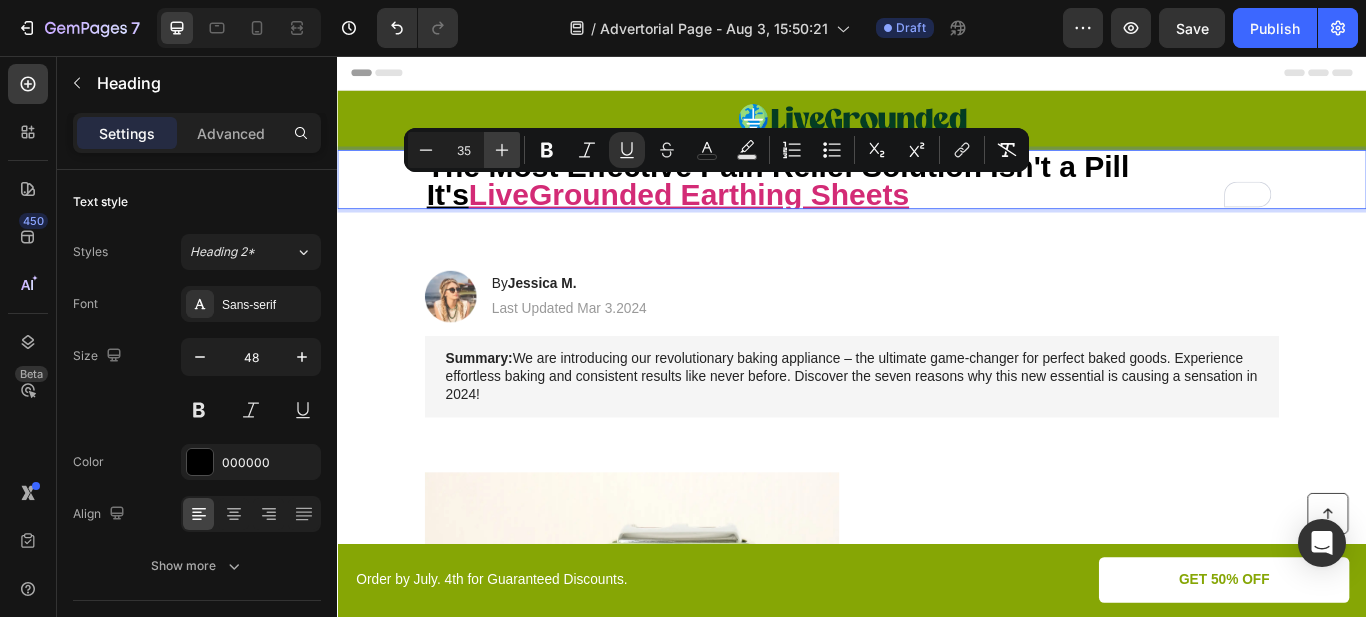 click on "Plus" at bounding box center (502, 150) 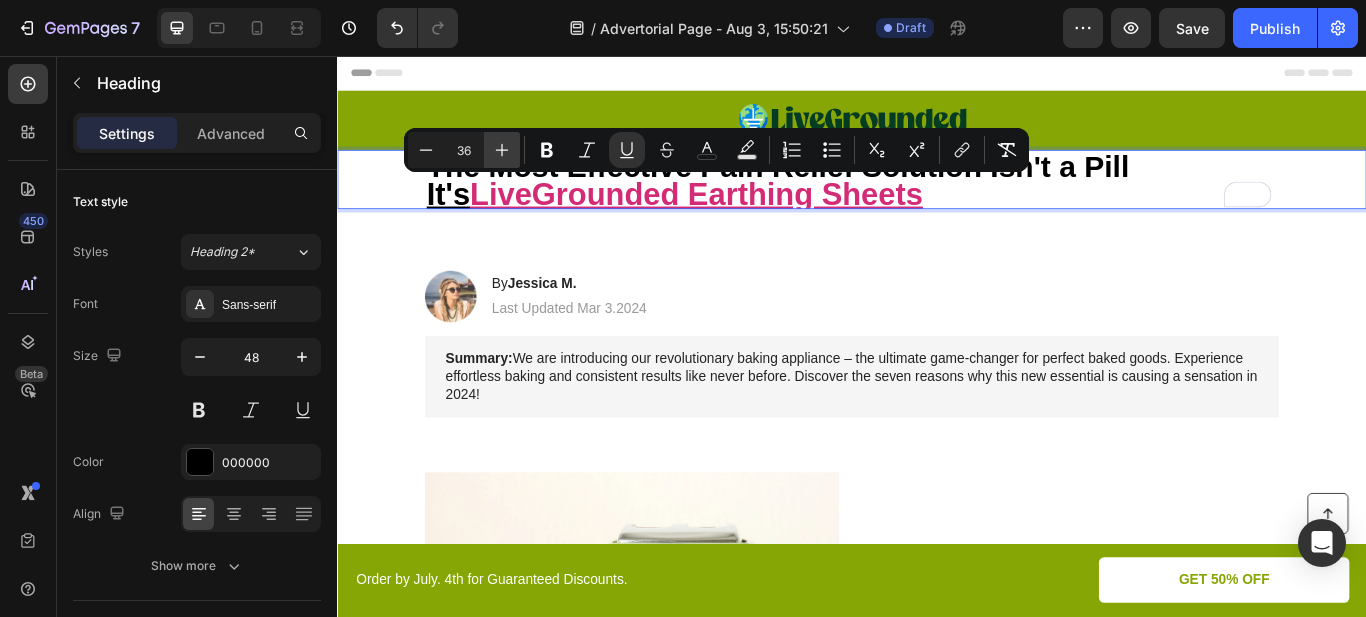 click on "Plus" at bounding box center (502, 150) 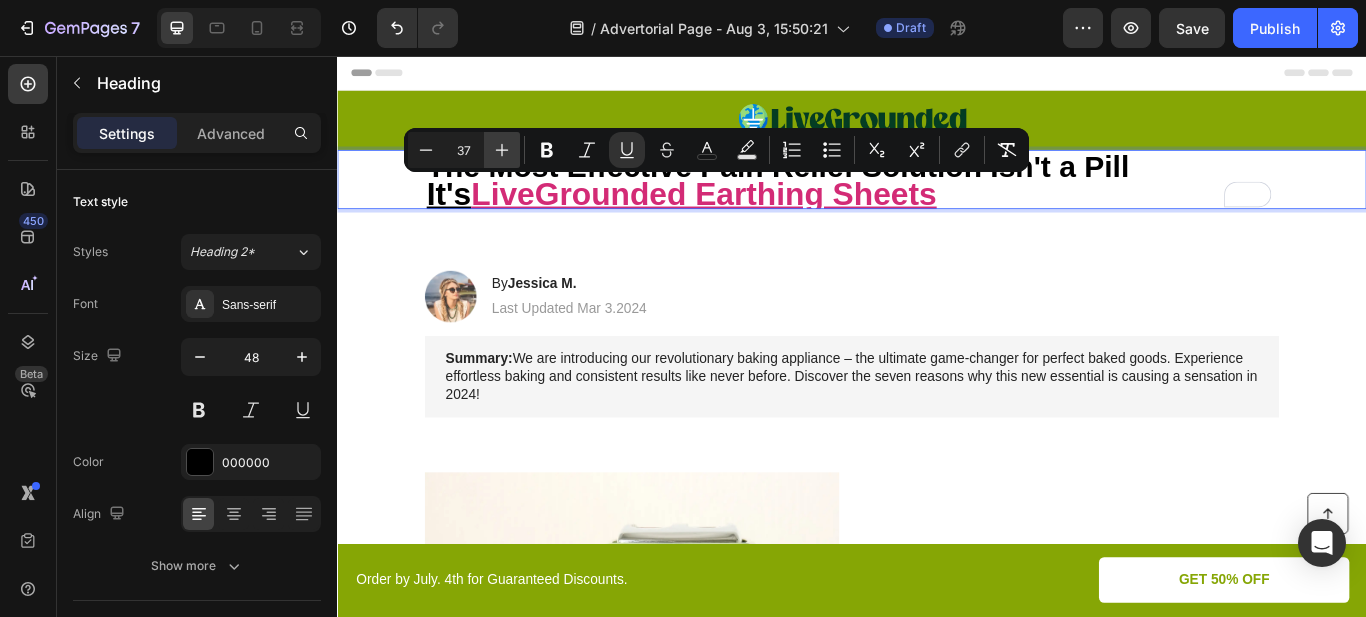 click on "Plus" at bounding box center [502, 150] 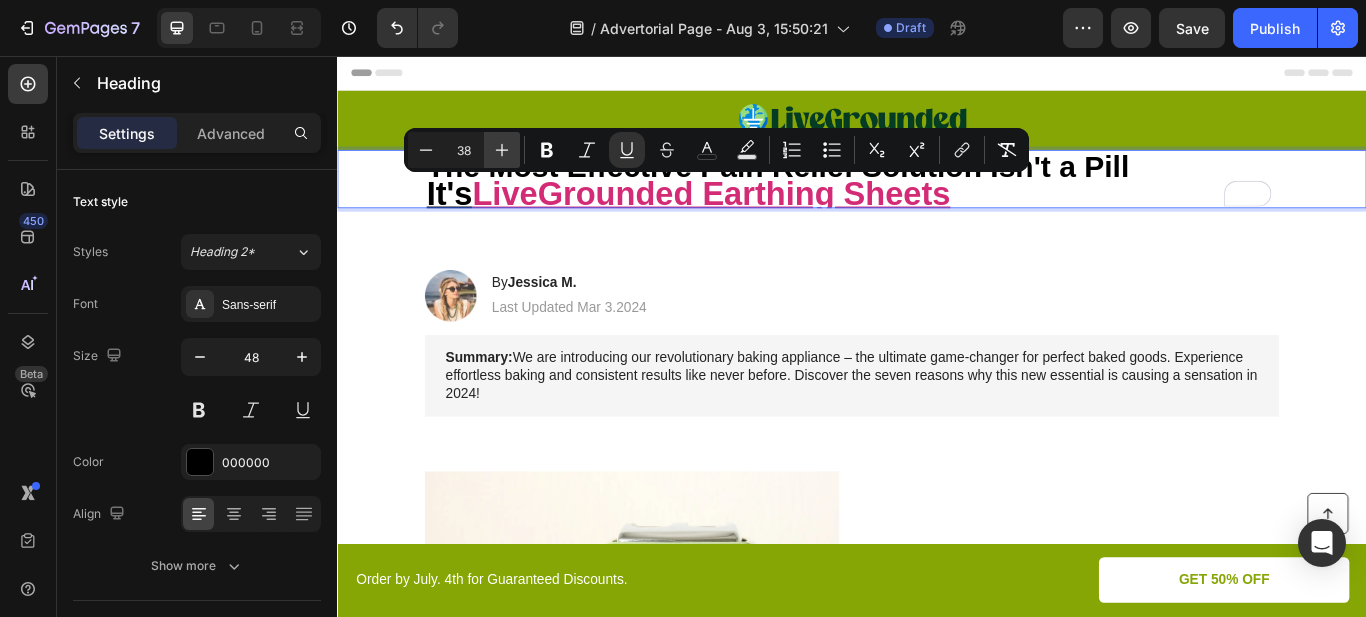 click on "Plus" at bounding box center [502, 150] 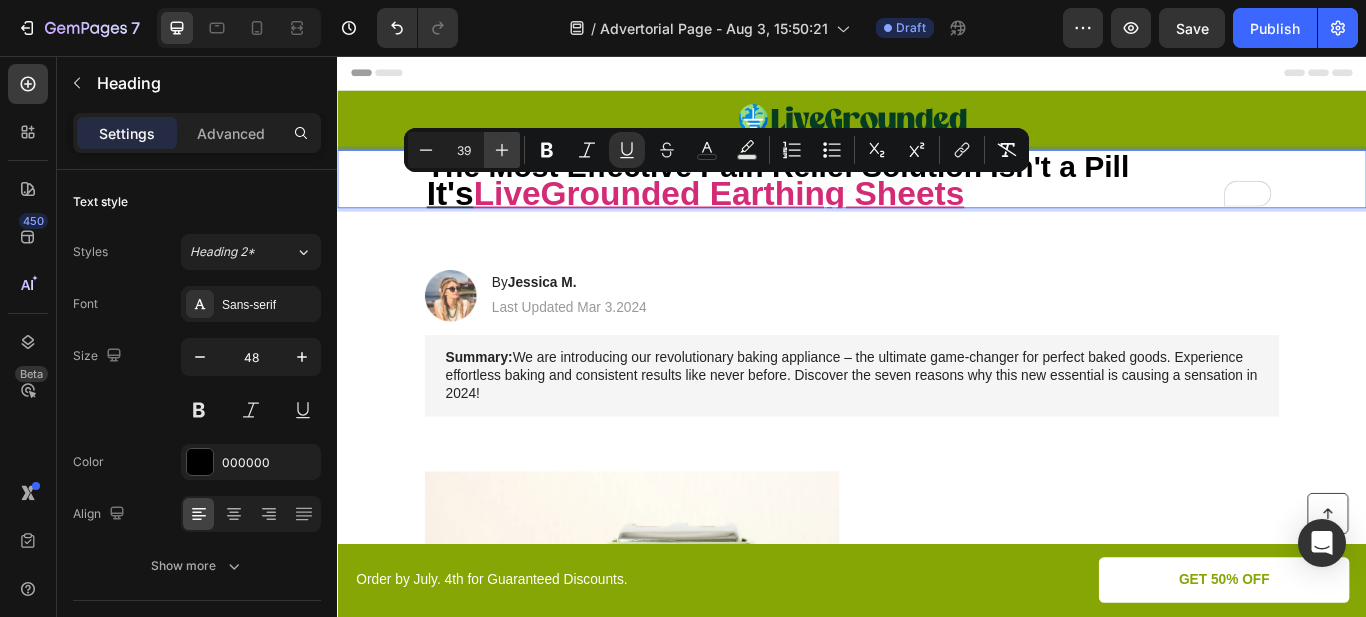 click on "Plus" at bounding box center [502, 150] 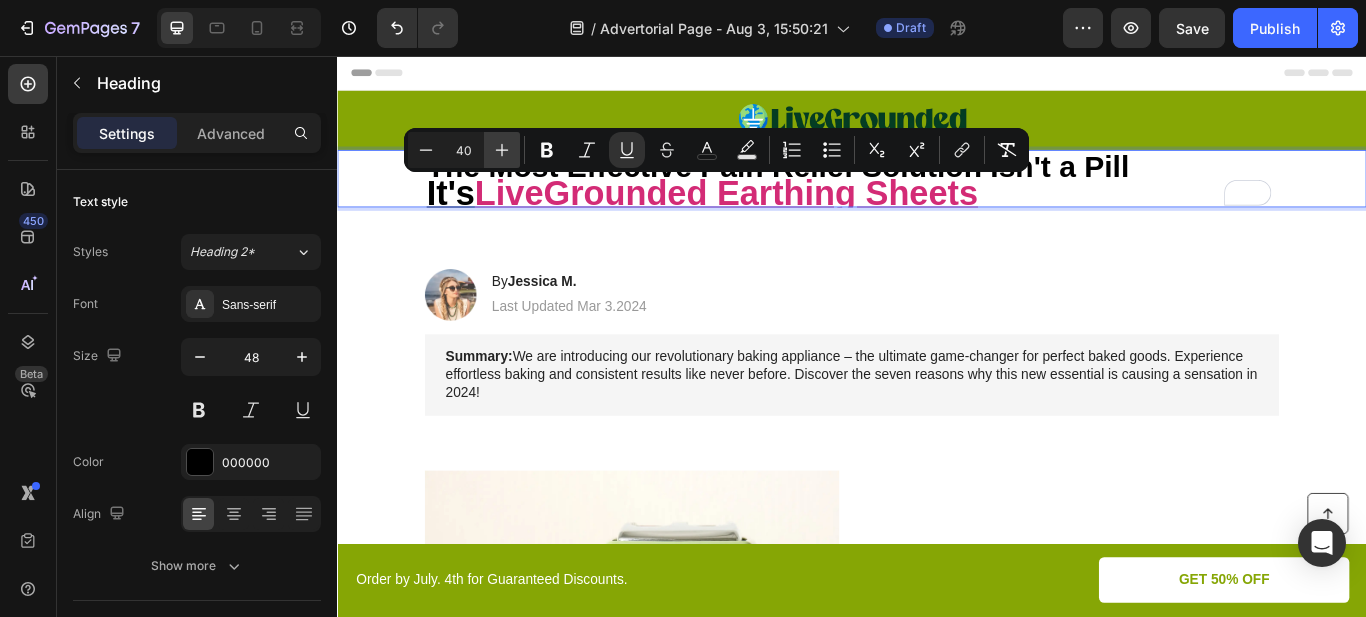 click on "Plus" at bounding box center [502, 150] 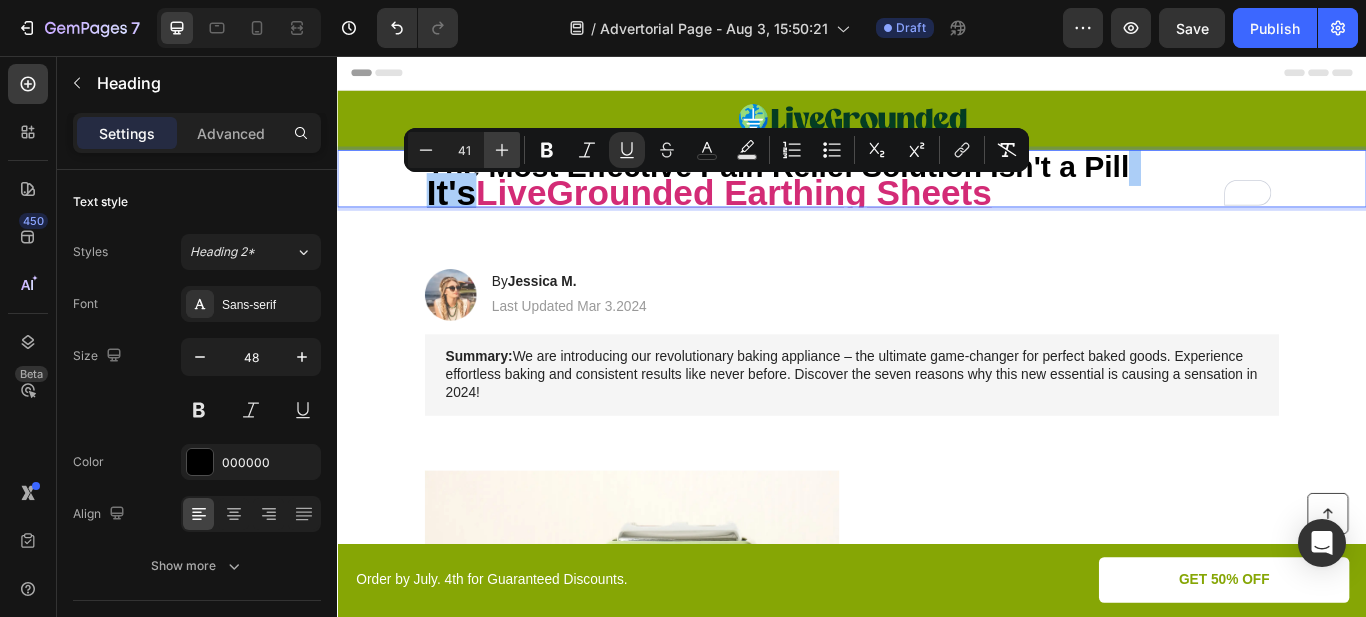 click 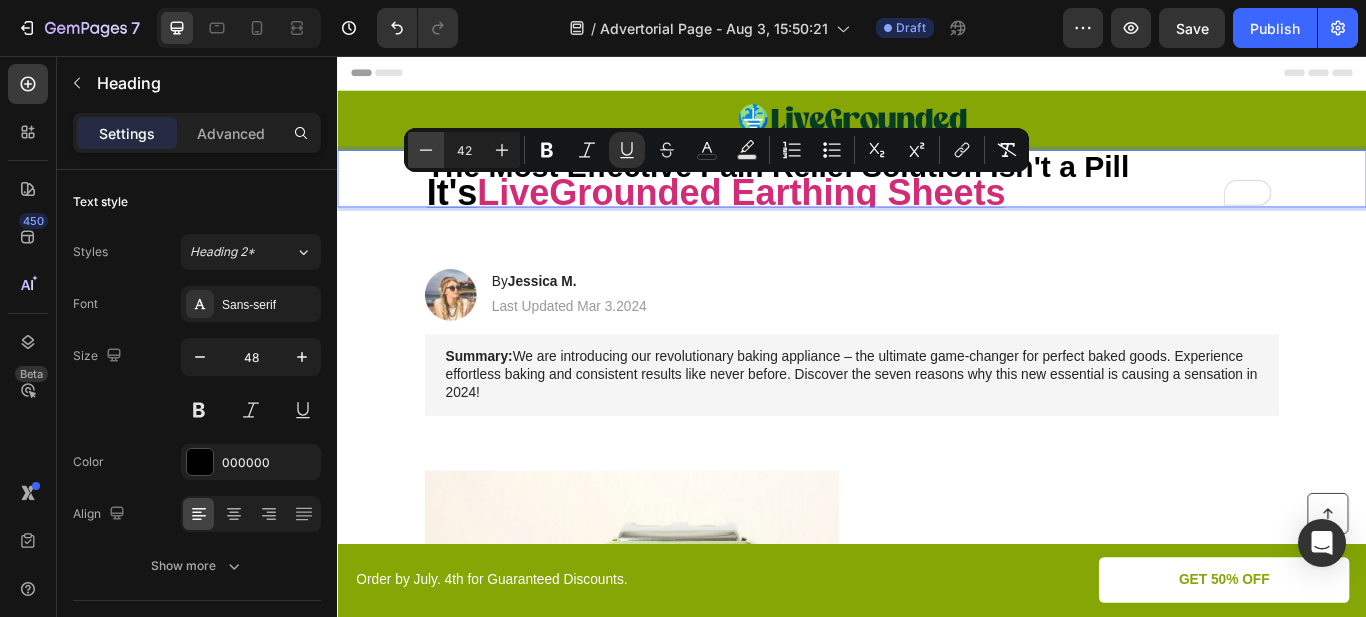 click 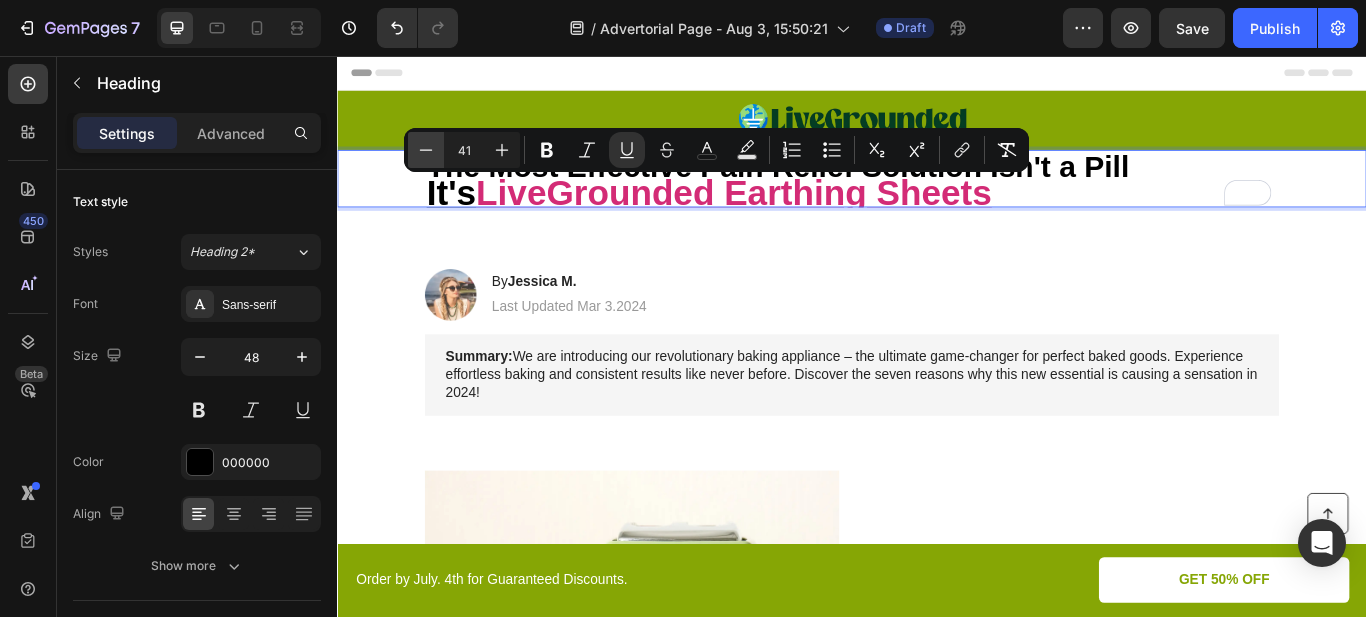 click 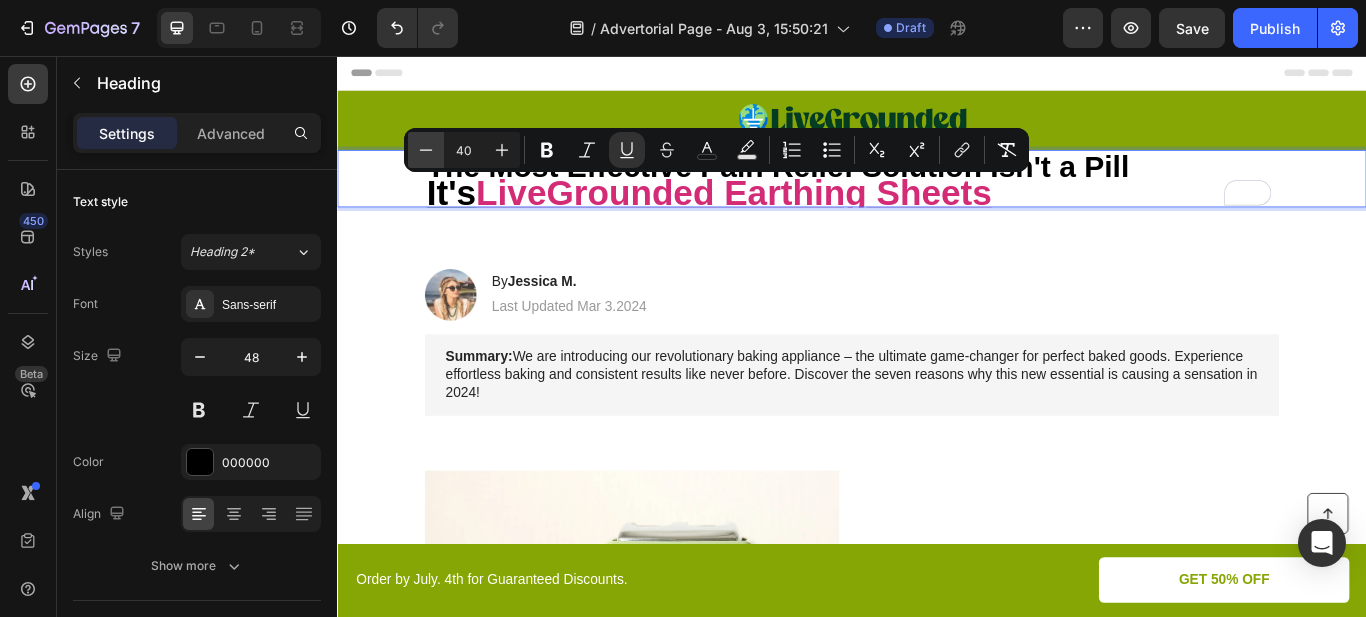 click 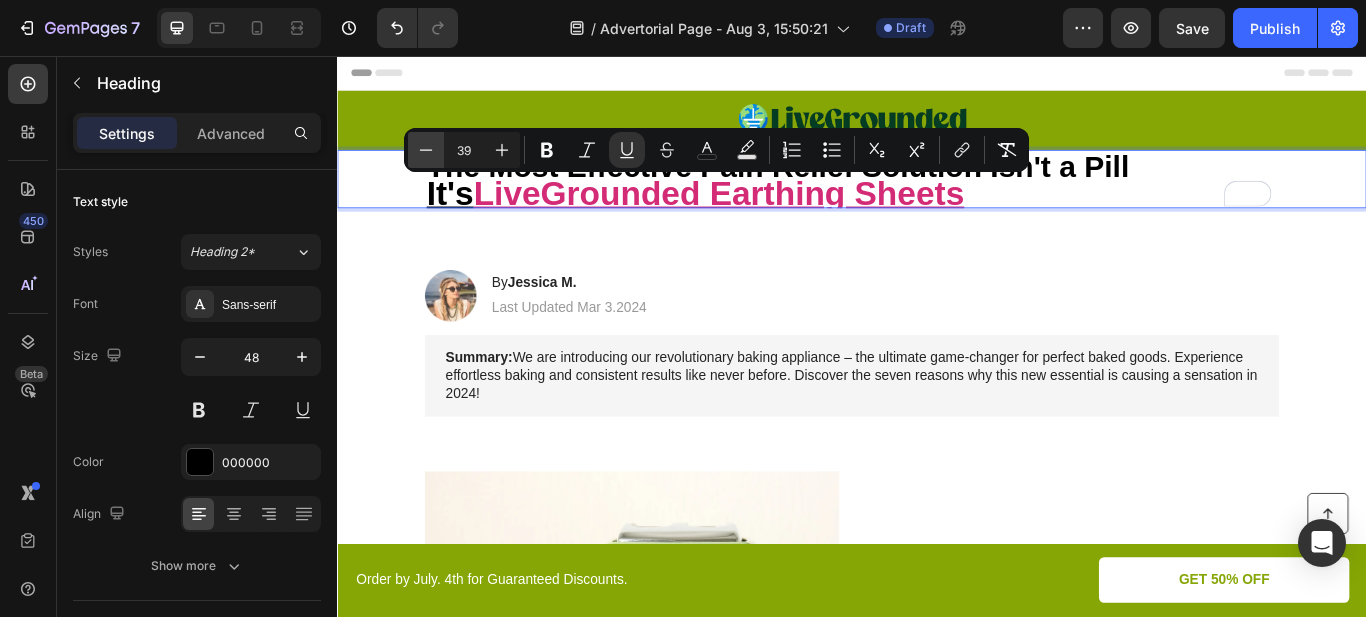 click 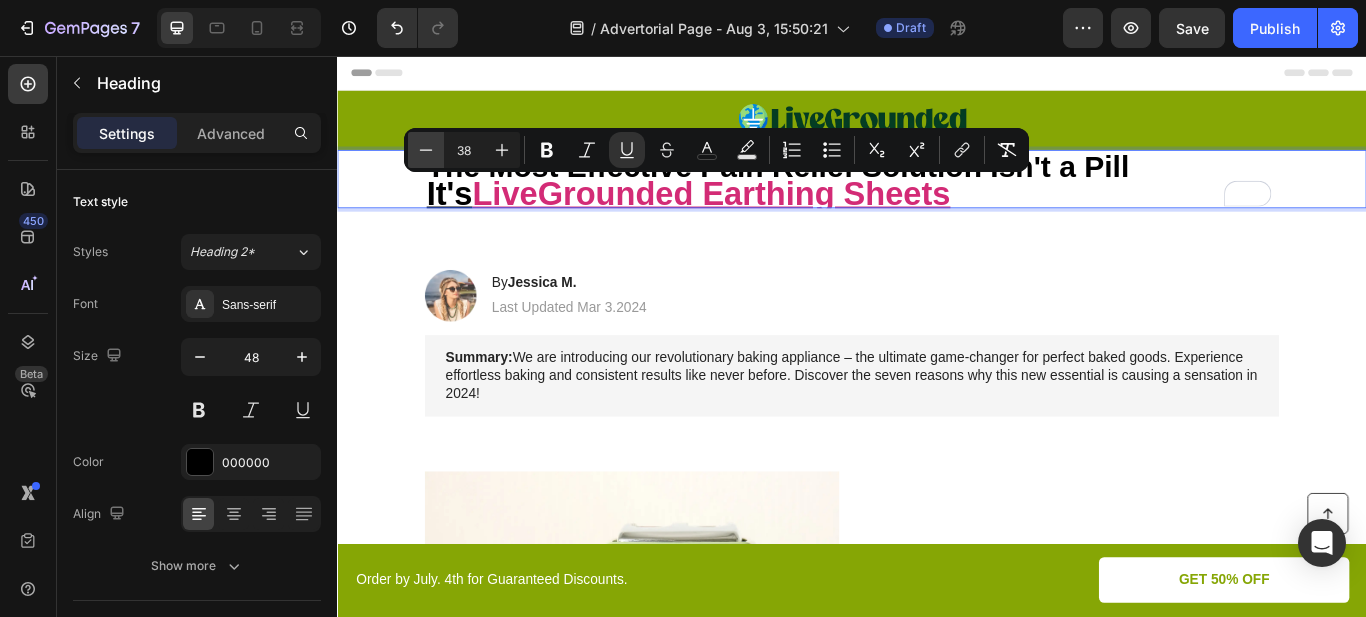 click 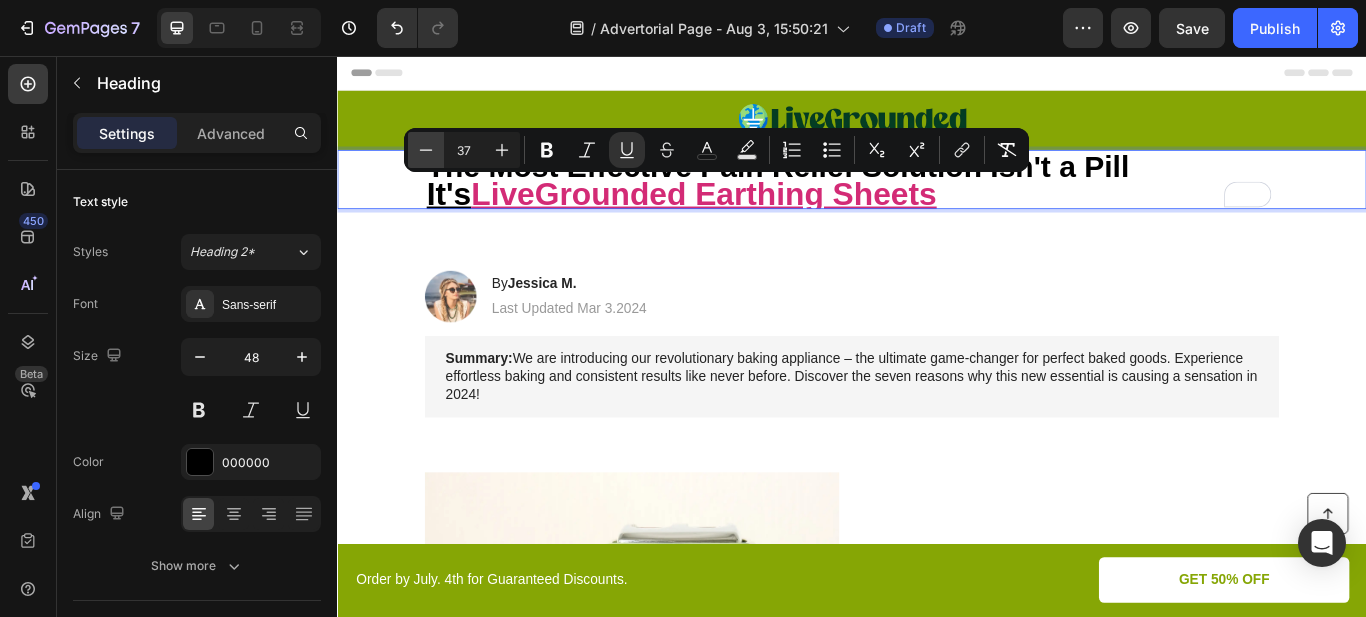 click 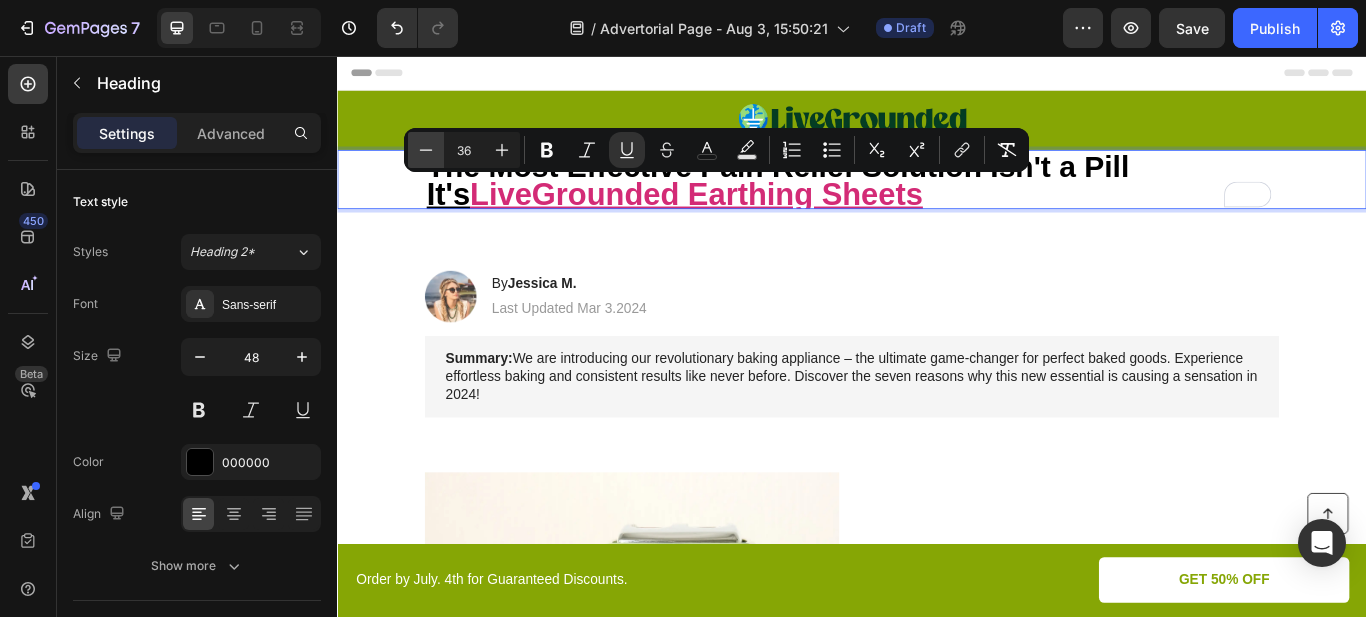 click 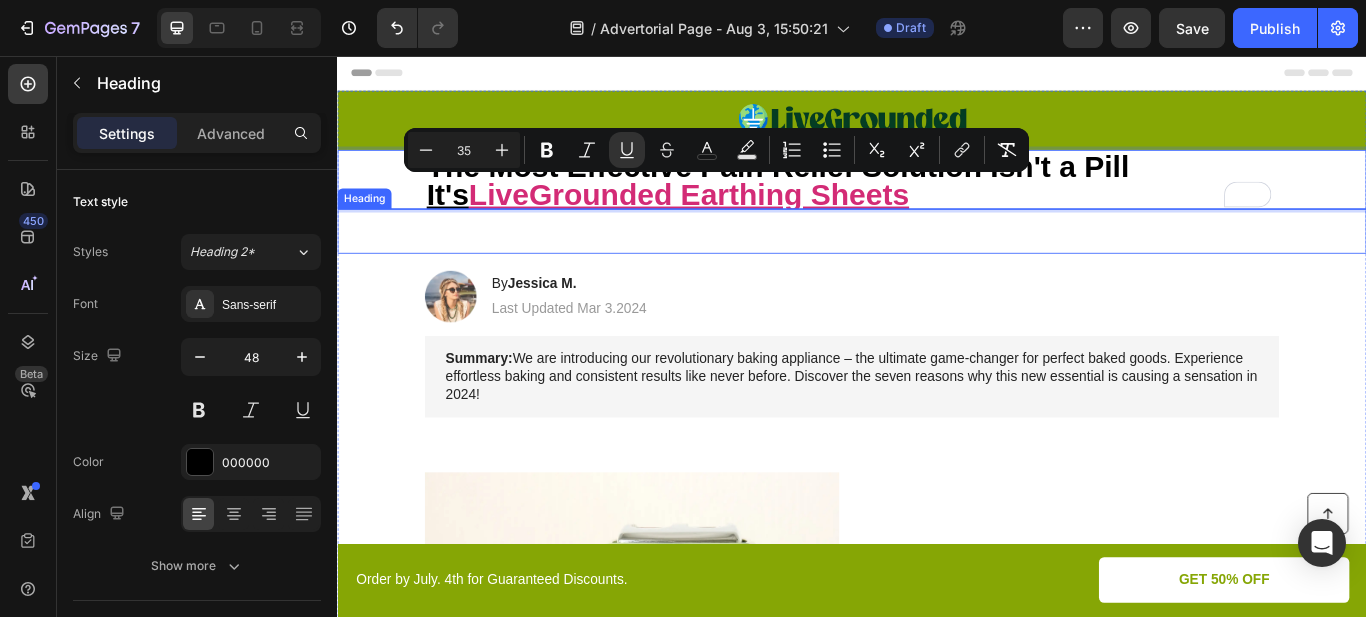 click on "The Most Effective Pain Relief Solution Isn't a Pill It's  LiveGrounded Earthing Sheets" at bounding box center [937, 201] 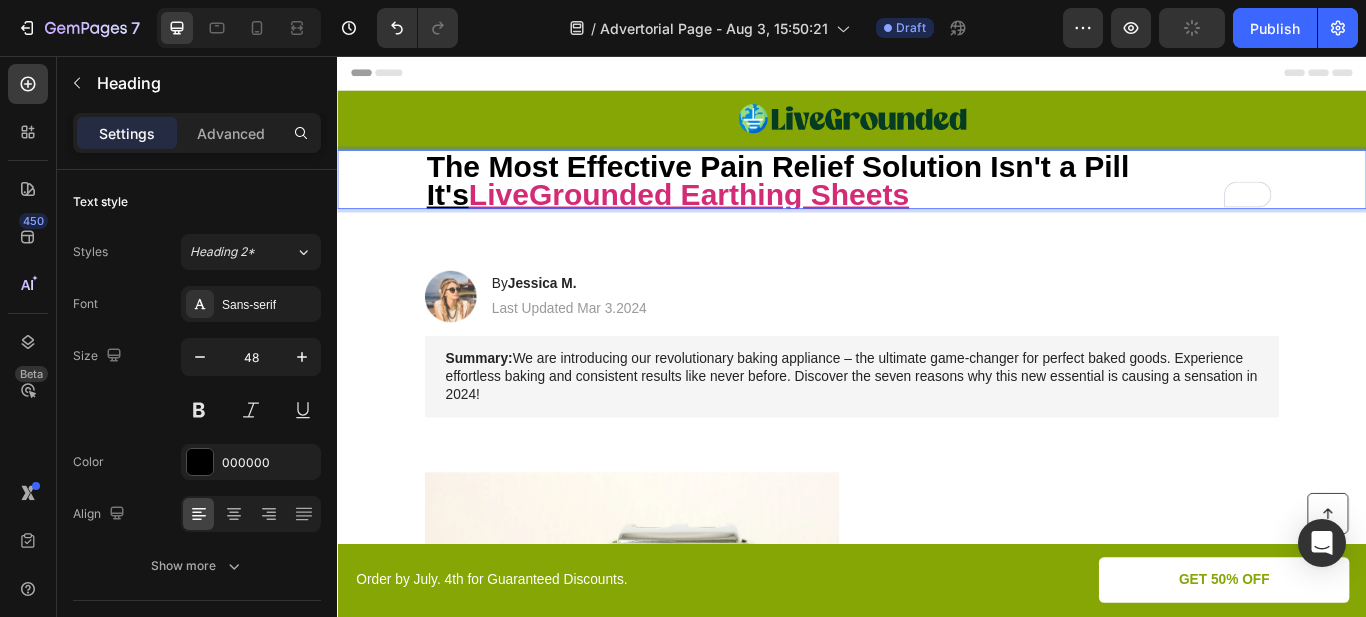 click on "LiveGrounded Earthing Sheets" at bounding box center (746, 217) 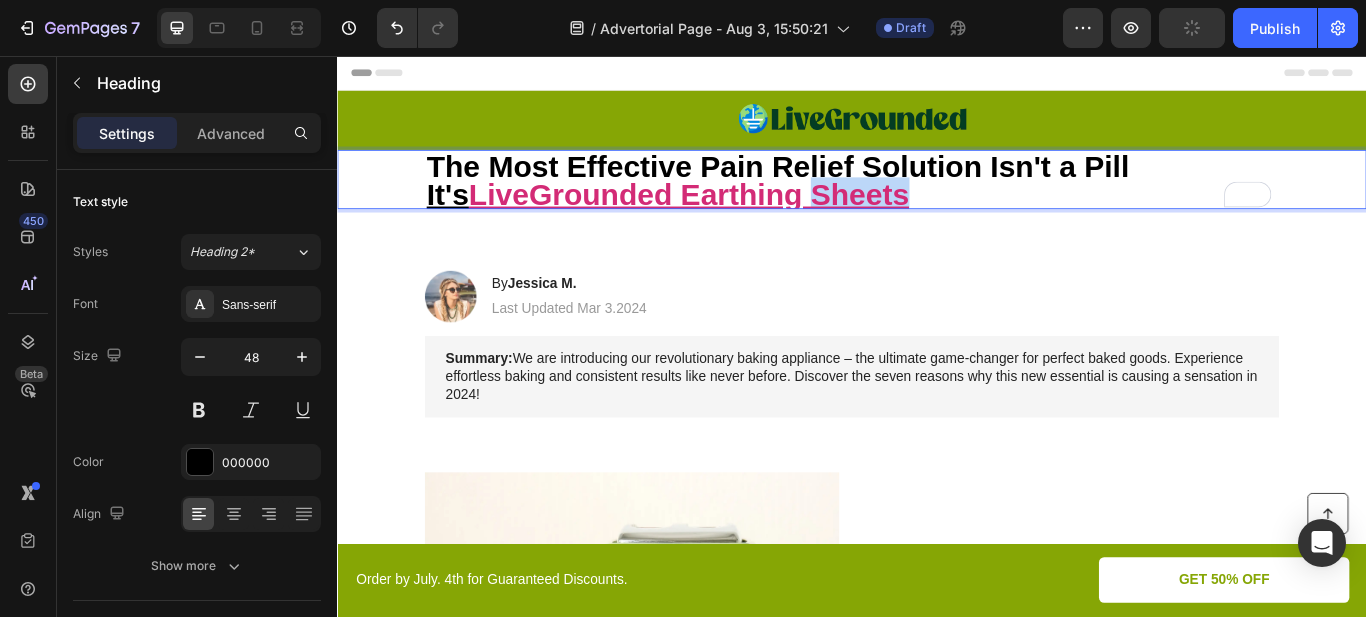 click on "LiveGrounded Earthing Sheets" at bounding box center [746, 217] 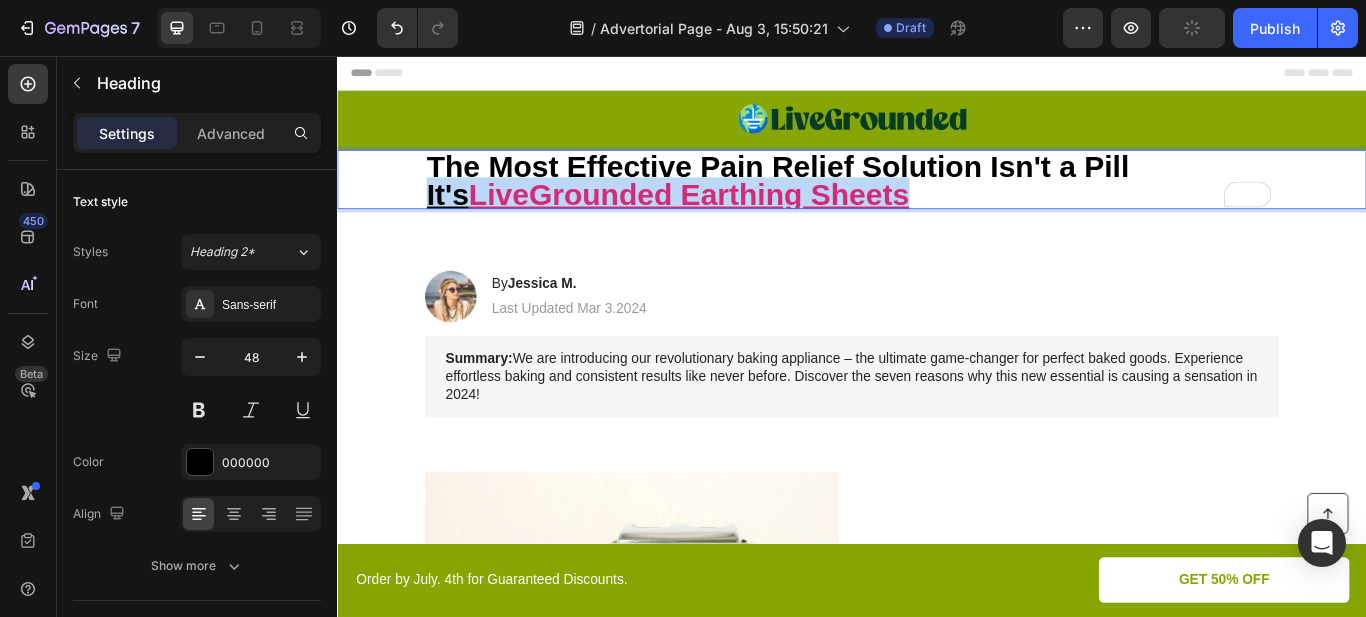 click on "LiveGrounded Earthing Sheets" at bounding box center (746, 217) 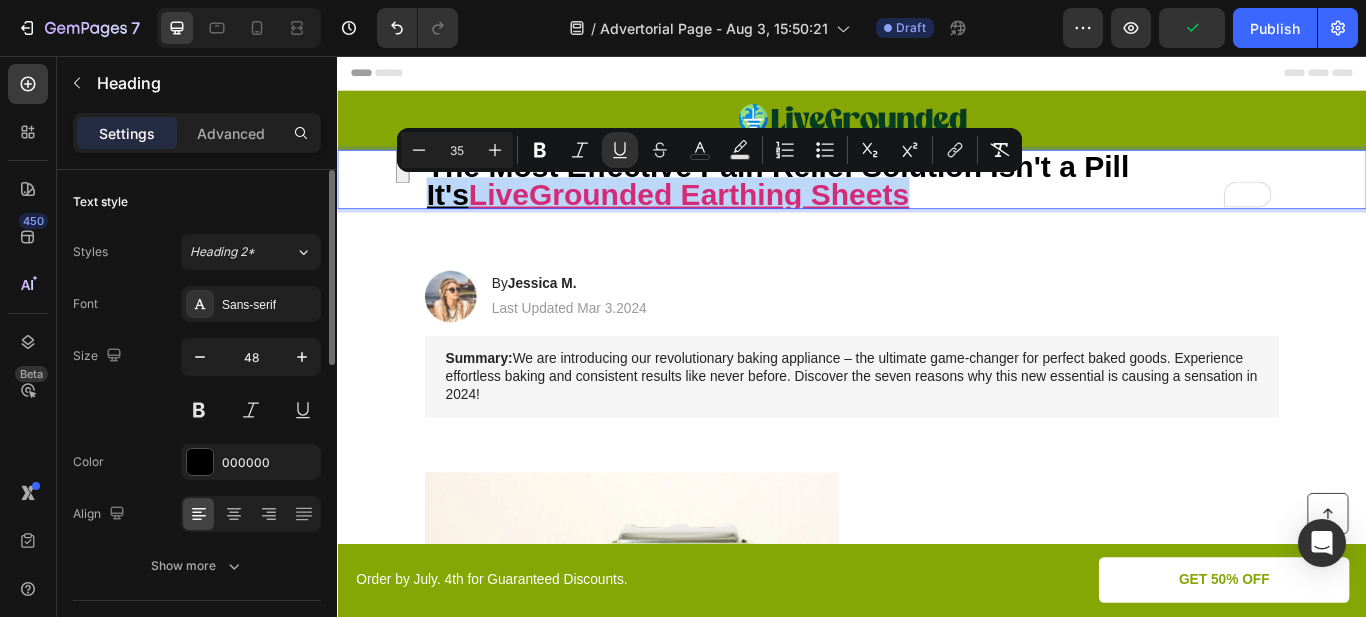scroll, scrollTop: 200, scrollLeft: 0, axis: vertical 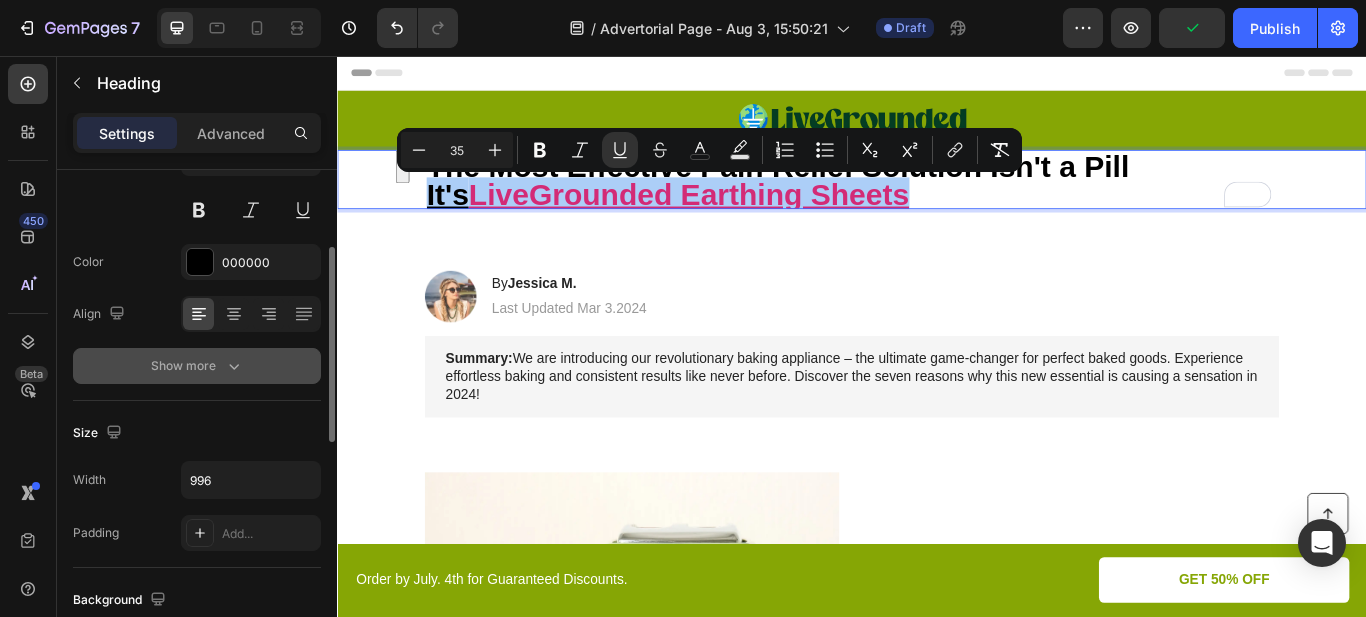 click on "Show more" at bounding box center (197, 366) 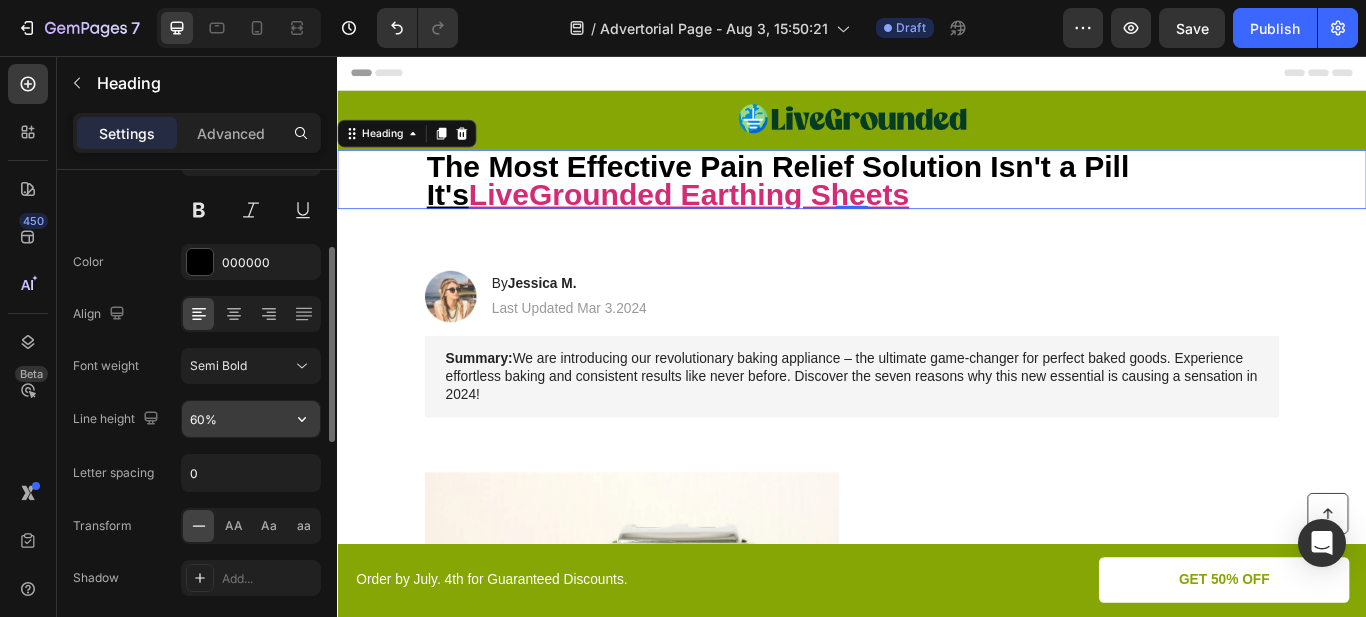 click on "60%" at bounding box center [251, 419] 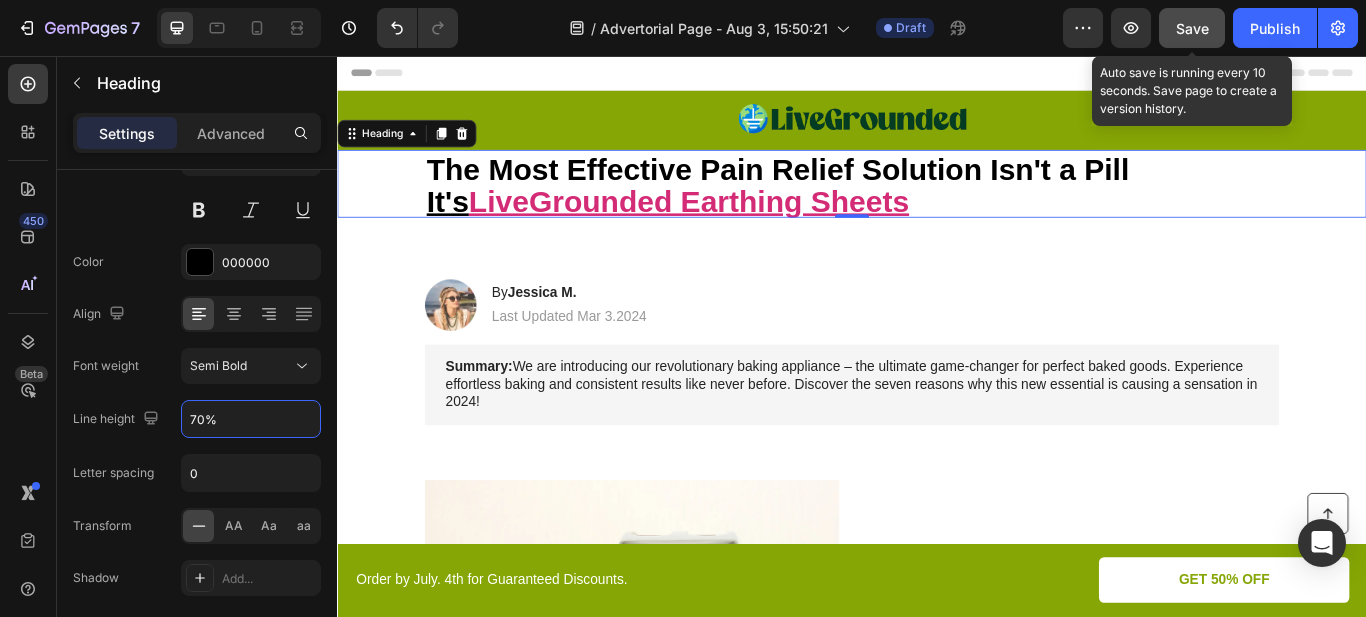 type on "70%" 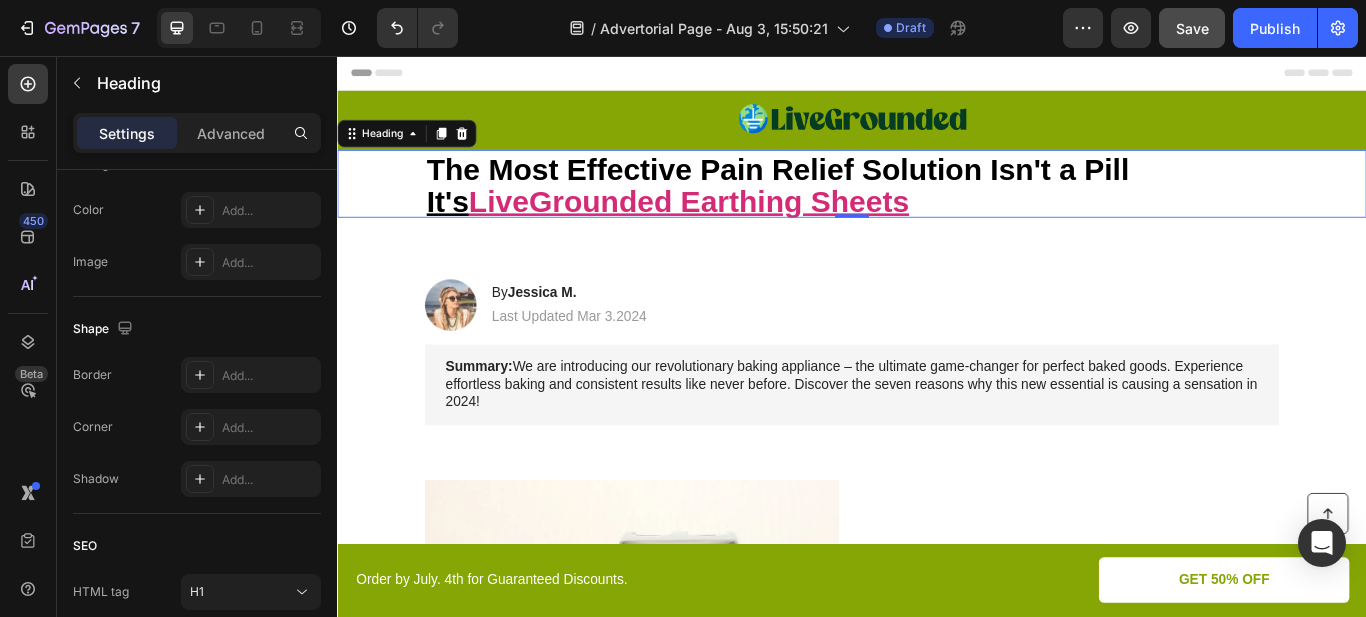 scroll, scrollTop: 1058, scrollLeft: 0, axis: vertical 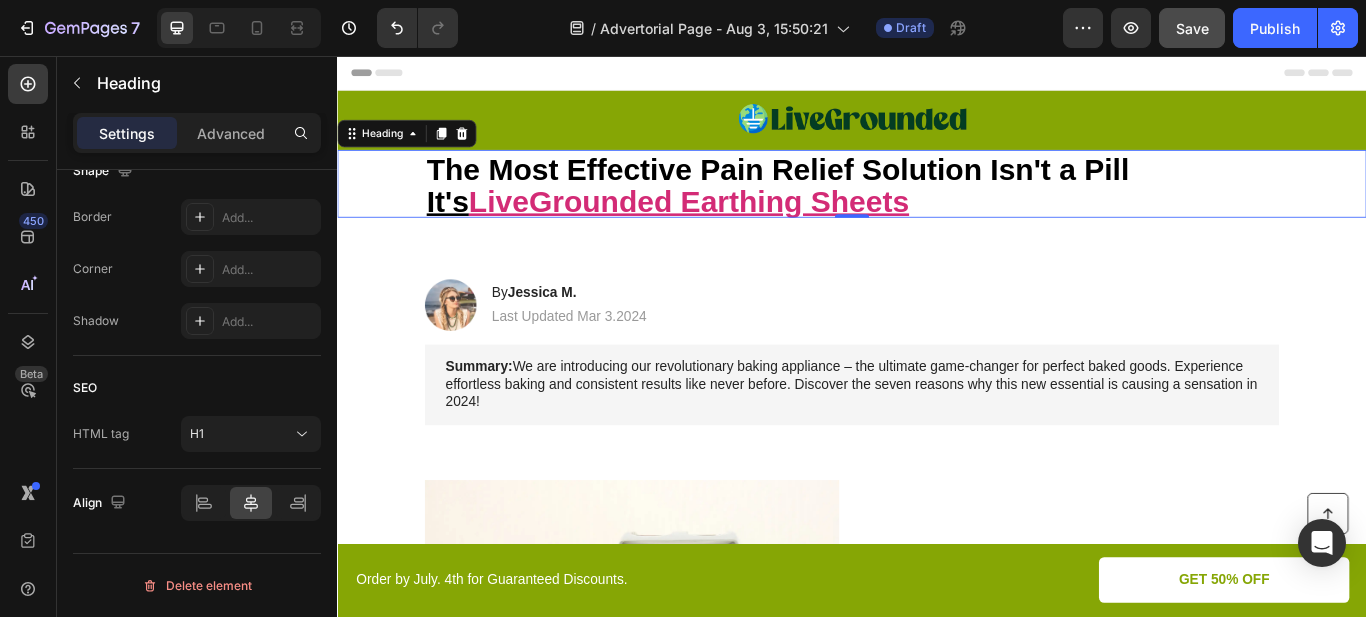 click on "⁠⁠⁠⁠⁠⁠⁠ The Most Effective Pain Relief Solution Isn't a Pill It's  LiveGrounded Earthing Sheets" at bounding box center [937, 205] 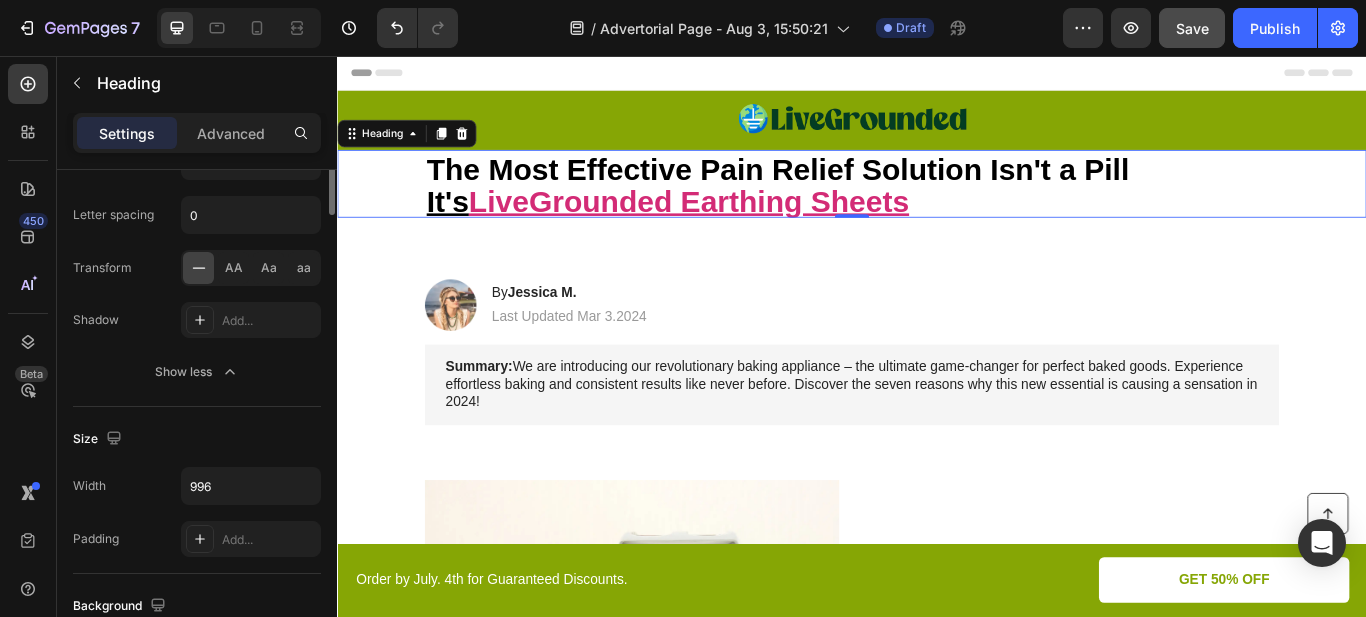 scroll, scrollTop: 258, scrollLeft: 0, axis: vertical 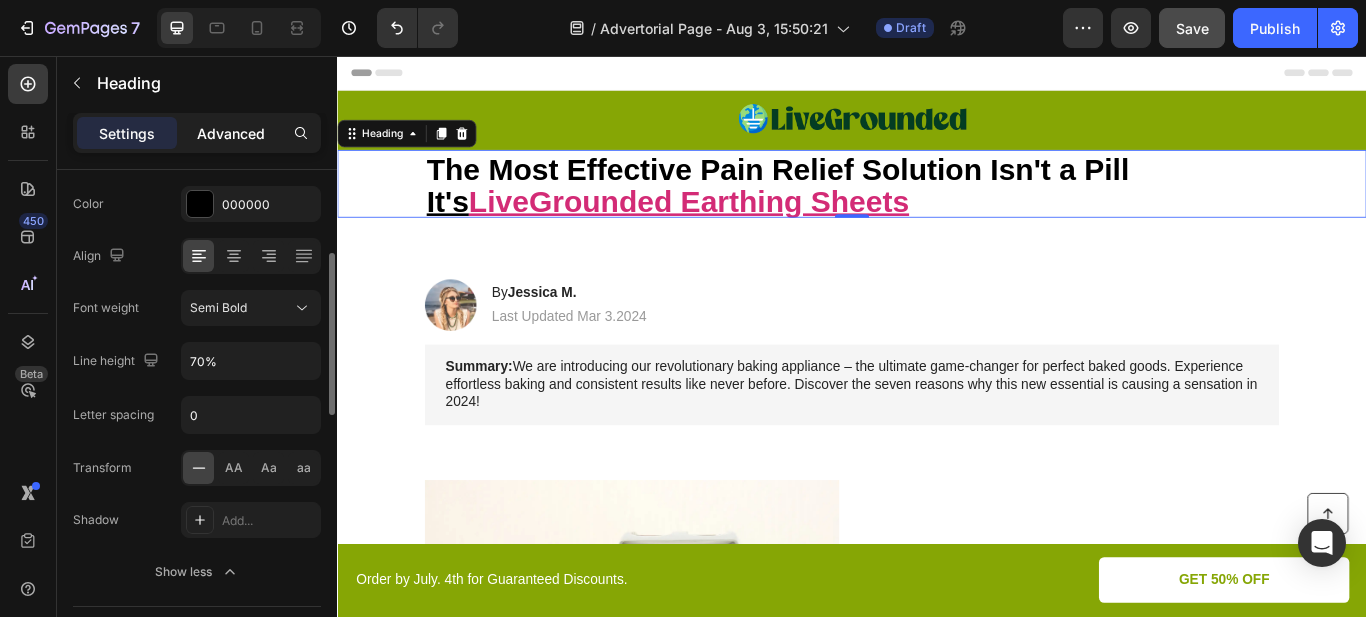 click on "Advanced" at bounding box center [231, 133] 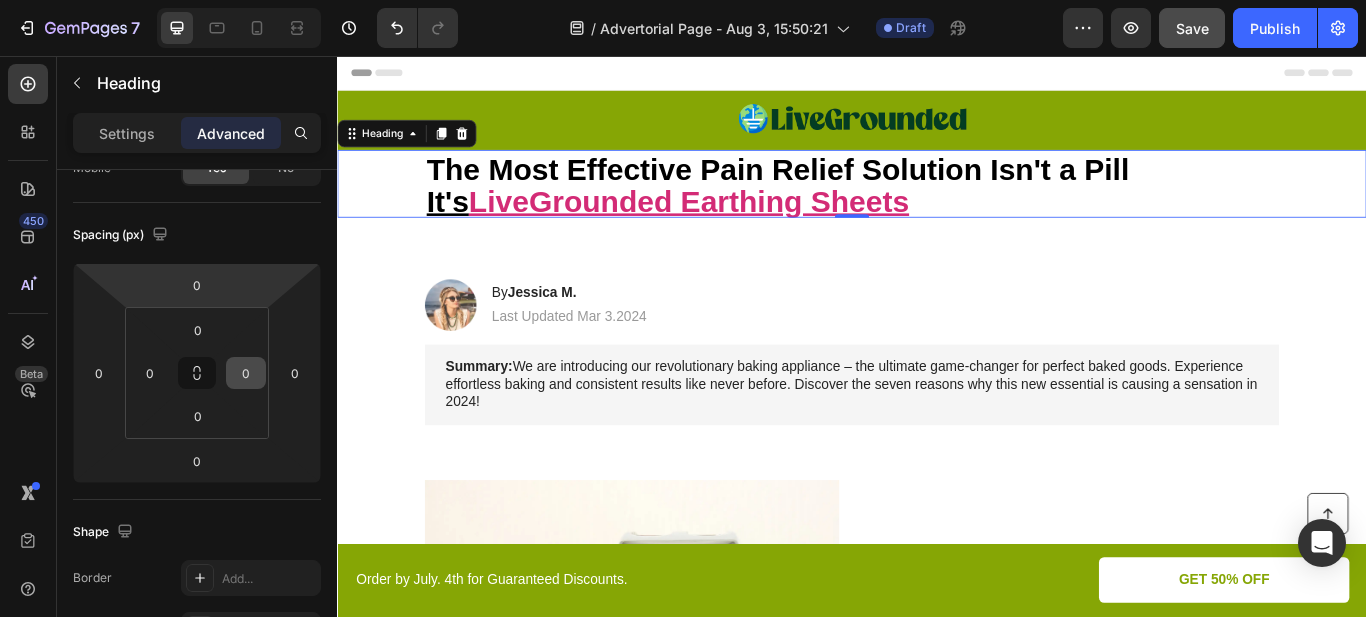 scroll, scrollTop: 0, scrollLeft: 0, axis: both 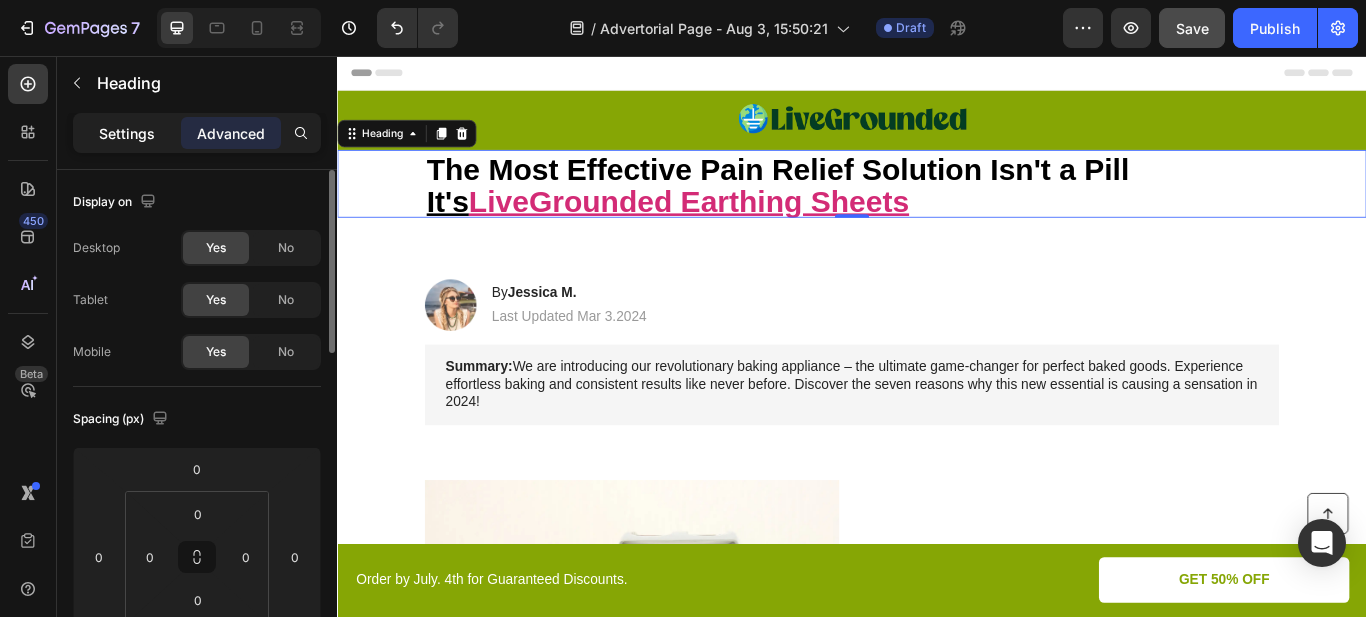 click on "Settings" 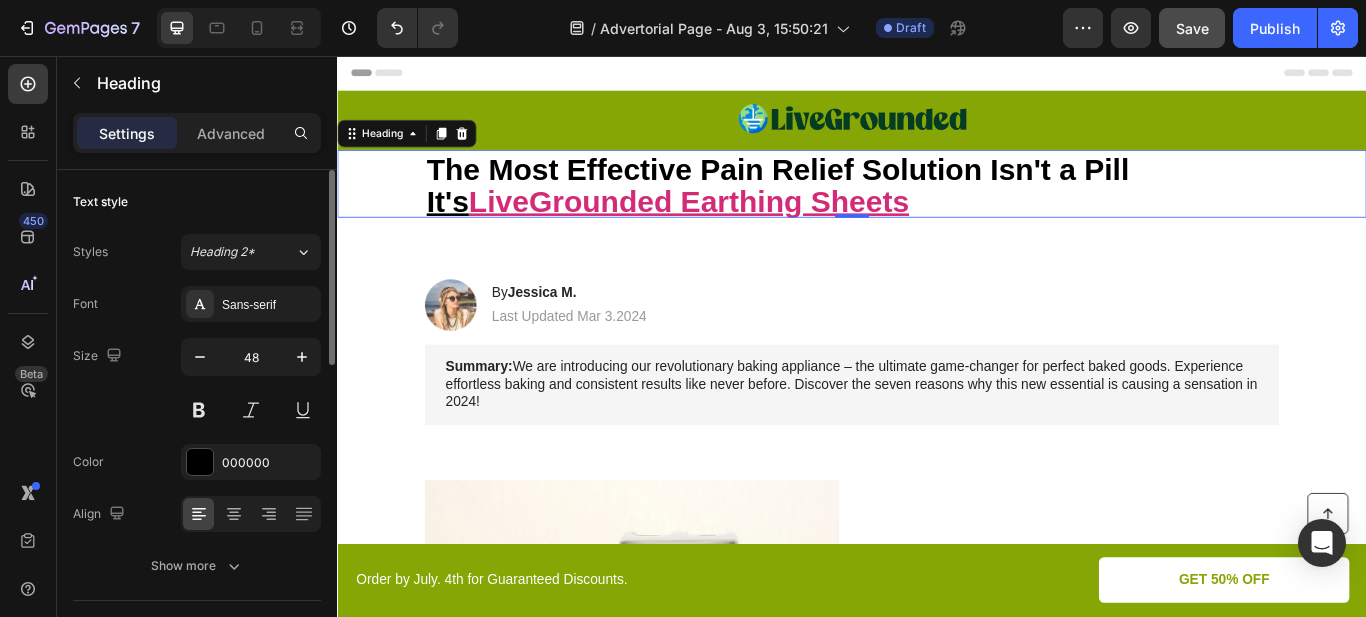 scroll, scrollTop: 100, scrollLeft: 0, axis: vertical 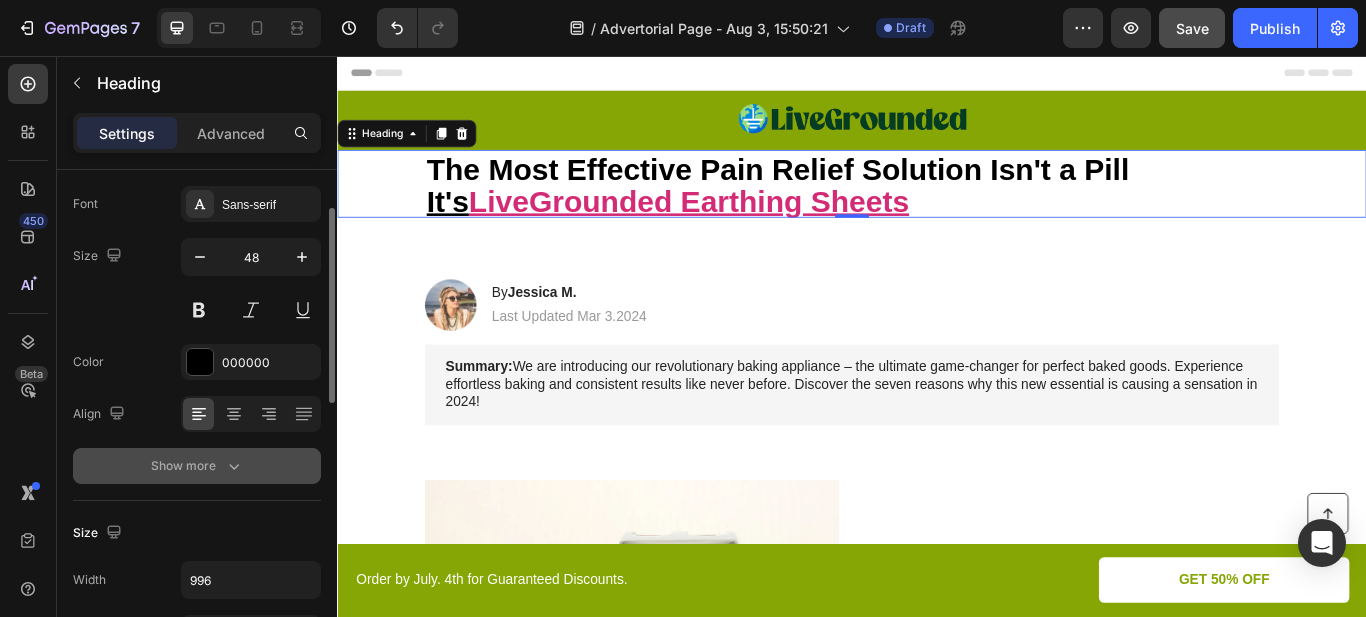 click 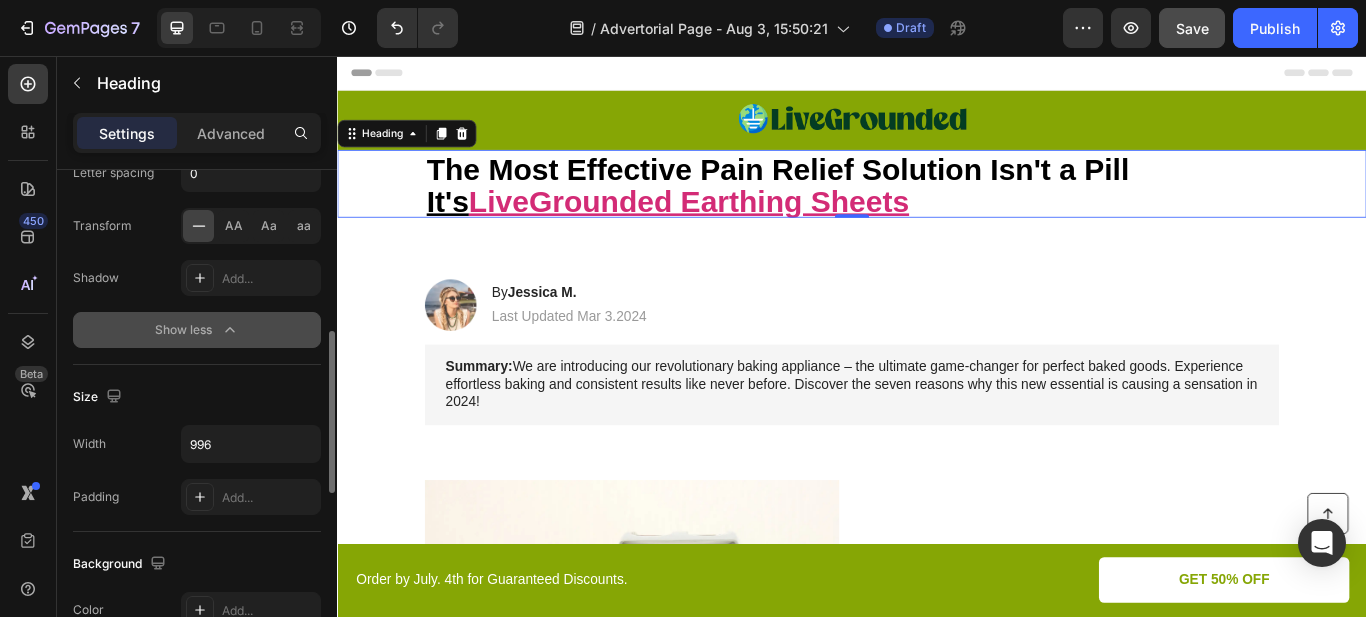scroll, scrollTop: 700, scrollLeft: 0, axis: vertical 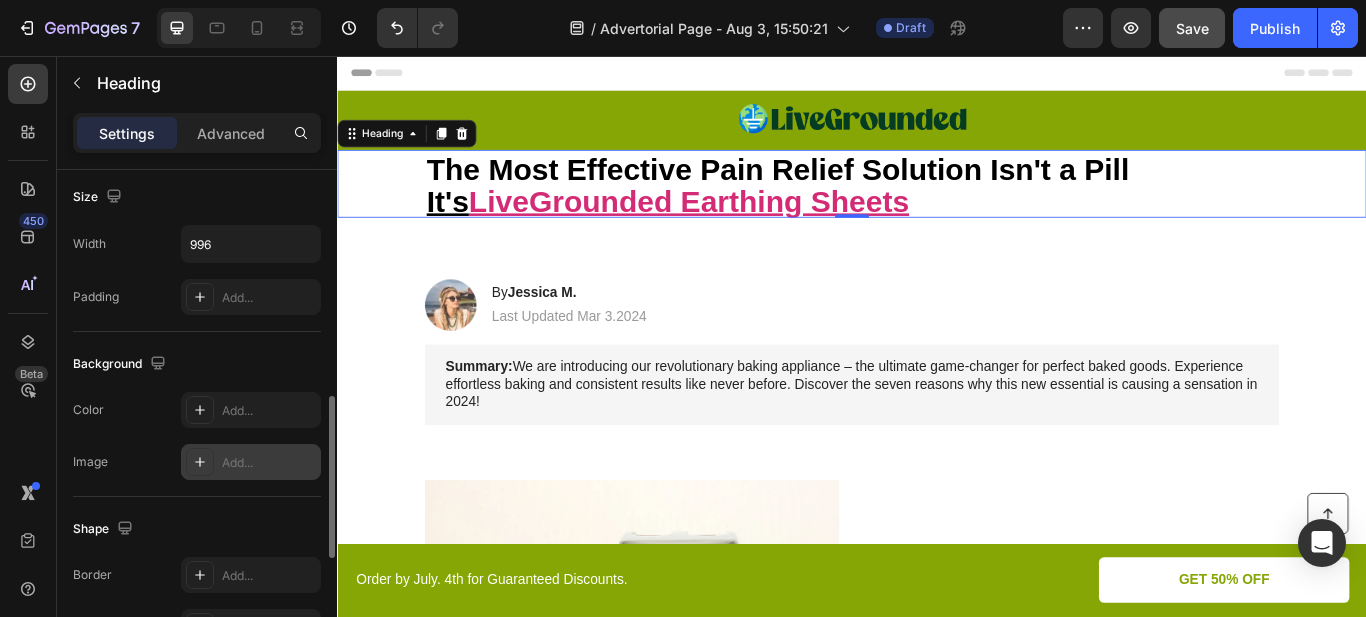 click on "Add..." at bounding box center [269, 463] 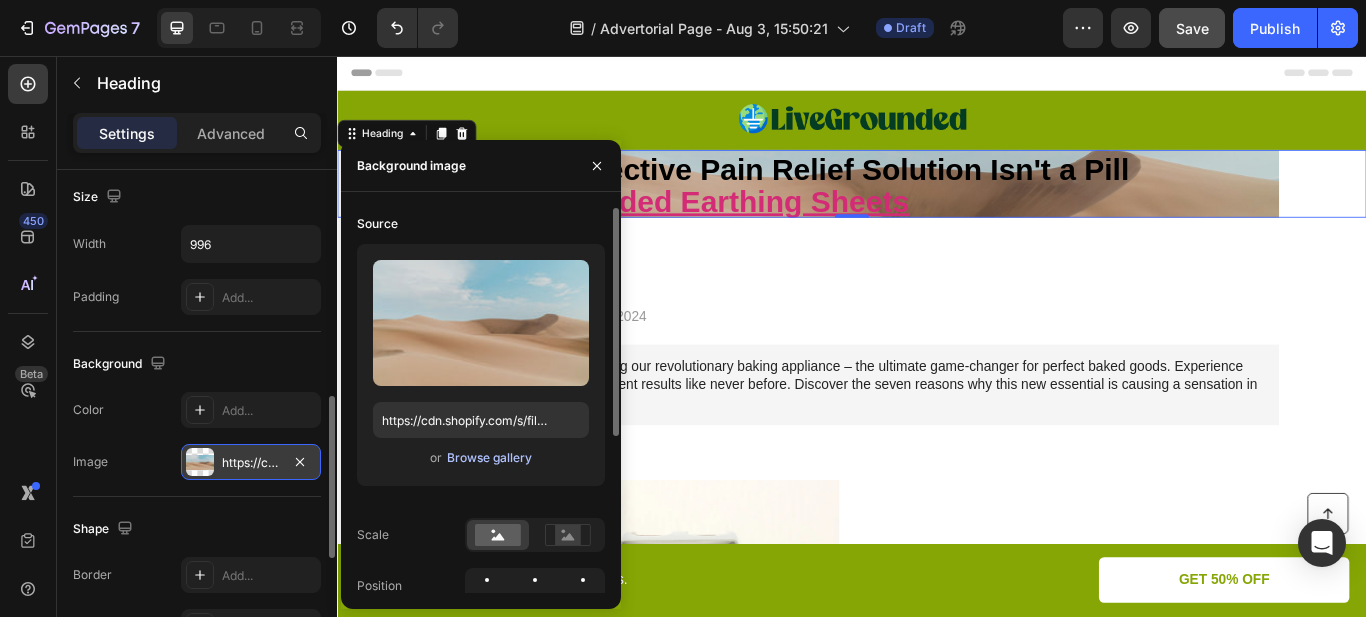 click on "Browse gallery" at bounding box center (489, 458) 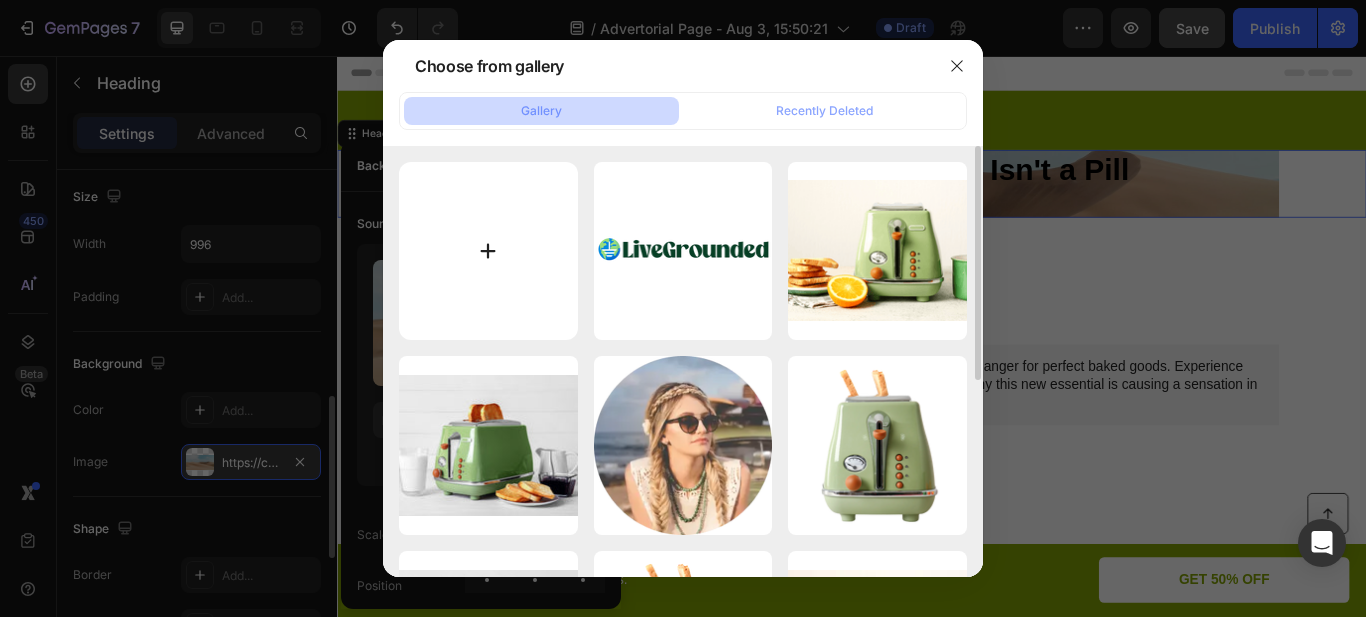 click at bounding box center (488, 251) 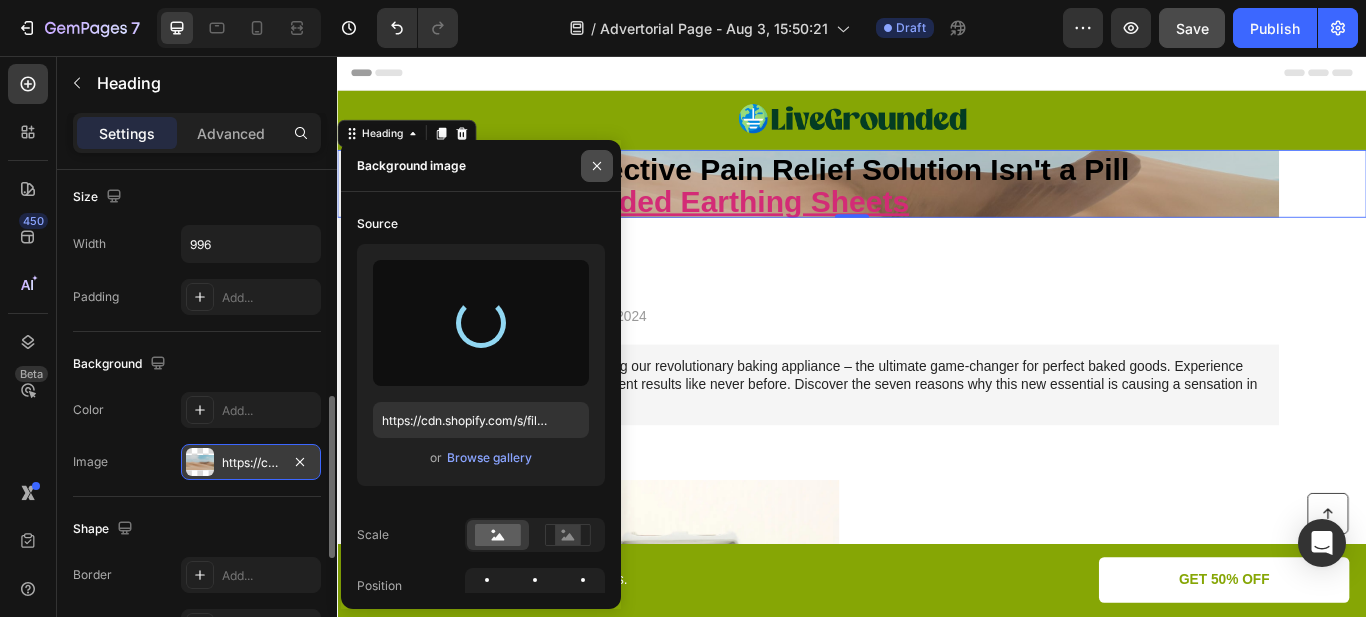 type on "https://cdn.shopify.com/s/files/1/0311/9434/9706/files/gempages_[ID]-[ID].png" 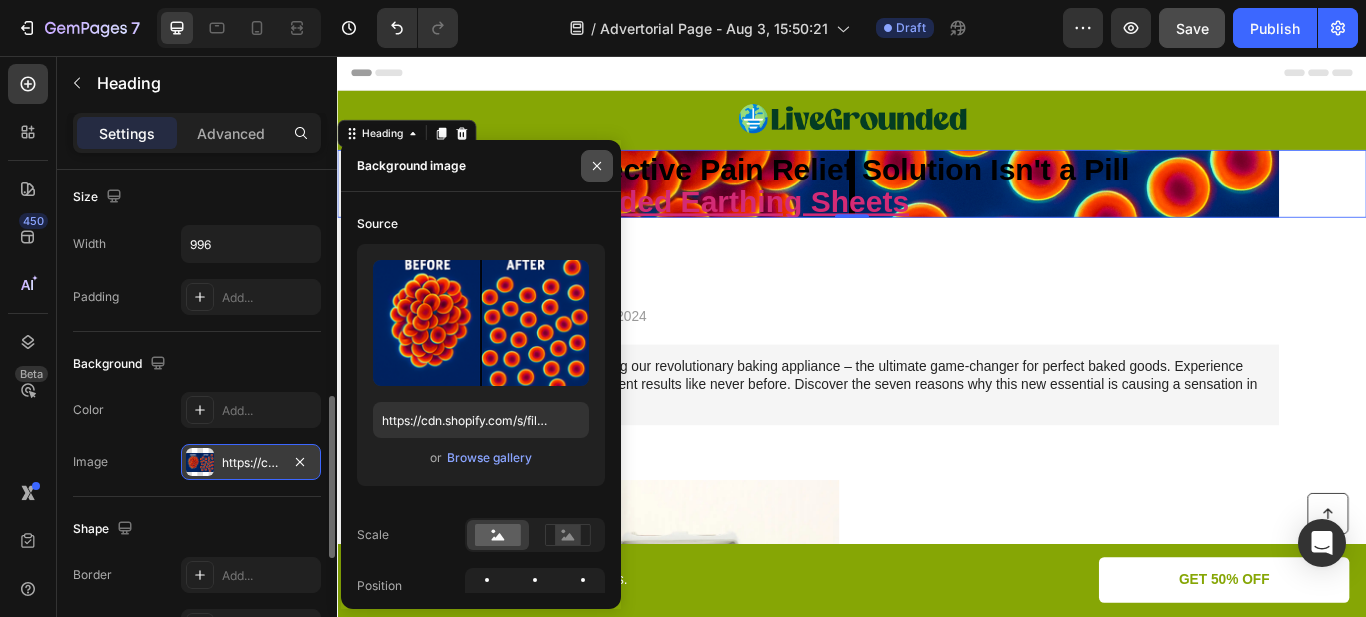click 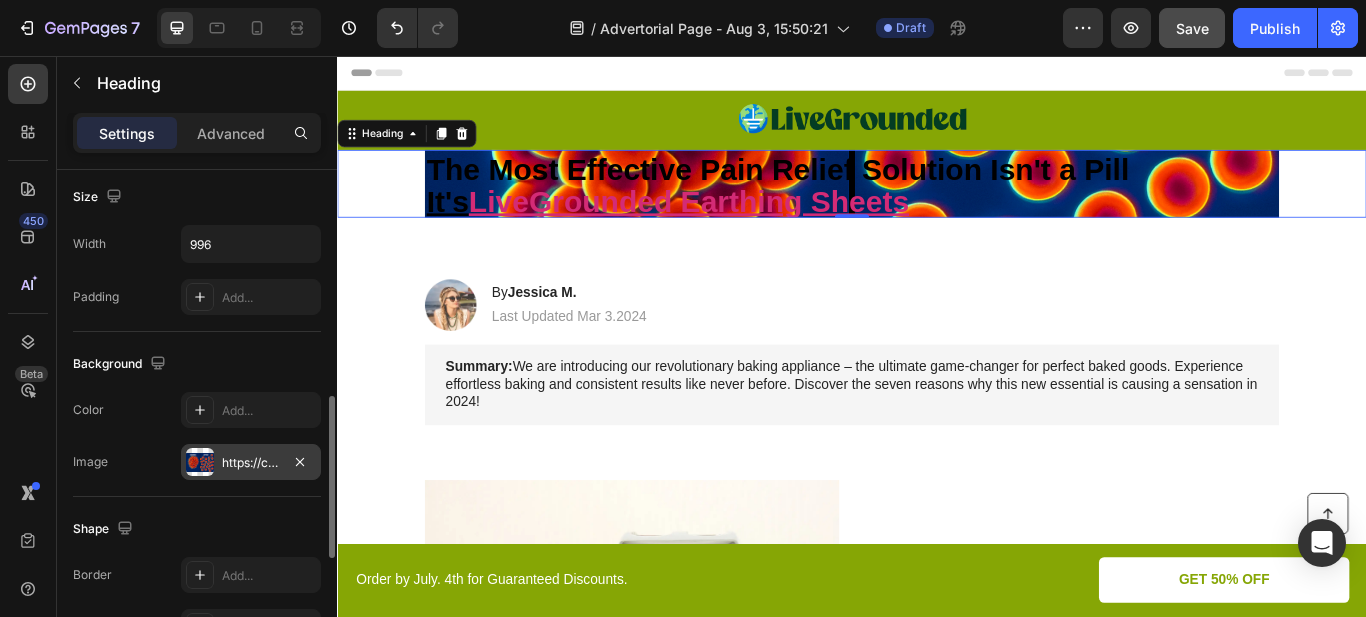 click on "https://cdn.shopify.com/s/files/1/0311/9434/9706/files/gempages_[ID]-[ID].png" at bounding box center (251, 462) 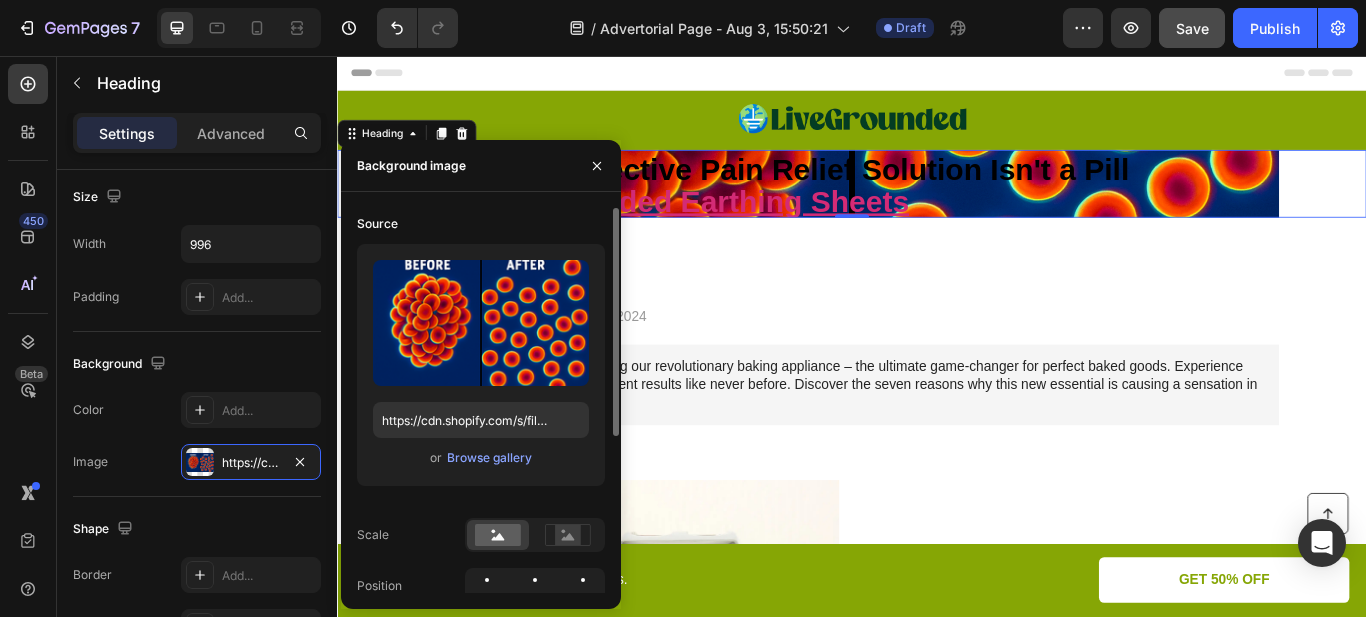 scroll, scrollTop: 100, scrollLeft: 0, axis: vertical 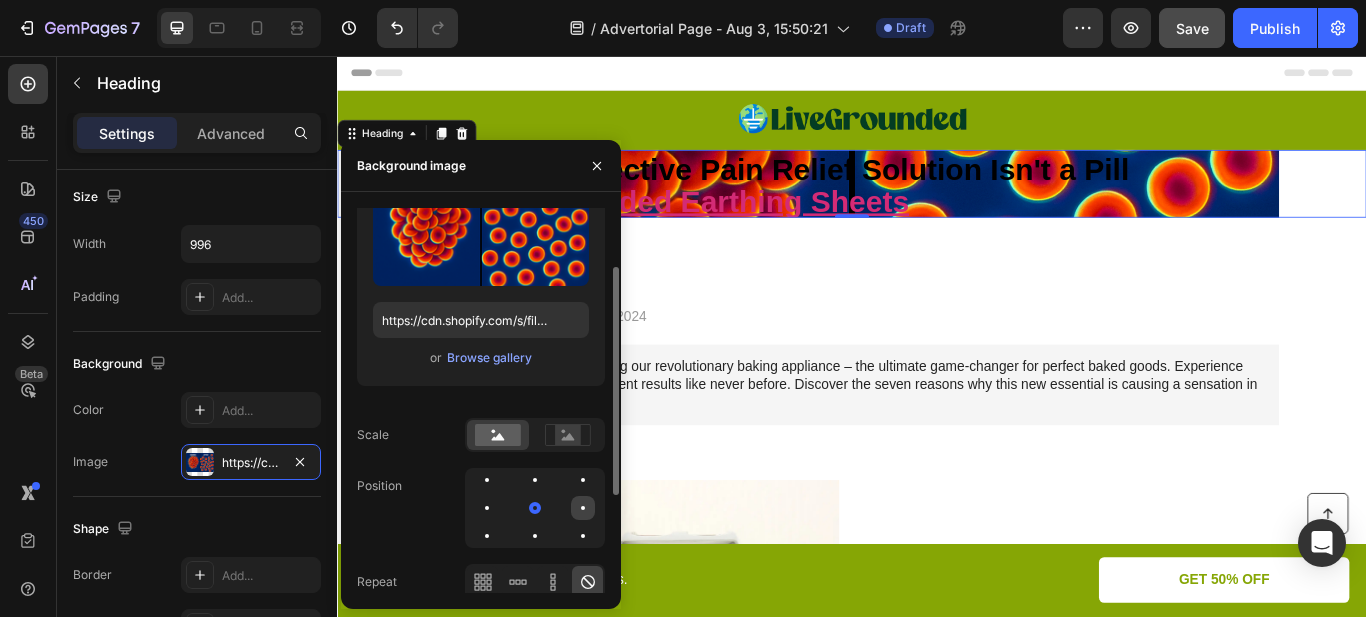 click 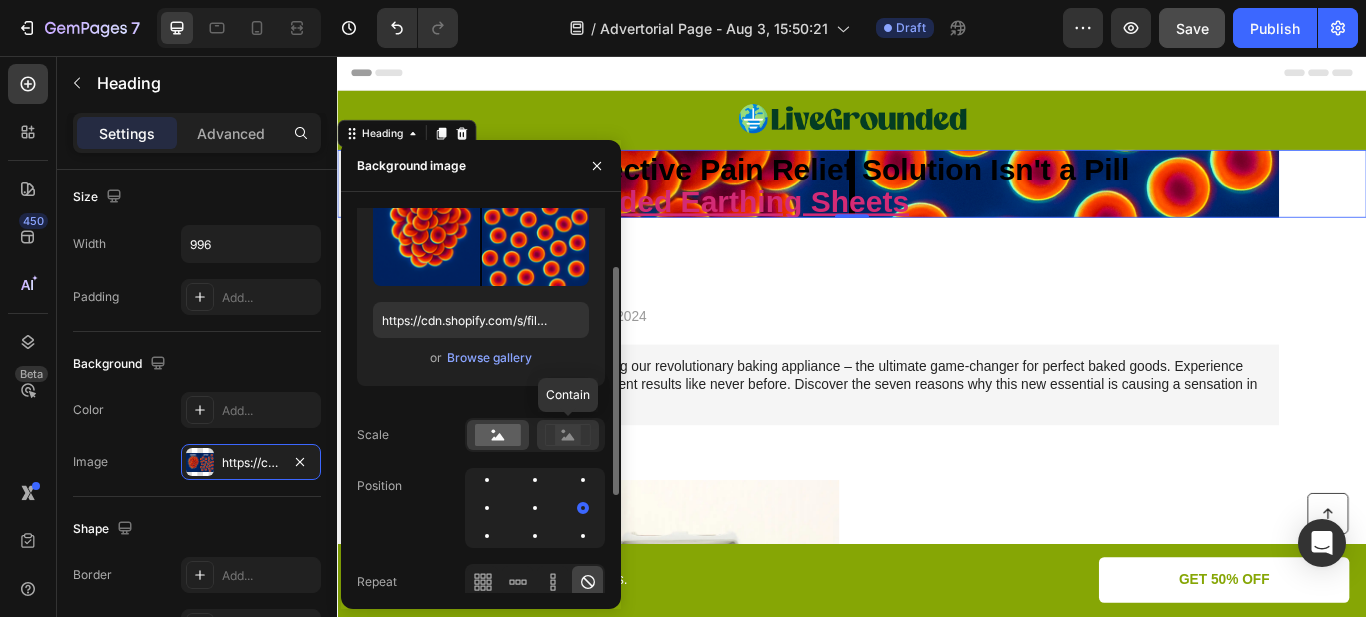 click 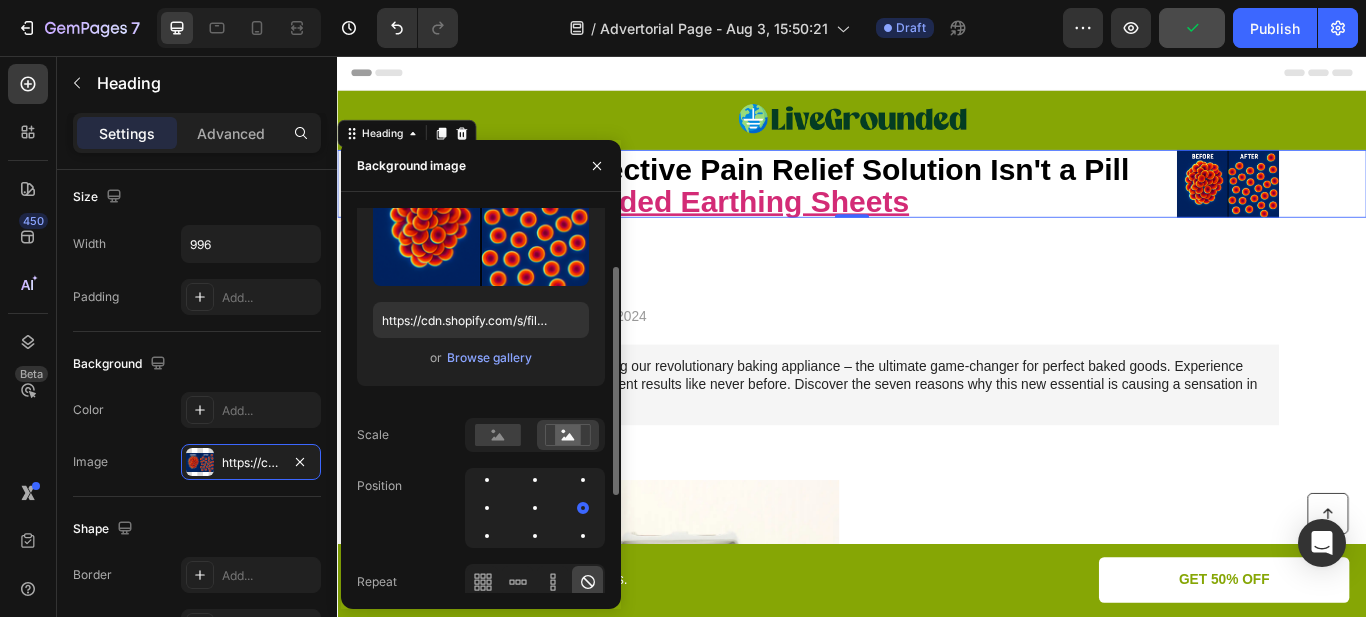 scroll, scrollTop: 200, scrollLeft: 0, axis: vertical 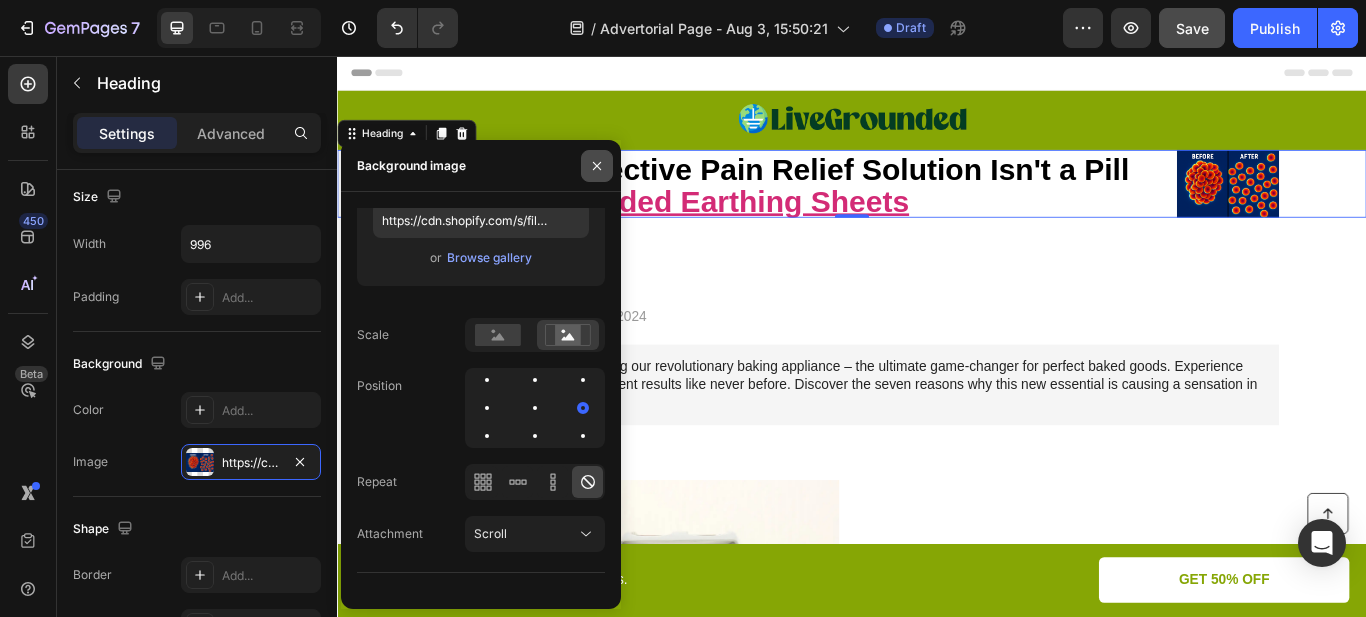 click 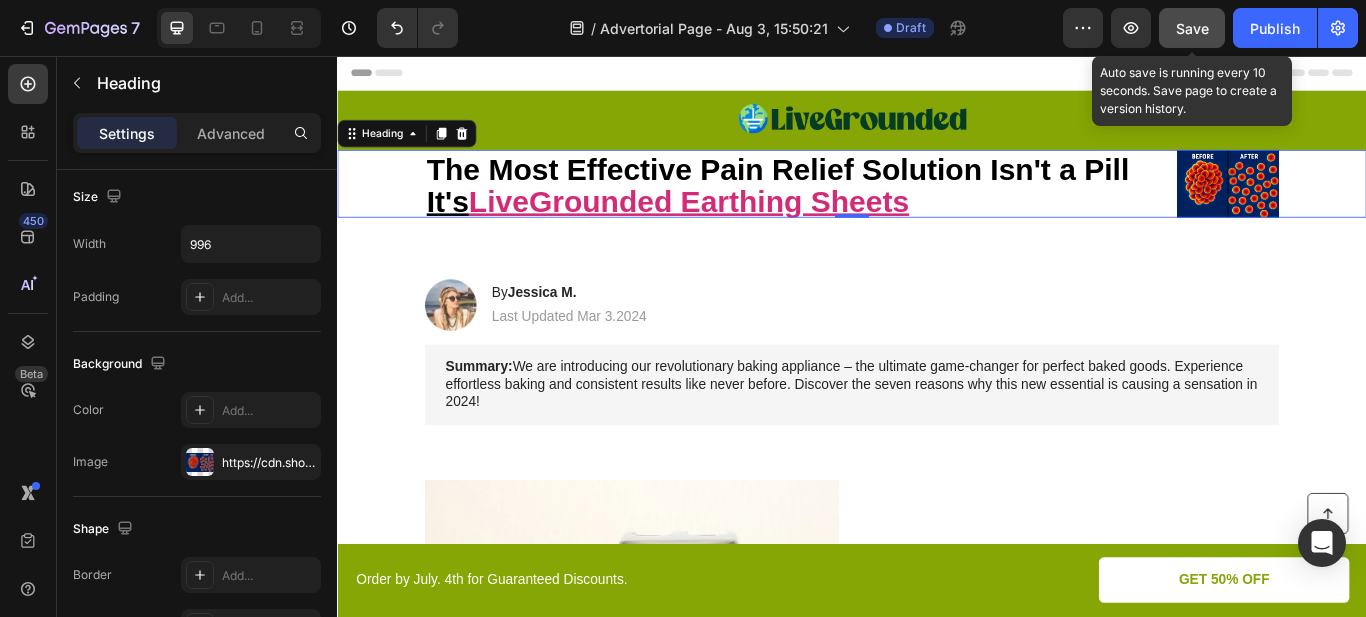click on "Save" at bounding box center [1192, 28] 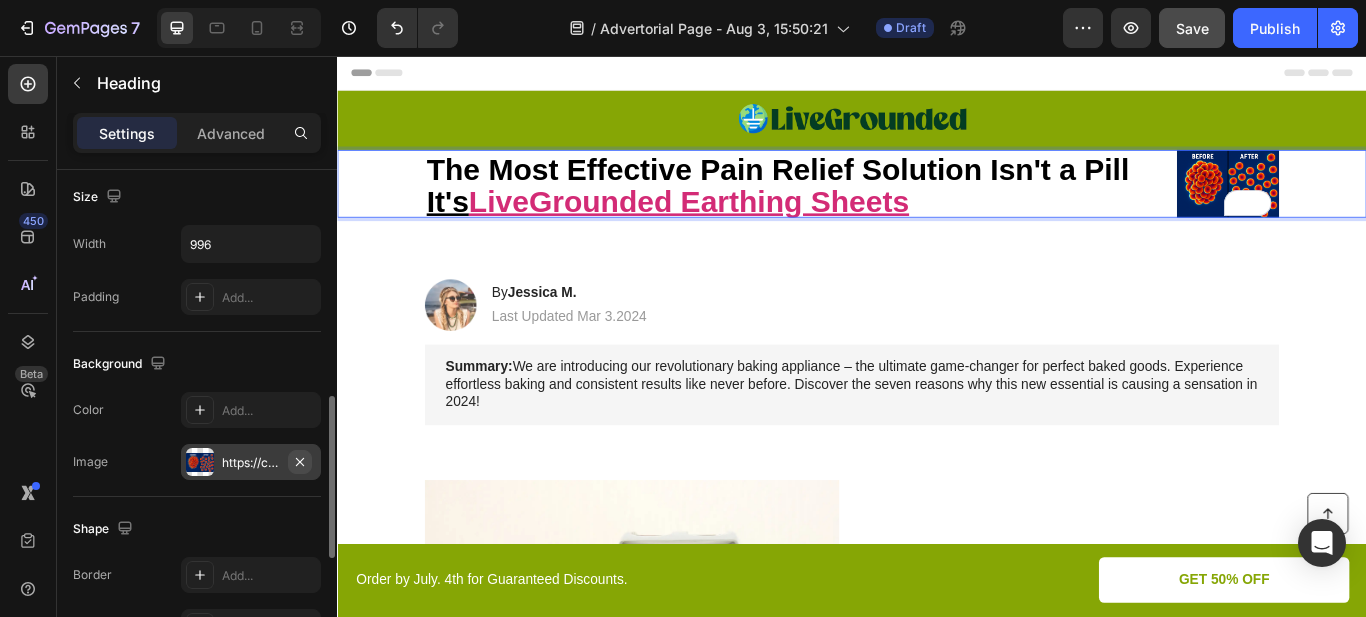click 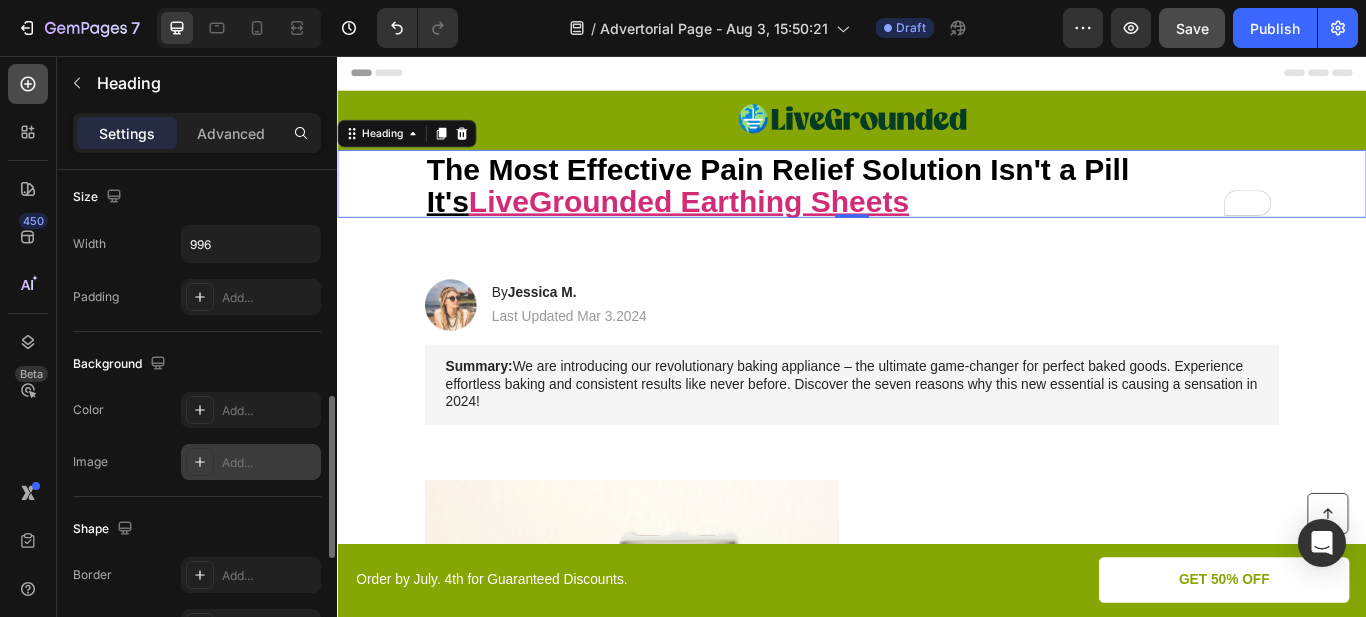 click 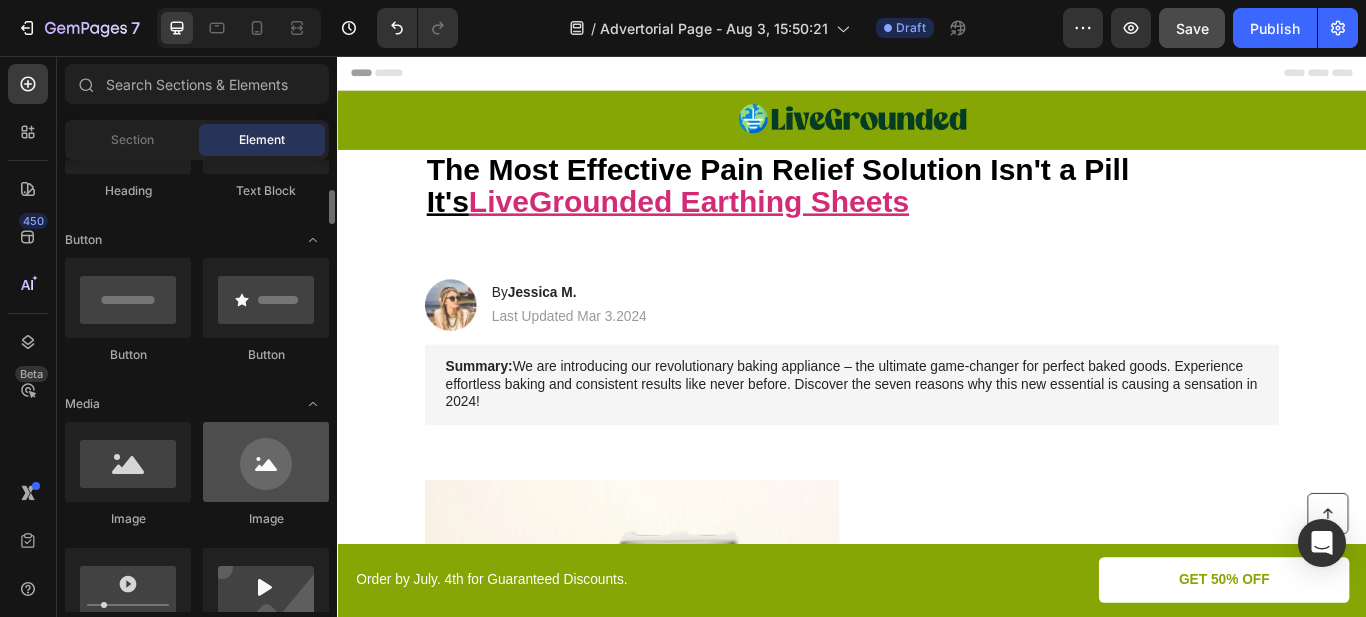 scroll, scrollTop: 200, scrollLeft: 0, axis: vertical 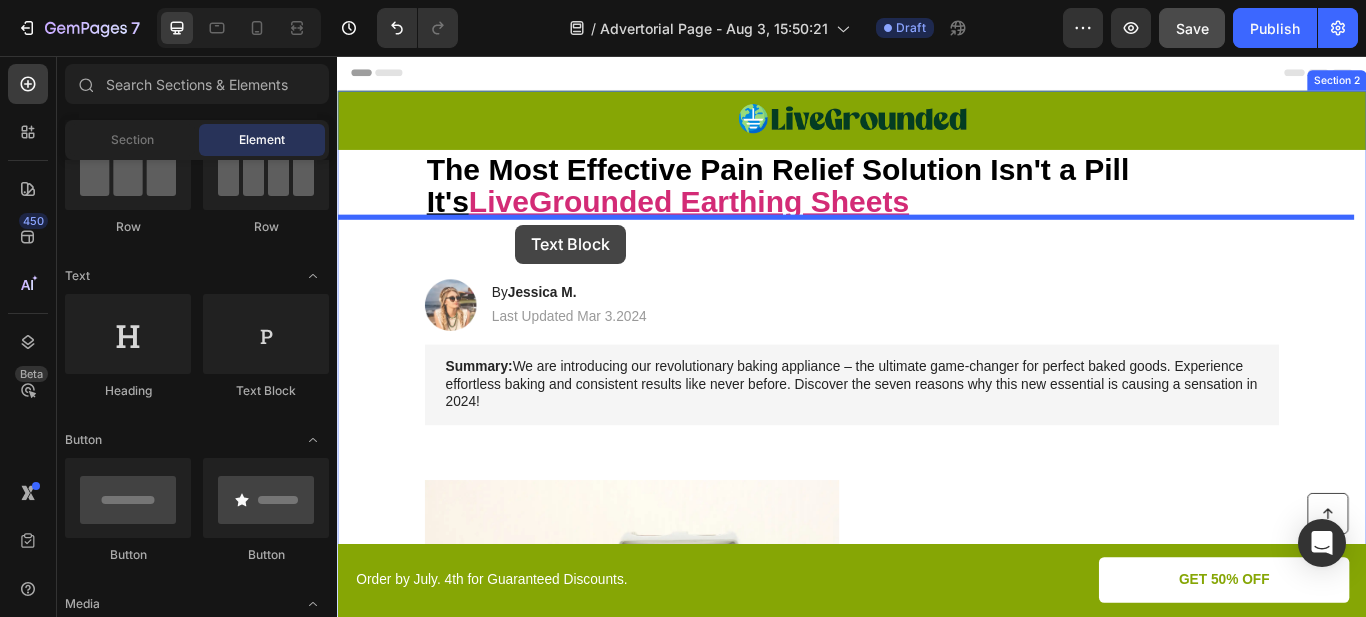 drag, startPoint x: 597, startPoint y: 406, endPoint x: 660, endPoint y: 386, distance: 66.09841 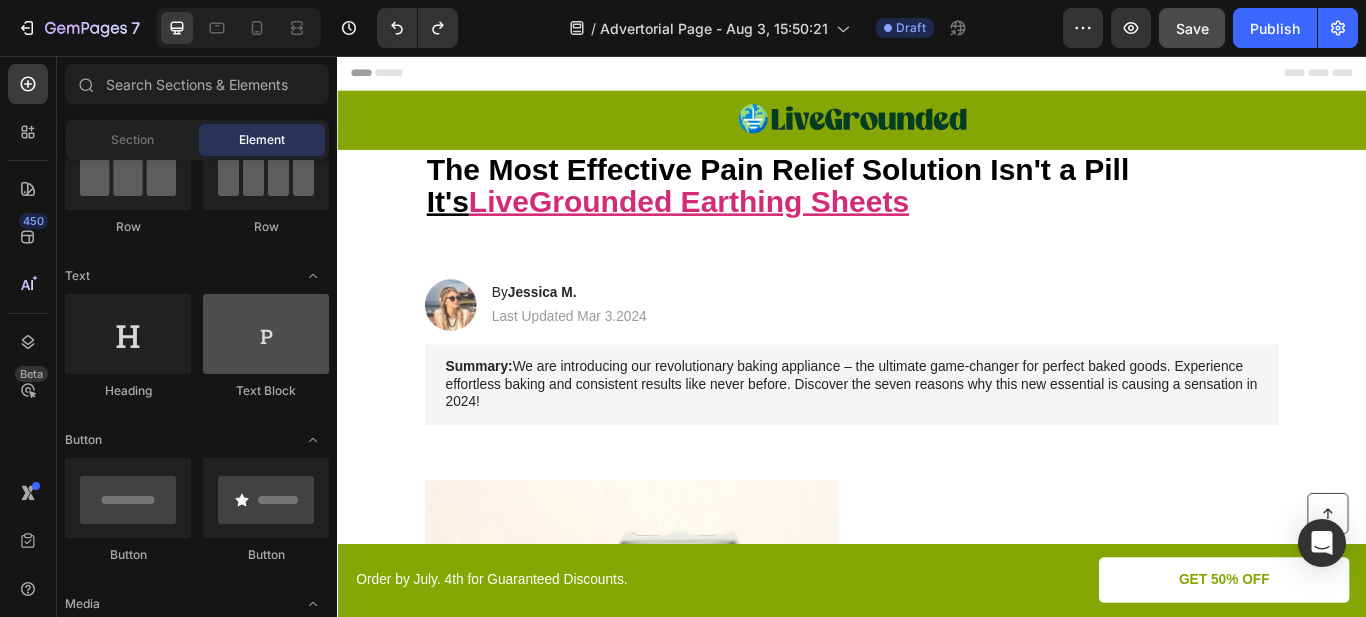 click at bounding box center [266, 334] 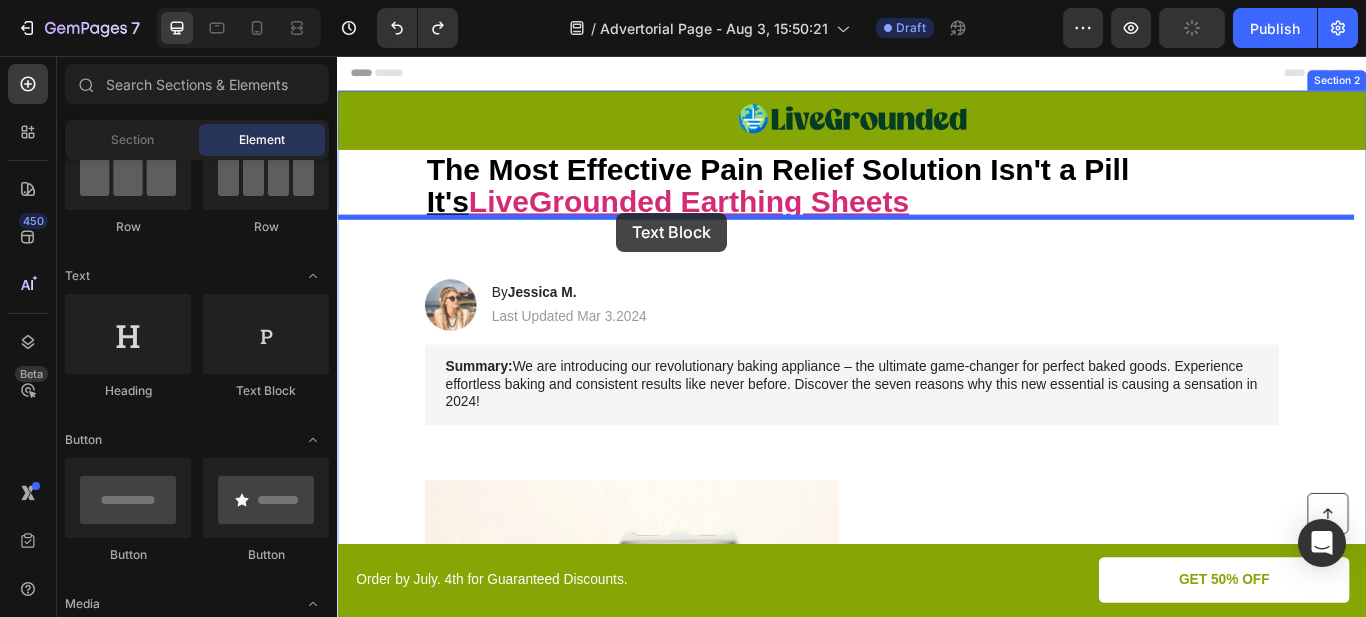 drag, startPoint x: 820, startPoint y: 258, endPoint x: 662, endPoint y: 239, distance: 159.1383 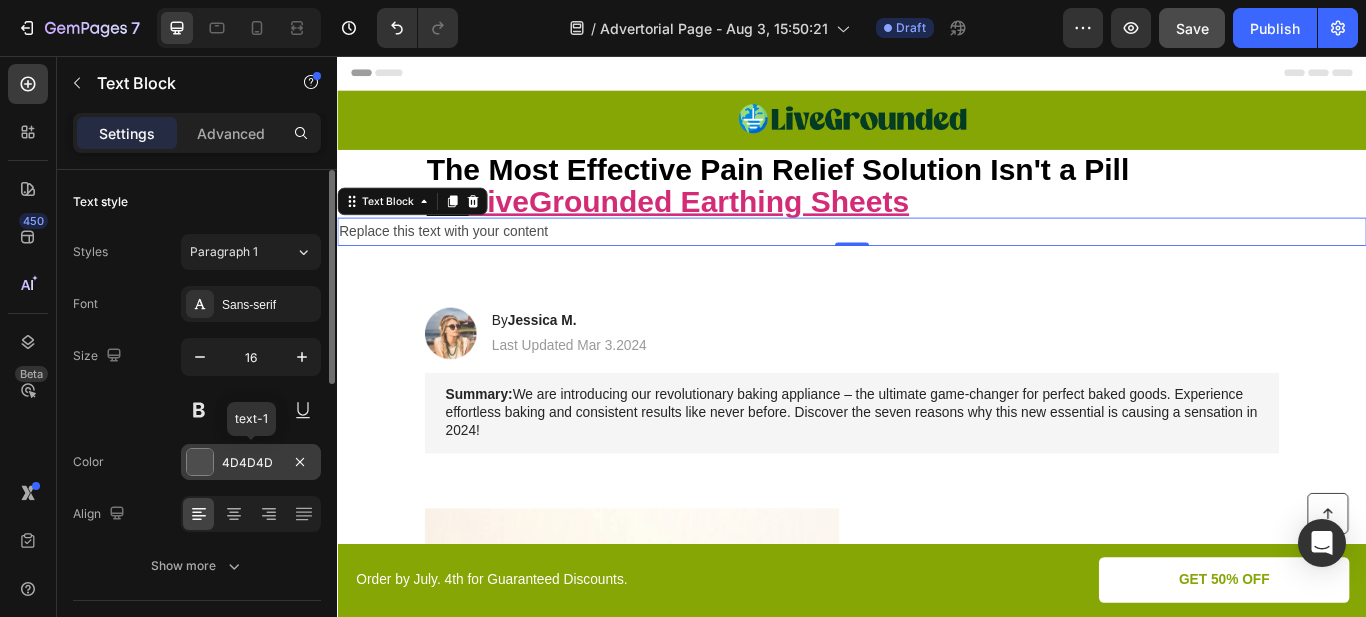 click at bounding box center [200, 462] 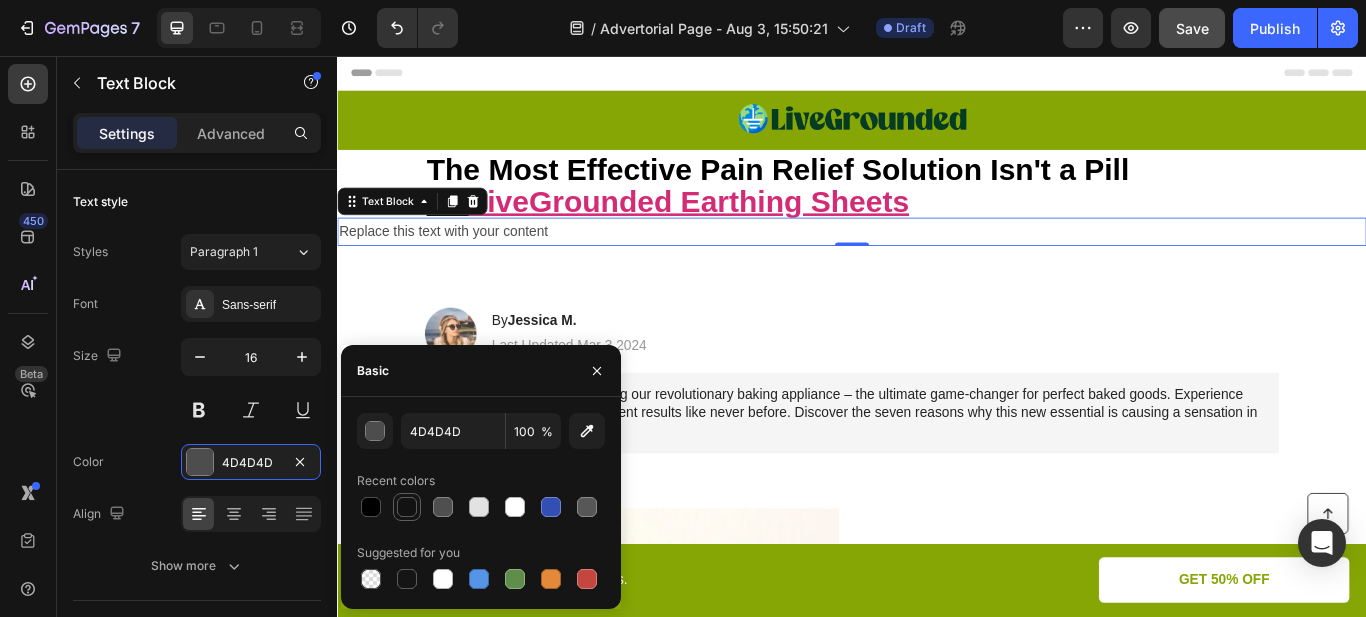 click at bounding box center (407, 507) 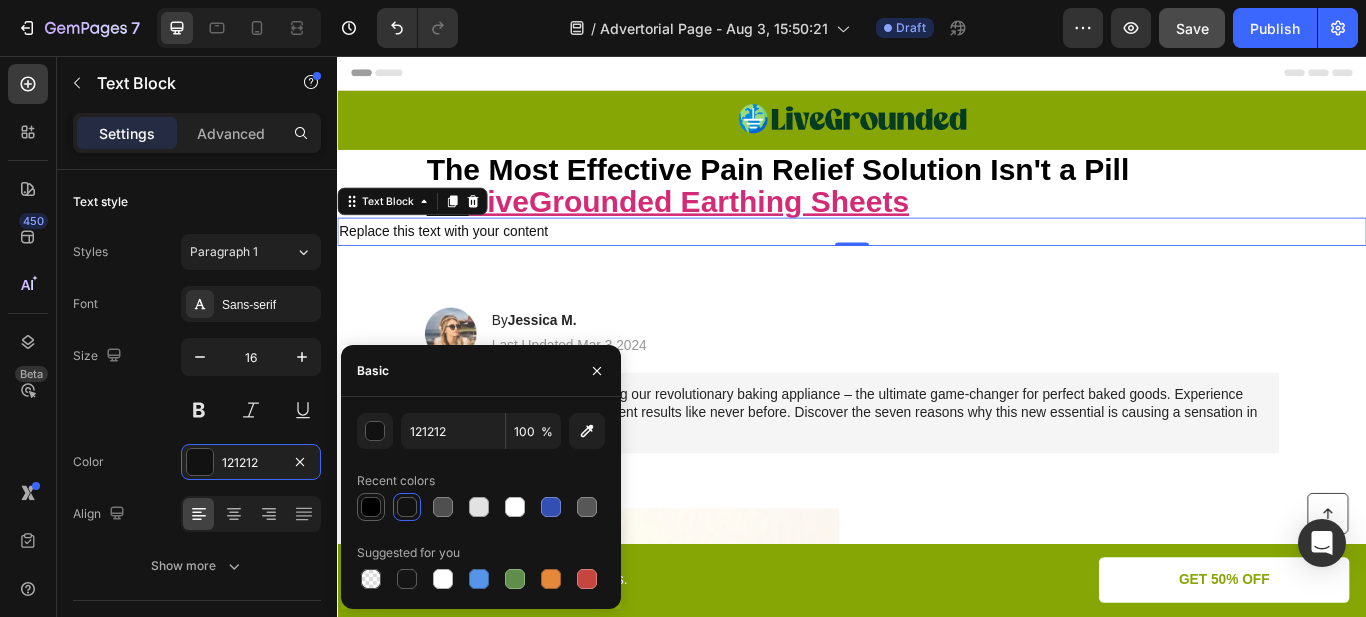 click at bounding box center [371, 507] 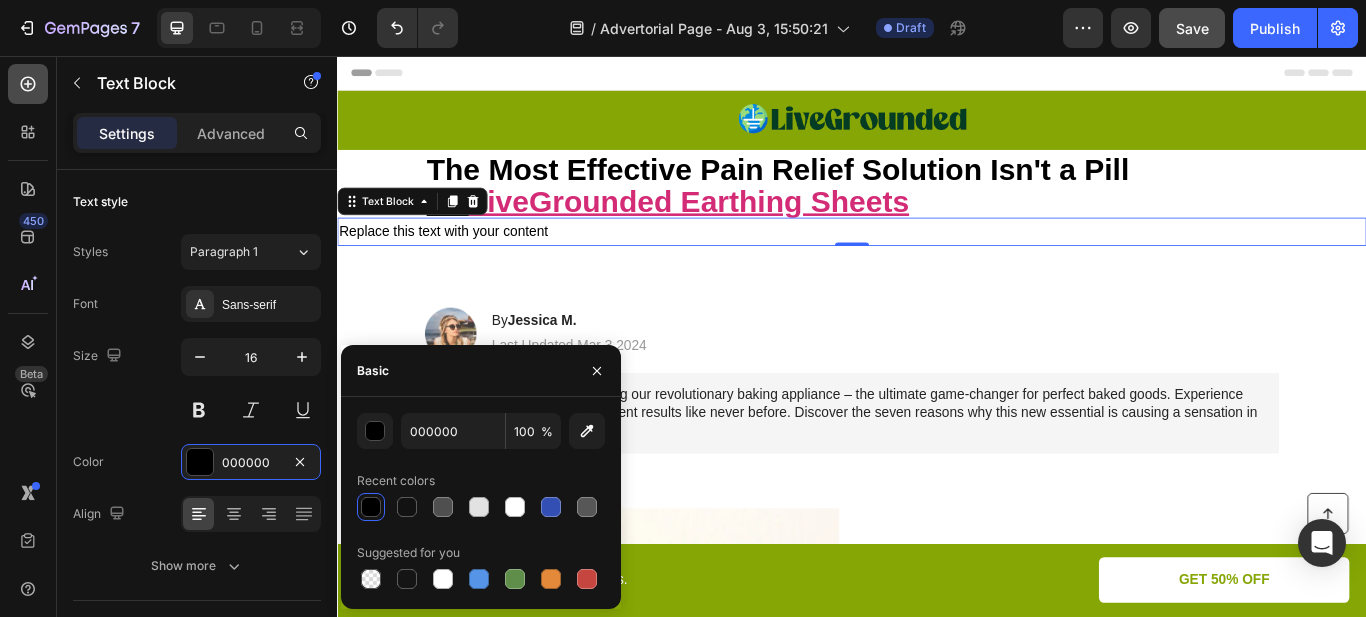click 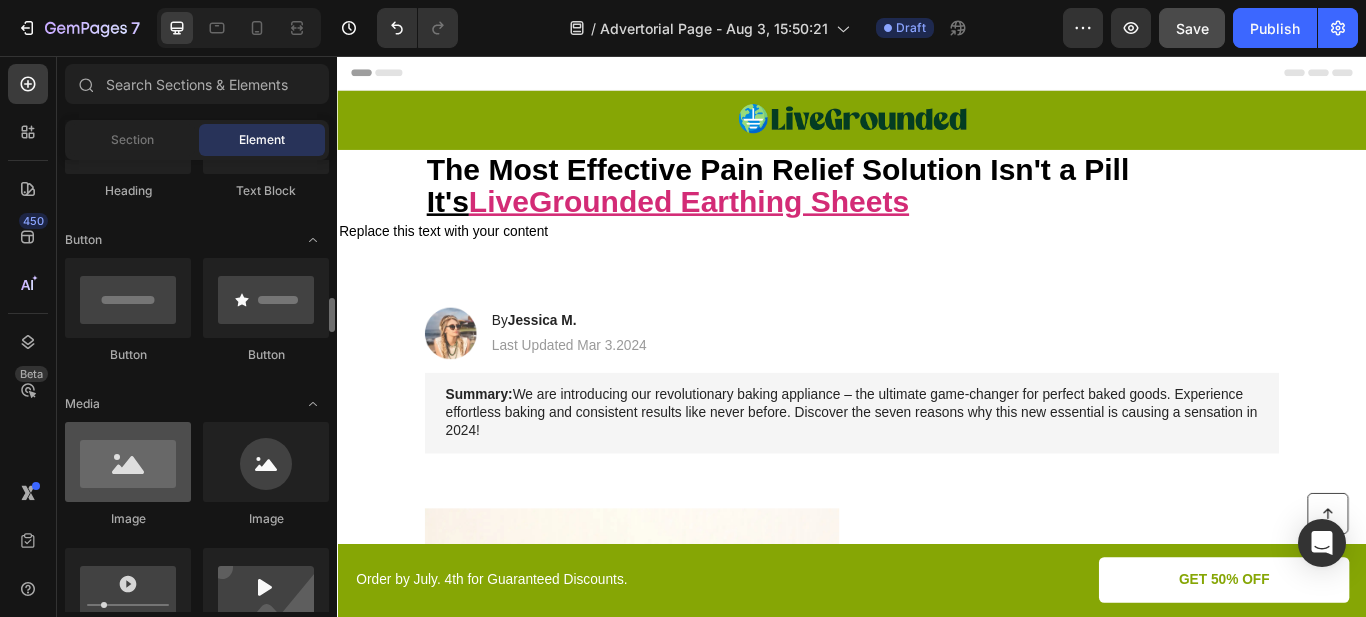 scroll, scrollTop: 500, scrollLeft: 0, axis: vertical 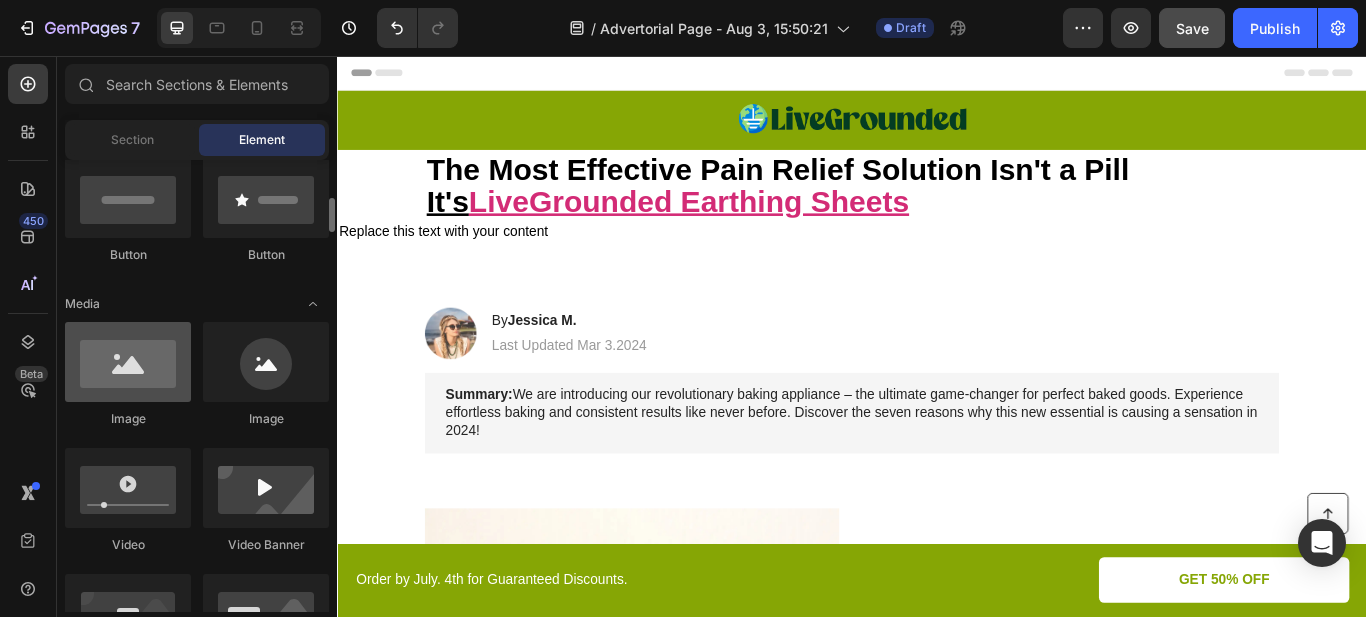 click at bounding box center [128, 362] 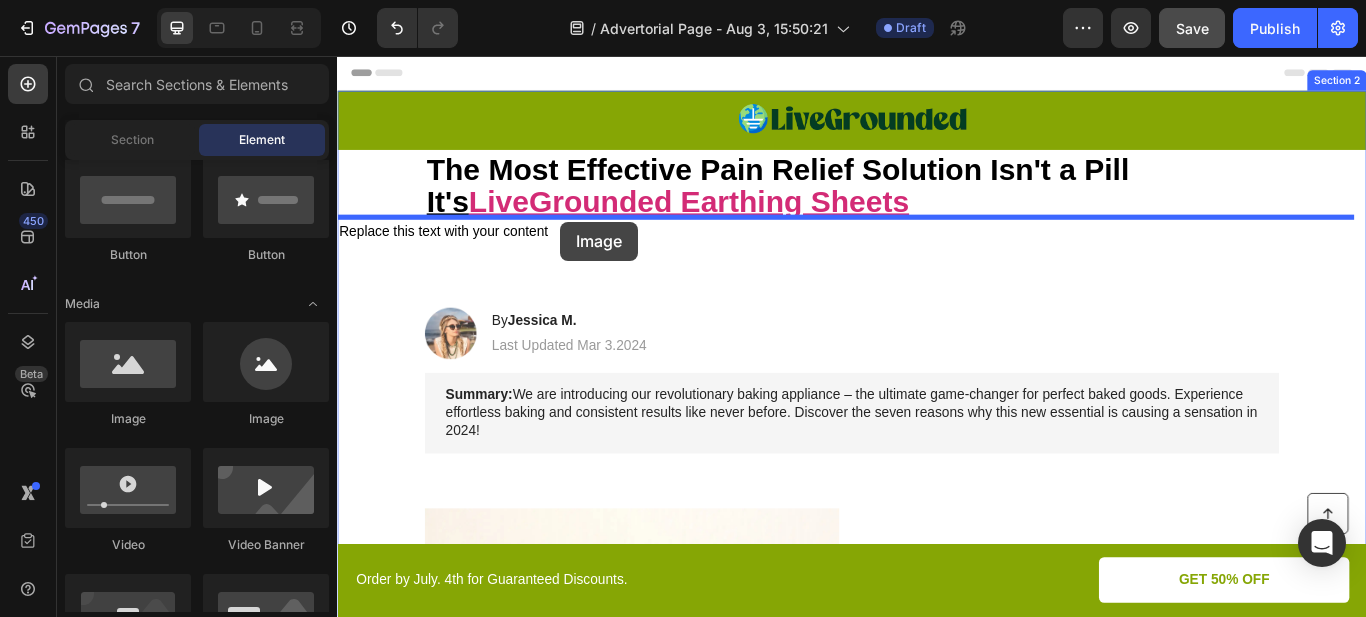 drag, startPoint x: 597, startPoint y: 249, endPoint x: 873, endPoint y: 304, distance: 281.42673 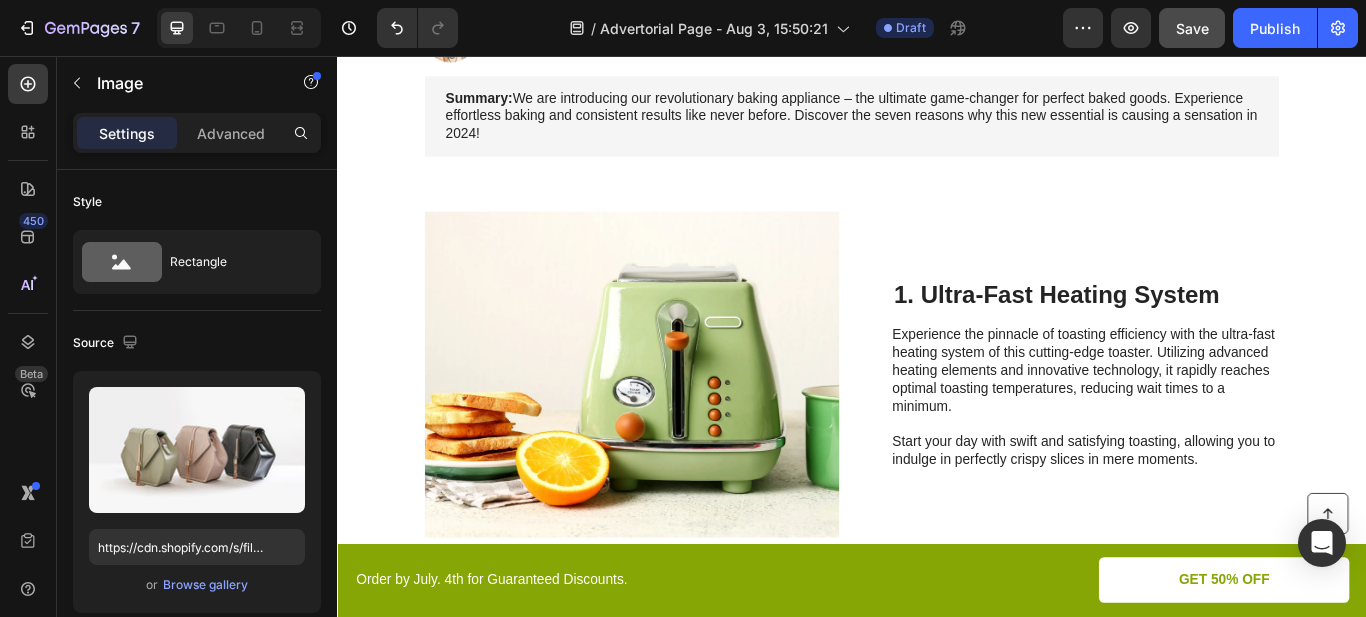 scroll, scrollTop: 200, scrollLeft: 0, axis: vertical 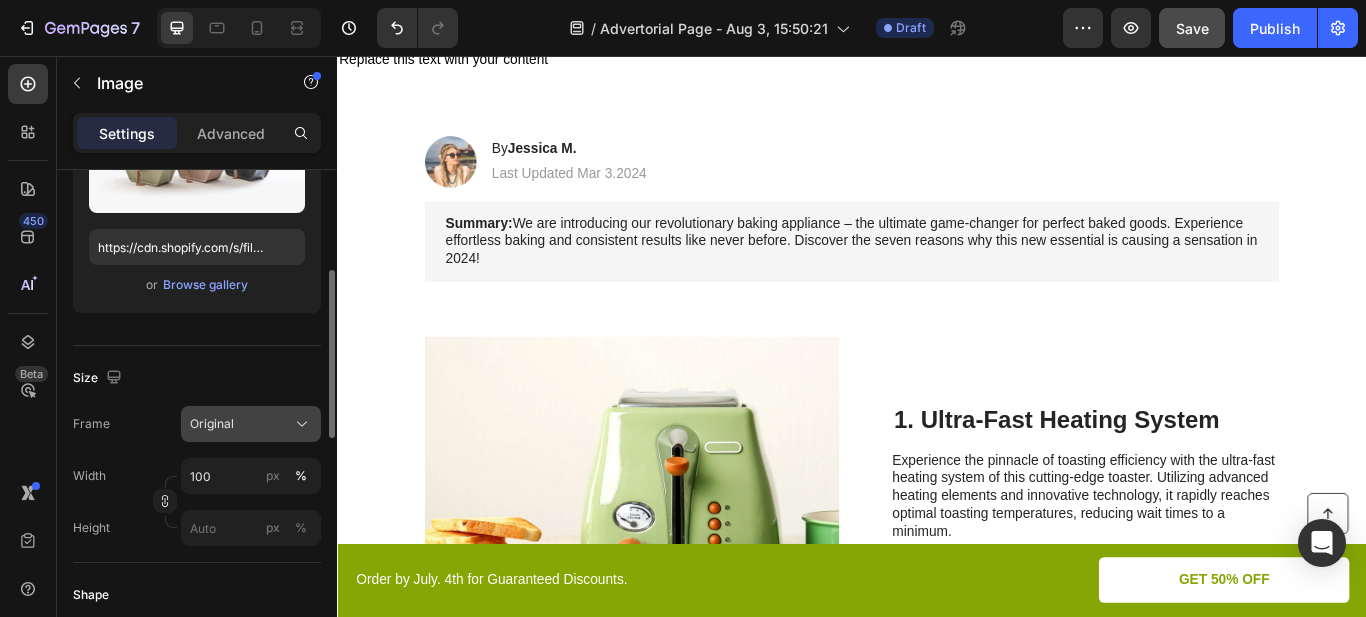 click on "Original" at bounding box center [212, 424] 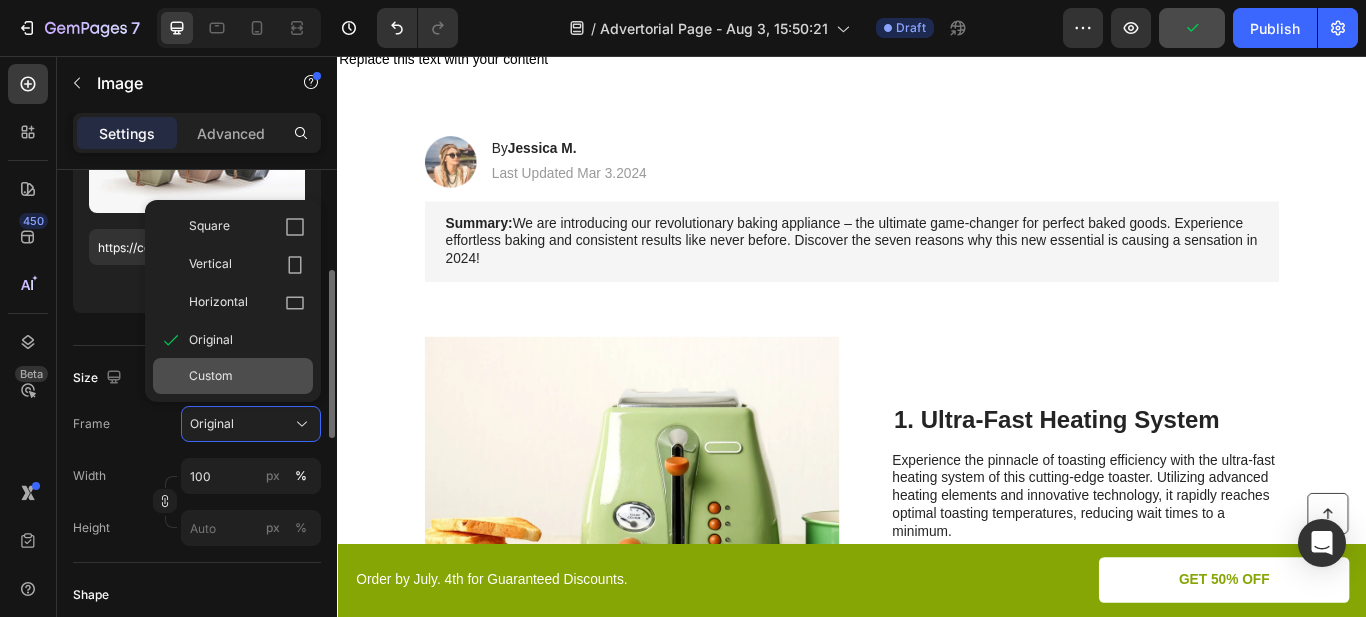 click on "Custom" at bounding box center (247, 376) 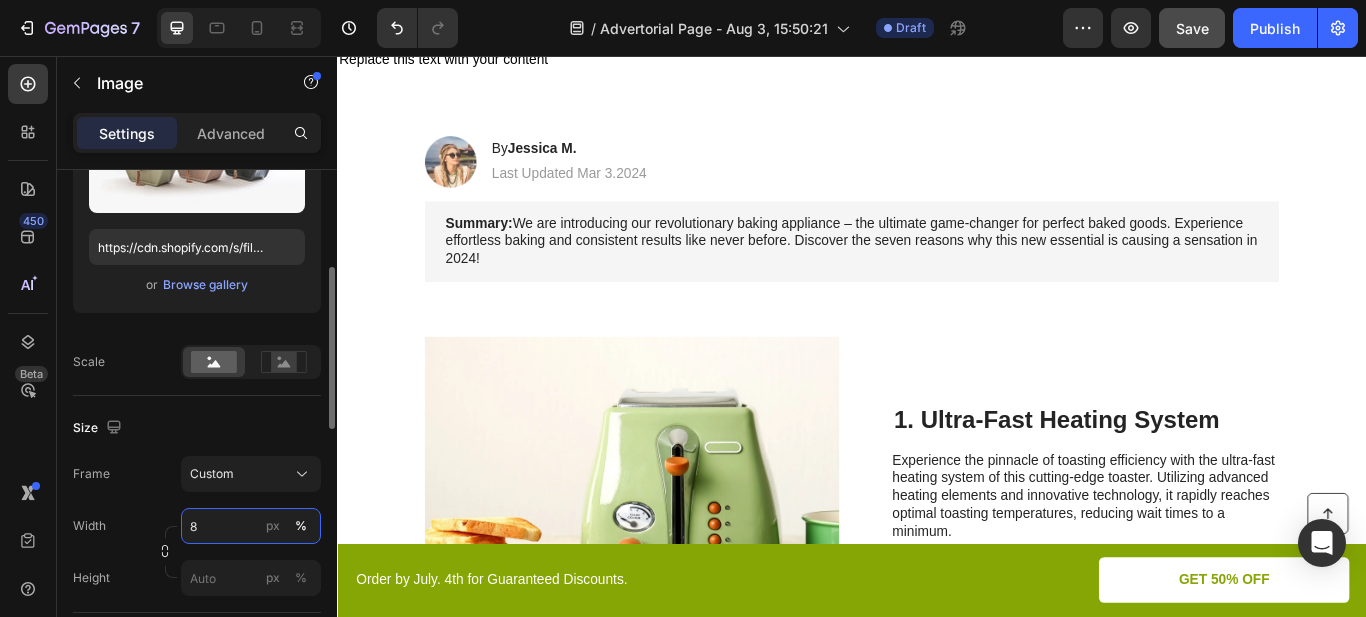 type on "80" 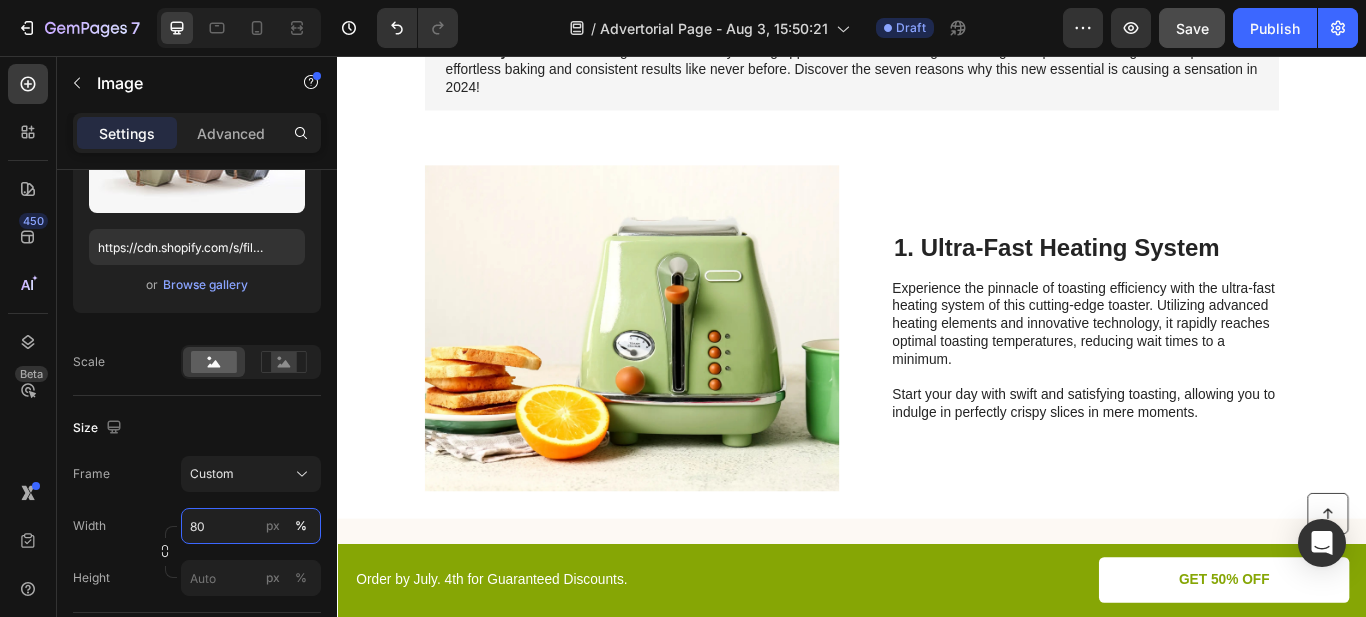 scroll, scrollTop: 600, scrollLeft: 0, axis: vertical 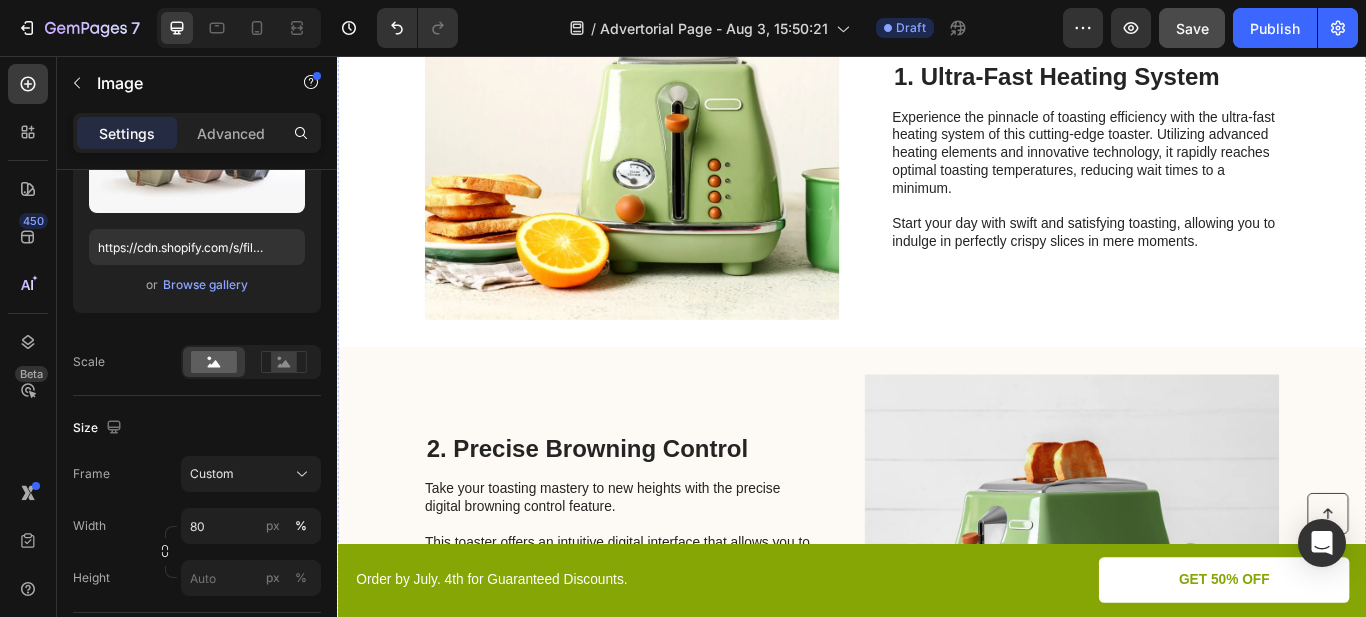 click on "Replace this text with your content" at bounding box center (937, -339) 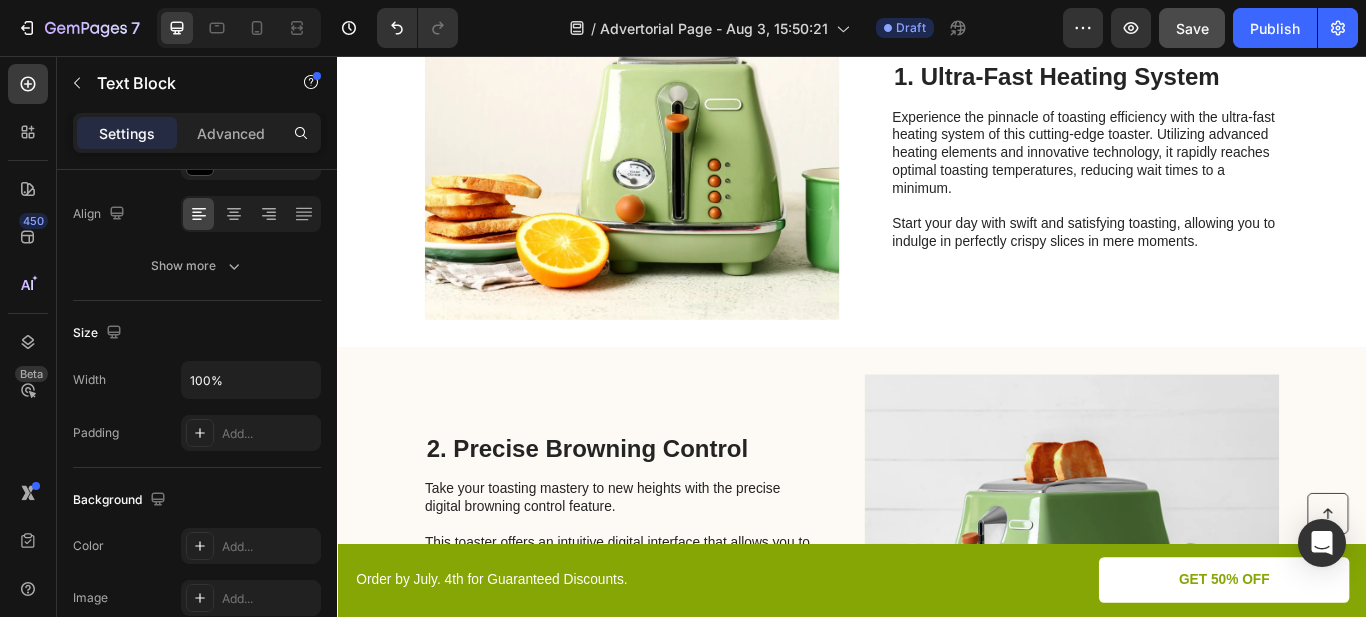 scroll, scrollTop: 0, scrollLeft: 0, axis: both 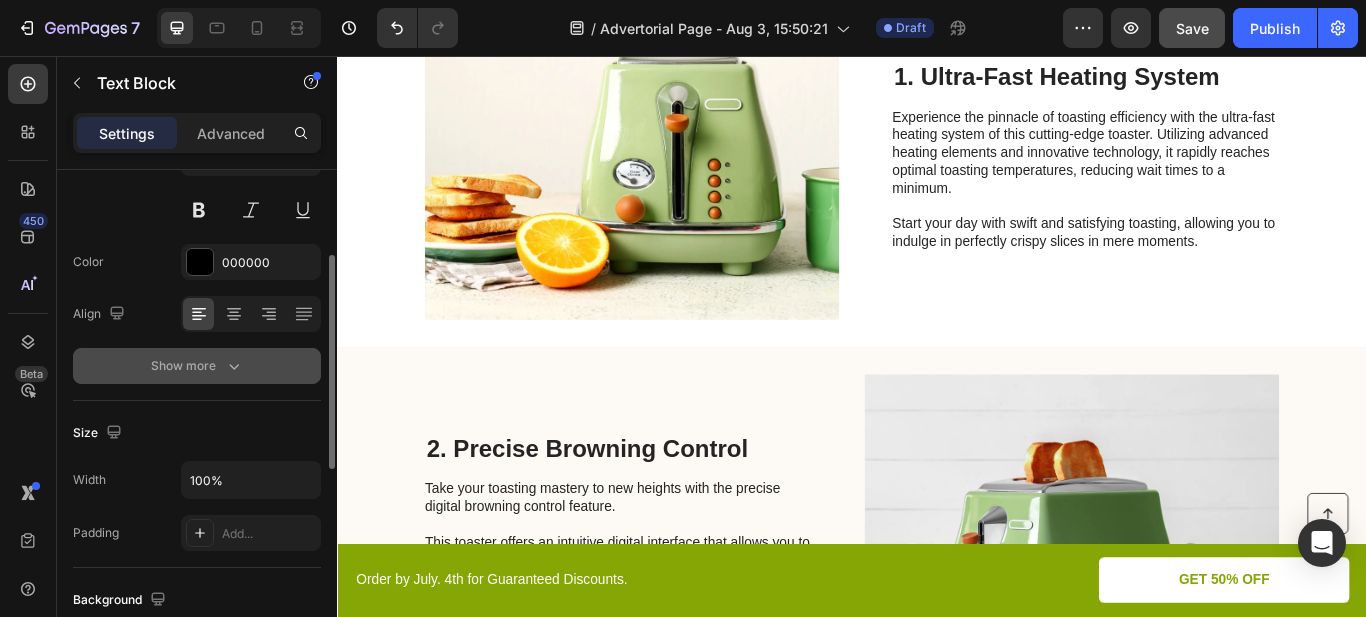 click on "Show more" at bounding box center (197, 366) 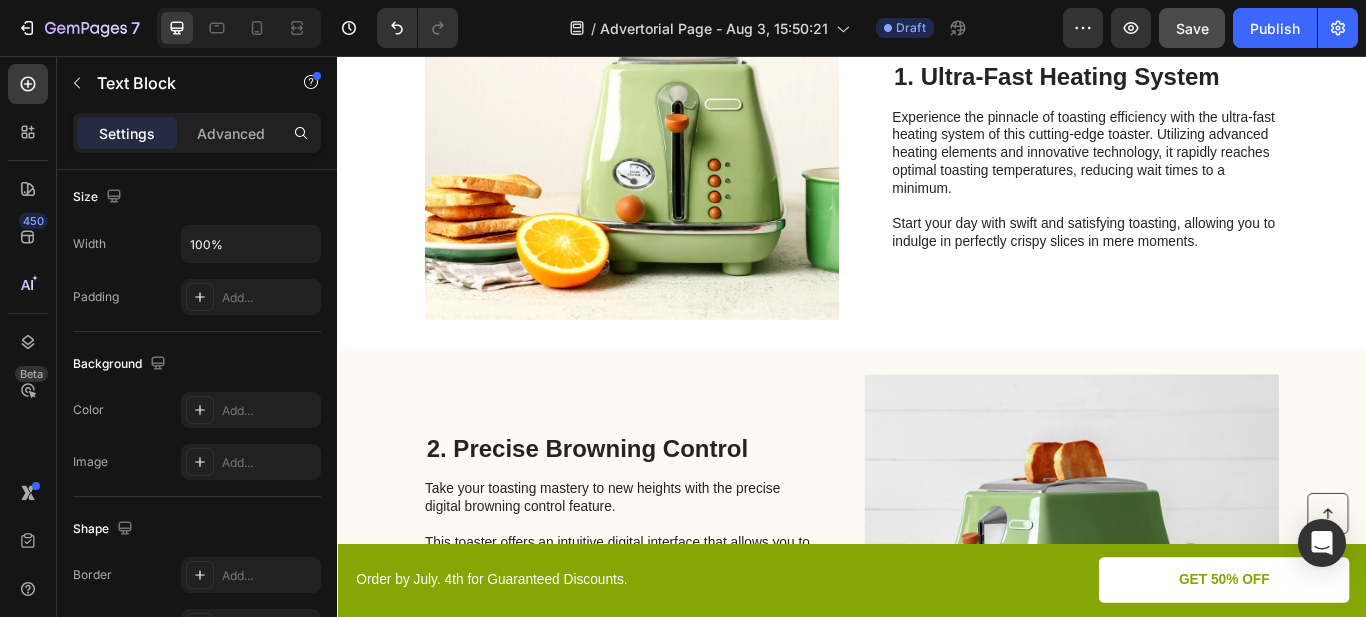 scroll, scrollTop: 945, scrollLeft: 0, axis: vertical 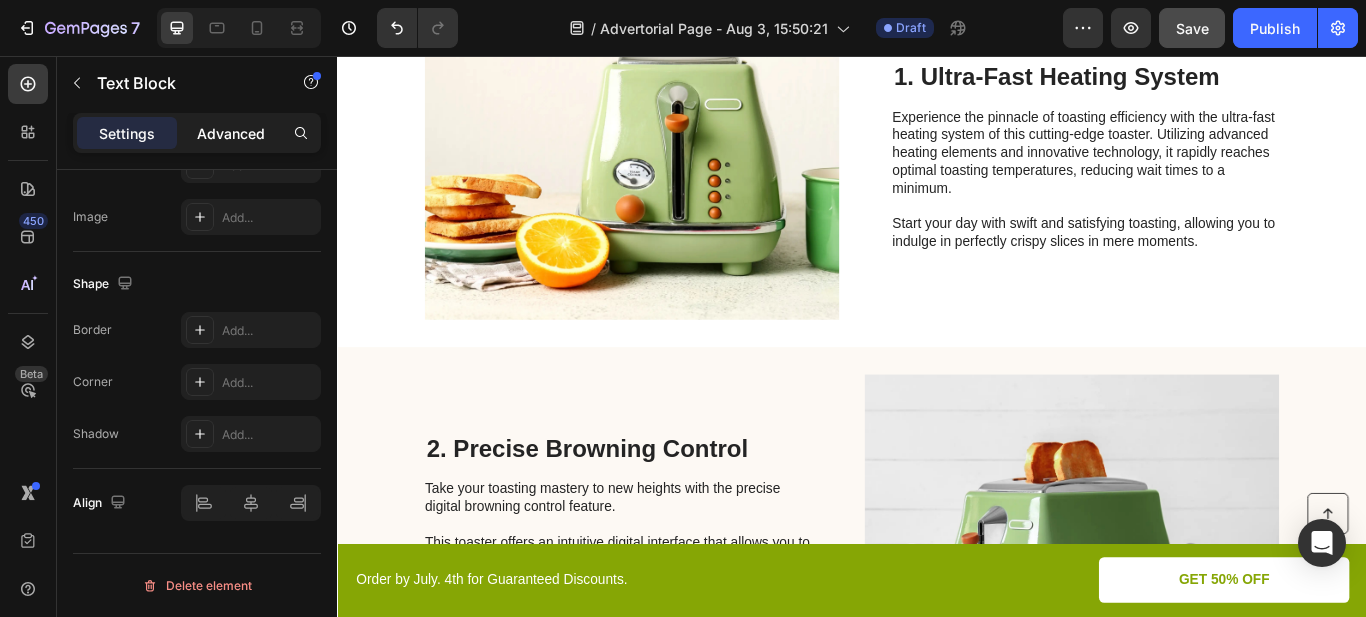 click on "Advanced" at bounding box center (231, 133) 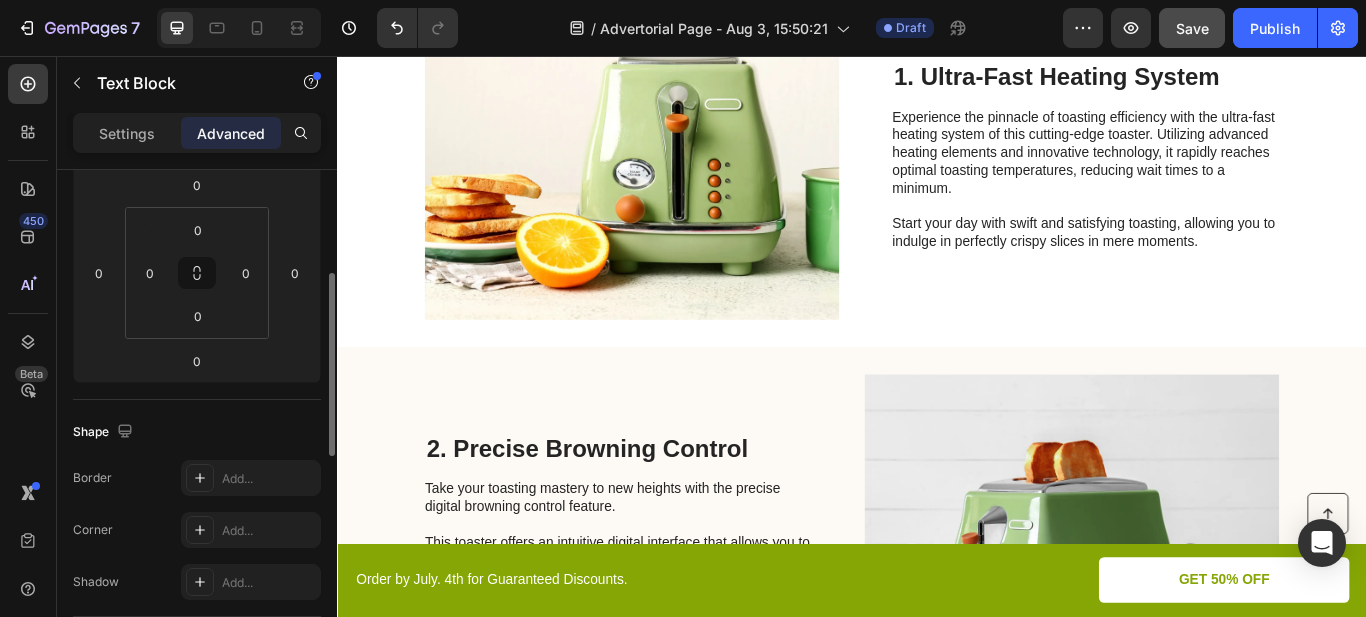 scroll, scrollTop: 84, scrollLeft: 0, axis: vertical 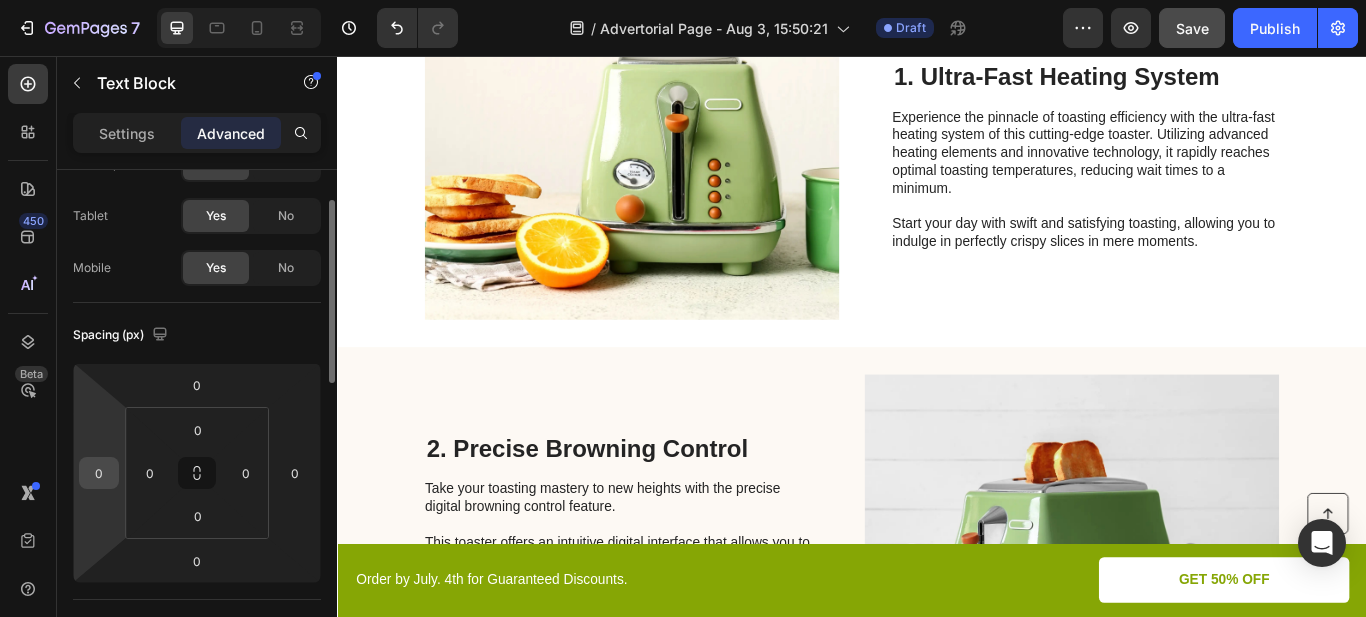 click on "0" at bounding box center (99, 473) 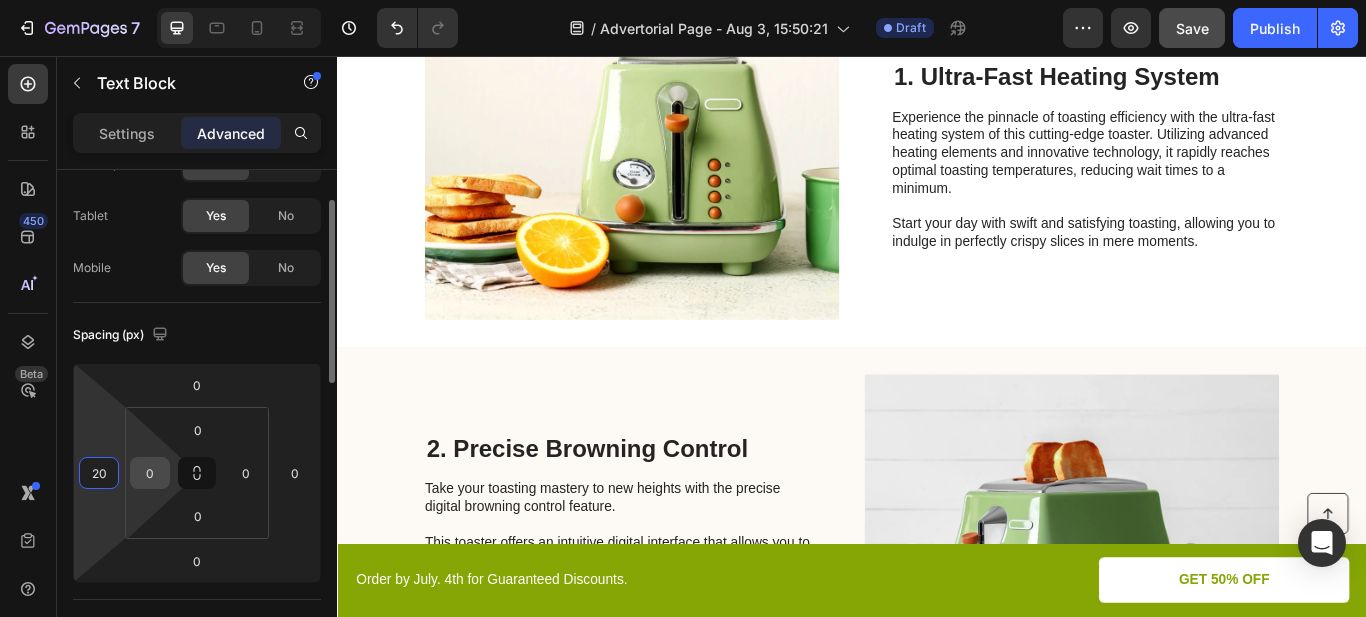 type on "20" 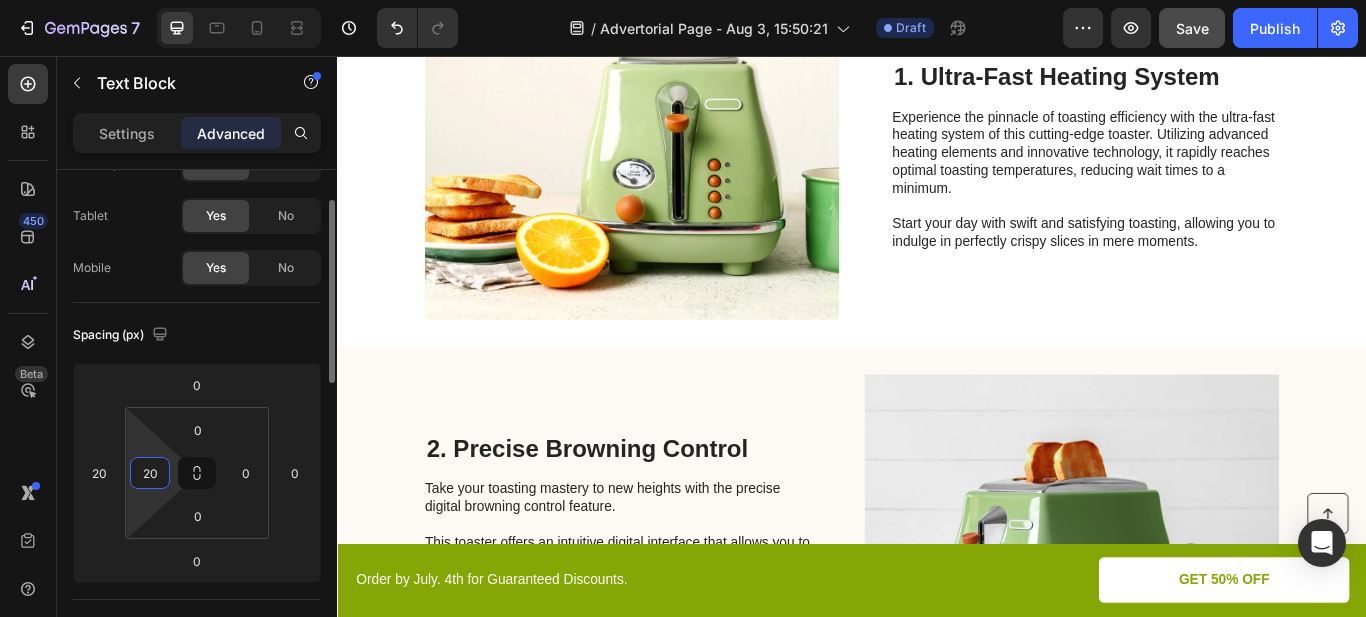 type on "0" 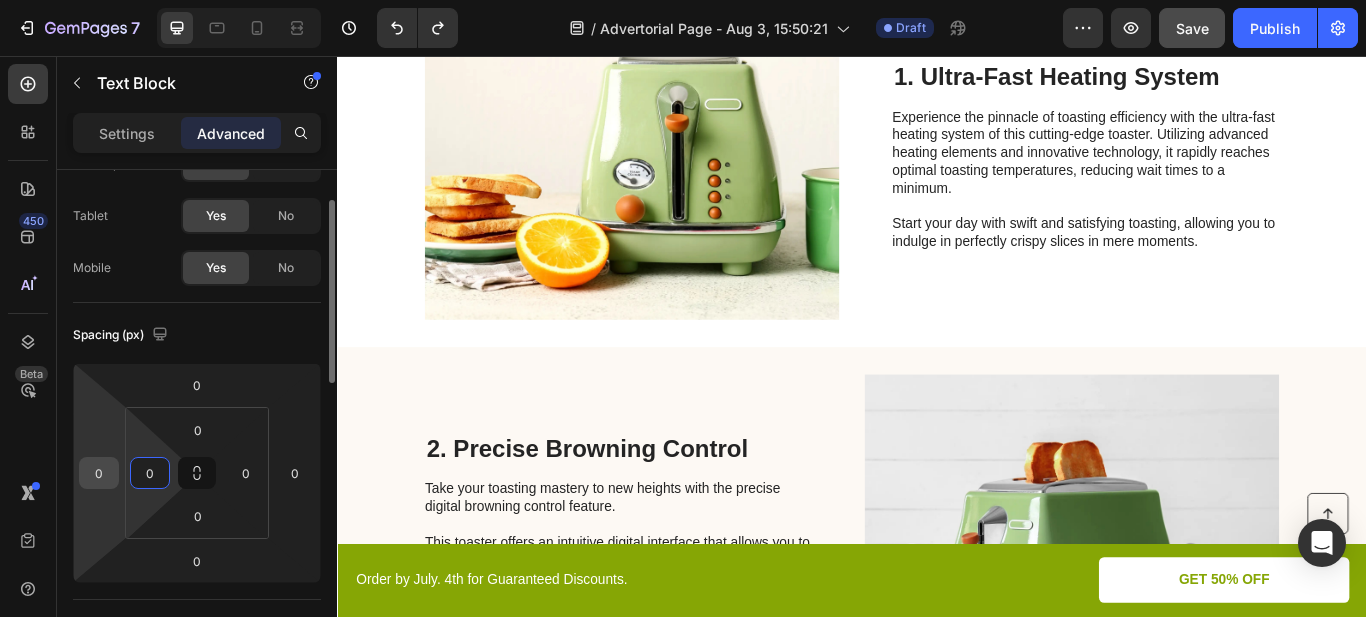 click on "0" at bounding box center [99, 473] 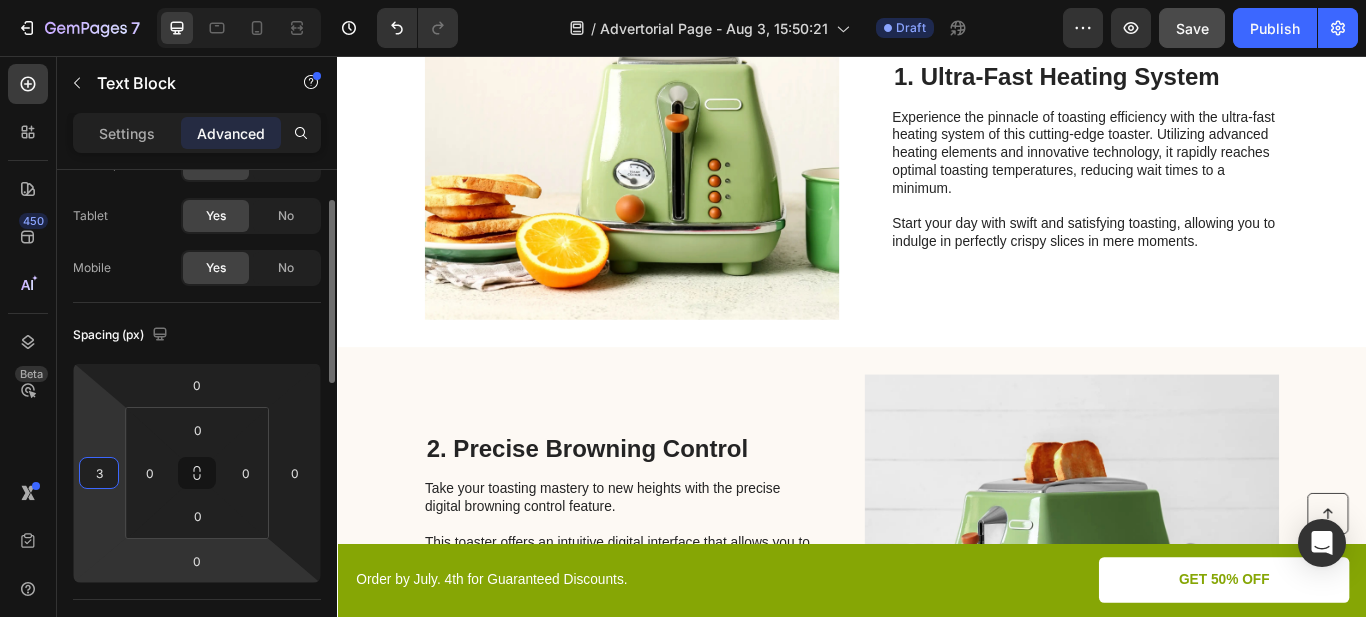 type on "30" 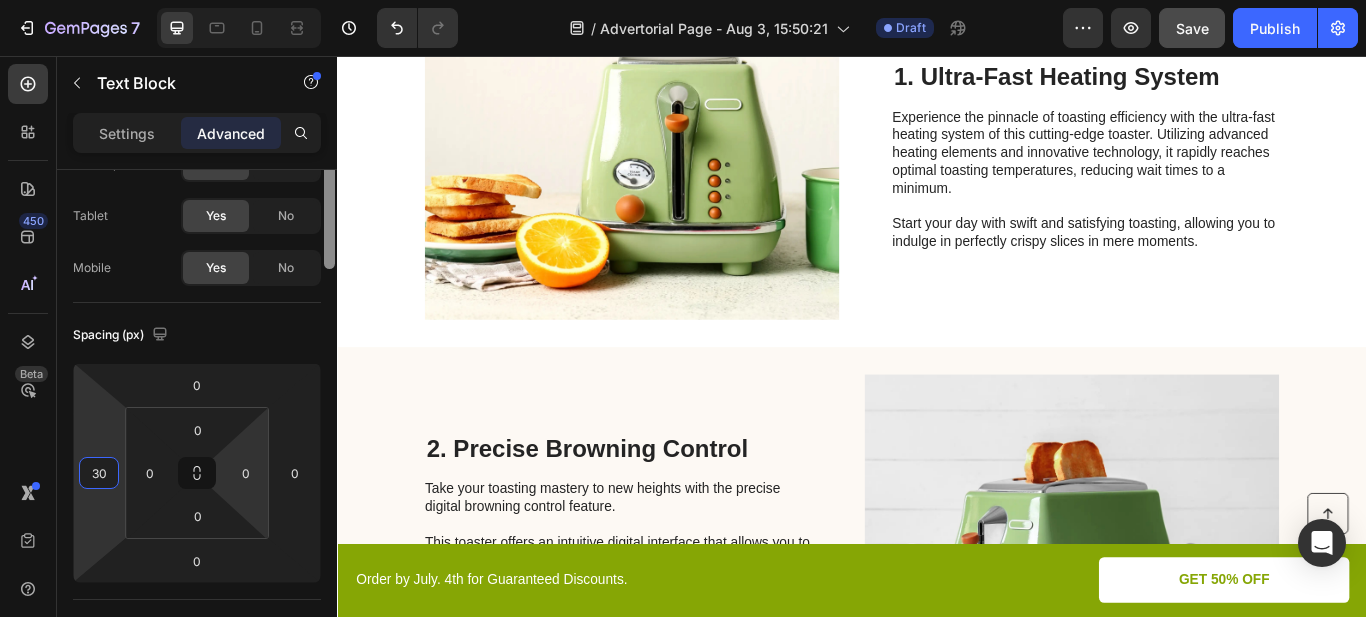 scroll, scrollTop: 0, scrollLeft: 0, axis: both 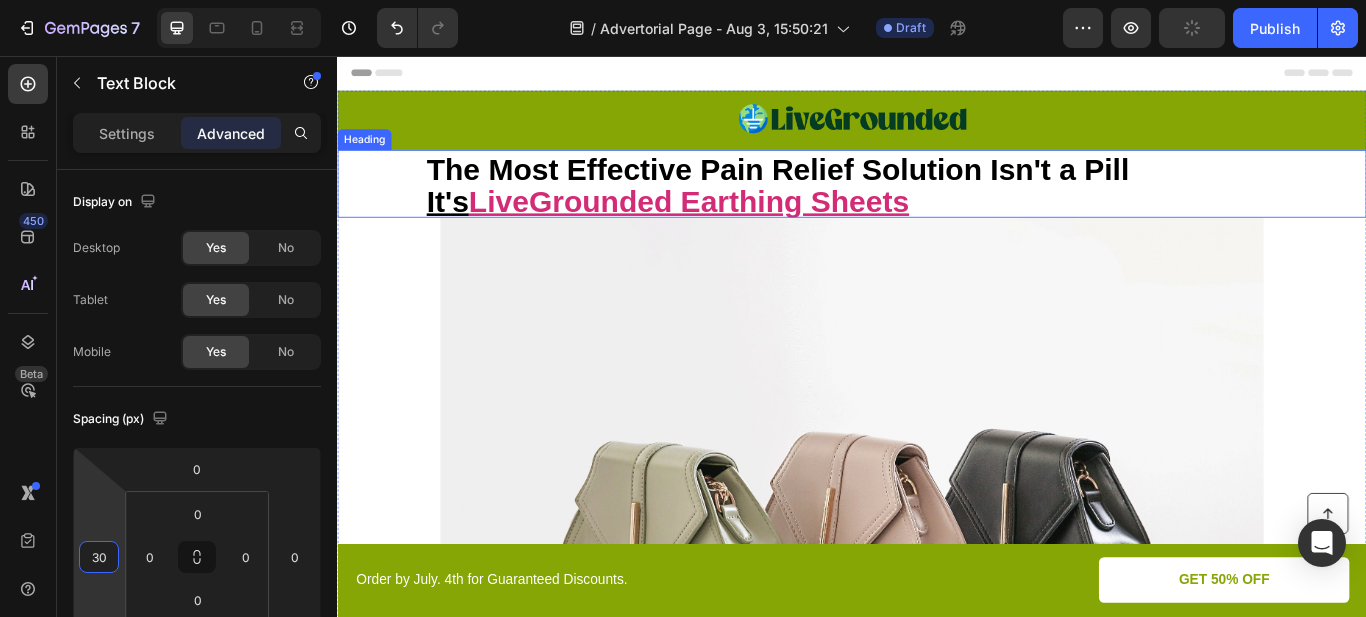click on "⁠⁠⁠⁠⁠⁠⁠ The Most Effective Pain Relief Solution Isn't a Pill It's  LiveGrounded Earthing Sheets" at bounding box center [937, 205] 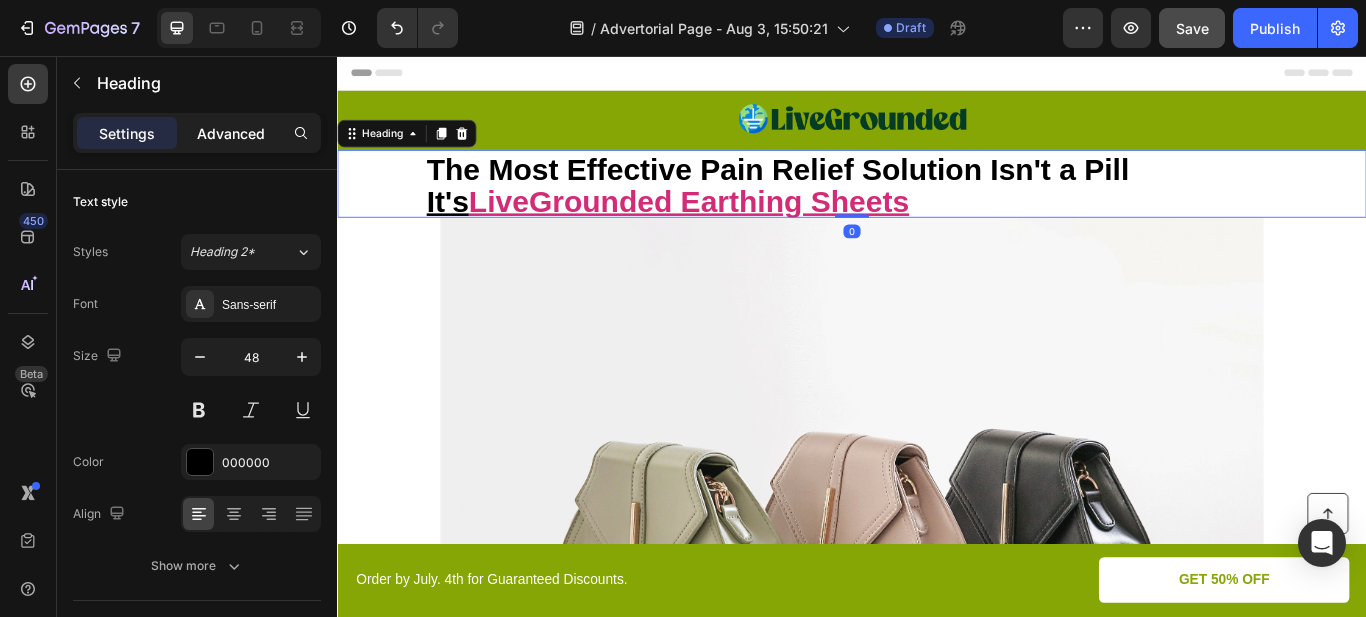 click on "Advanced" at bounding box center [231, 133] 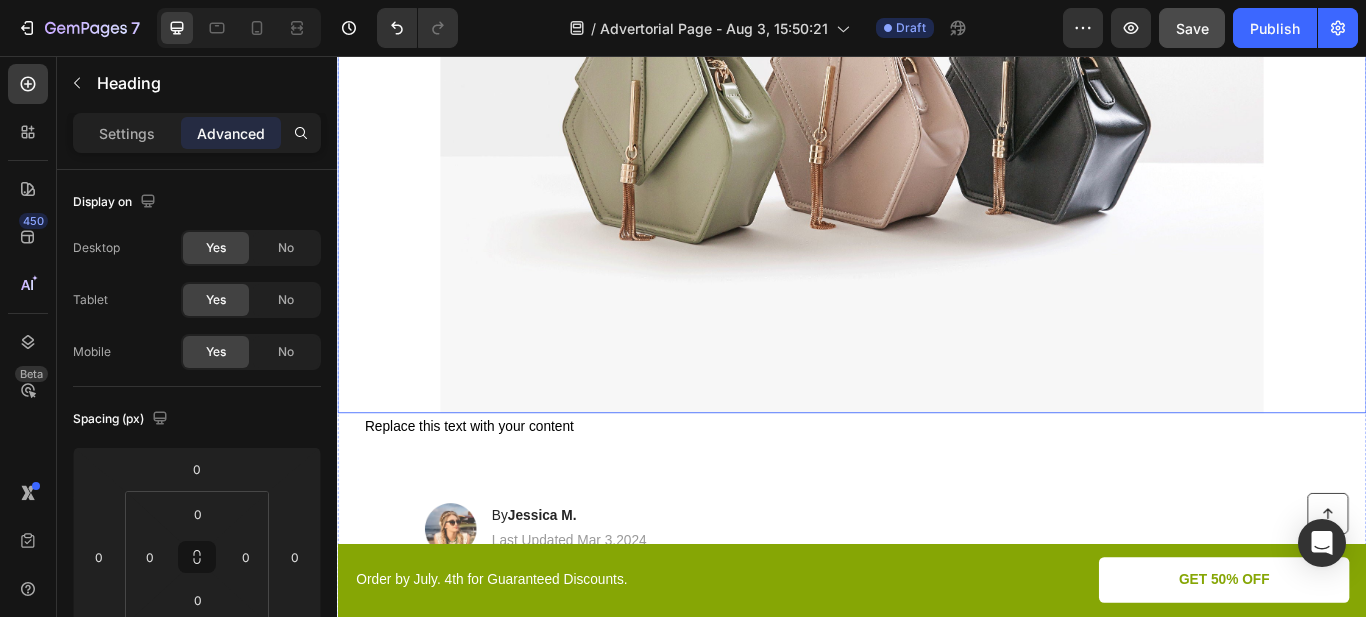 scroll, scrollTop: 500, scrollLeft: 0, axis: vertical 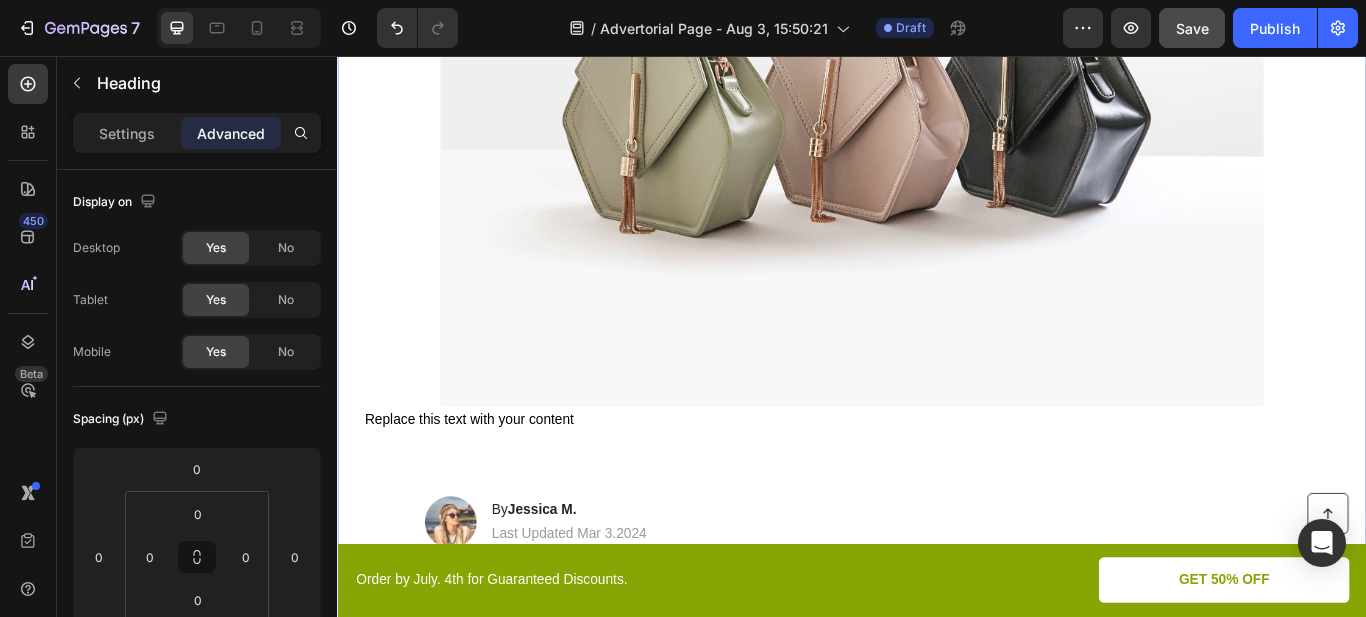 click on "Image Row ⁠⁠⁠⁠⁠⁠⁠ The Most Effective Pain Relief Solution Isn't a Pill It's LiveGrounded Earthing Sheets Heading 0 Image Replace this text with your content Text Block Heading Image By [NAME]. Heading Last Updated Mar 3.2024 Text Block Row Summary: We are introducing our revolutionary baking appliance – the ultimate game-changer for perfect baked goods. Experience effortless baking and consistent results like never before. Discover the seven reasons why this new essential is causing a sensation in 2024! Text Block Image 1. Ultra-Fast Heating System Heading Experience the pinnacle of toasting efficiency with the ultra-fast heating system of this cutting-edge toaster. Utilizing advanced heating elements and innovative technology, it rapidly reaches optimal toasting temperatures, reducing wait times to a minimum. Start your day with swift and satisfying toasting, allowing you to indulge in perfectly crispy slices in mere moments. Text Block Row 2. Precise Browning Control Heading Image" at bounding box center [937, 1072] 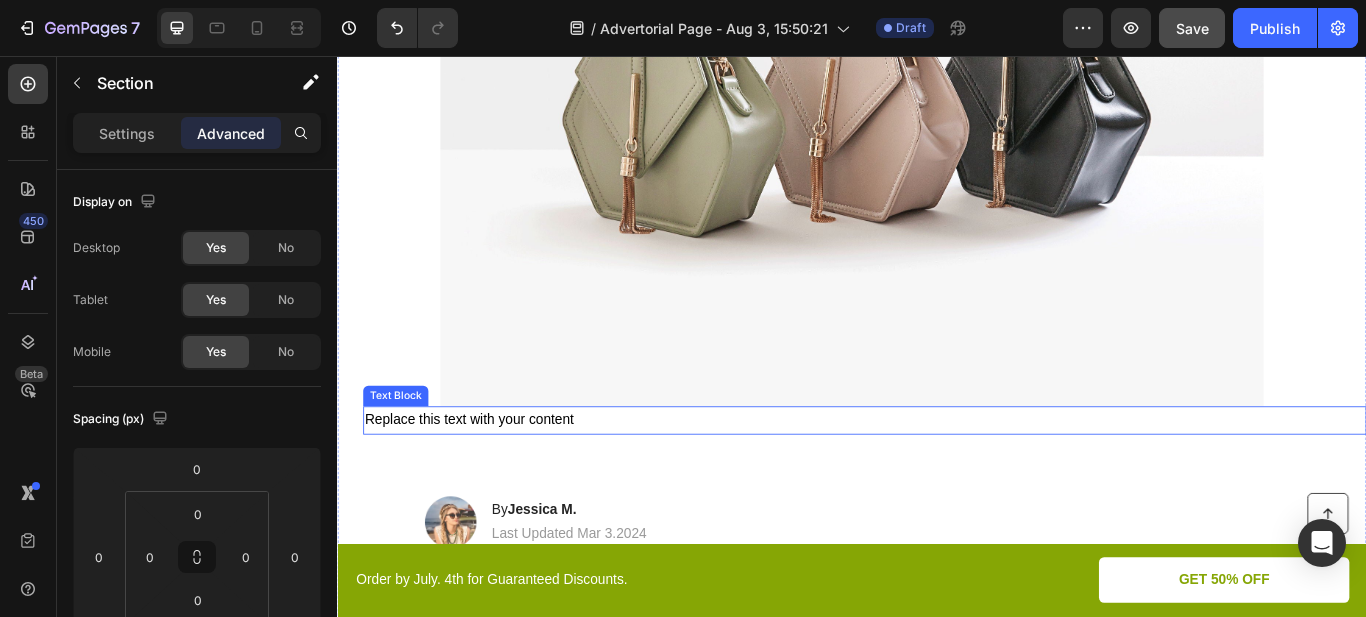 click on "Replace this text with your content" at bounding box center (952, 481) 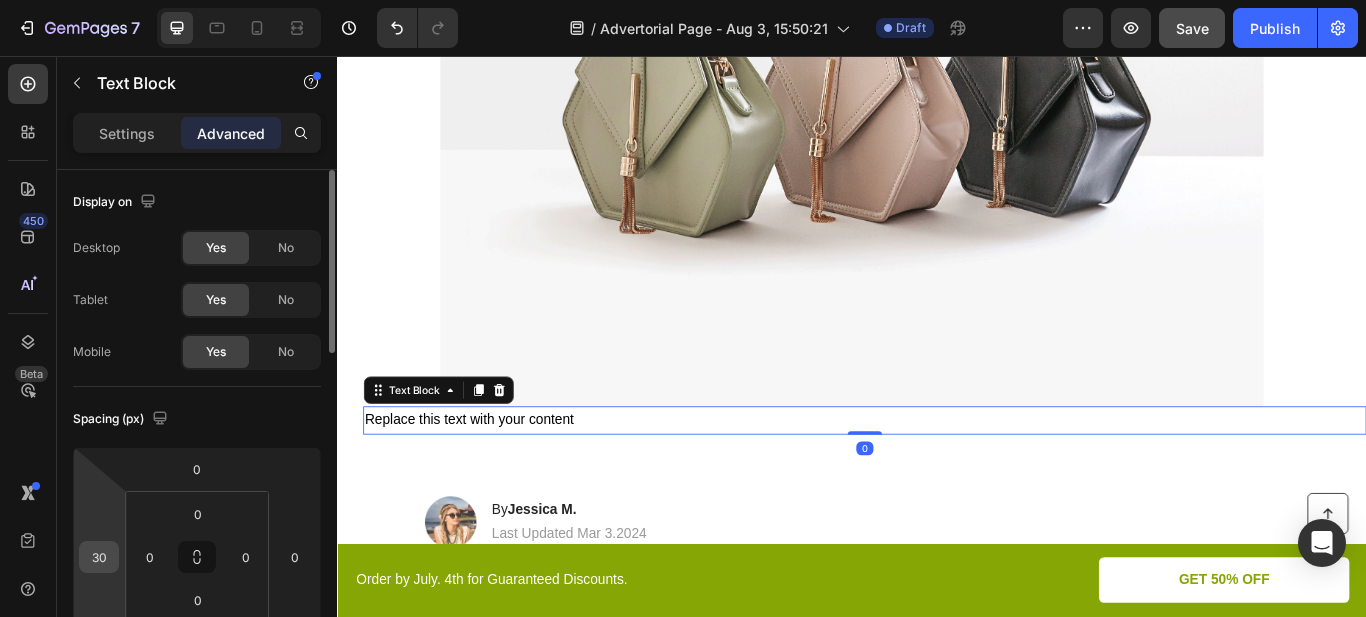 click on "30" at bounding box center (99, 557) 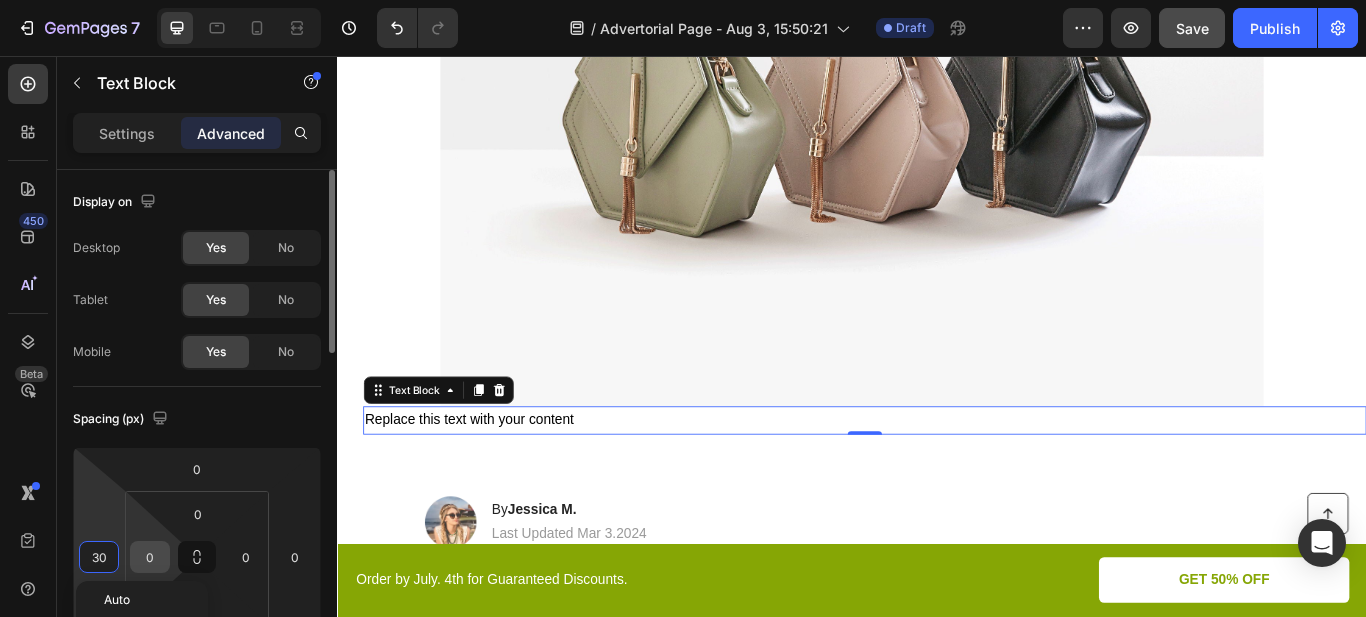 click on "0" at bounding box center (150, 557) 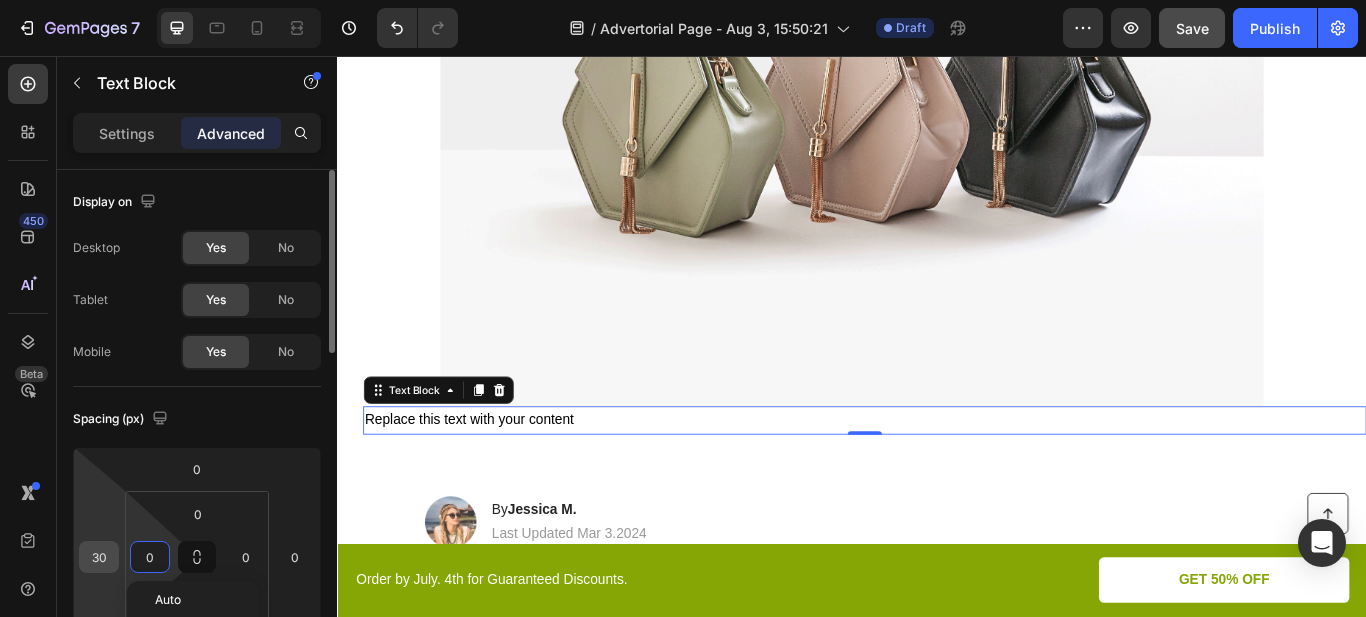 drag, startPoint x: 119, startPoint y: 561, endPoint x: 93, endPoint y: 560, distance: 26.019224 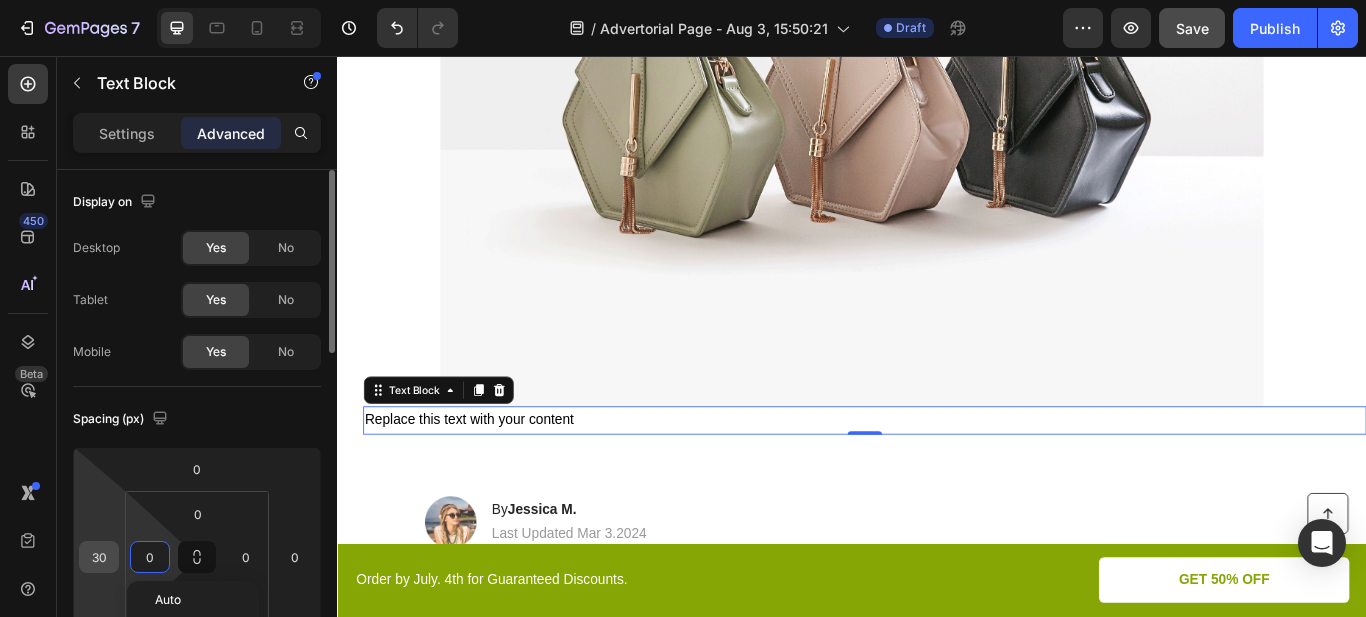click on "7   /  Advertorial Page - [DATE], [TIME] Draft Preview  Save   Publish  450 Beta Sections(30) Elements(83) Section Element Hero Section Product Detail Brands Trusted Badges Guarantee Product Breakdown How to use Testimonials Compare Bundle FAQs Social Proof Brand Story Product List Collection Blog List Contact Sticky Add to Cart Custom Footer Browse Library 450 Layout
Row
Row
Row
Row Text
Heading
Text Block Button
Button
Button Media
Image
Image" at bounding box center (683, 0) 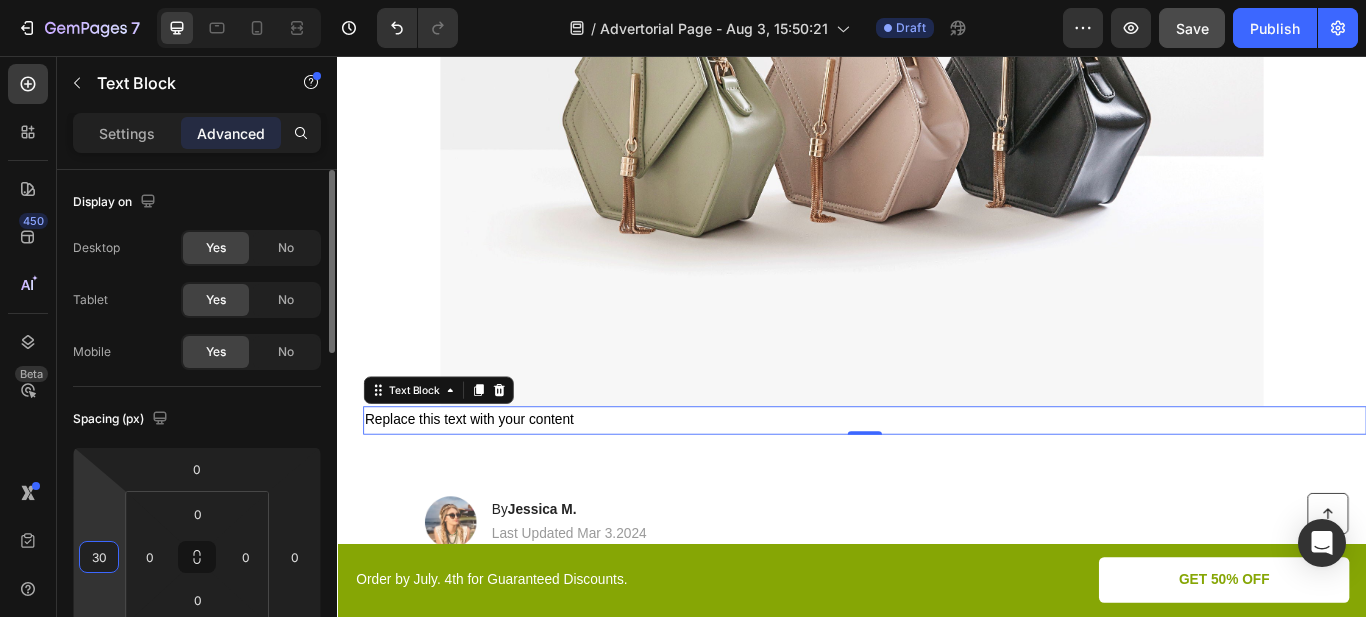 click on "30" at bounding box center (99, 557) 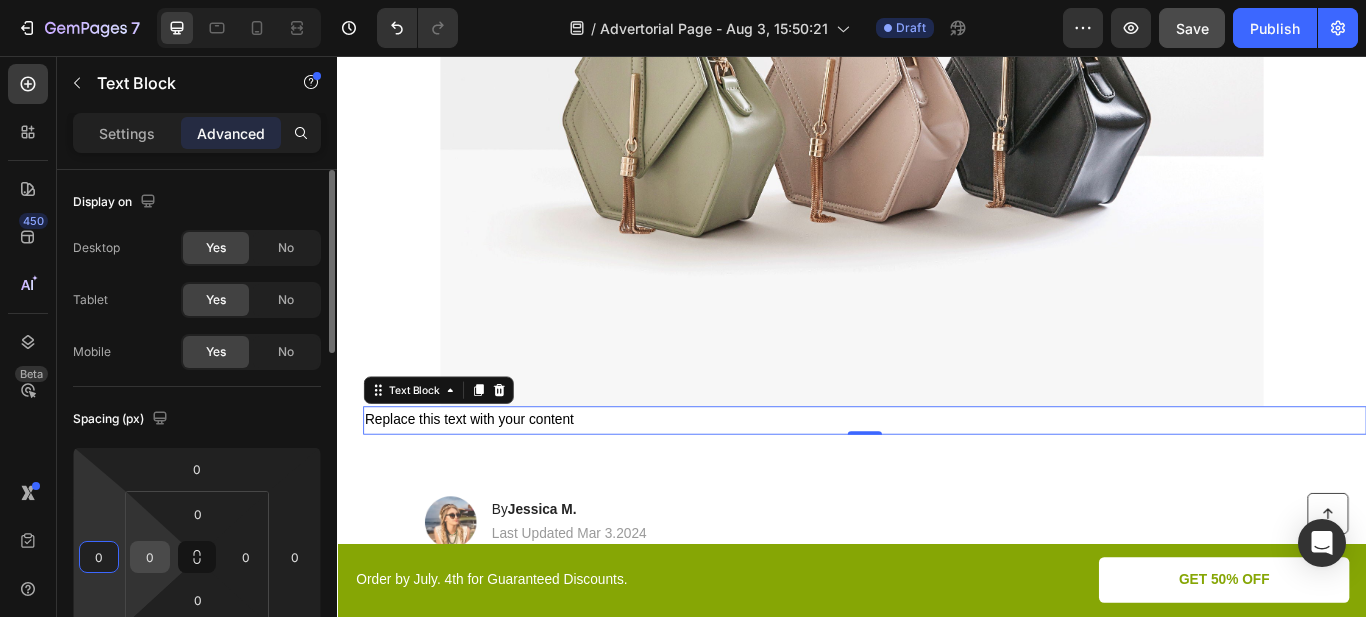 type on "0" 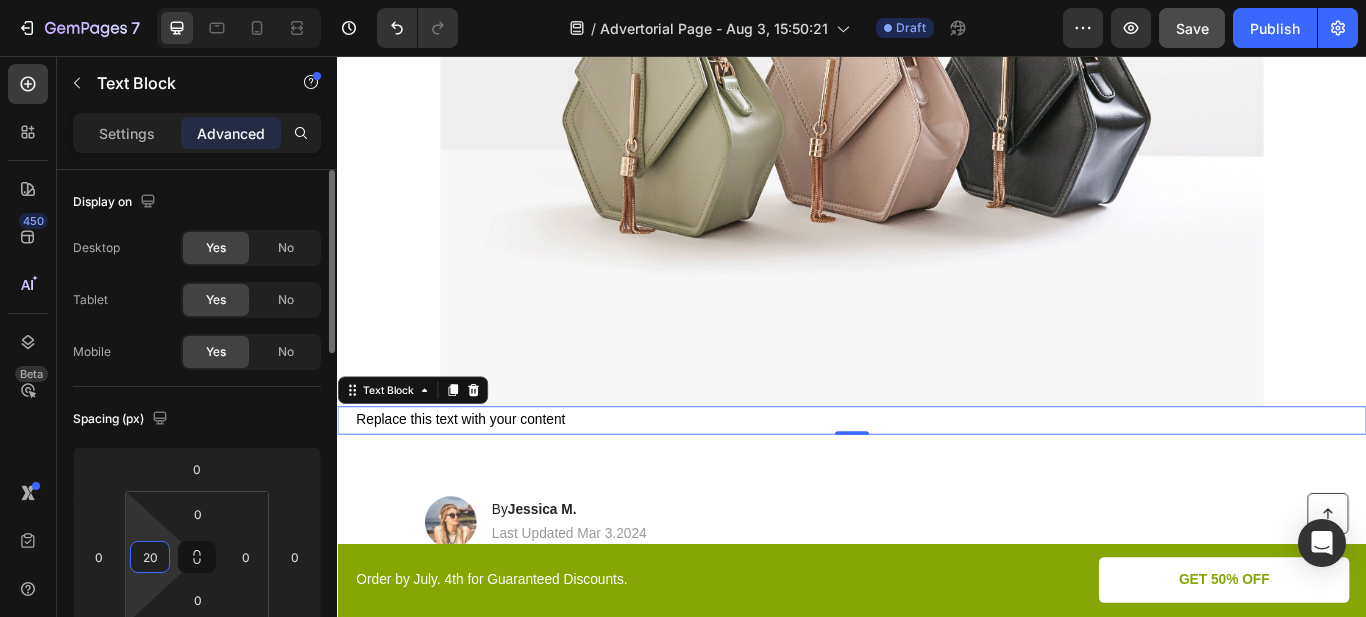 click on "20" at bounding box center (150, 557) 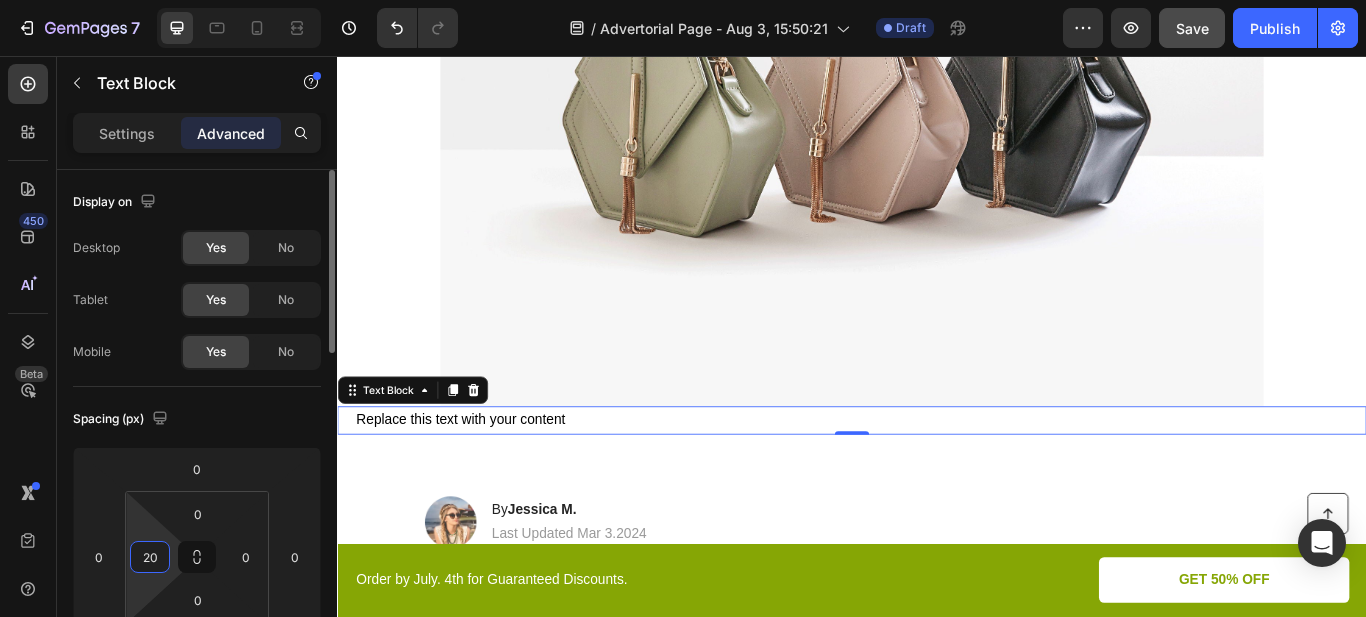 click on "20" at bounding box center [150, 557] 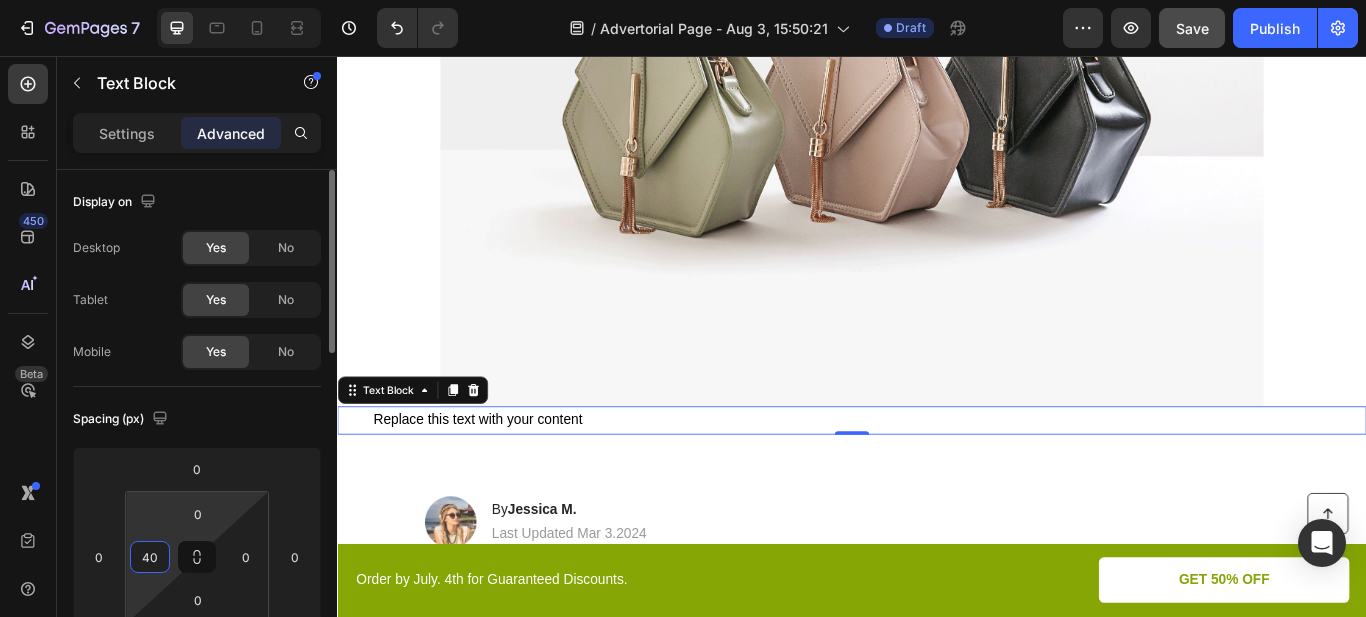 type on "4" 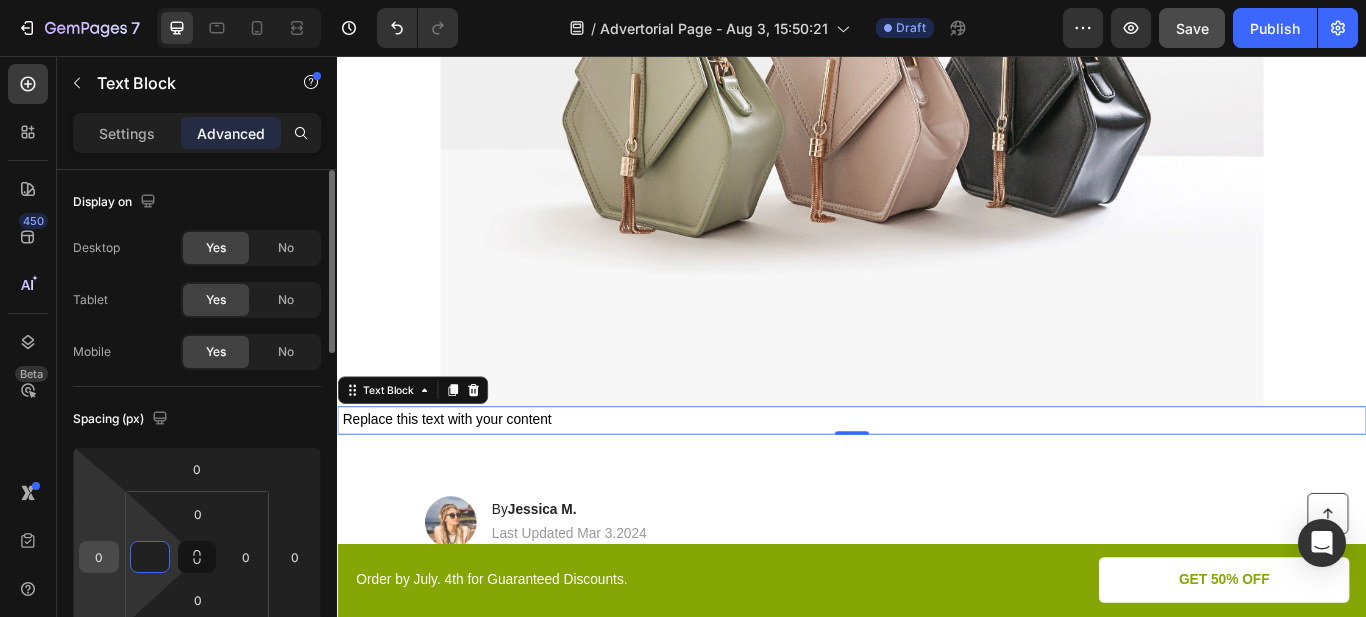 click on "0" at bounding box center (99, 557) 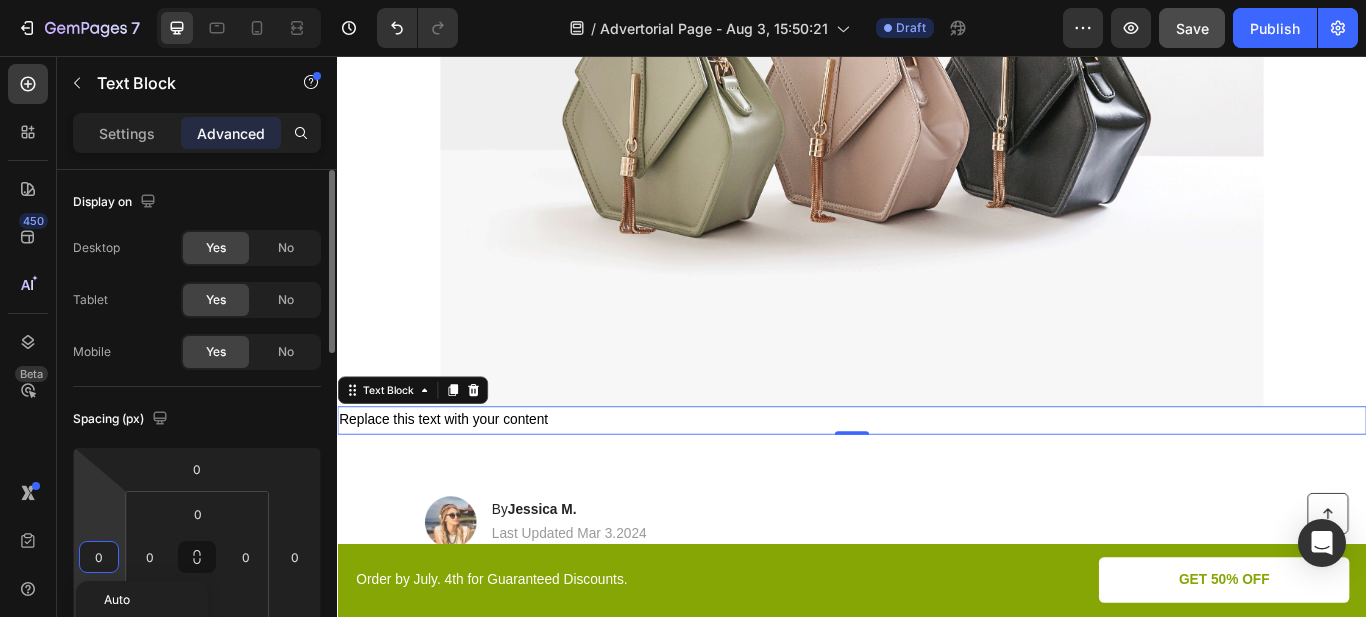 click on "0" at bounding box center (99, 557) 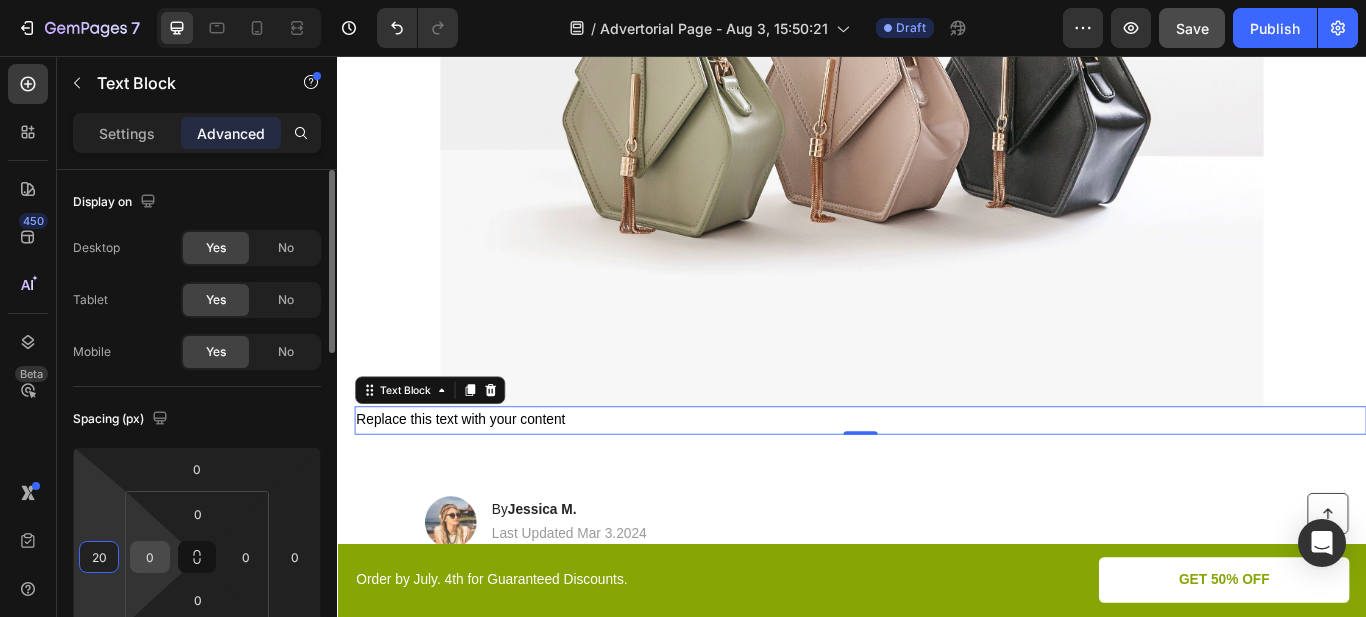 type on "20" 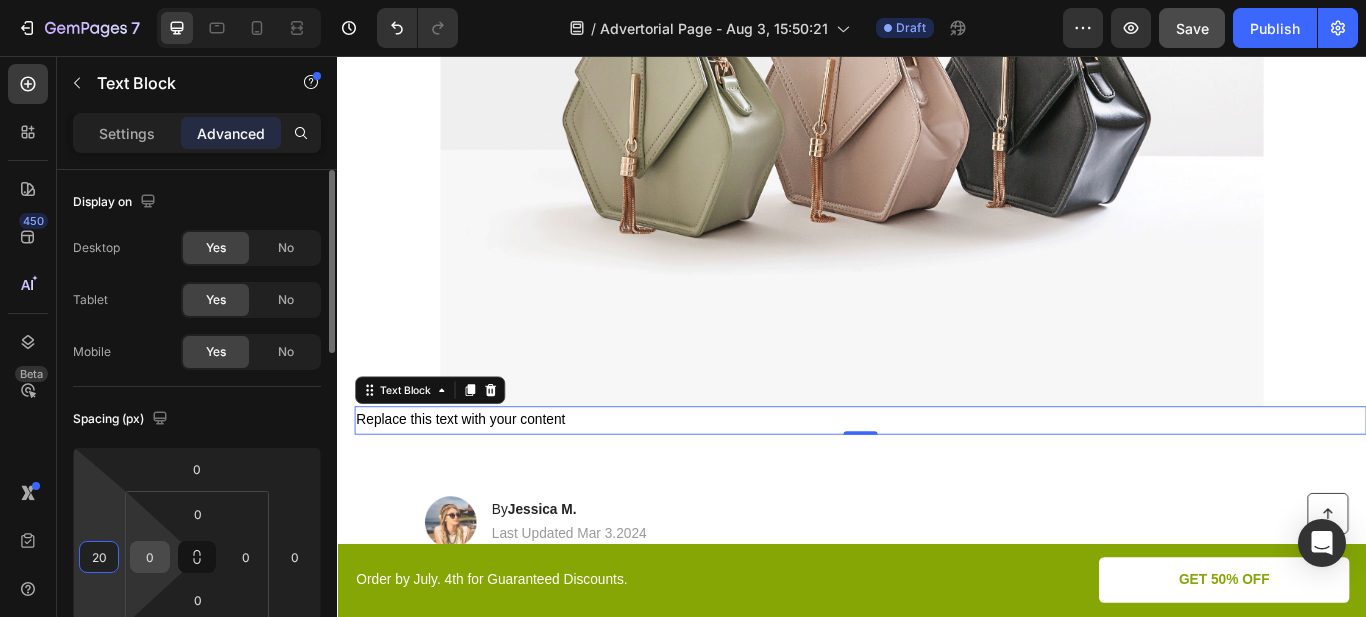 click on "0" at bounding box center [150, 557] 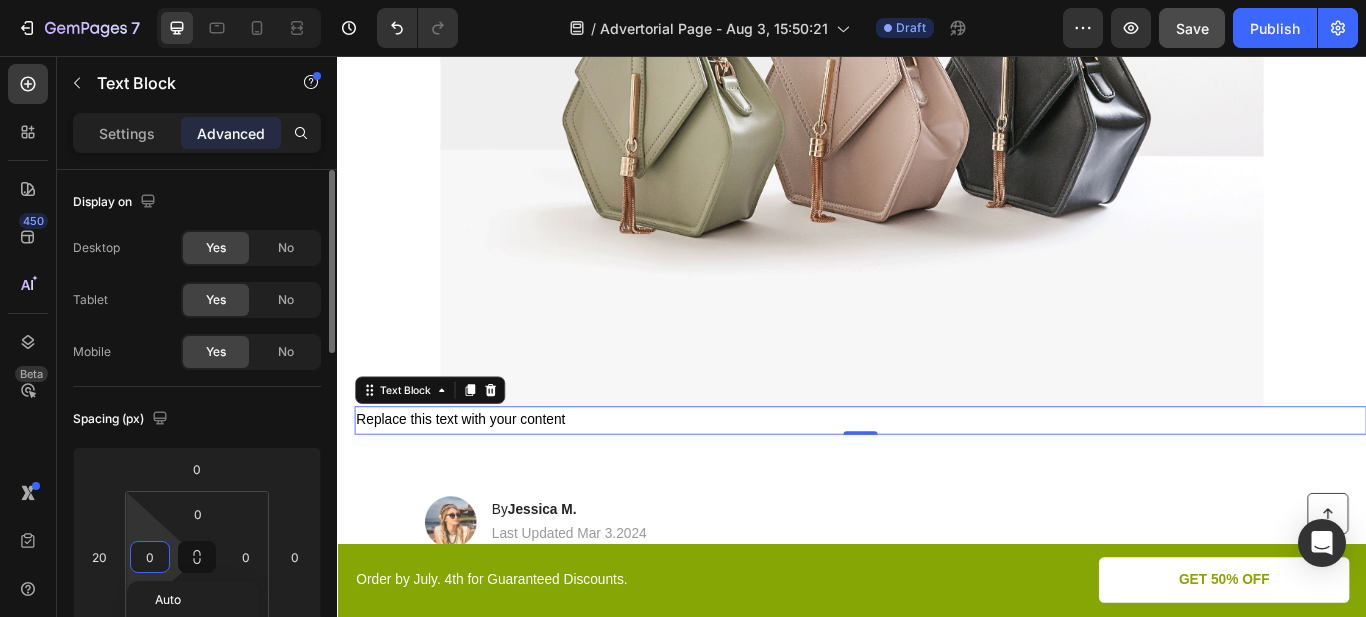 click on "0" at bounding box center (150, 557) 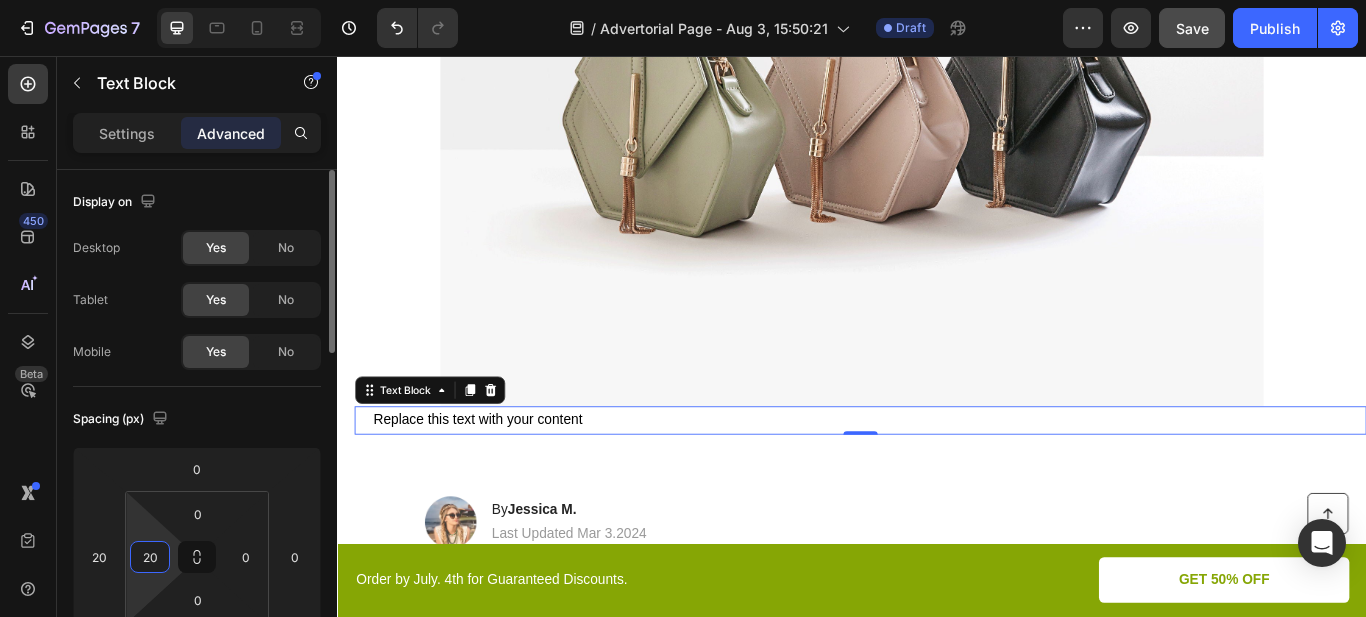 click on "20" at bounding box center [150, 557] 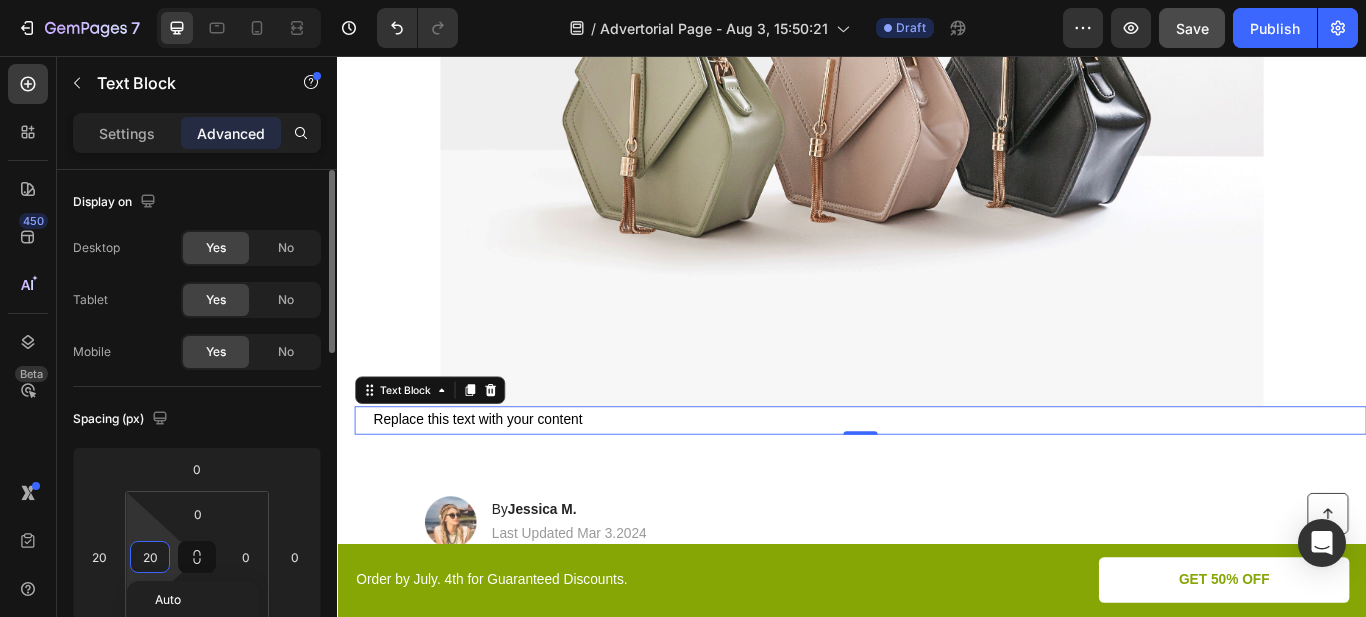 click on "20" at bounding box center (150, 557) 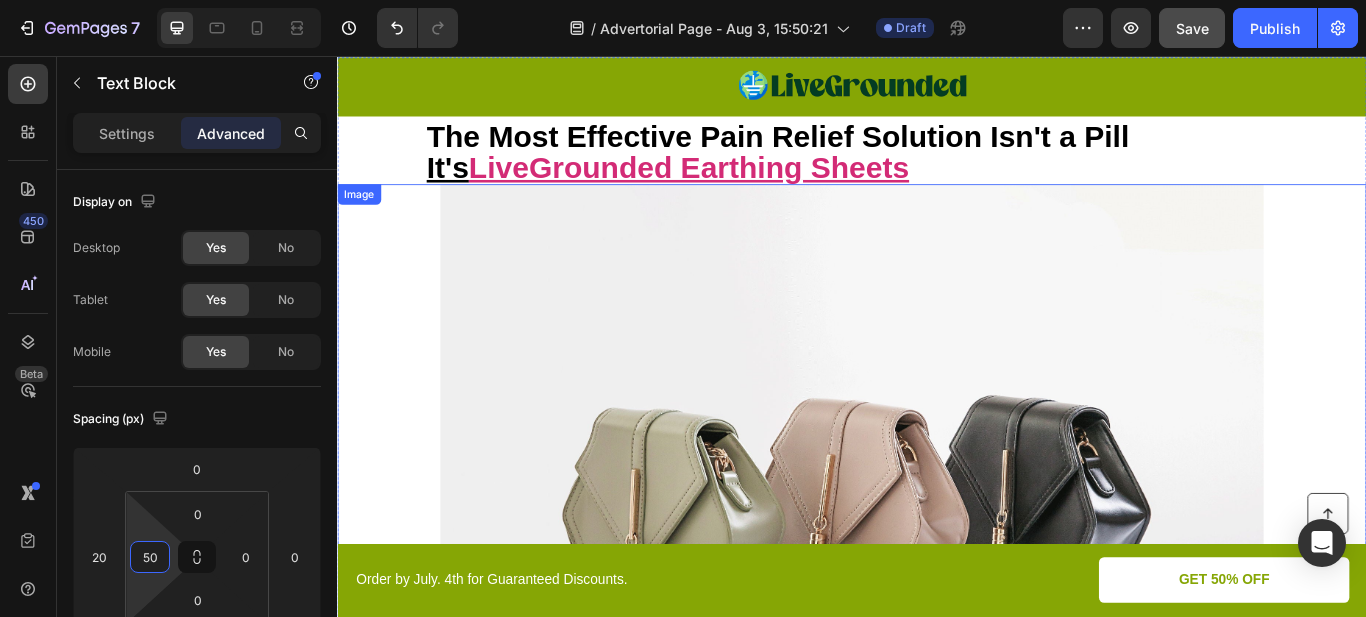 scroll, scrollTop: 0, scrollLeft: 0, axis: both 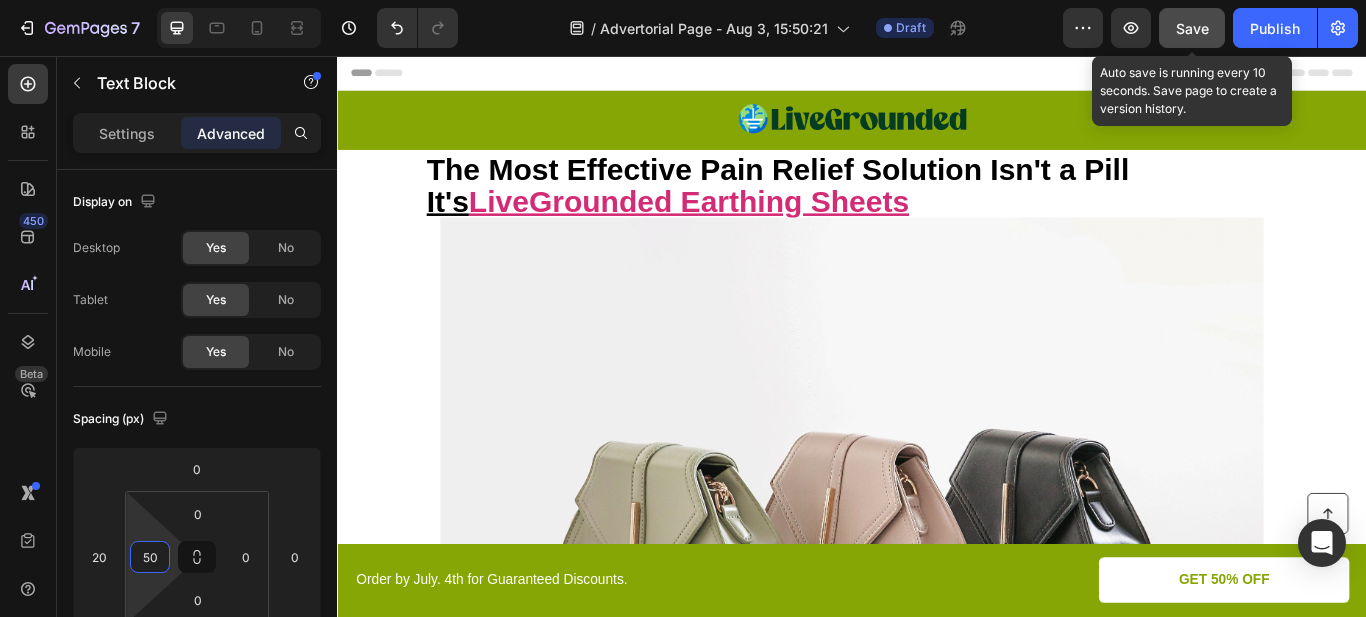 type on "50" 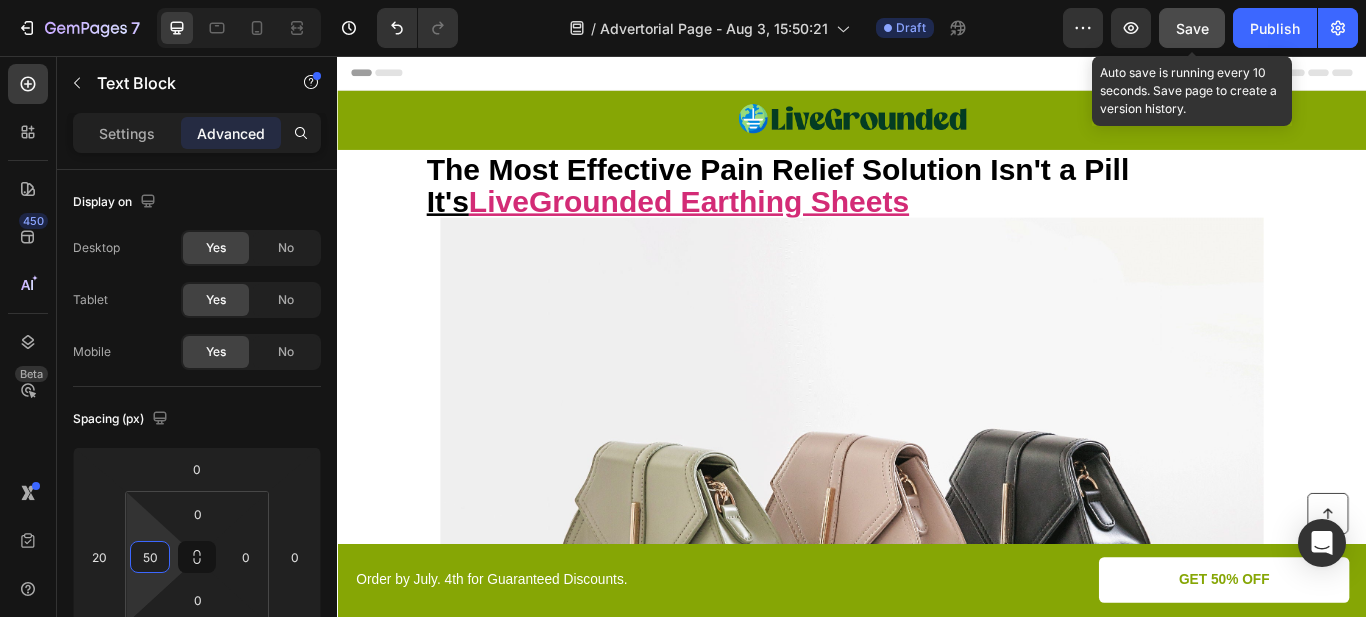 click on "Save" at bounding box center (1192, 28) 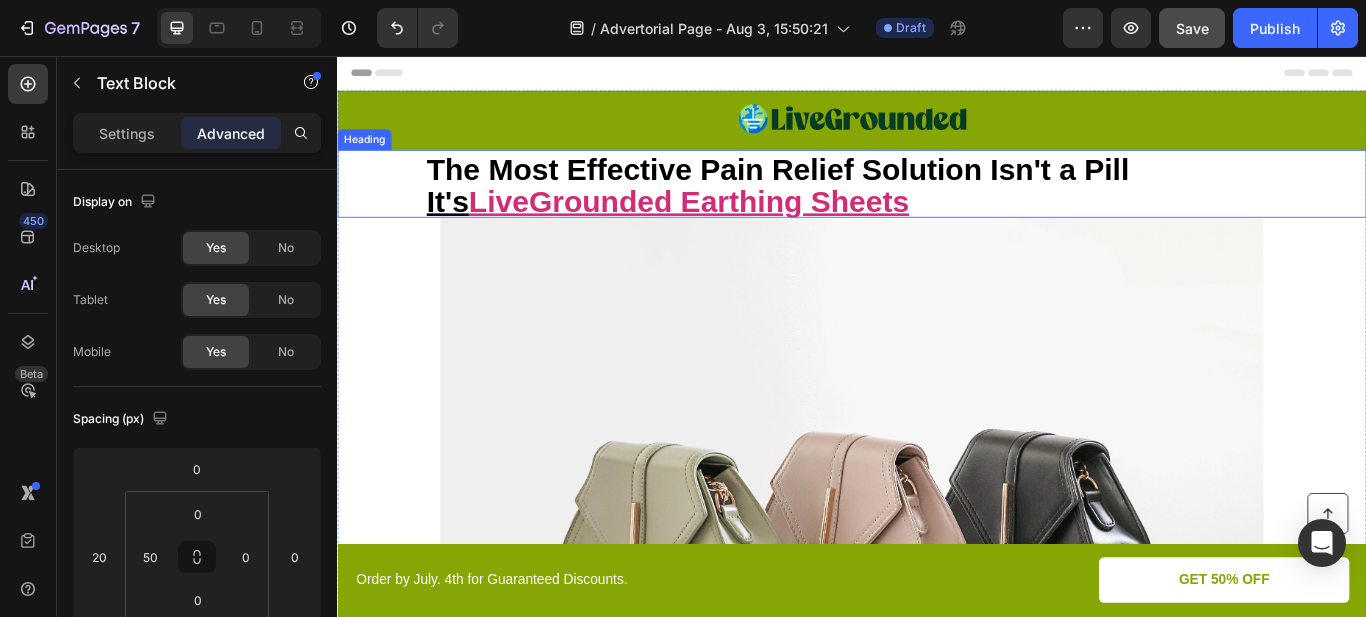 click on "⁠⁠⁠⁠⁠⁠⁠ The Most Effective Pain Relief Solution Isn't a Pill It's  LiveGrounded Earthing Sheets" at bounding box center [937, 205] 